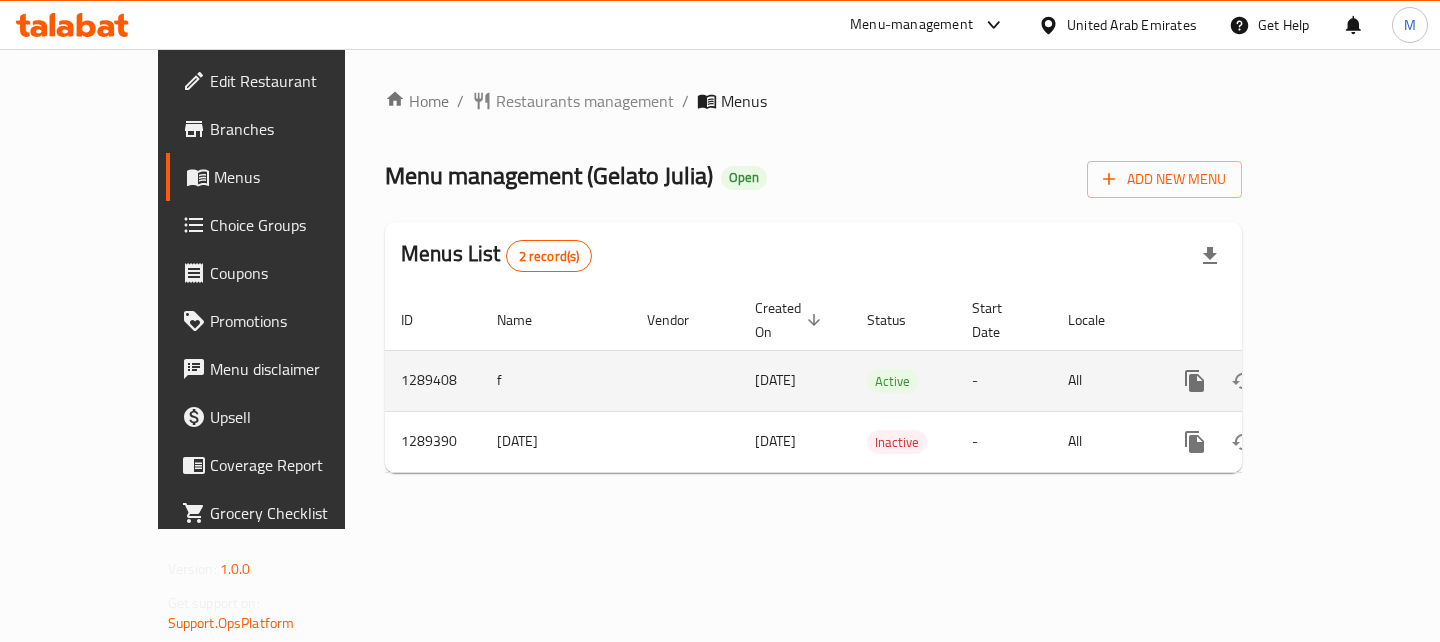 scroll, scrollTop: 0, scrollLeft: 0, axis: both 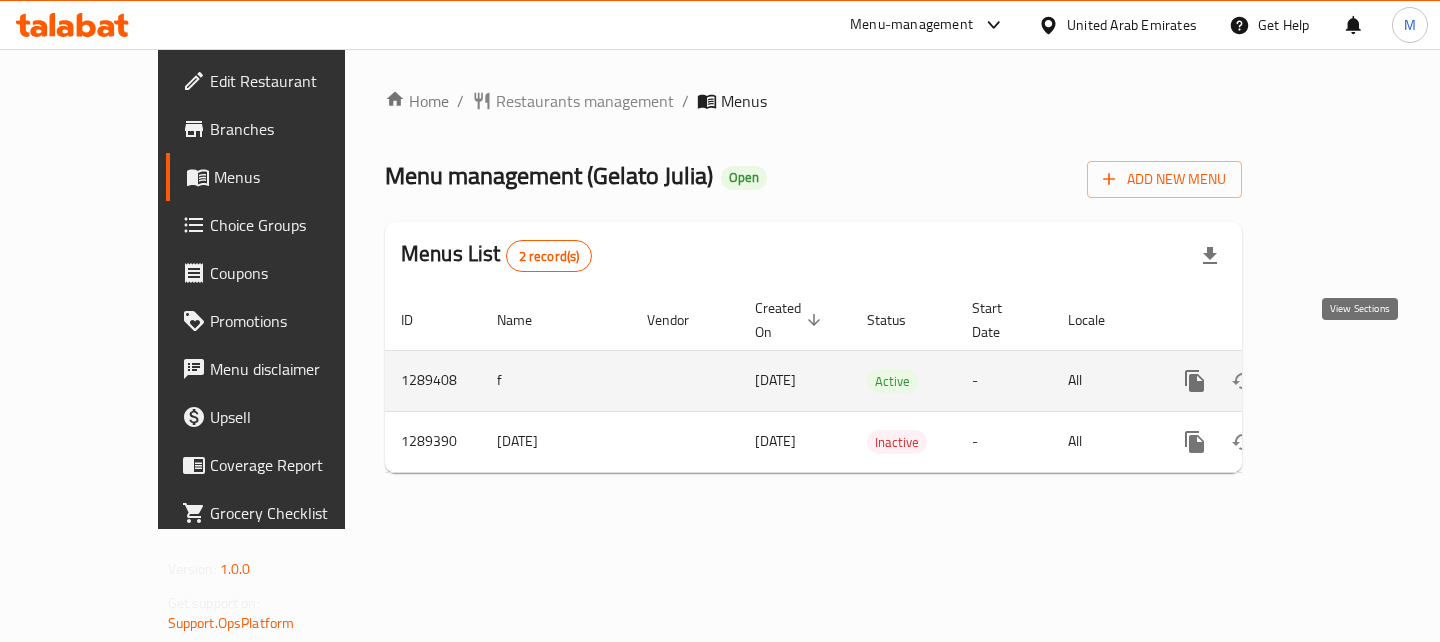 click 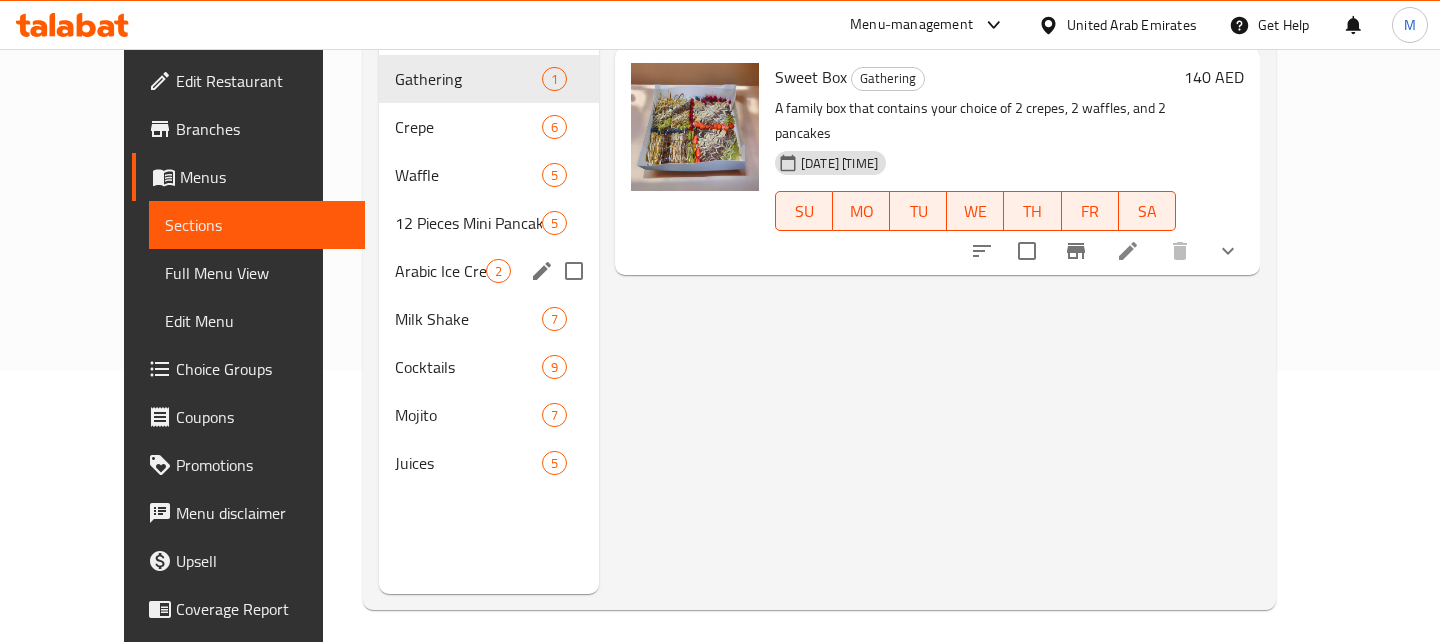 scroll, scrollTop: 280, scrollLeft: 0, axis: vertical 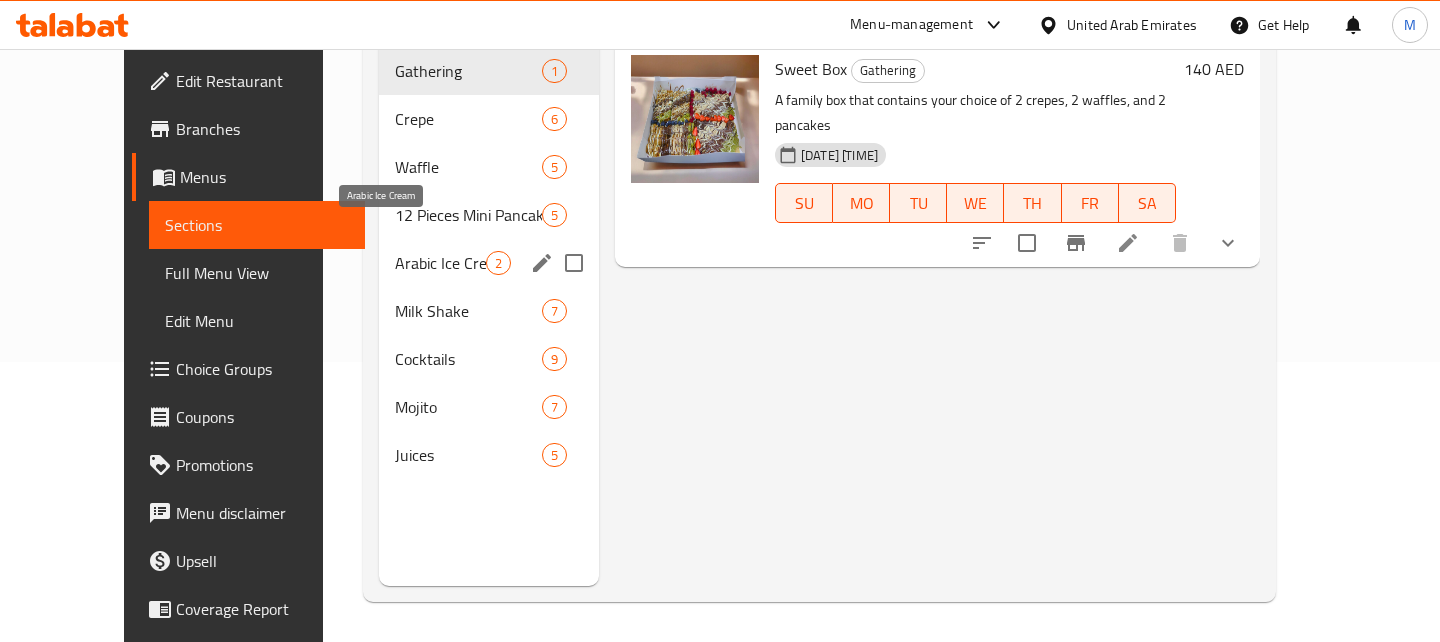 click on "Arabic Ice Cream" at bounding box center [440, 263] 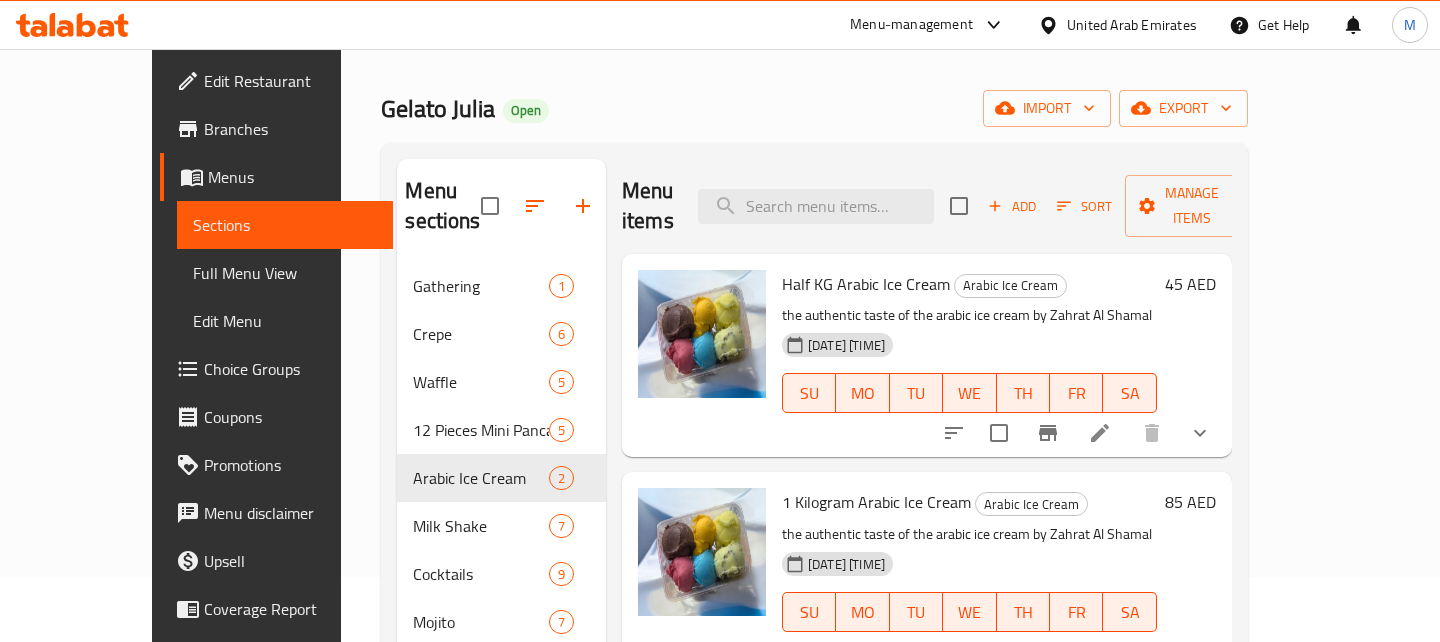 scroll, scrollTop: 55, scrollLeft: 0, axis: vertical 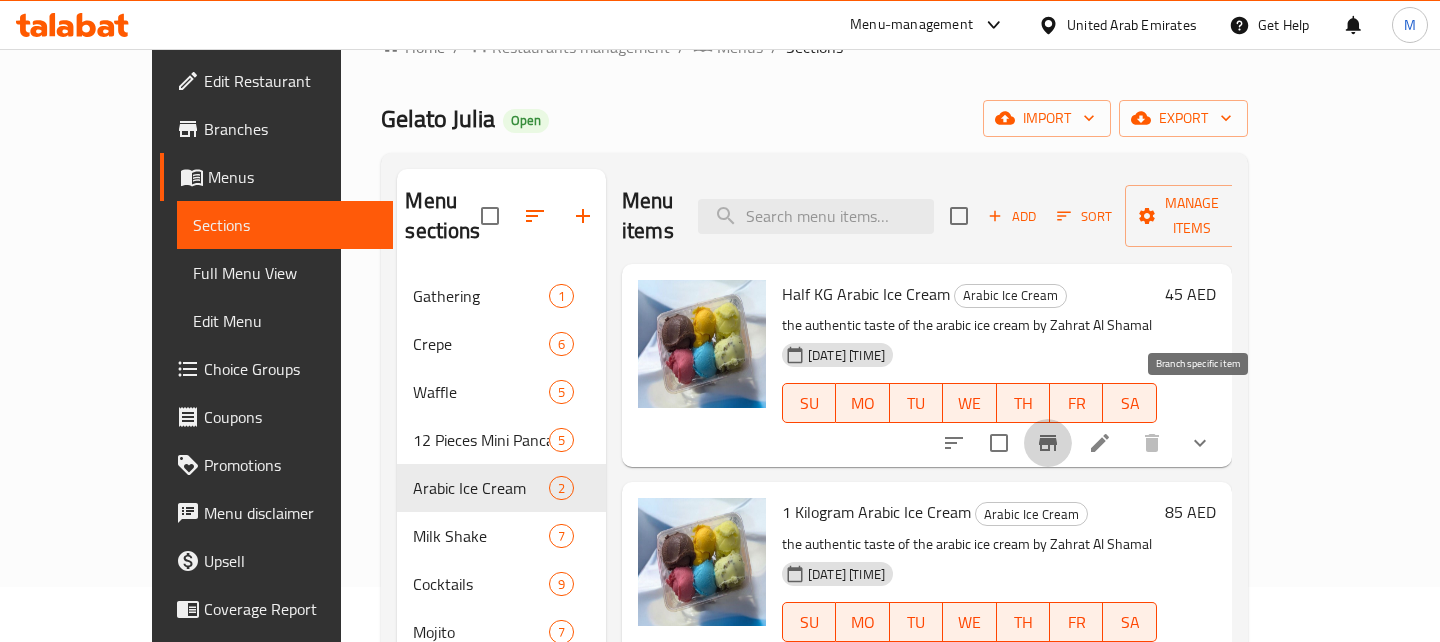 click 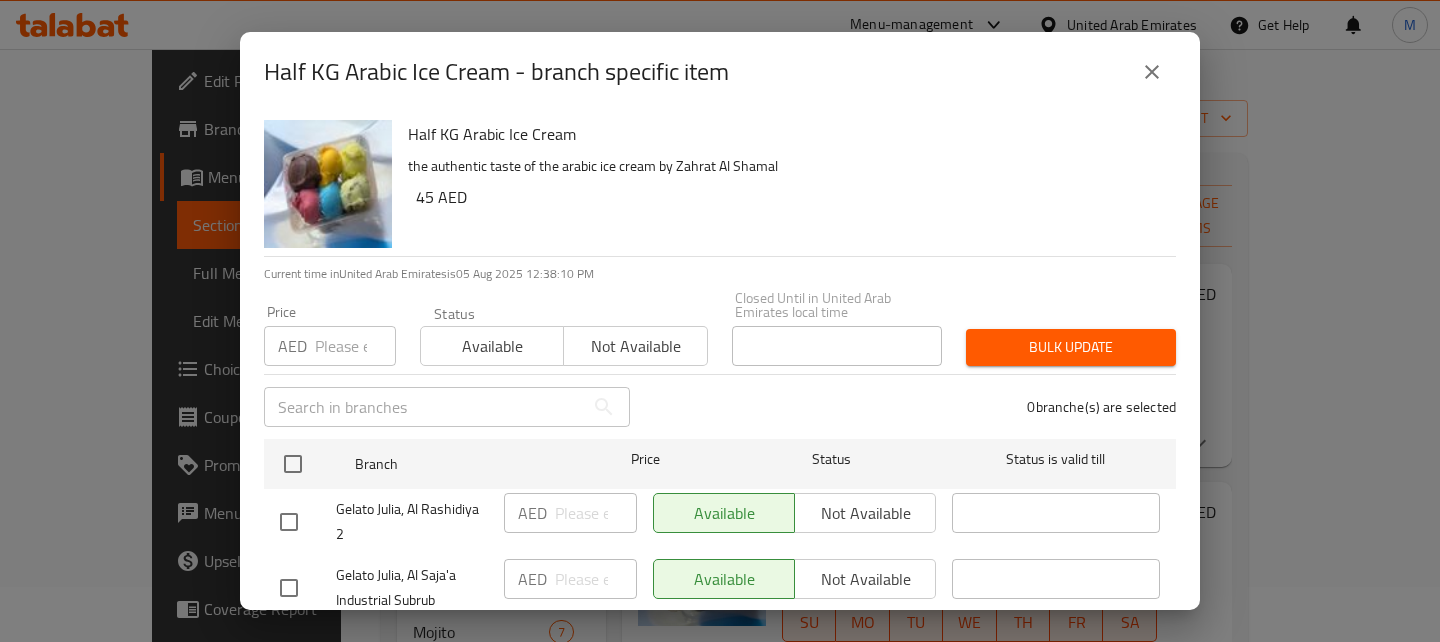 scroll, scrollTop: 114, scrollLeft: 0, axis: vertical 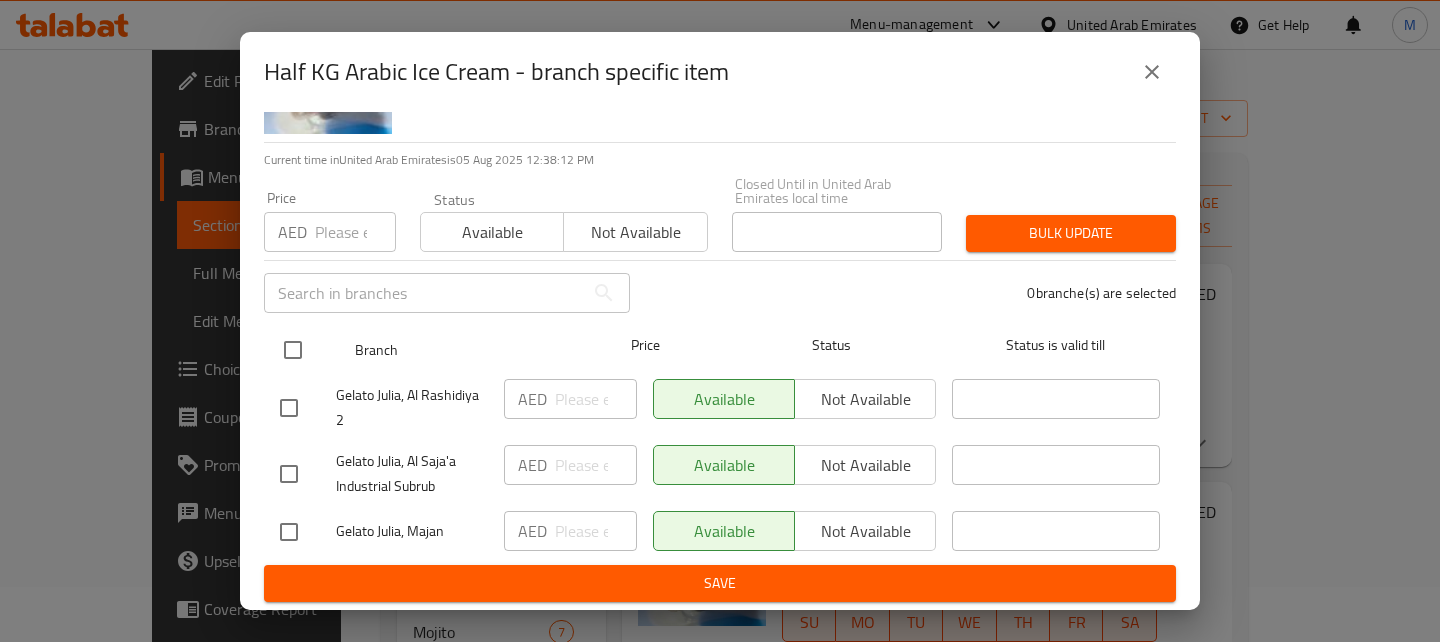 click at bounding box center (293, 350) 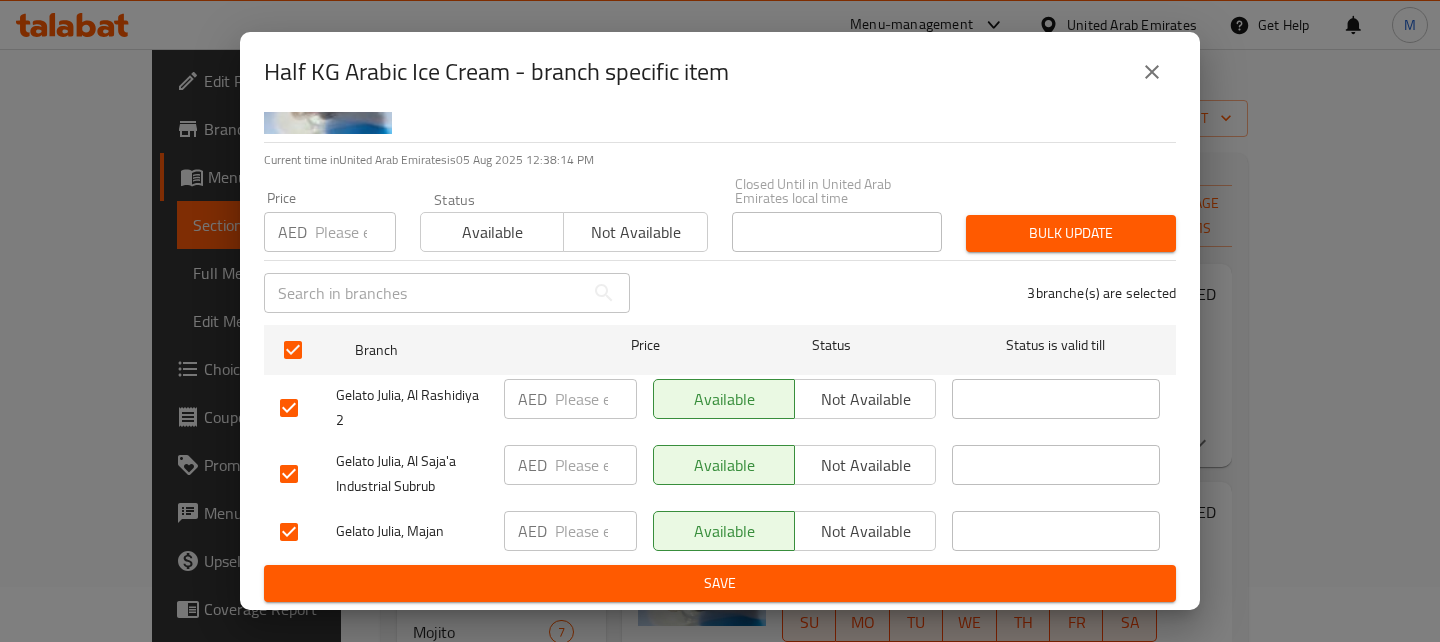 click on "AED ​" at bounding box center (570, 531) 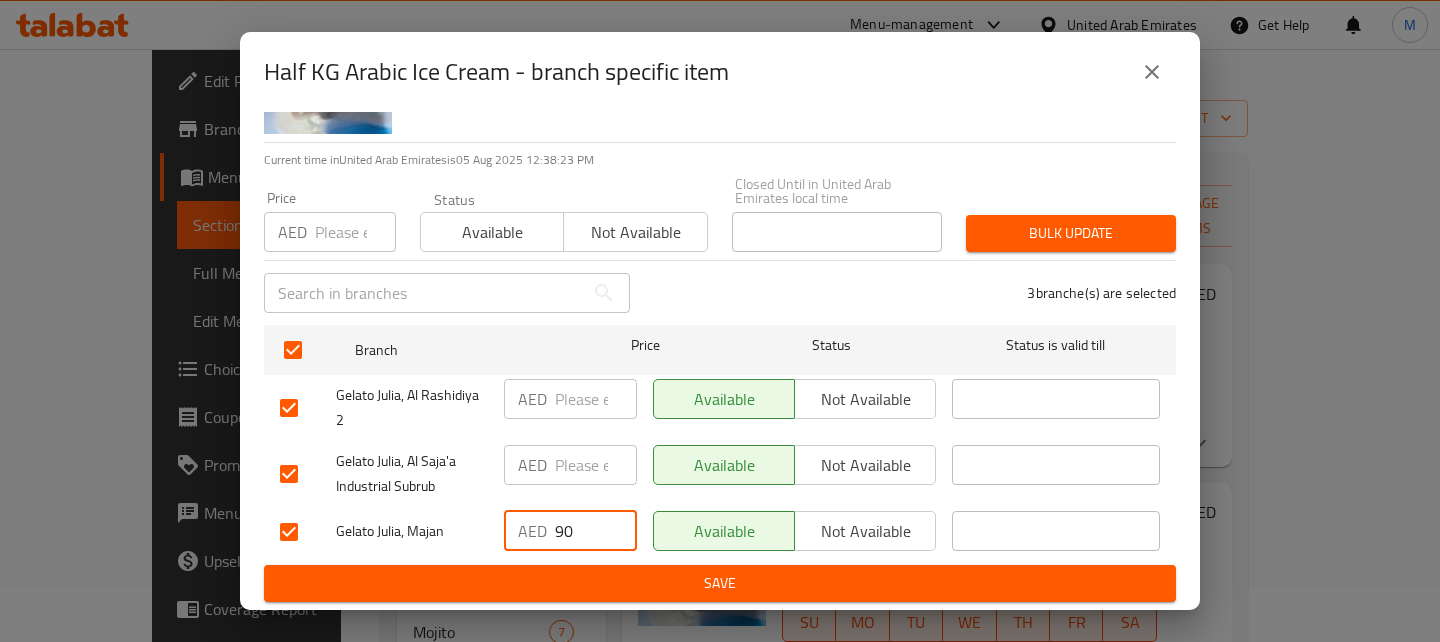 type on "90" 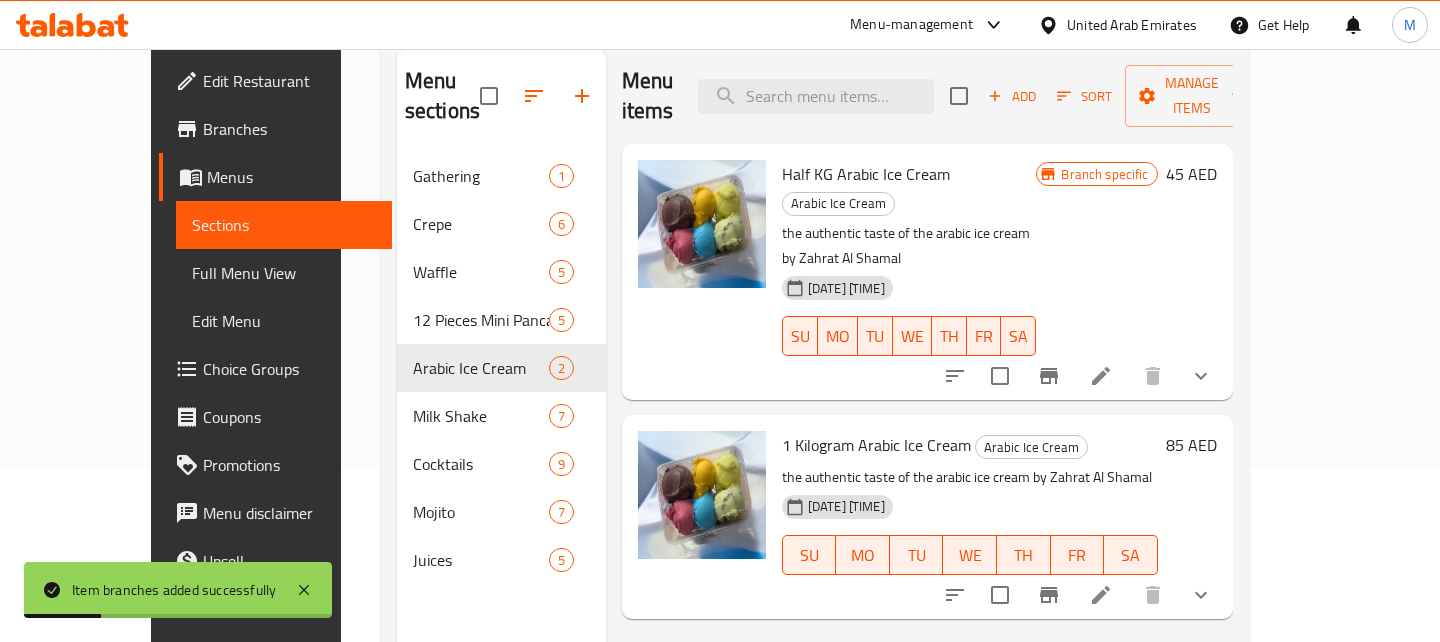 scroll, scrollTop: 230, scrollLeft: 0, axis: vertical 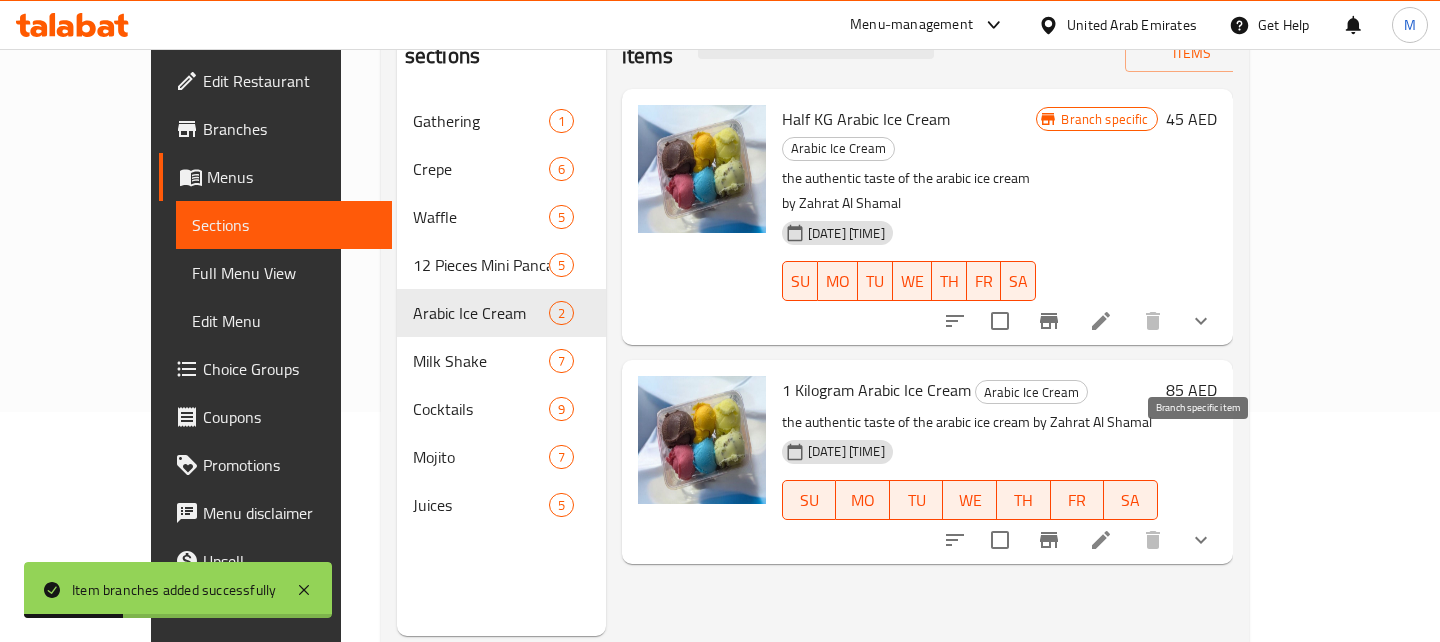 click 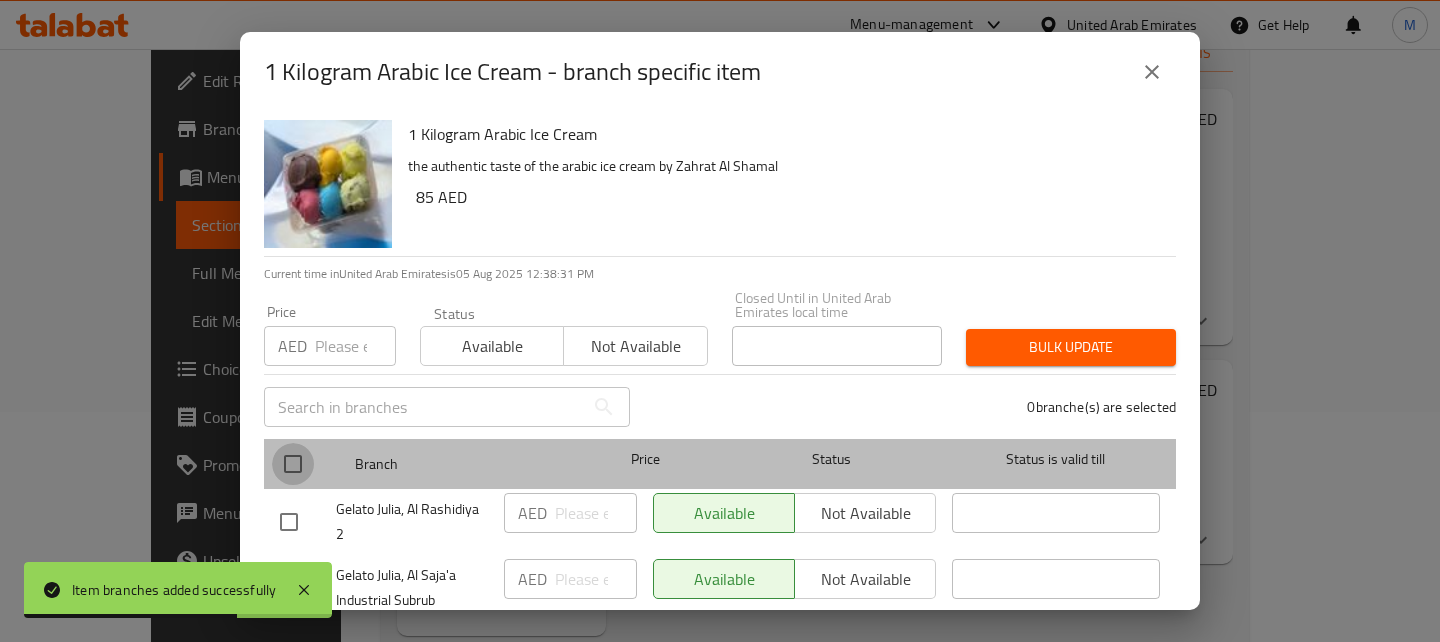 click at bounding box center [293, 464] 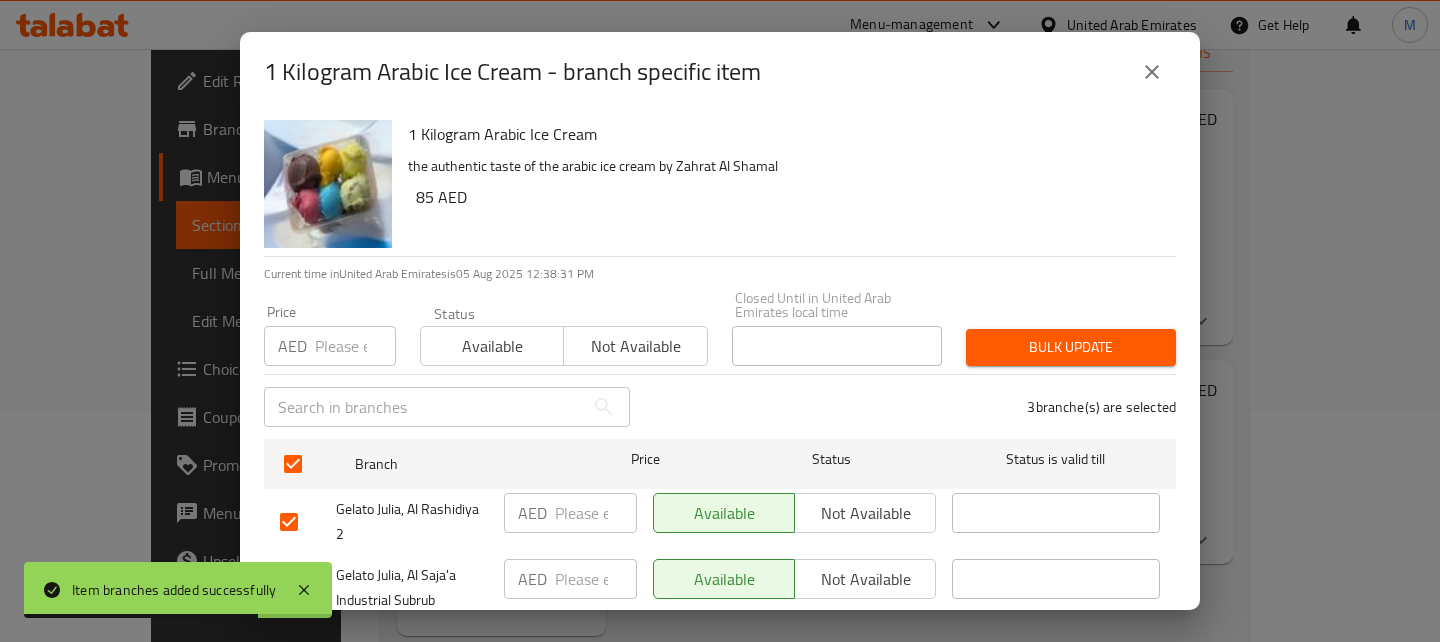 scroll, scrollTop: 114, scrollLeft: 0, axis: vertical 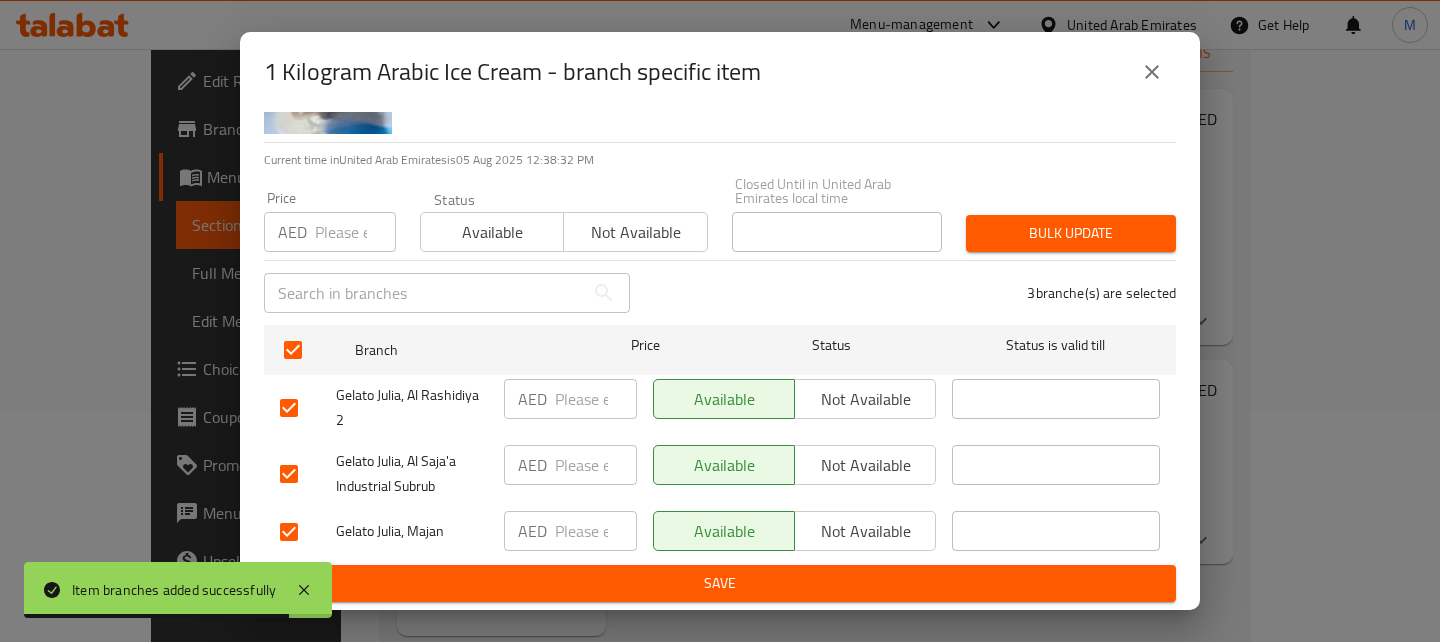 click at bounding box center [596, 531] 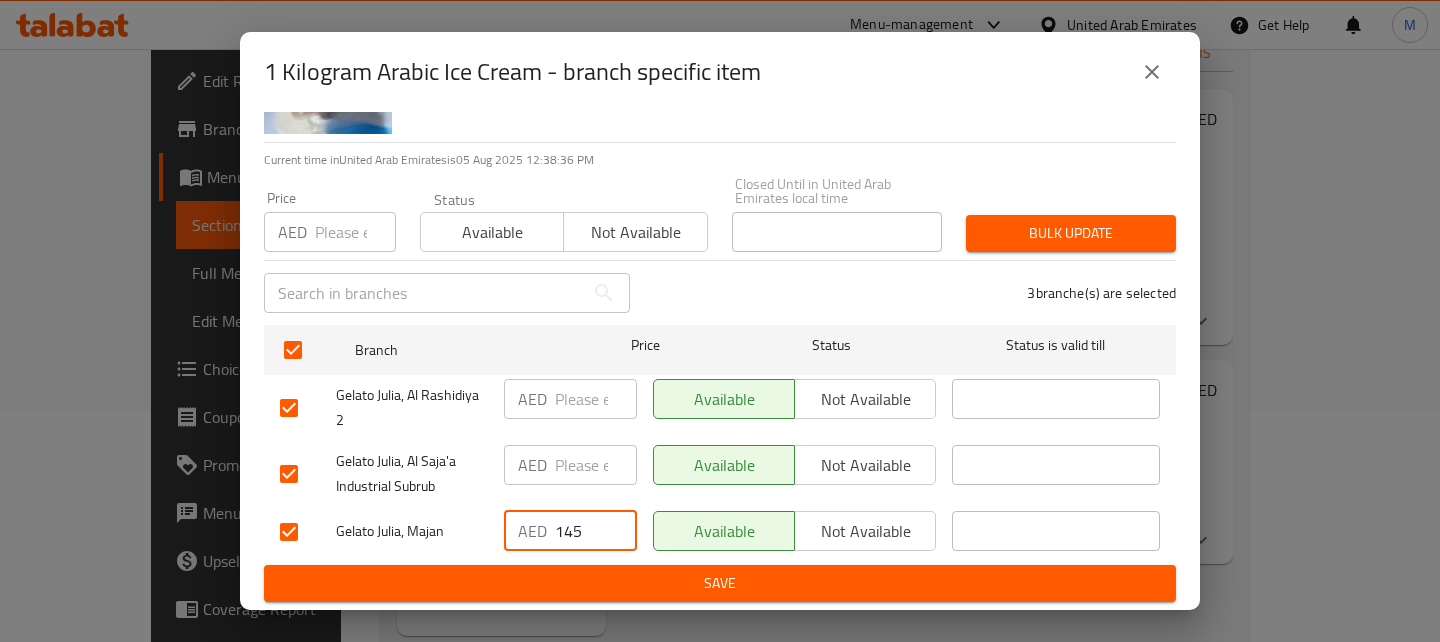 type on "145" 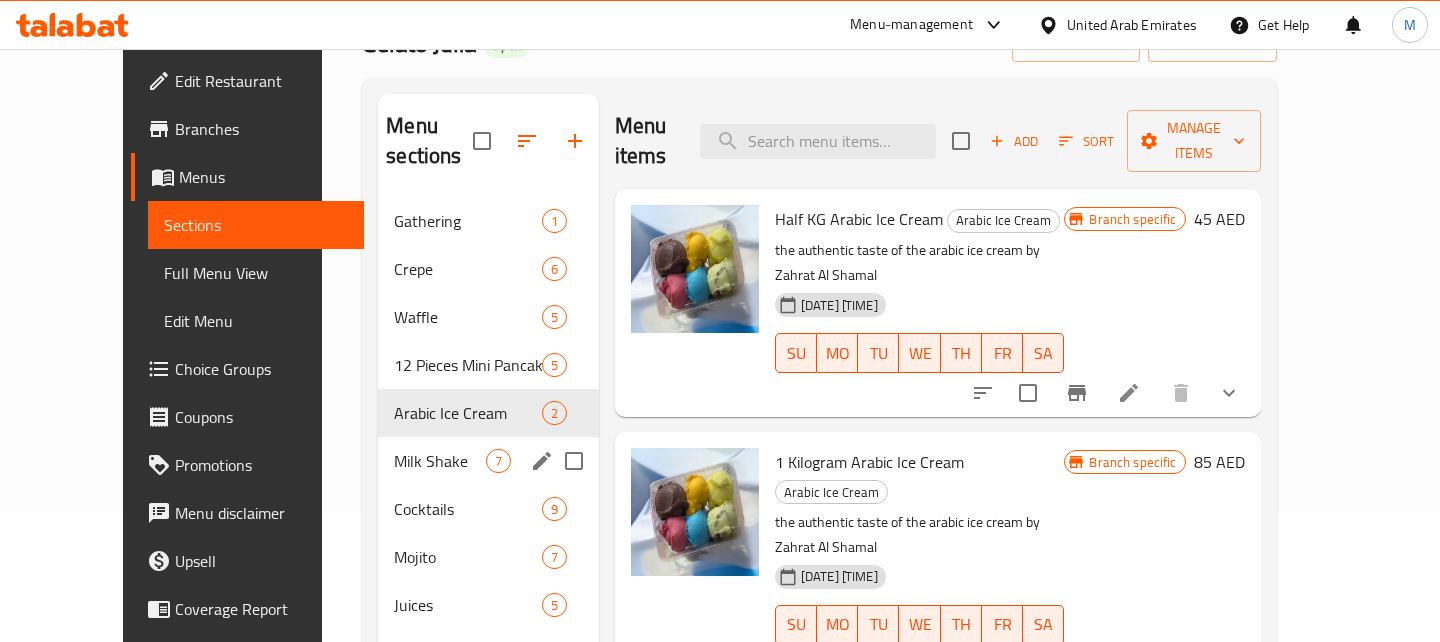 scroll, scrollTop: 131, scrollLeft: 0, axis: vertical 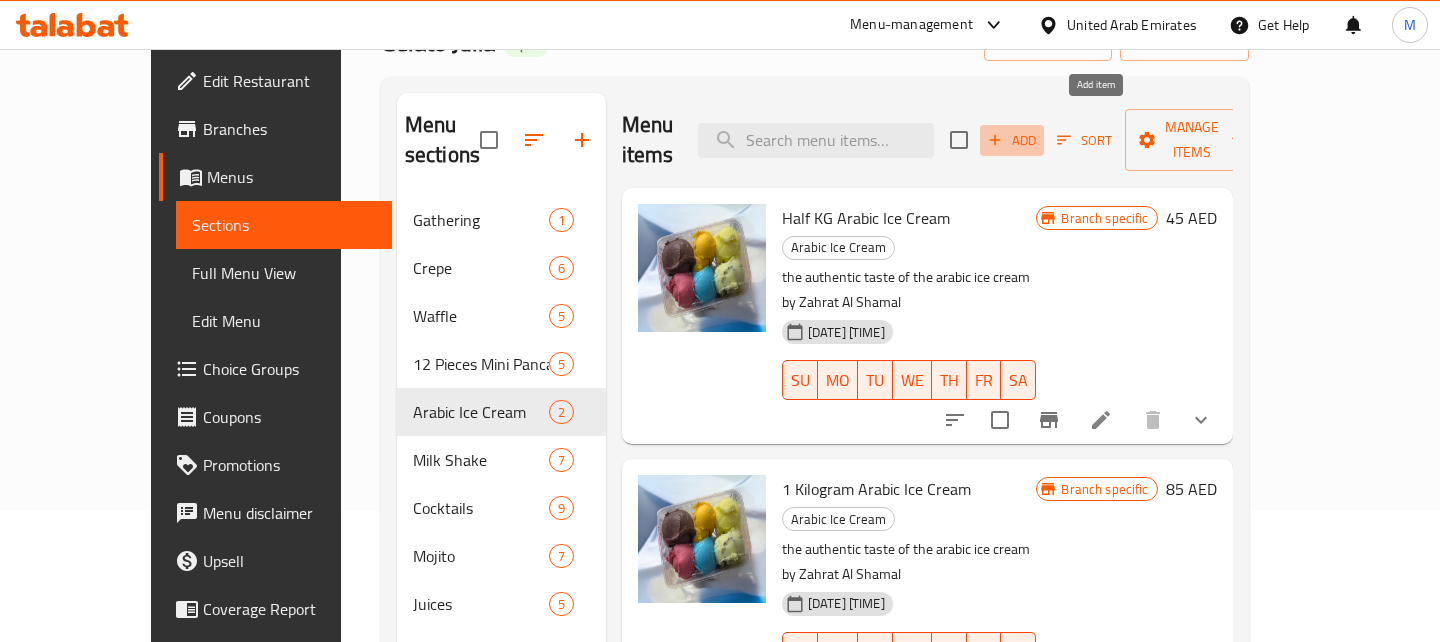 click 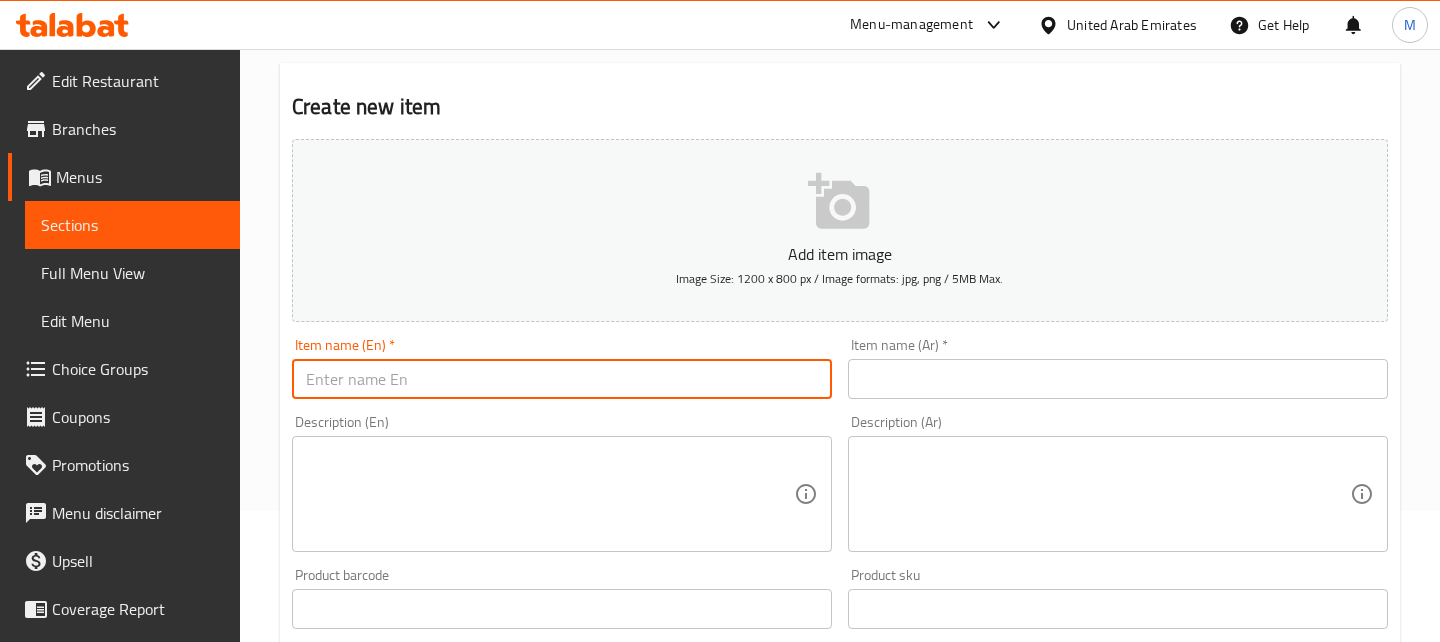 click at bounding box center [562, 379] 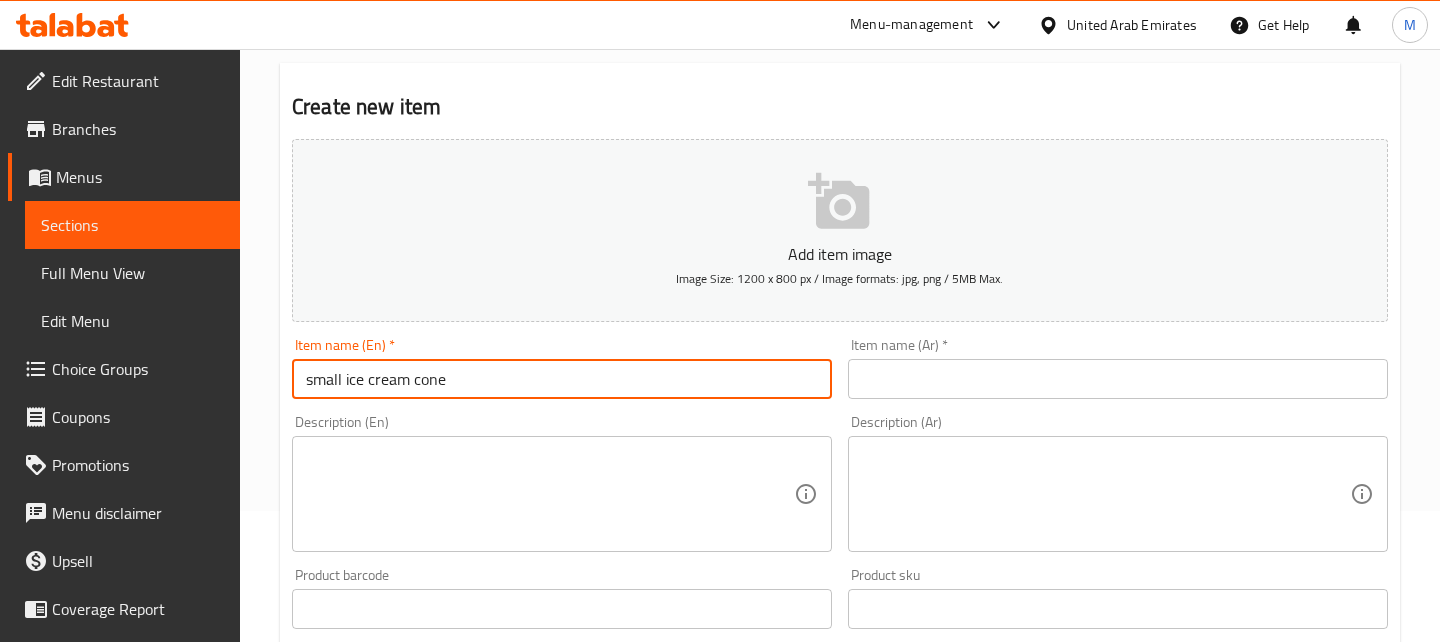 type on "small ice cream cone" 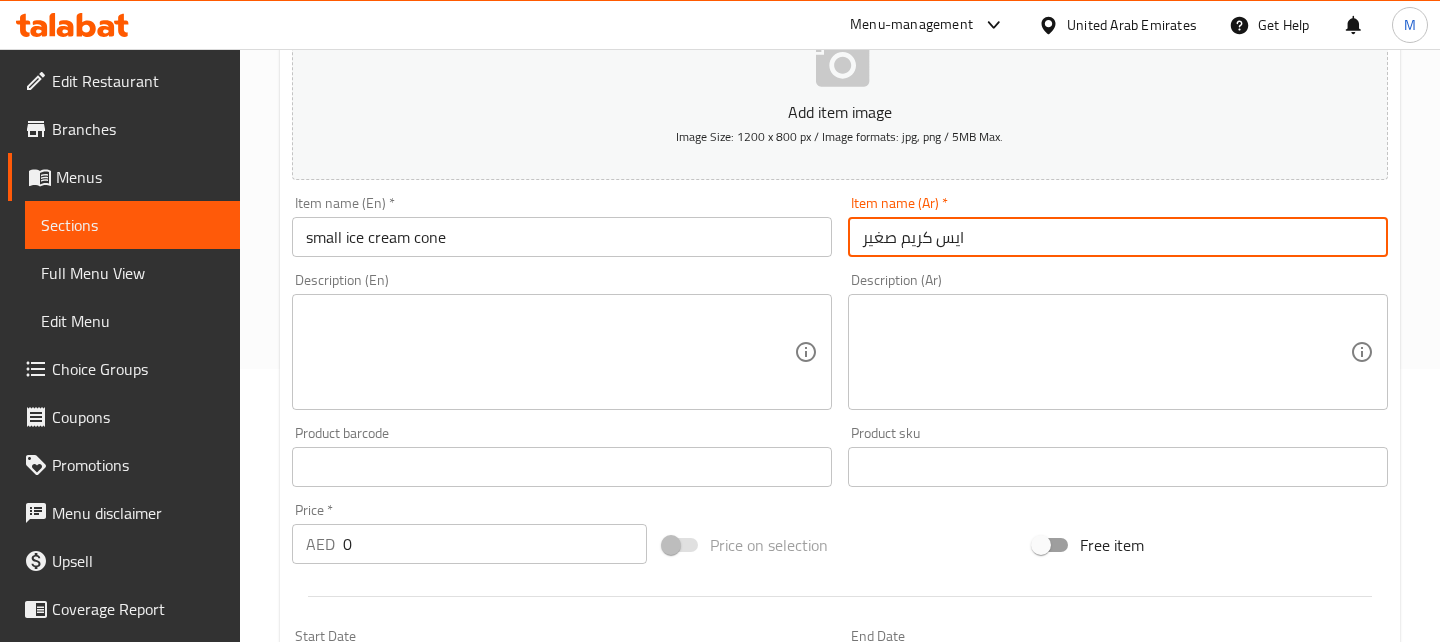 scroll, scrollTop: 337, scrollLeft: 0, axis: vertical 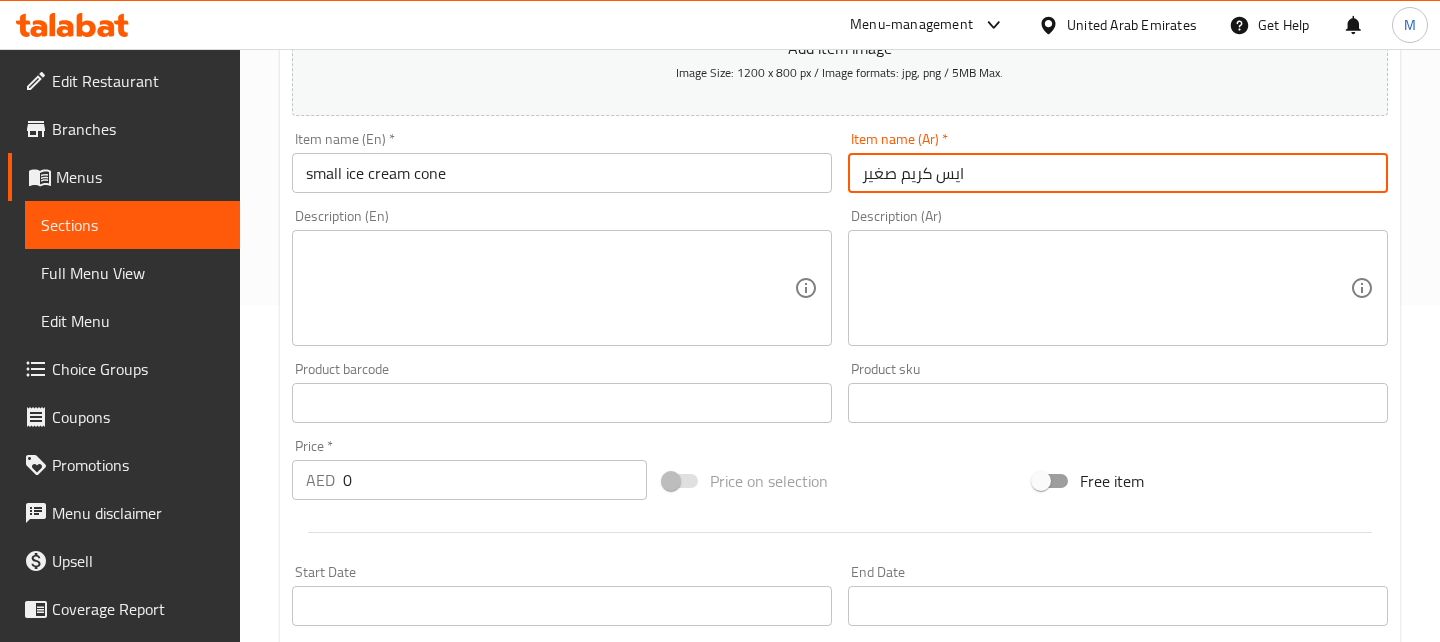 type on "ايس كريم صغير" 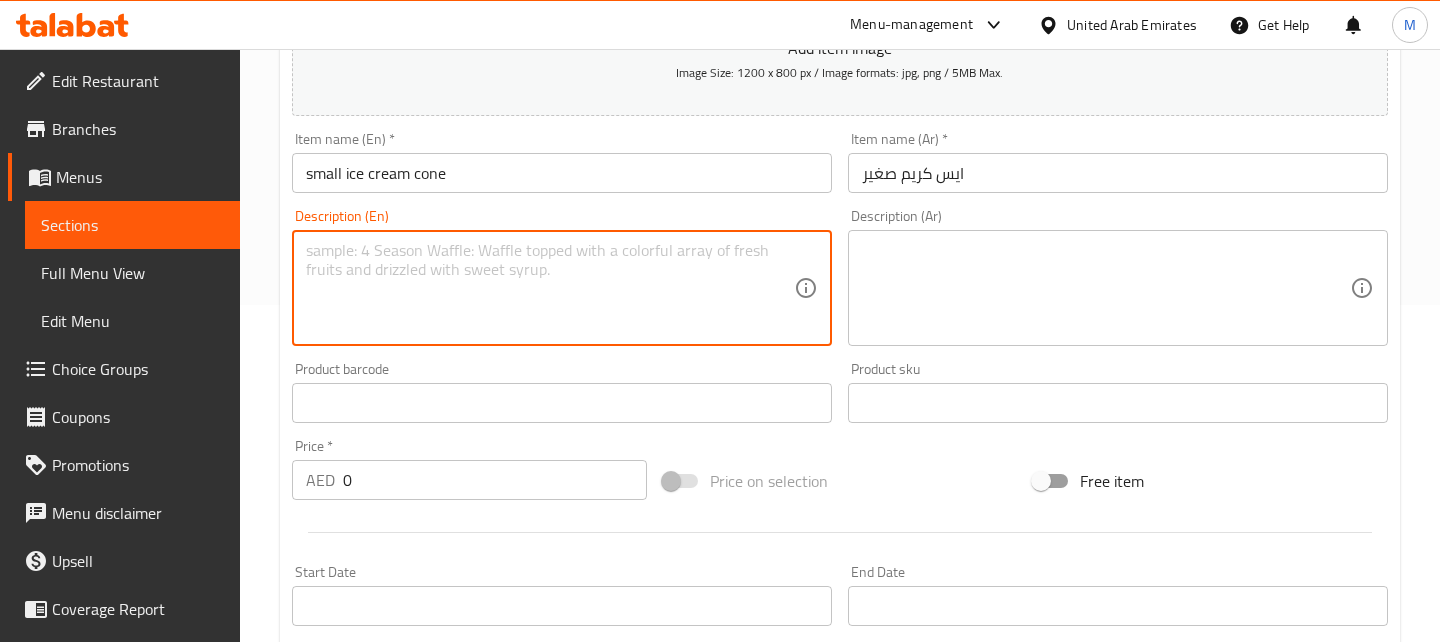 type on "u" 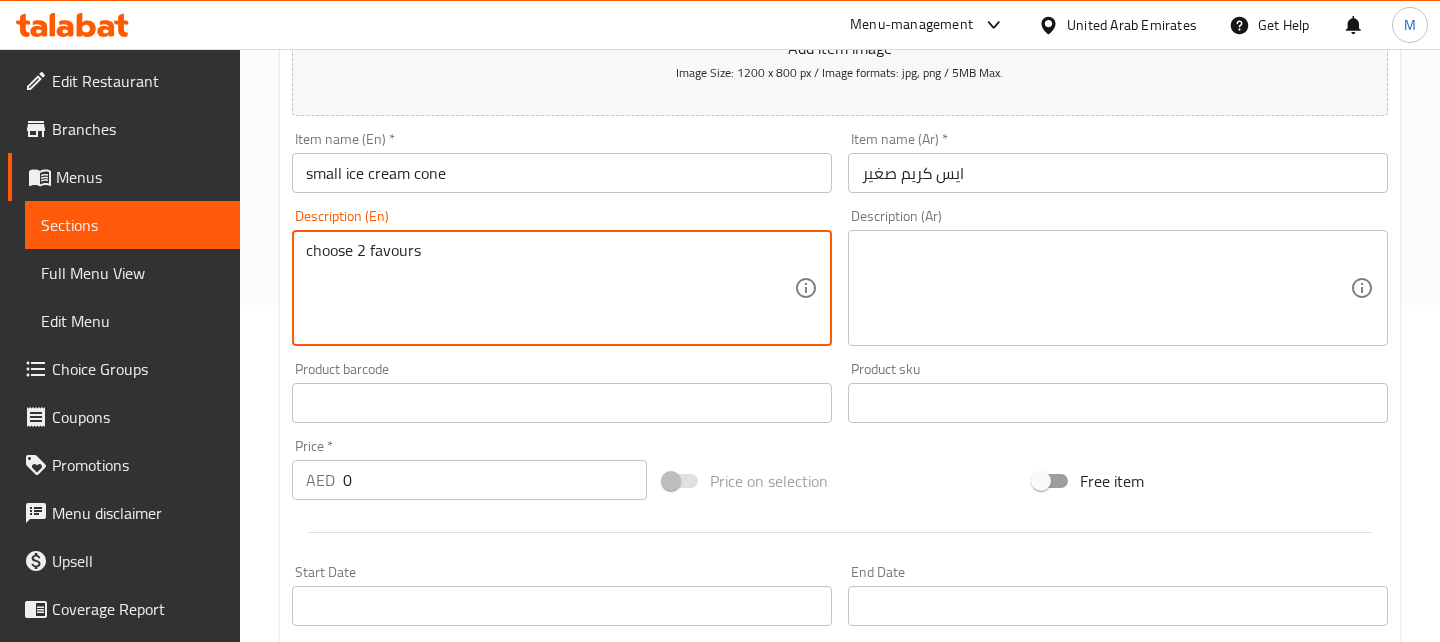 type on "choose 2 favours" 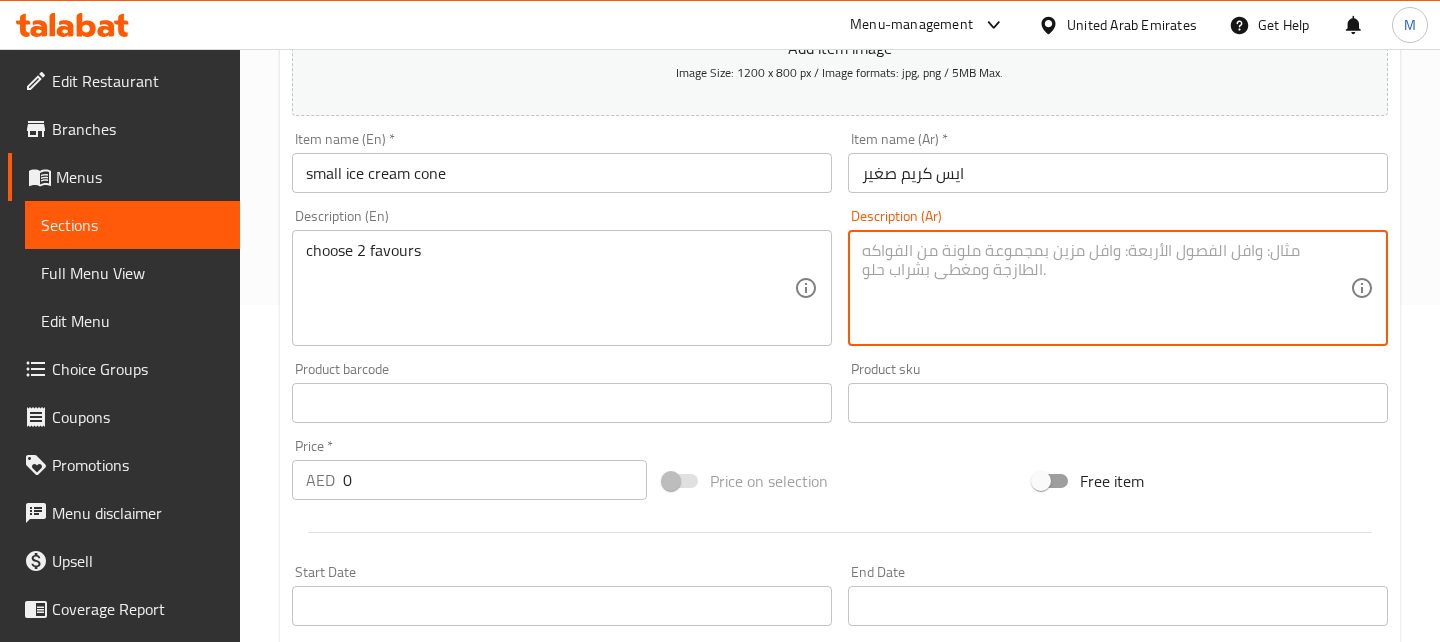 click at bounding box center [1106, 288] 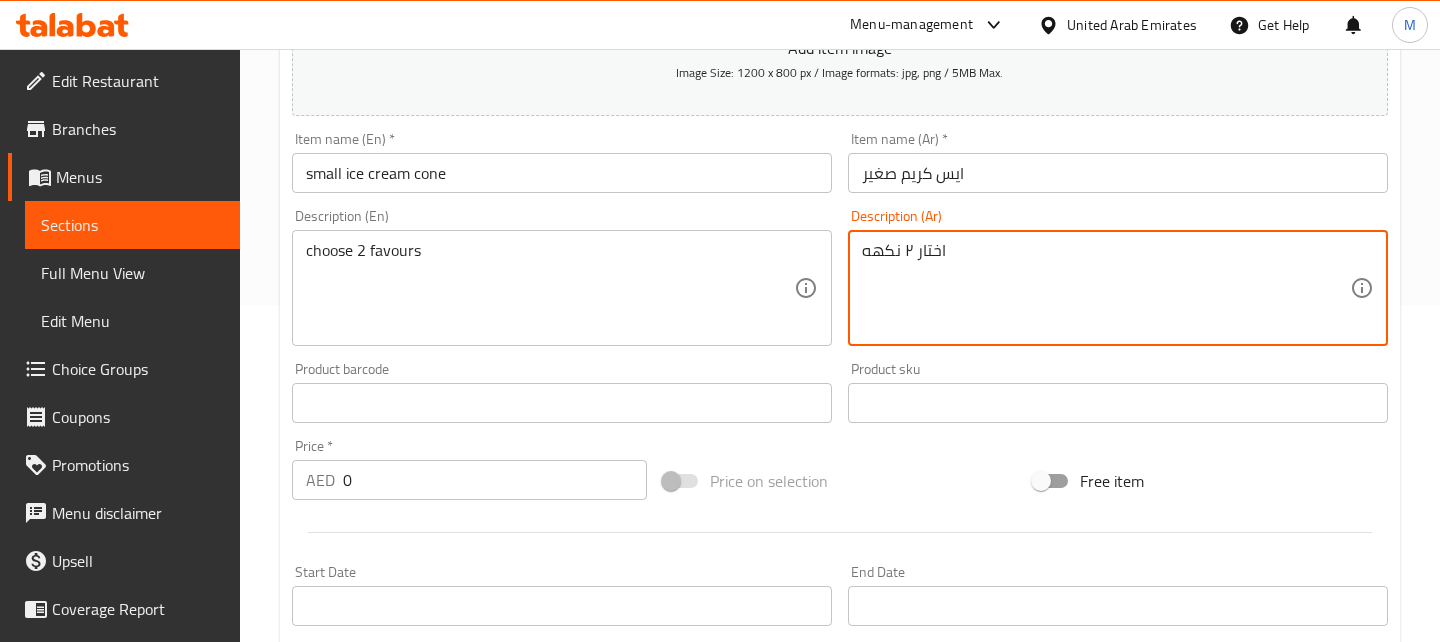 type on "اختار ٢ نكهه" 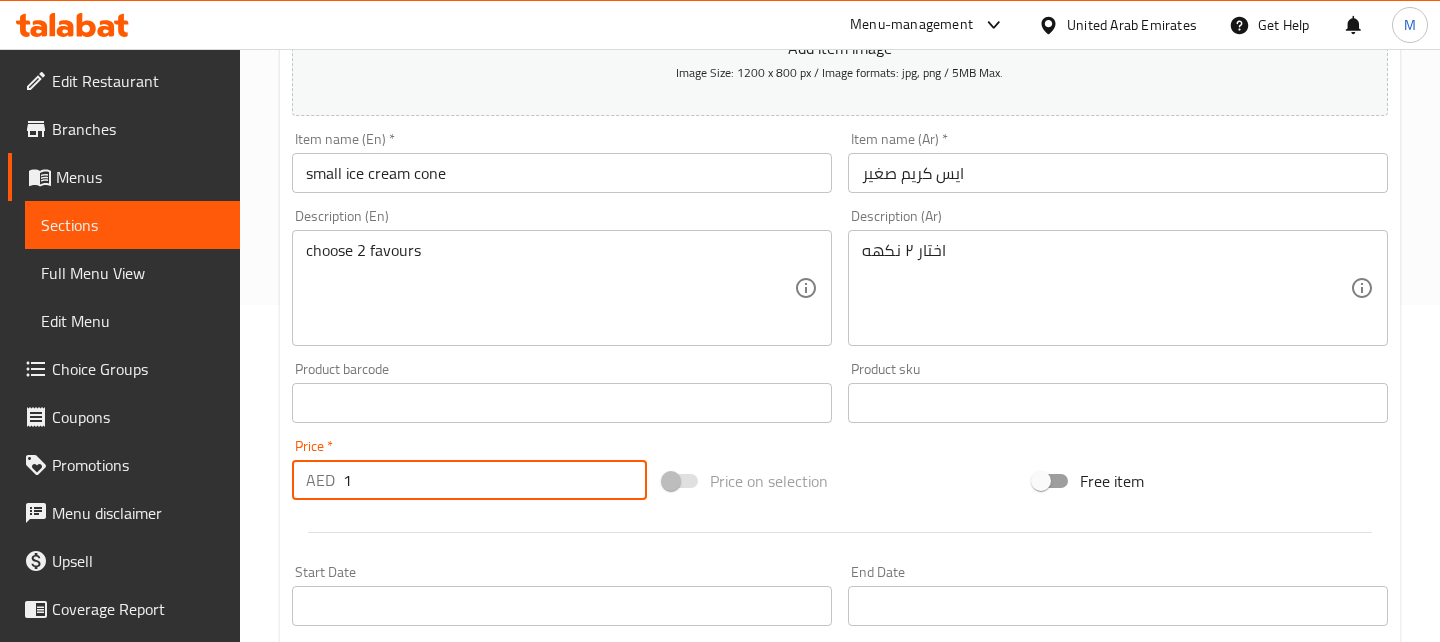 click on "1" at bounding box center (495, 480) 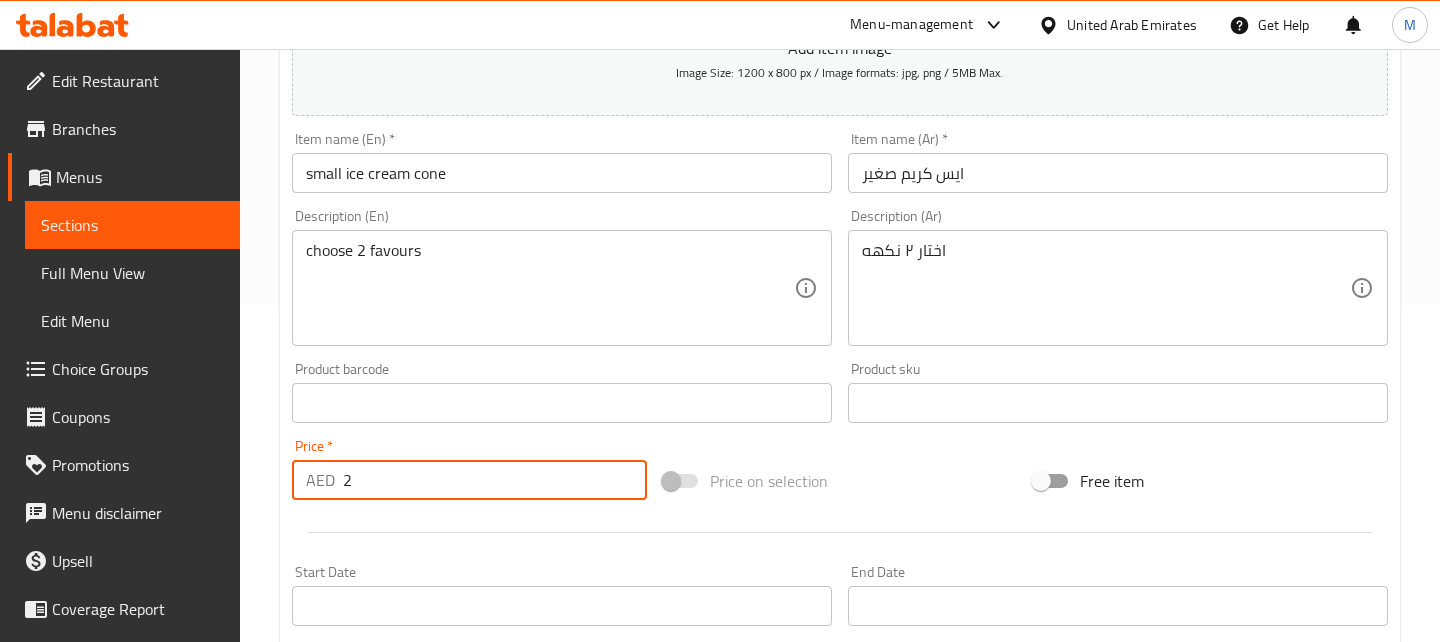click on "2" at bounding box center (495, 480) 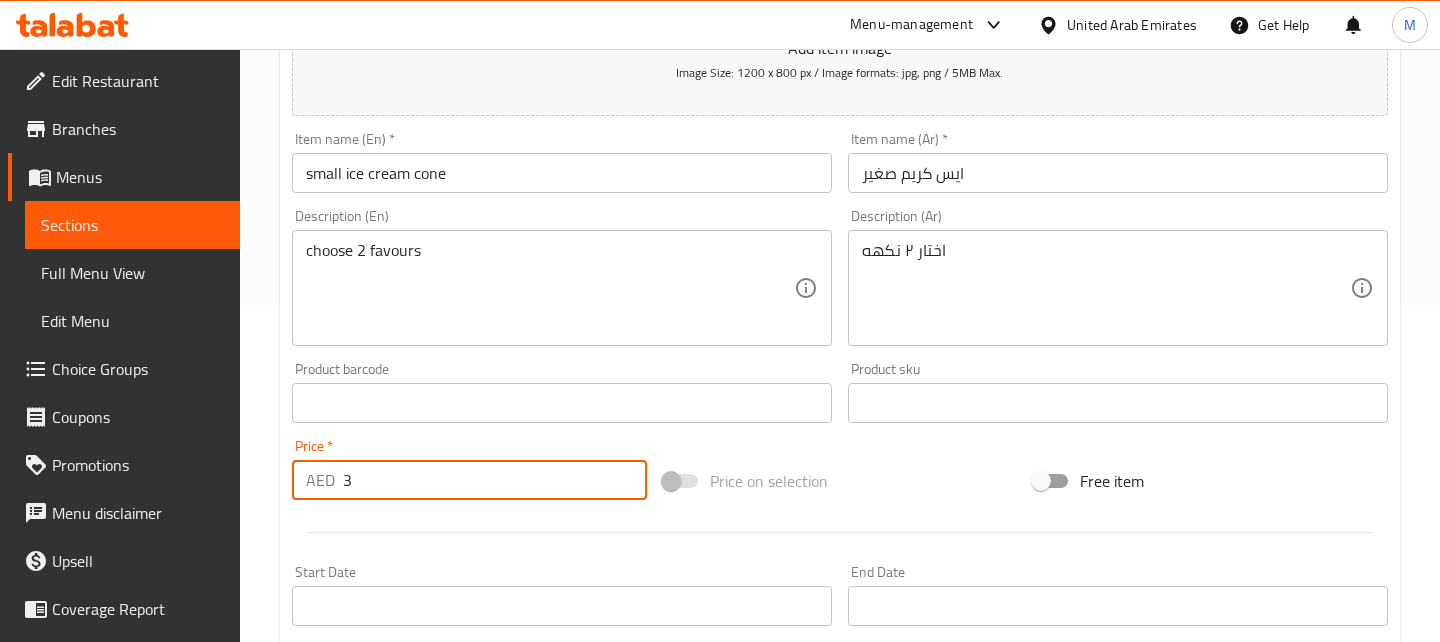 click on "3" at bounding box center (495, 480) 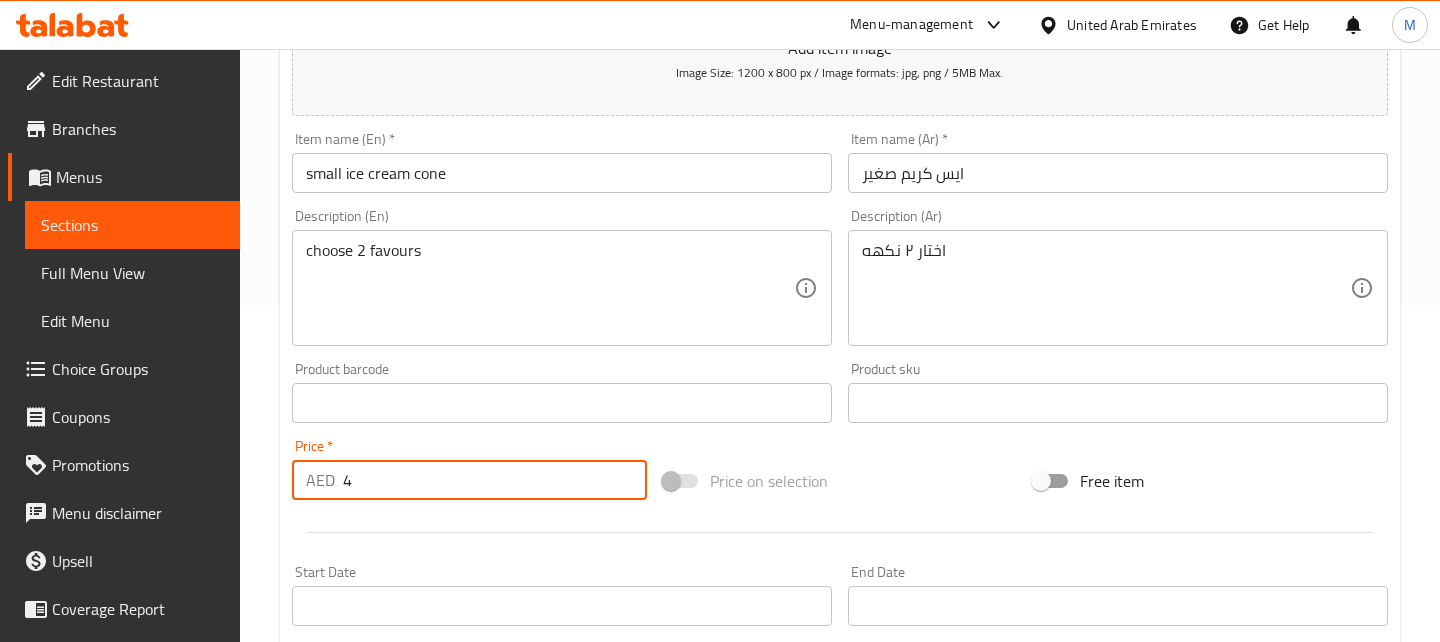 click on "4" at bounding box center [495, 480] 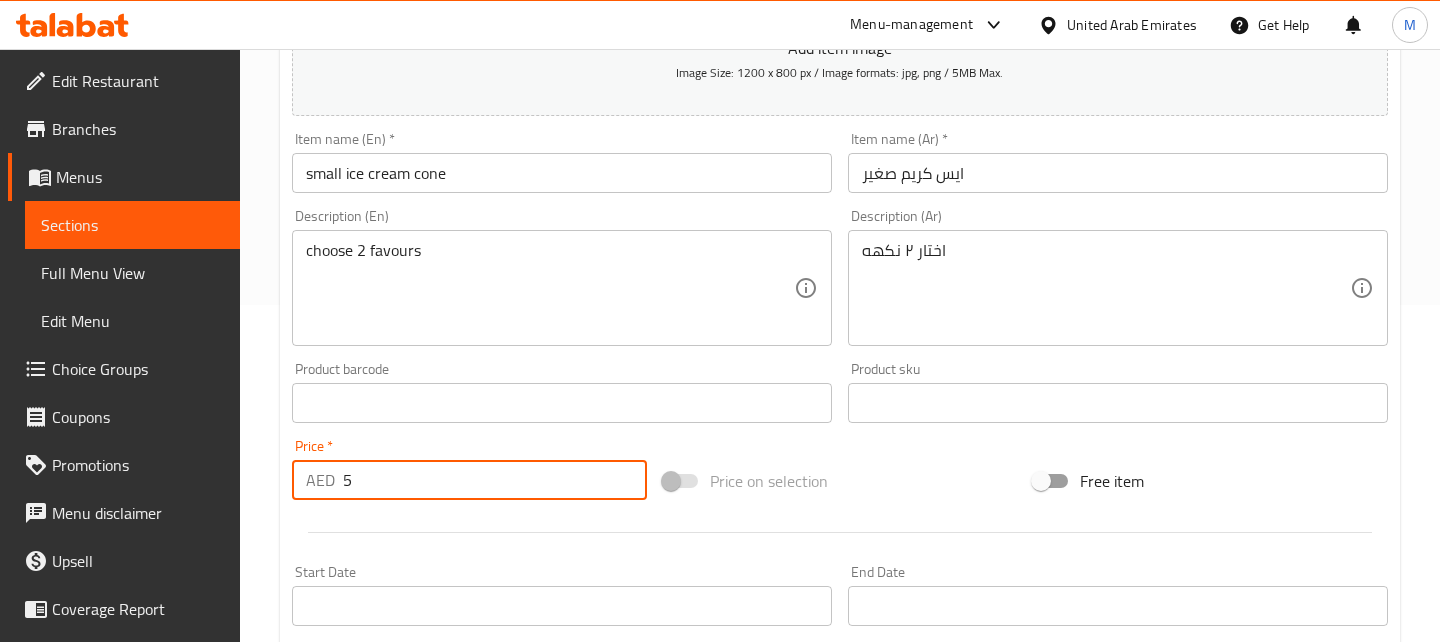 click on "5" at bounding box center (495, 480) 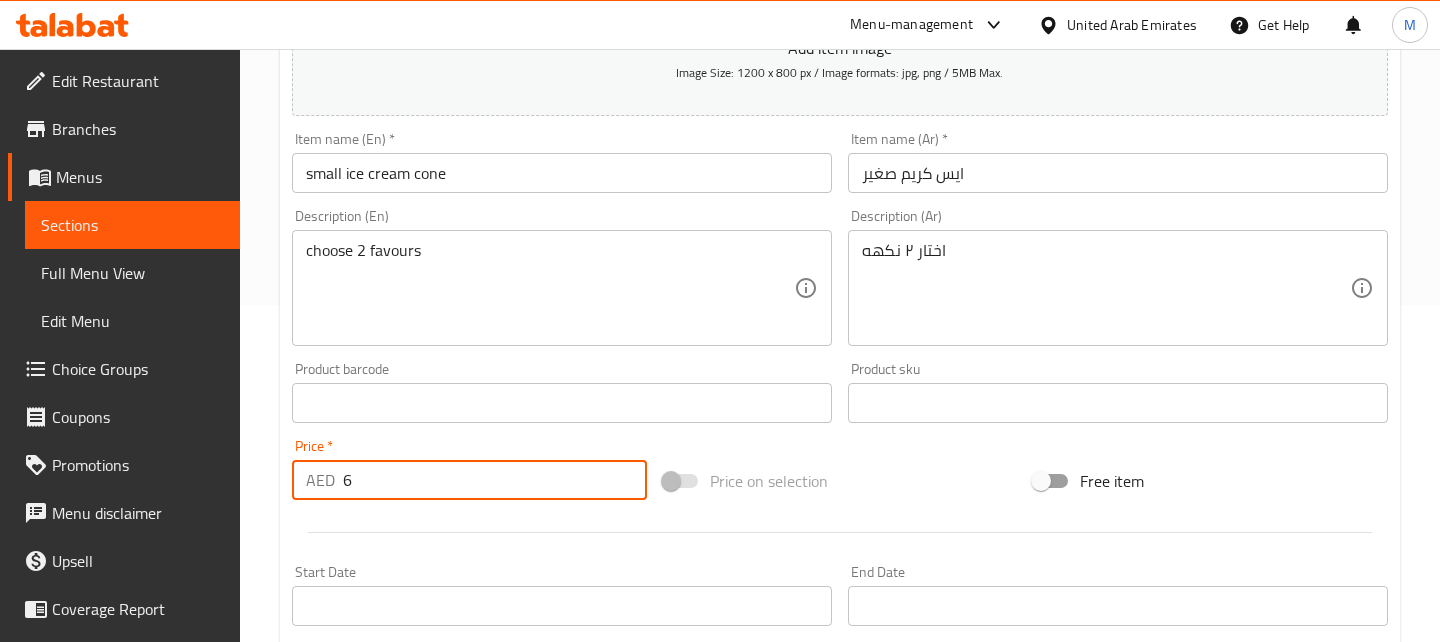 click on "6" at bounding box center (495, 480) 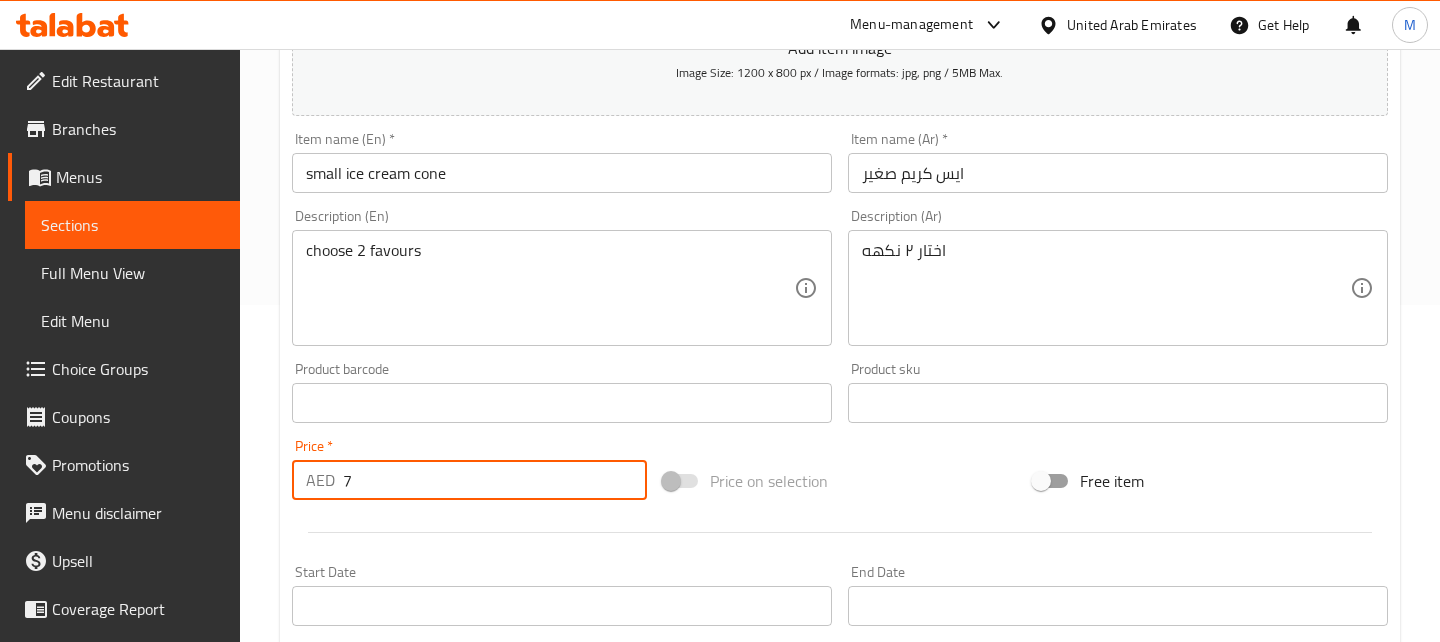 click on "7" at bounding box center [495, 480] 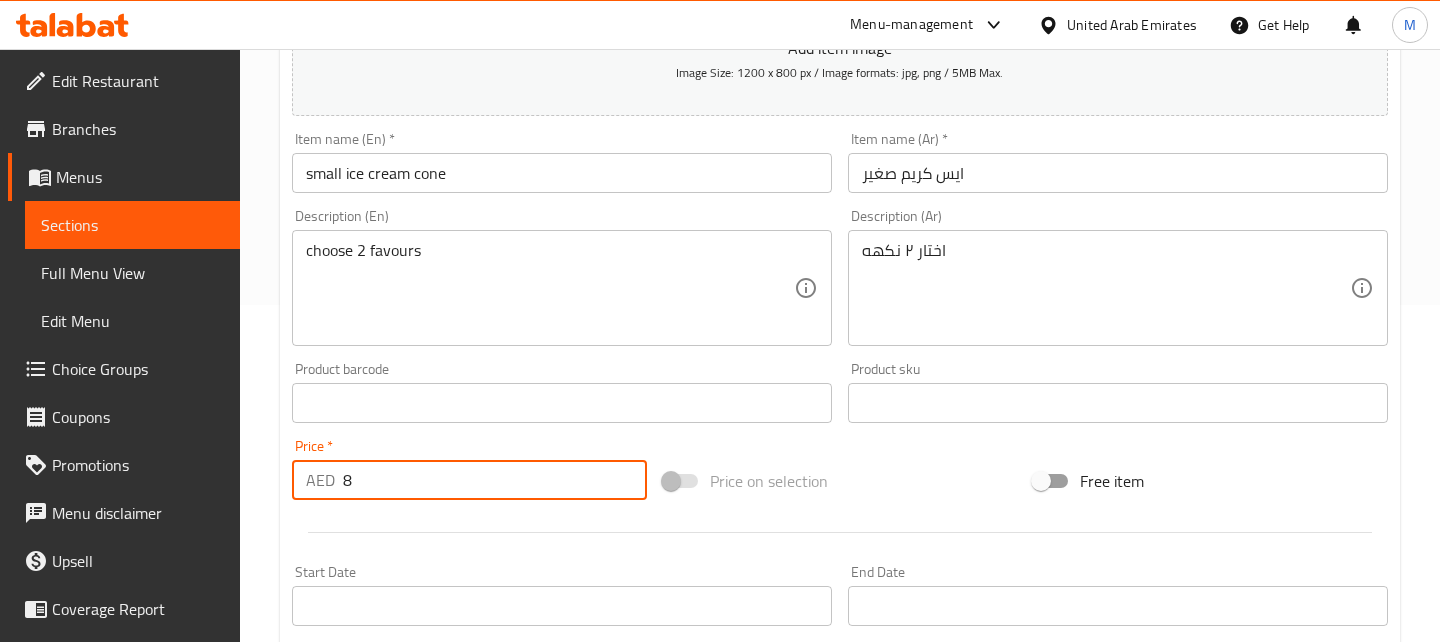 click on "8" at bounding box center (495, 480) 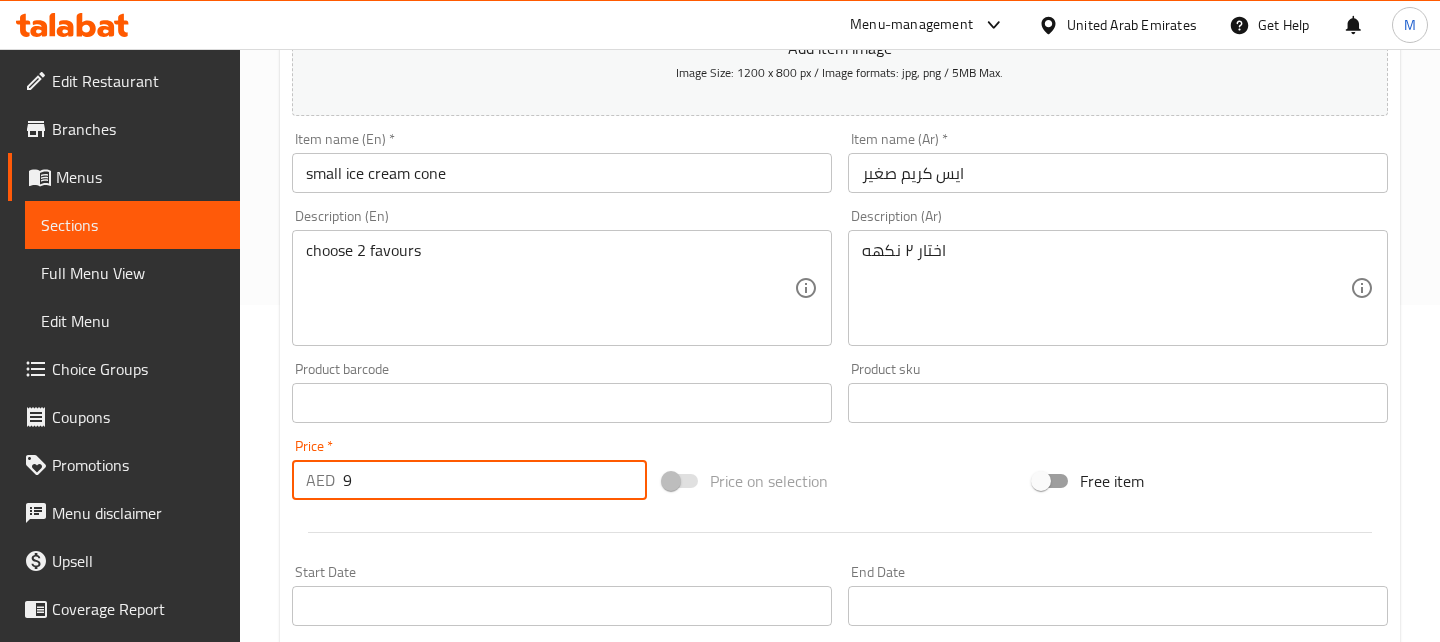 click on "9" at bounding box center [495, 480] 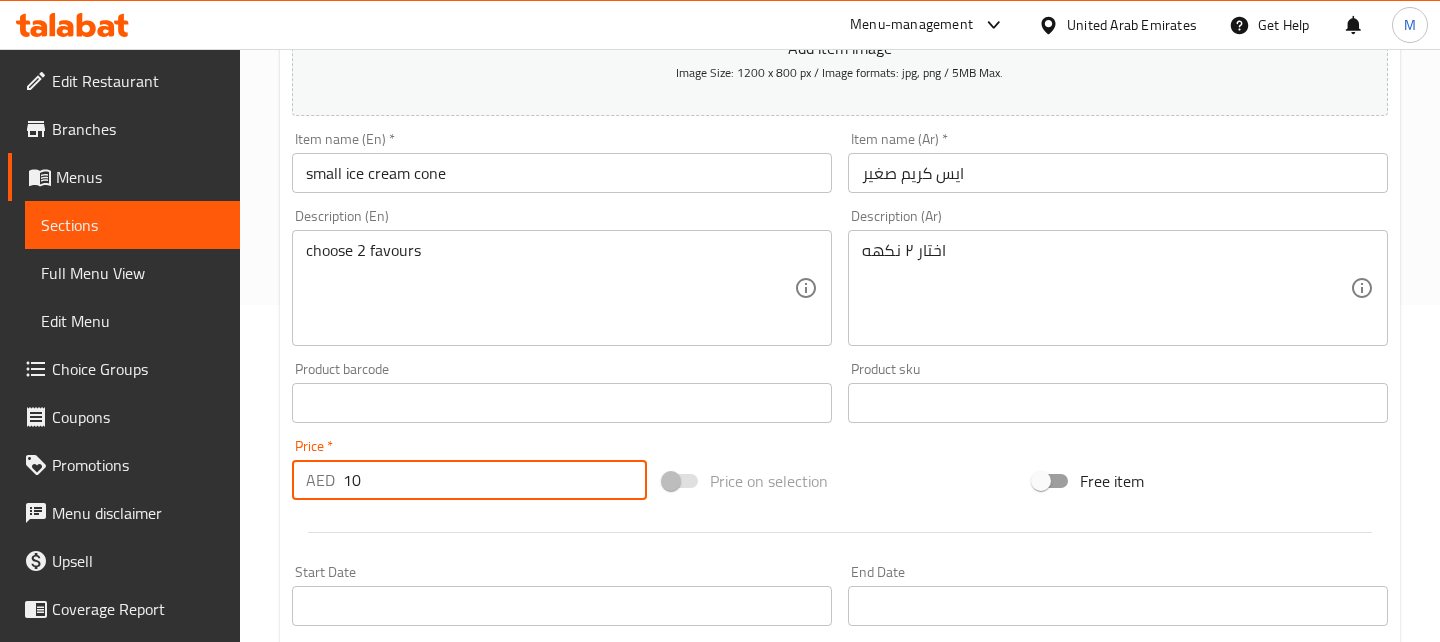 click on "10" at bounding box center [495, 480] 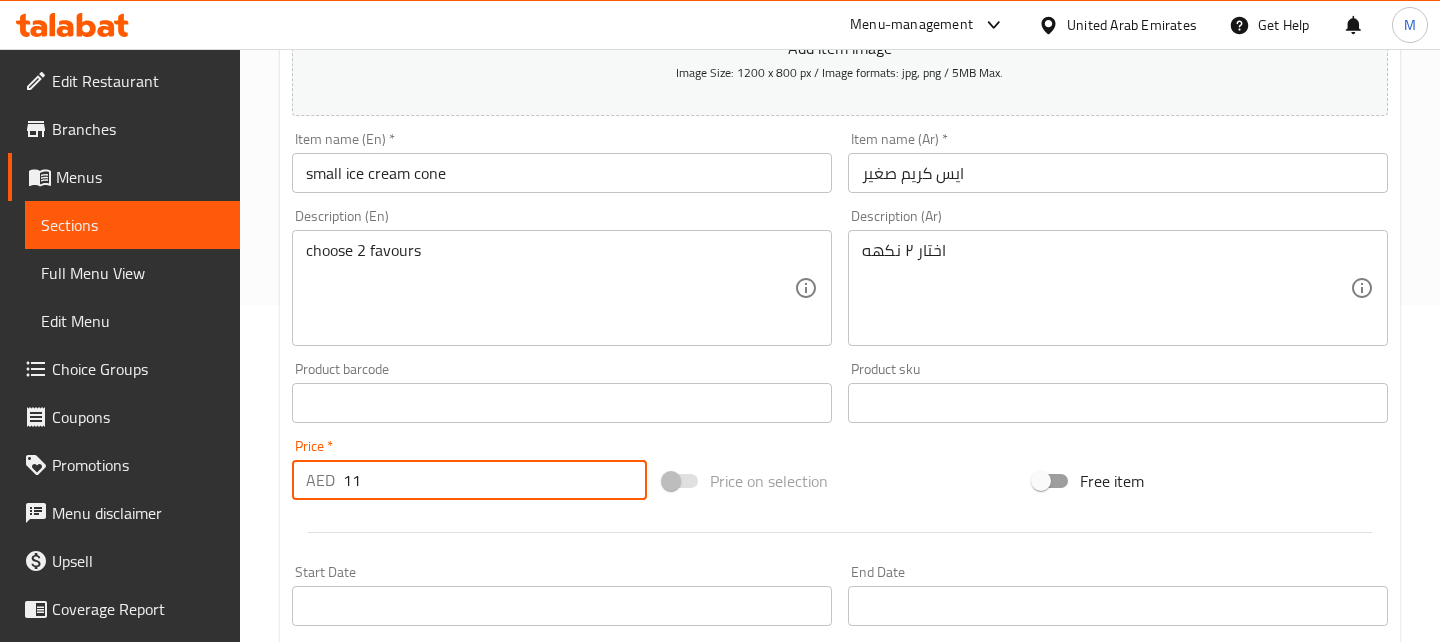 click on "11" at bounding box center [495, 480] 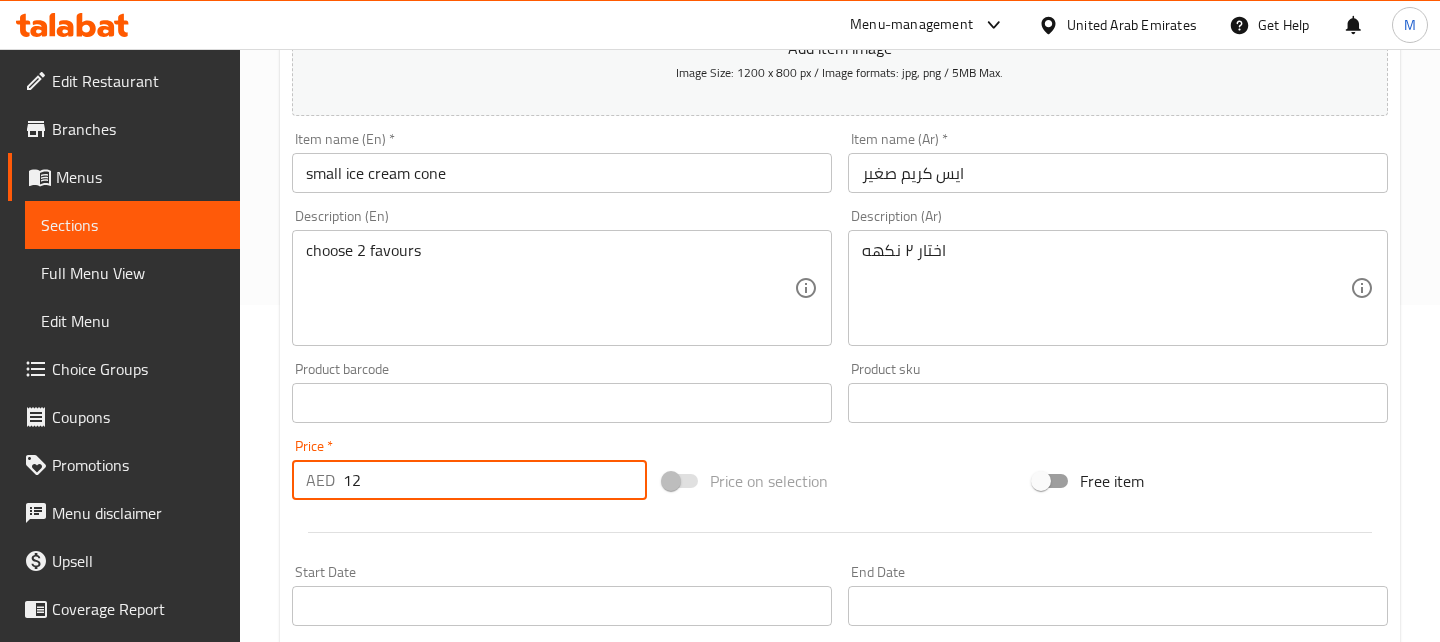 click on "12" at bounding box center [495, 480] 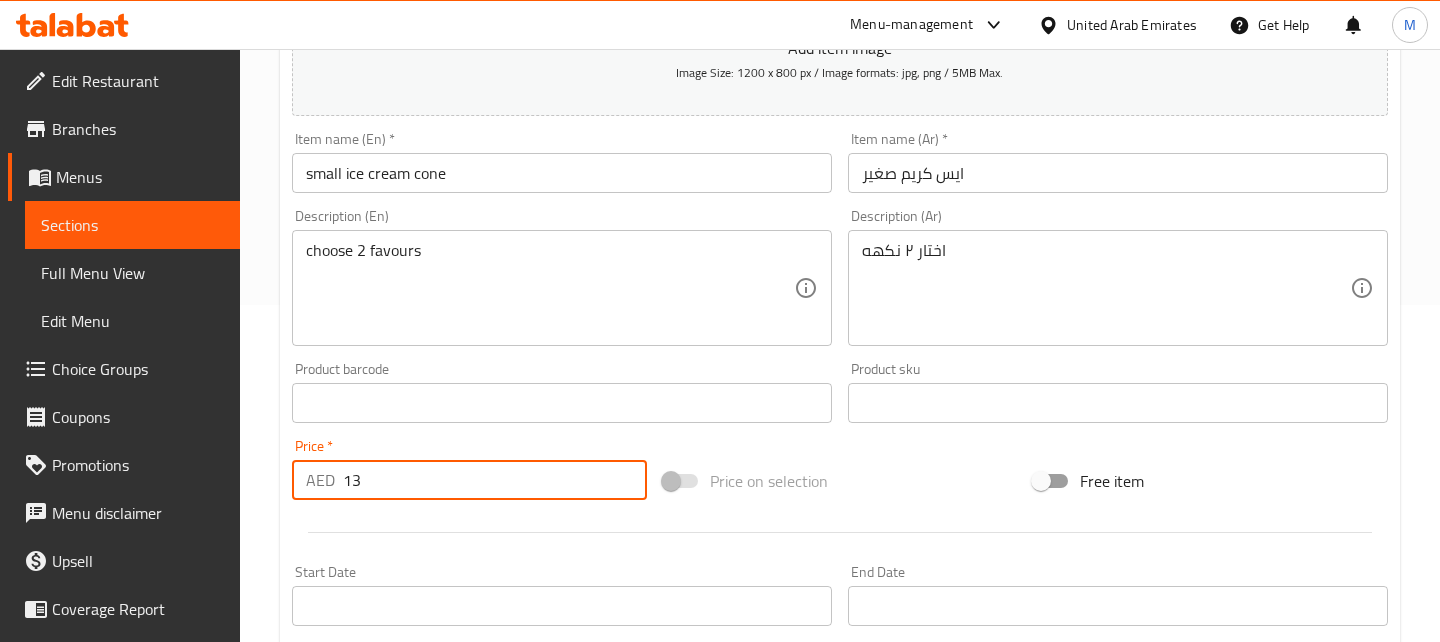 click on "13" at bounding box center (495, 480) 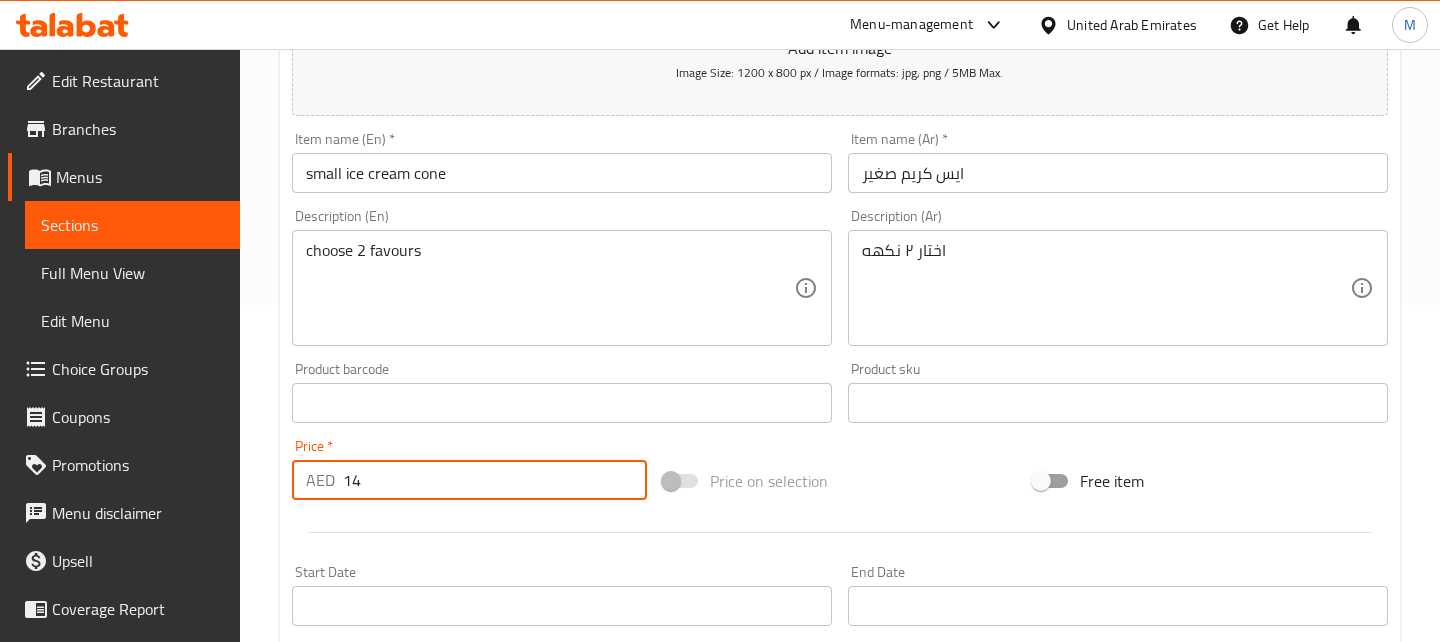 click on "14" at bounding box center (495, 480) 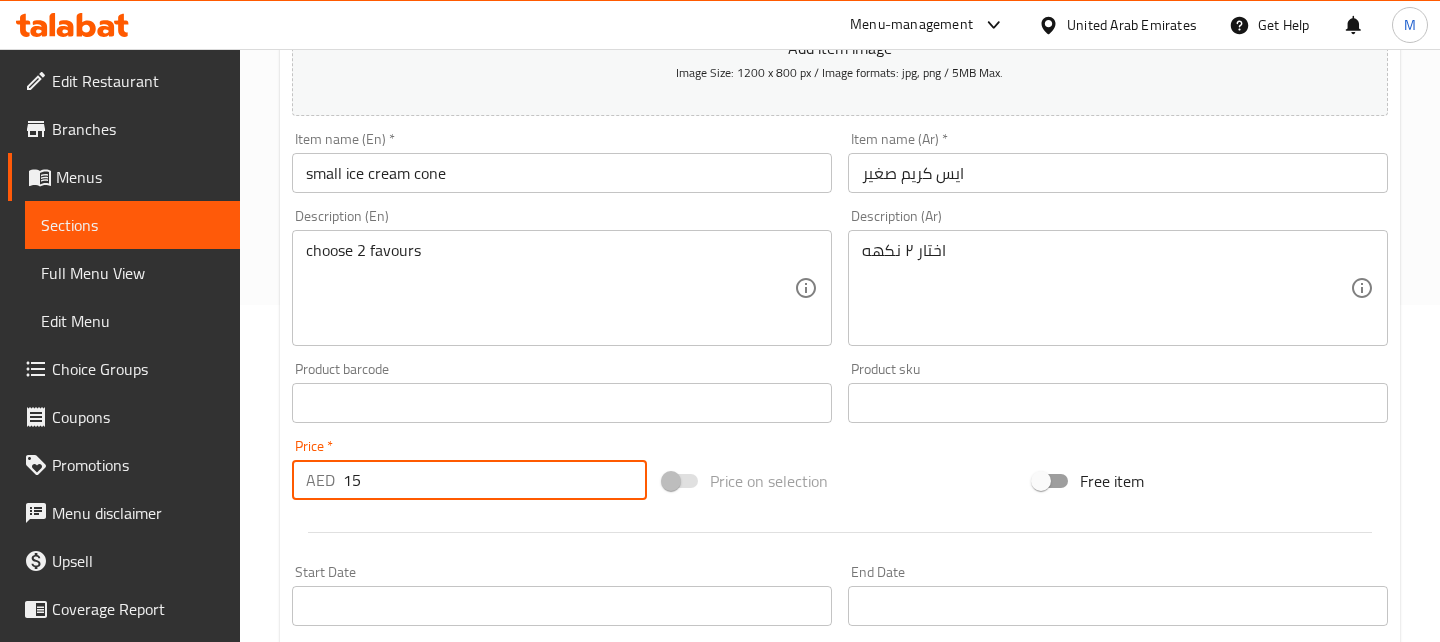 click on "15" at bounding box center [495, 480] 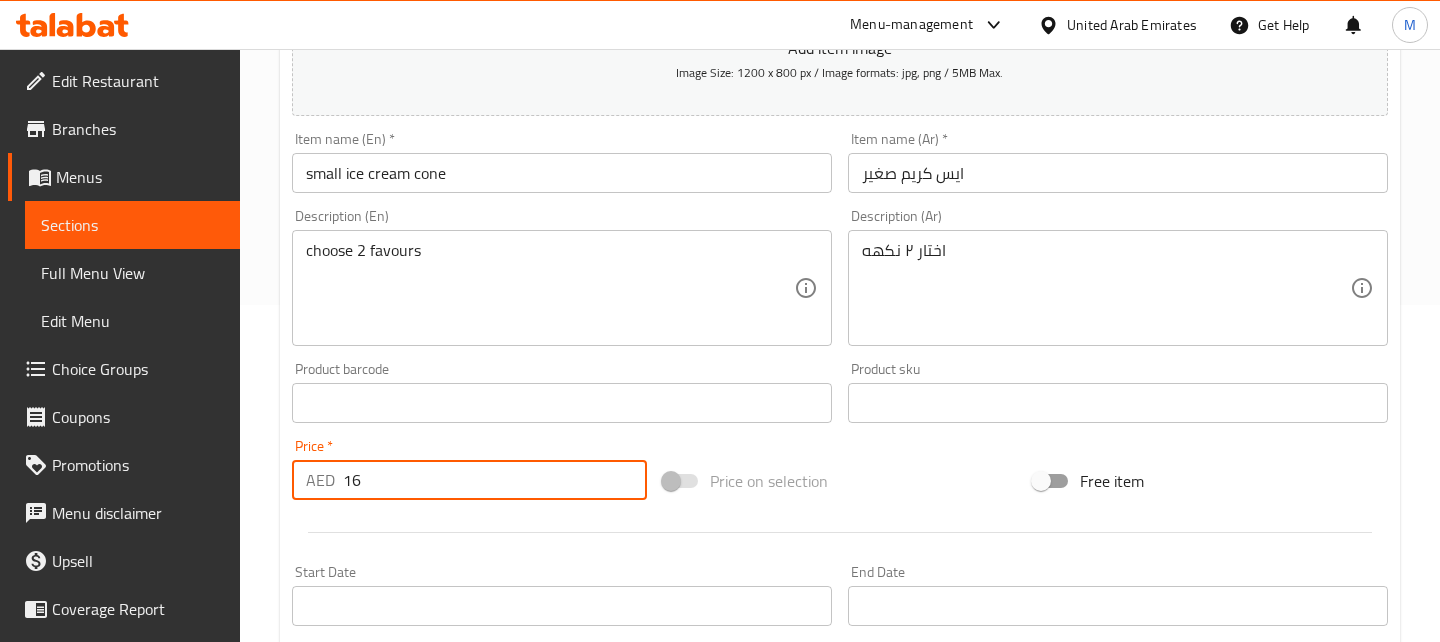 click on "16" at bounding box center [495, 480] 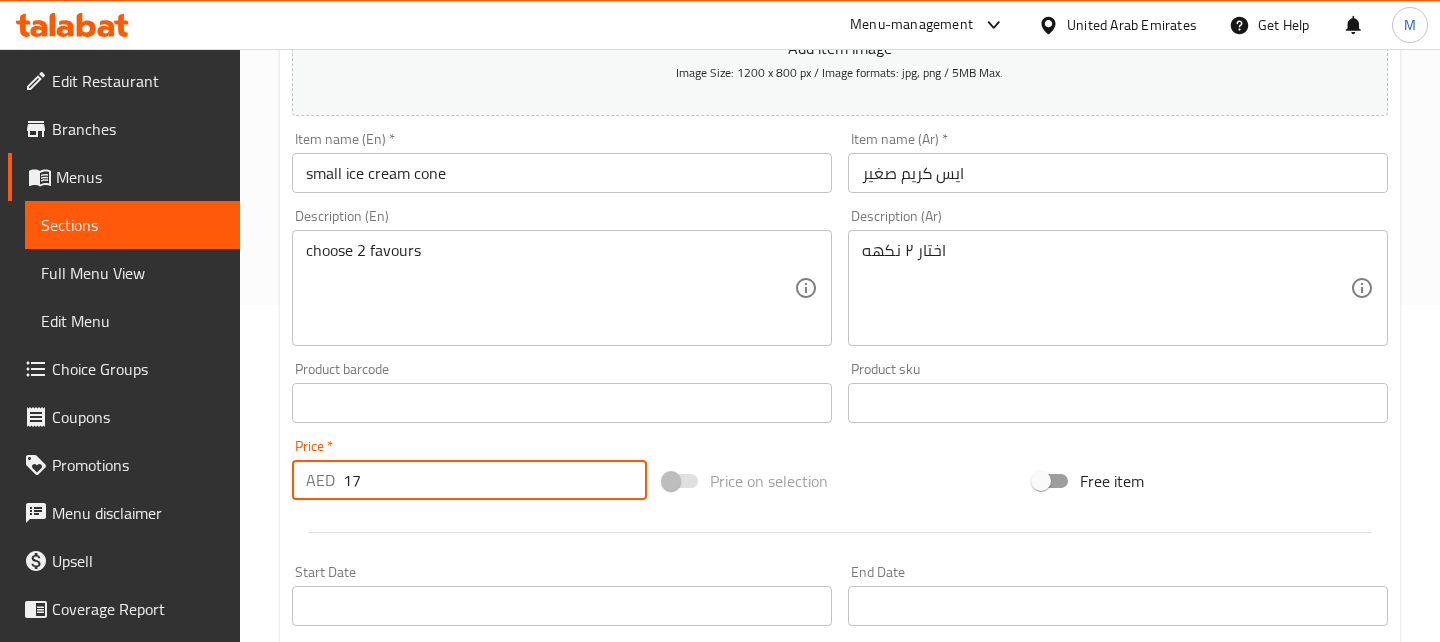 click on "17" at bounding box center (495, 480) 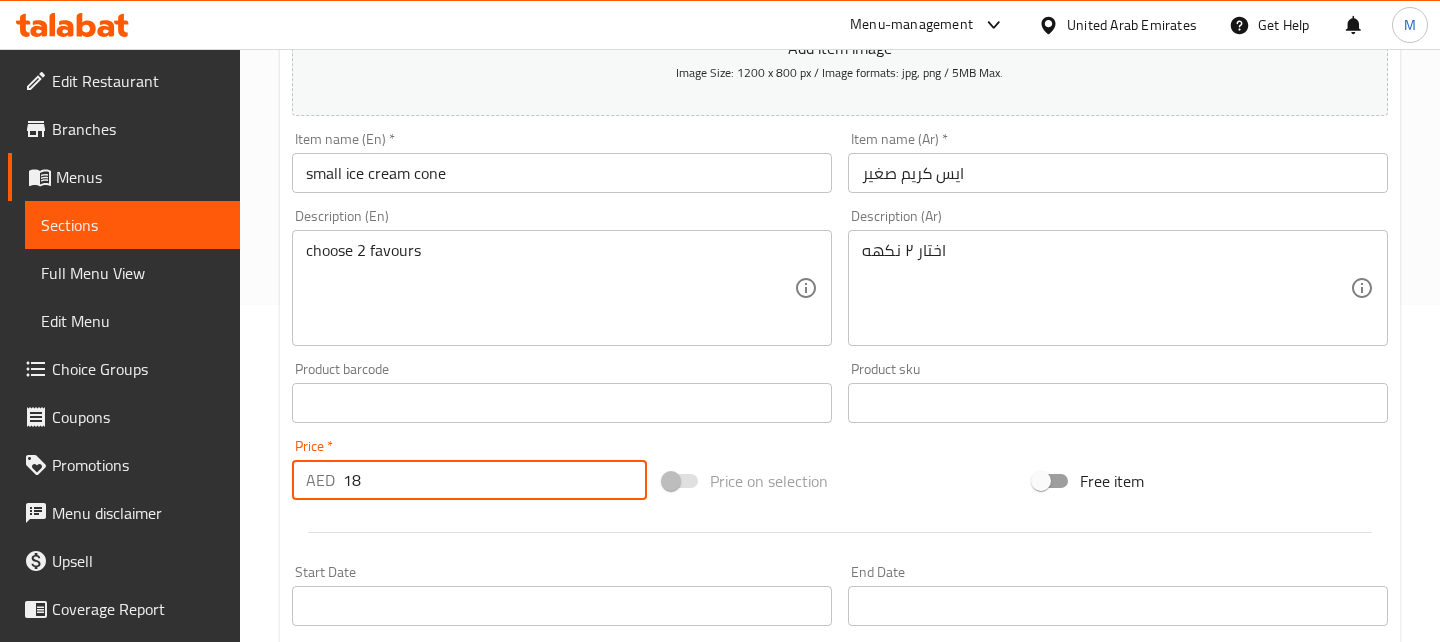 click on "18" at bounding box center (495, 480) 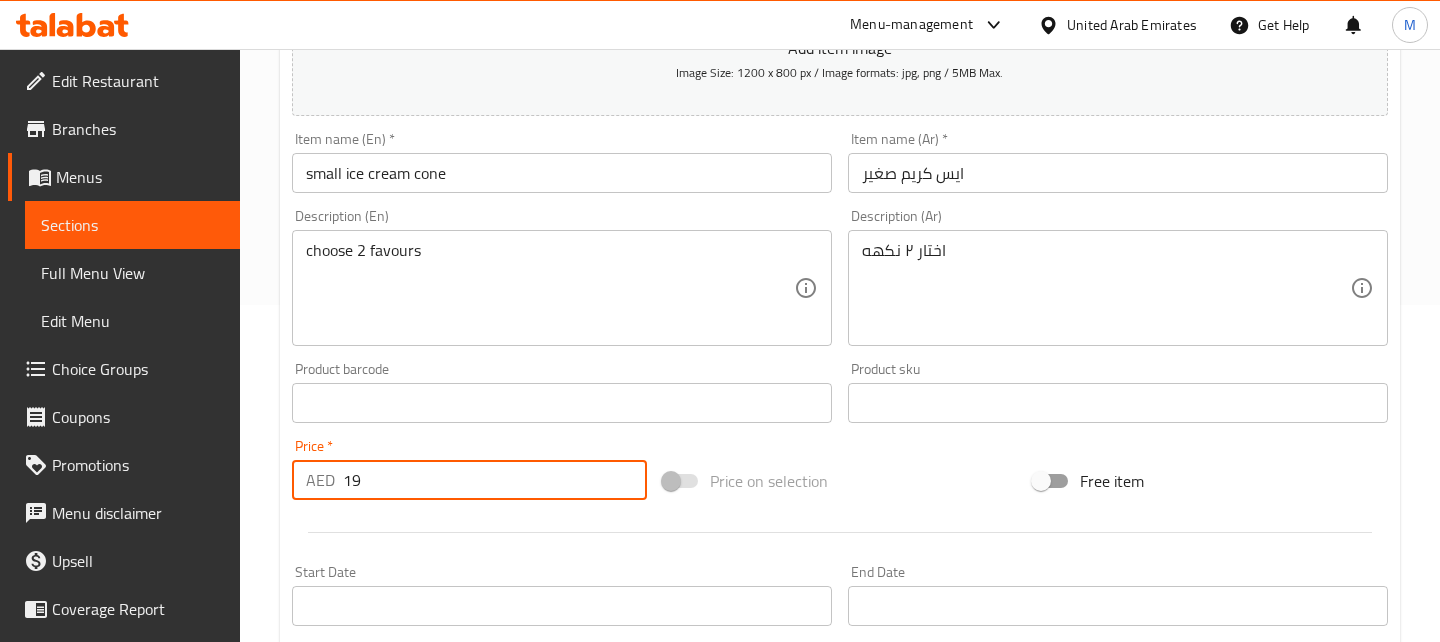 click on "19" at bounding box center [495, 480] 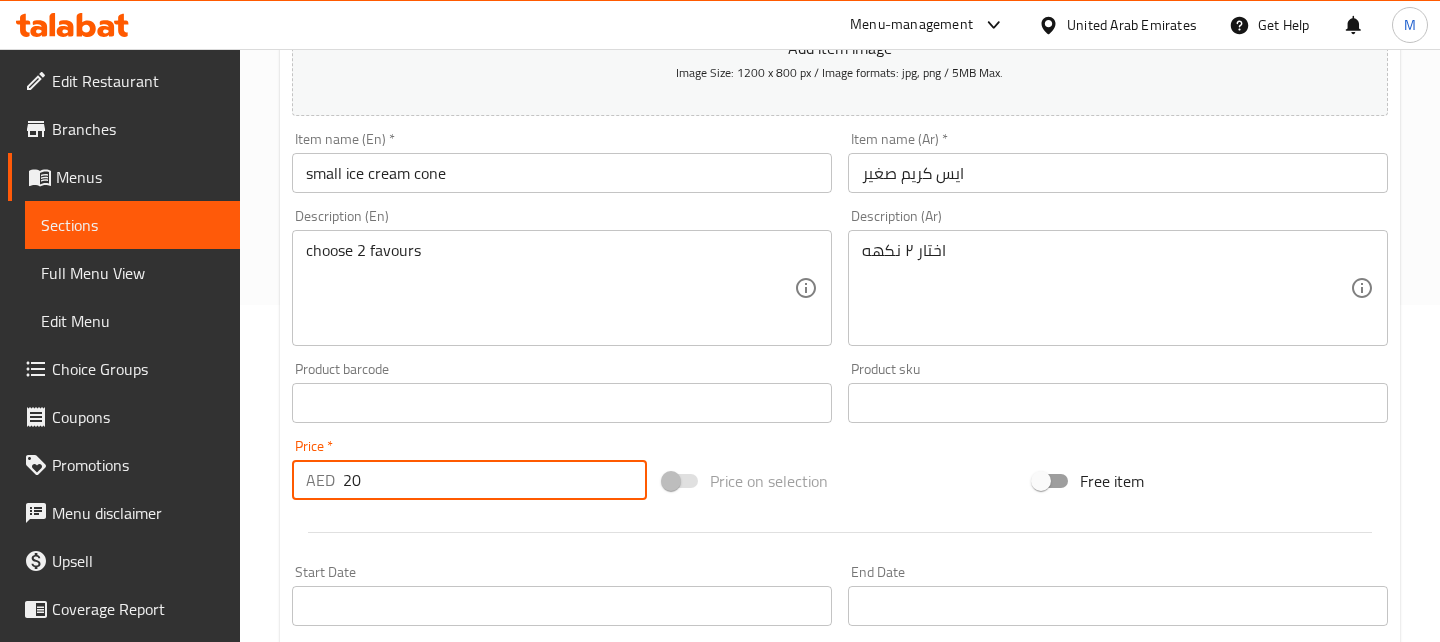 type on "20" 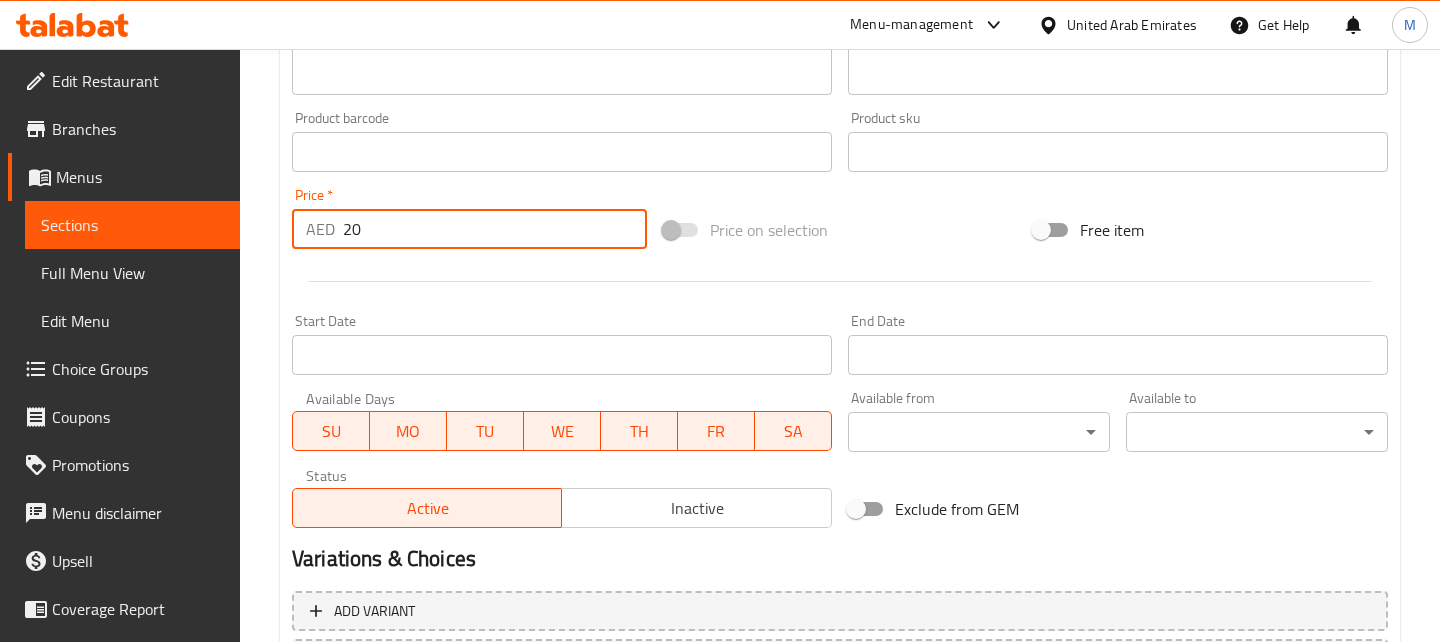 scroll, scrollTop: 771, scrollLeft: 0, axis: vertical 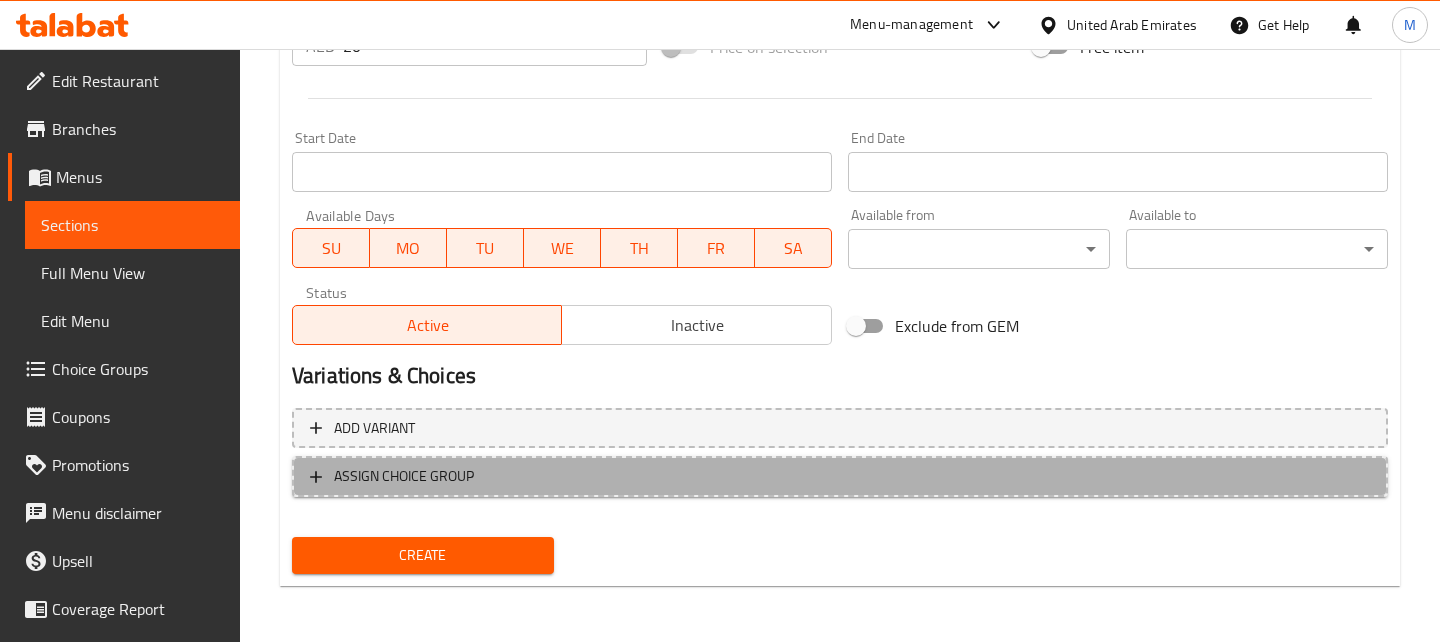 click on "ASSIGN CHOICE GROUP" at bounding box center [840, 476] 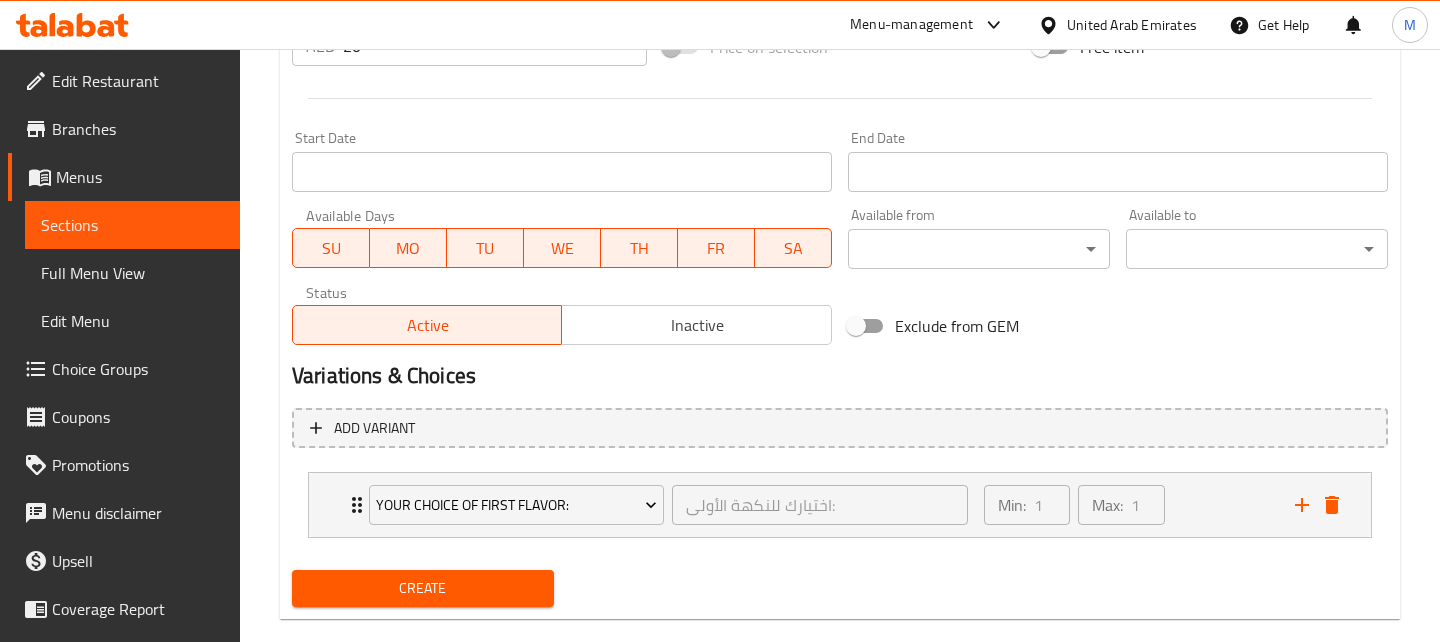scroll, scrollTop: 804, scrollLeft: 0, axis: vertical 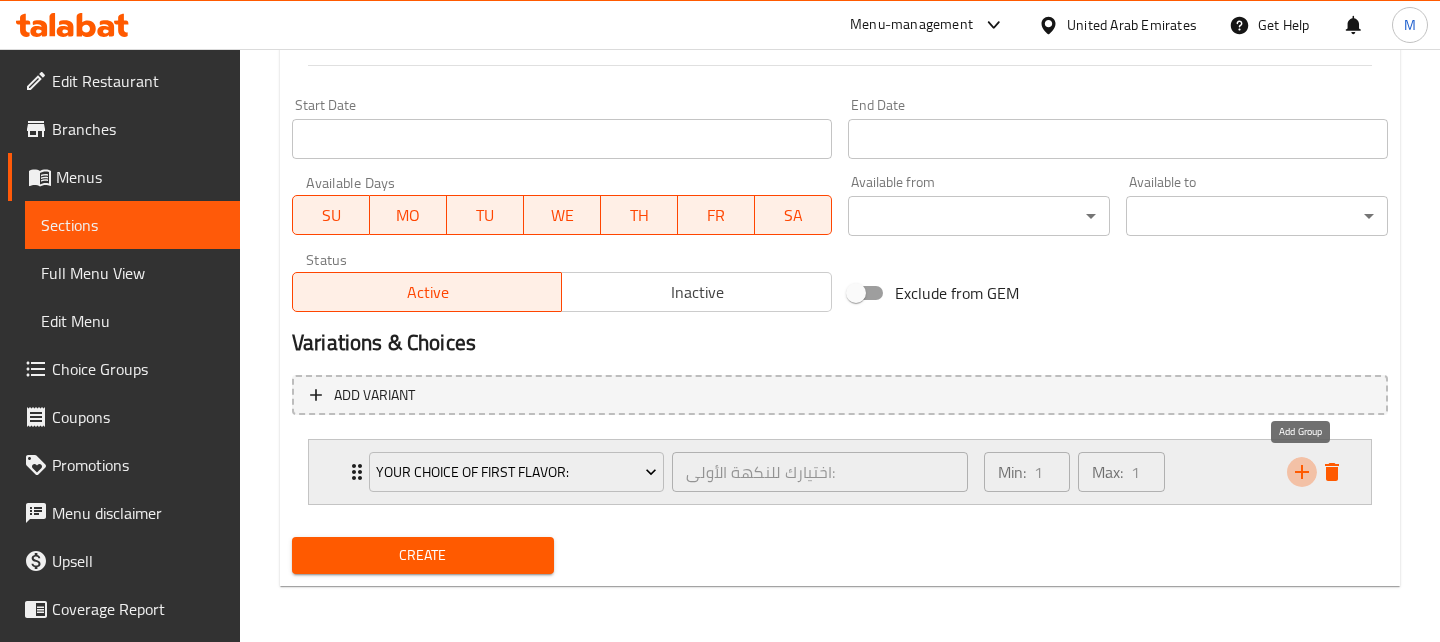 click 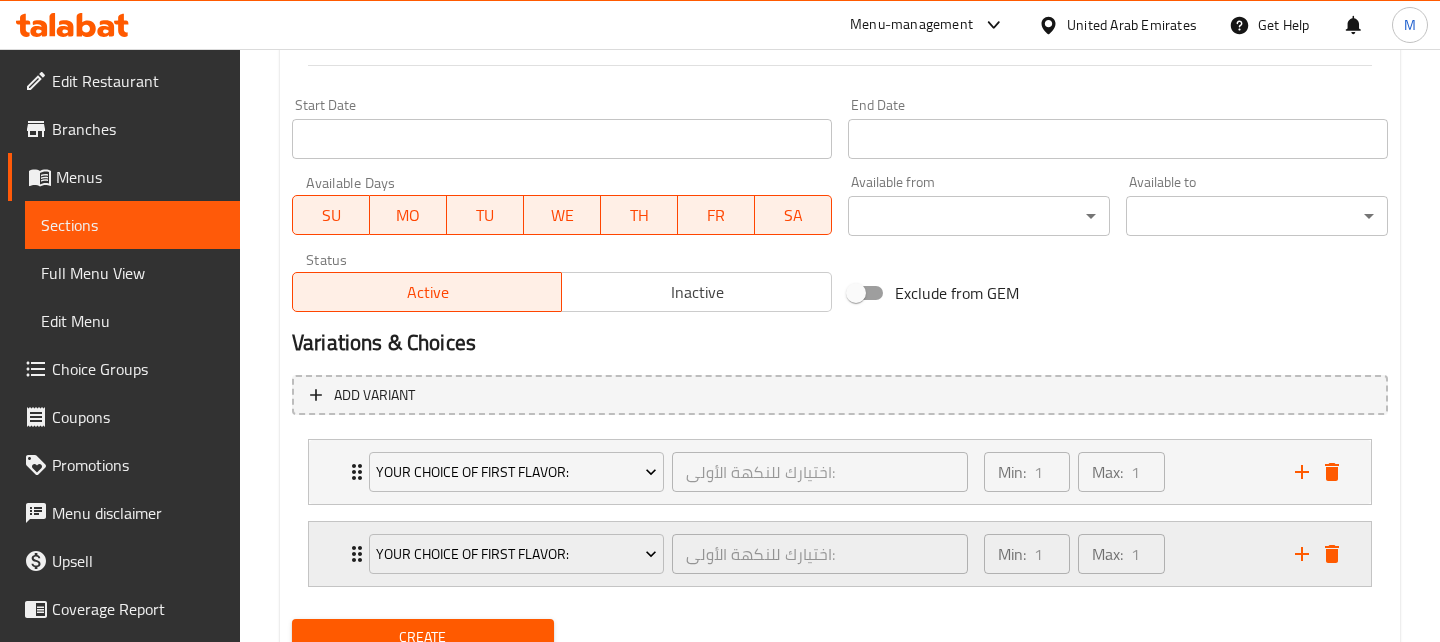 drag, startPoint x: 667, startPoint y: 567, endPoint x: 677, endPoint y: 562, distance: 11.18034 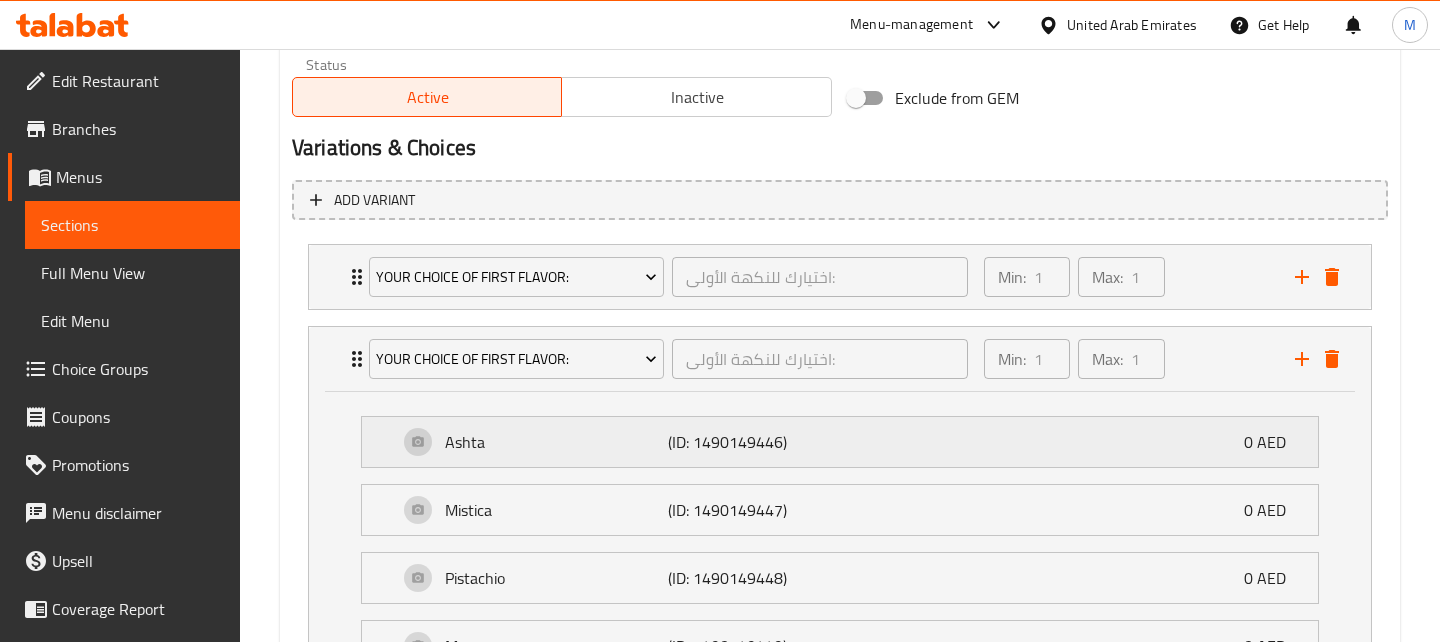 scroll, scrollTop: 1114, scrollLeft: 0, axis: vertical 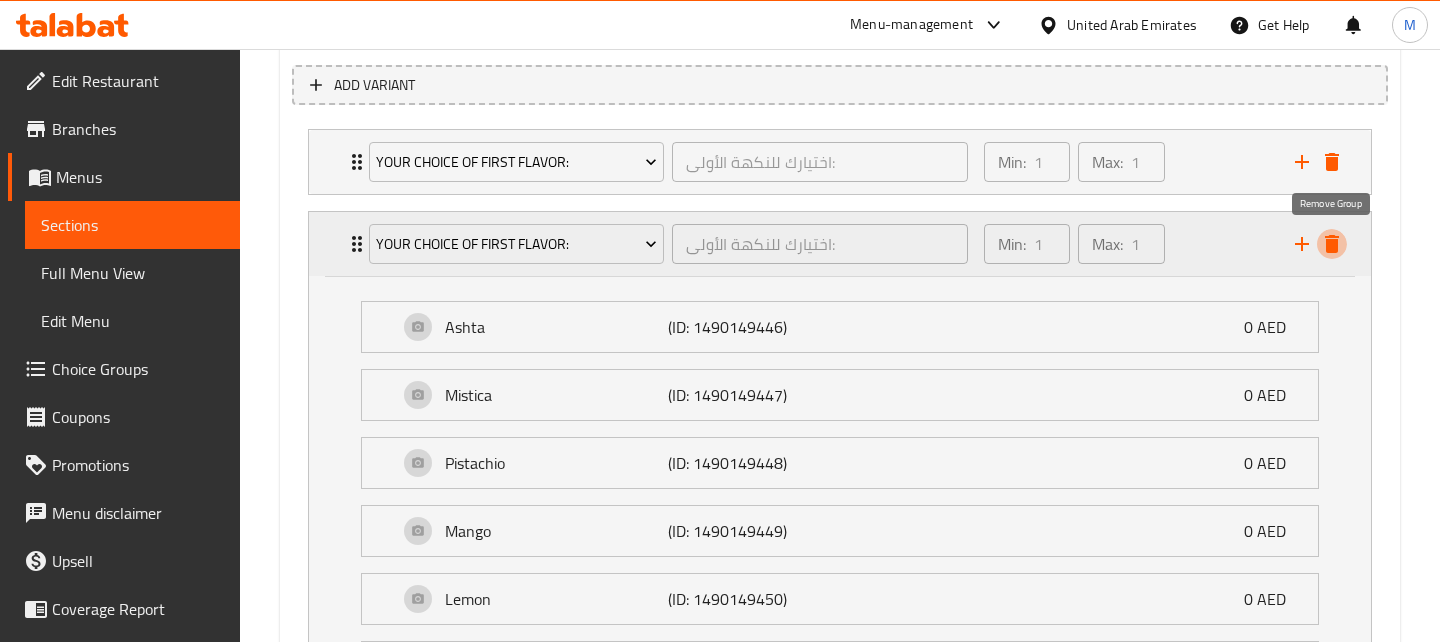 click 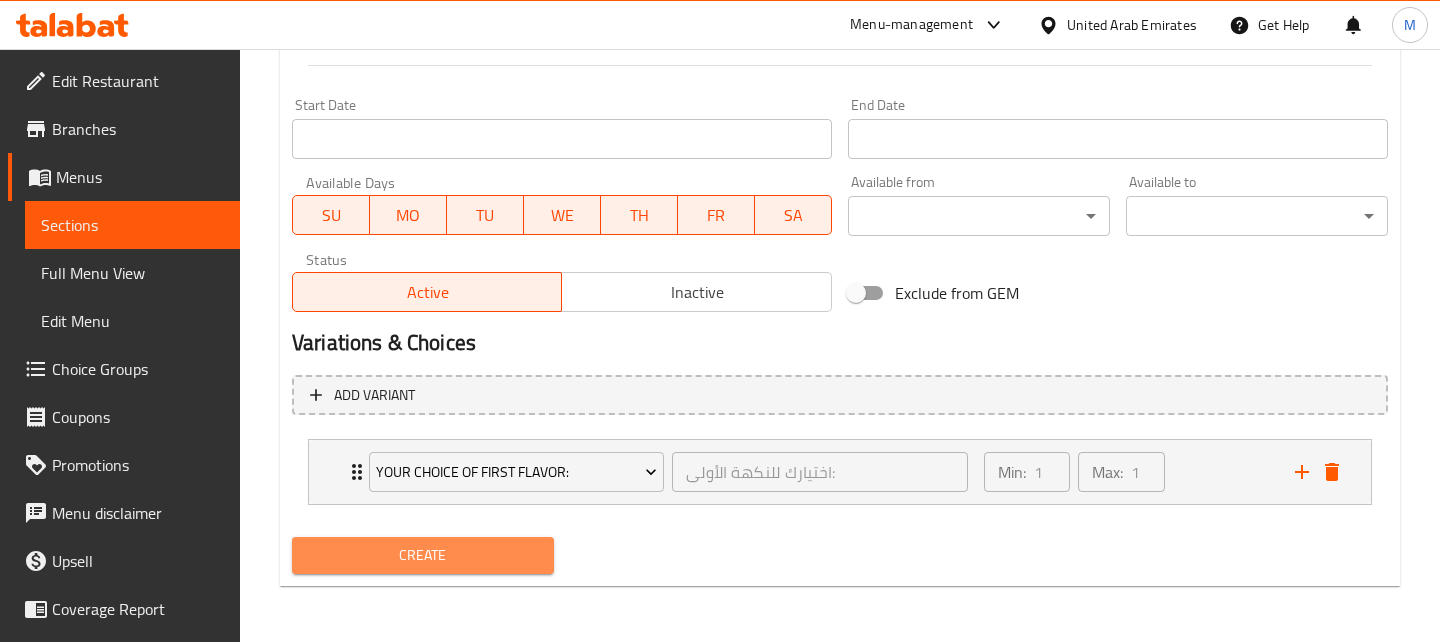 click on "Create" at bounding box center [423, 555] 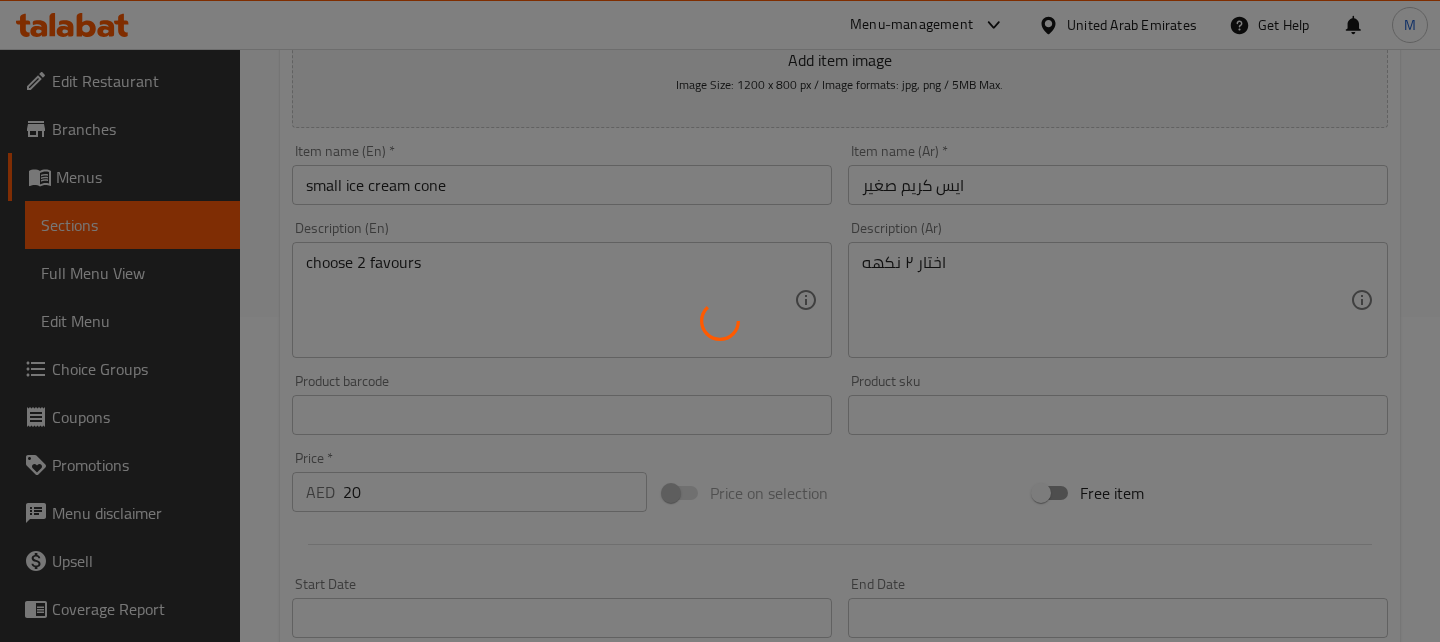 scroll, scrollTop: 0, scrollLeft: 0, axis: both 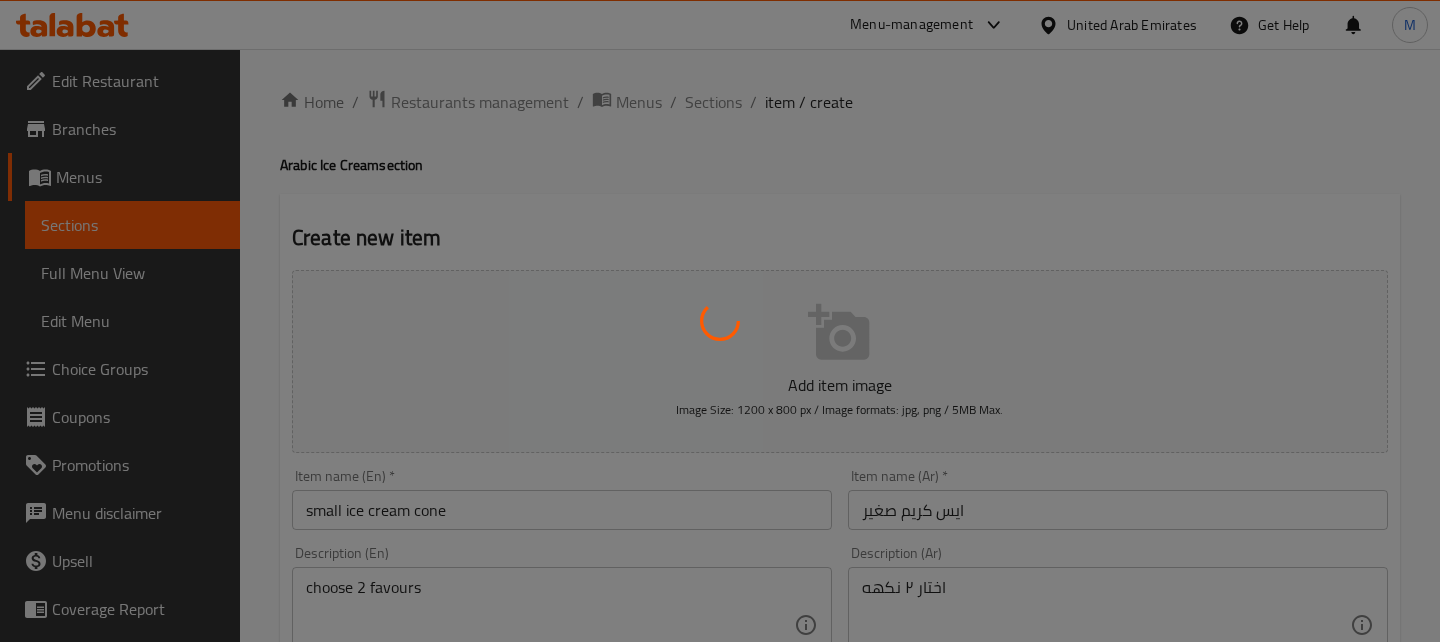 type 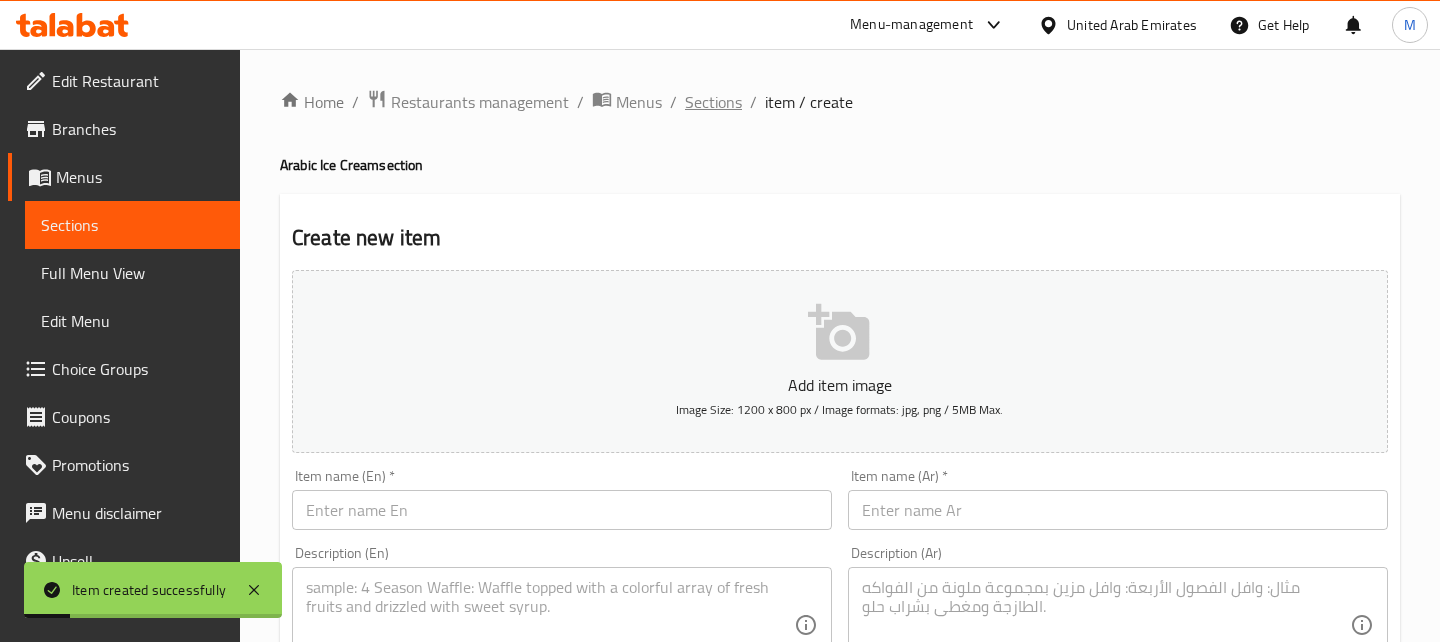 click on "Sections" at bounding box center [713, 102] 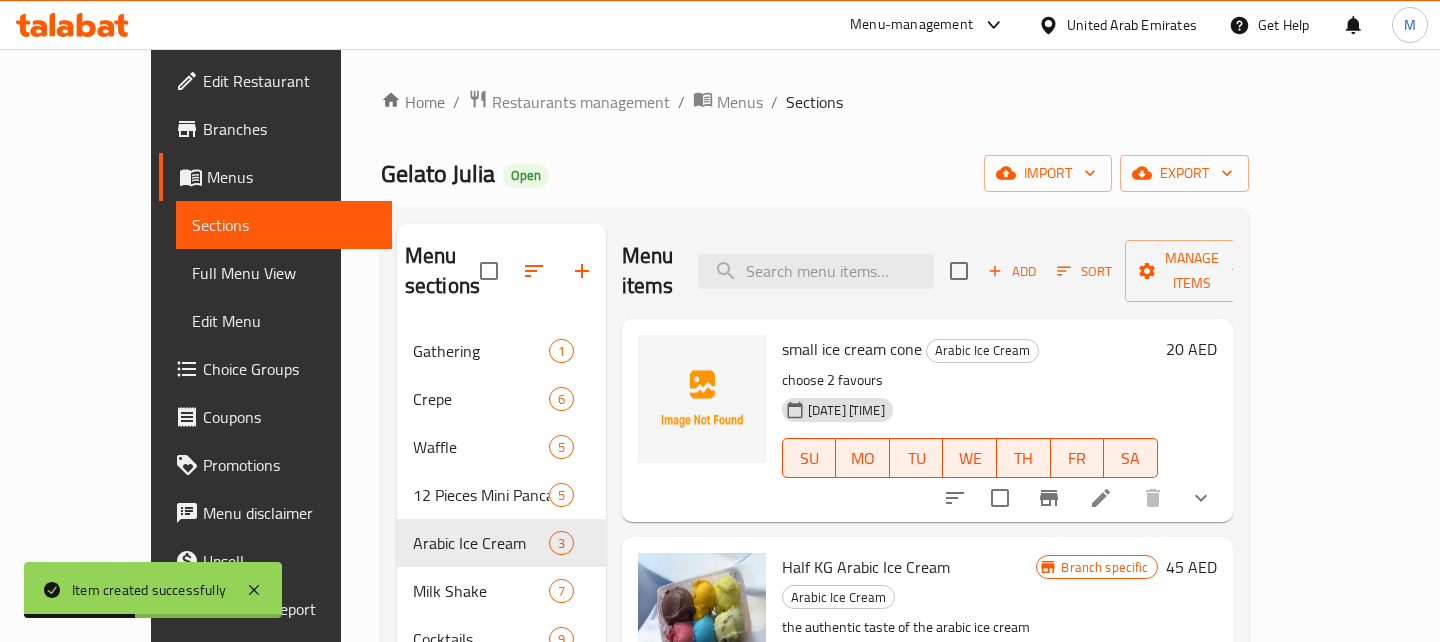 scroll, scrollTop: 63, scrollLeft: 0, axis: vertical 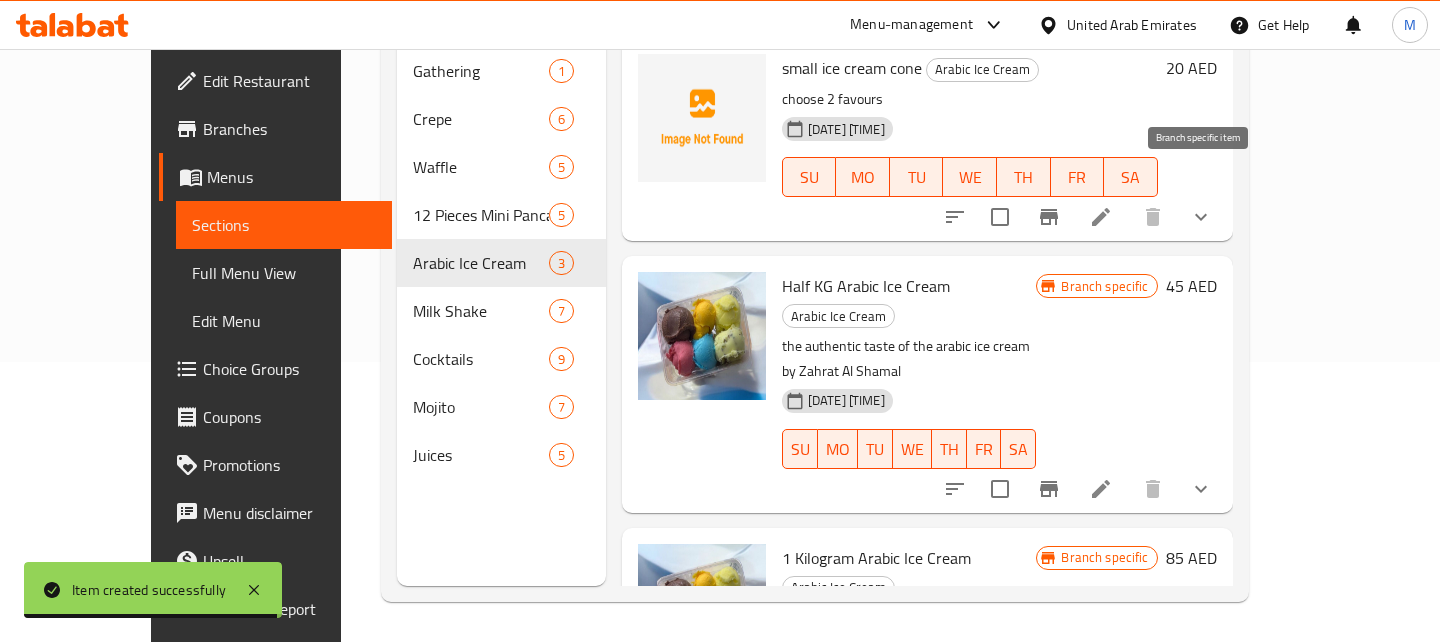 click 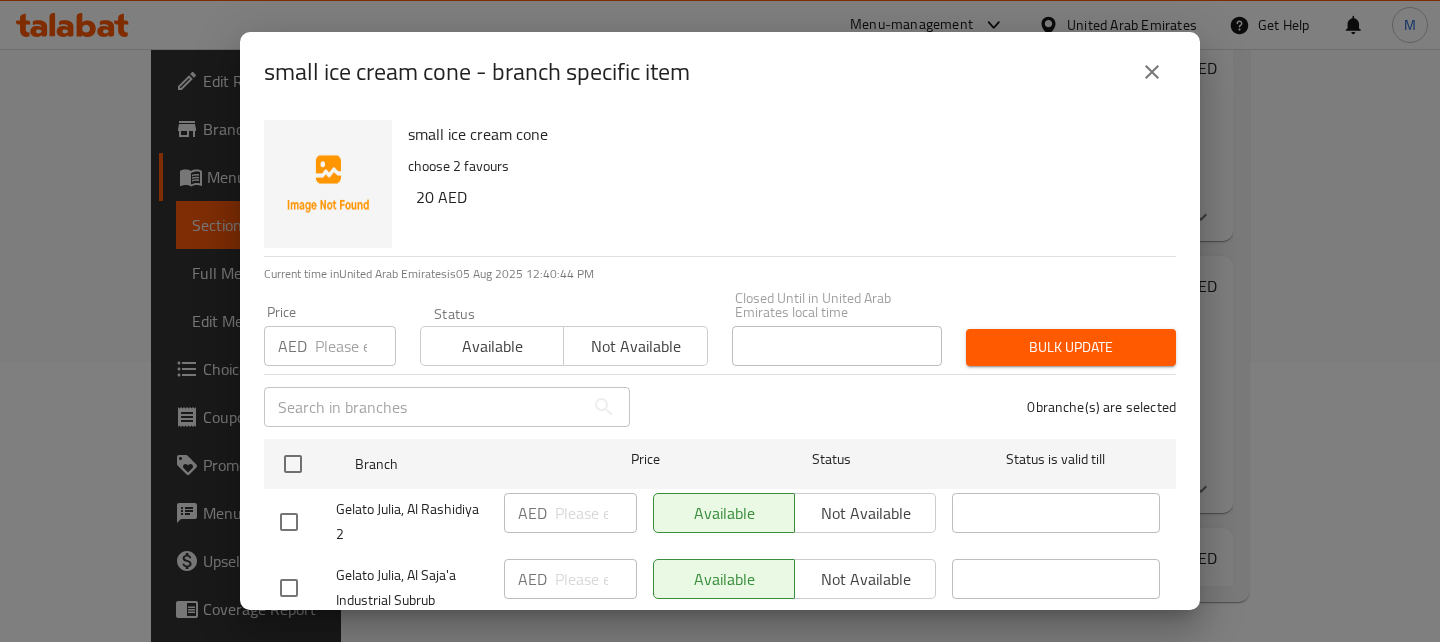 scroll, scrollTop: 114, scrollLeft: 0, axis: vertical 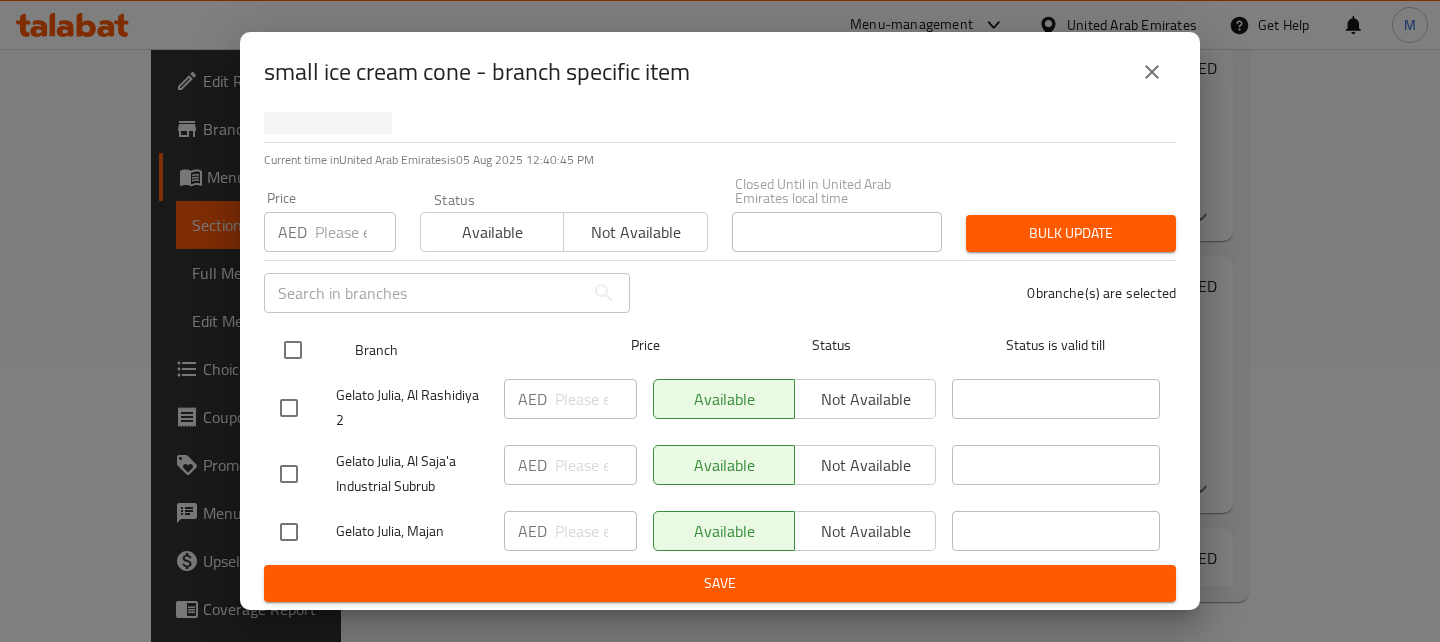 click at bounding box center [293, 350] 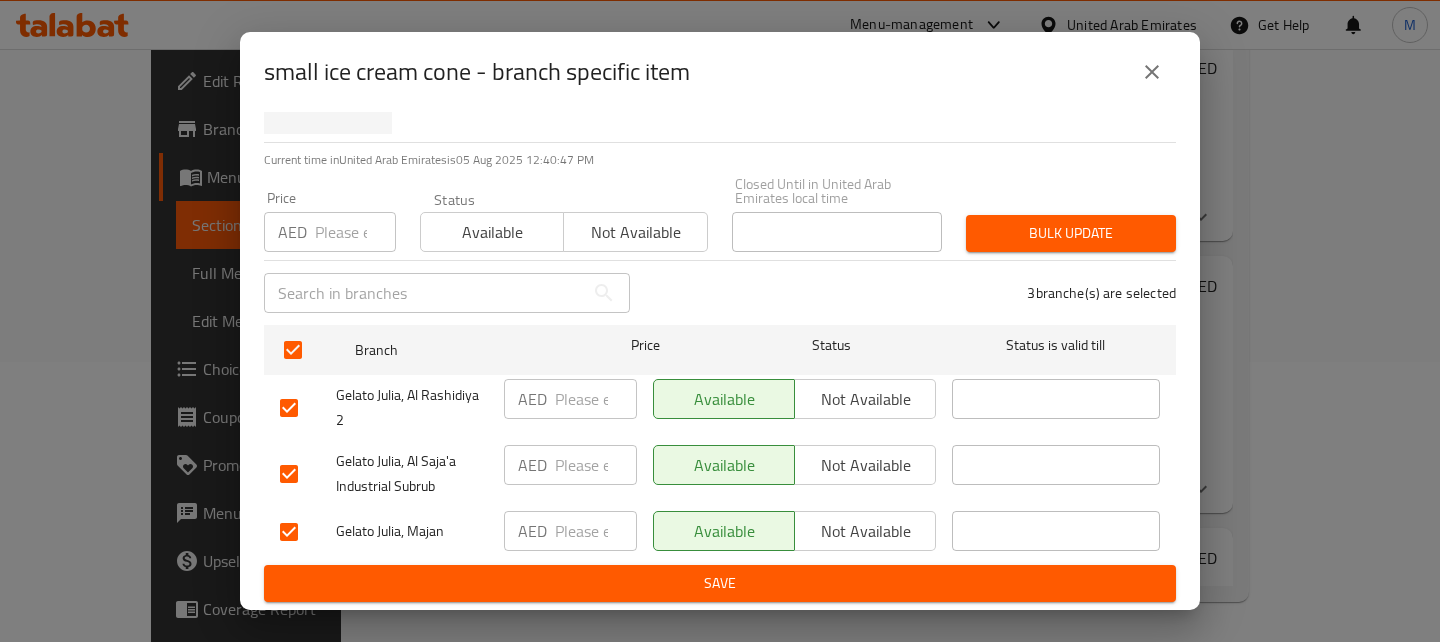 click at bounding box center (289, 532) 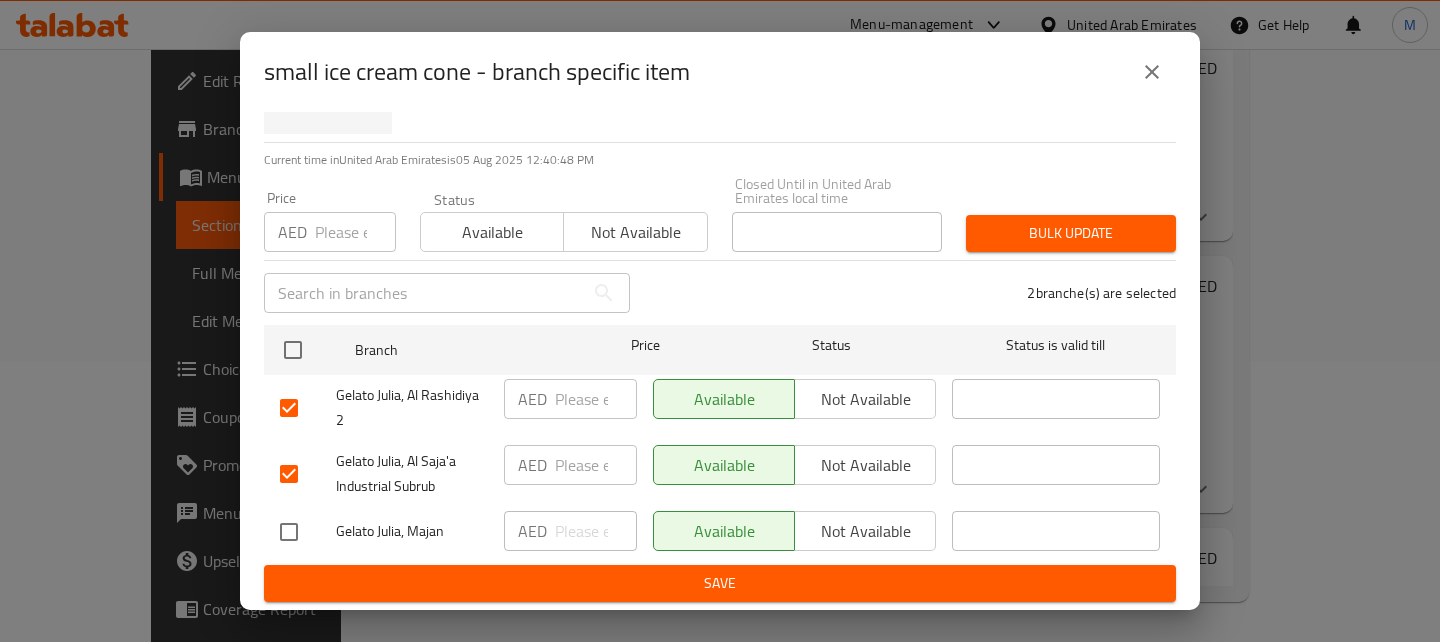 click on "Not available" at bounding box center [865, 399] 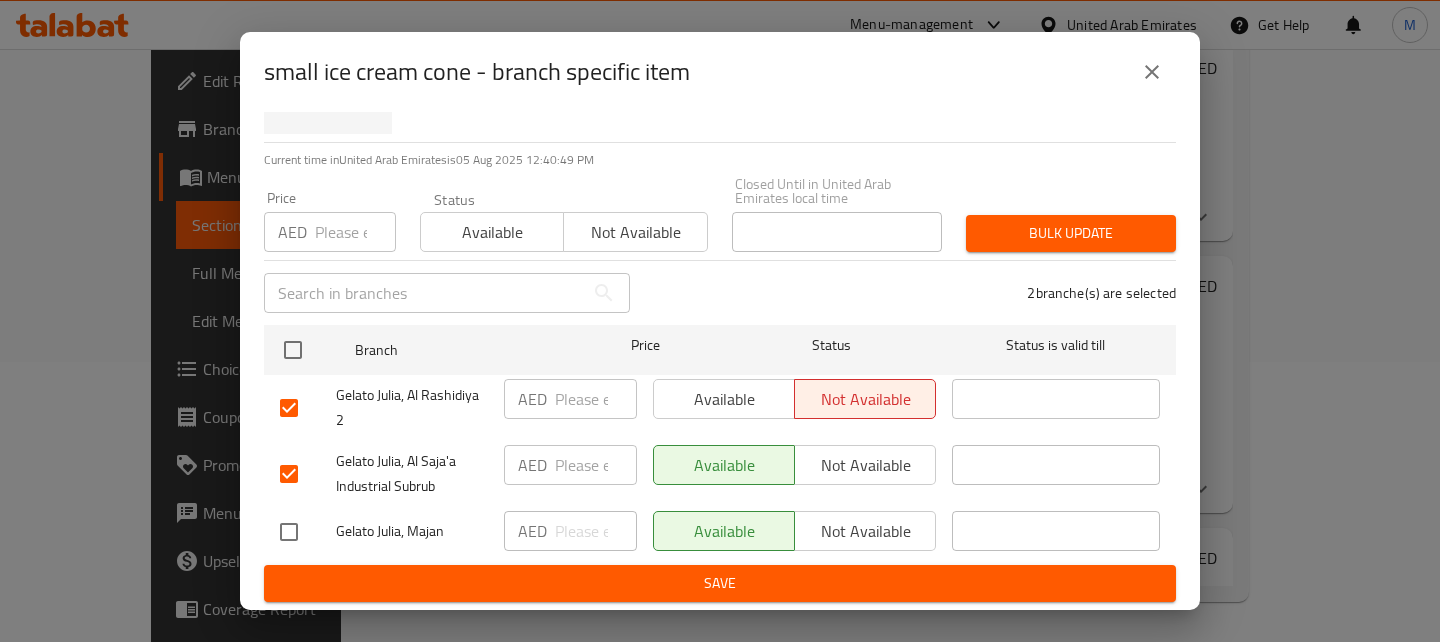 click on "Not available" at bounding box center [865, 465] 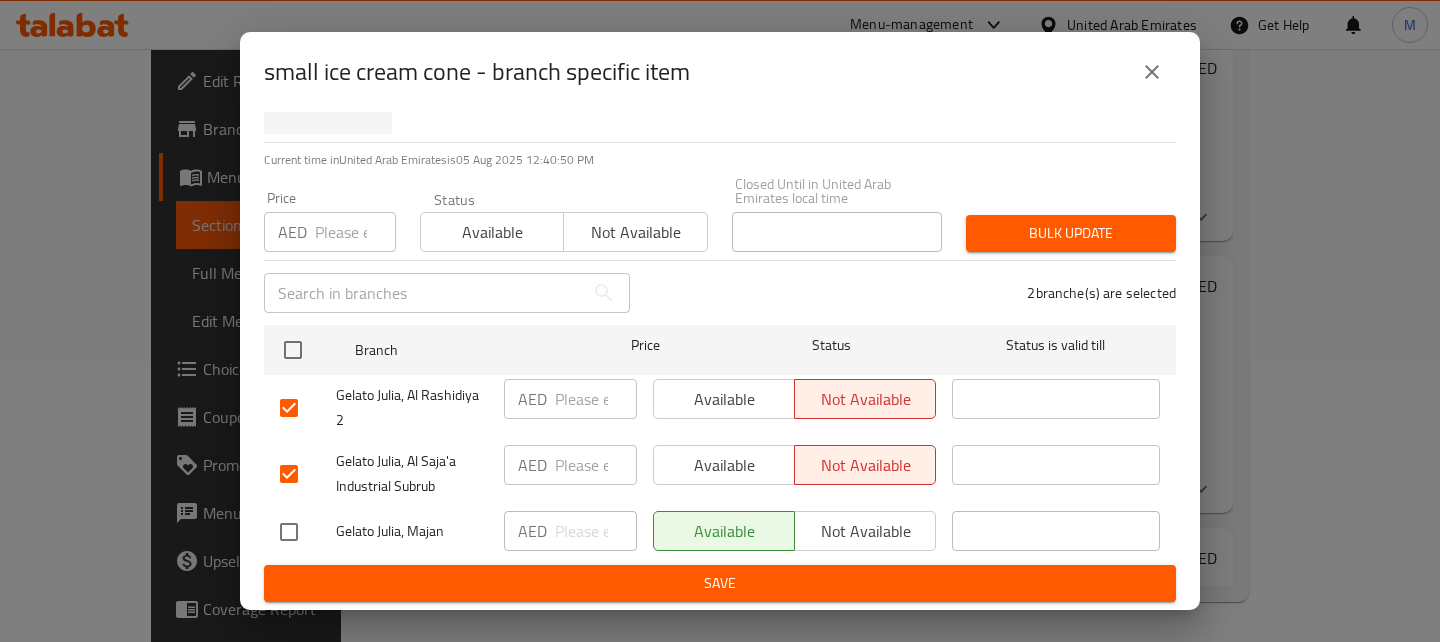 click on "Save" at bounding box center (720, 583) 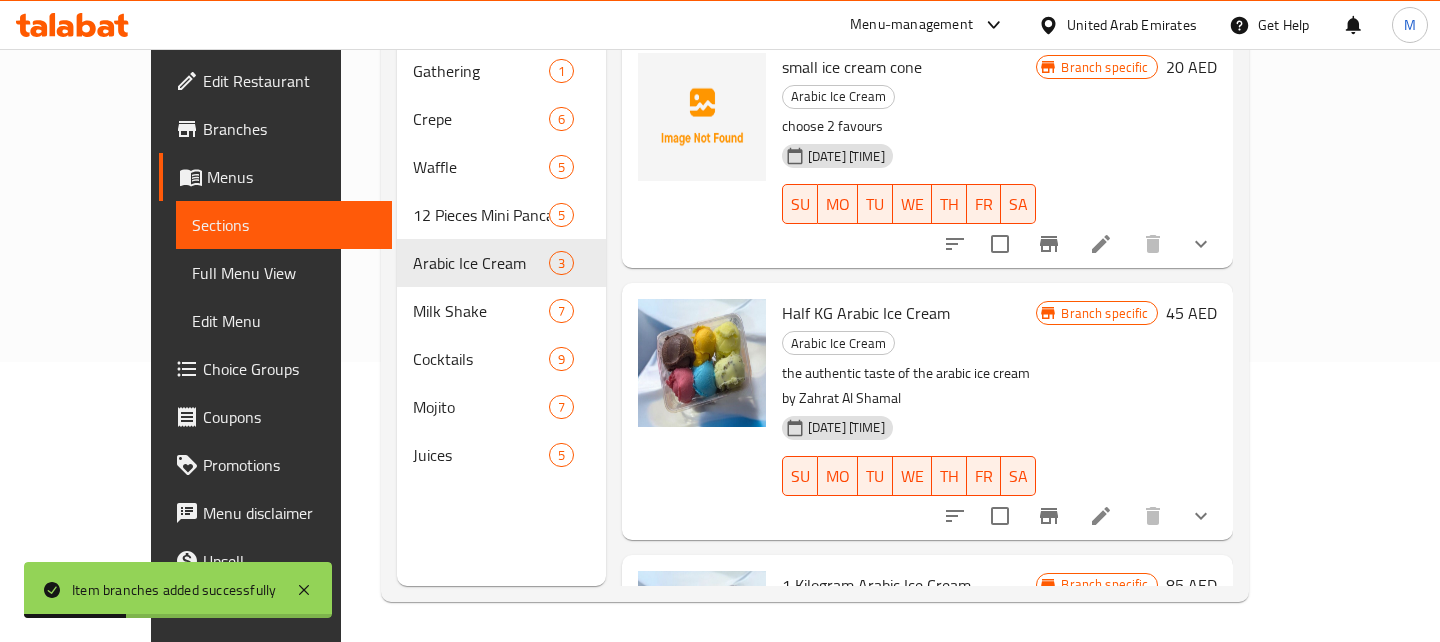 scroll, scrollTop: 0, scrollLeft: 0, axis: both 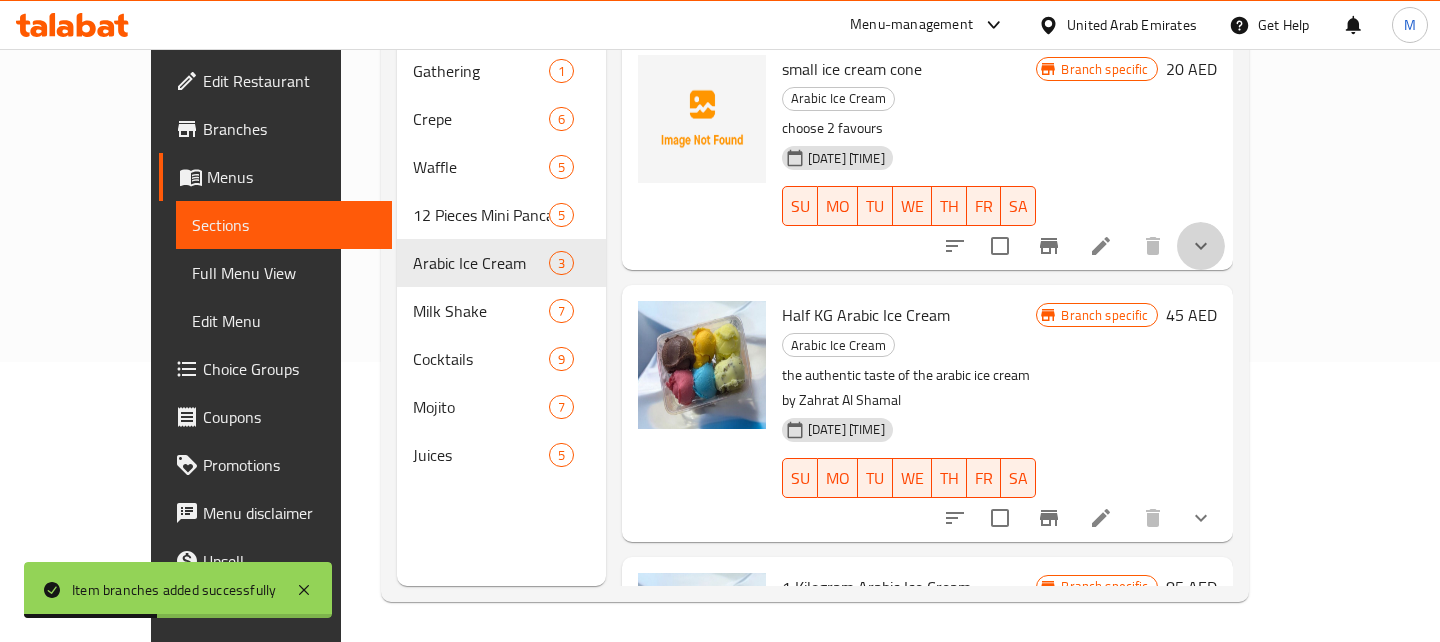 click at bounding box center (1201, 246) 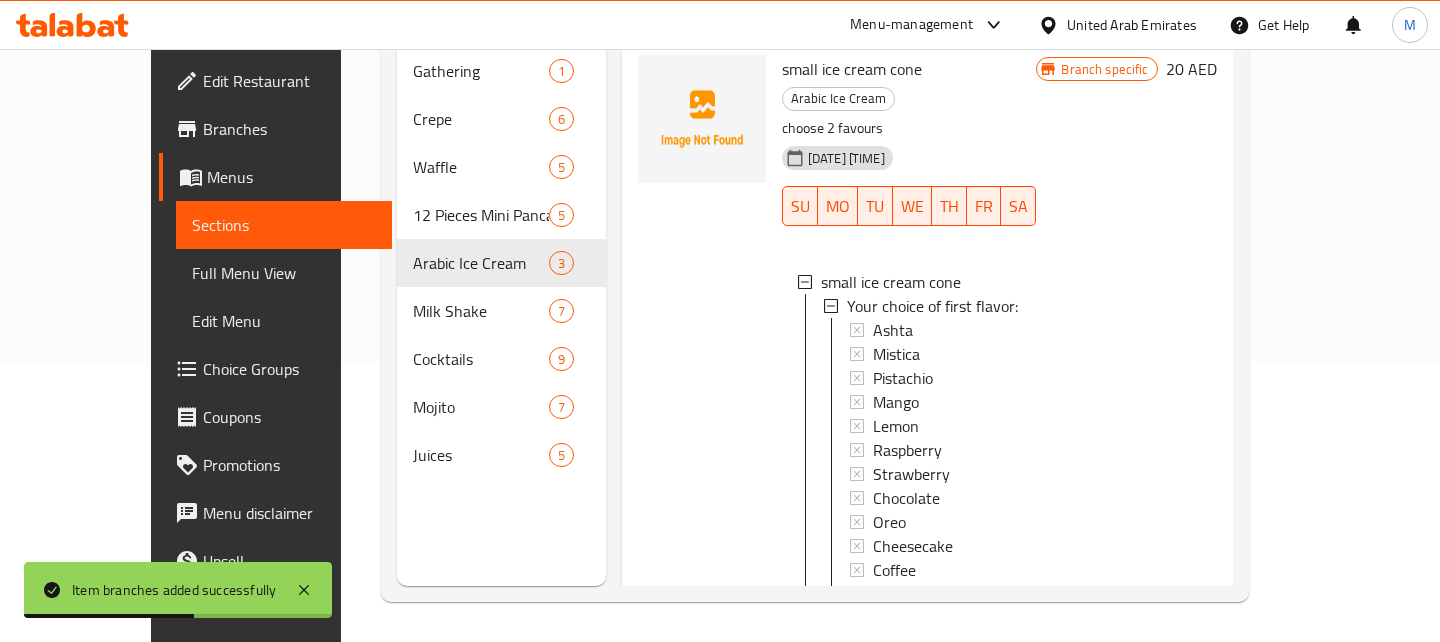 scroll, scrollTop: 3, scrollLeft: 0, axis: vertical 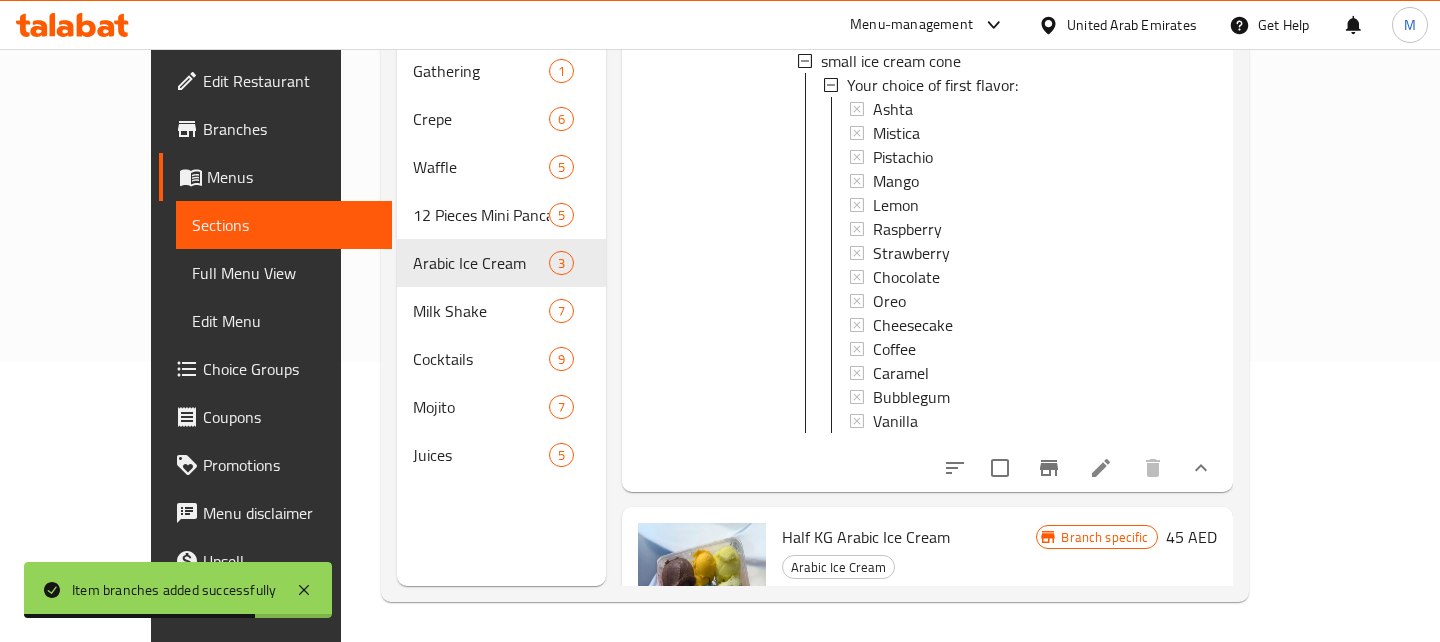 click at bounding box center [1101, 468] 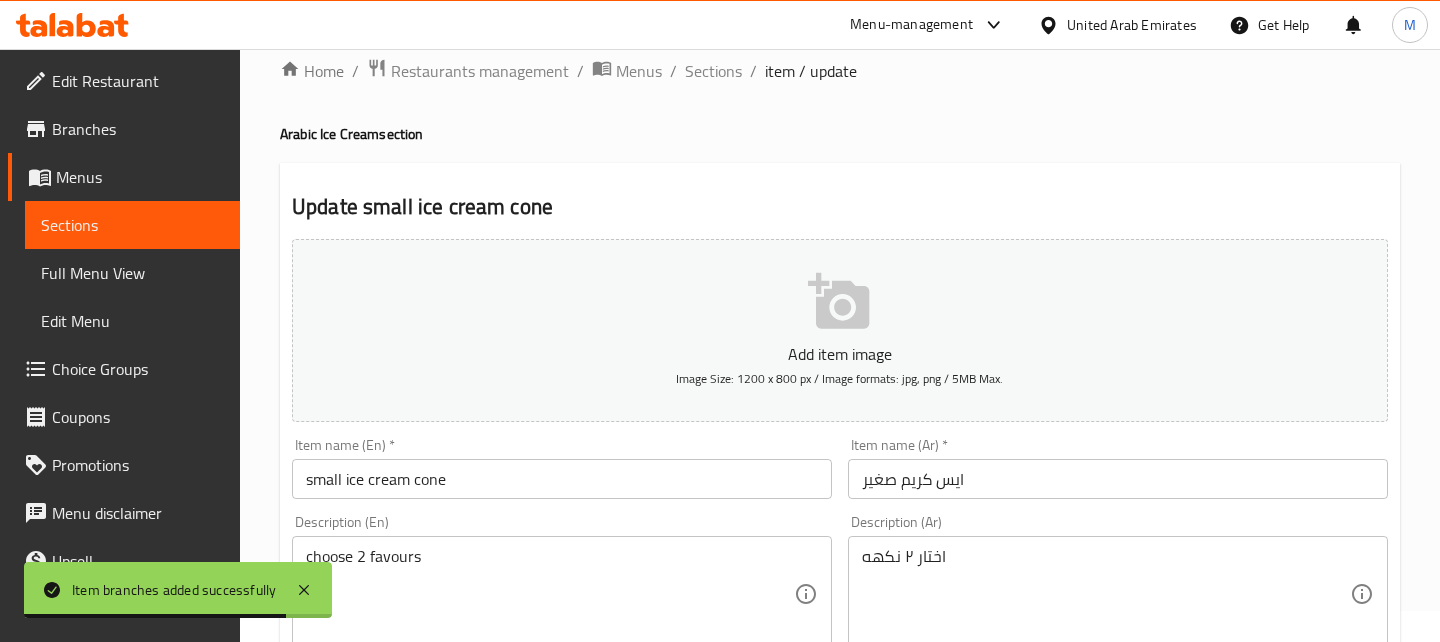 scroll, scrollTop: 804, scrollLeft: 0, axis: vertical 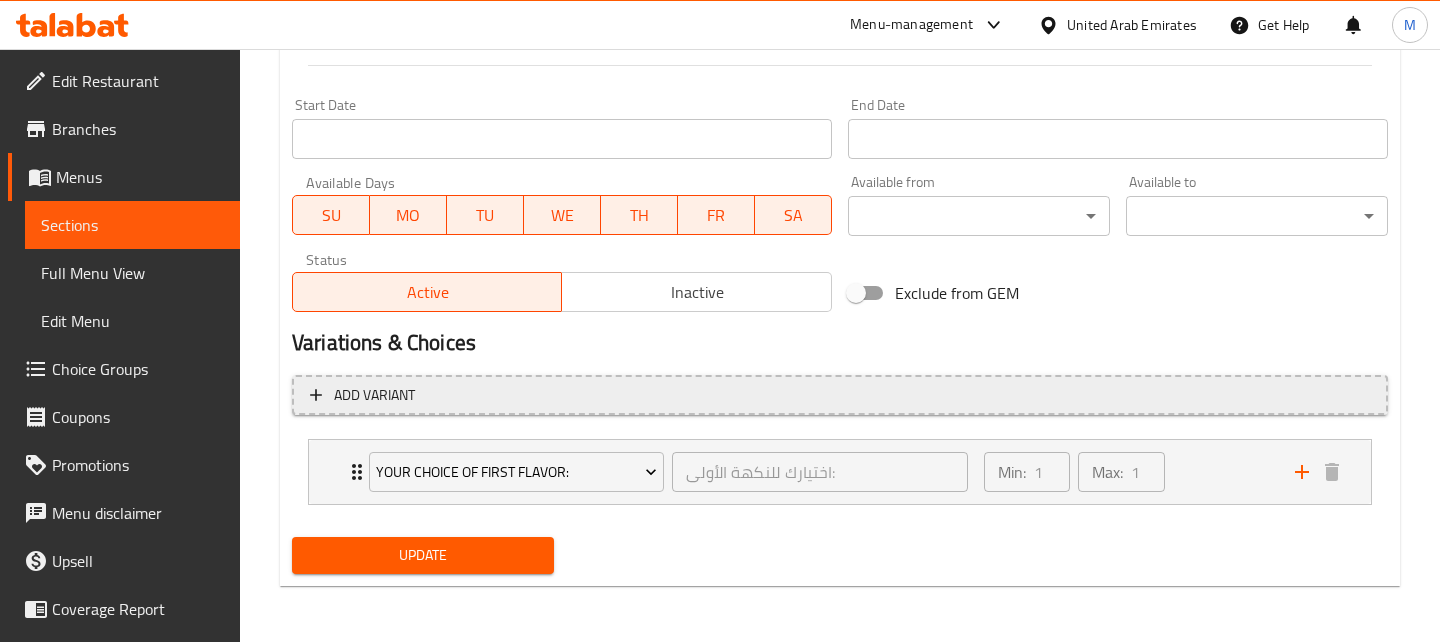 click on "Add variant" at bounding box center (840, 395) 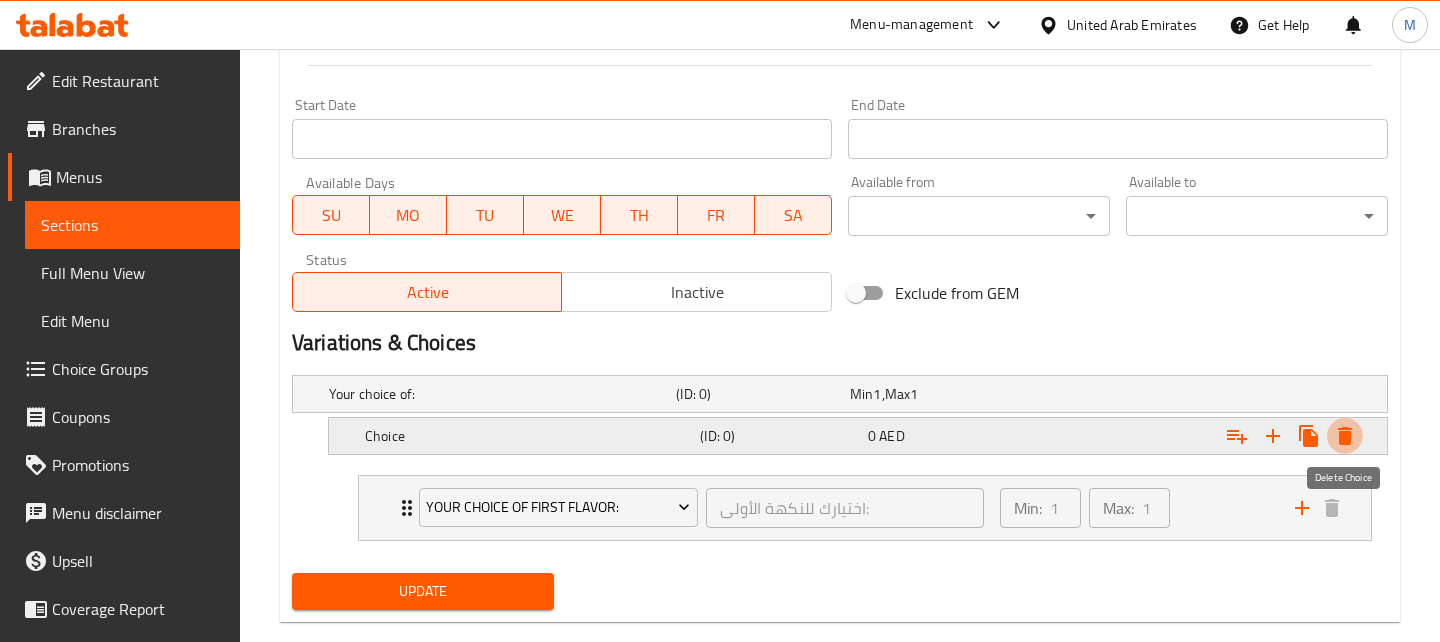 click 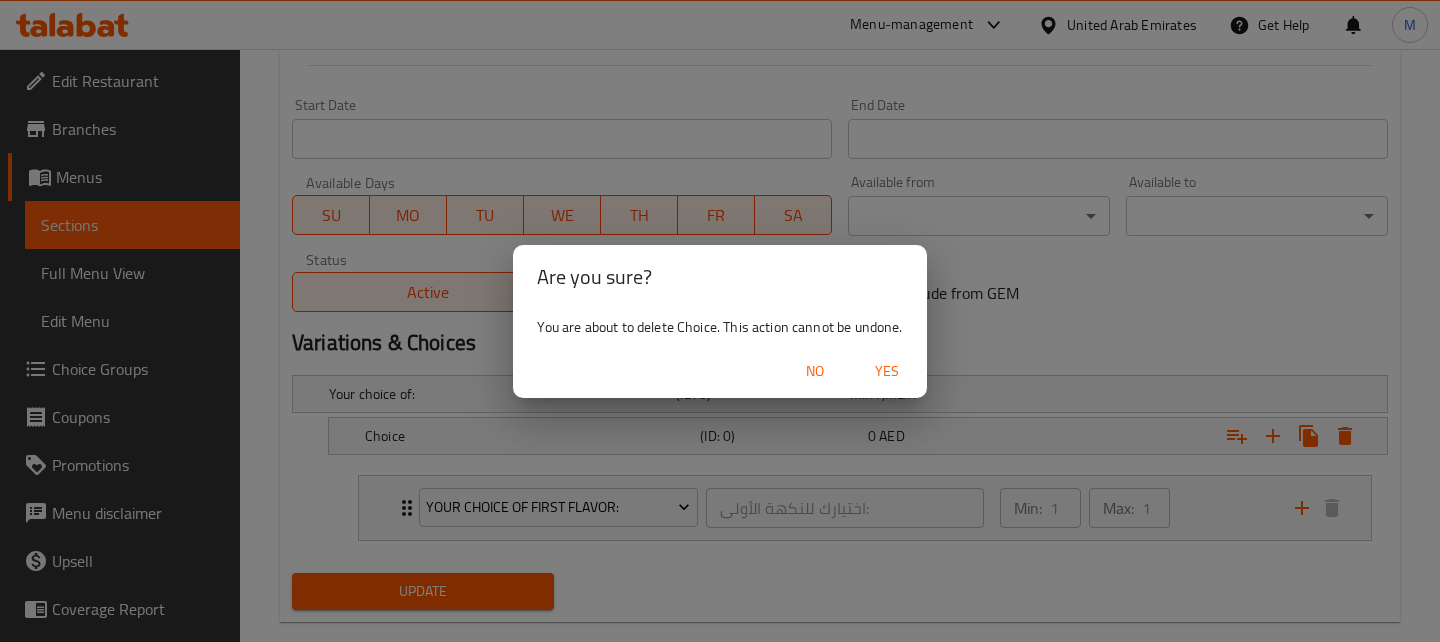 click on "Yes" at bounding box center (887, 371) 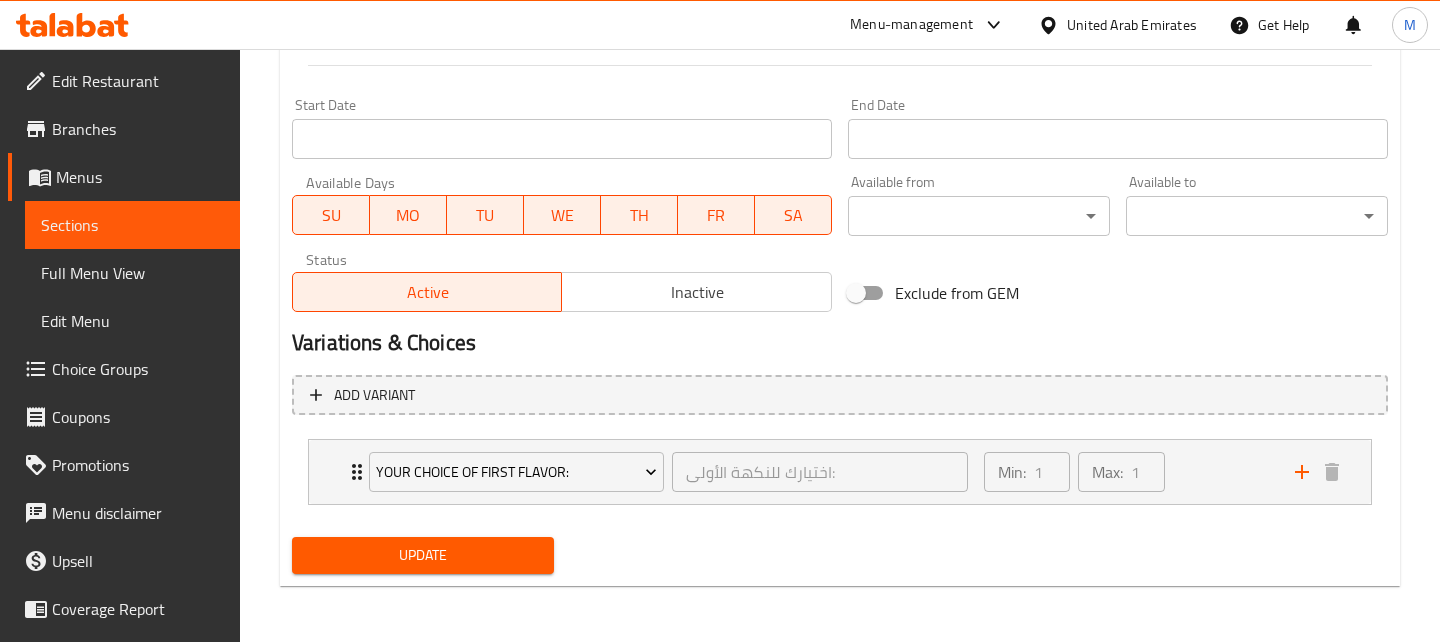 scroll, scrollTop: 797, scrollLeft: 0, axis: vertical 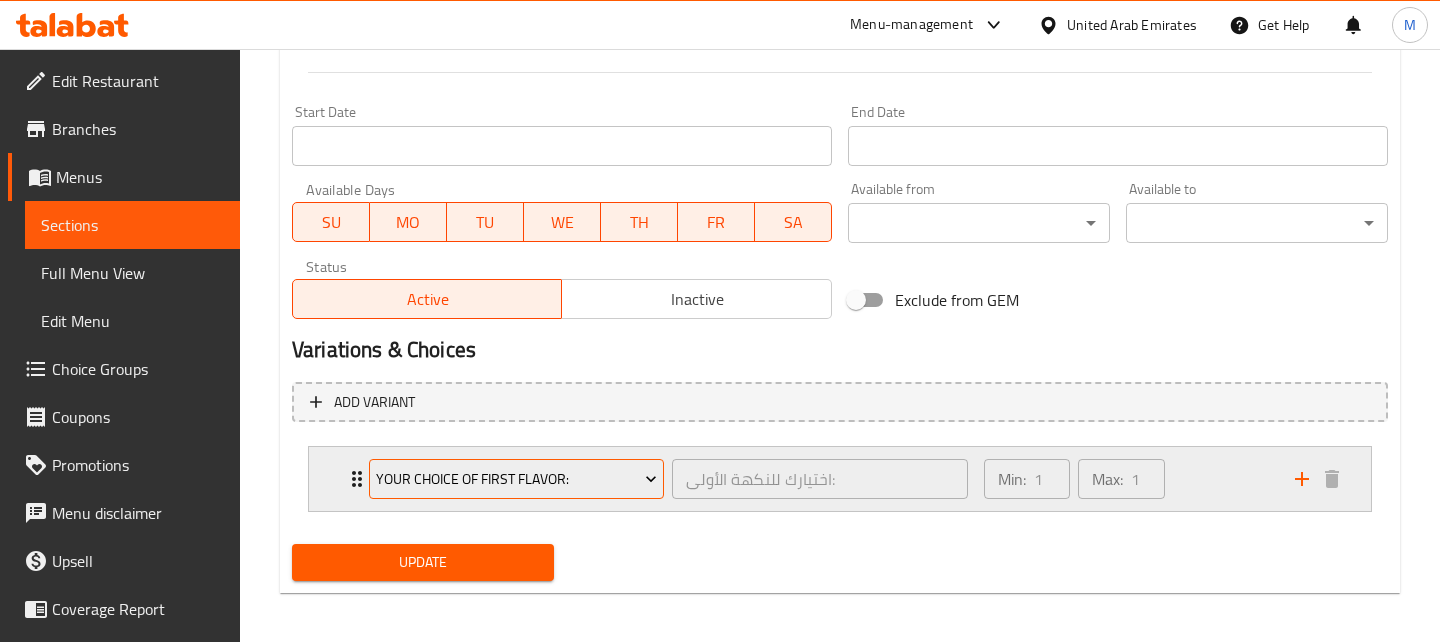 click on "Your choice of first flavor:" at bounding box center (516, 479) 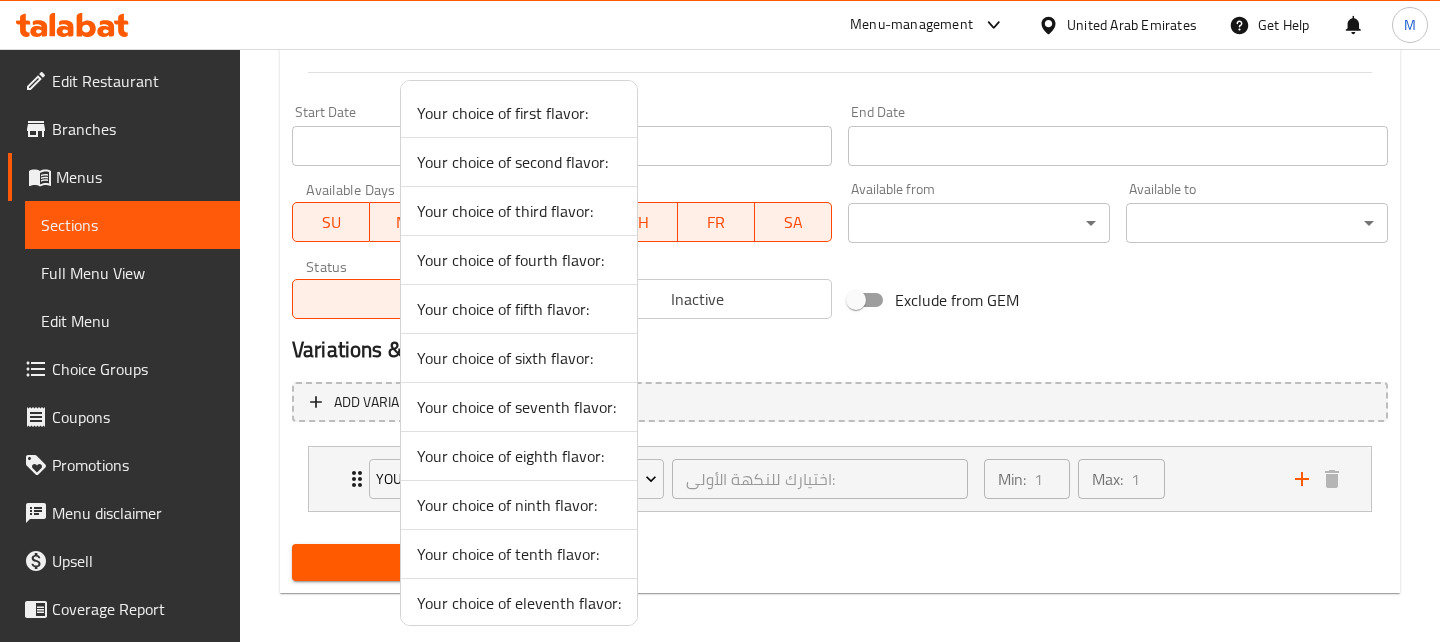 click at bounding box center [720, 321] 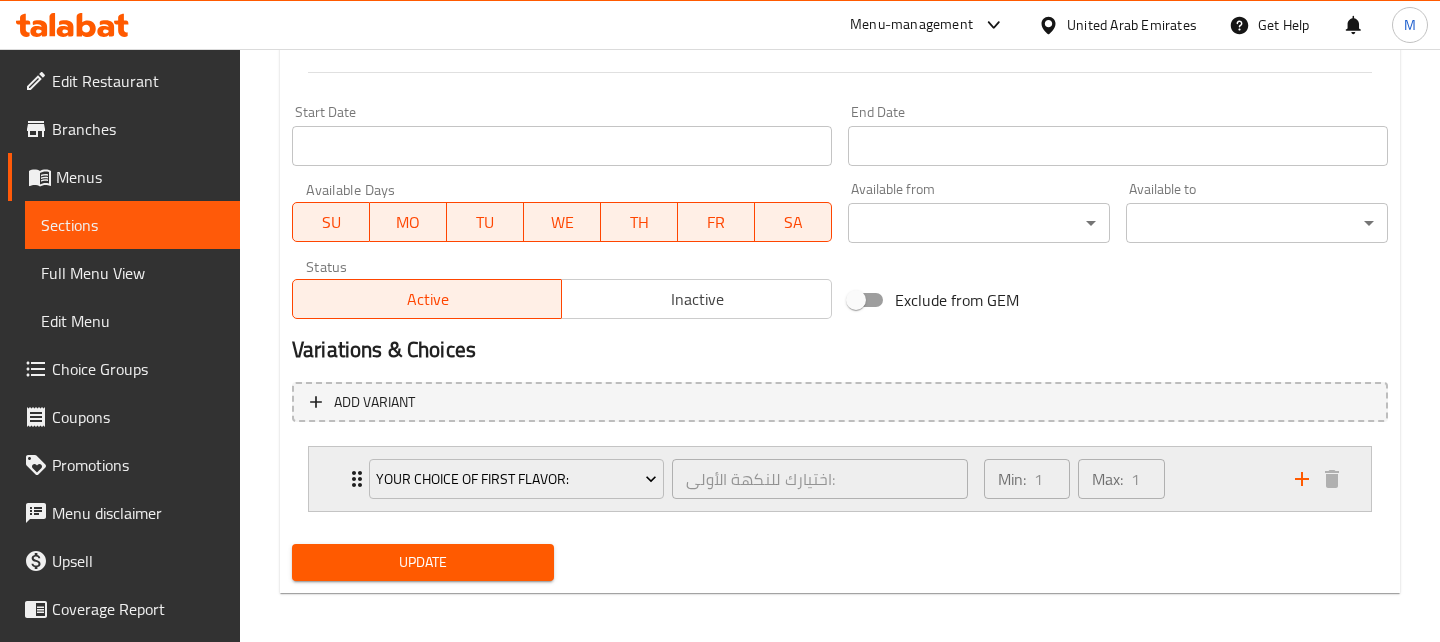 click 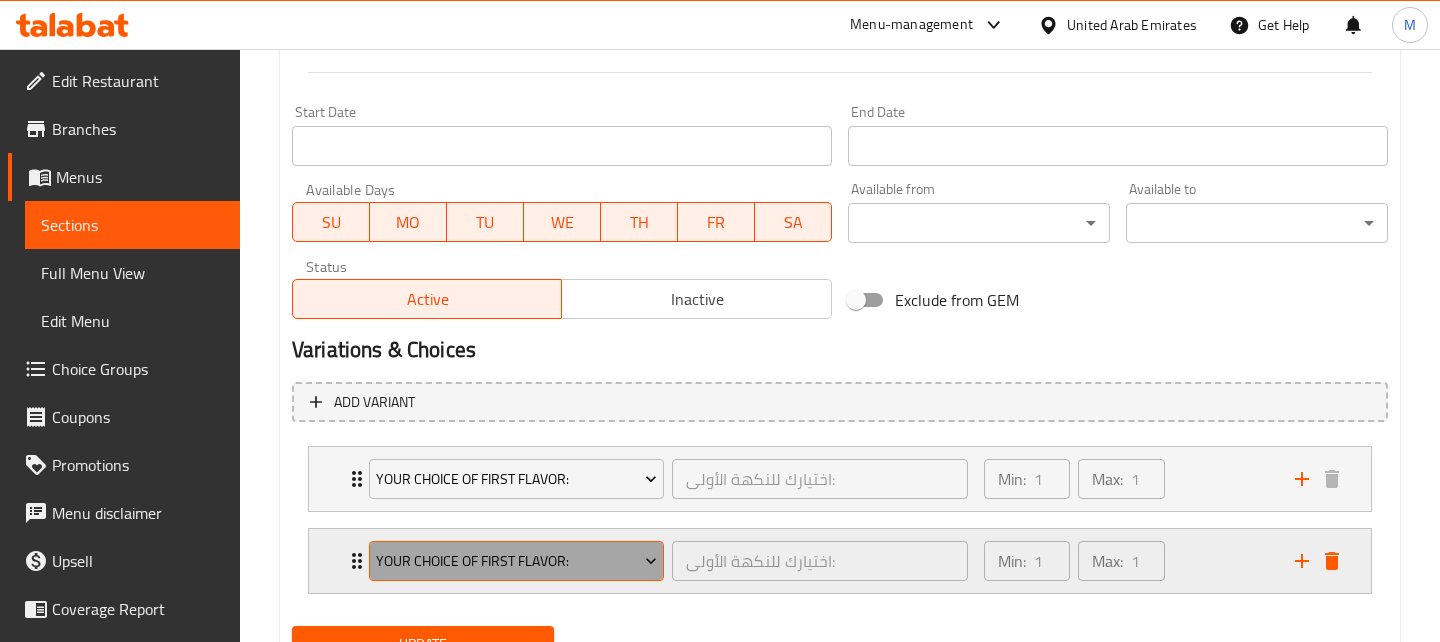 click on "Your choice of first flavor:" at bounding box center [516, 561] 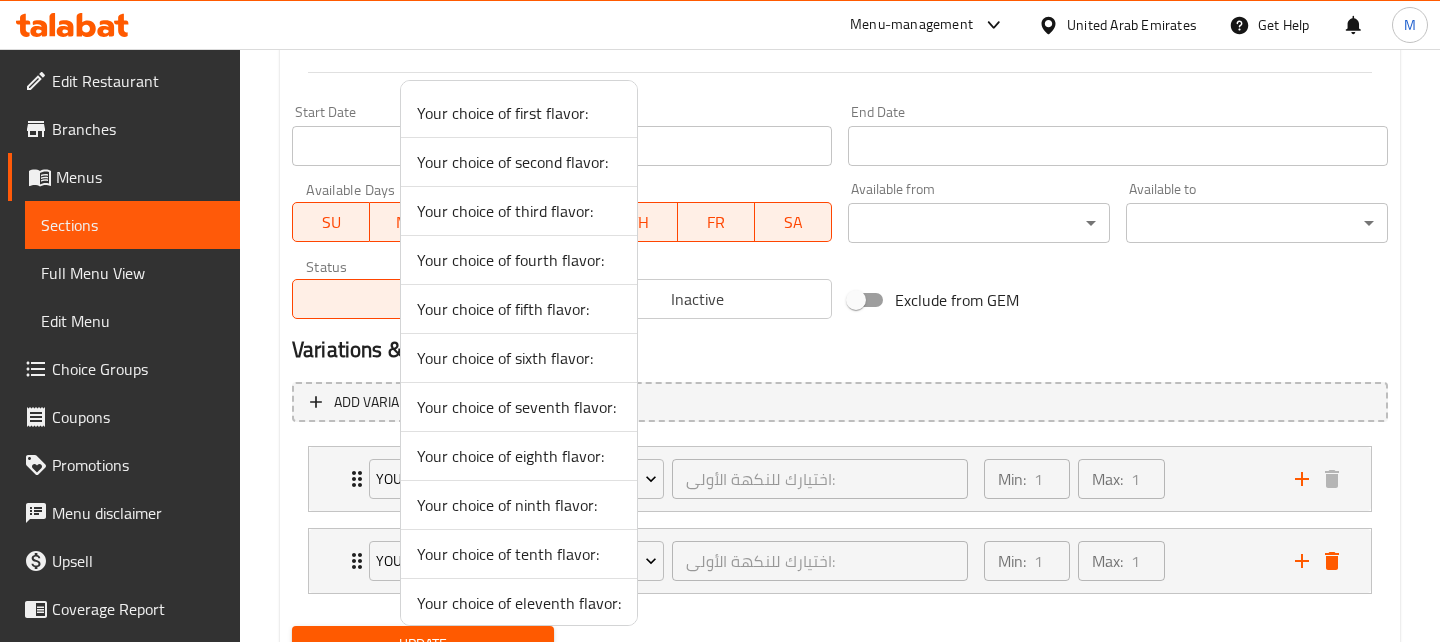 click on "Your choice of second flavor:" at bounding box center [519, 162] 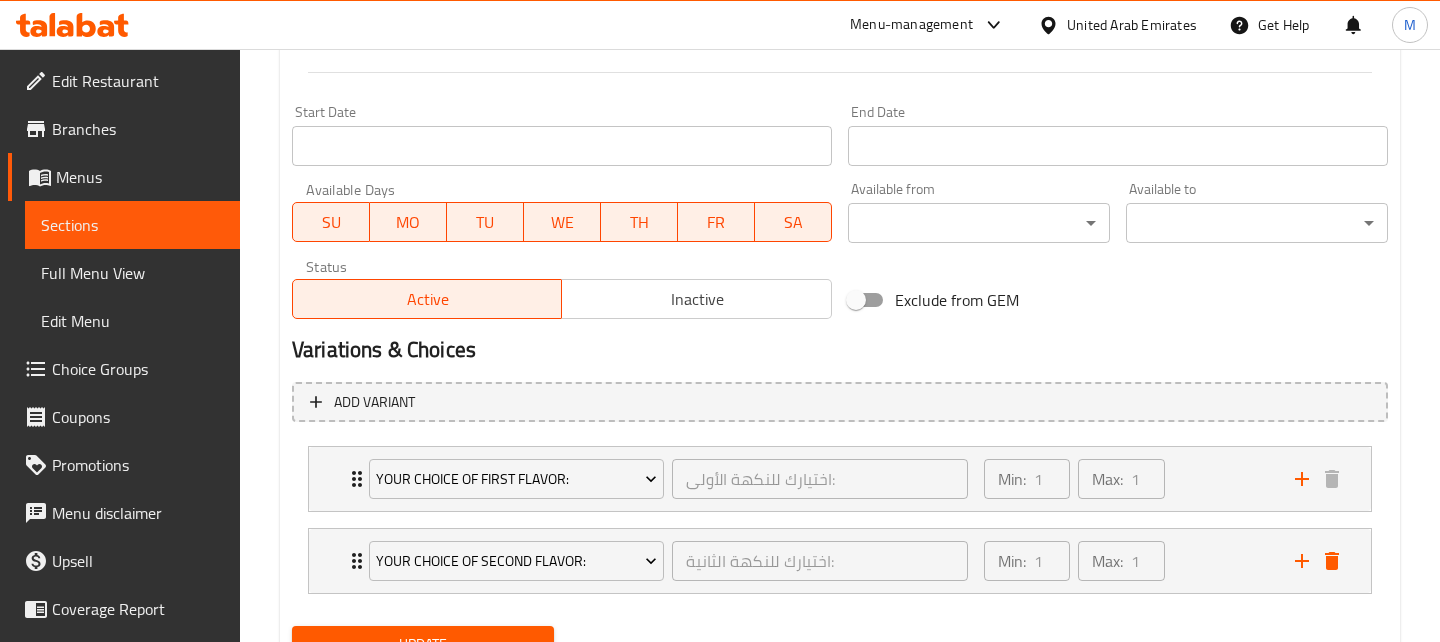 scroll, scrollTop: 886, scrollLeft: 0, axis: vertical 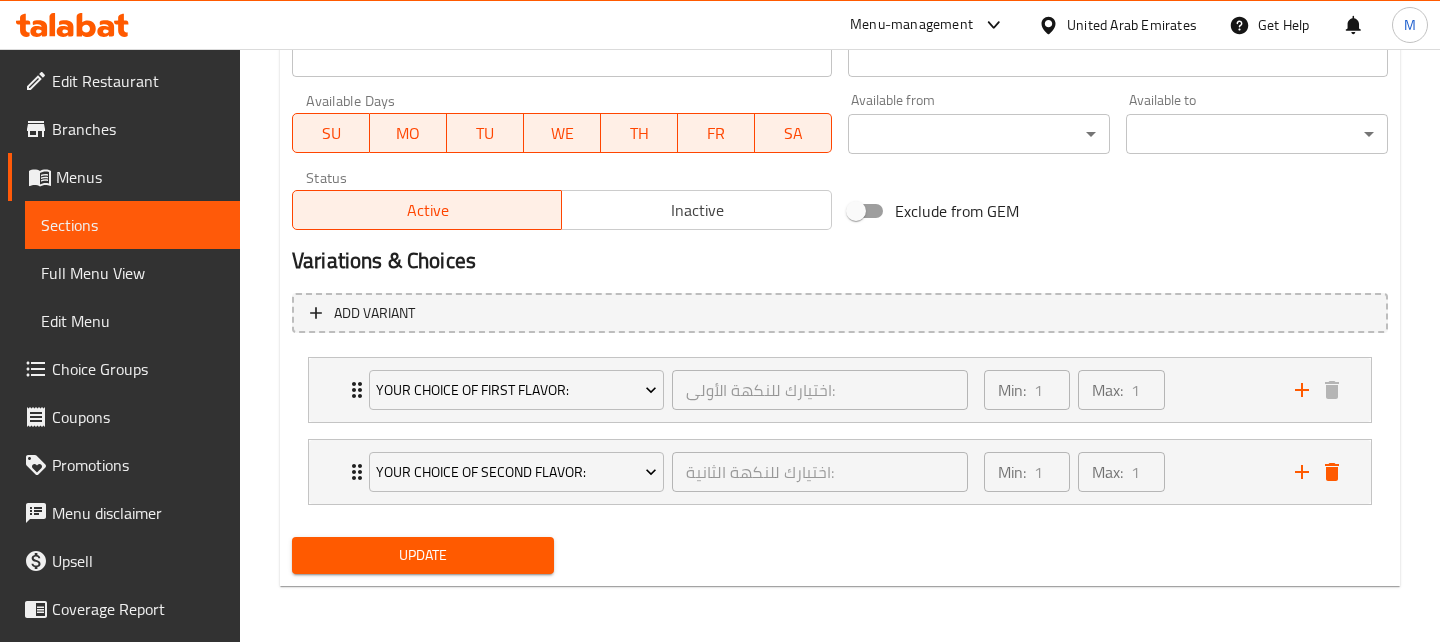 click on "Update" at bounding box center [423, 555] 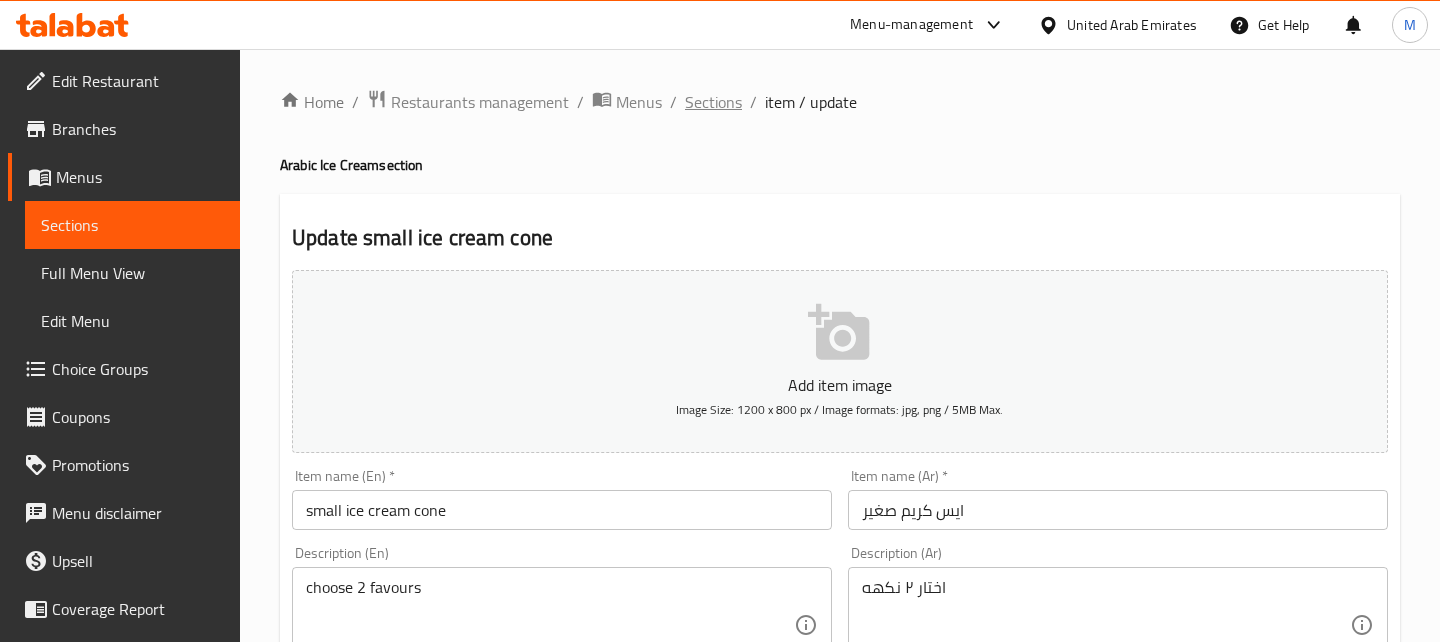 click on "Sections" at bounding box center (713, 102) 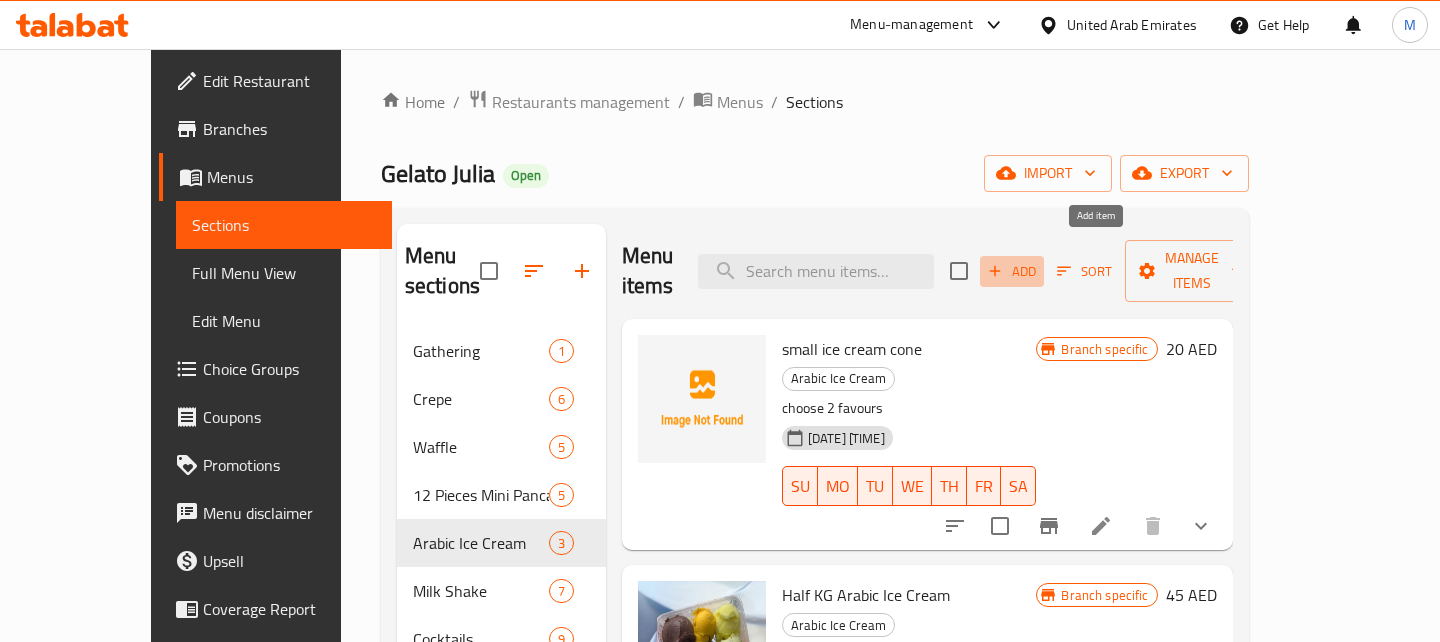 click 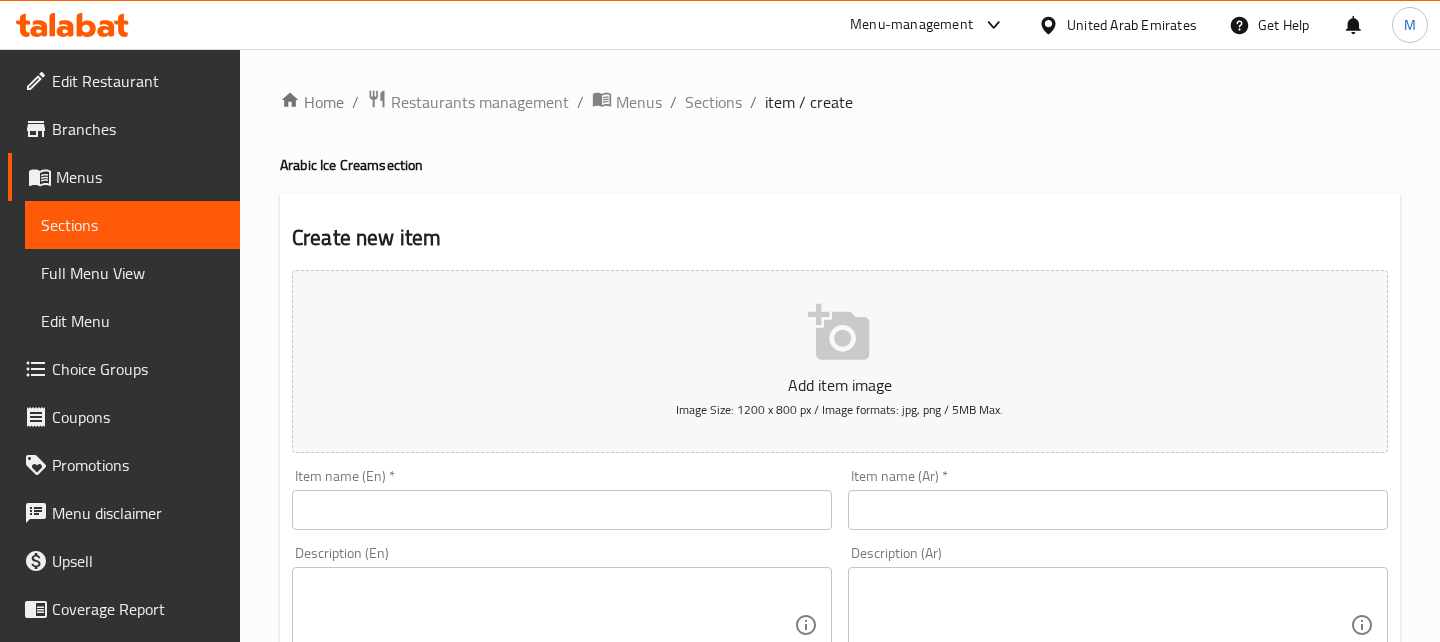 click at bounding box center (562, 510) 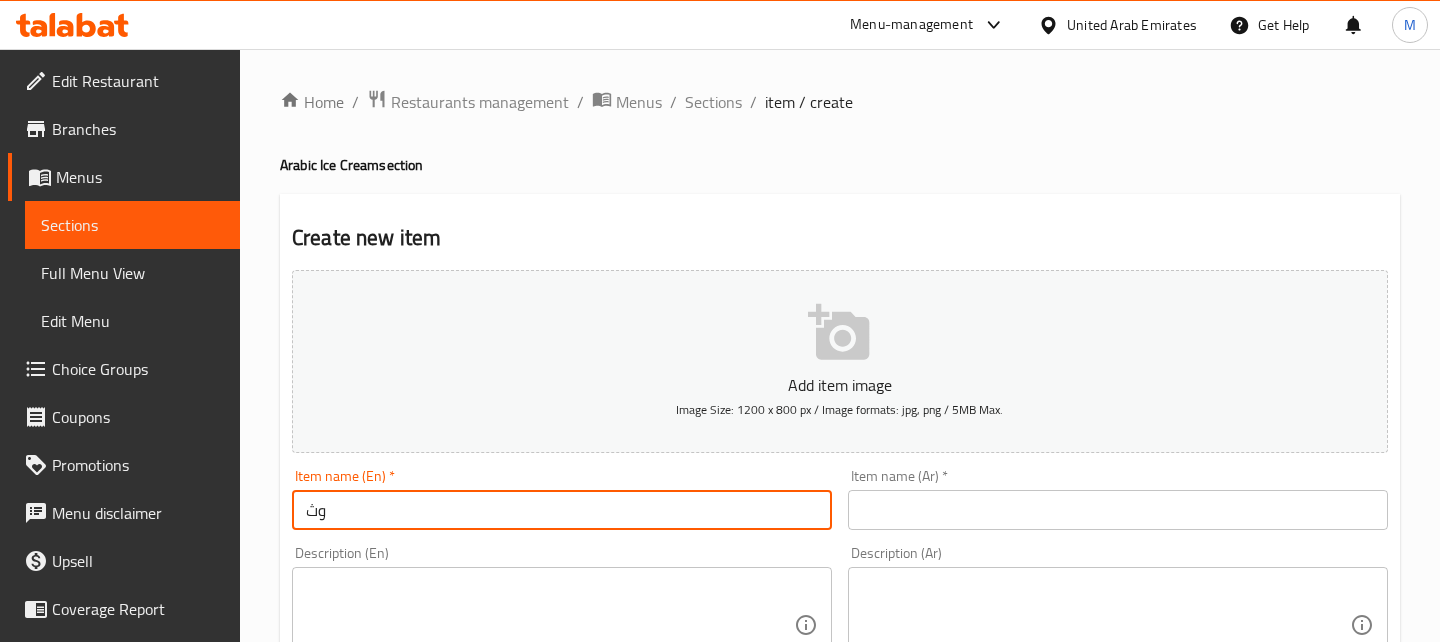 type on "و" 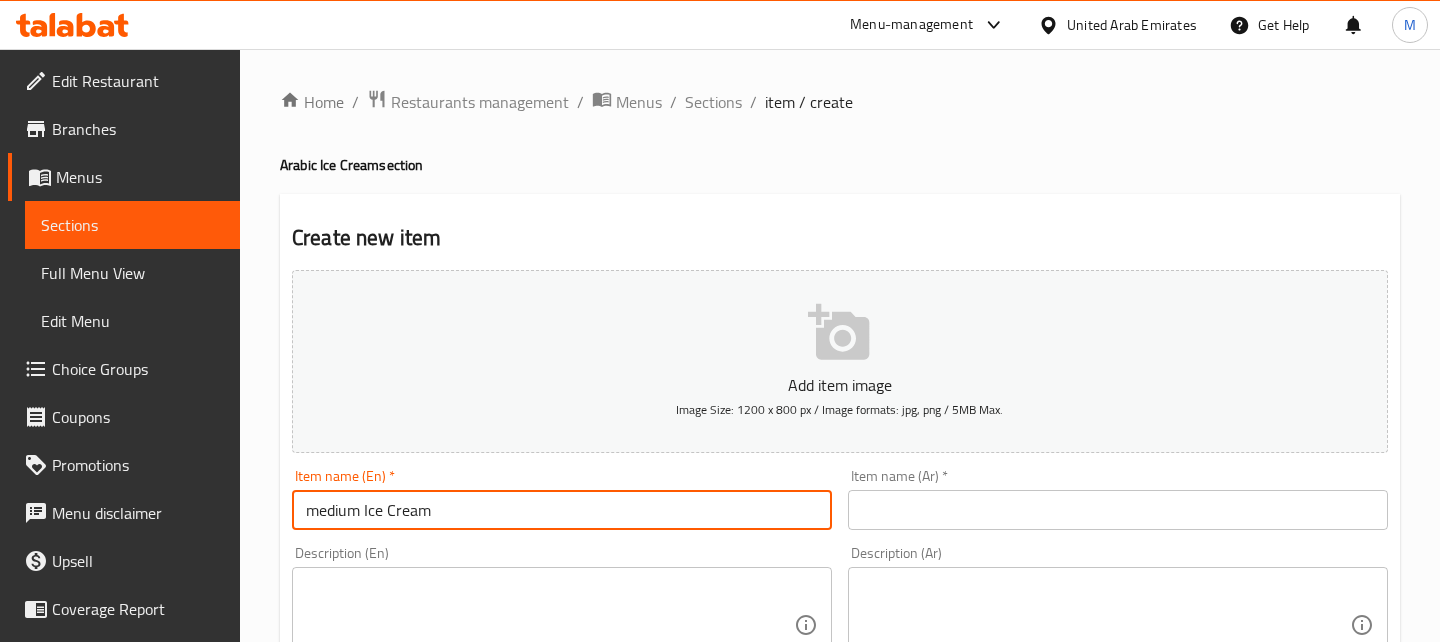 type on "medium Ice Cream" 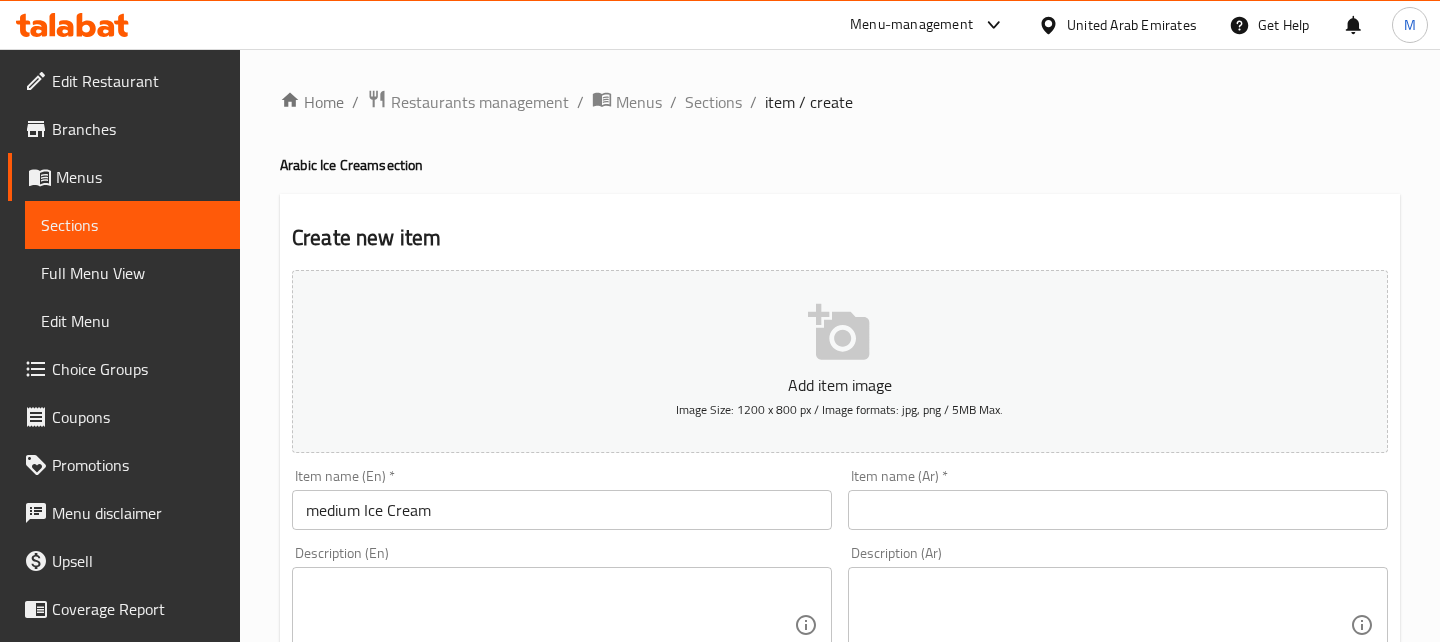click on "Item name (Ar)   * Item name (Ar)  *" at bounding box center (1118, 499) 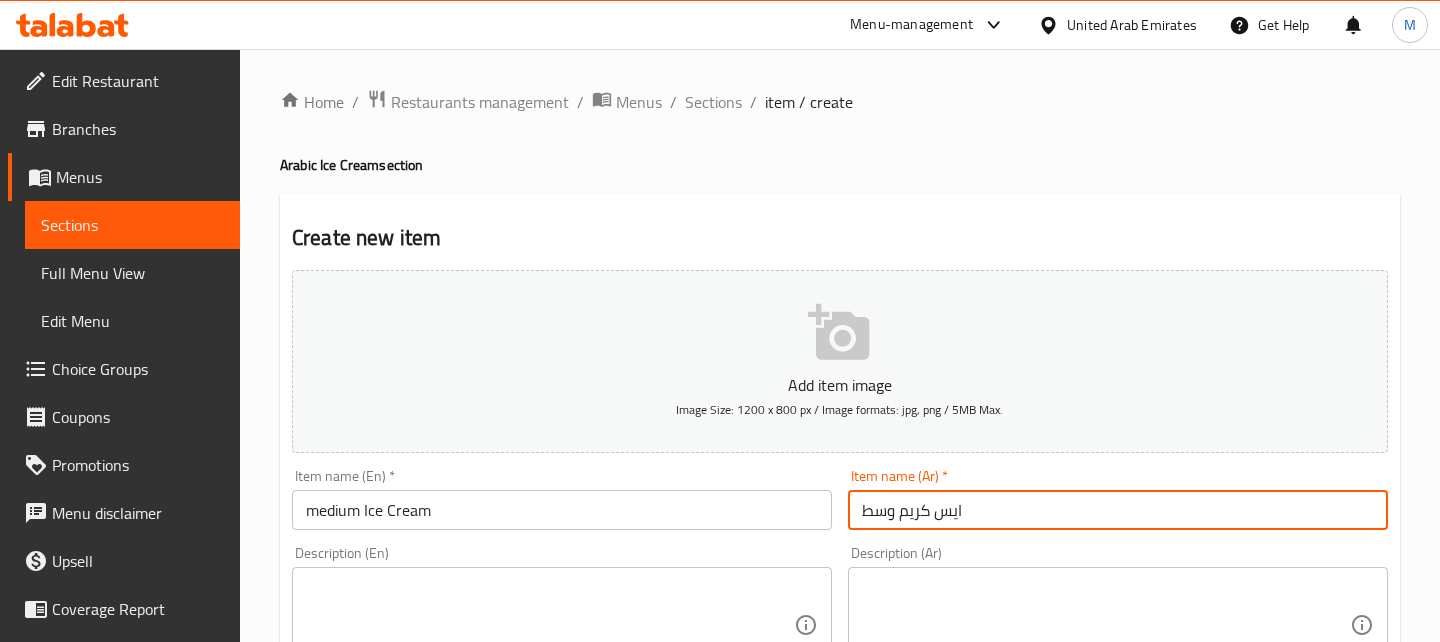 type on "ايس كريم وسط" 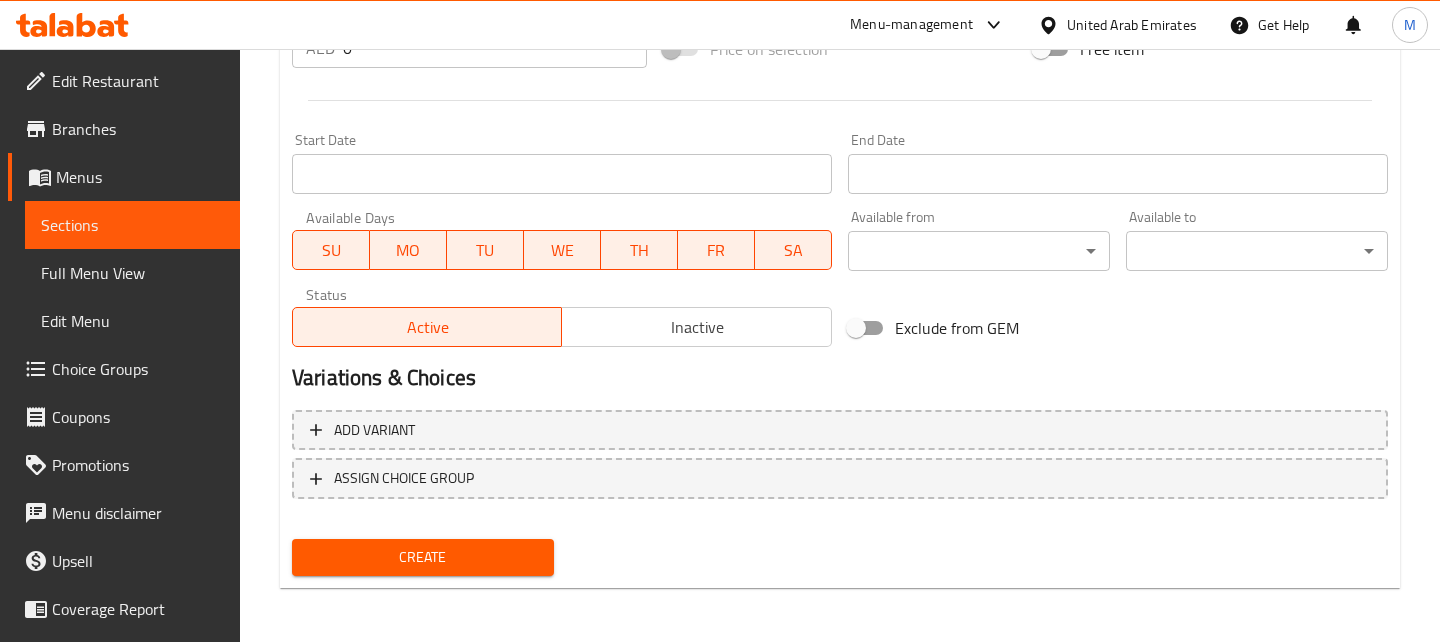 scroll, scrollTop: 771, scrollLeft: 0, axis: vertical 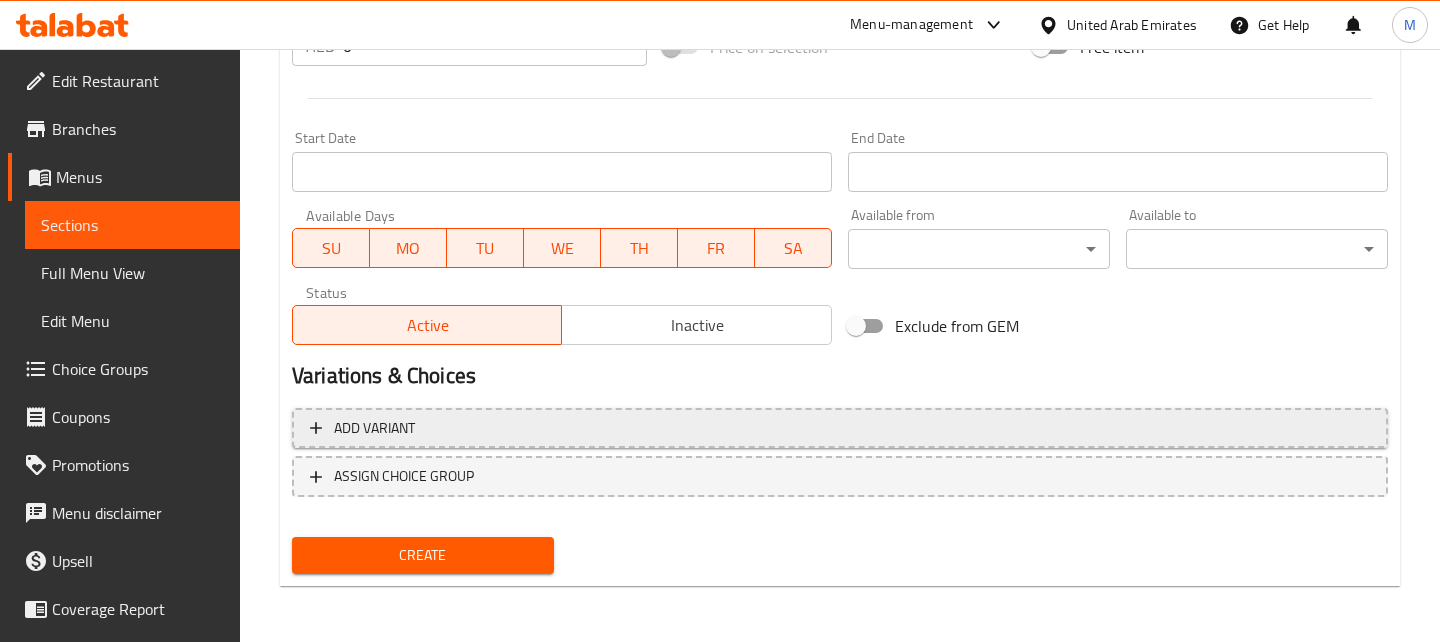 click on "Add variant" at bounding box center [840, 428] 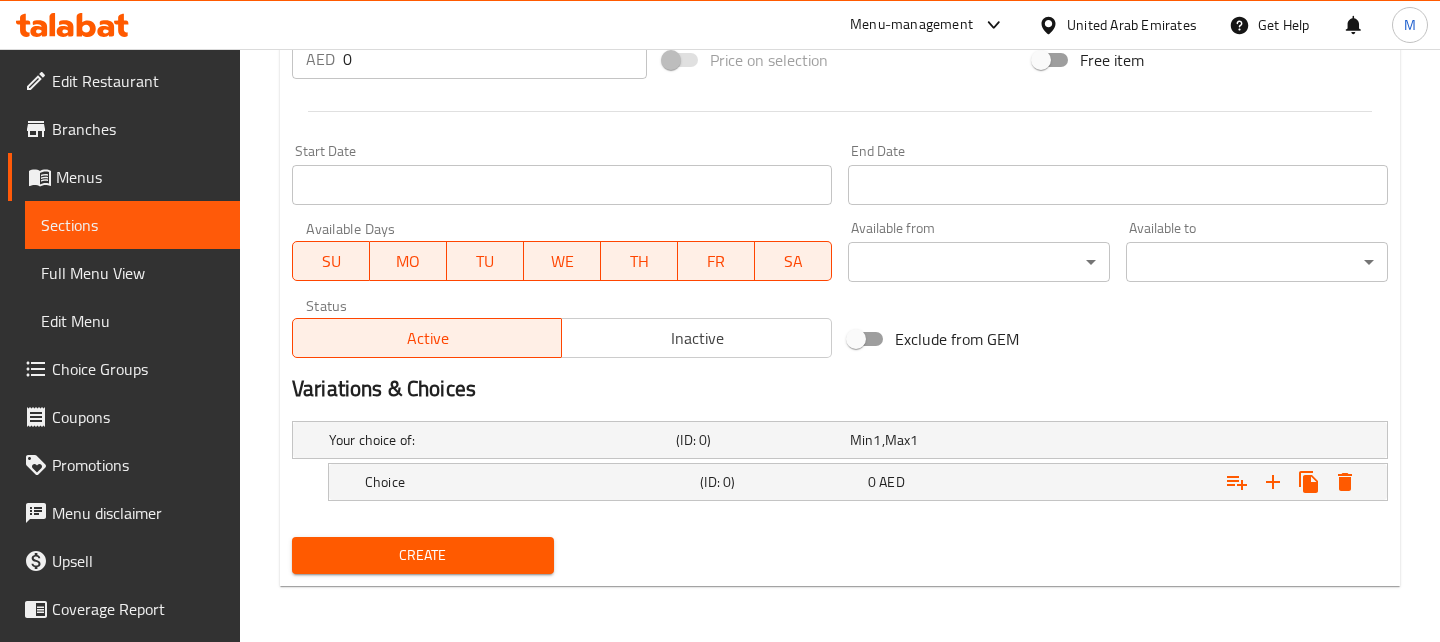 scroll, scrollTop: 757, scrollLeft: 0, axis: vertical 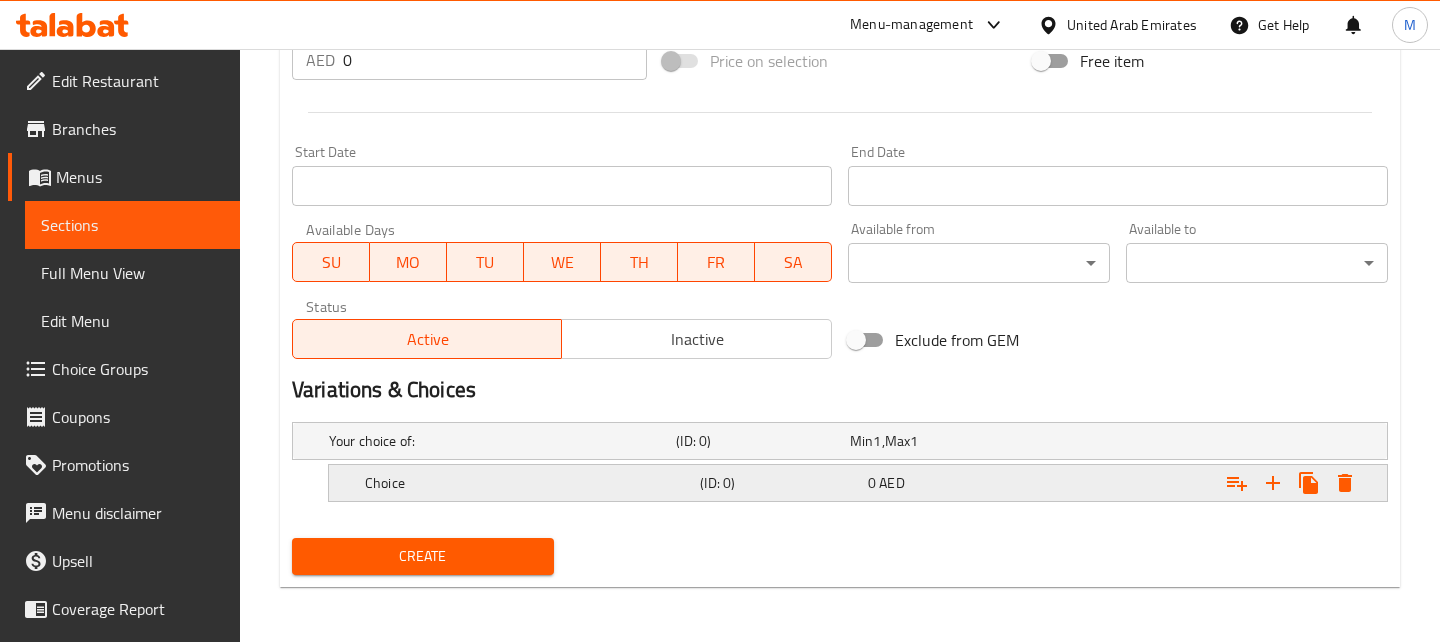 click on "Choice" at bounding box center [498, 441] 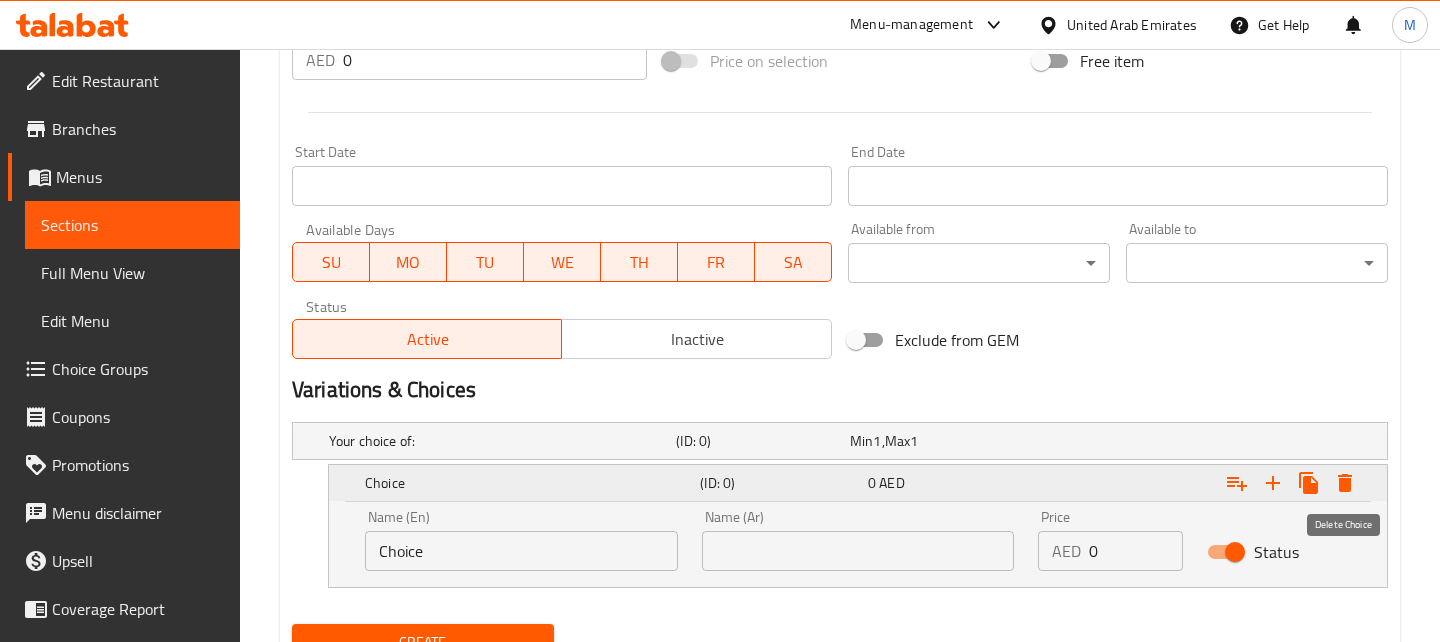 click 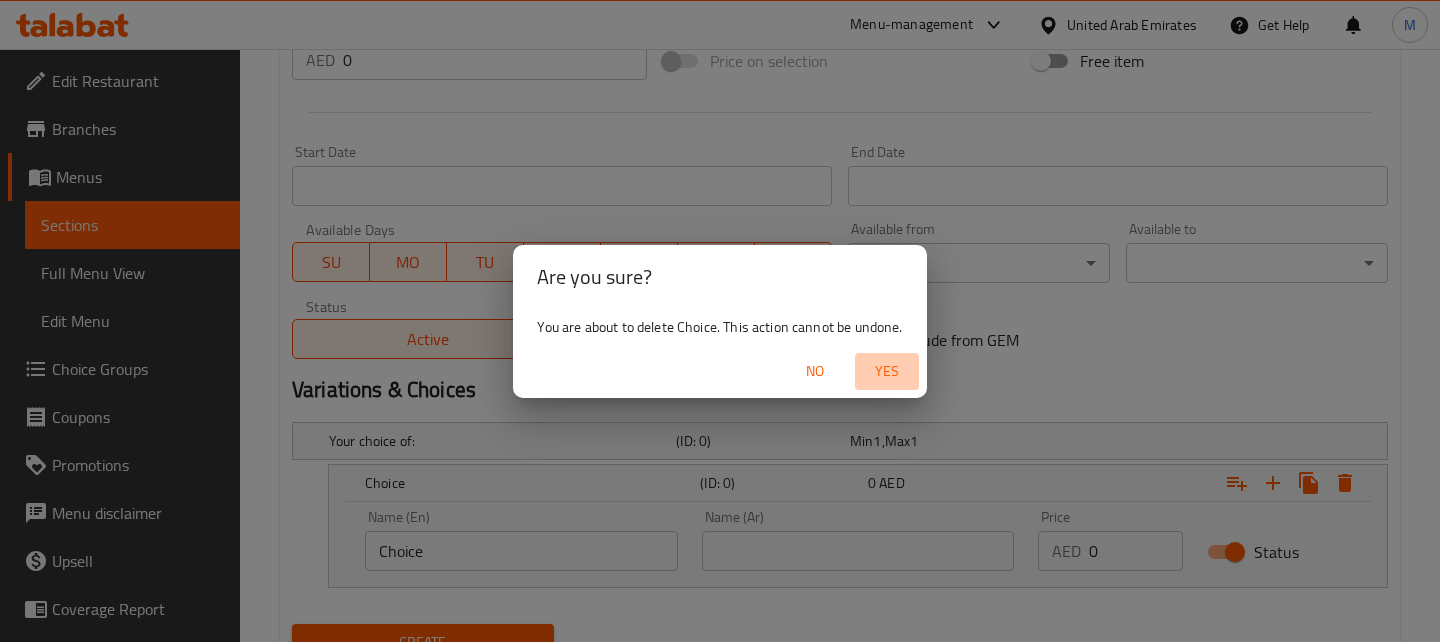 click on "Yes" at bounding box center [887, 371] 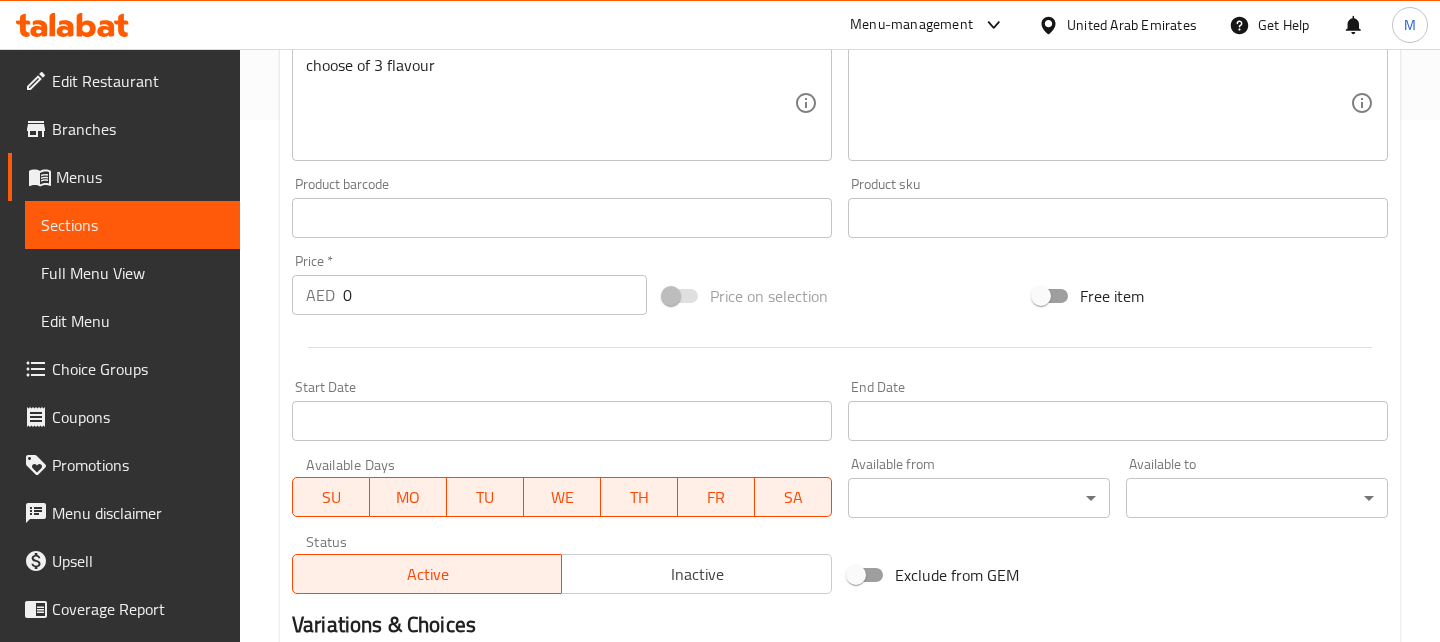 scroll, scrollTop: 0, scrollLeft: 0, axis: both 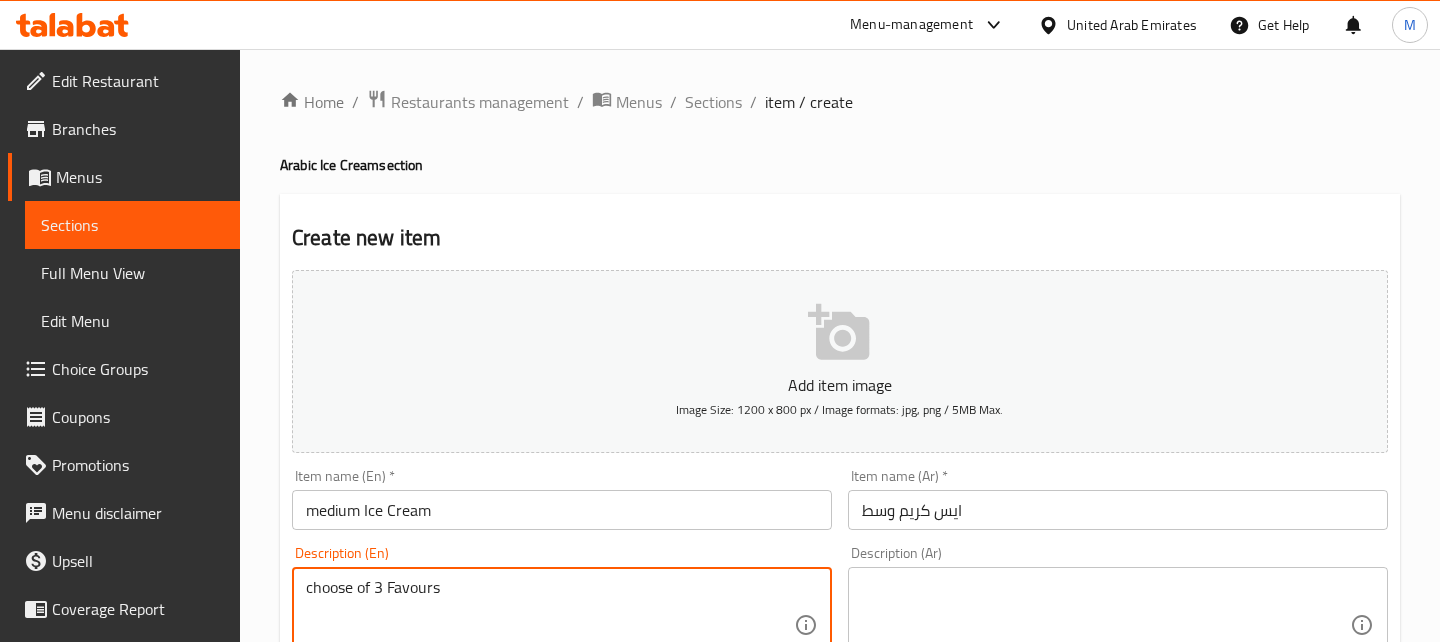 type on "choose of 3 Favours" 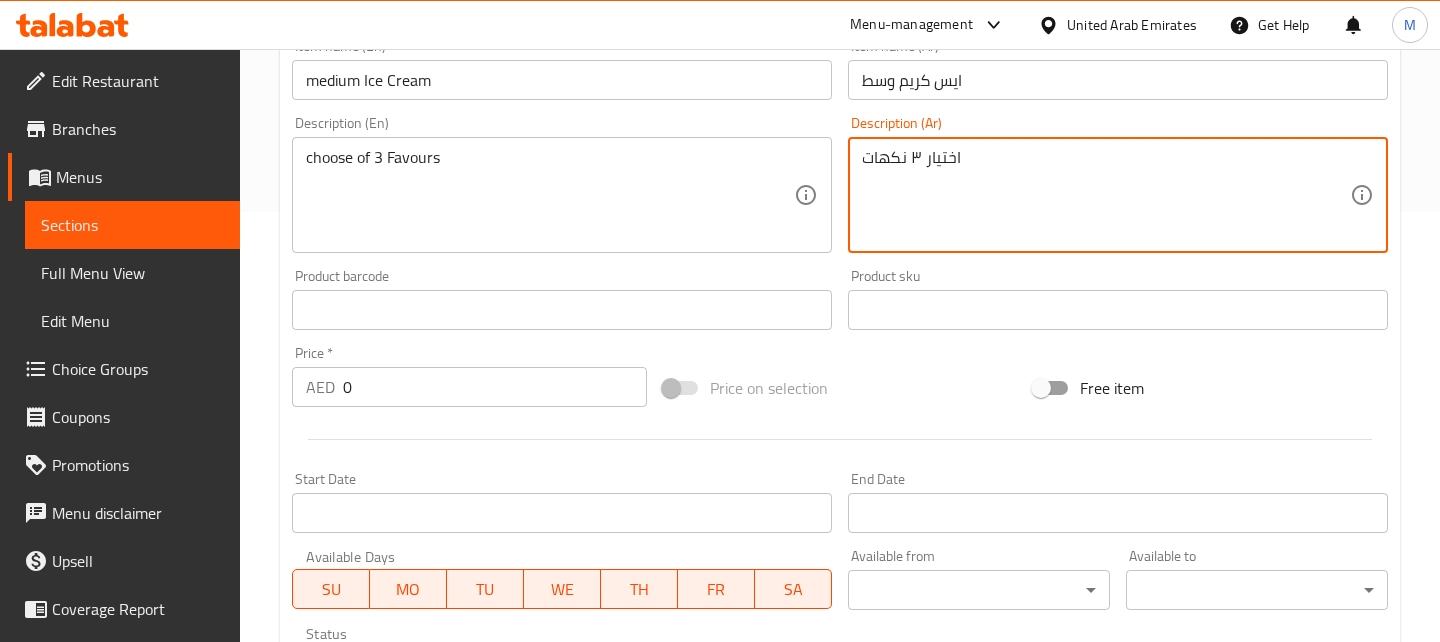 scroll, scrollTop: 448, scrollLeft: 0, axis: vertical 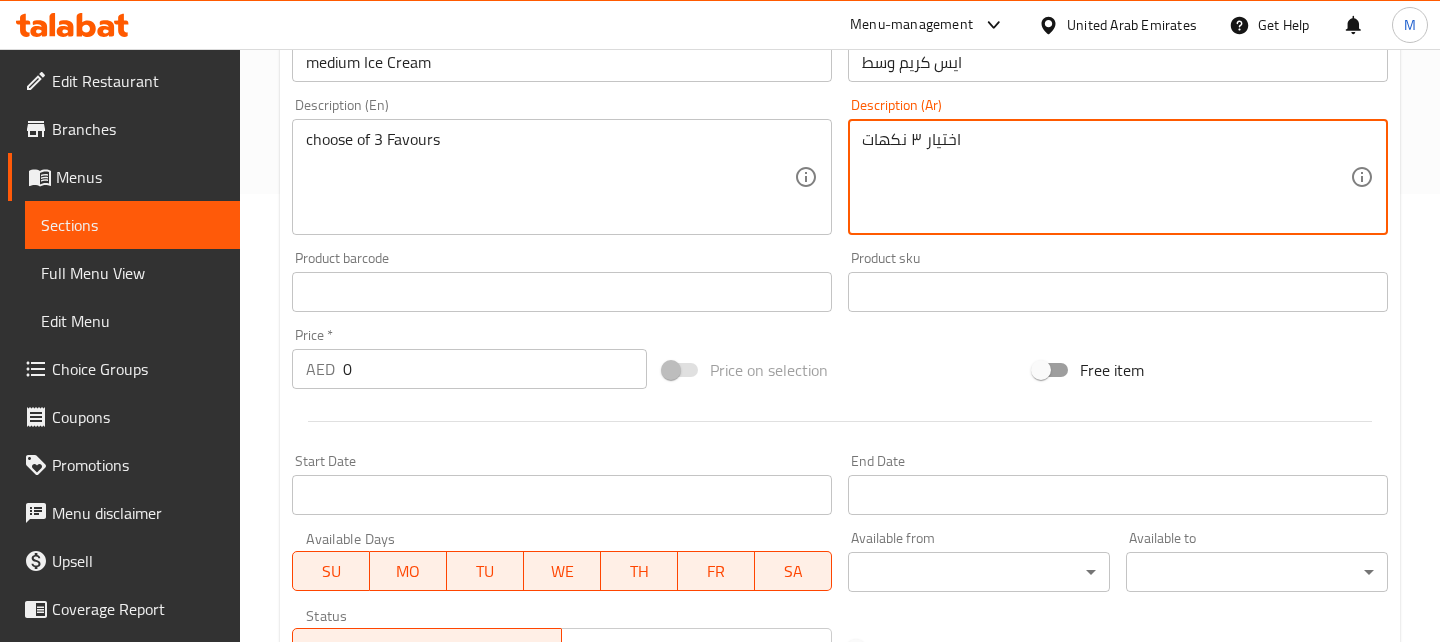 type on "اختيار ٣ نكهات" 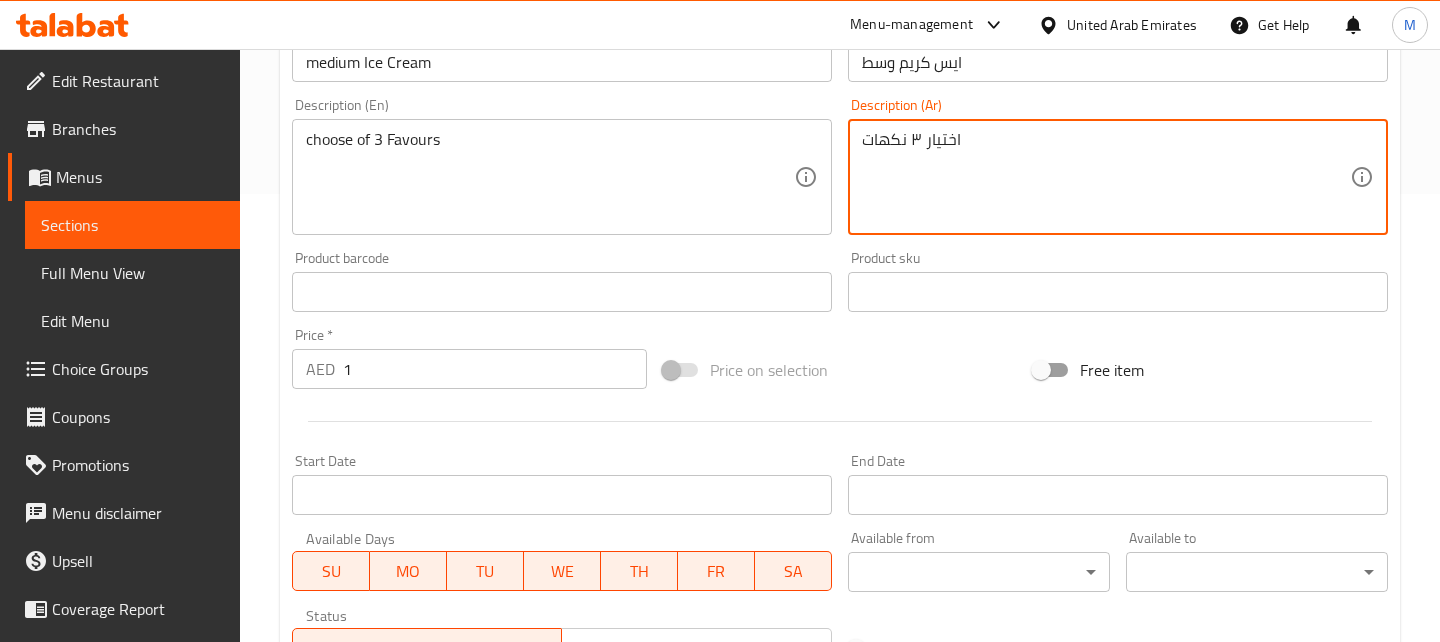 type on "1" 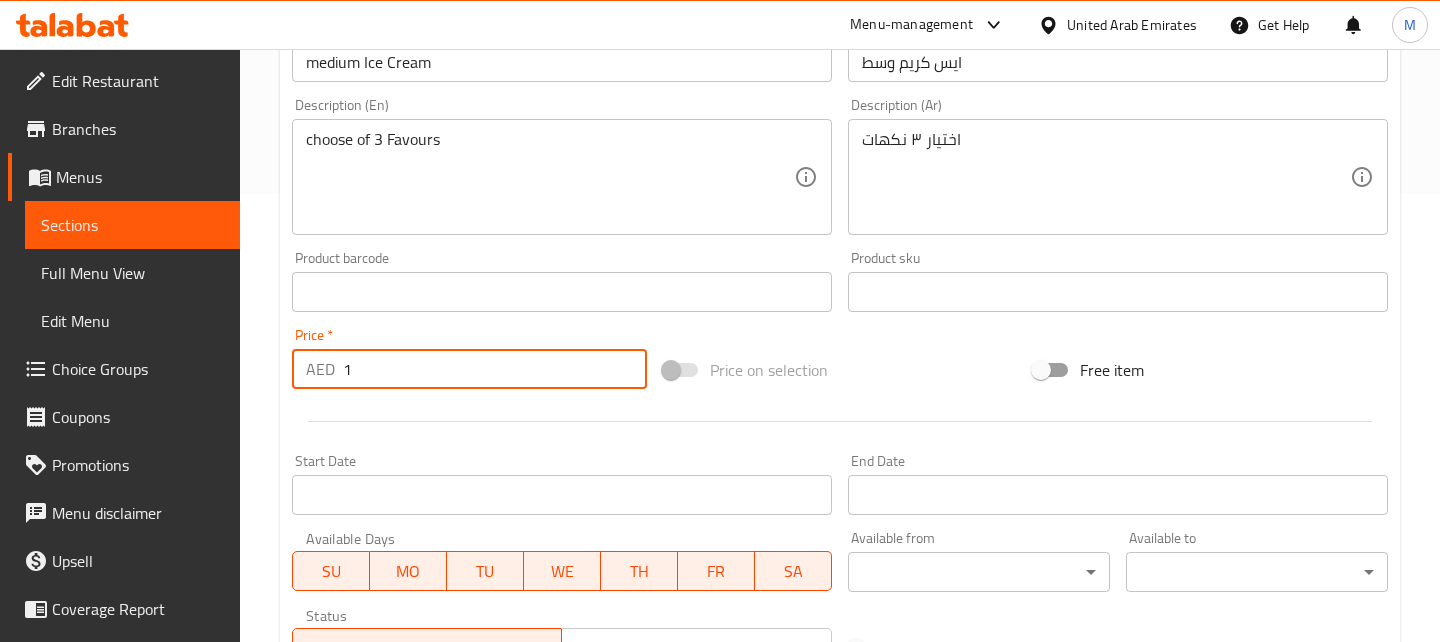 click on "1" at bounding box center (495, 369) 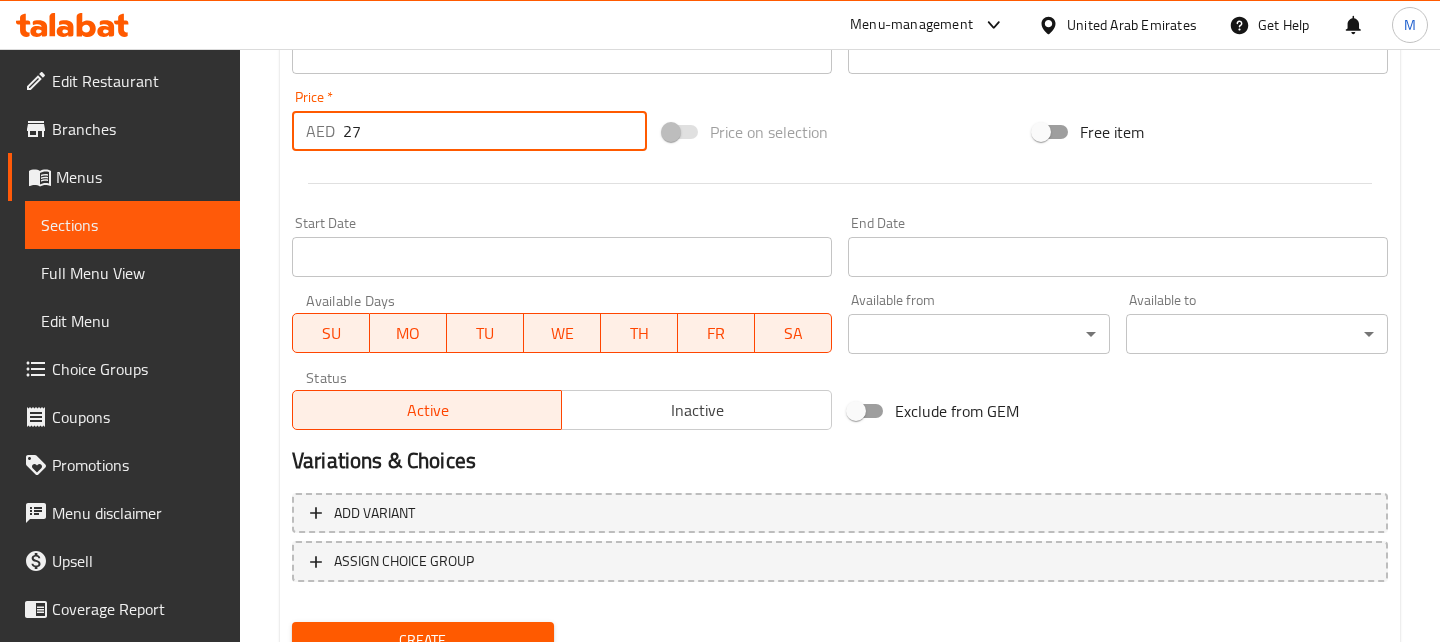 scroll, scrollTop: 689, scrollLeft: 0, axis: vertical 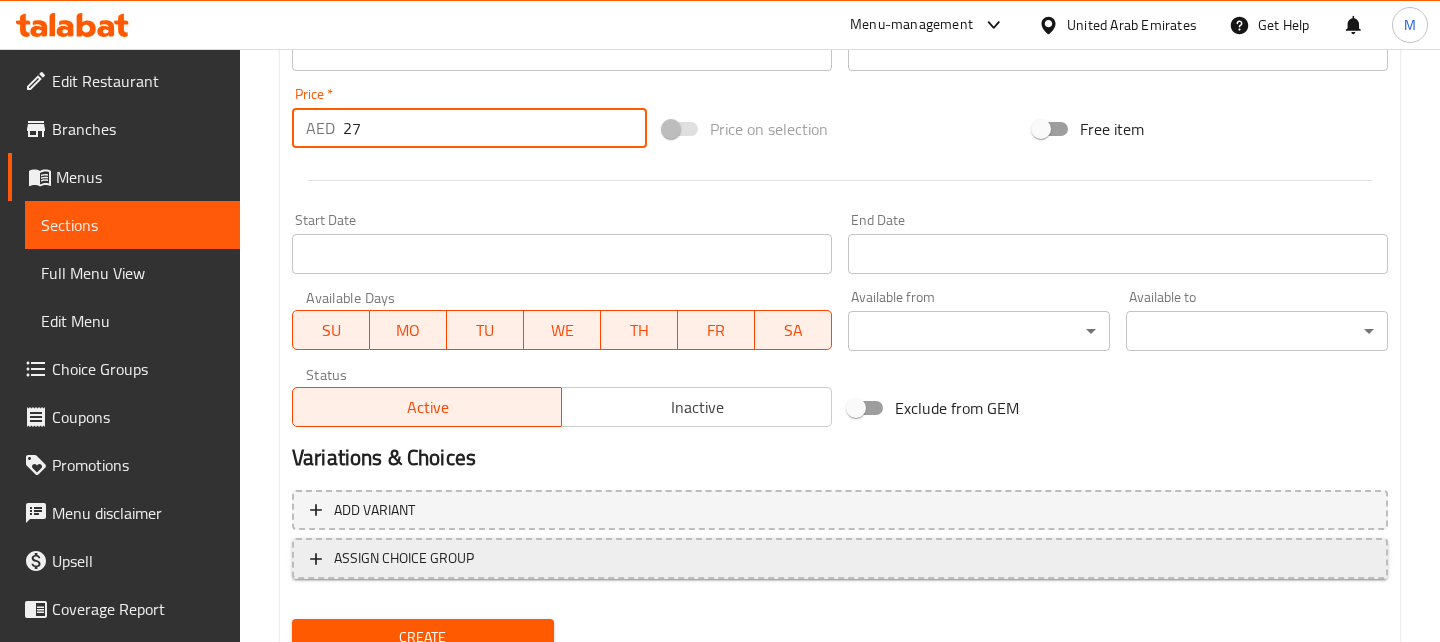 type on "27" 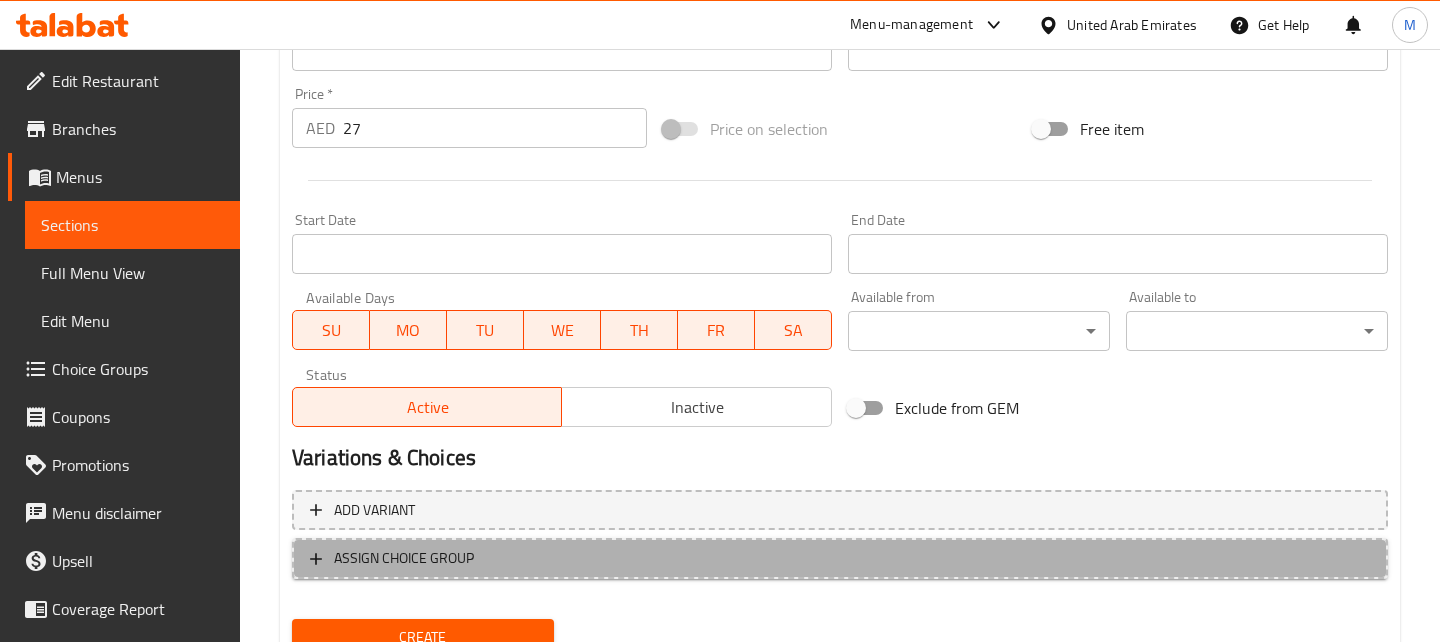 click on "ASSIGN CHOICE GROUP" at bounding box center (840, 558) 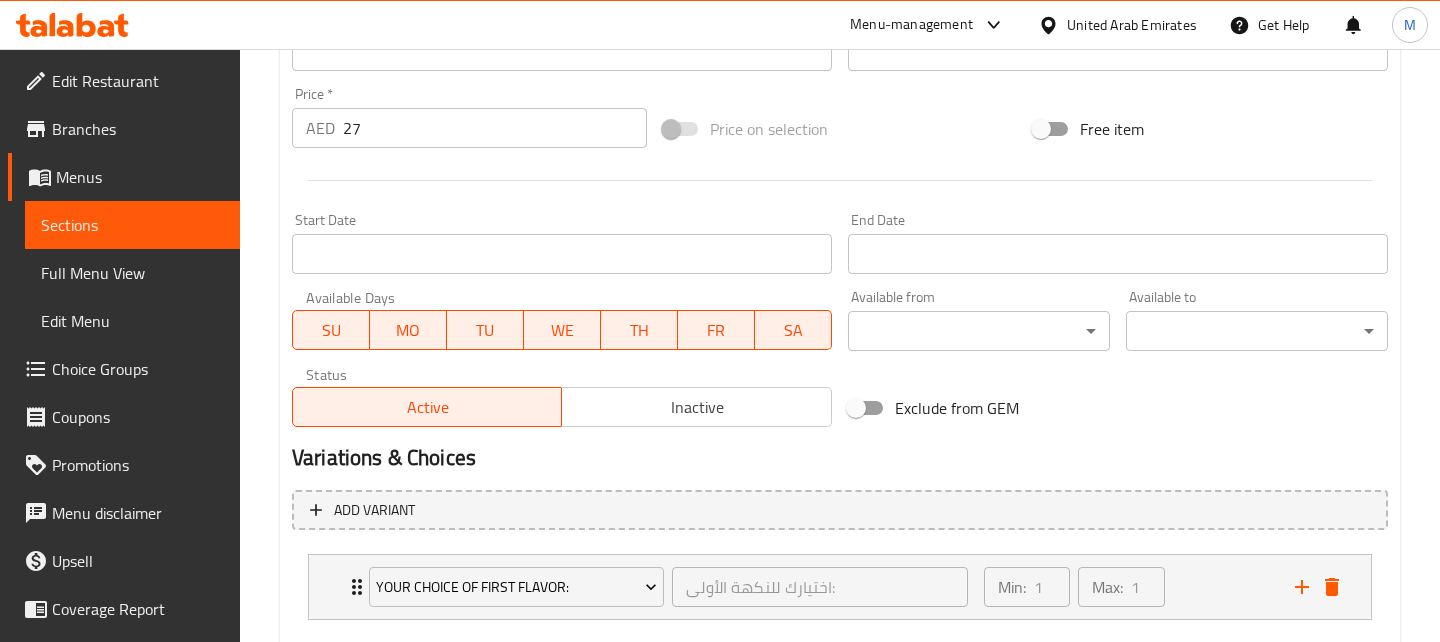 scroll, scrollTop: 804, scrollLeft: 0, axis: vertical 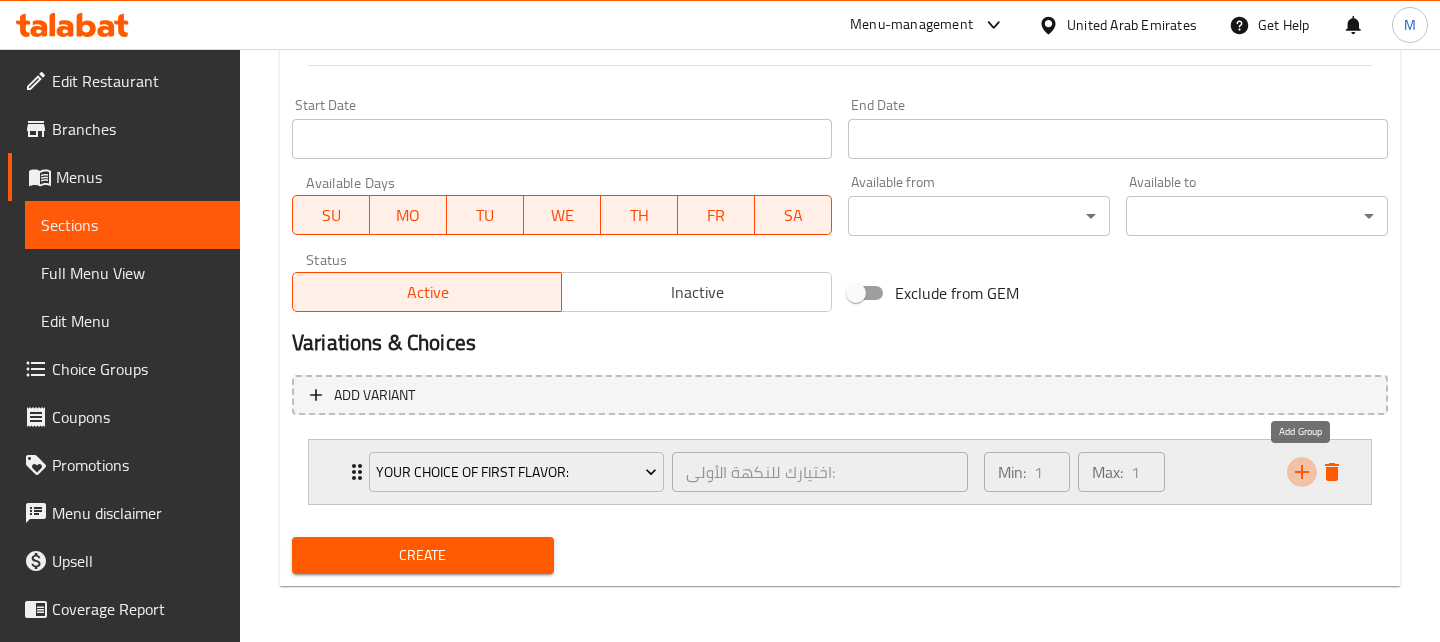 click 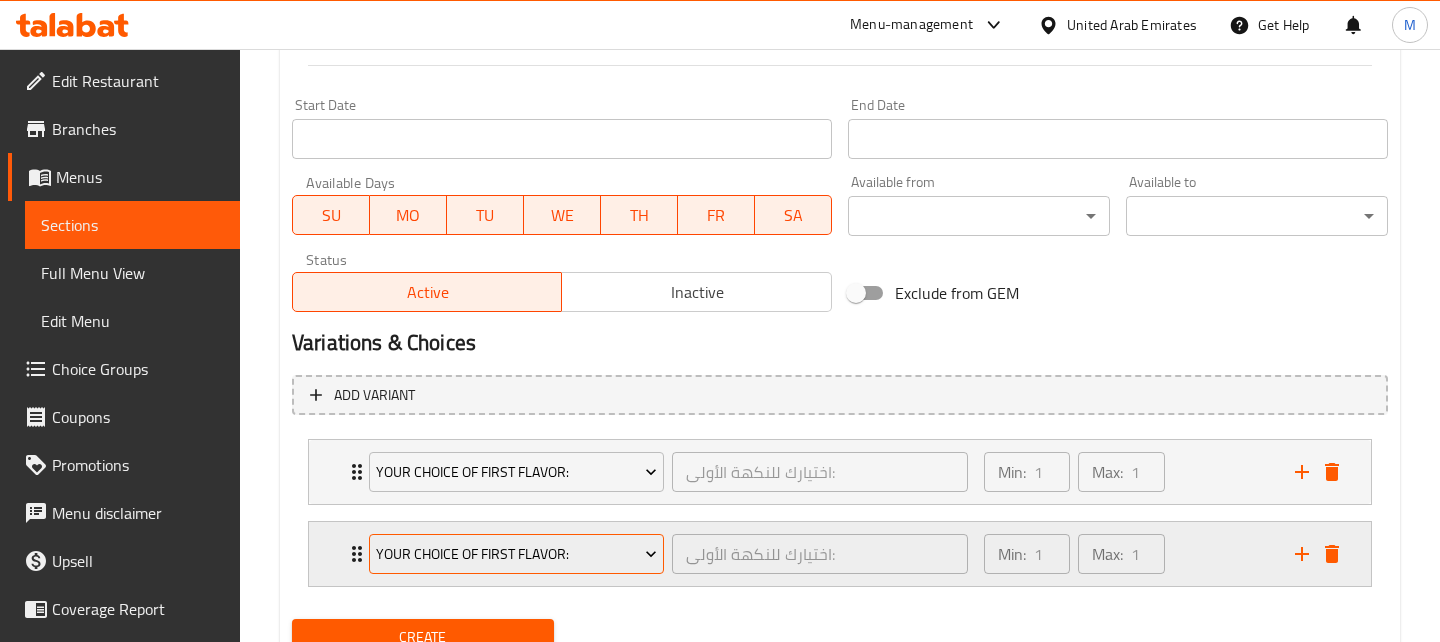click on "Your choice of first flavor:" at bounding box center [516, 554] 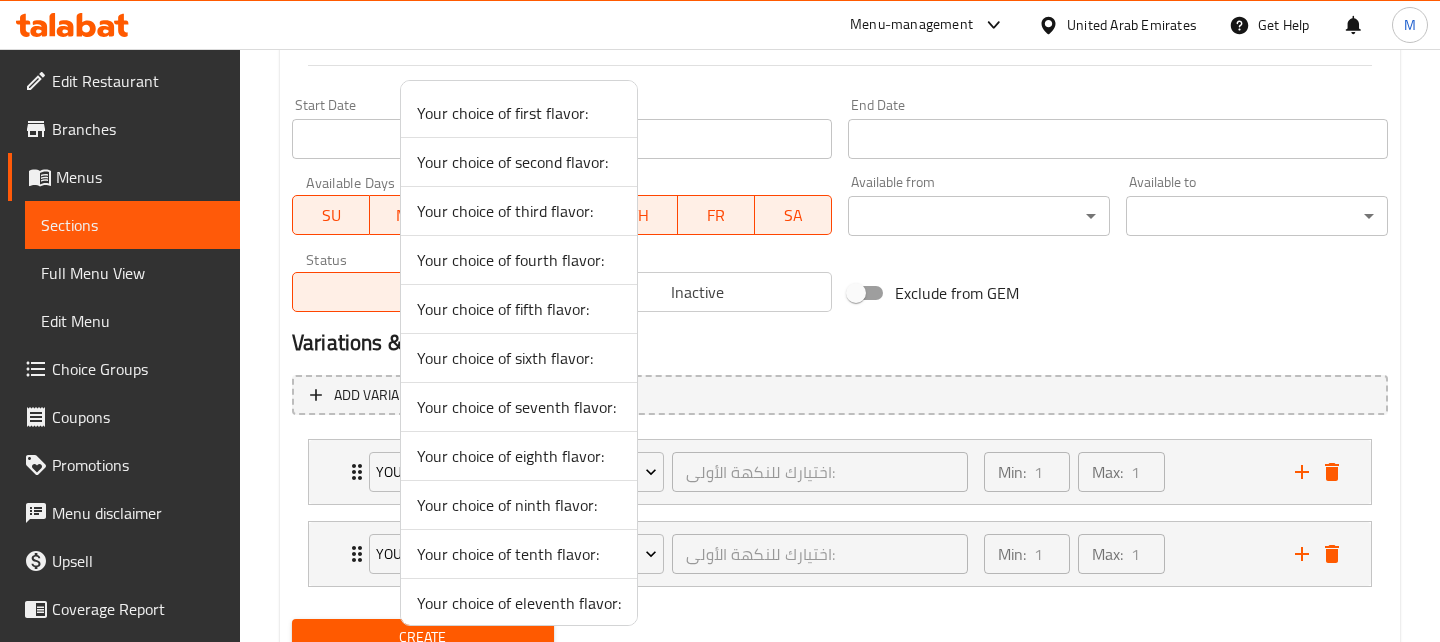 click on "Your choice of second flavor:" at bounding box center (519, 162) 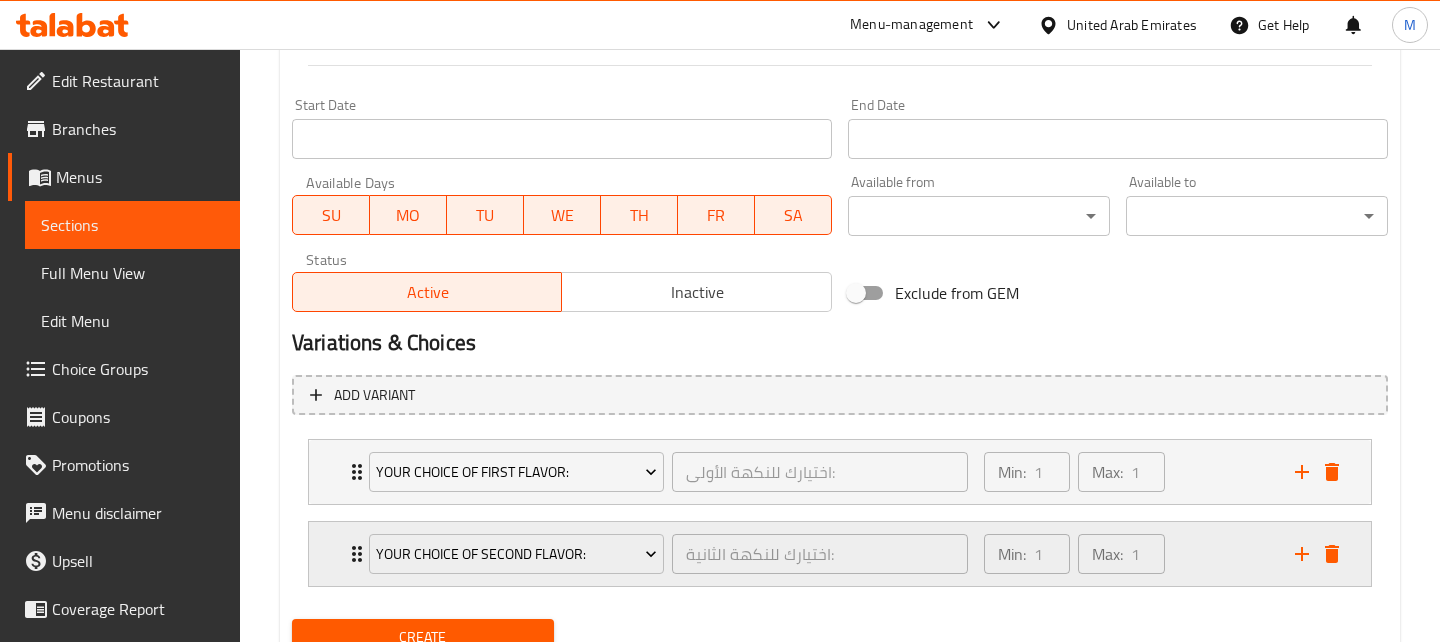 click 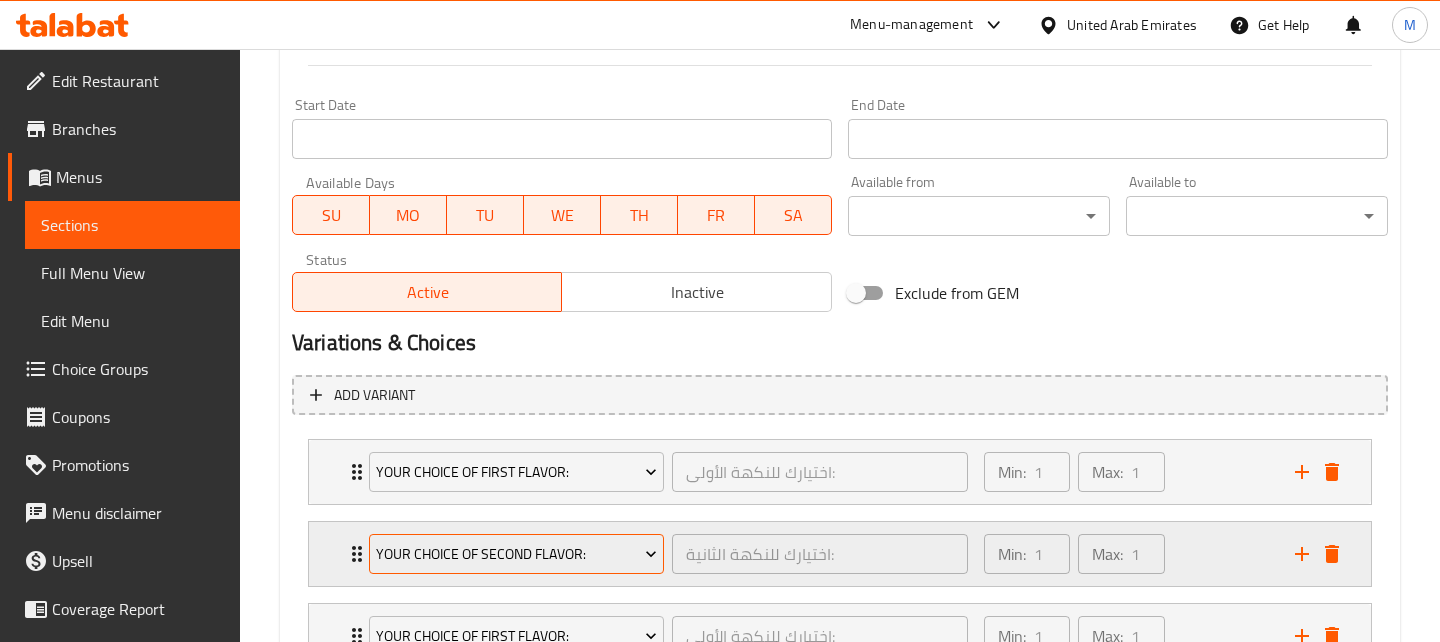scroll, scrollTop: 916, scrollLeft: 0, axis: vertical 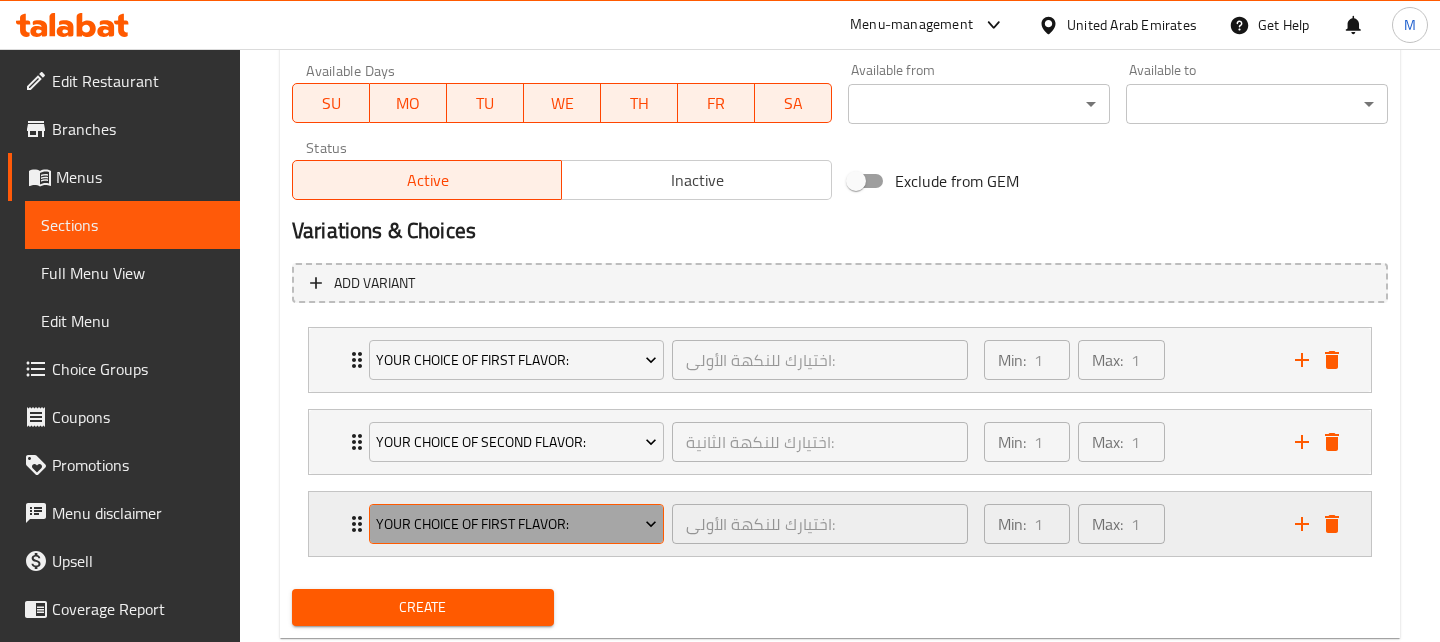 click on "Your choice of first flavor:" at bounding box center [516, 524] 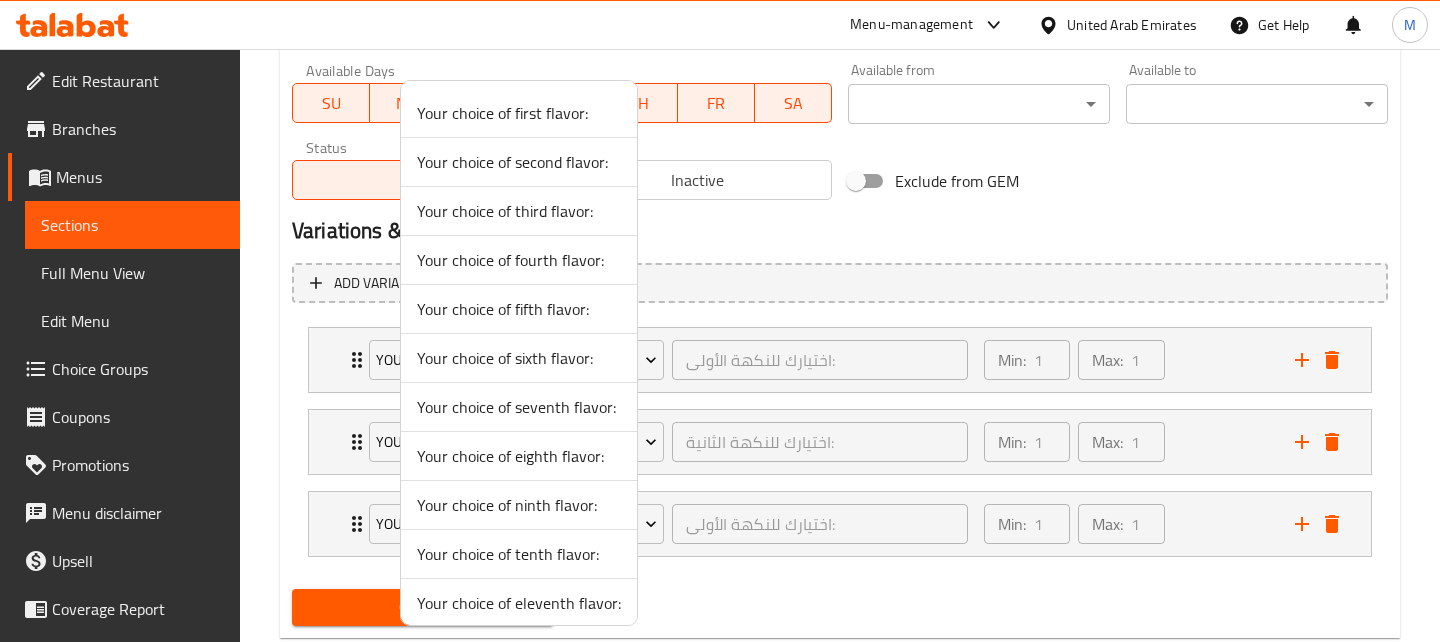 click on "Your choice of third flavor:" at bounding box center [519, 211] 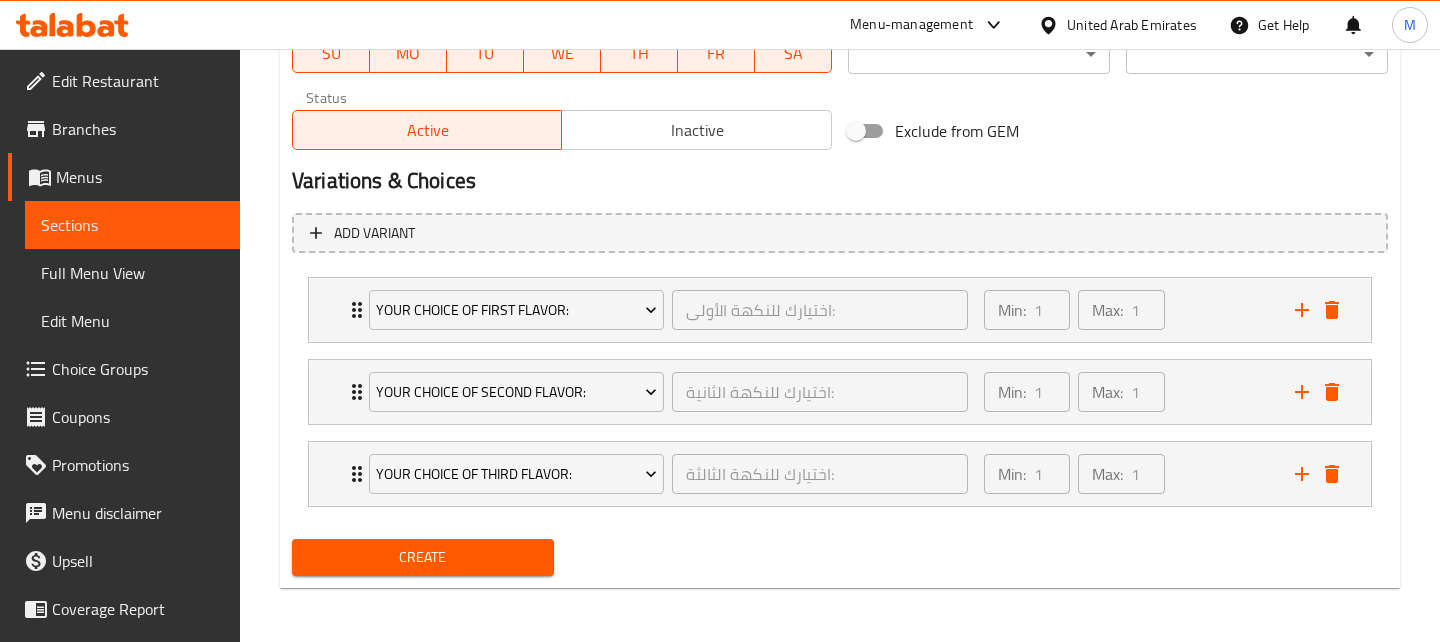 scroll, scrollTop: 968, scrollLeft: 0, axis: vertical 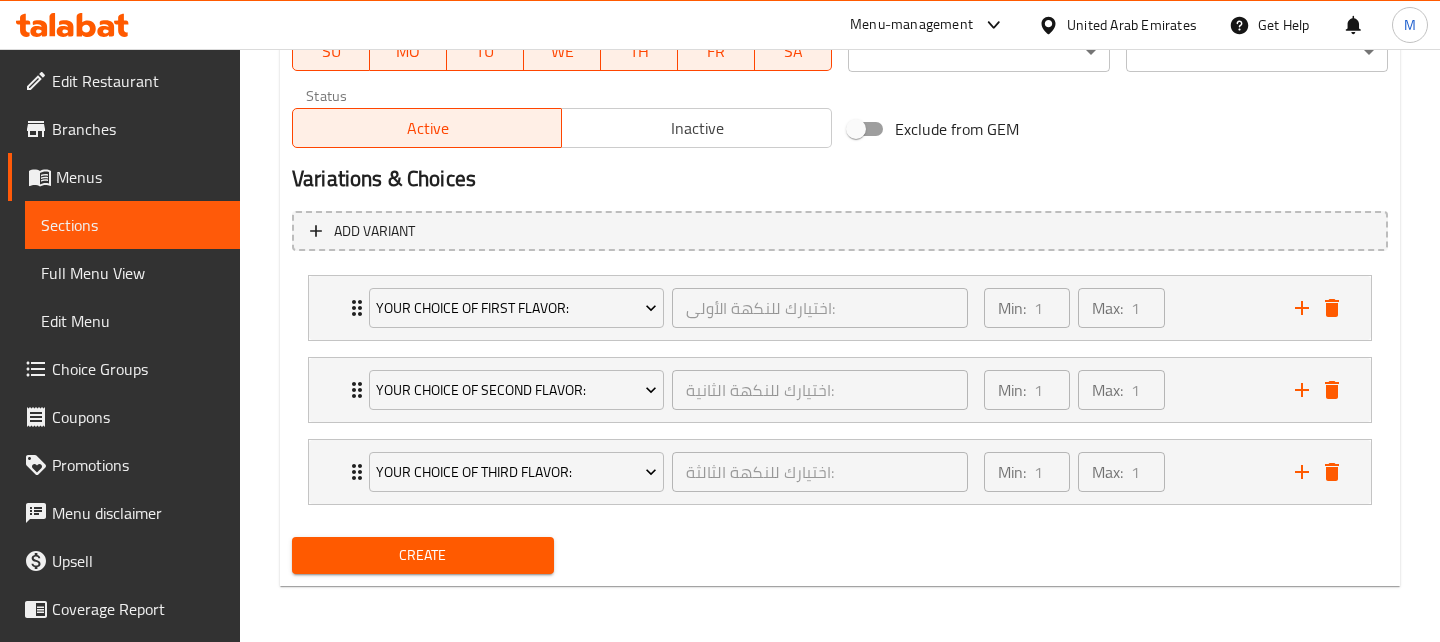 click on "Create" at bounding box center (423, 555) 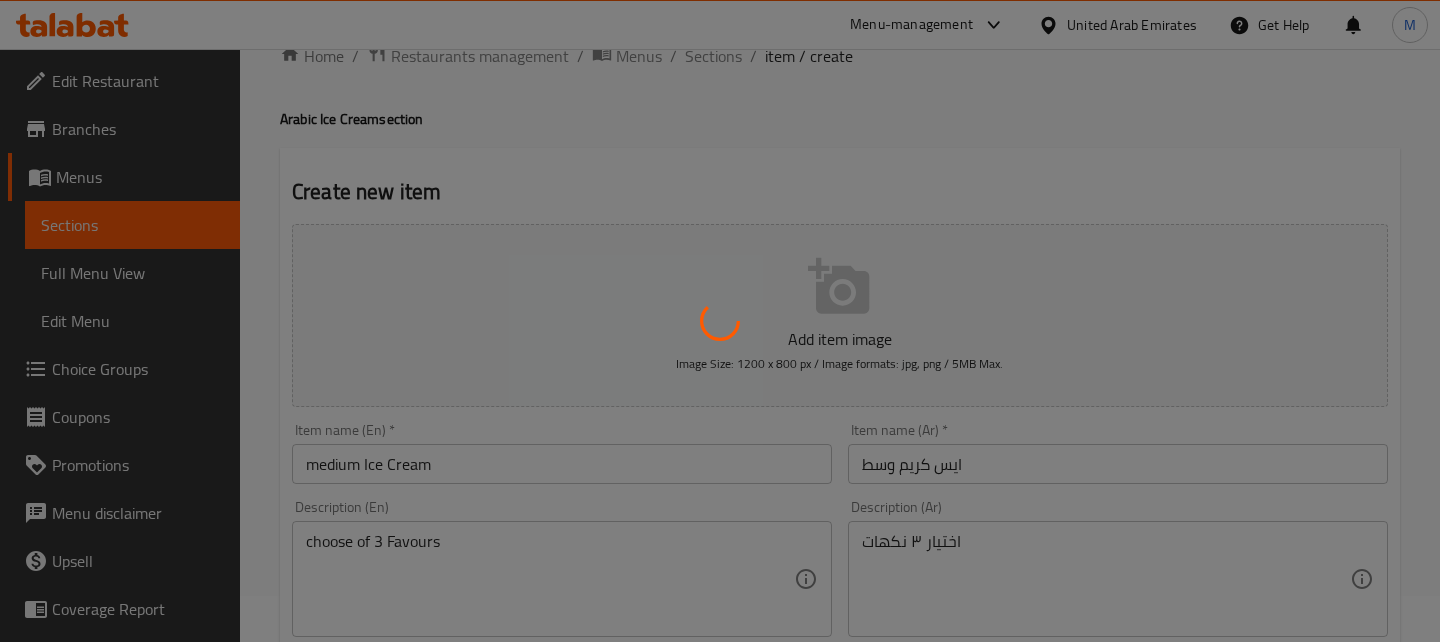 scroll, scrollTop: 0, scrollLeft: 0, axis: both 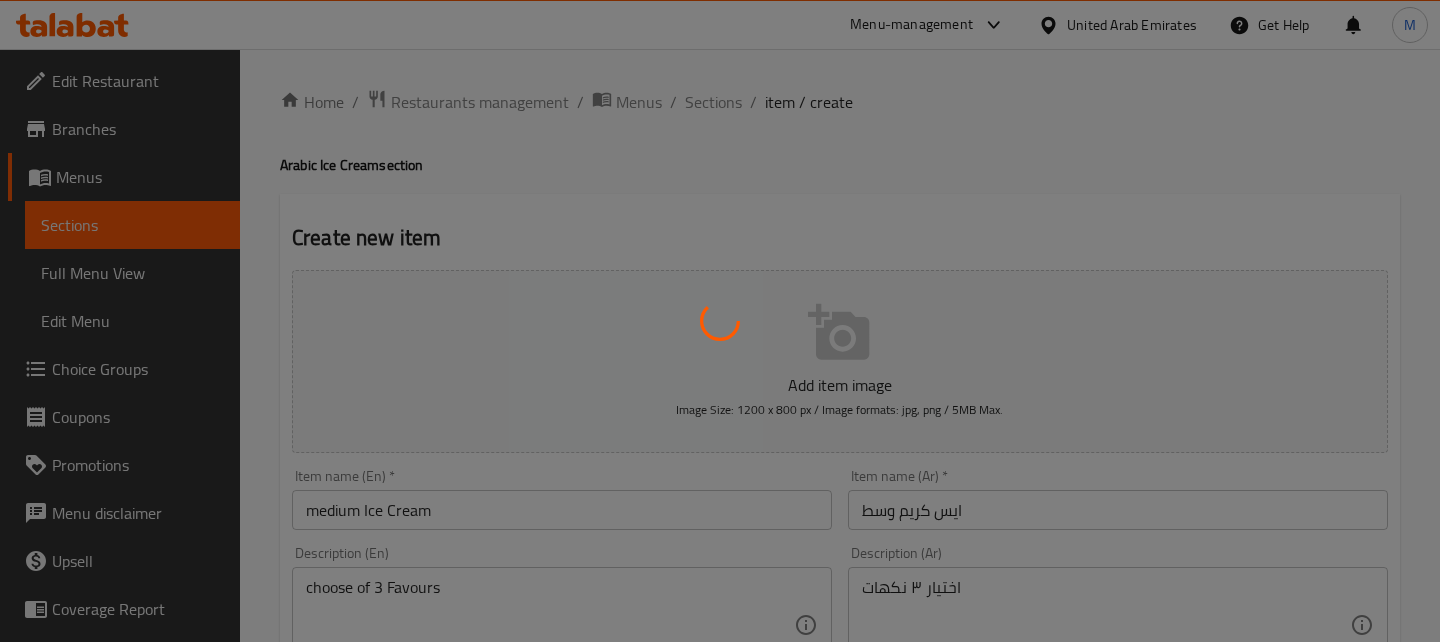 type 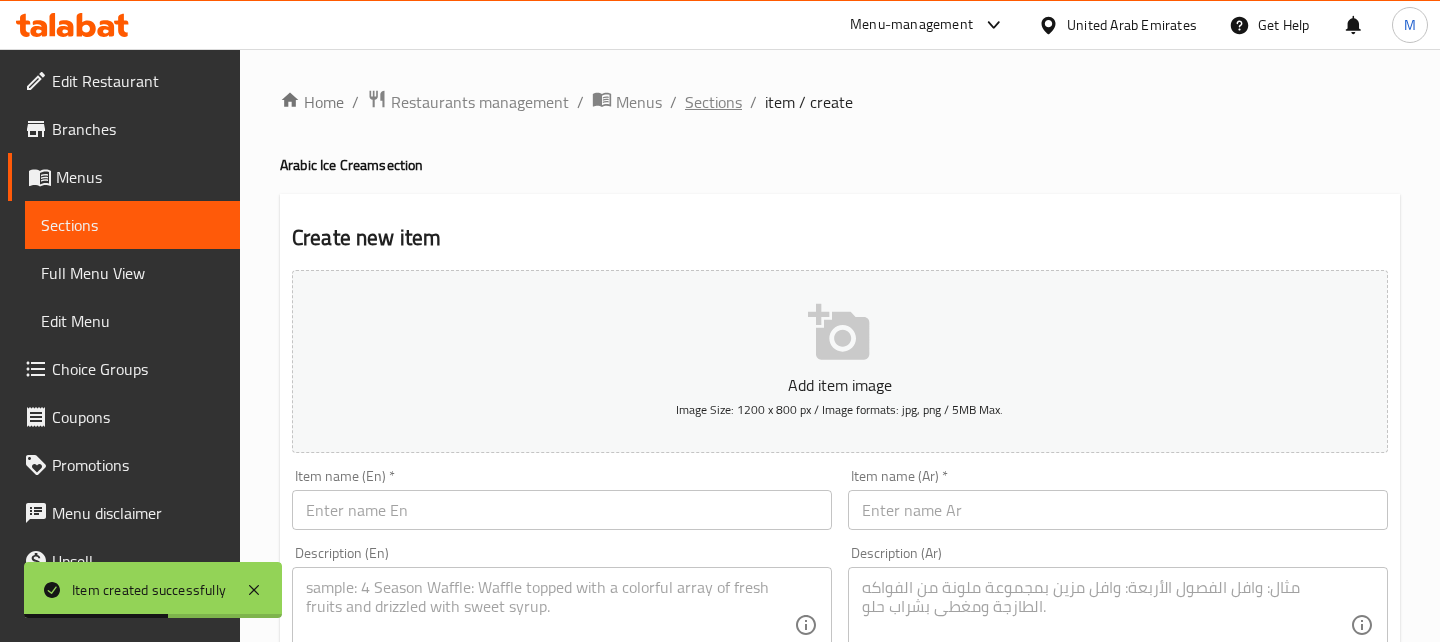 click on "Sections" at bounding box center [713, 102] 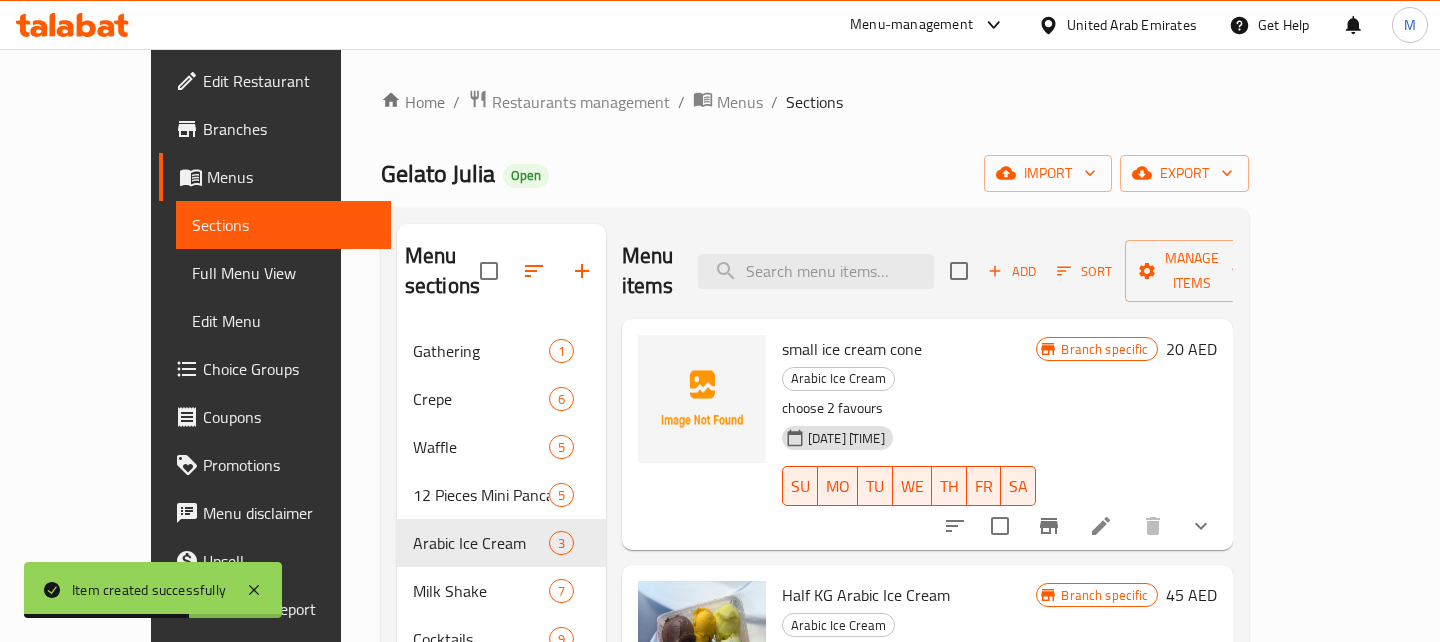 scroll, scrollTop: 63, scrollLeft: 0, axis: vertical 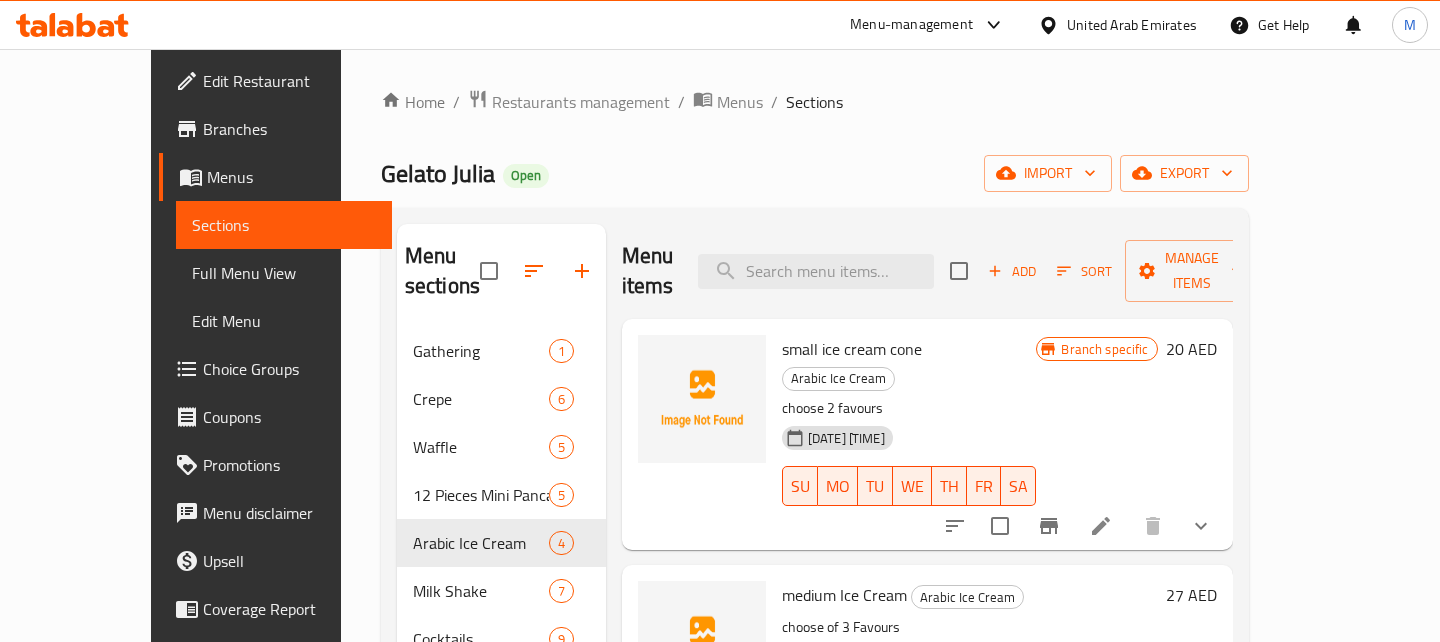 click at bounding box center [1049, 526] 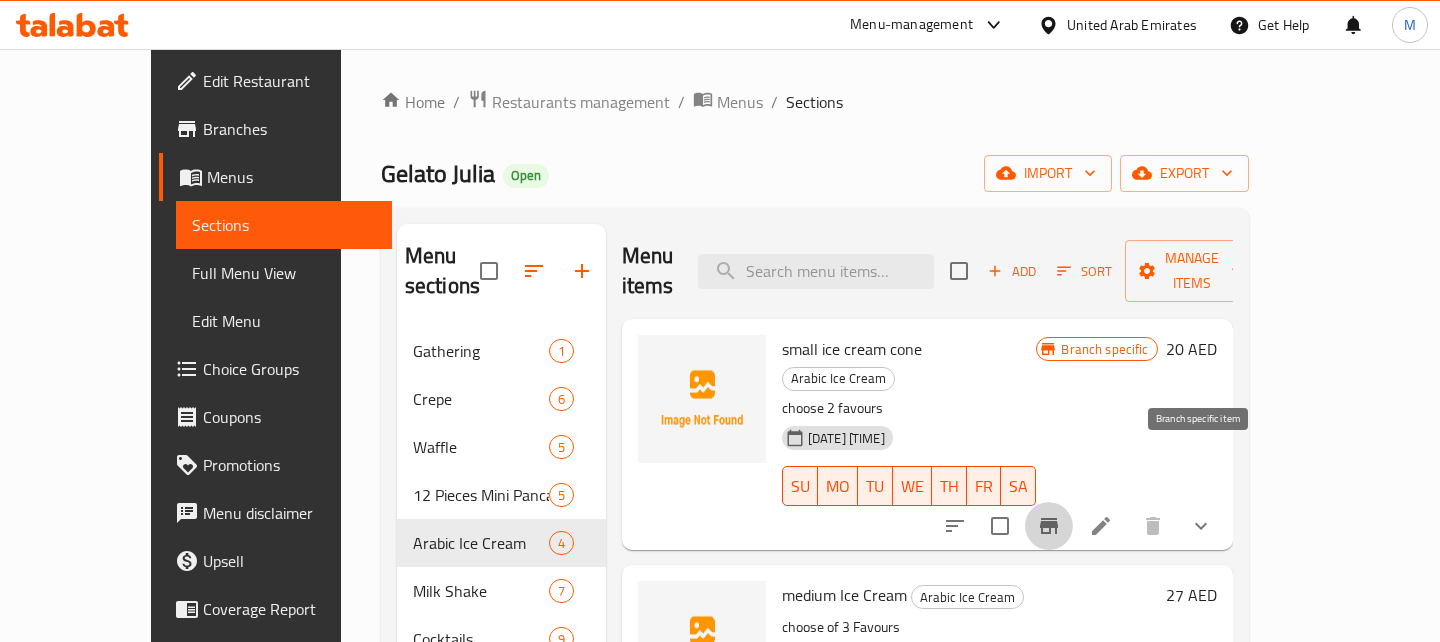 type 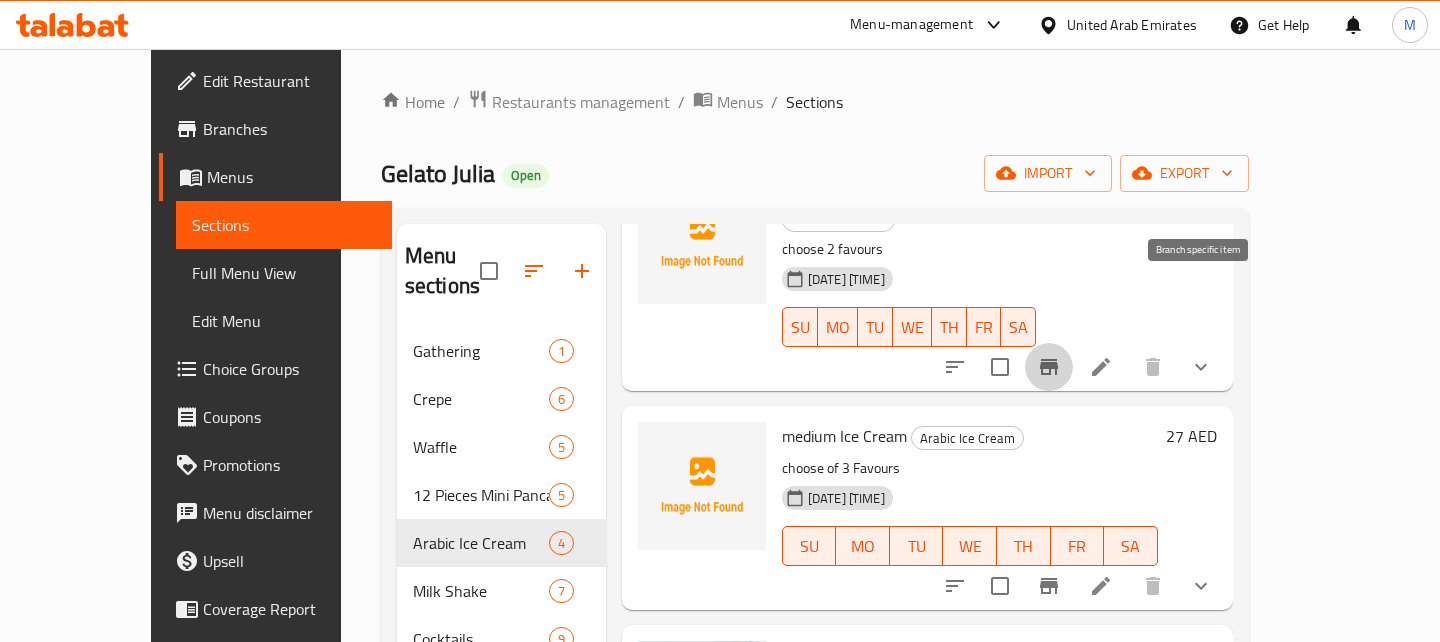 scroll, scrollTop: 171, scrollLeft: 0, axis: vertical 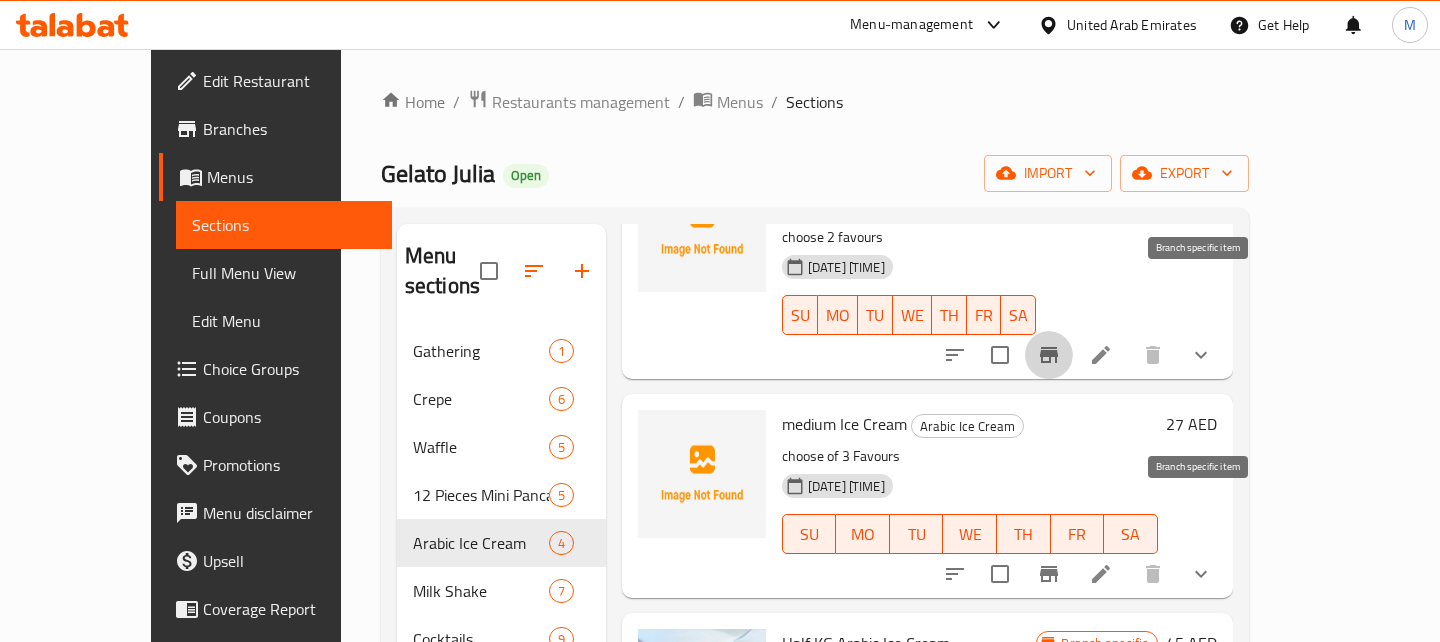 click at bounding box center [1049, 574] 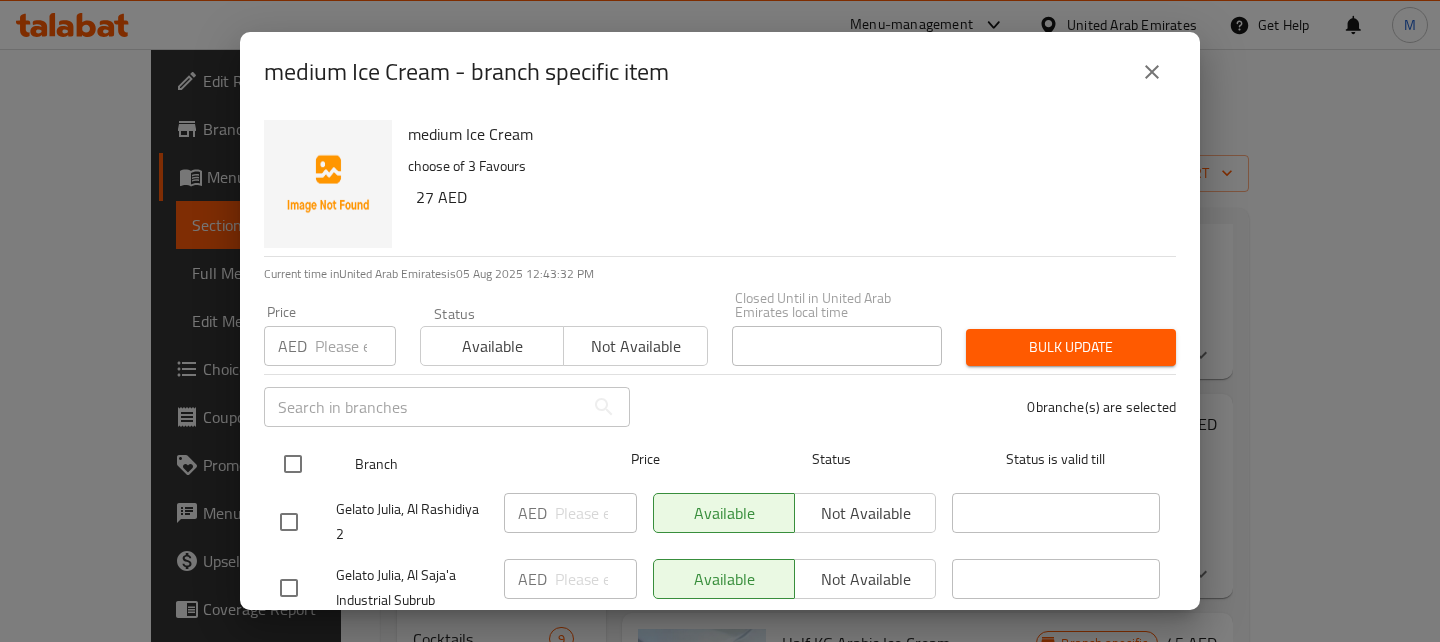 scroll, scrollTop: 114, scrollLeft: 0, axis: vertical 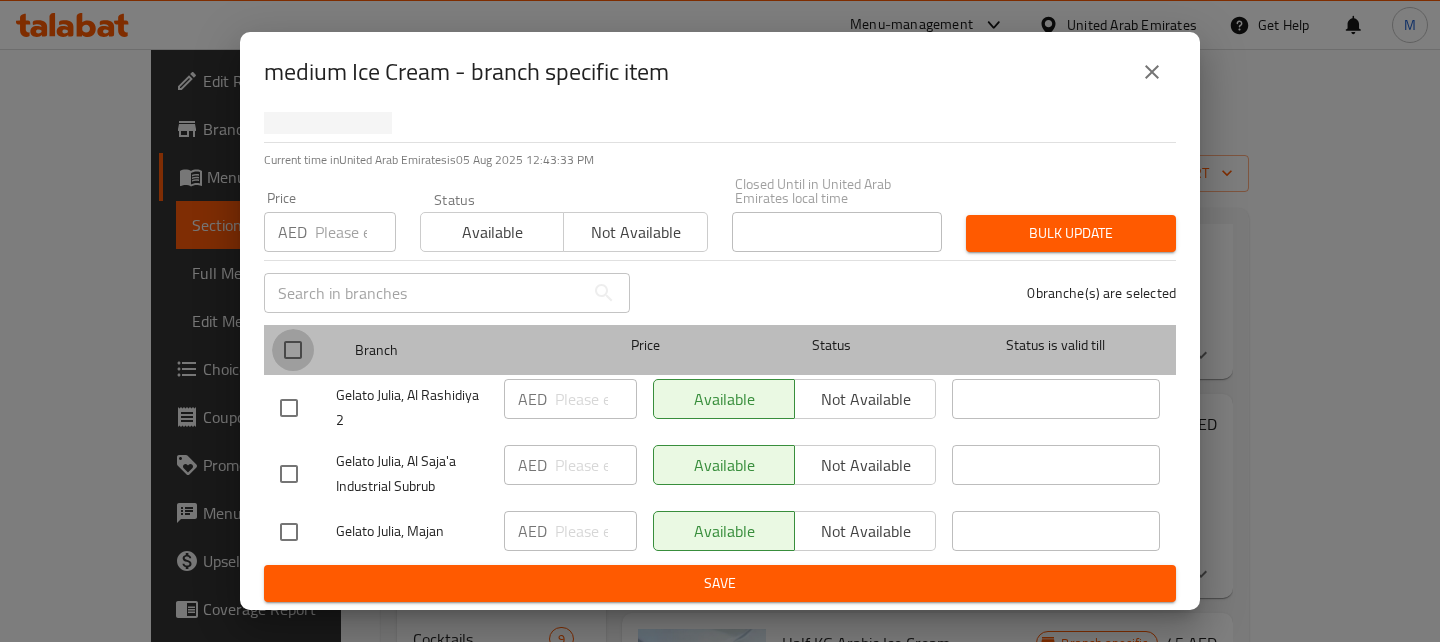 click at bounding box center (293, 350) 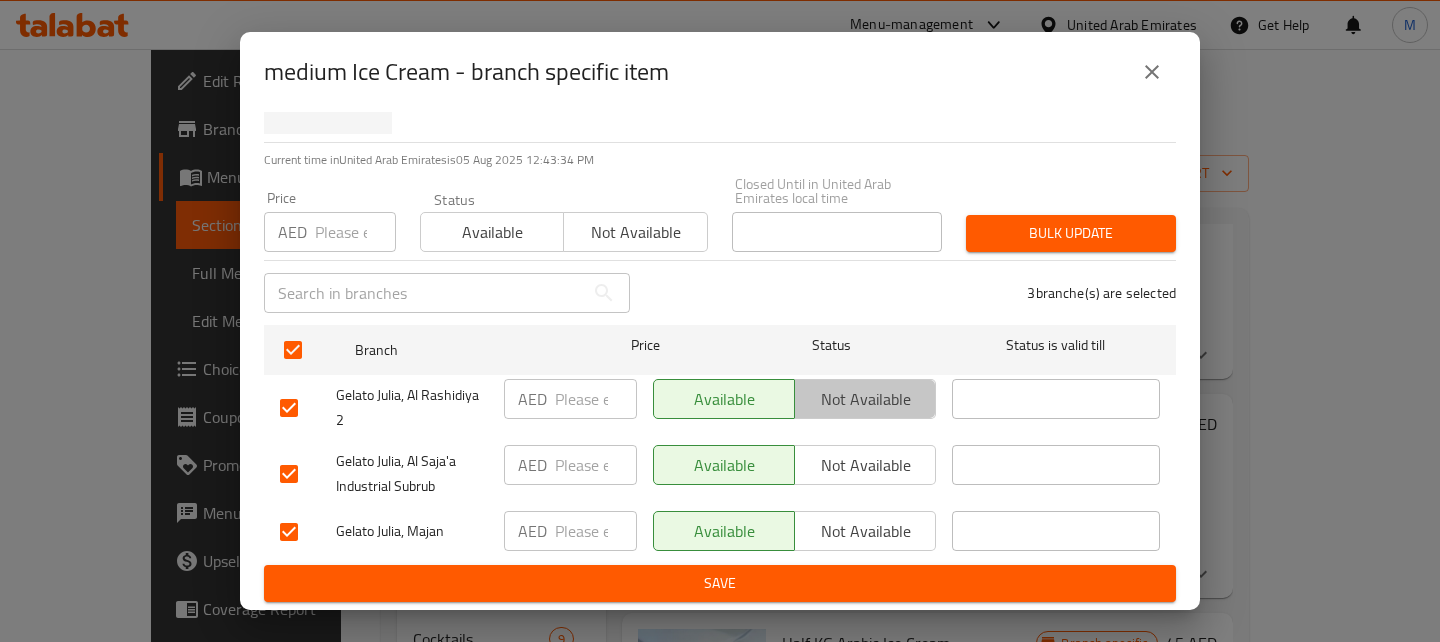 click on "Not available" at bounding box center (865, 399) 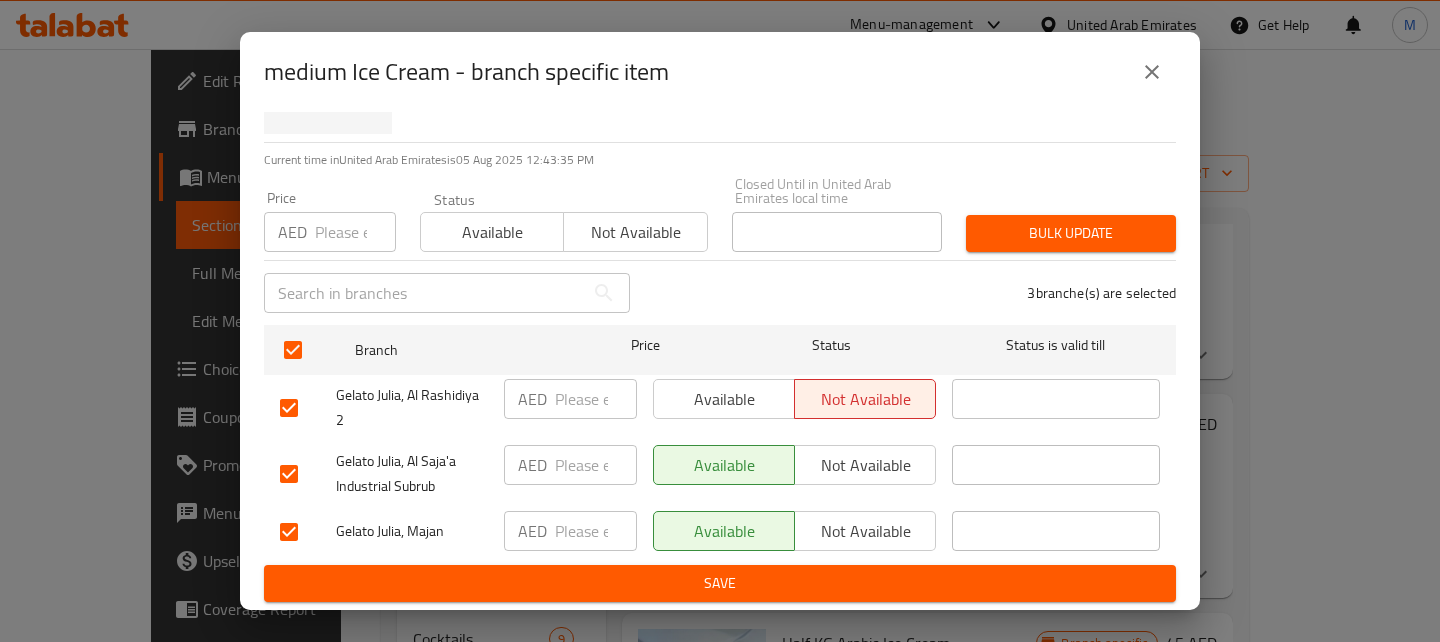 click on "Not available" at bounding box center [865, 465] 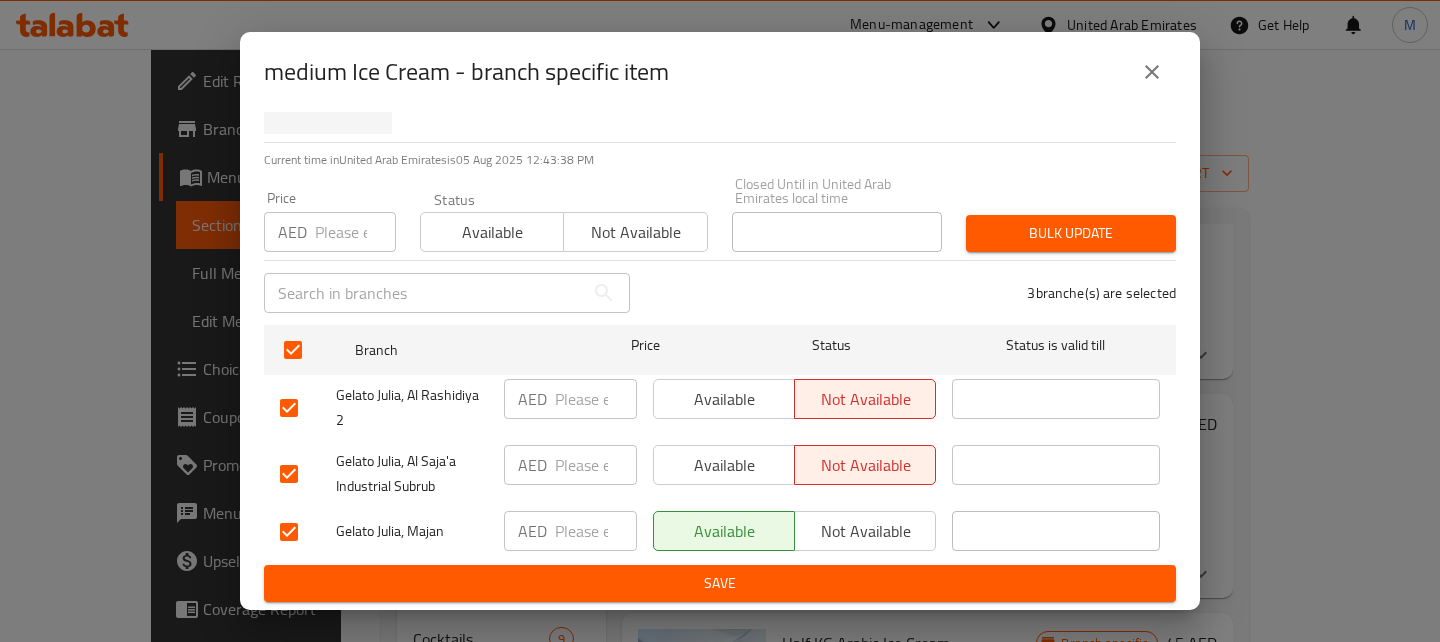 click on "medium Ice Cream choose of 3 Favours   27   AED Current time in  United Arab Emirates  is  05 Aug 2025   12:43:38 PM Price AED Price Status Available Not available Closed Until in United Arab Emirates local time Closed Until in United Arab Emirates local time Bulk update ​ 3  branche(s) are selected Branch Price Status Status is valid till Gelato Julia, Al Rashidiya 2 AED ​ Available Not available ​ Gelato Julia, Al Saja'a Industrial Subrub AED ​ Available Not available ​ Gelato Julia, Majan AED ​ Available Not available ​ Save" at bounding box center [720, 361] 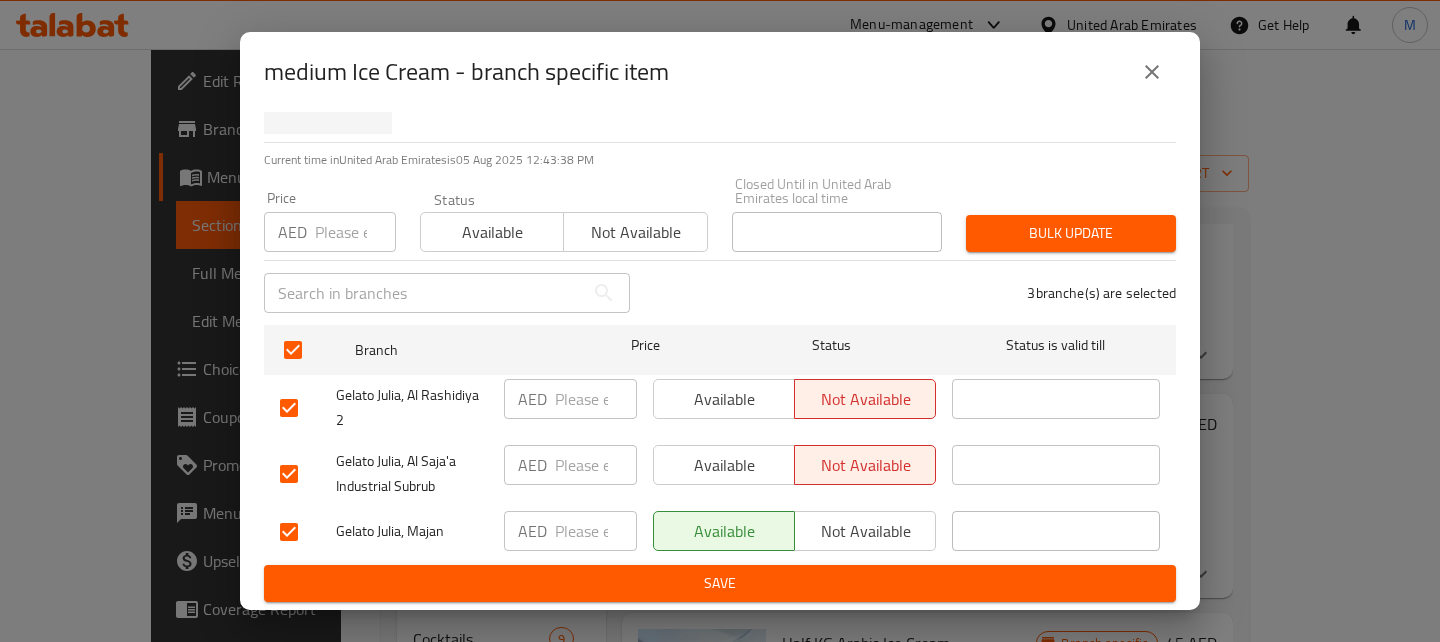 click on "Save" at bounding box center (720, 583) 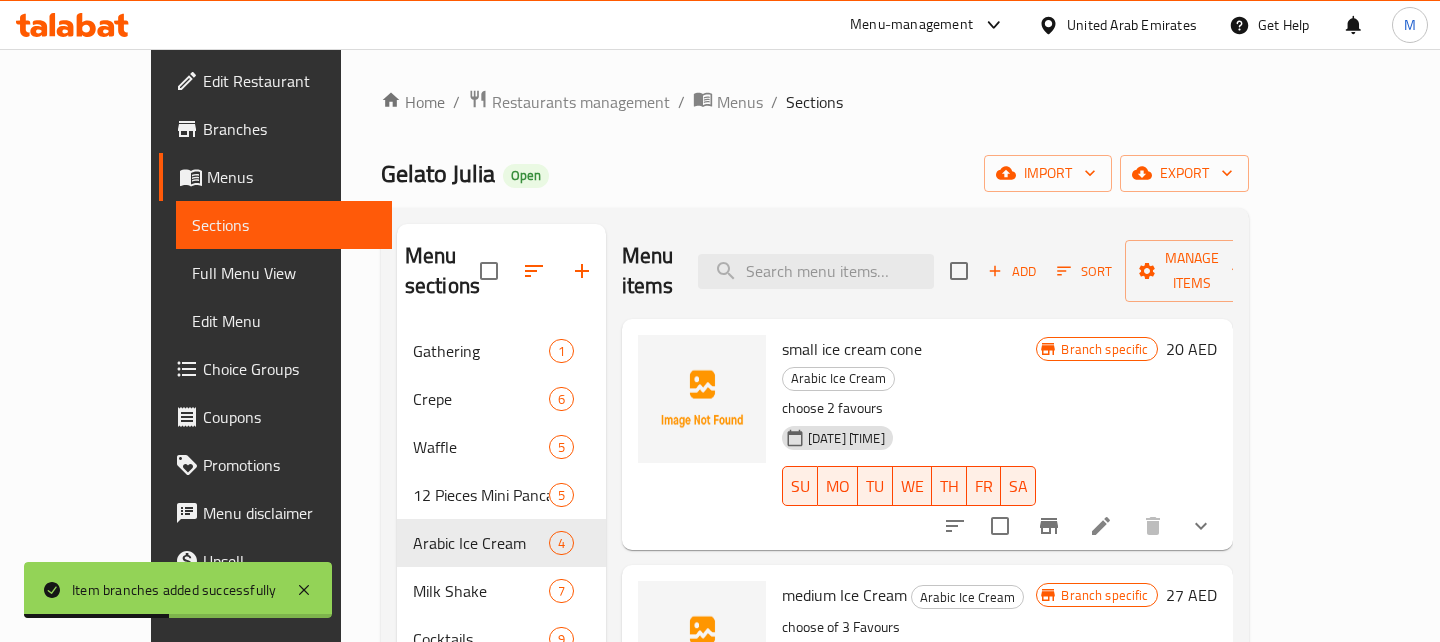 scroll, scrollTop: 282, scrollLeft: 0, axis: vertical 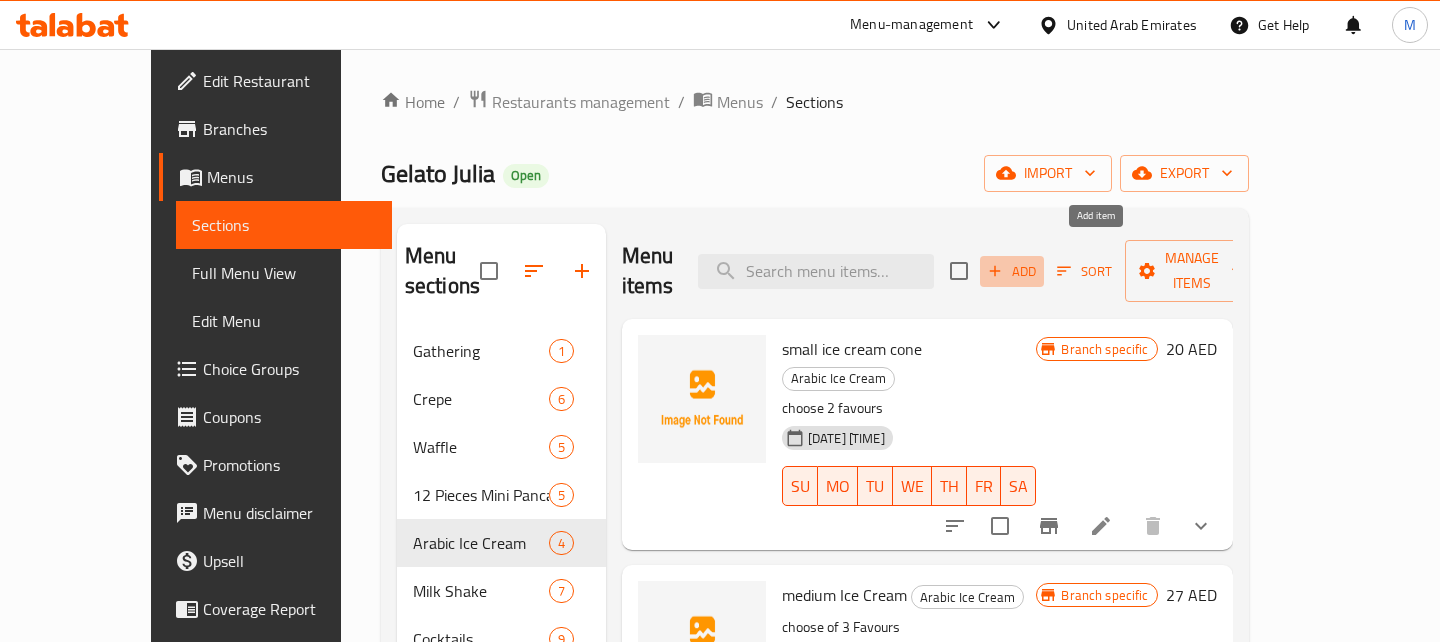 click on "Add" at bounding box center [1012, 271] 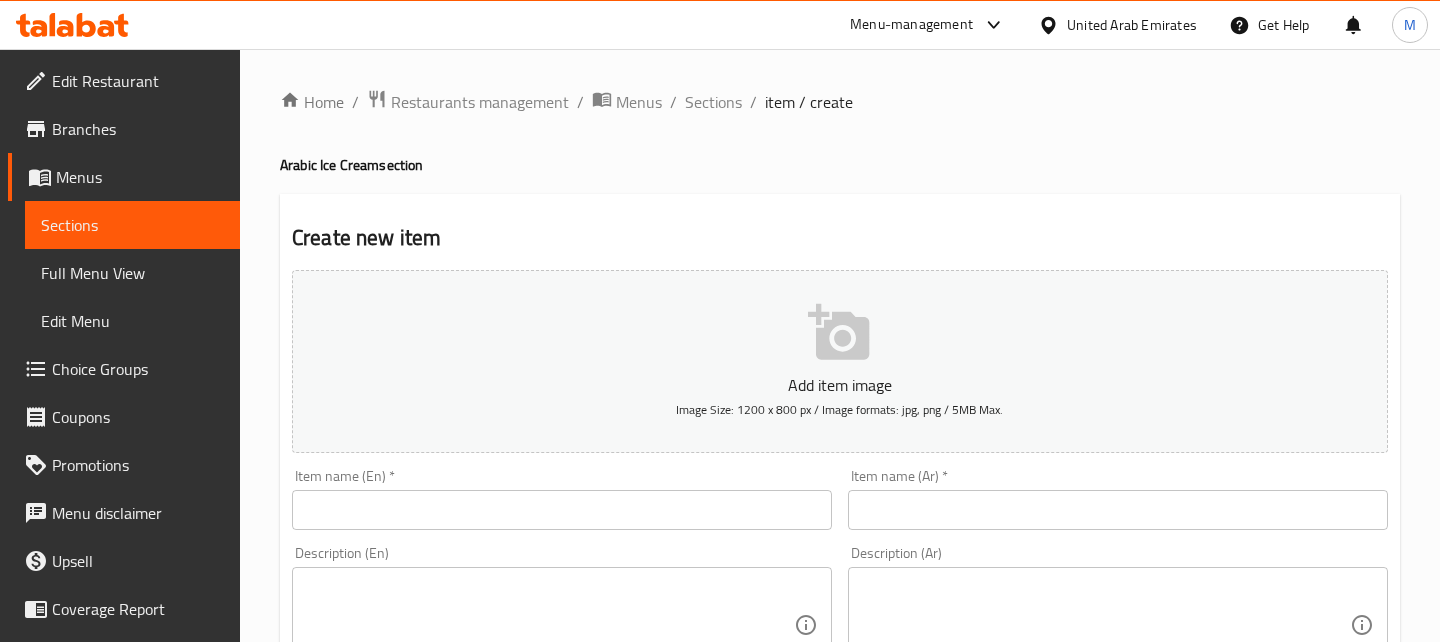 click at bounding box center (562, 510) 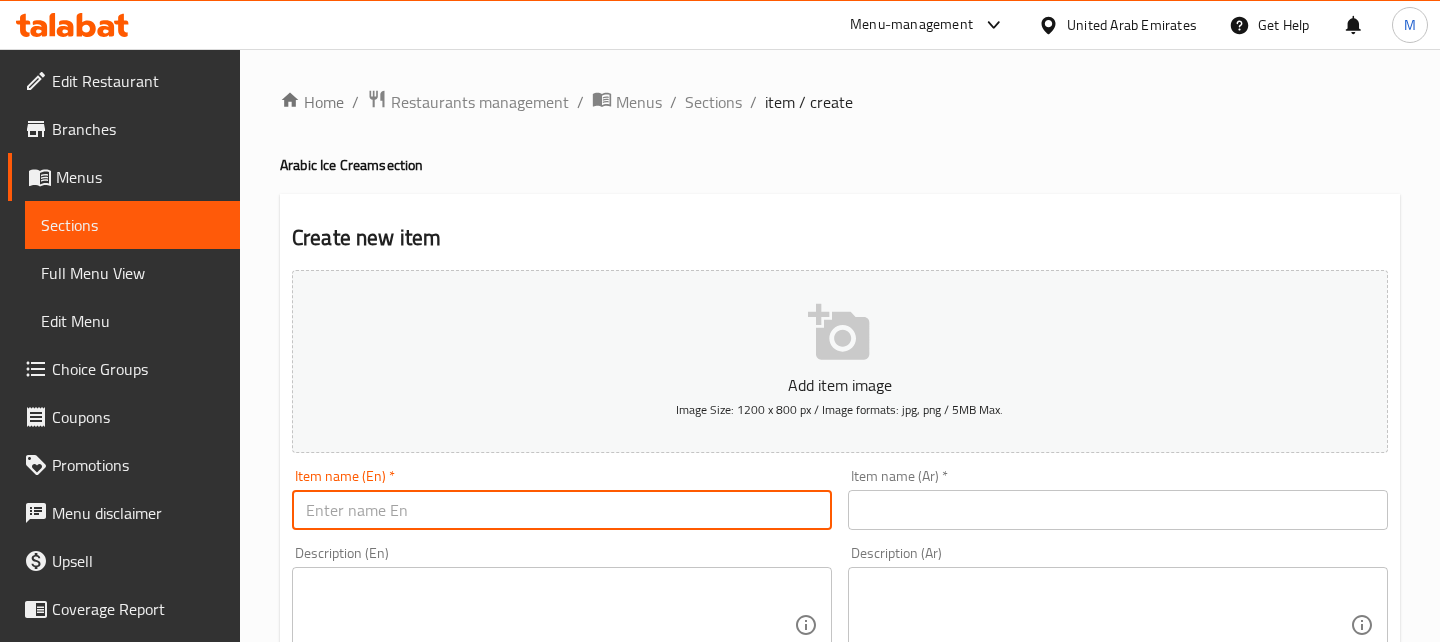 type on "k" 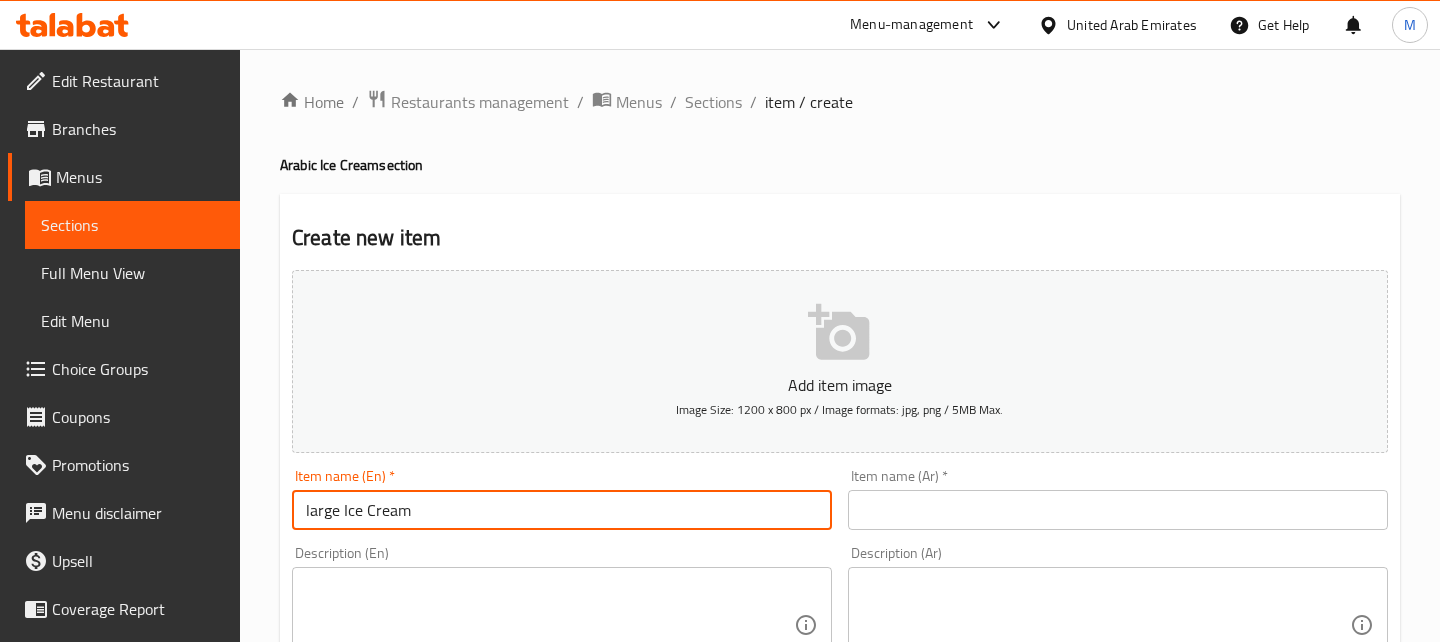 type on "large Ice Cream" 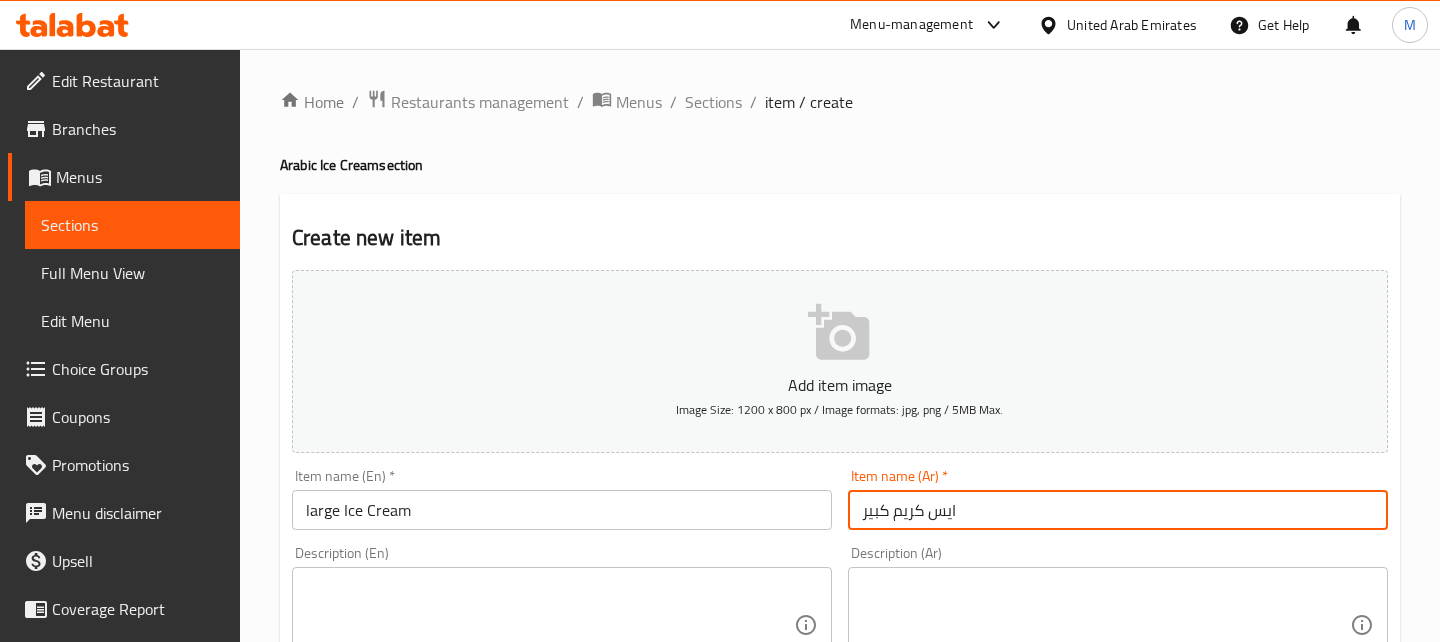 type on "ايس كريم كبير" 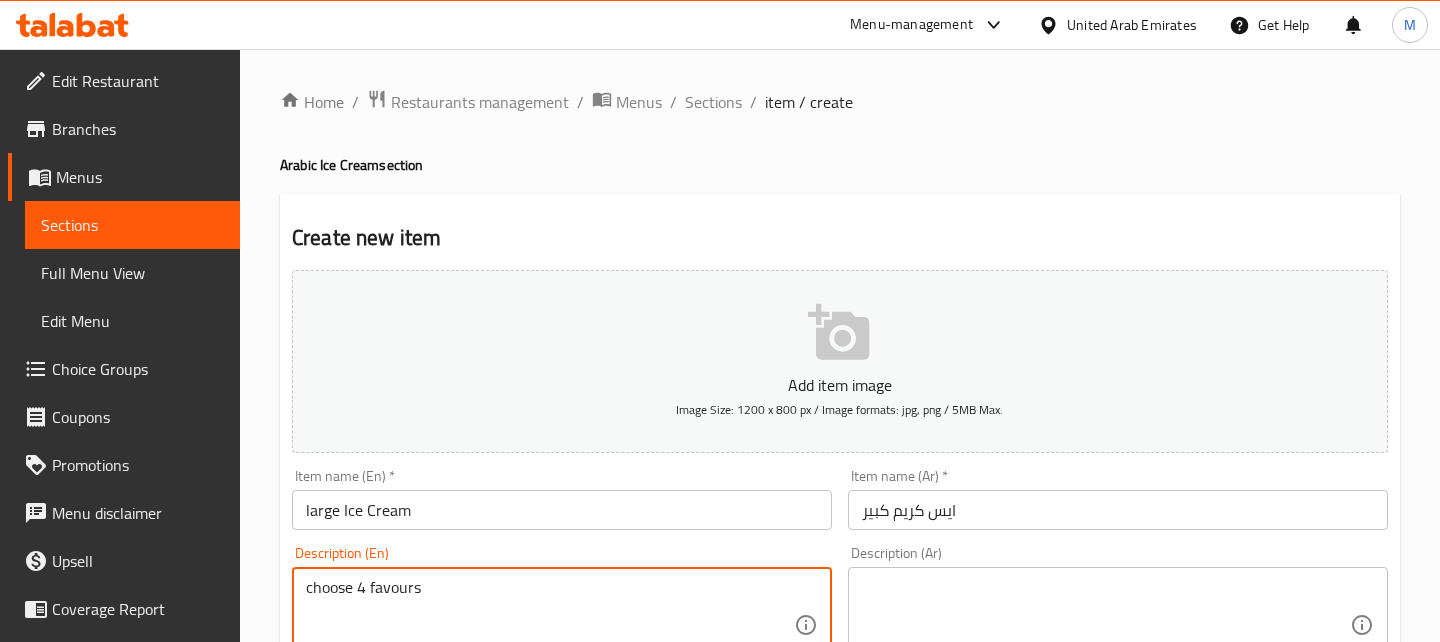 type on "choose 4 favours" 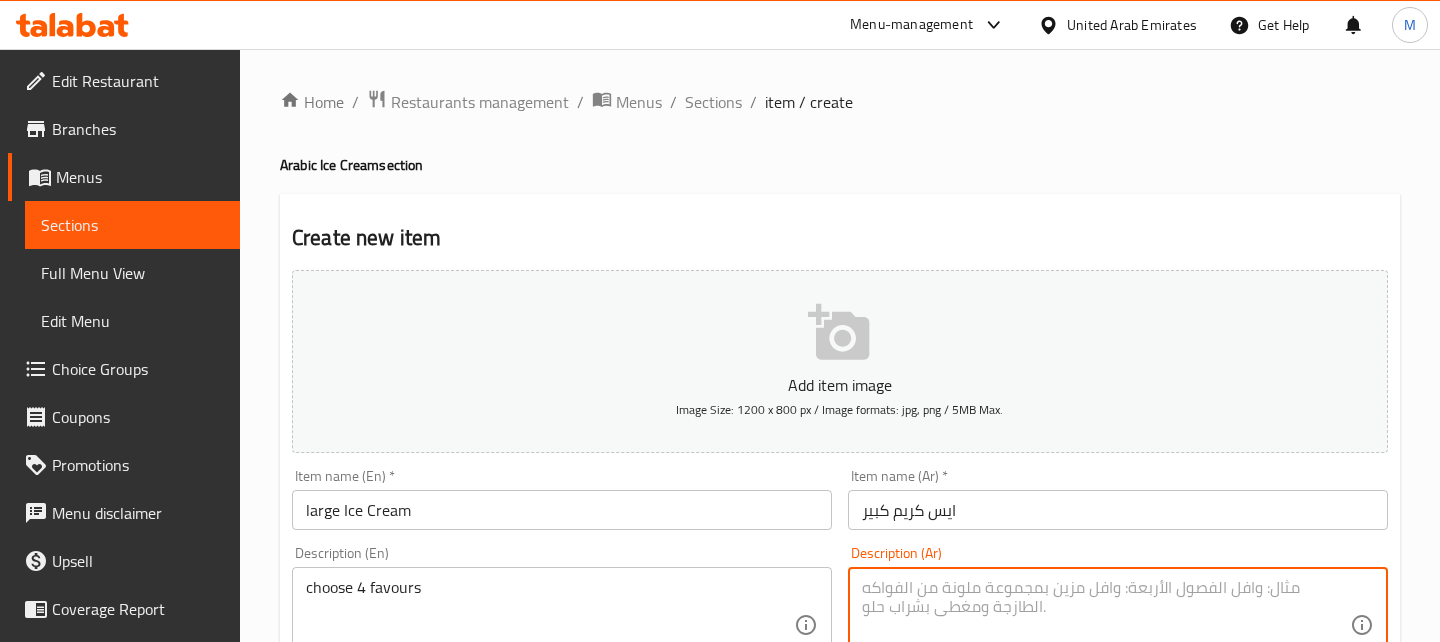 click at bounding box center [1106, 625] 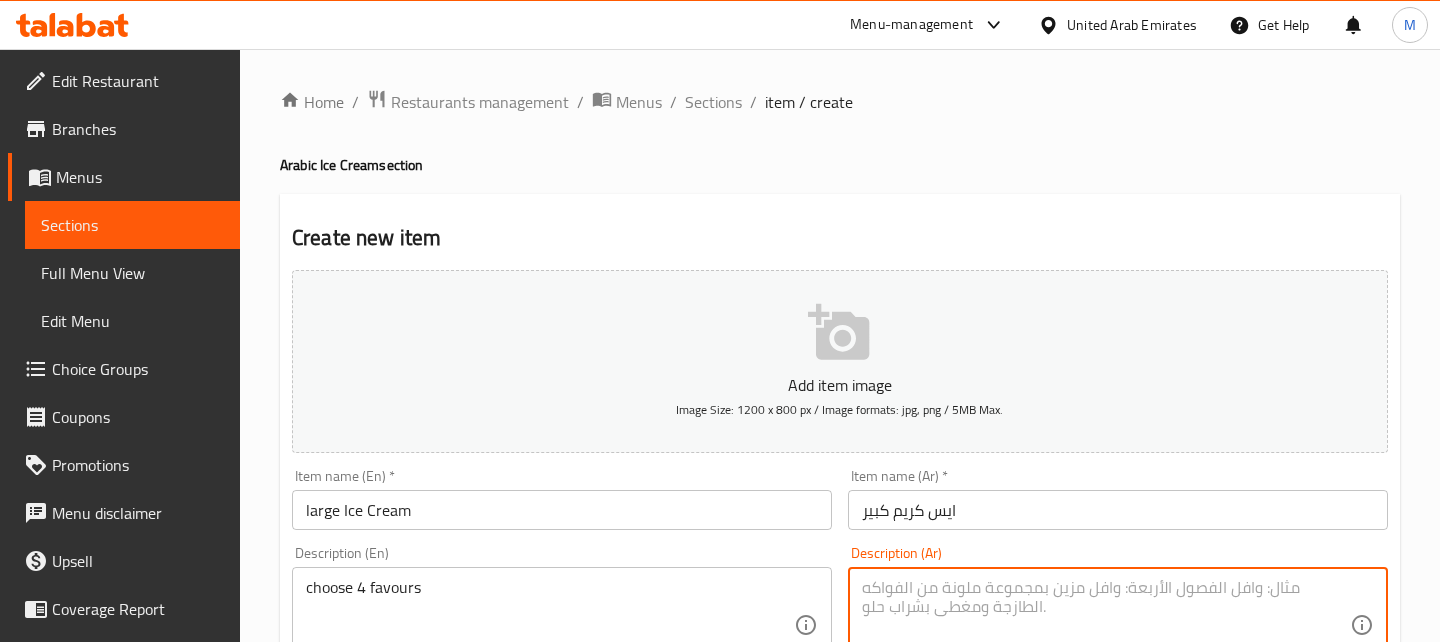 type on "٤" 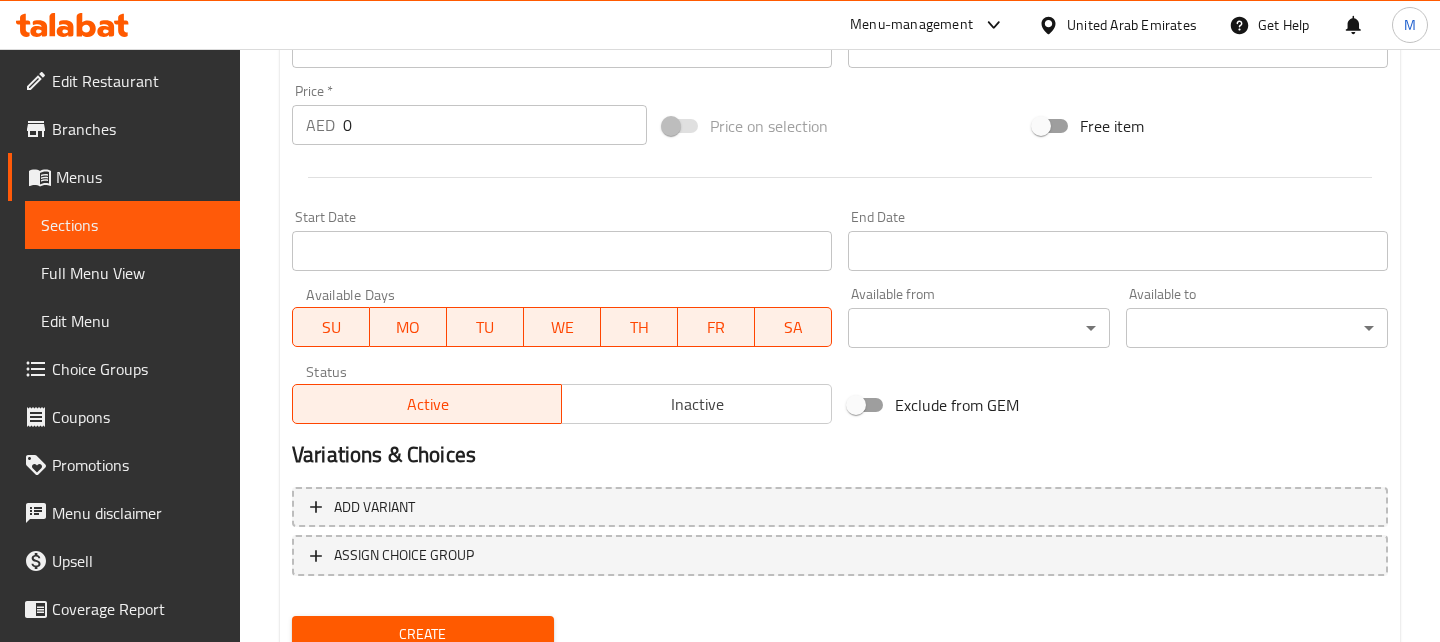 scroll, scrollTop: 695, scrollLeft: 0, axis: vertical 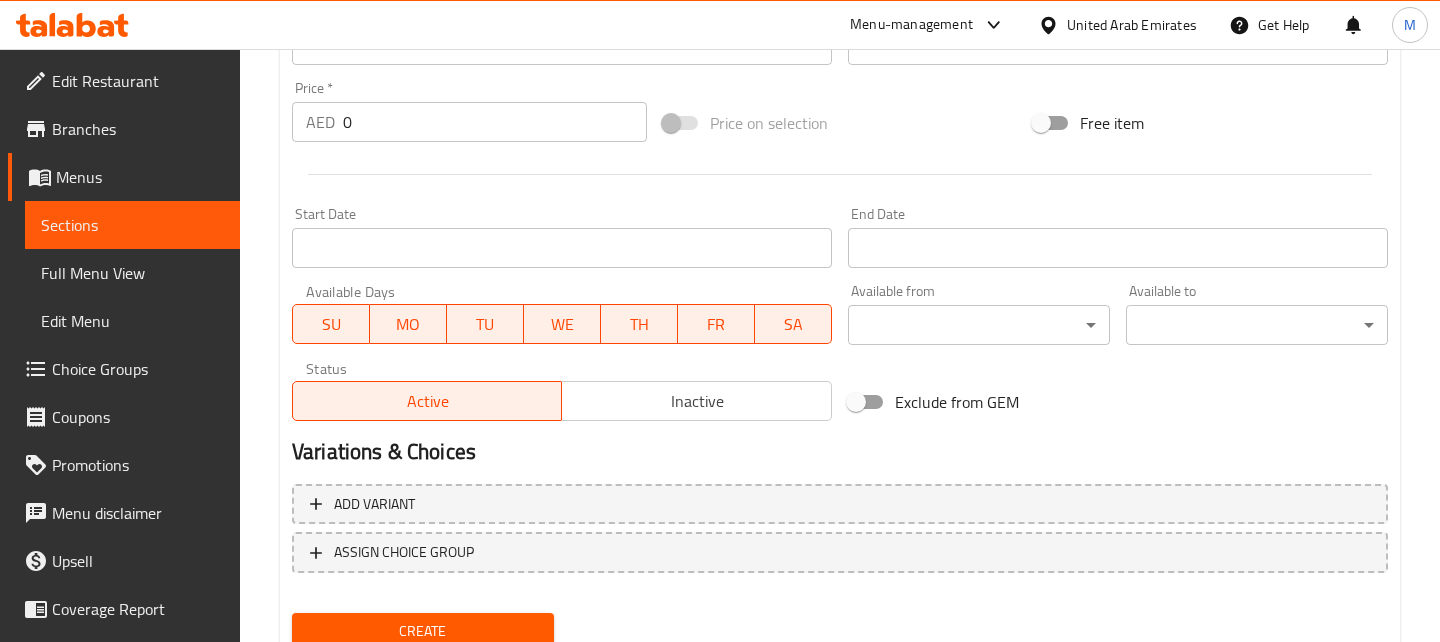 type on "اختيار ٤ نكهات" 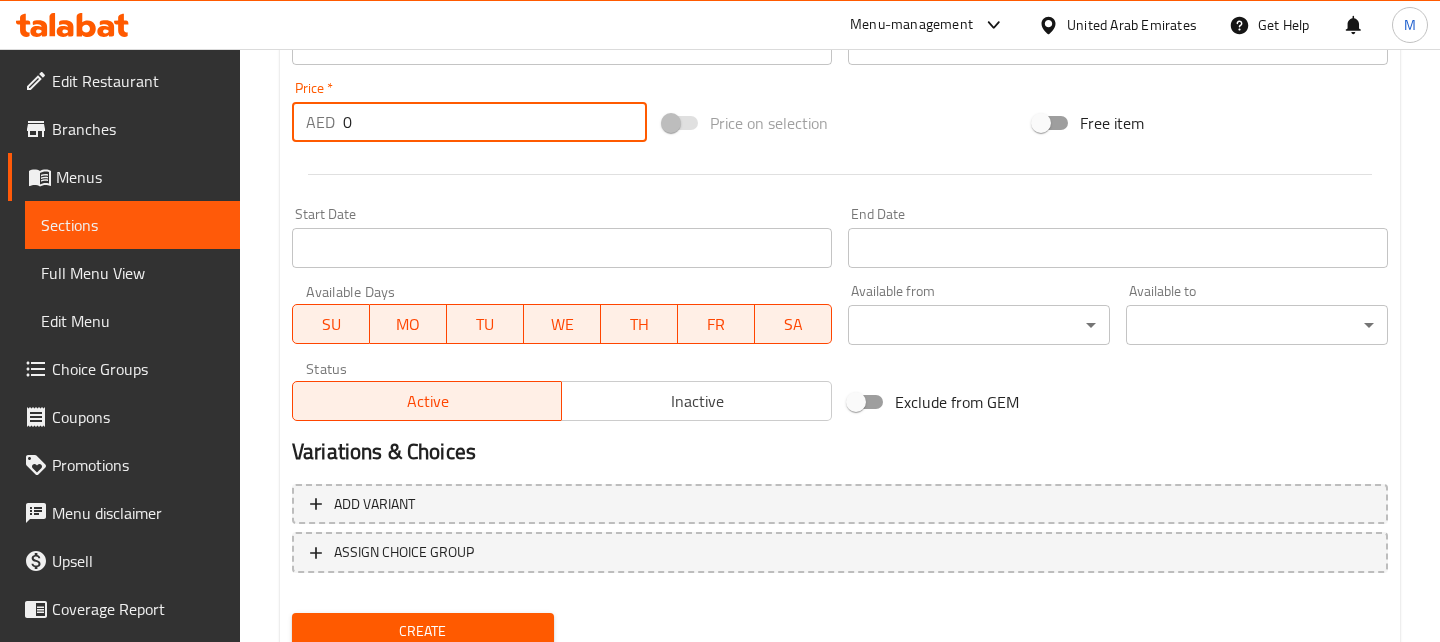 click on "0" at bounding box center [495, 122] 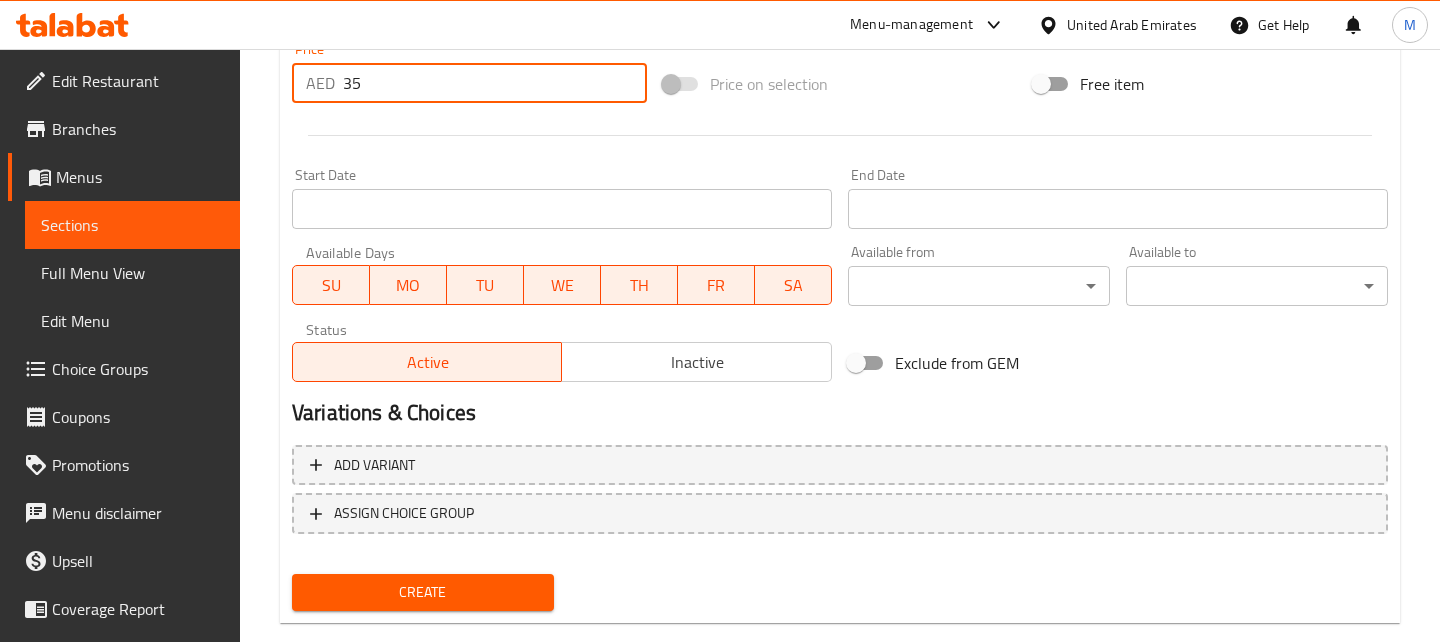 scroll, scrollTop: 736, scrollLeft: 0, axis: vertical 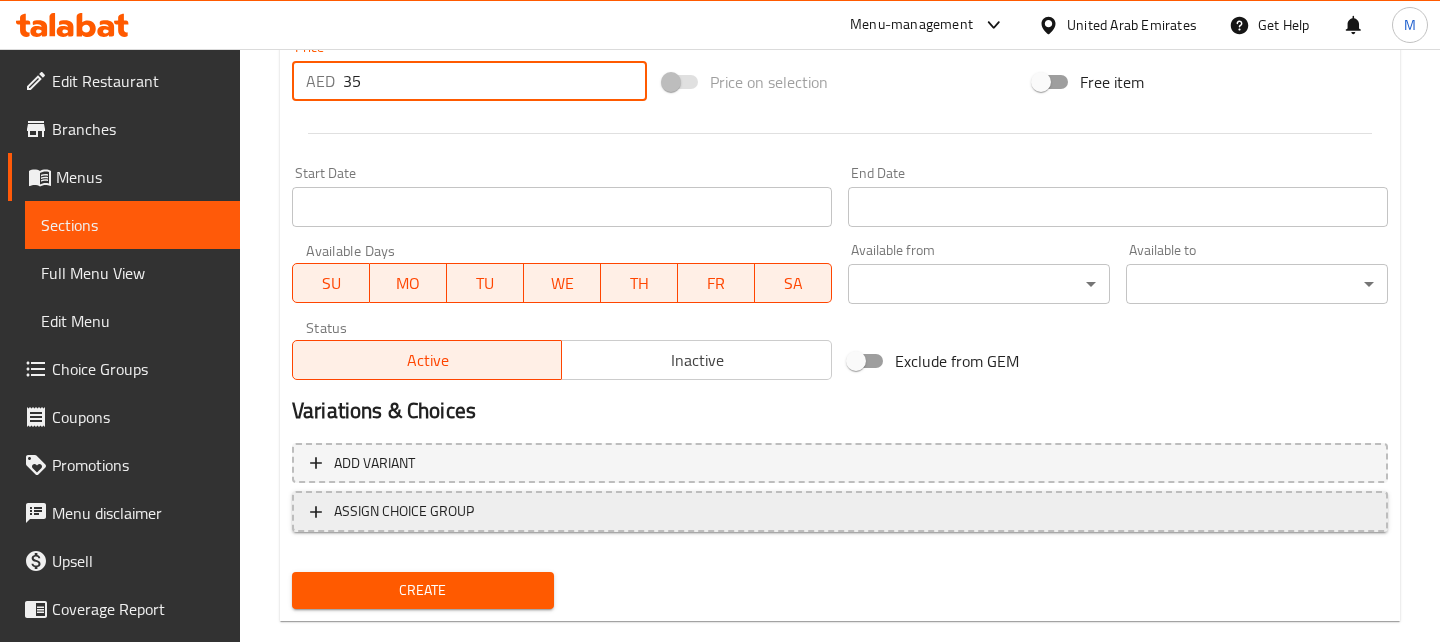 type on "35" 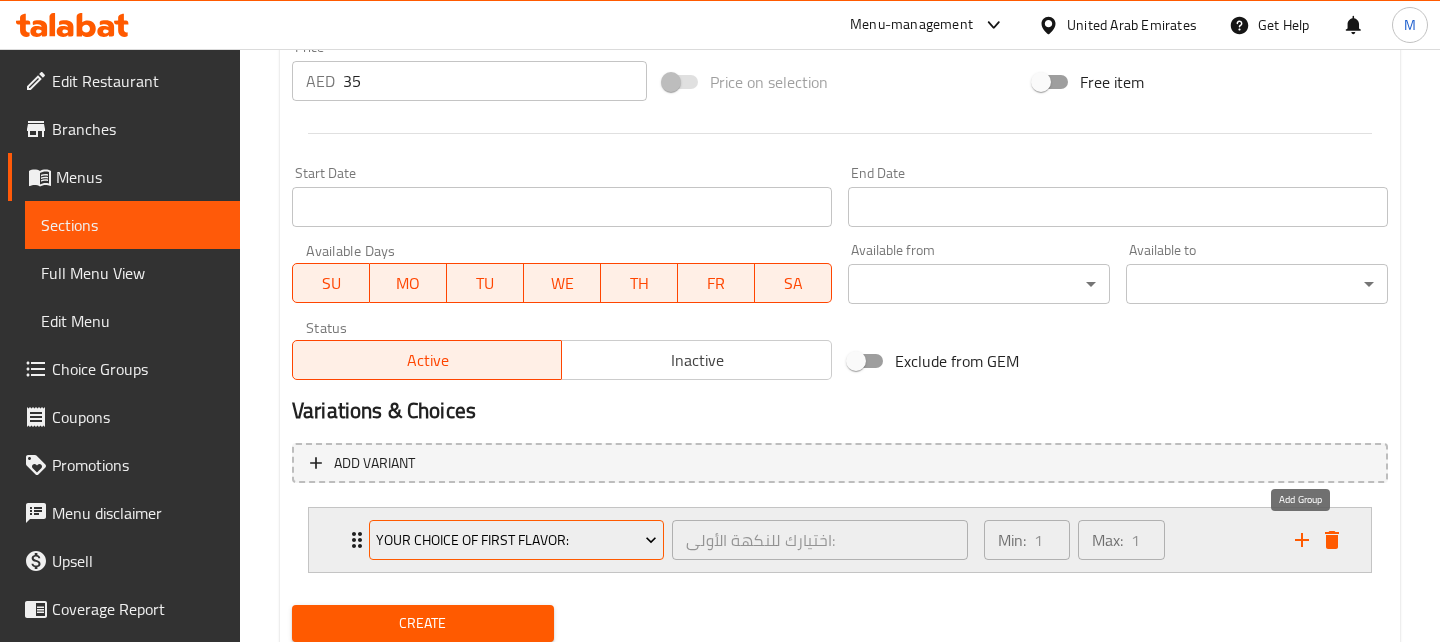 click 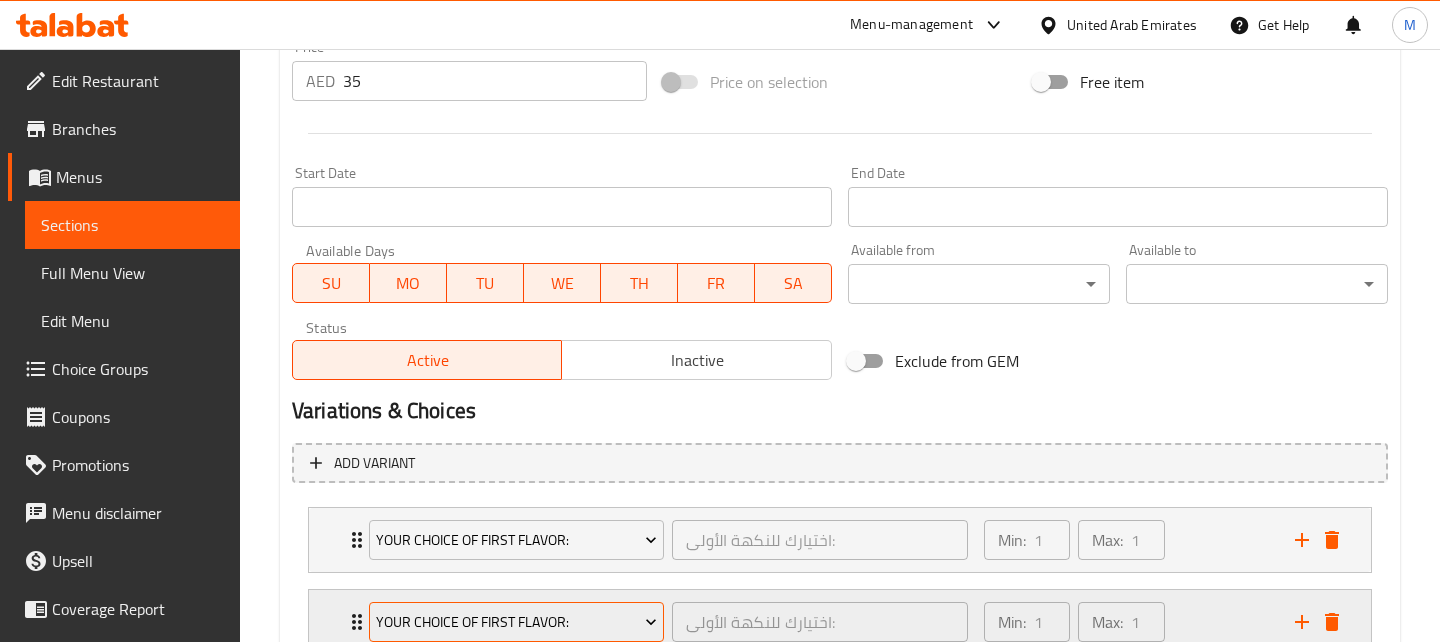 click on "Your choice of first flavor:" at bounding box center [516, 622] 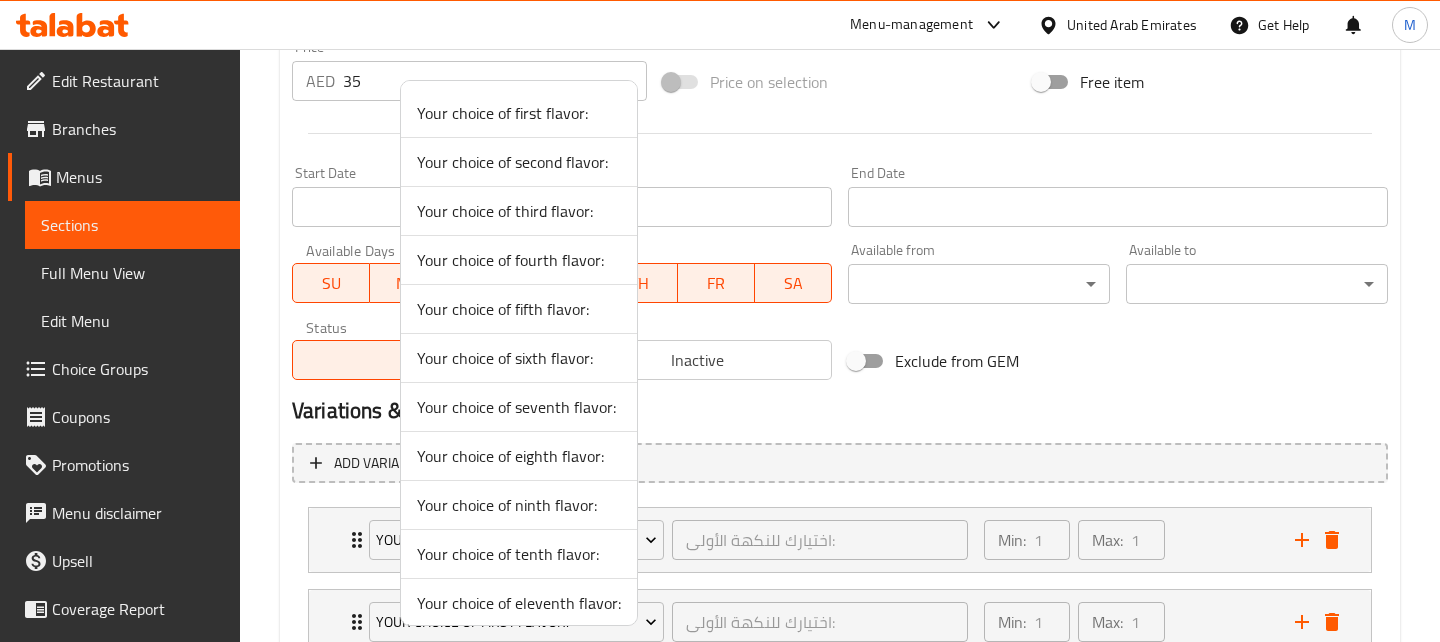 click on "Your choice of second flavor:" at bounding box center [519, 162] 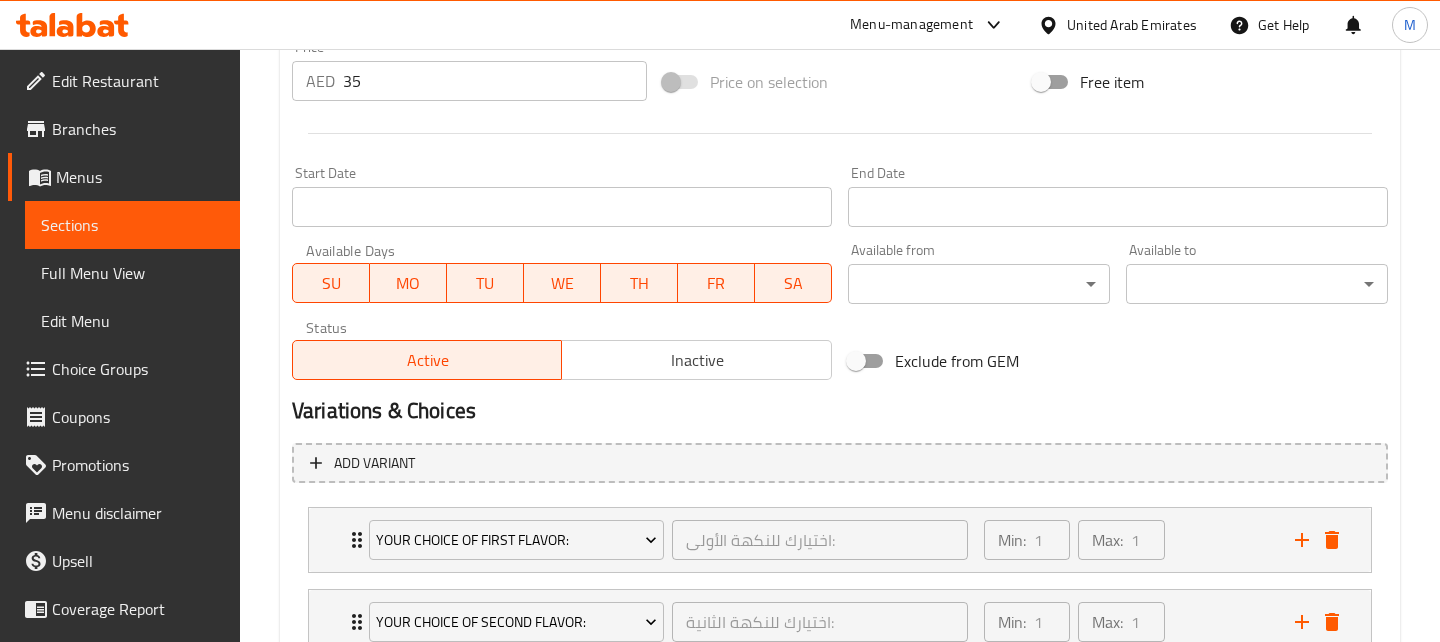 scroll, scrollTop: 886, scrollLeft: 0, axis: vertical 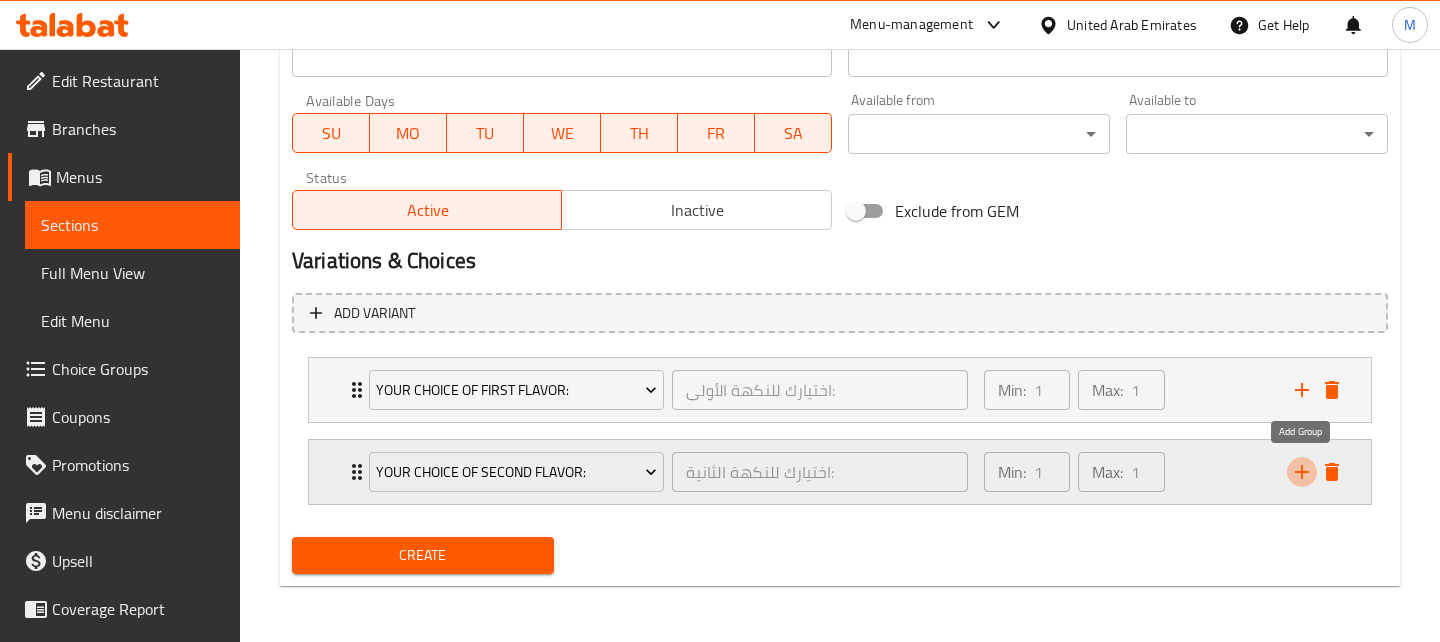 click 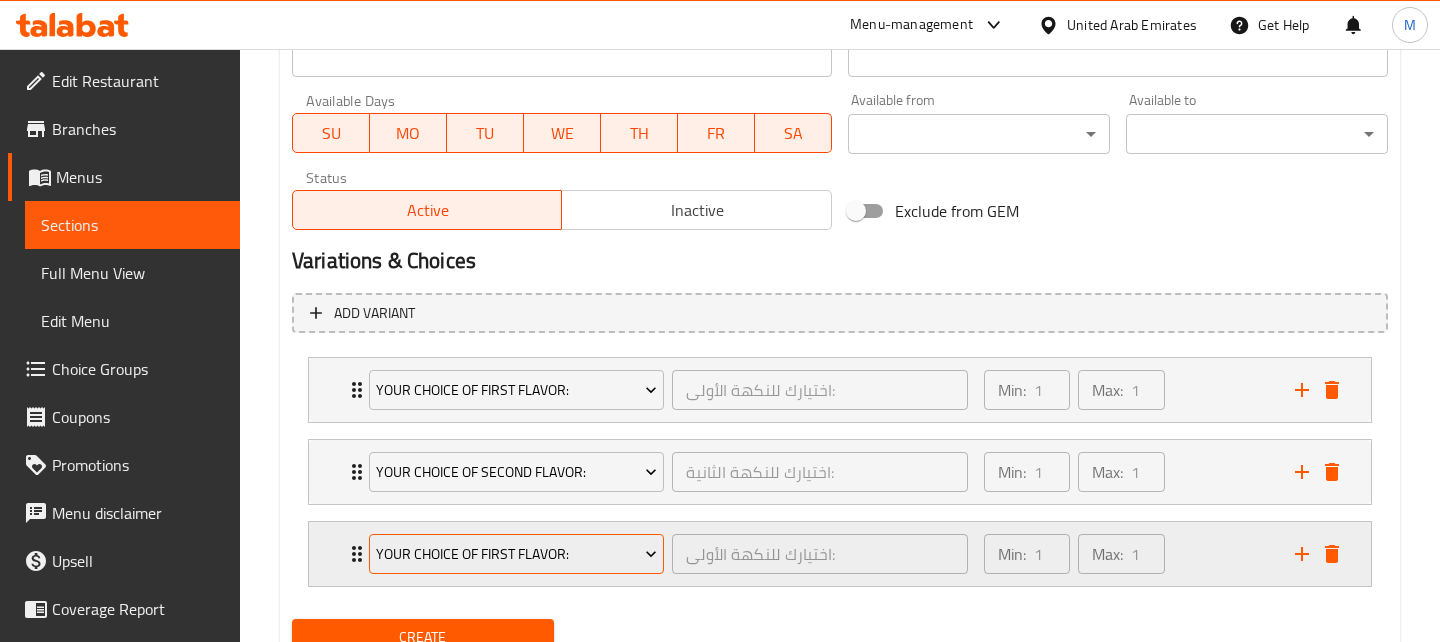 click on "Your choice of first flavor:" at bounding box center [516, 554] 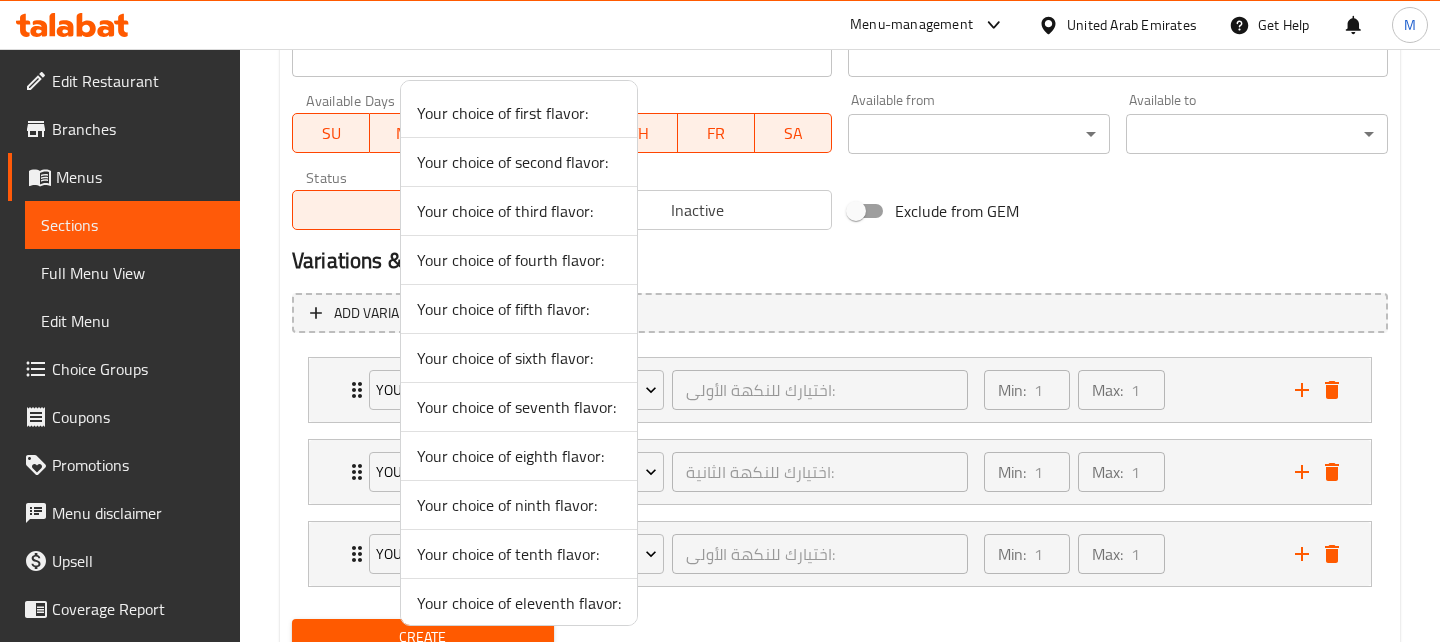 click at bounding box center (720, 321) 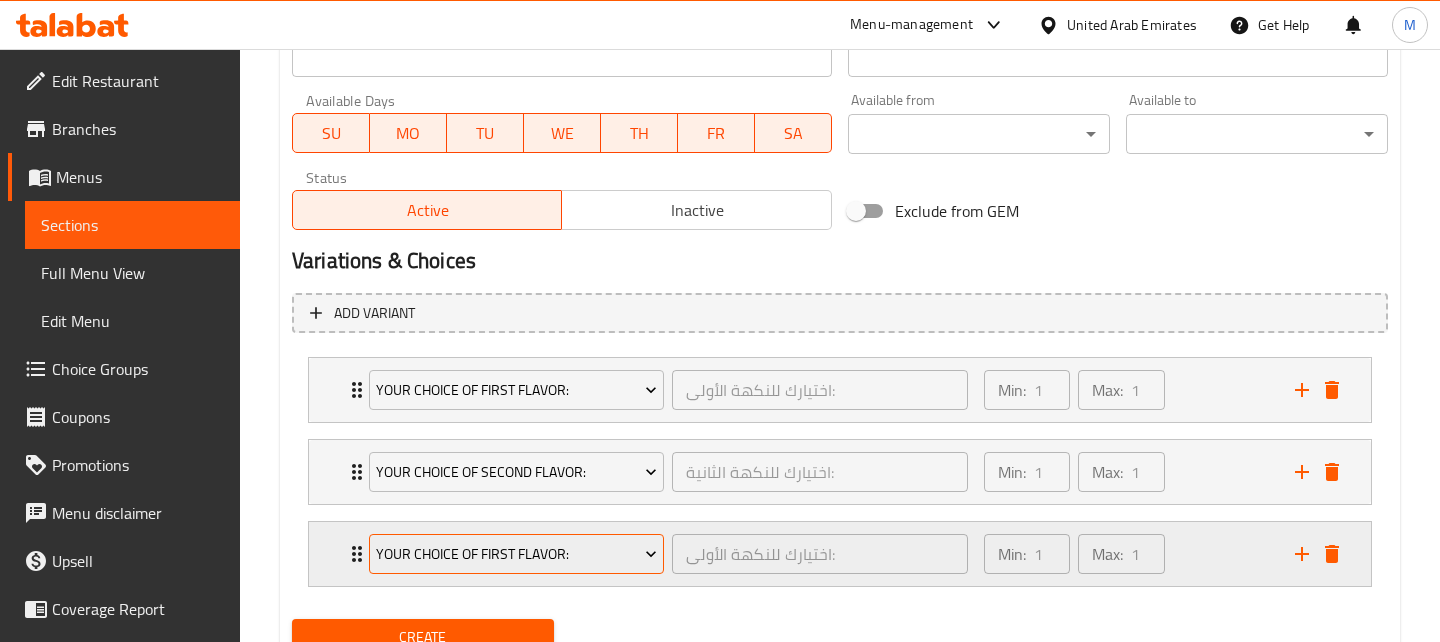 click 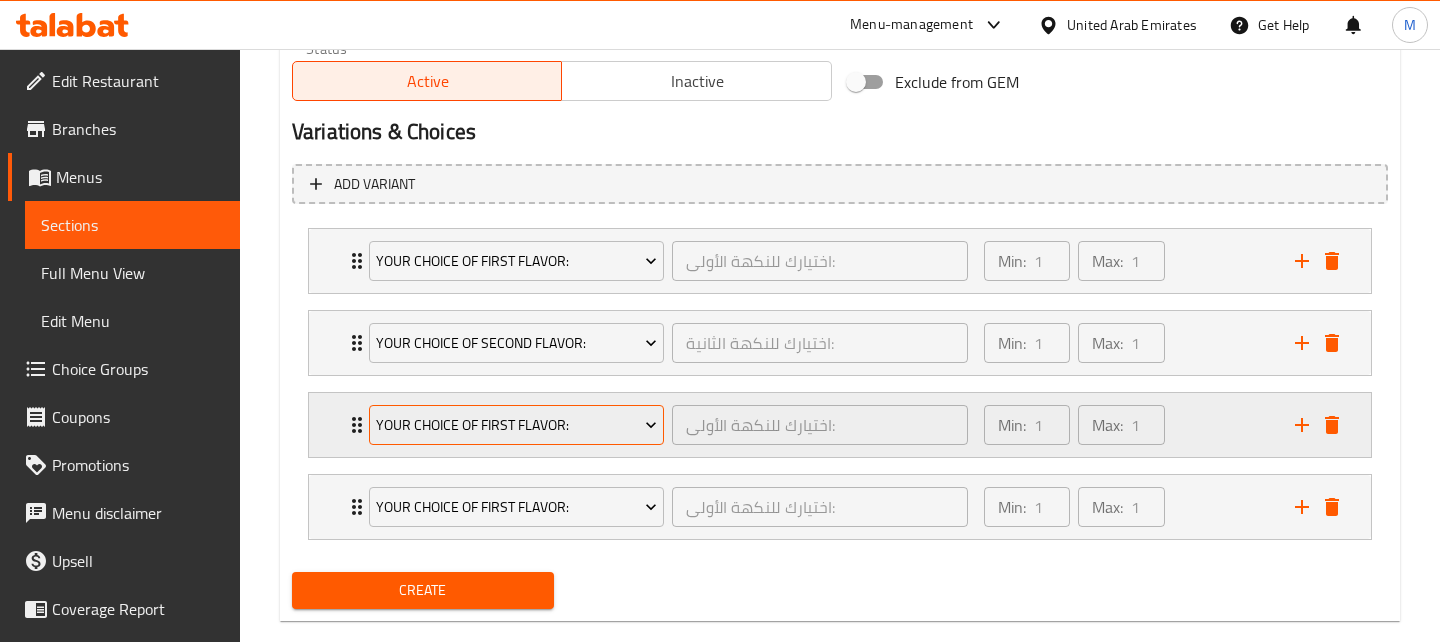 scroll, scrollTop: 1048, scrollLeft: 0, axis: vertical 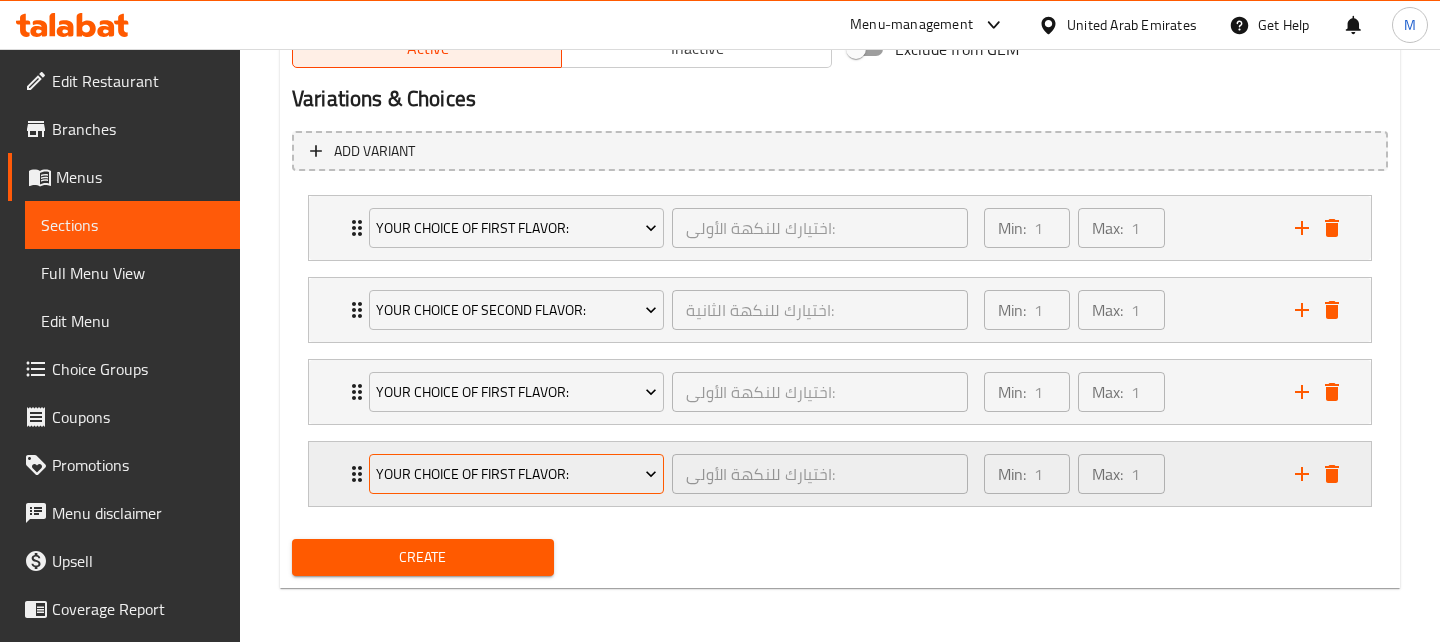 click on "Your choice of first flavor:" at bounding box center (516, 474) 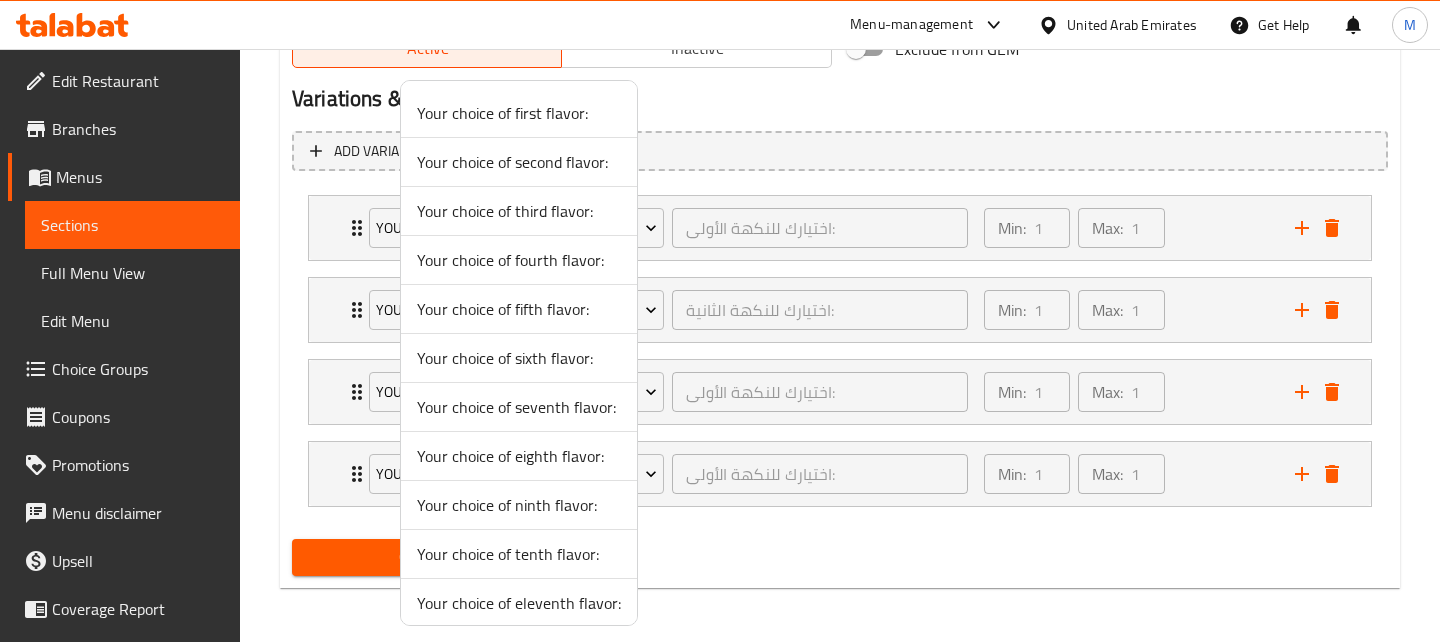 click on "Your choice of fourth flavor:" at bounding box center [519, 260] 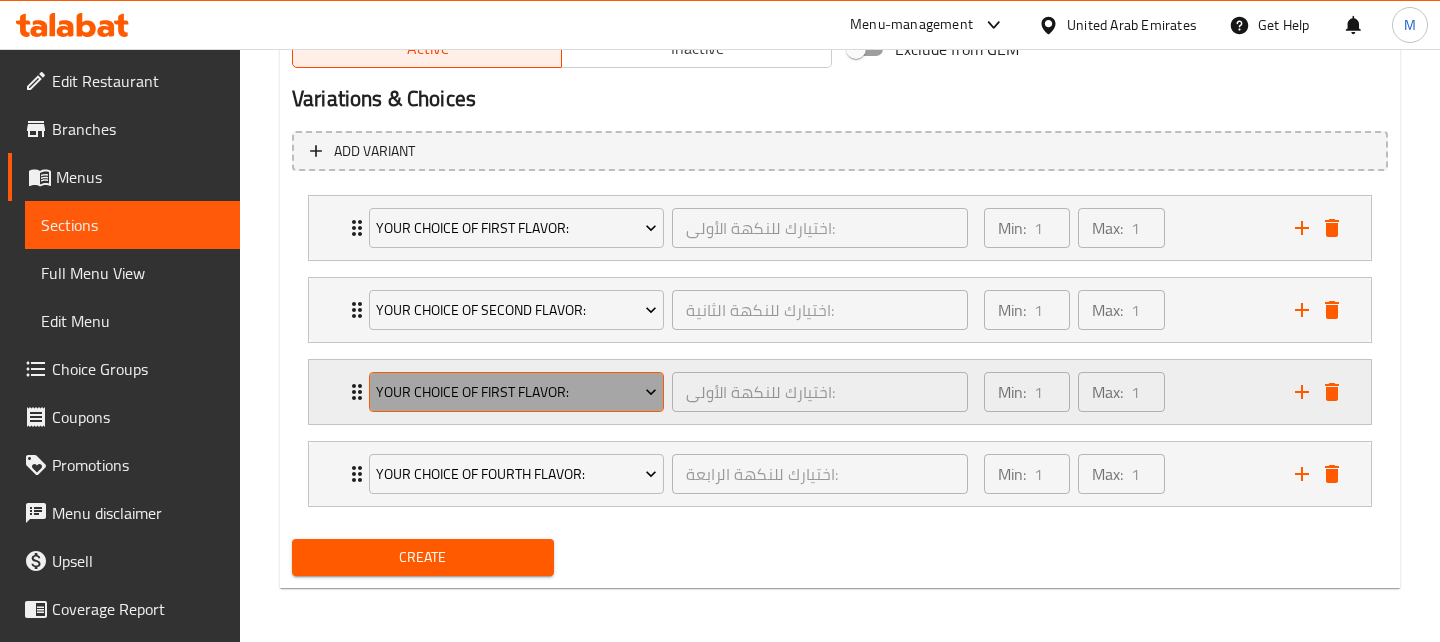 click on "Your choice of first flavor:" at bounding box center (516, 392) 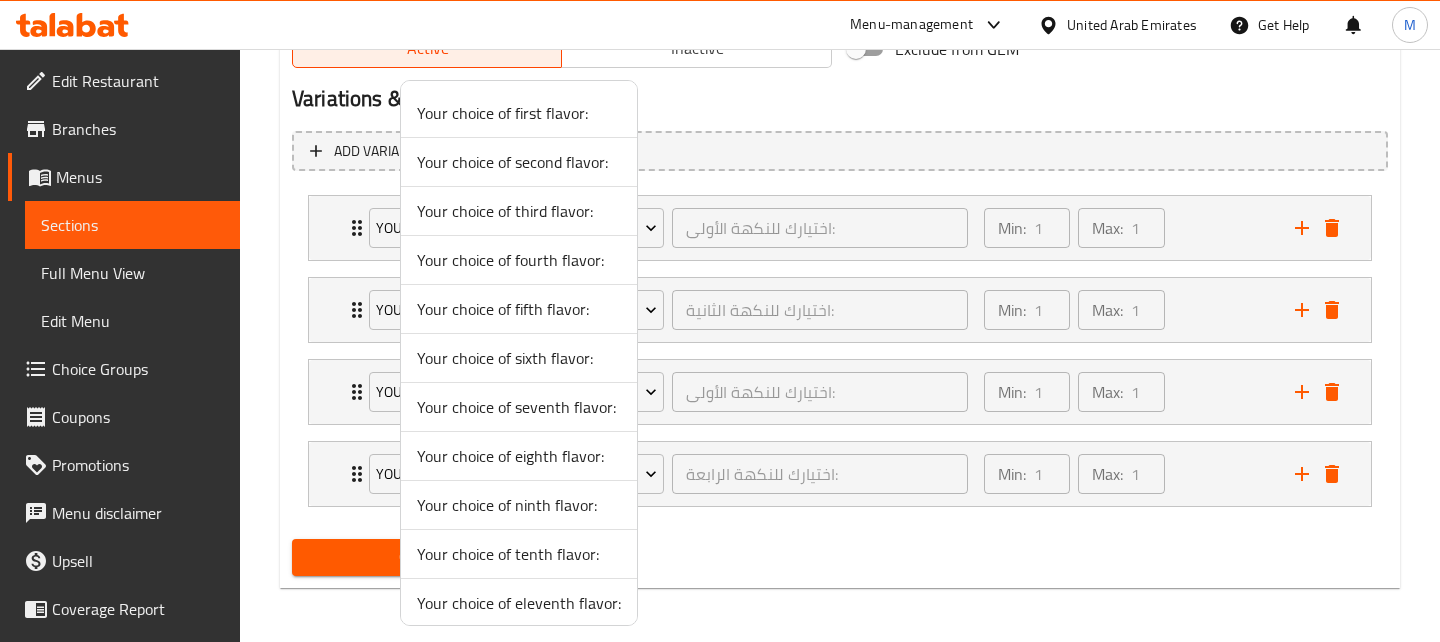 click on "Your choice of third flavor:" at bounding box center (519, 211) 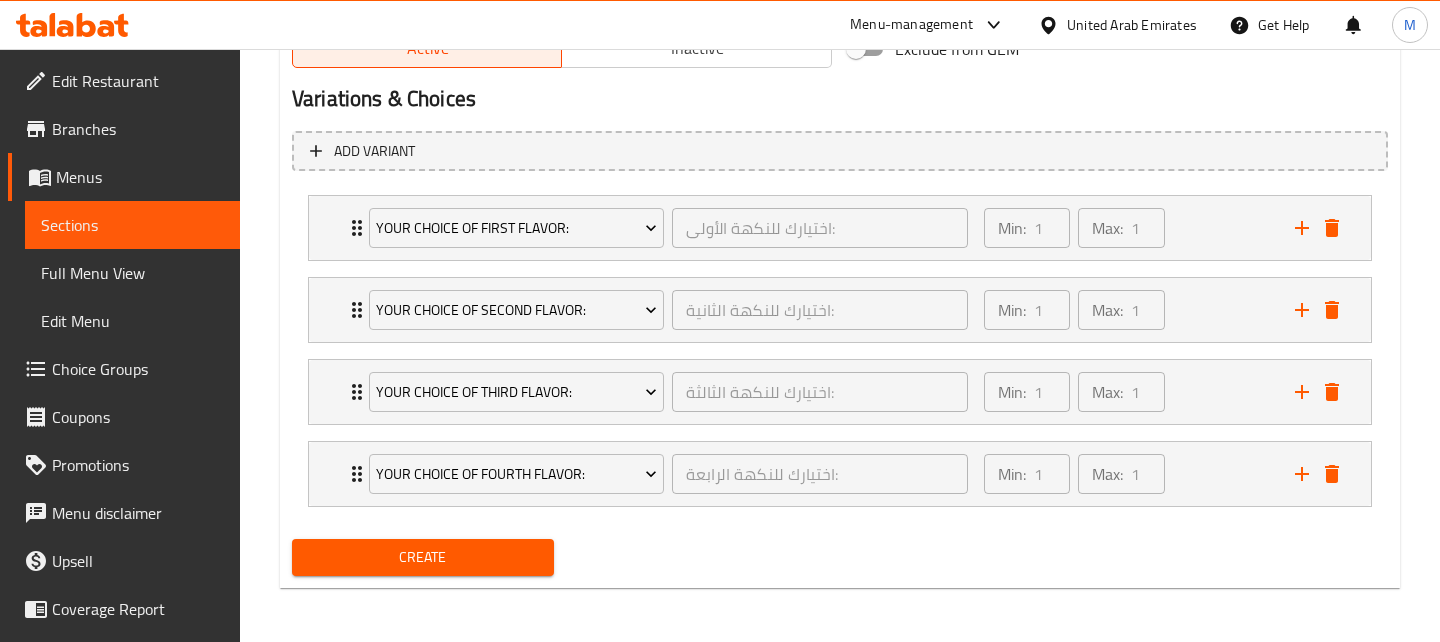 click on "Create" at bounding box center (423, 557) 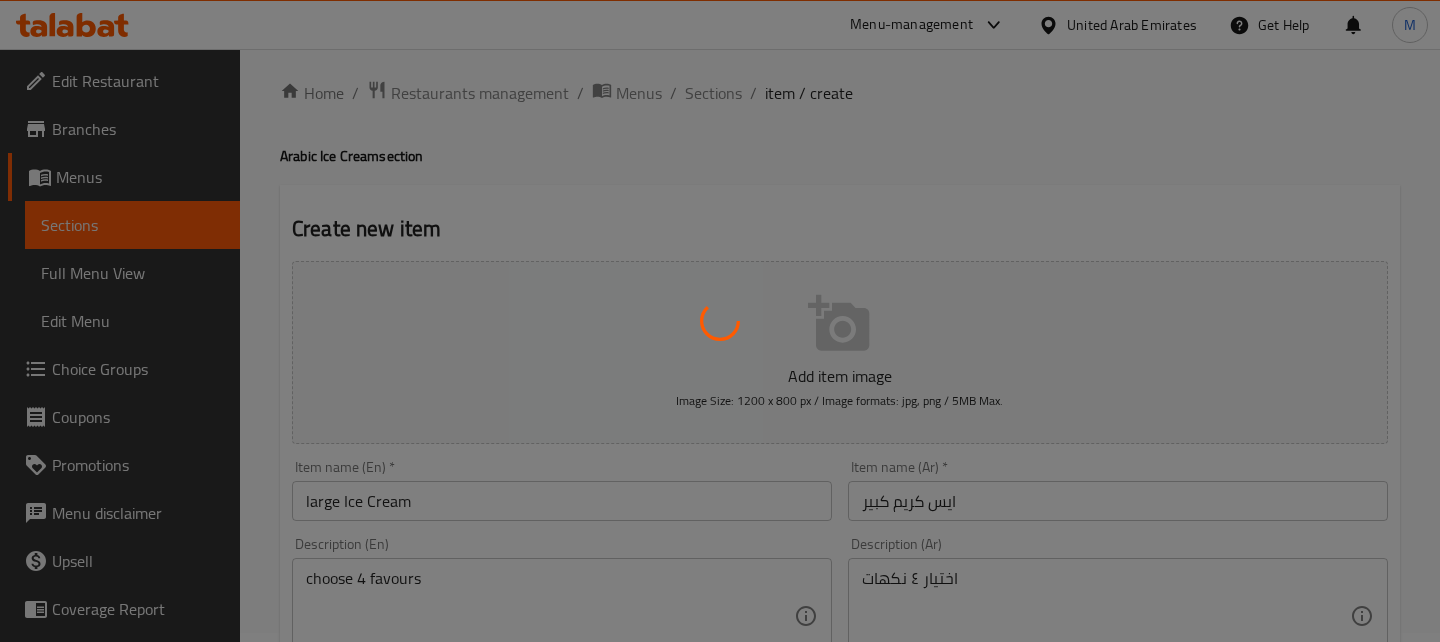 scroll, scrollTop: 0, scrollLeft: 0, axis: both 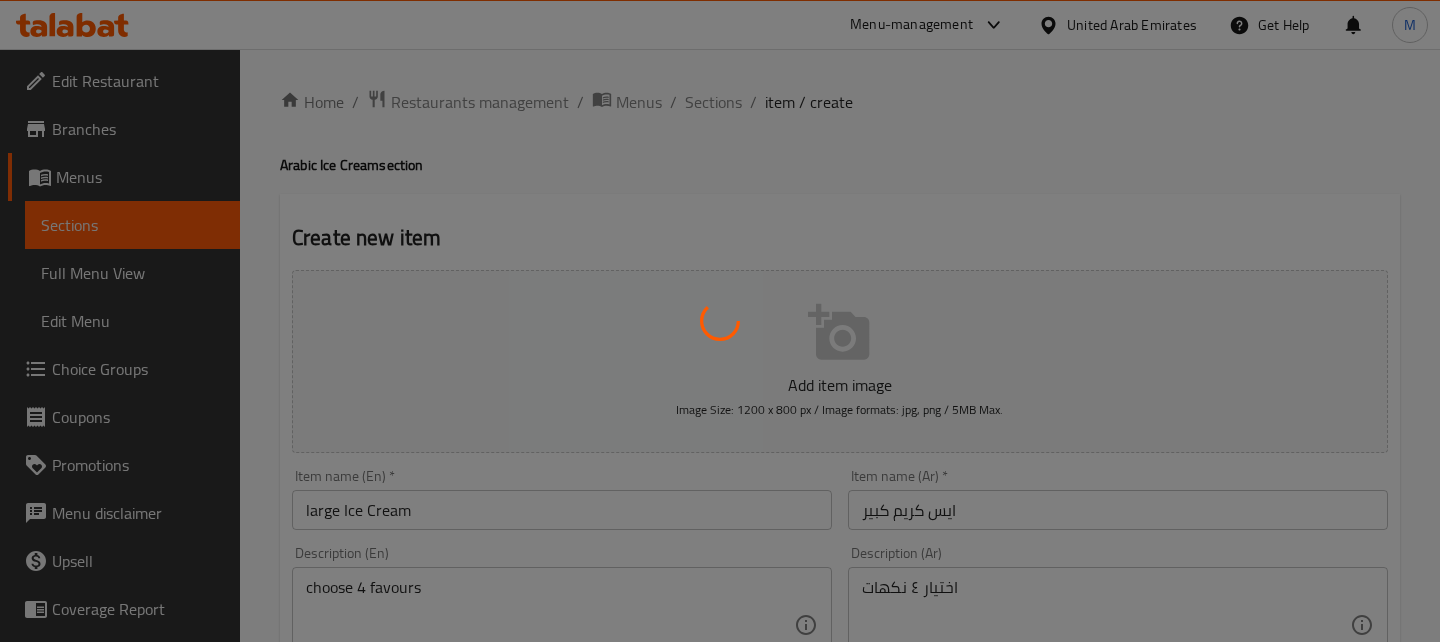 type 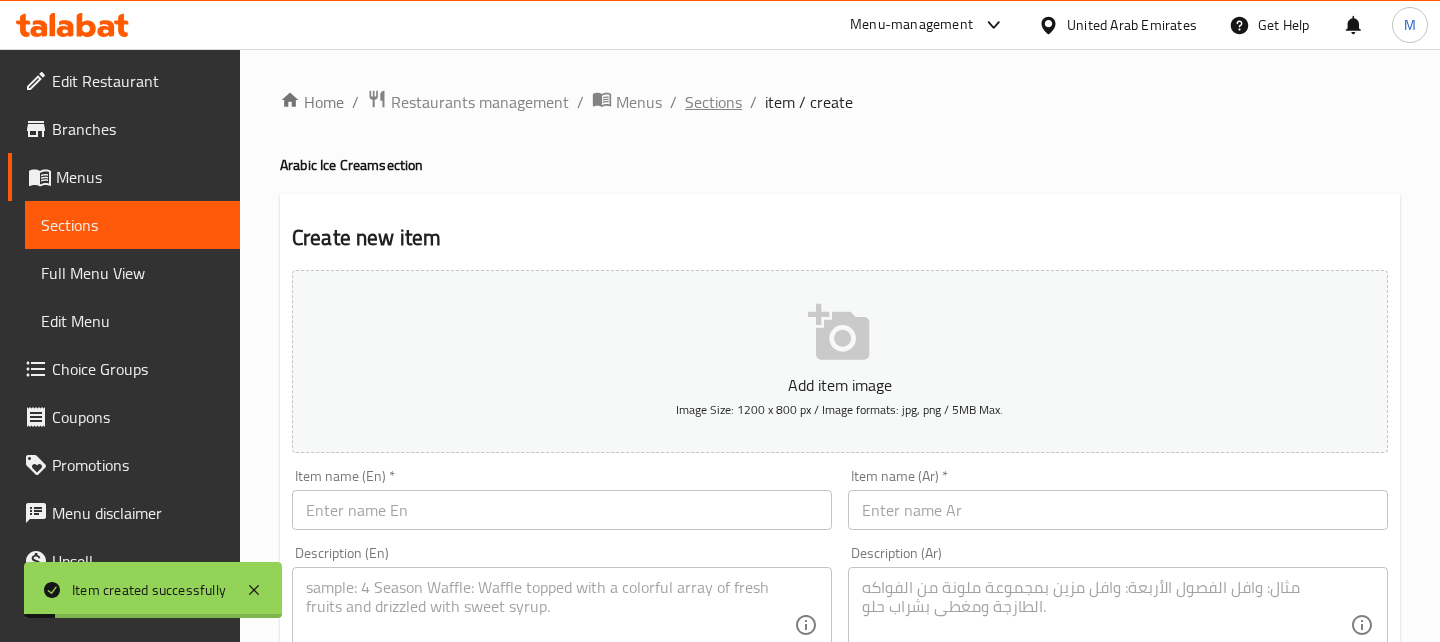 click on "Sections" at bounding box center [713, 102] 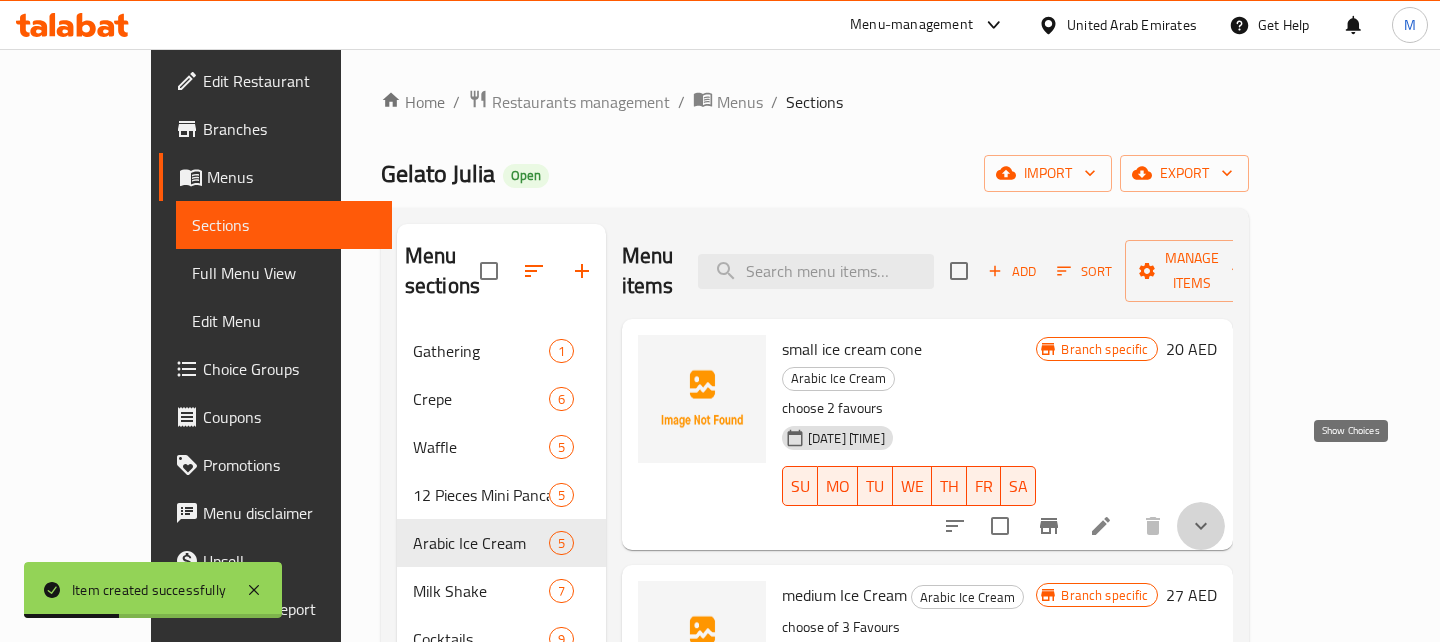 click 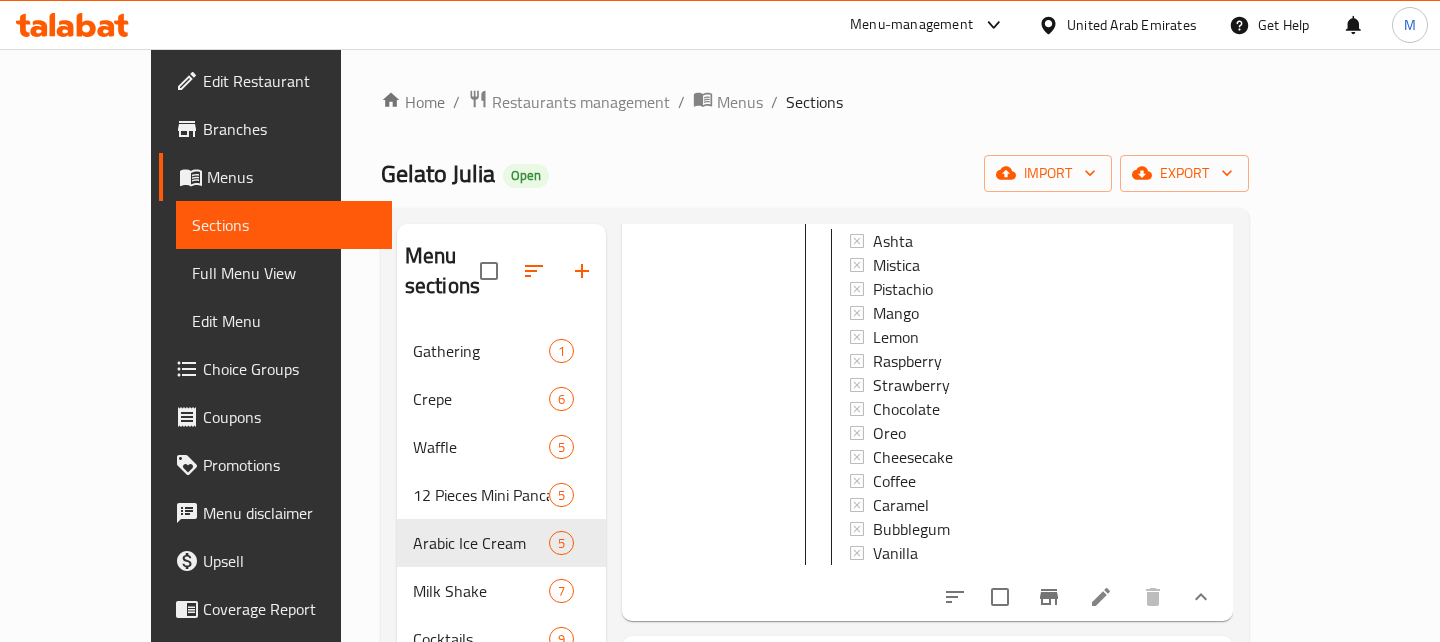 scroll, scrollTop: 365, scrollLeft: 0, axis: vertical 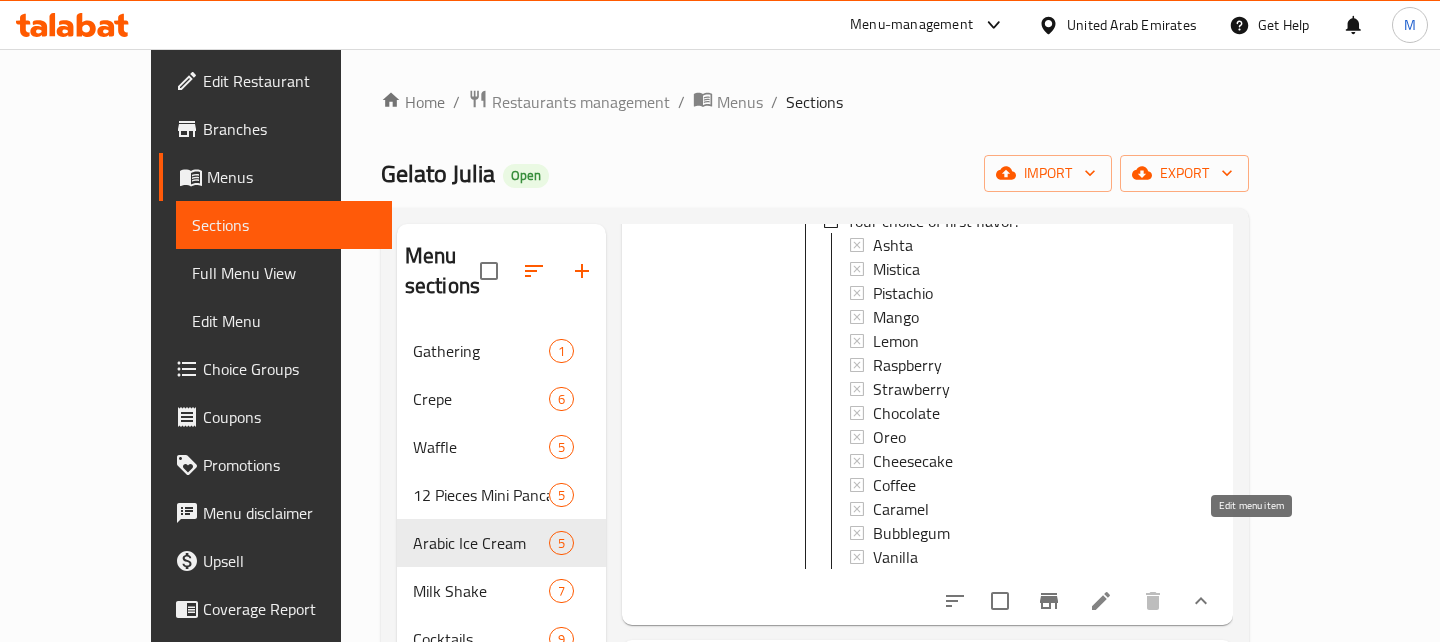 click 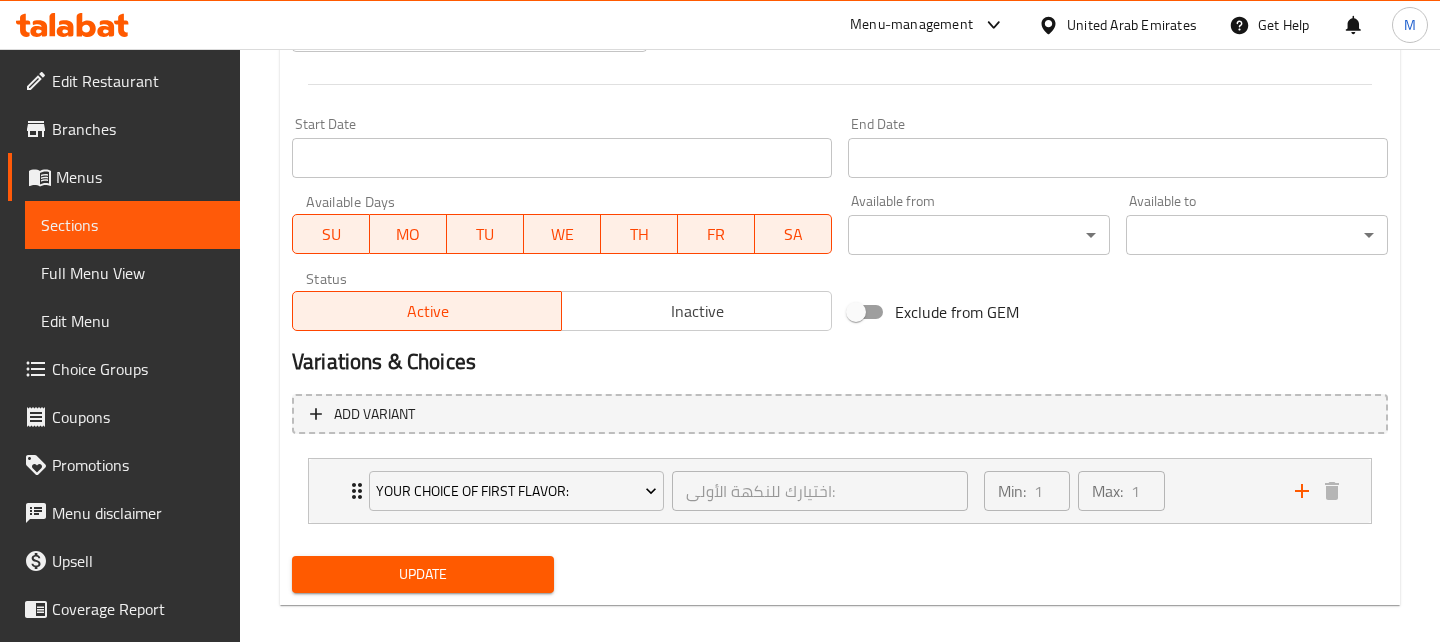 scroll, scrollTop: 0, scrollLeft: 0, axis: both 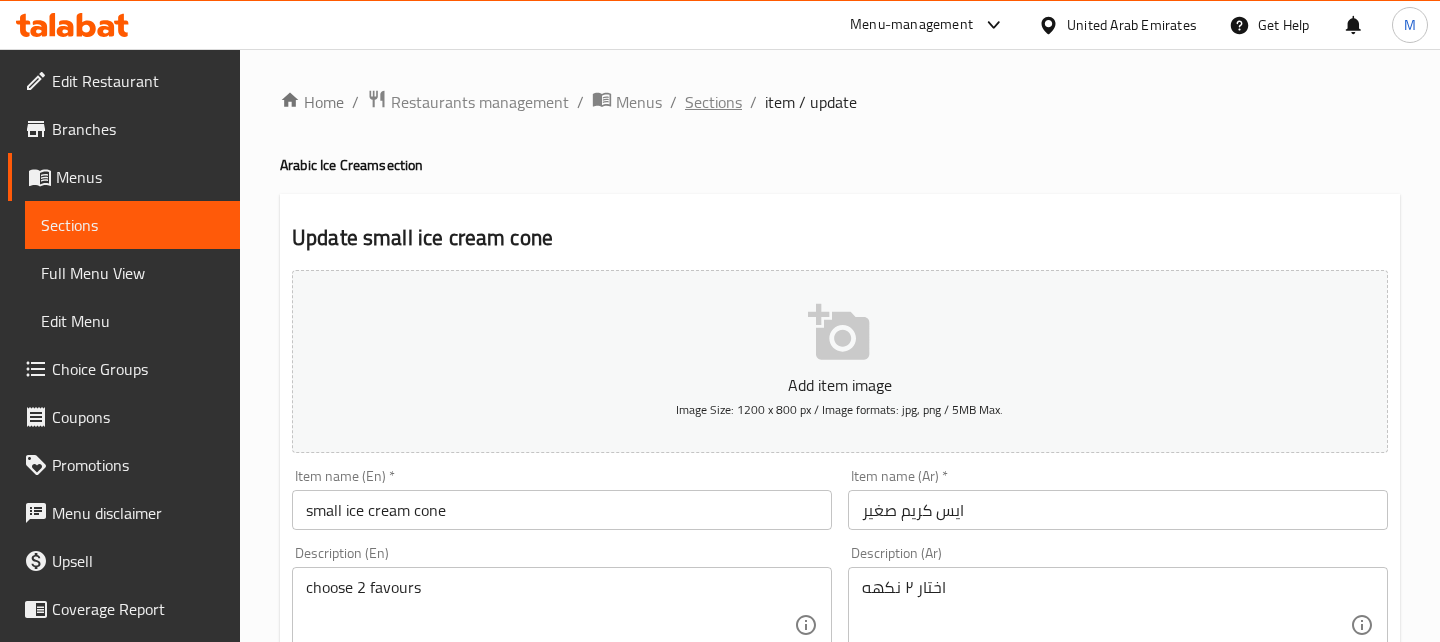 click on "Sections" at bounding box center (713, 102) 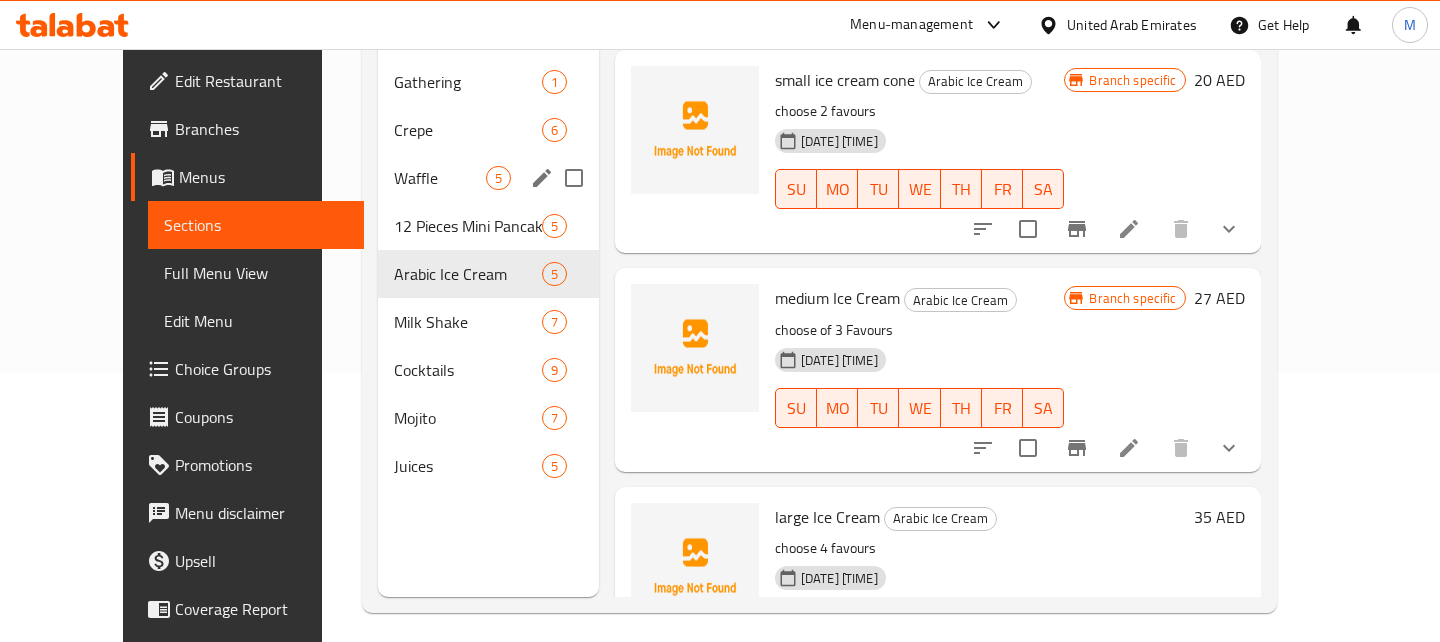 scroll, scrollTop: 280, scrollLeft: 0, axis: vertical 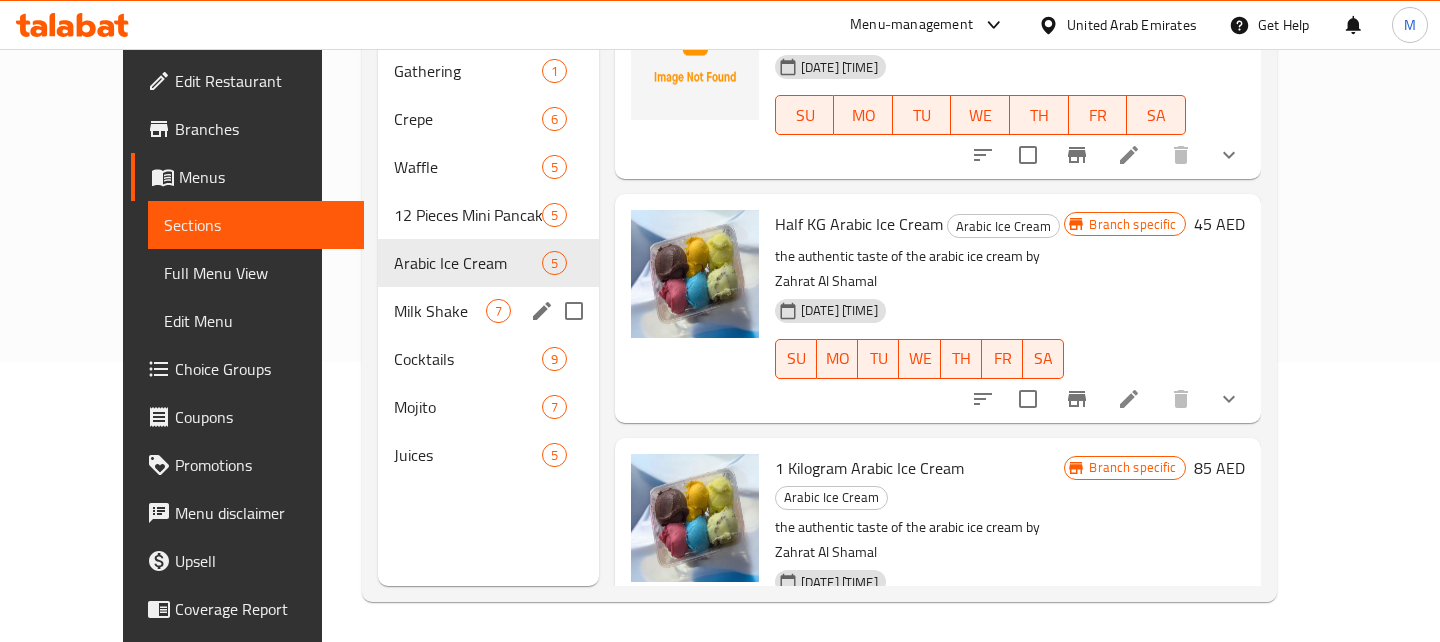 click on "Milk Shake 7" at bounding box center (488, 311) 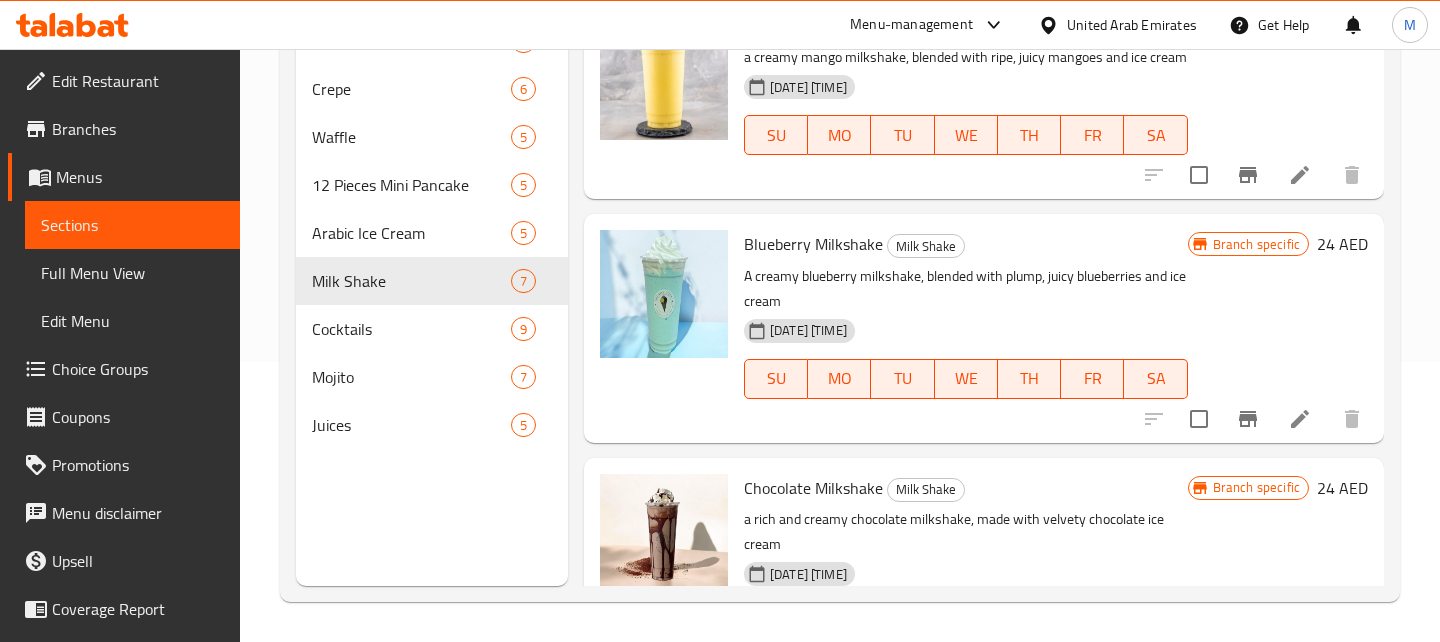 scroll, scrollTop: 0, scrollLeft: 0, axis: both 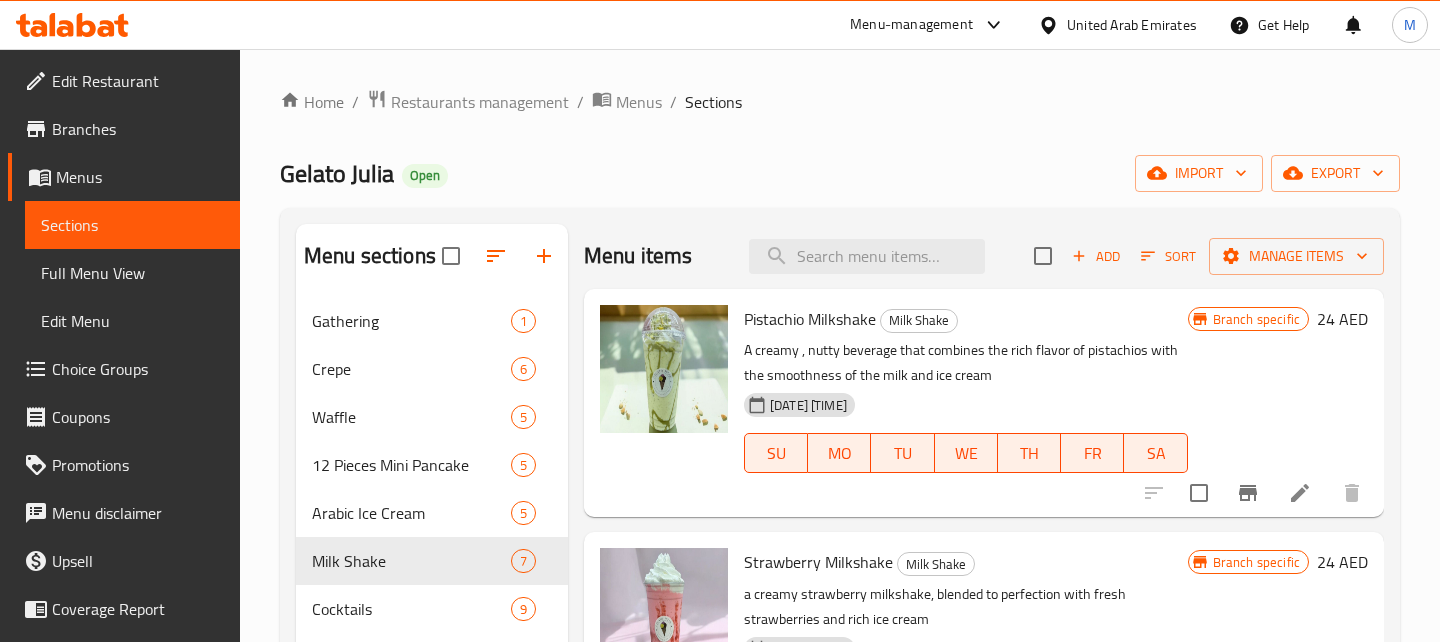 click on "Choice Groups" at bounding box center (138, 369) 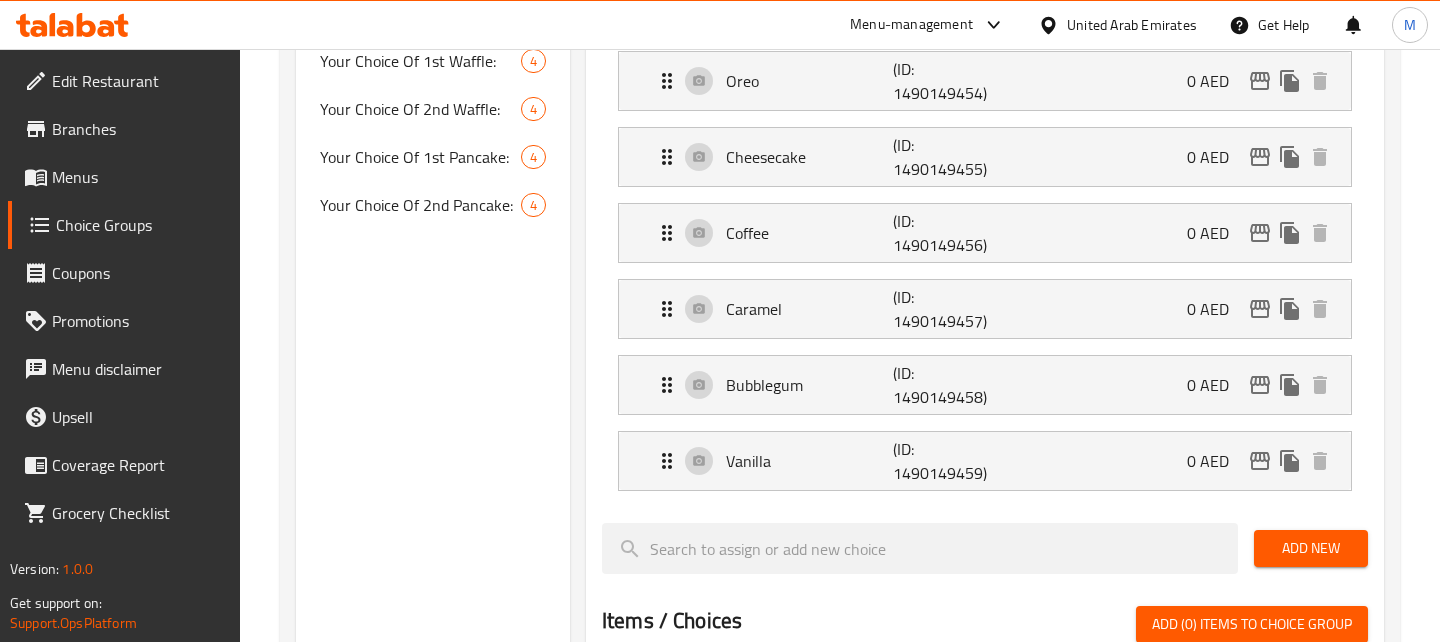 scroll, scrollTop: 1684, scrollLeft: 0, axis: vertical 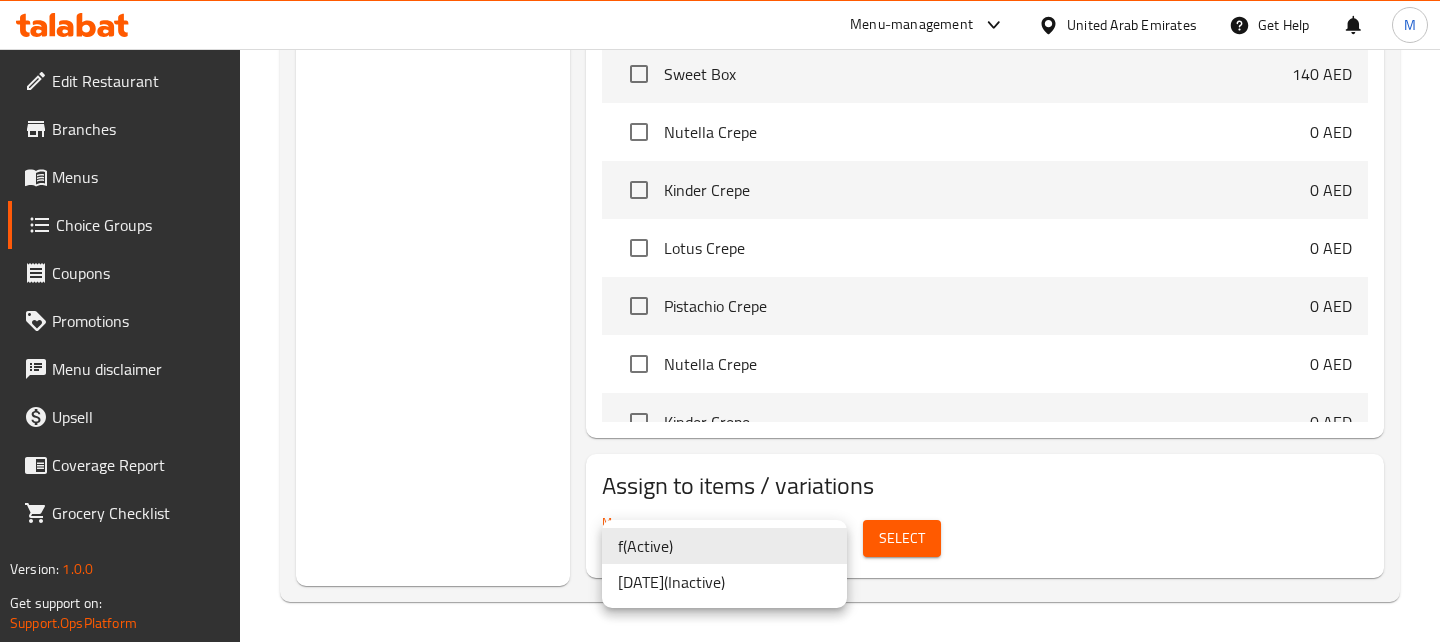 click on "​ Menu-management United Arab Emirates Get Help M   Edit Restaurant   Branches   Menus   Choice Groups   Coupons   Promotions   Menu disclaimer   Upsell   Coverage Report   Grocery Checklist  Version:    1.0.0  Get support on:    Support.OpsPlatform Home / Restaurants management / Choice Groups Choice Groups Choice Groups Your choice of first flavor: [NUMBER] Your choice of second flavor: [NUMBER] Your choice of third flavor: [NUMBER] Your choice of fourth flavor: [NUMBER] Your choice of fifth flavor: [NUMBER] Your choice of sixth flavor: [NUMBER] Your choice of seventh flavor: [NUMBER] Your choice of eighth flavor: [NUMBER] Your choice of ninth flavor: [NUMBER] Your choice of tenth flavor: [NUMBER] Your choice of eleventh flavor: [NUMBER] Your choice of twelfth flavor: [NUMBER] Your Choice Of 1st Crepe: [NUMBER] Your Choice Of 2nd Crepe: [NUMBER] Your Choice Of 1st Waffle: [NUMBER] Your Choice Of 2nd Waffle: [NUMBER] Your Choice Of 1st Pancake: [NUMBER] Your Choice Of 2nd Pancake: [NUMBER] Your choice of first flavor: (ID: [ID]) Your choice of first flavor: ​ اختيارك للنكهة الأولى: ​ Min: [NUMBER] [NUMBER]" at bounding box center (720, -1339) 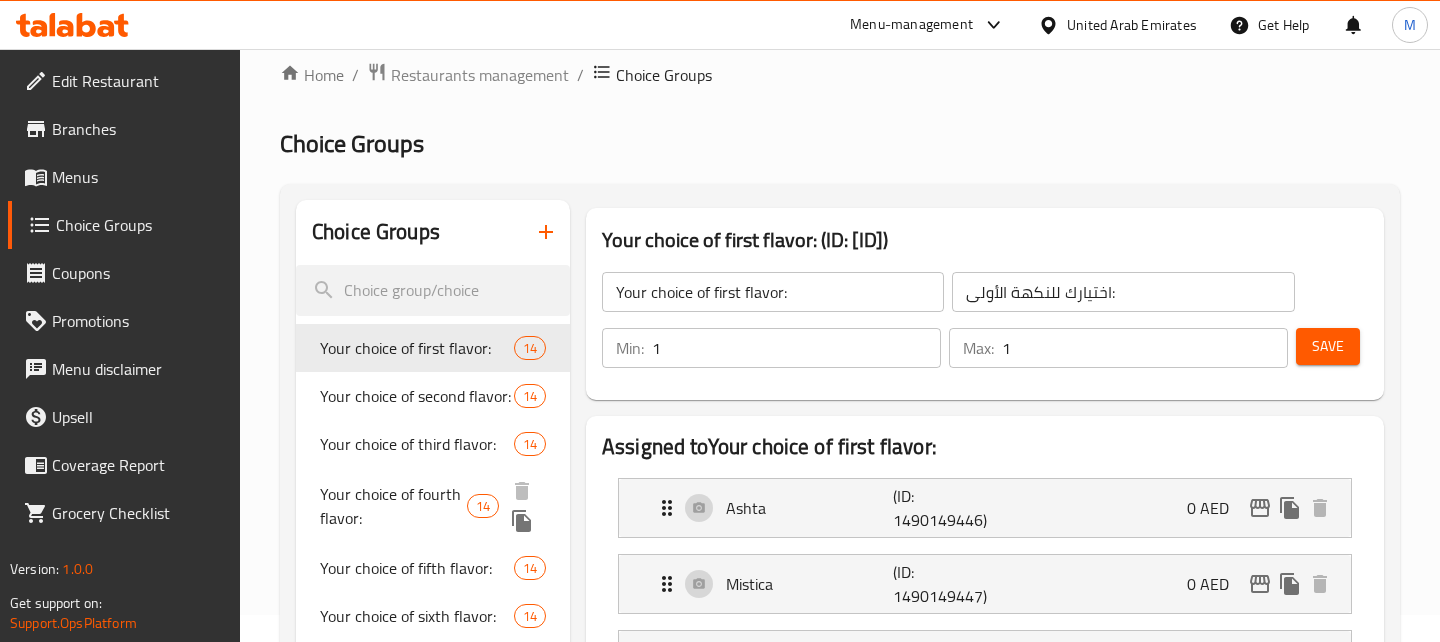 scroll, scrollTop: 0, scrollLeft: 0, axis: both 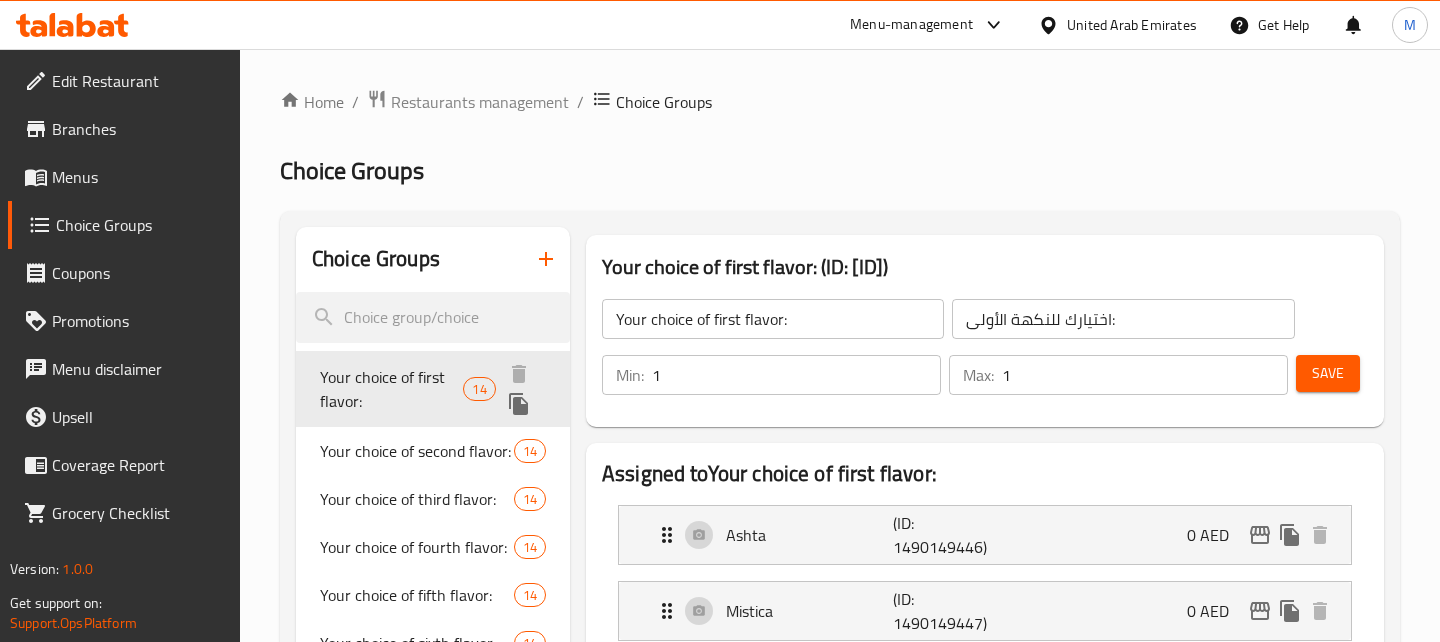 click on "Your choice of first flavor:" at bounding box center [391, 389] 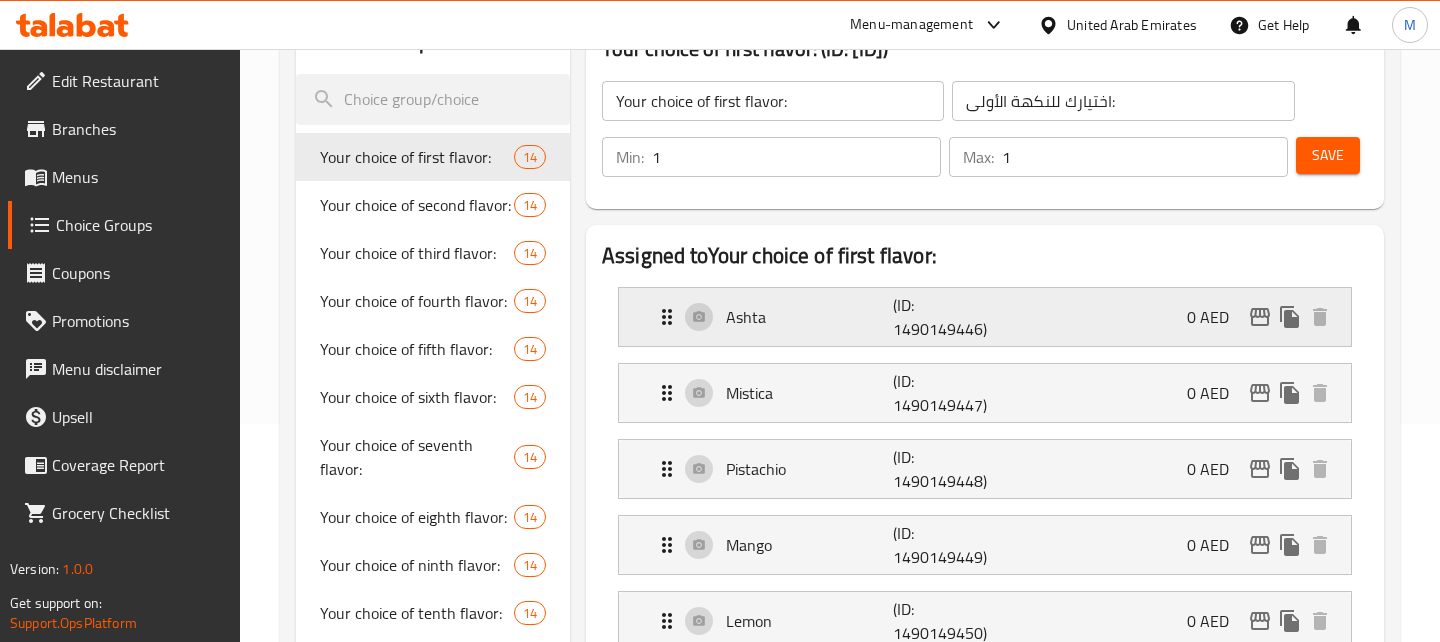 scroll, scrollTop: 239, scrollLeft: 0, axis: vertical 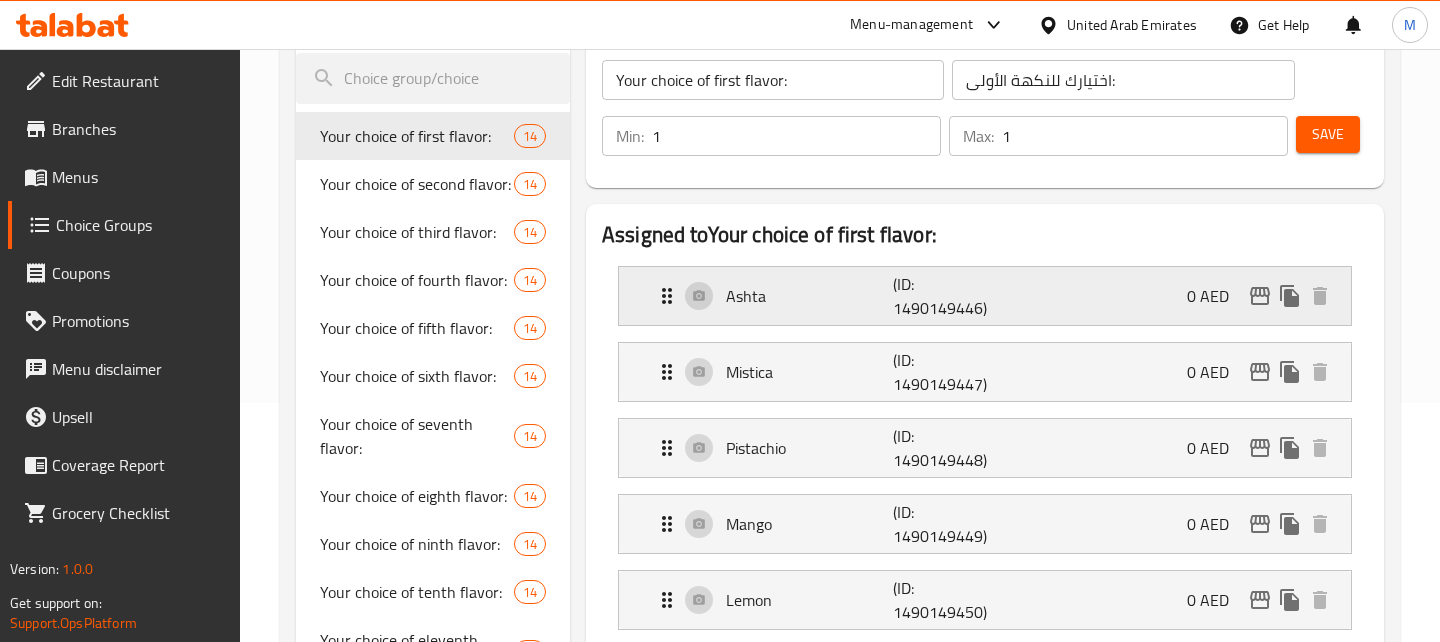 click on "Ashta (ID: [ID]) [CURRENCY]" at bounding box center (991, 296) 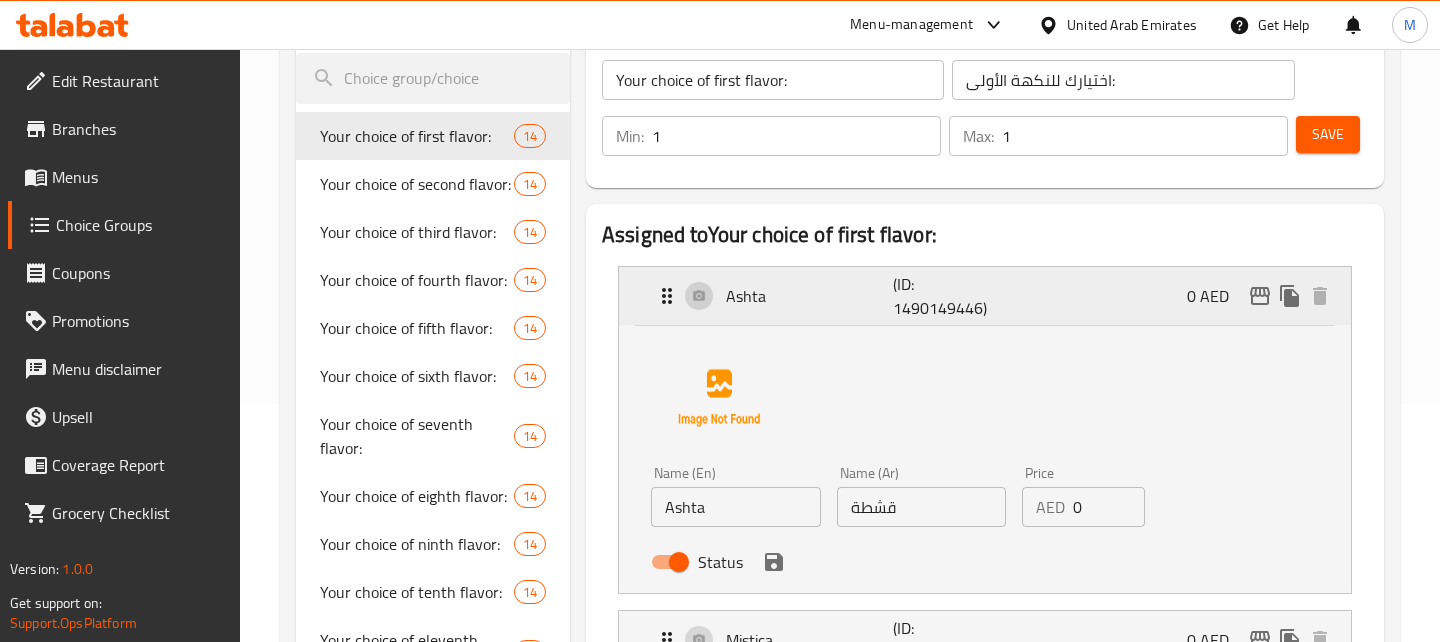 click on "Ashta (ID: [ID]) [CURRENCY]" at bounding box center (991, 296) 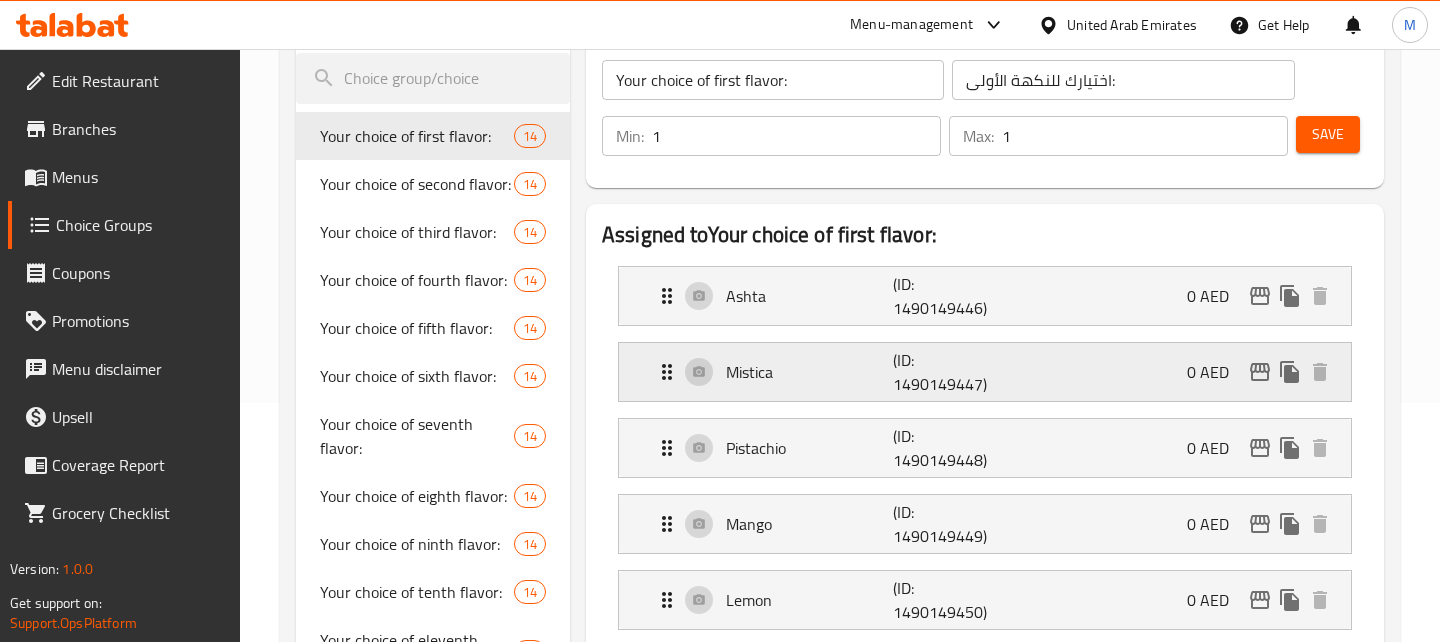scroll, scrollTop: 0, scrollLeft: 0, axis: both 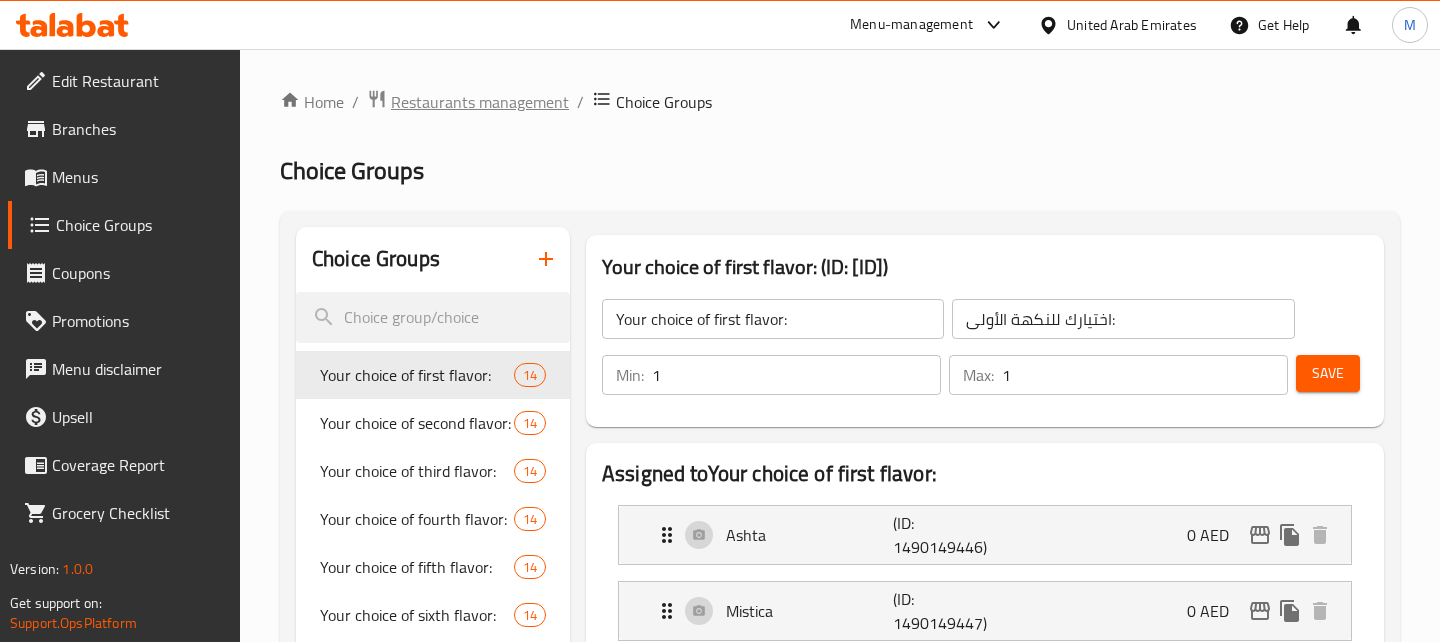 click on "Restaurants management" at bounding box center [480, 102] 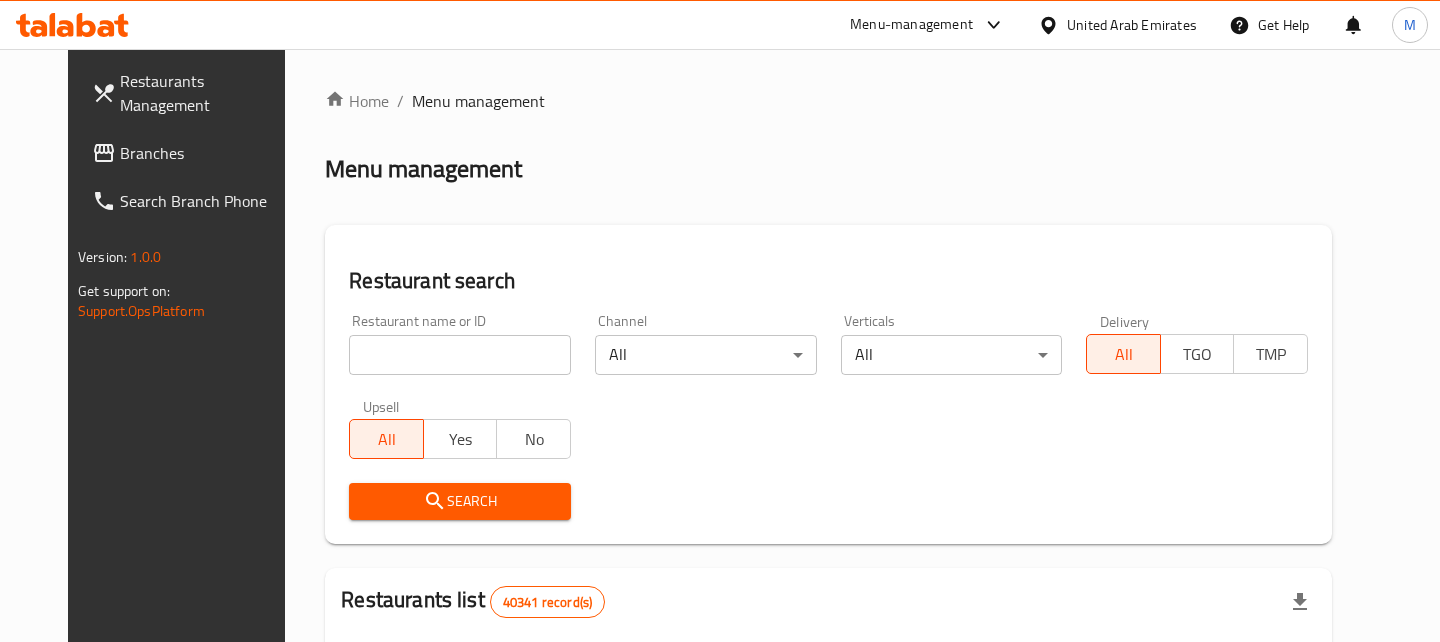 click at bounding box center [460, 355] 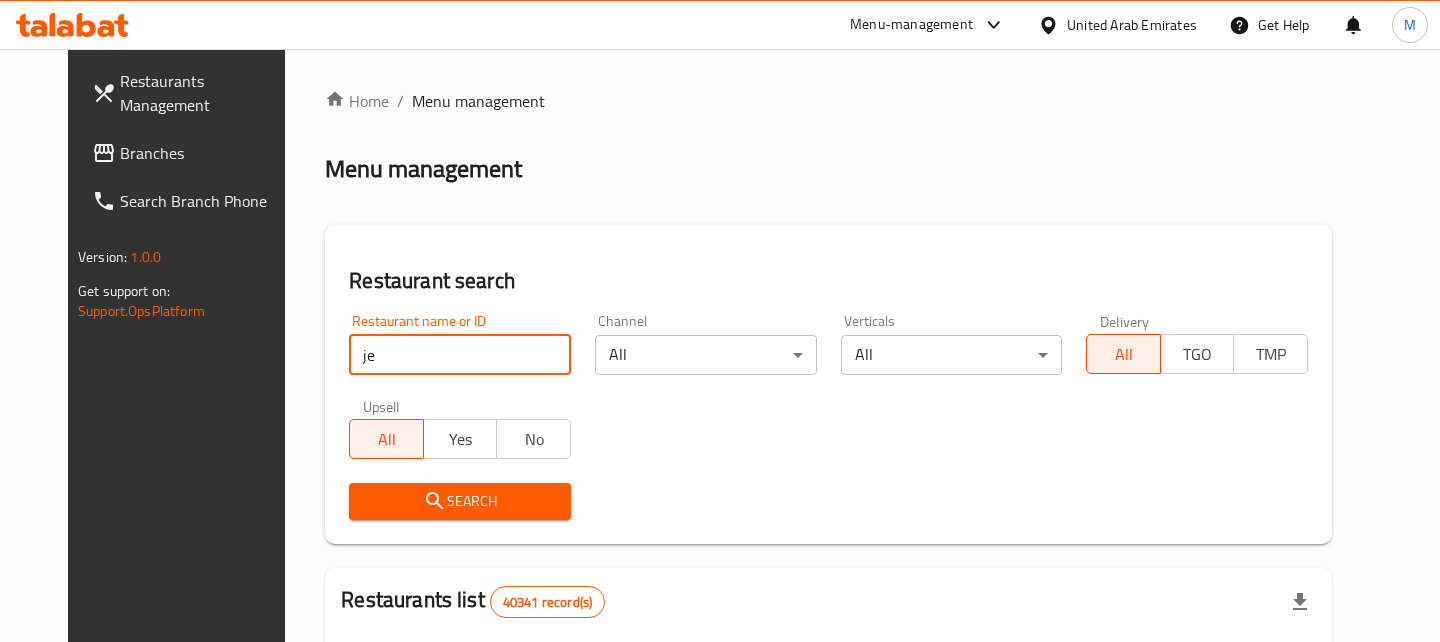 type on "j" 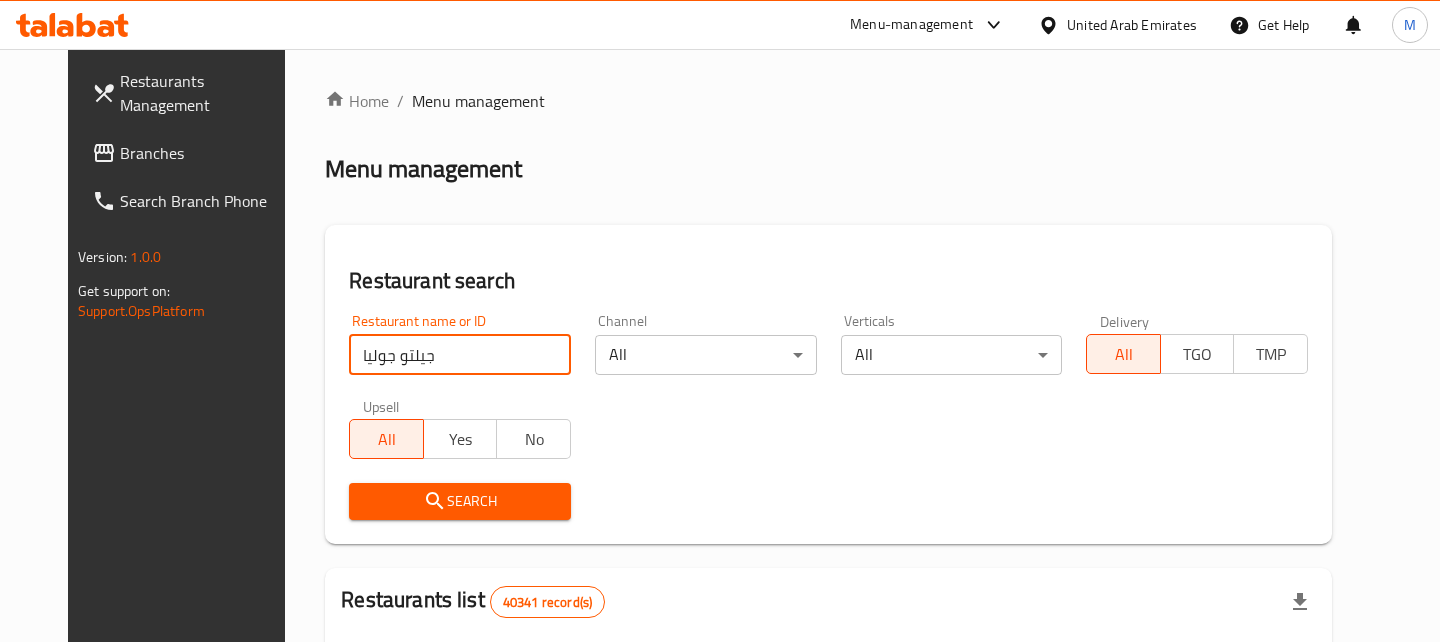 click on "Search" at bounding box center [460, 501] 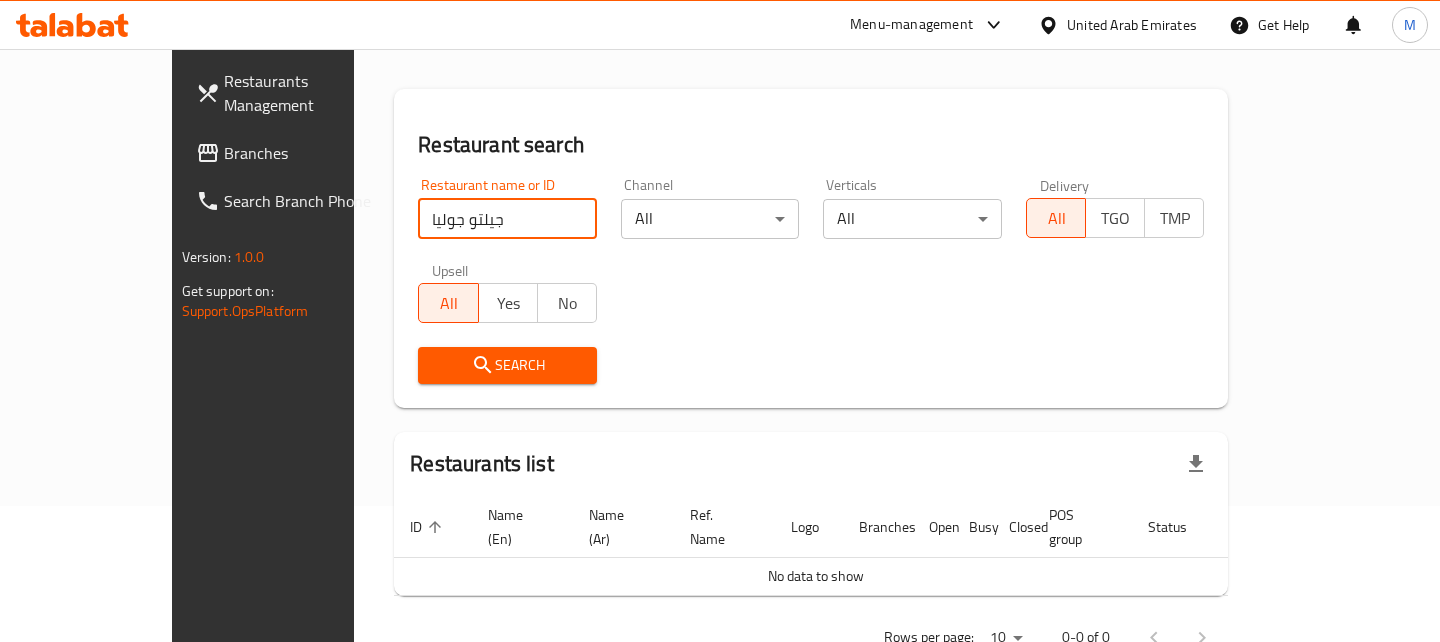 scroll, scrollTop: 175, scrollLeft: 0, axis: vertical 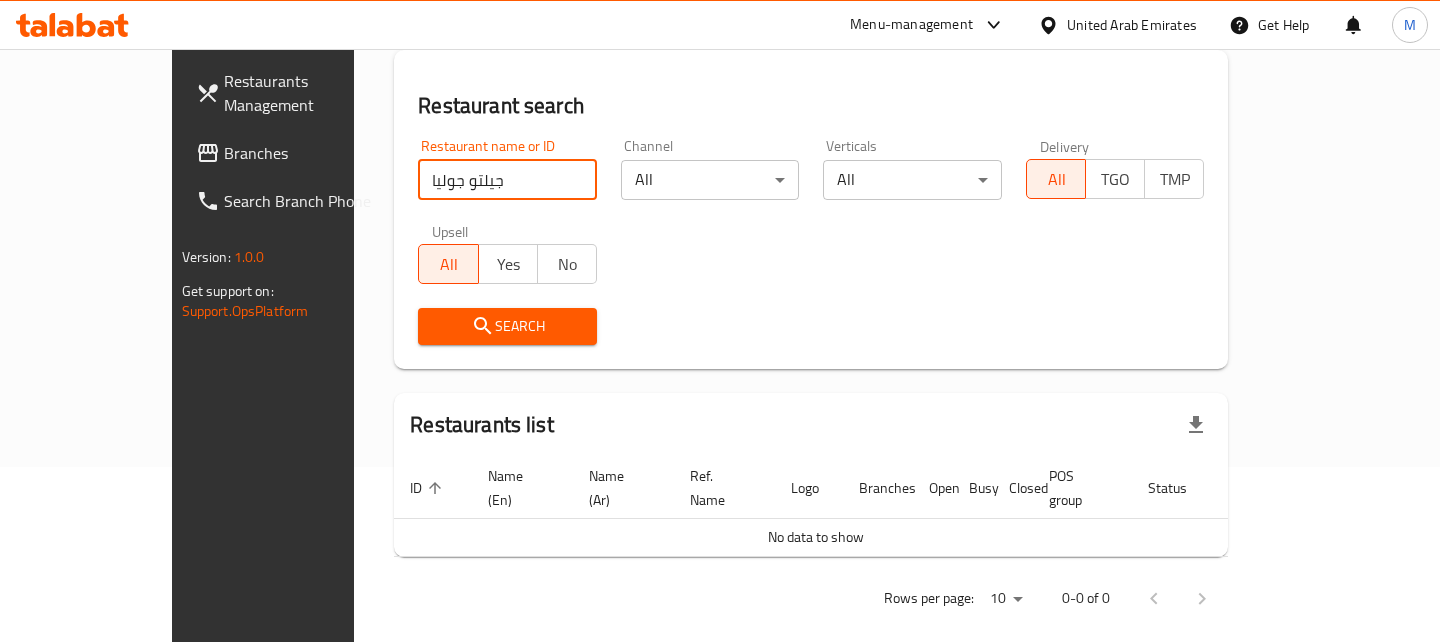 click on "جيلتو جوليا" at bounding box center [507, 180] 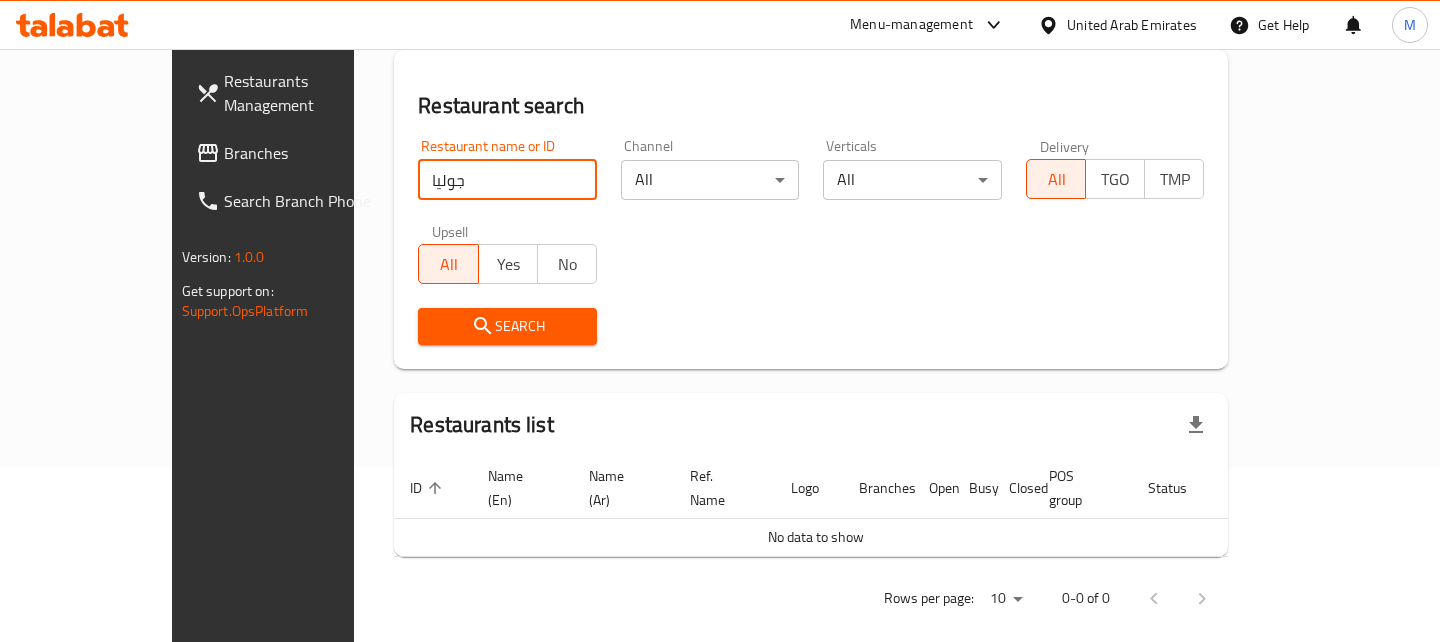 type on "جوليا" 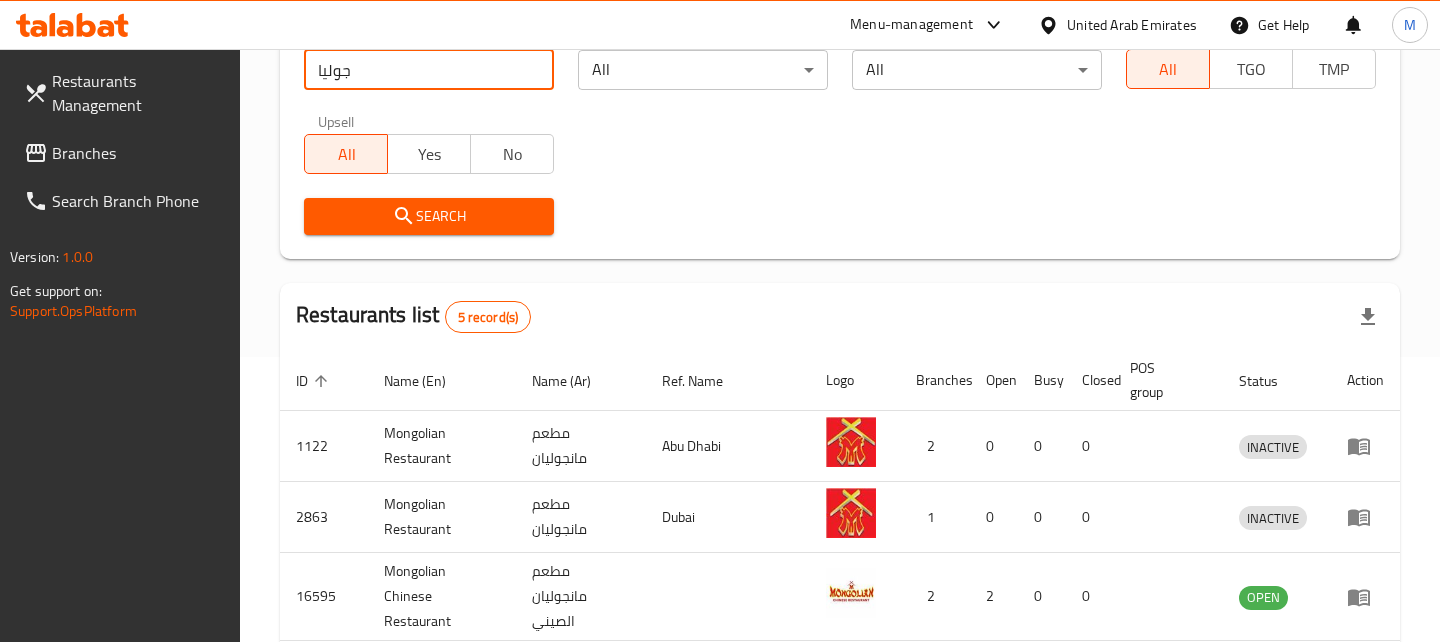 scroll, scrollTop: 551, scrollLeft: 0, axis: vertical 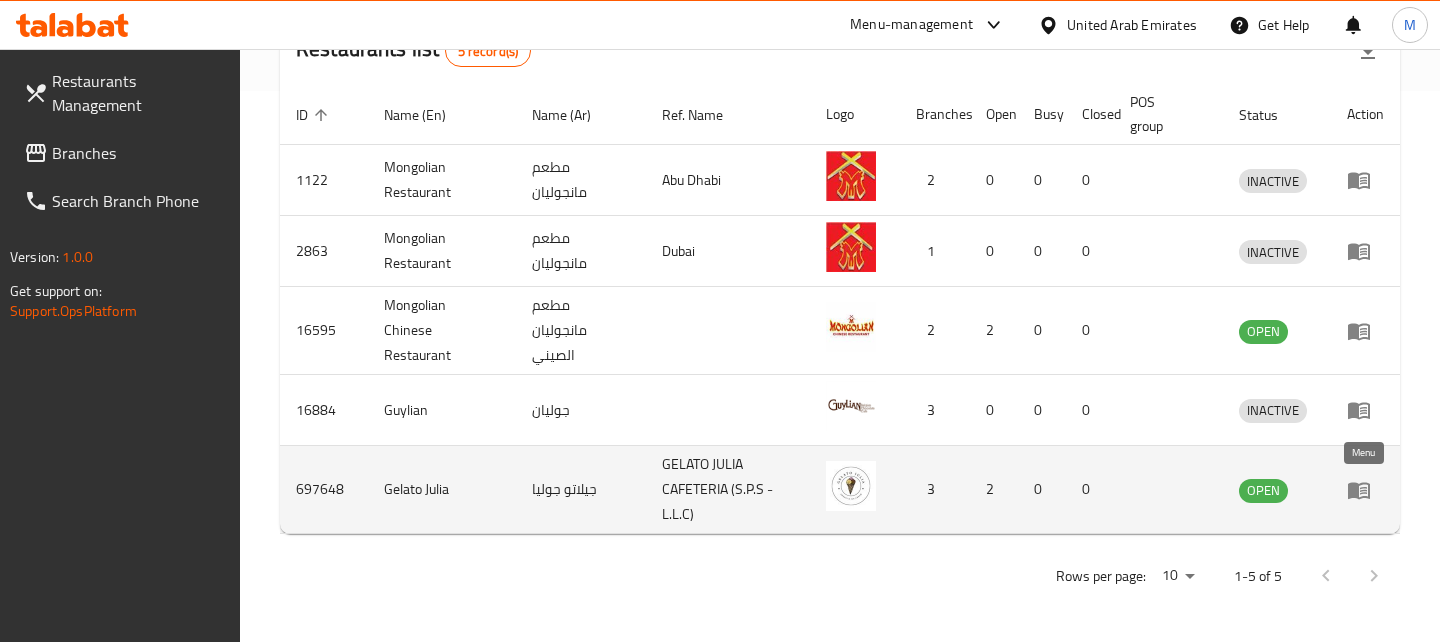 click 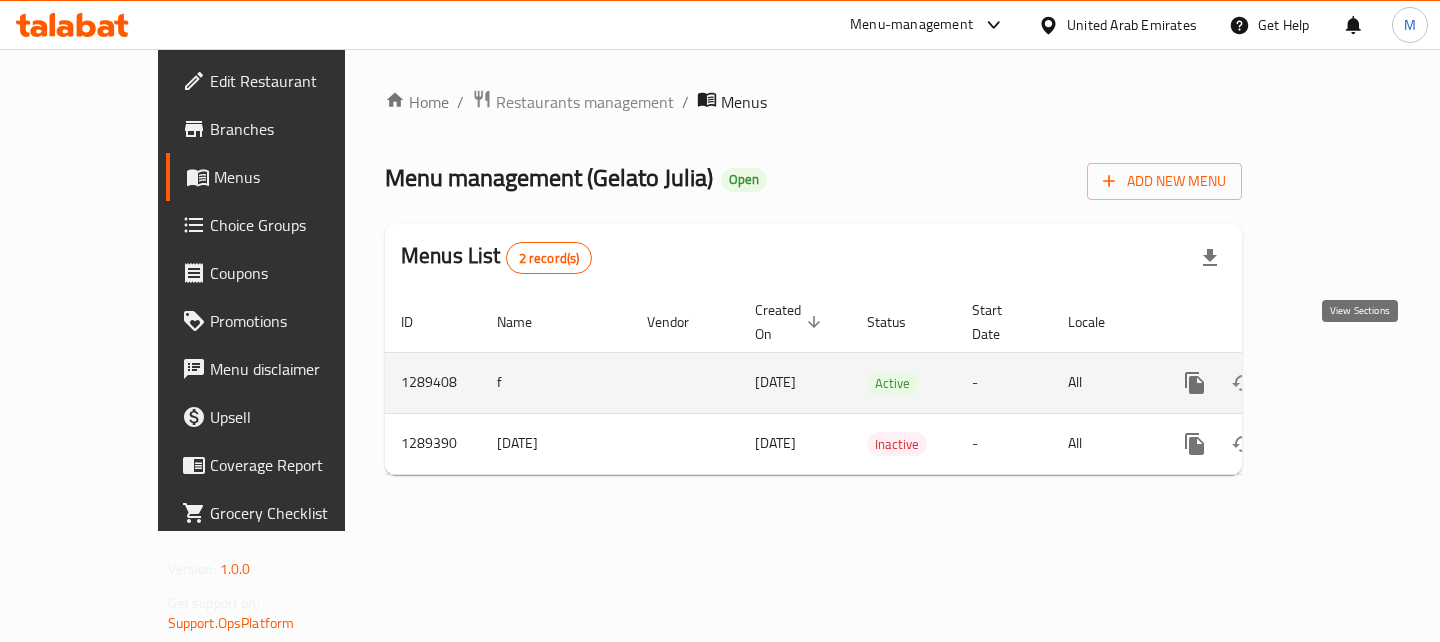 click 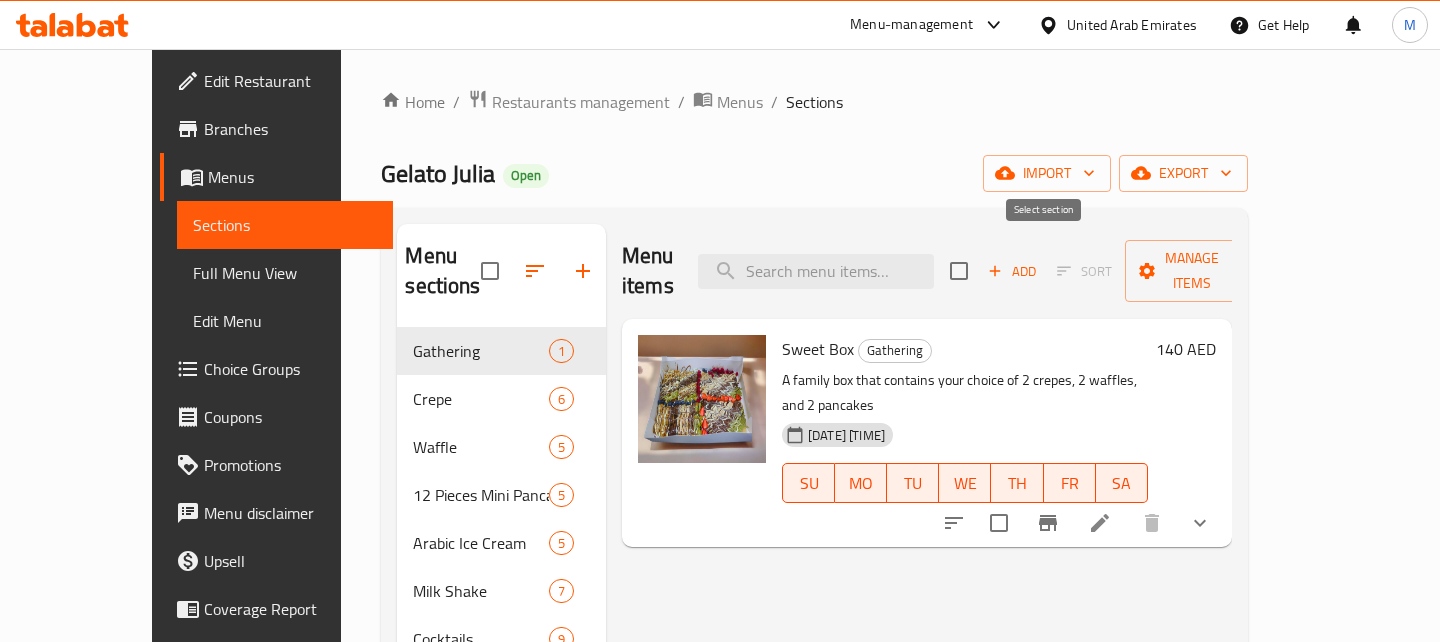 click at bounding box center (959, 271) 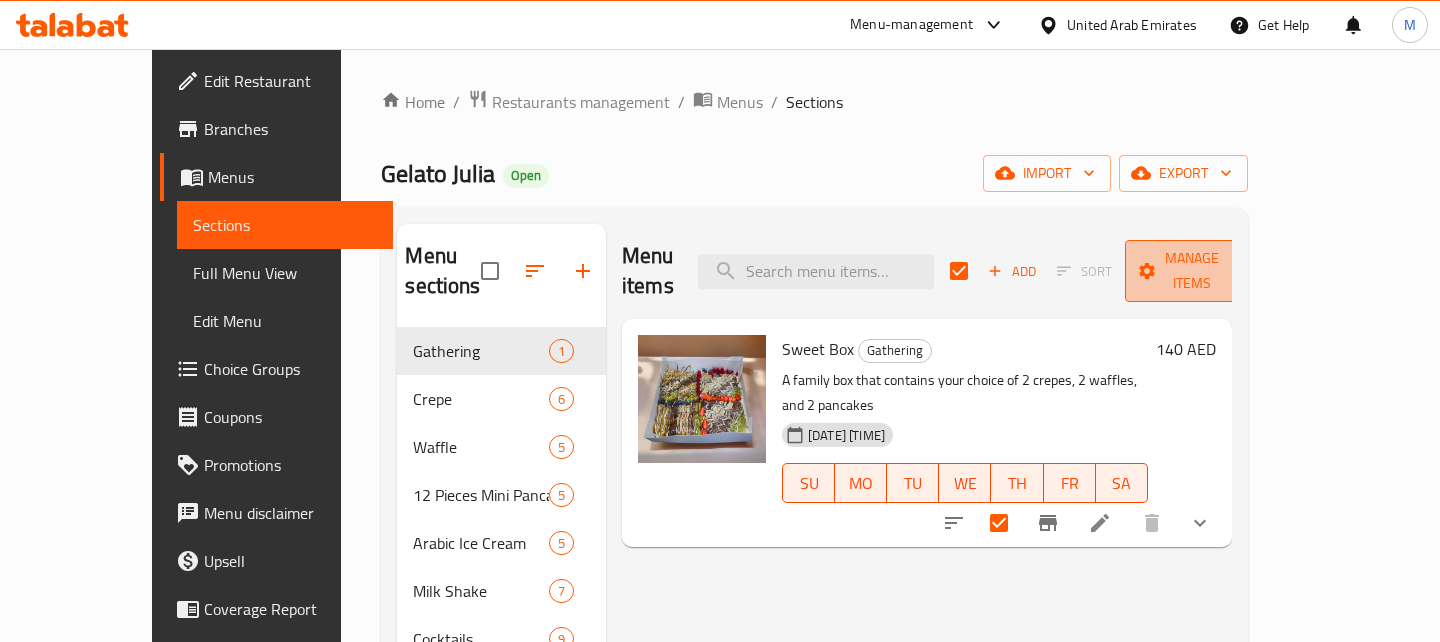 click on "Manage items" at bounding box center [1192, 271] 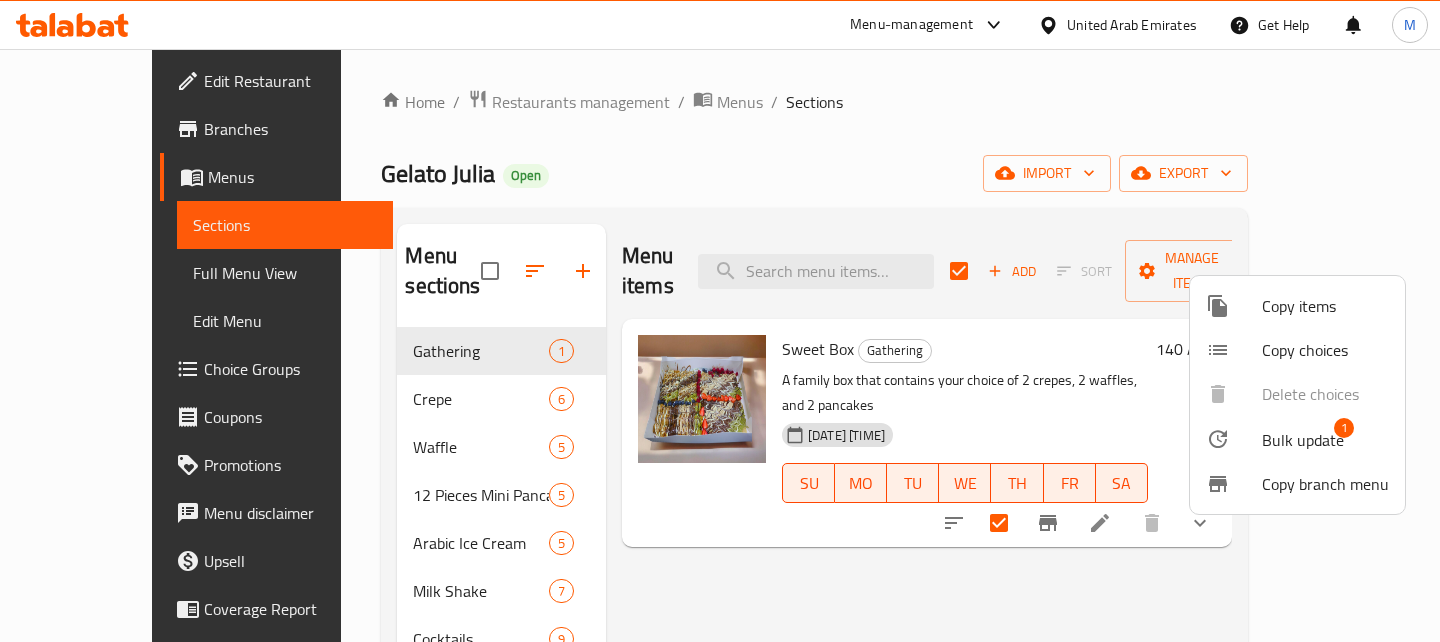 click on "Bulk update" at bounding box center [1303, 440] 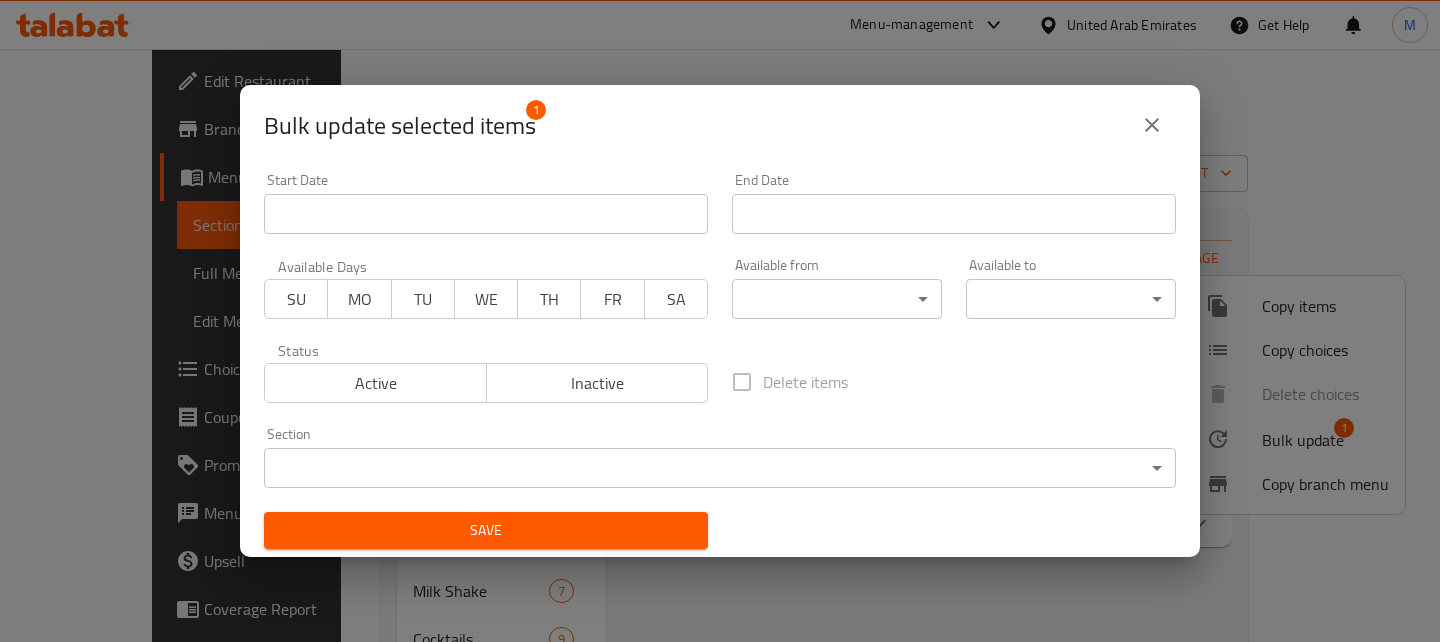 click on "Inactive" at bounding box center [598, 383] 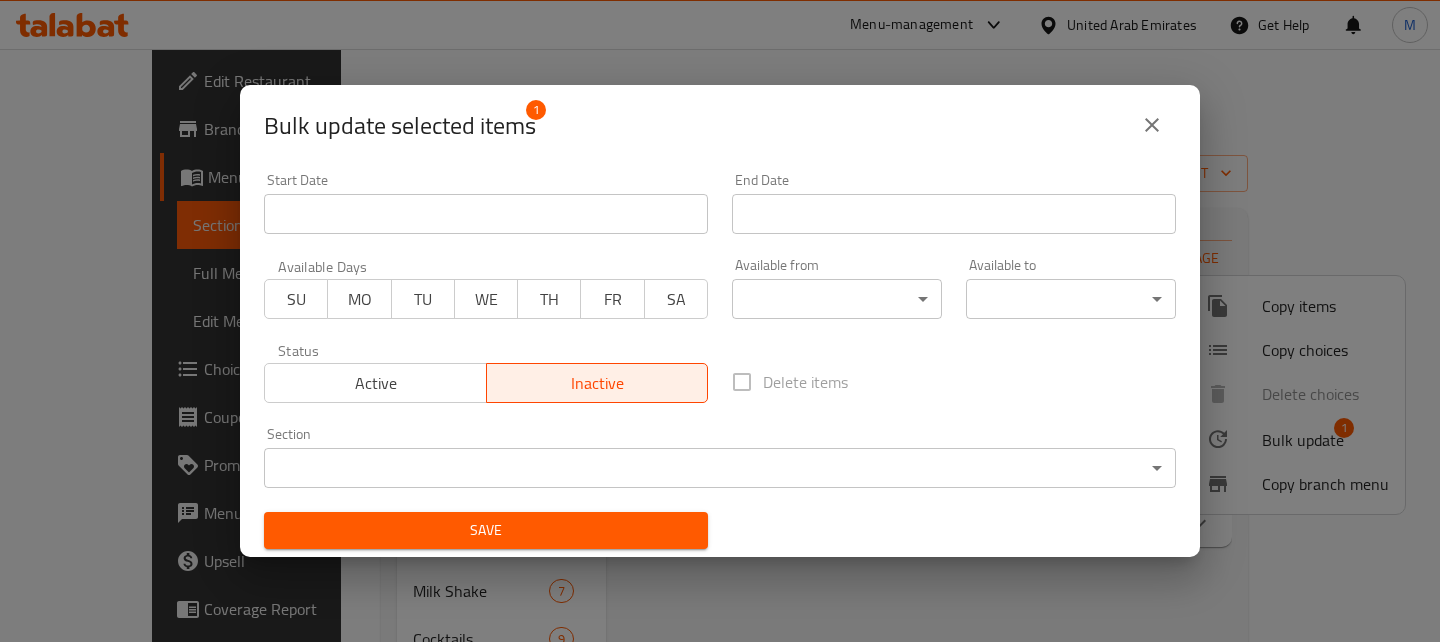 click on "Inactive" at bounding box center (598, 383) 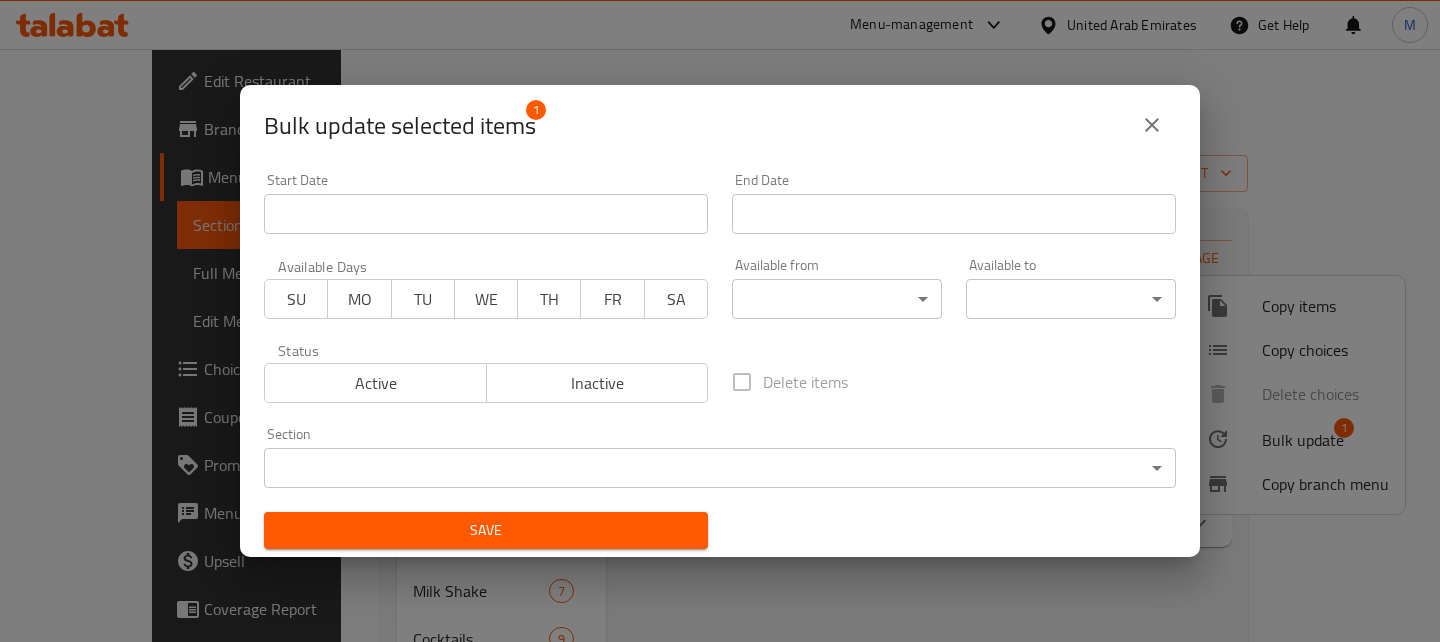 type 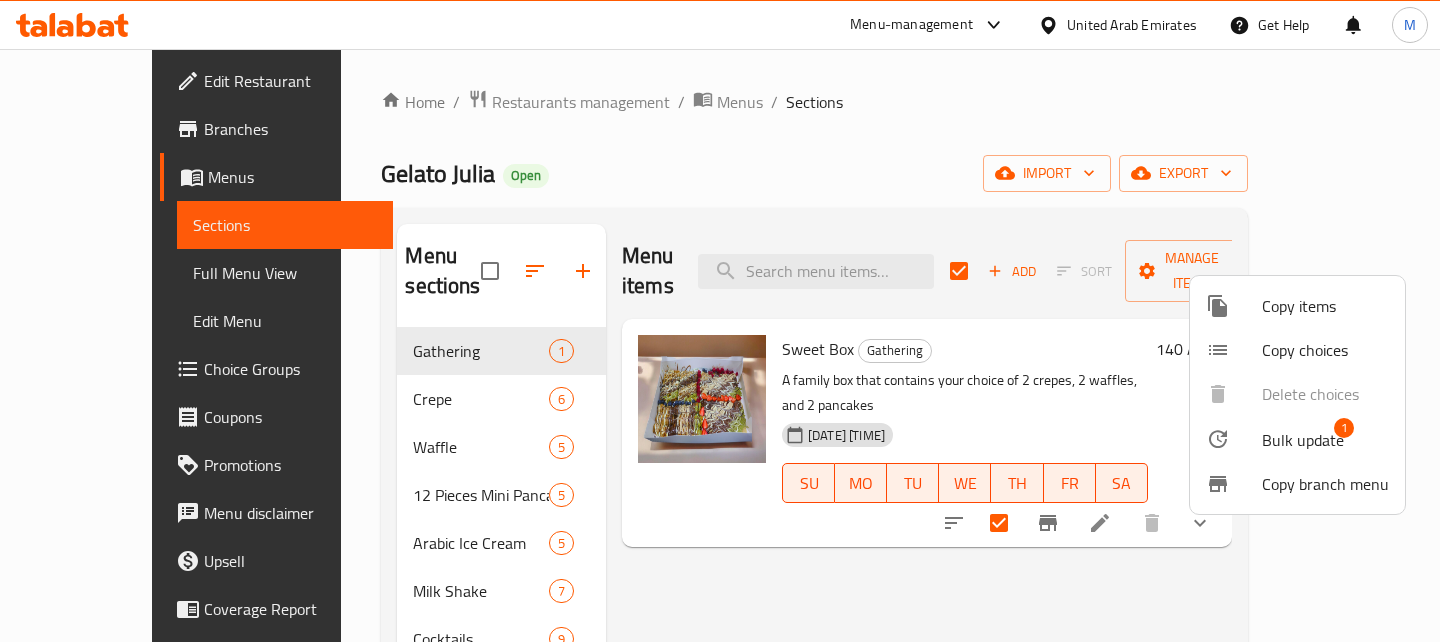 type 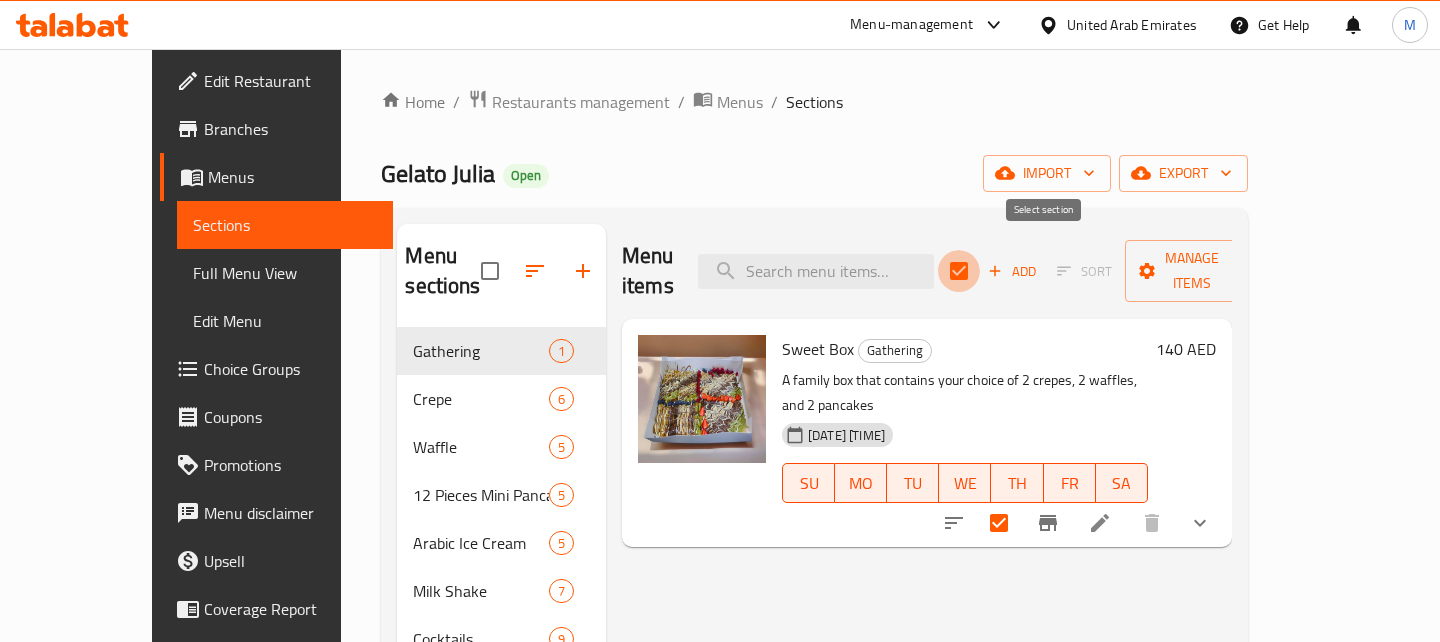click at bounding box center [959, 271] 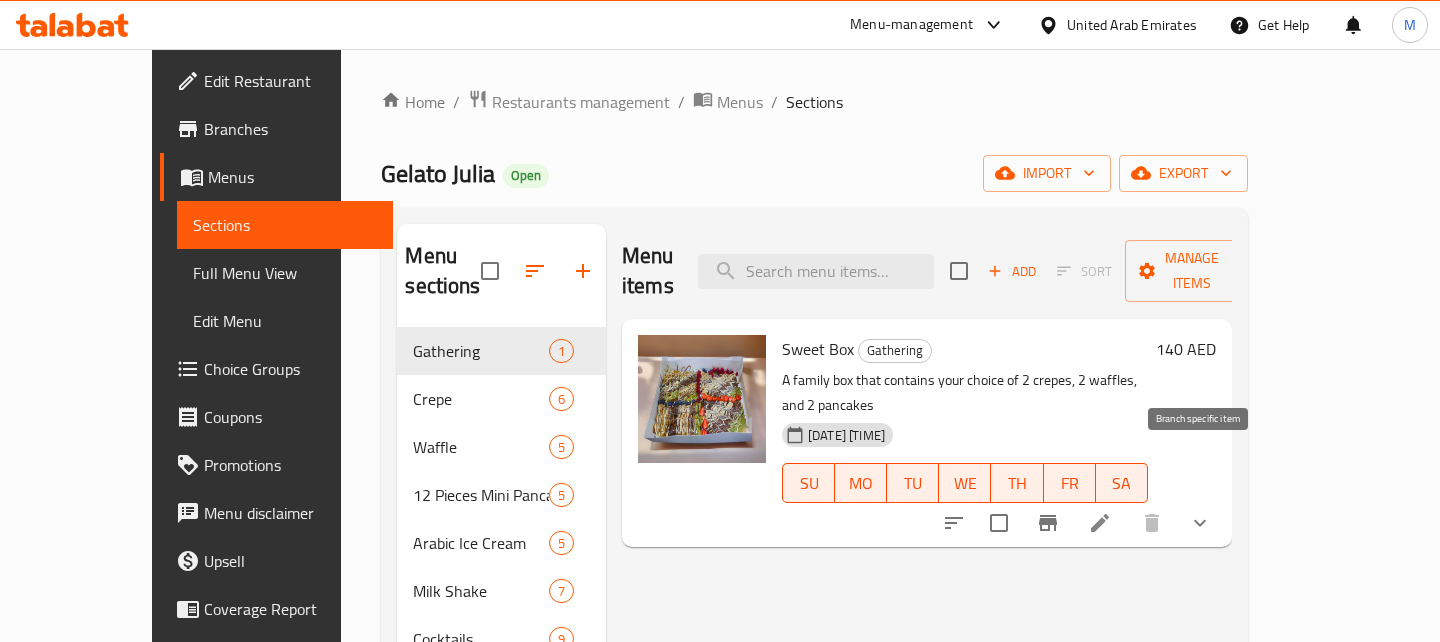 click 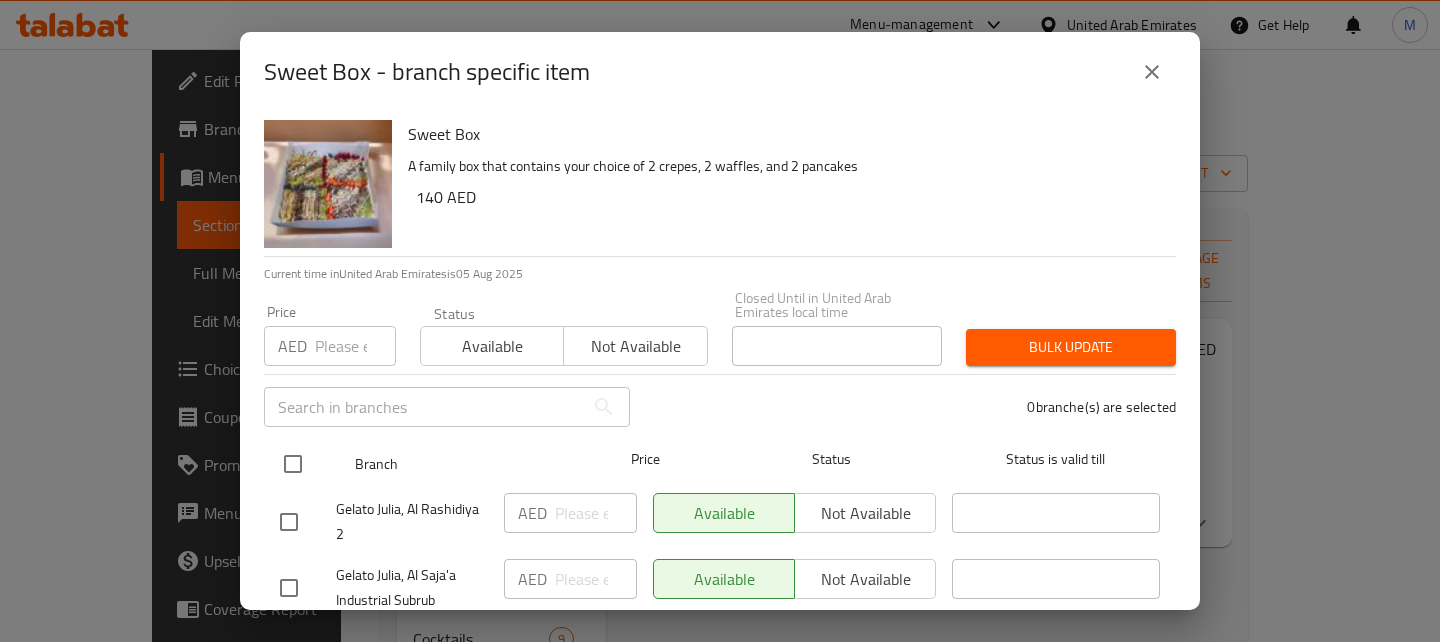 scroll, scrollTop: 114, scrollLeft: 0, axis: vertical 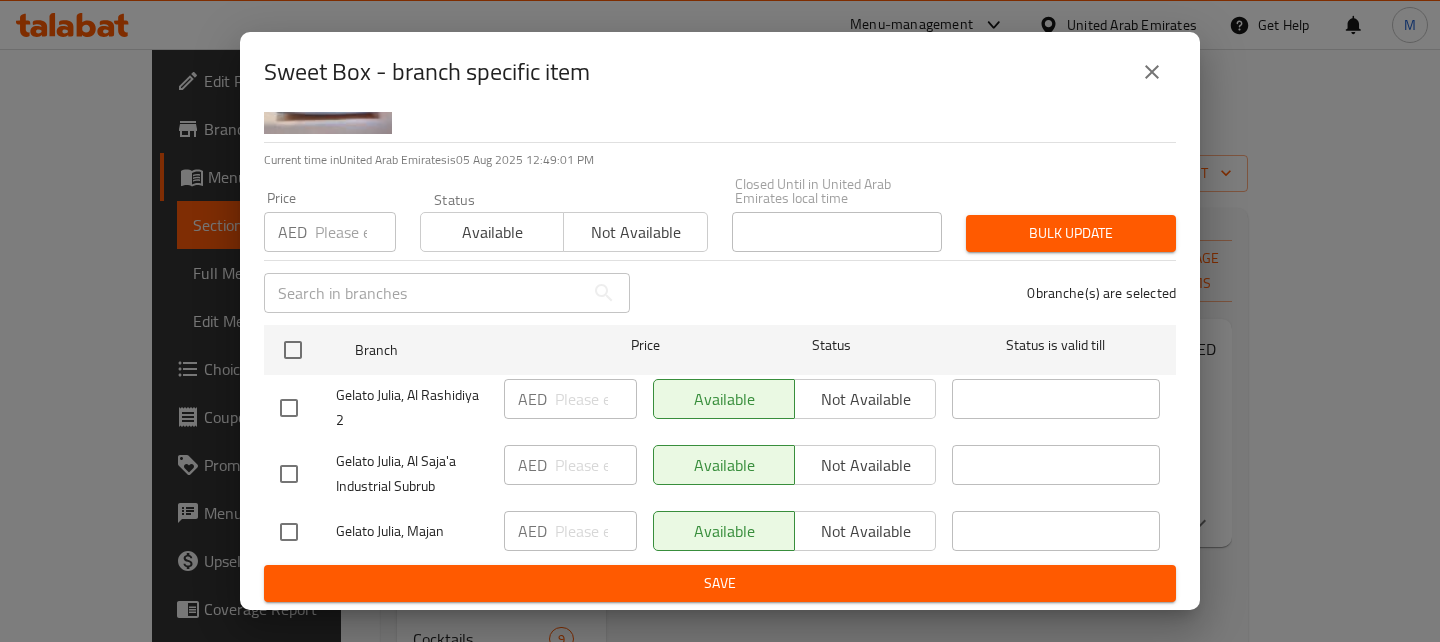 click on "Available Not available" at bounding box center (794, 531) 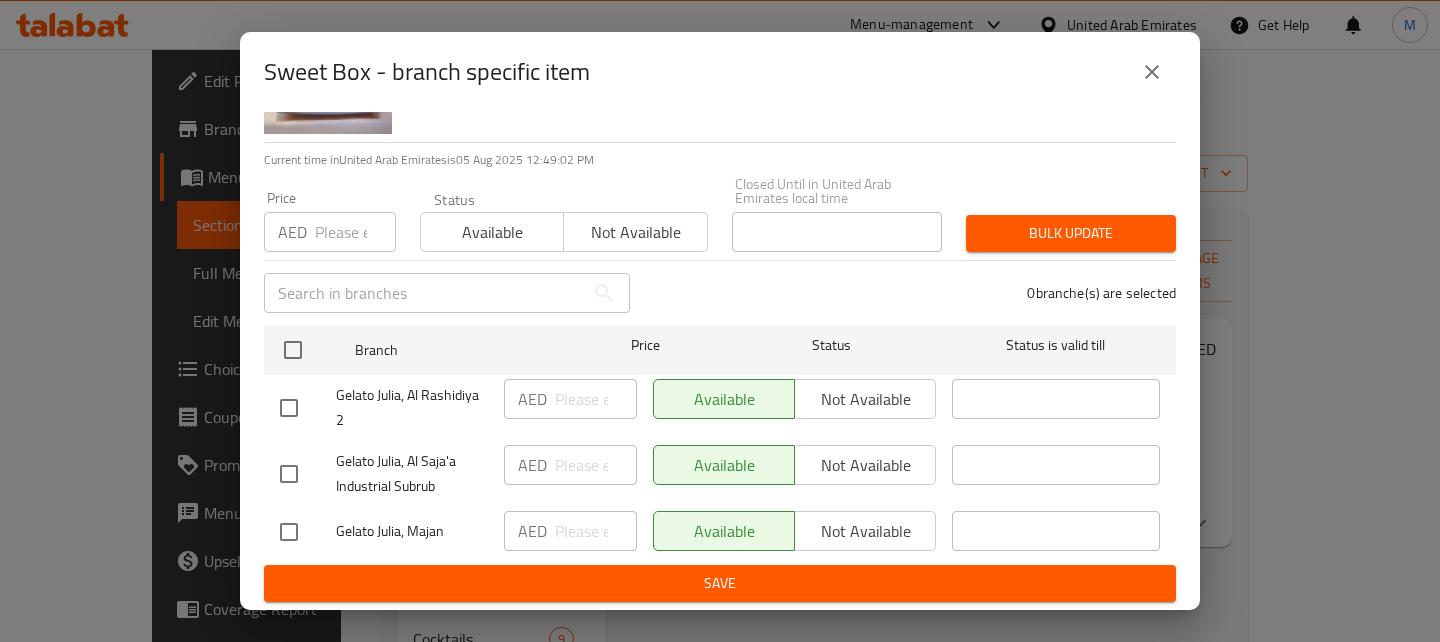 click at bounding box center (289, 532) 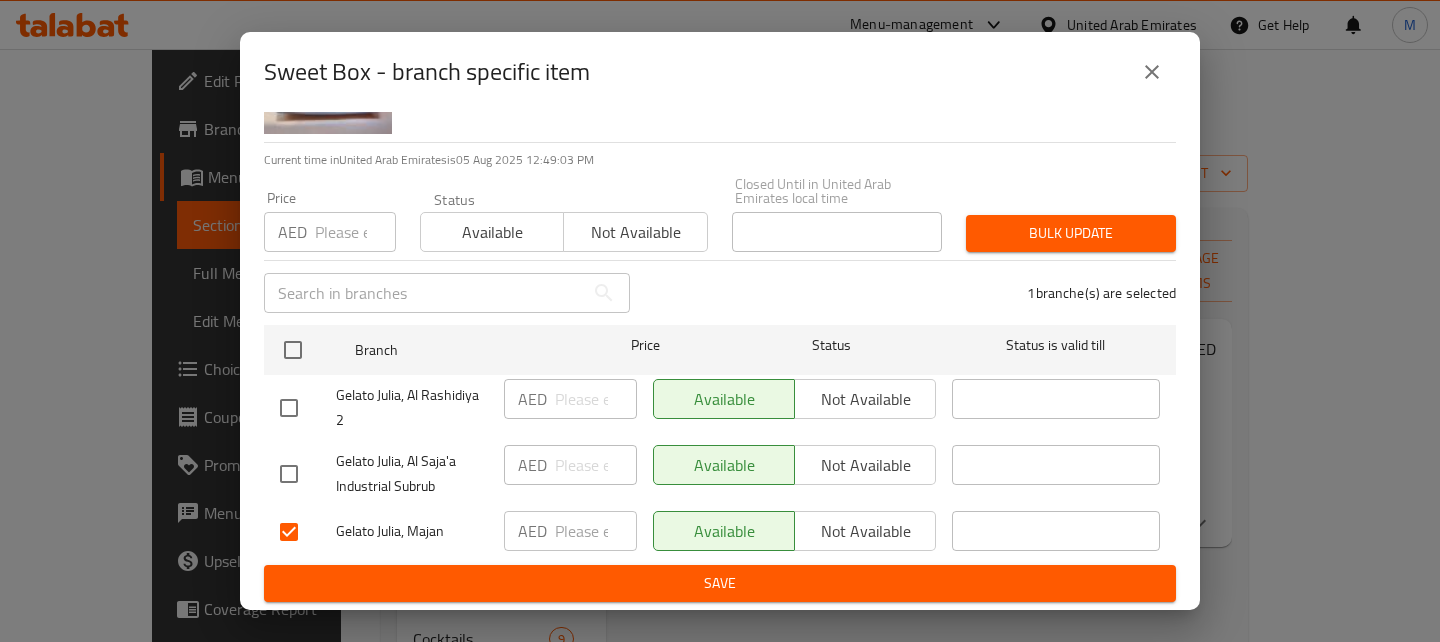 click on "Not available" at bounding box center [865, 531] 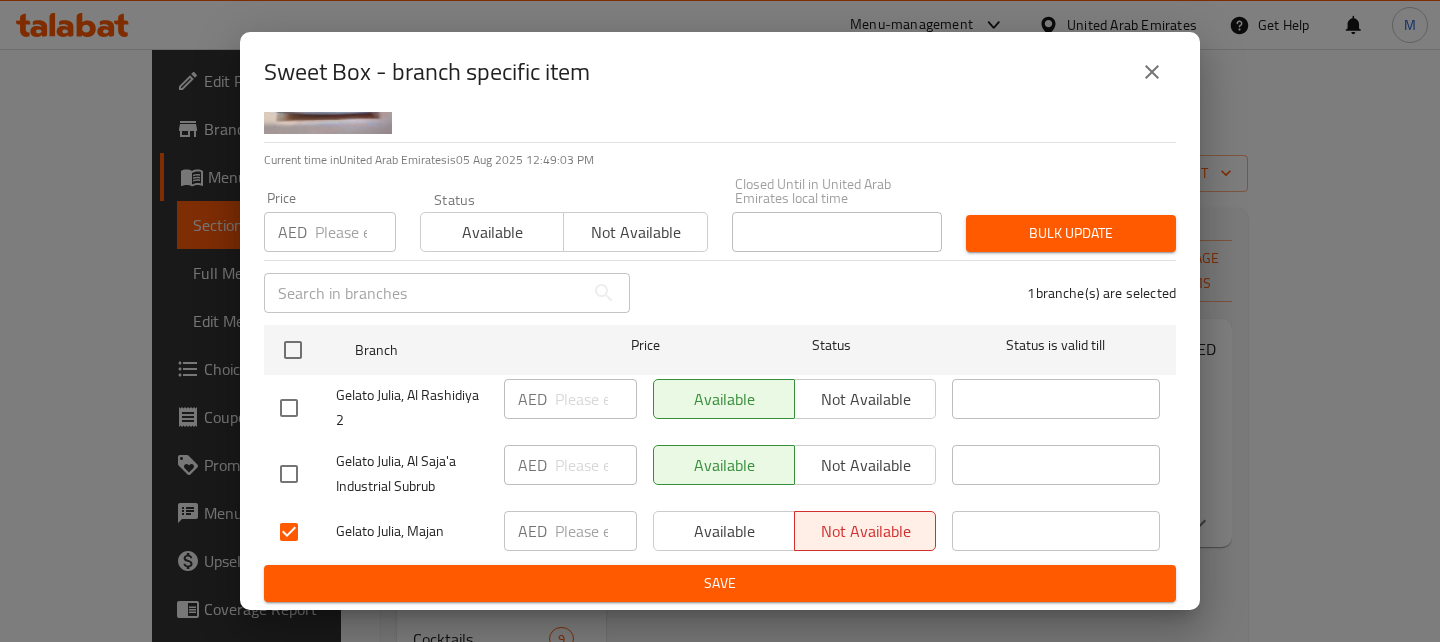 click on "Save" at bounding box center (720, 583) 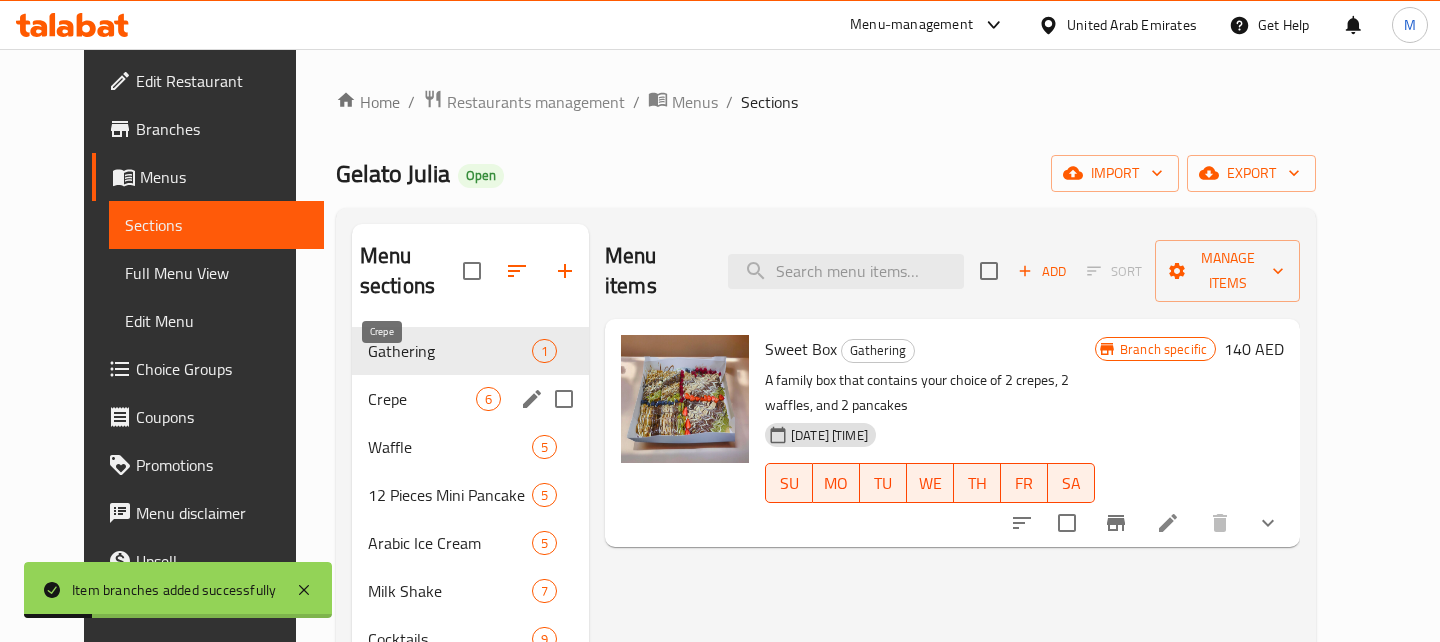 click on "Crepe" at bounding box center (422, 399) 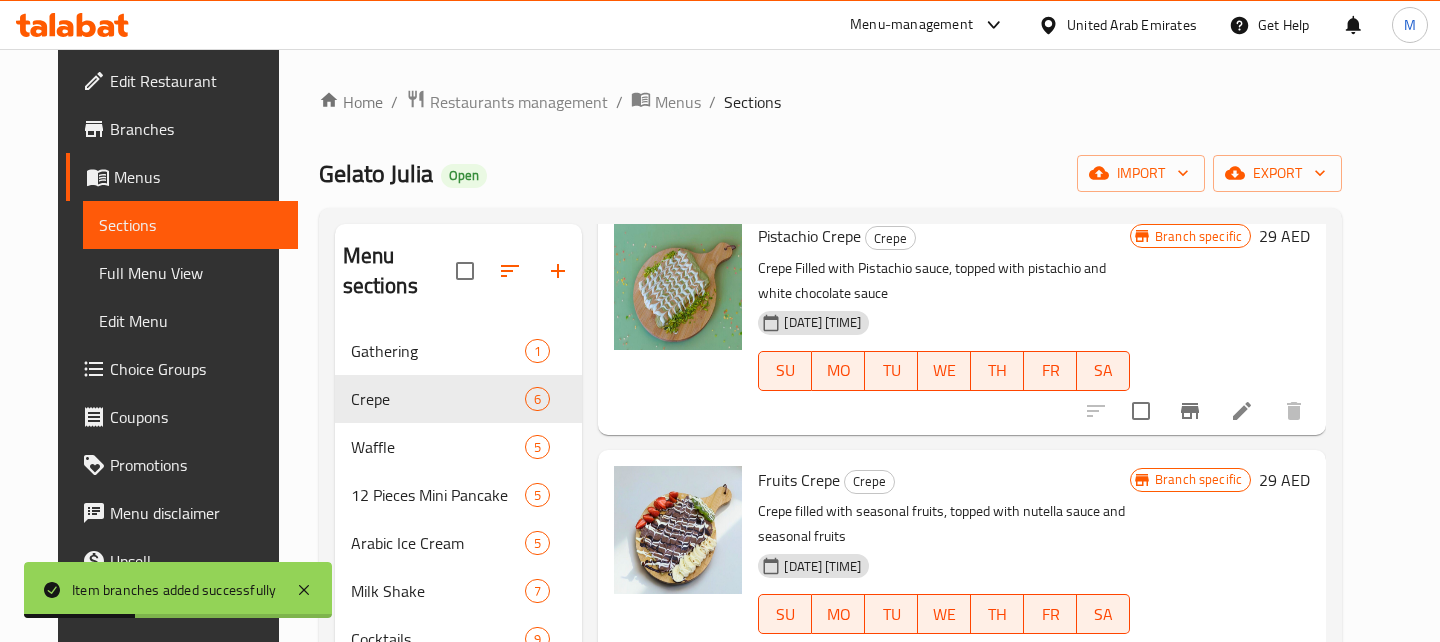 scroll, scrollTop: 0, scrollLeft: 0, axis: both 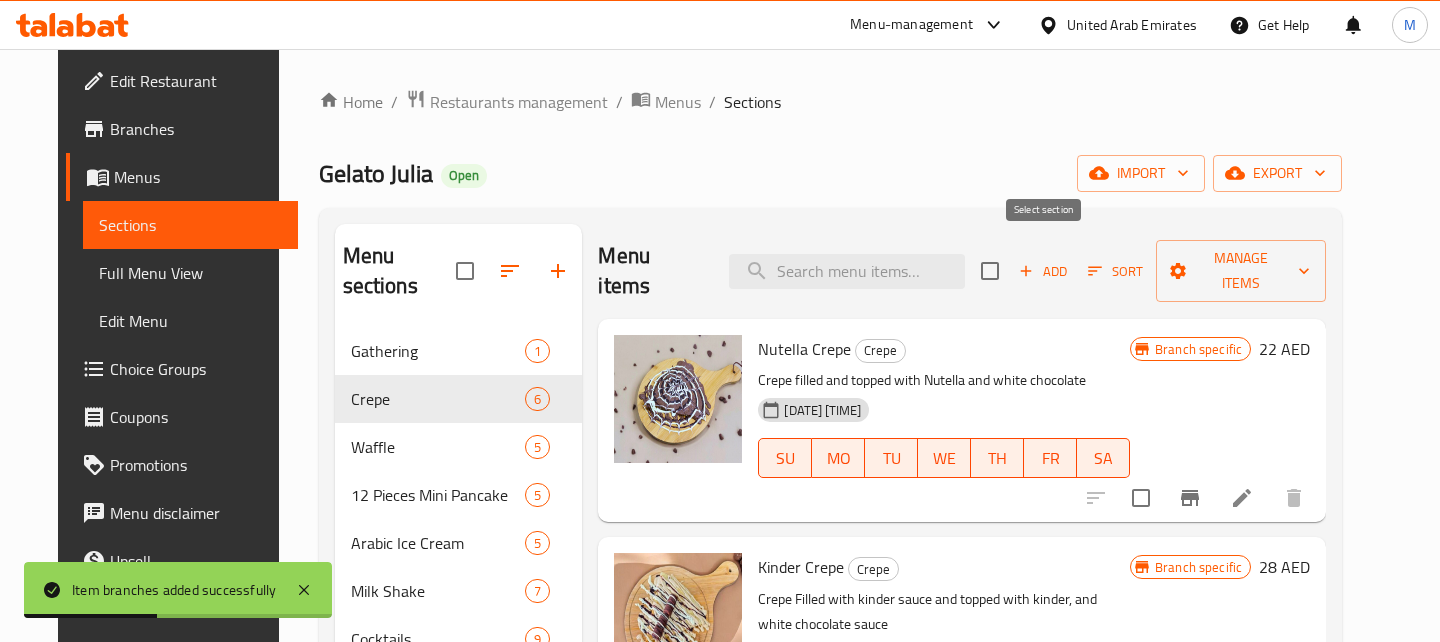 click at bounding box center [990, 271] 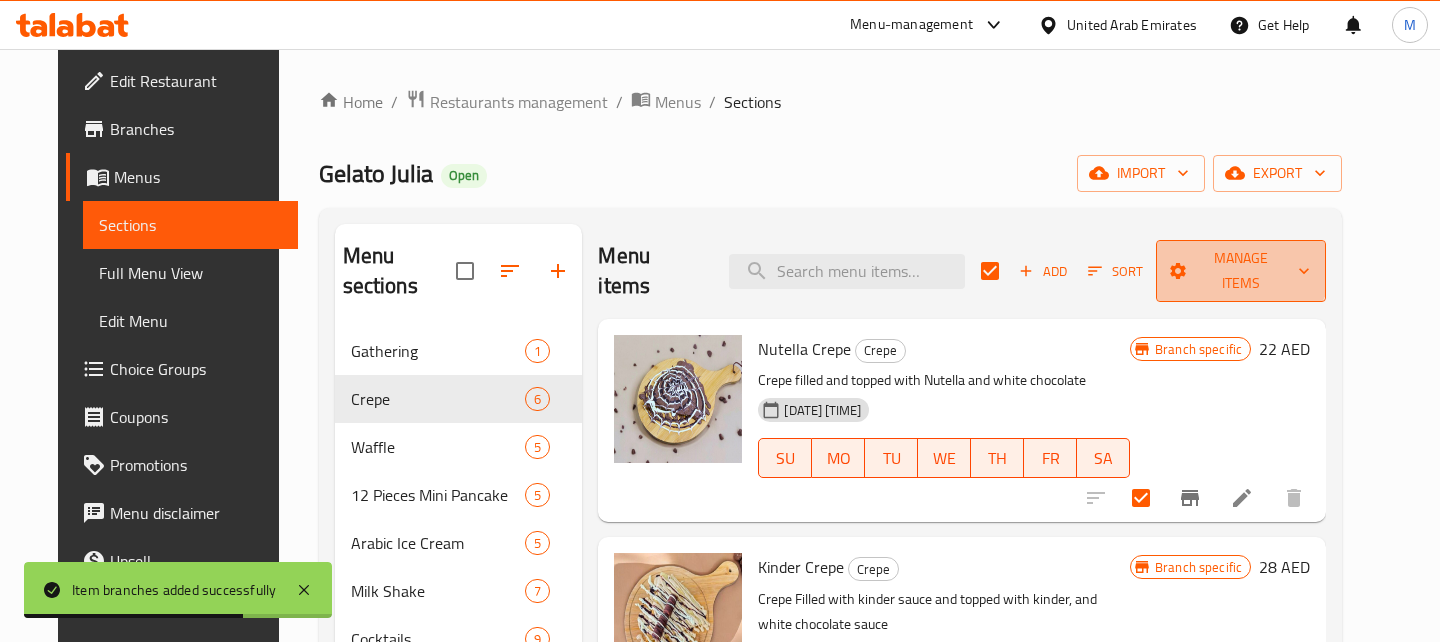 click on "Manage items" at bounding box center (1241, 271) 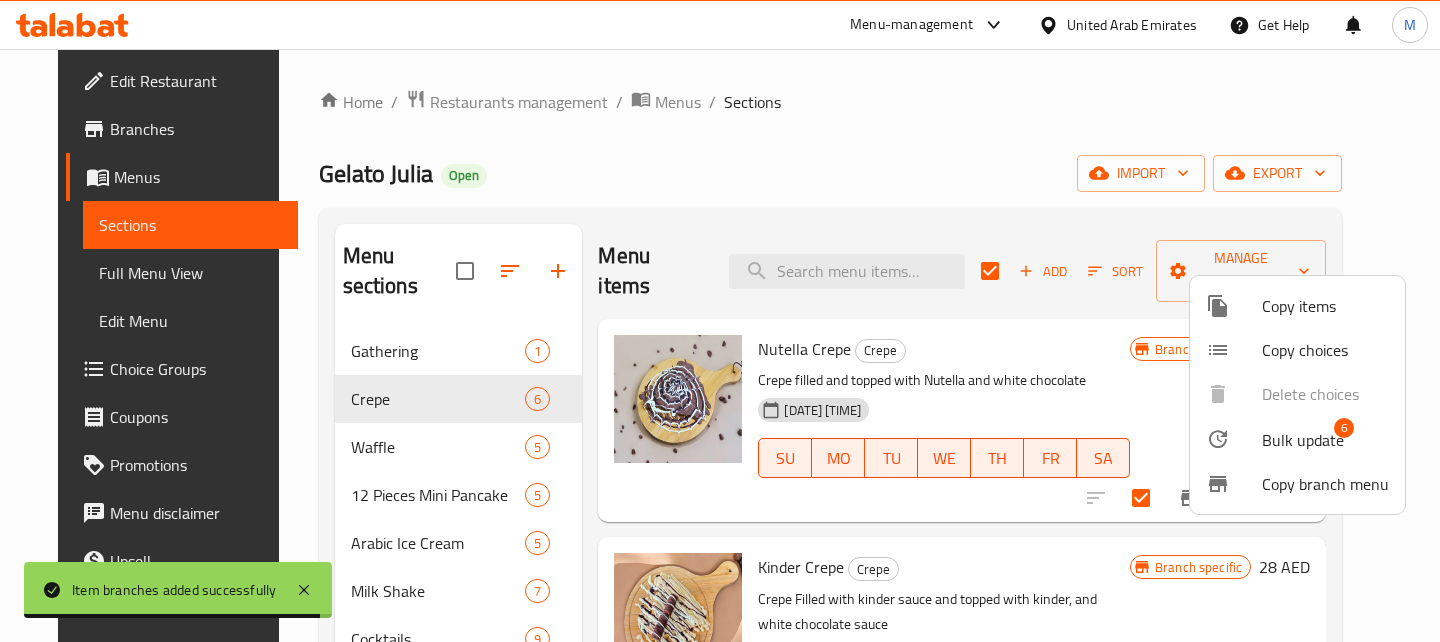 click on "Bulk update" at bounding box center [1303, 440] 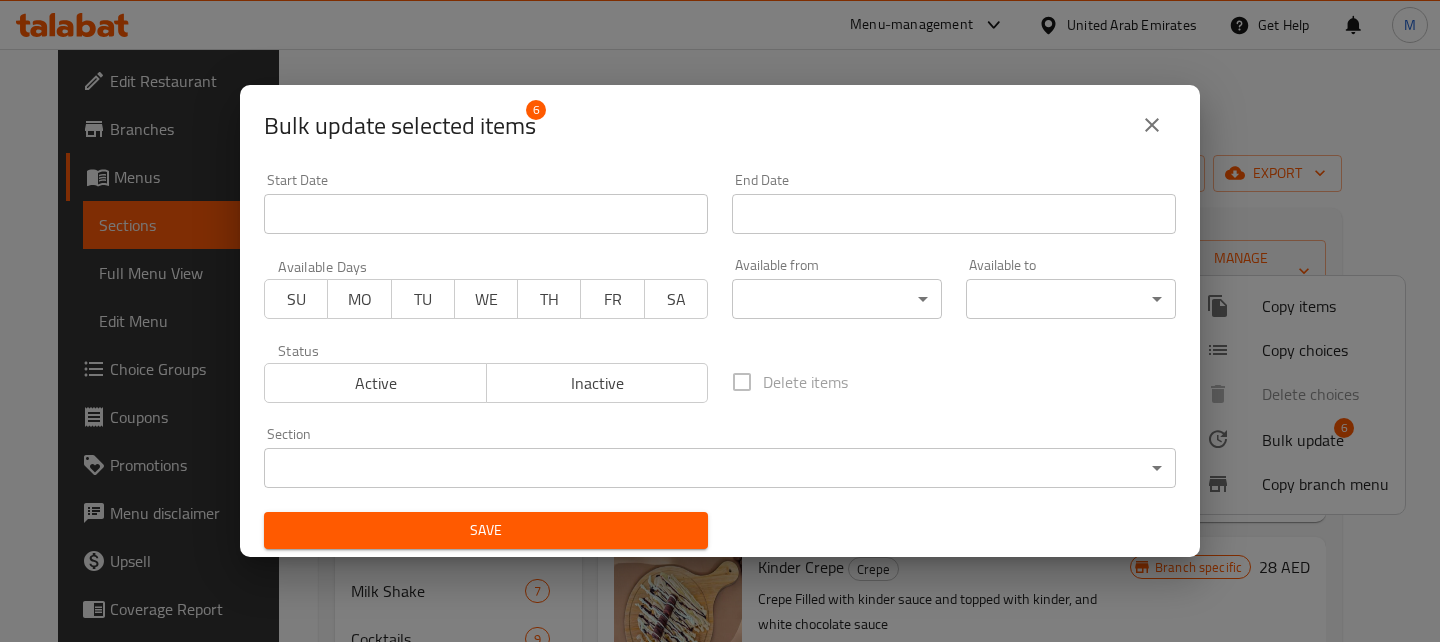 type 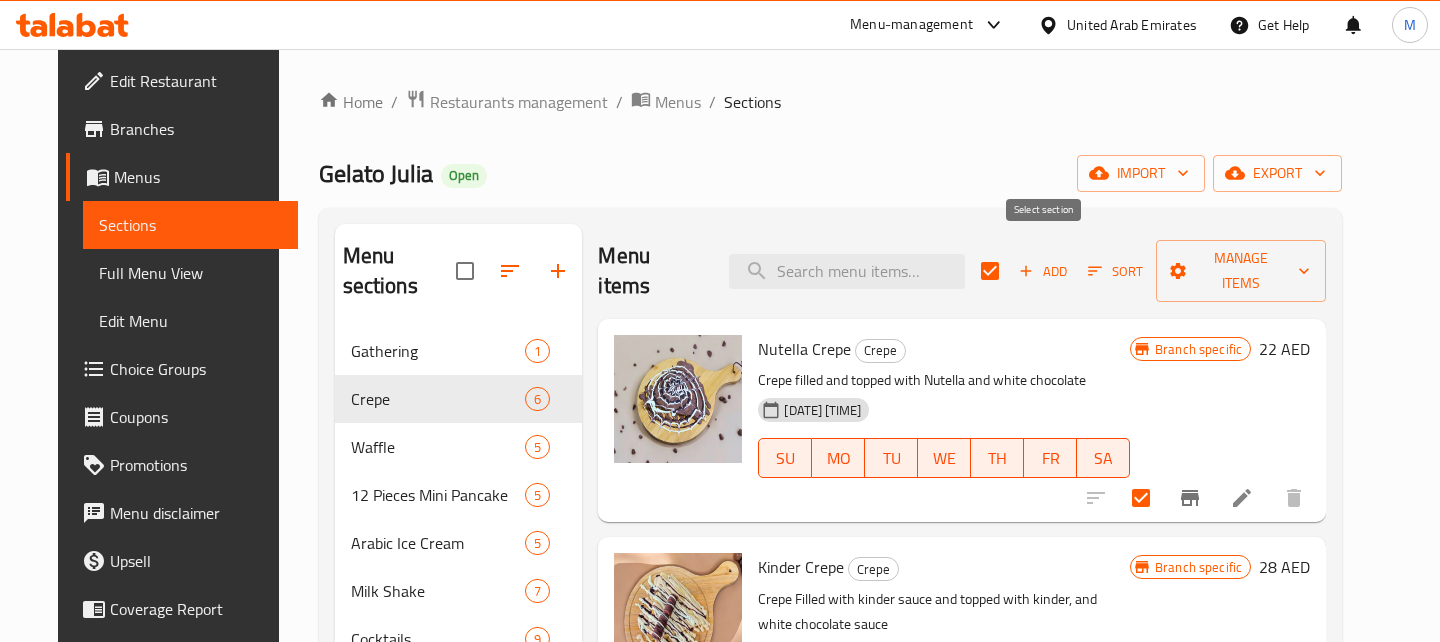 click at bounding box center [990, 271] 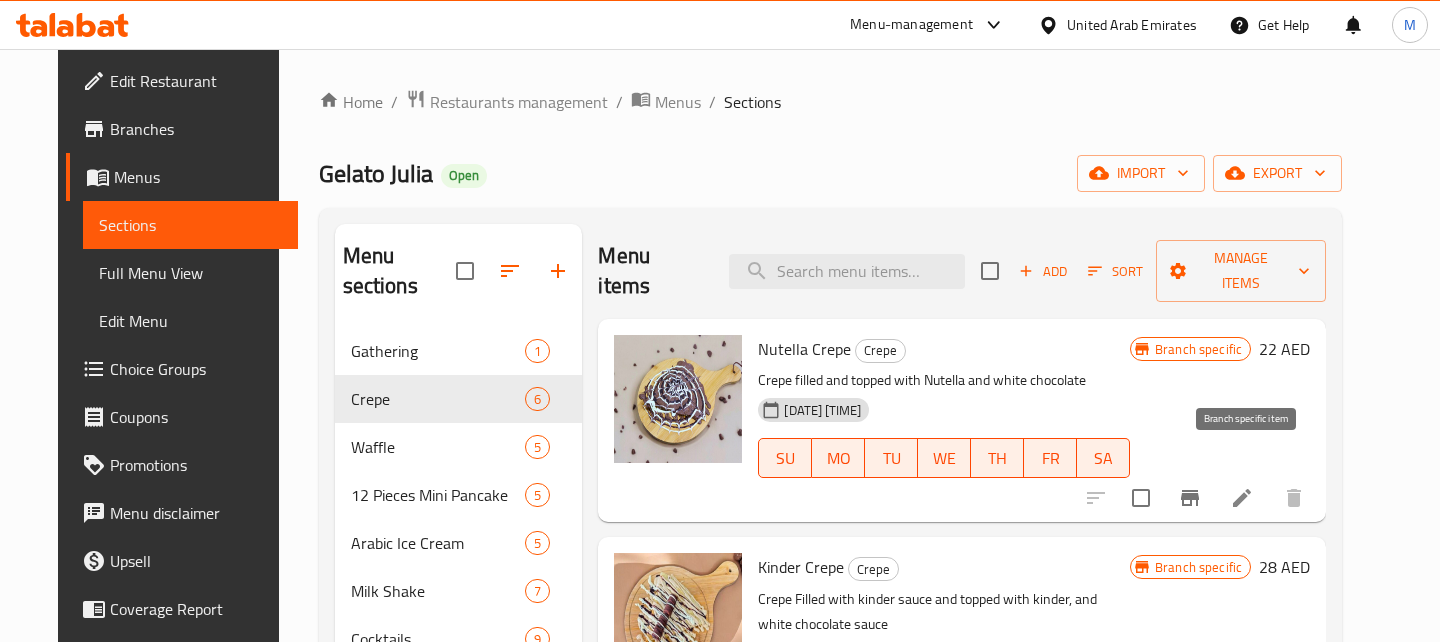 click 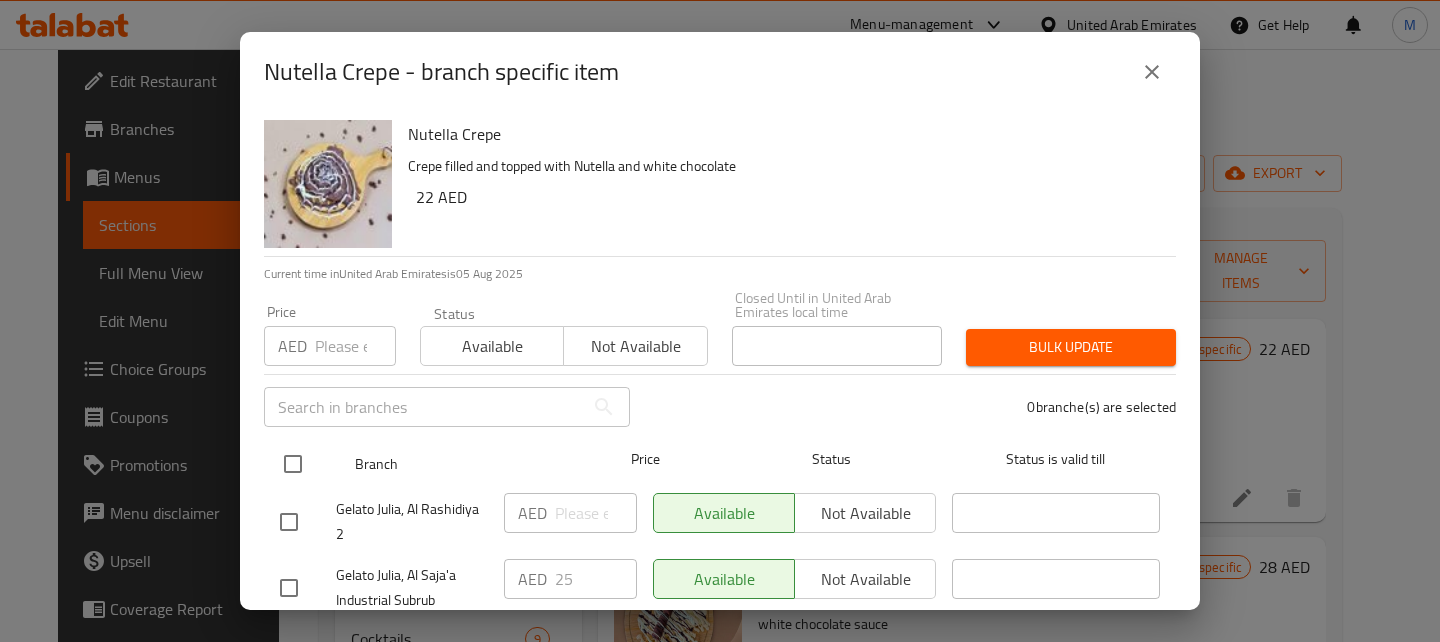 click at bounding box center [293, 464] 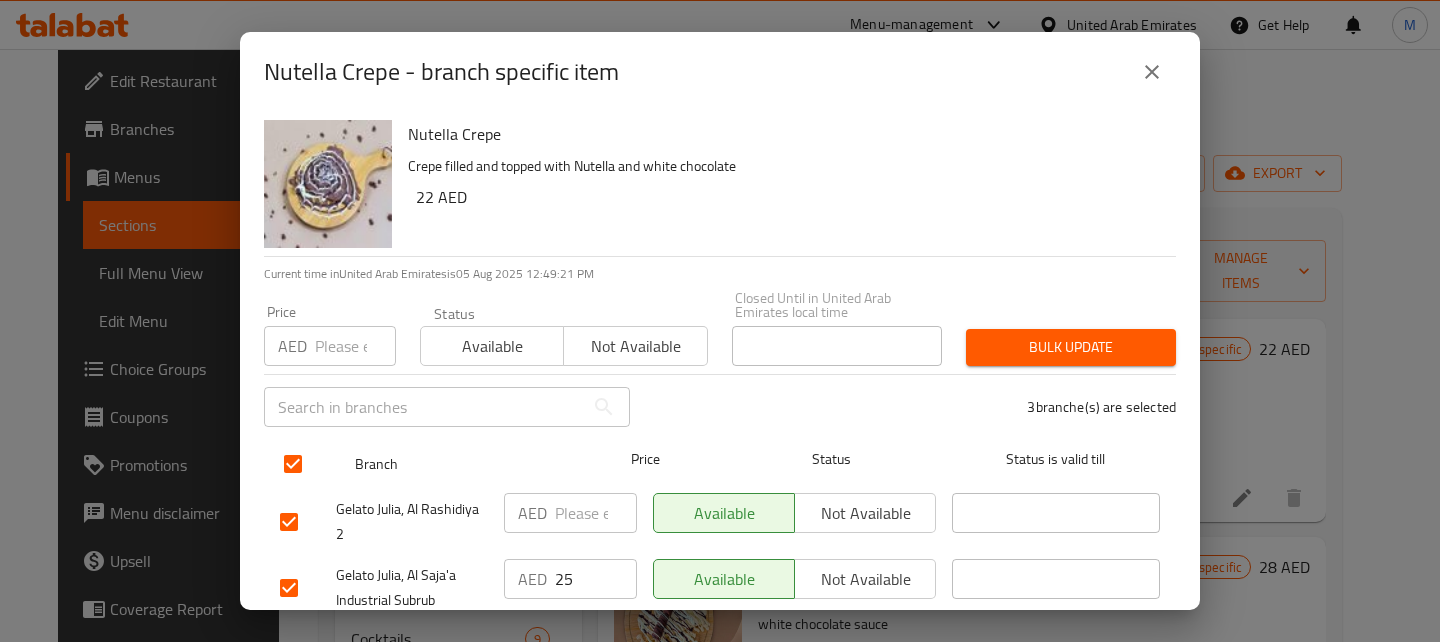 scroll, scrollTop: 114, scrollLeft: 0, axis: vertical 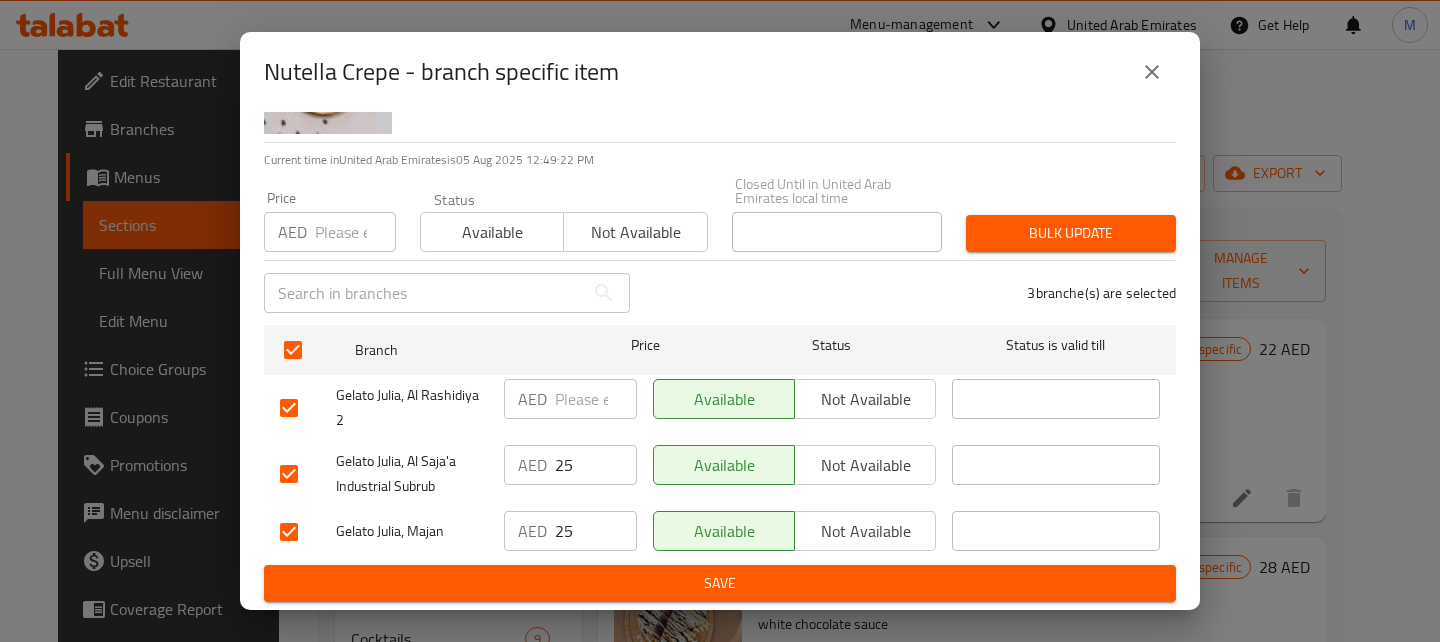 click on "Not available" at bounding box center [865, 531] 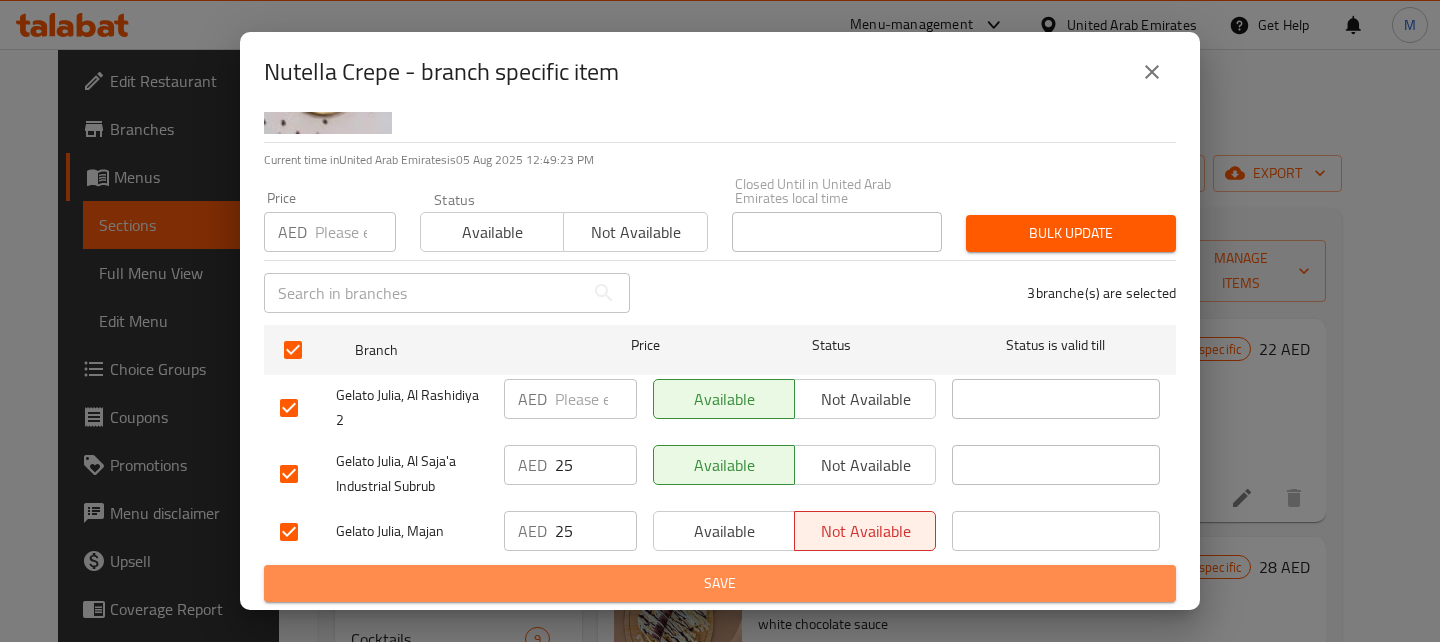 click on "Save" at bounding box center [720, 583] 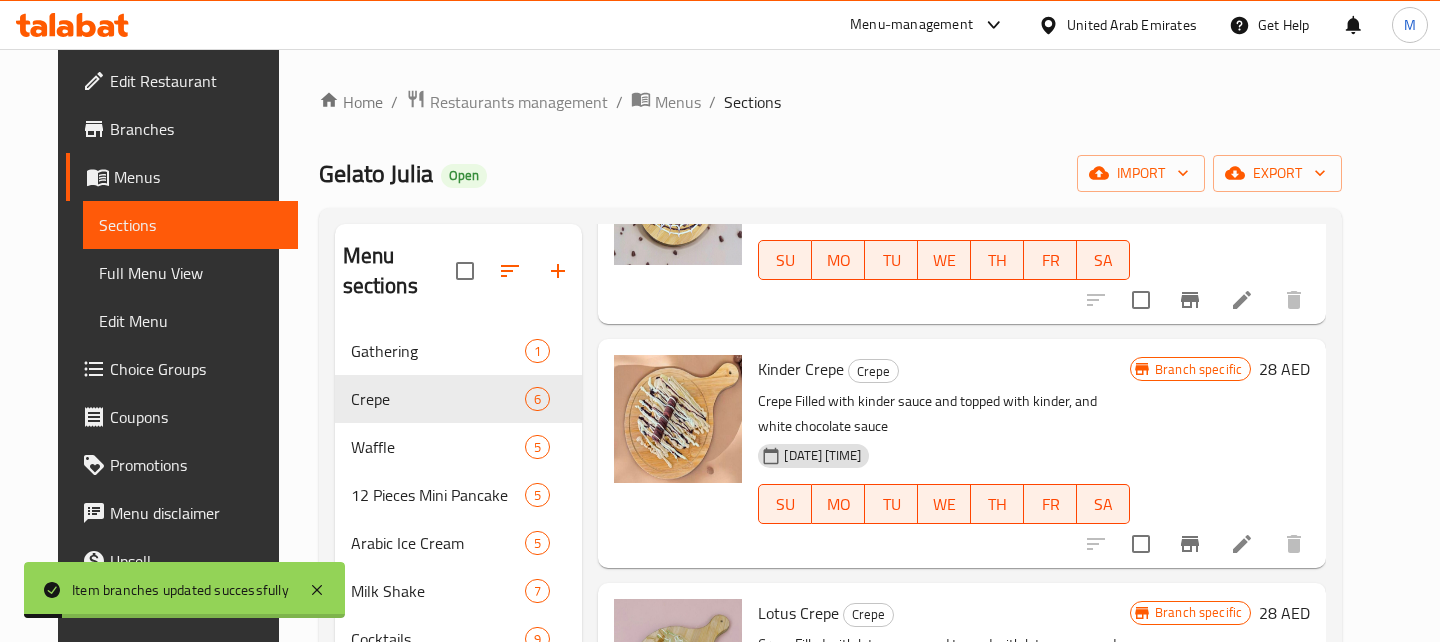 scroll, scrollTop: 222, scrollLeft: 0, axis: vertical 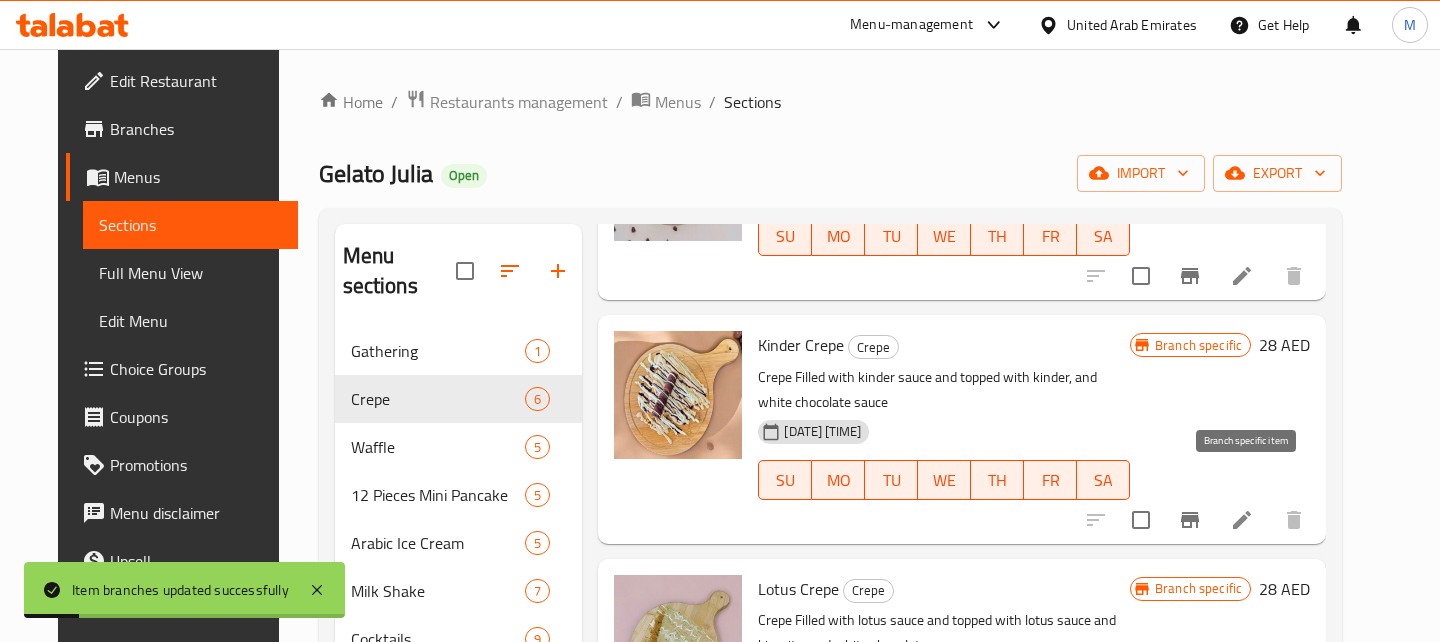 click 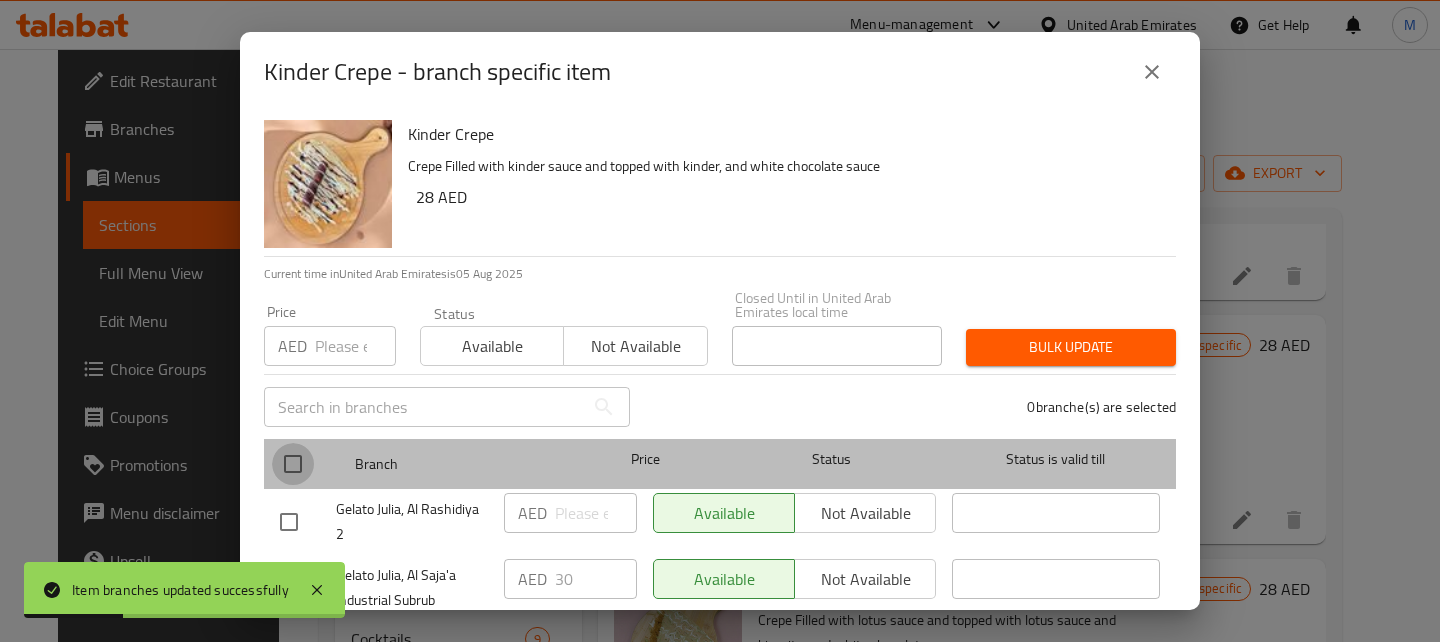 click at bounding box center [293, 464] 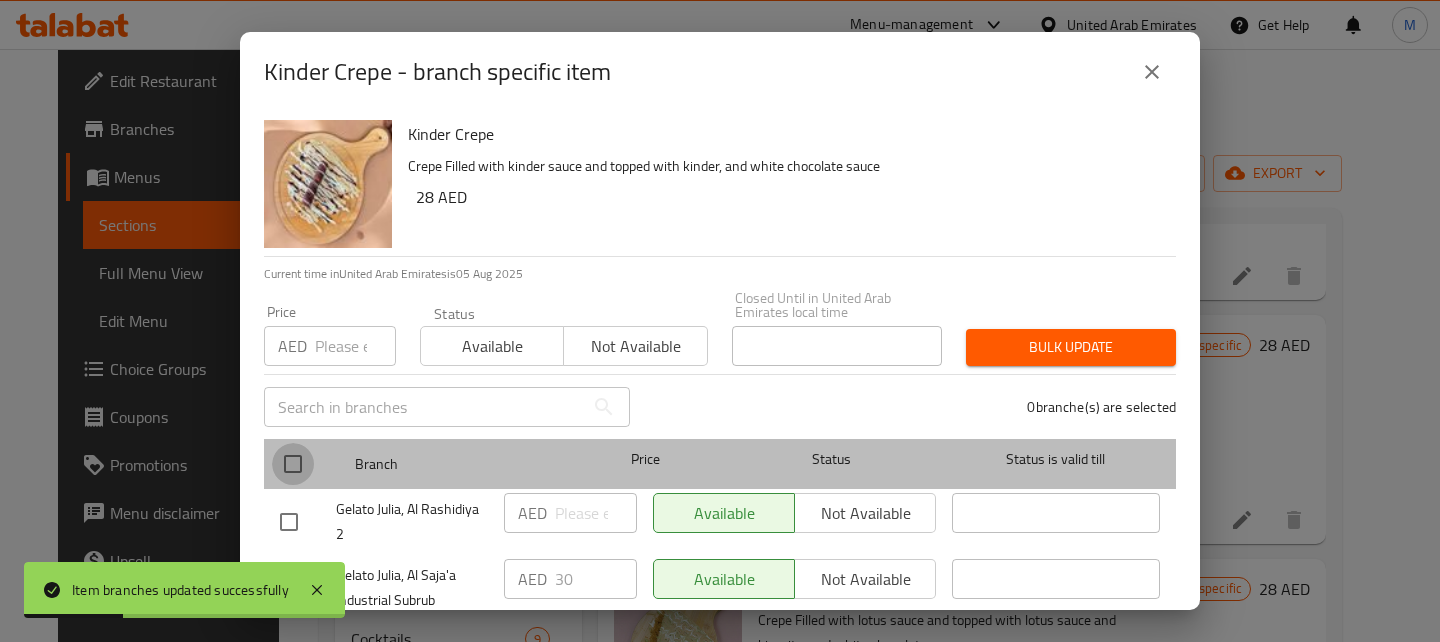checkbox on "true" 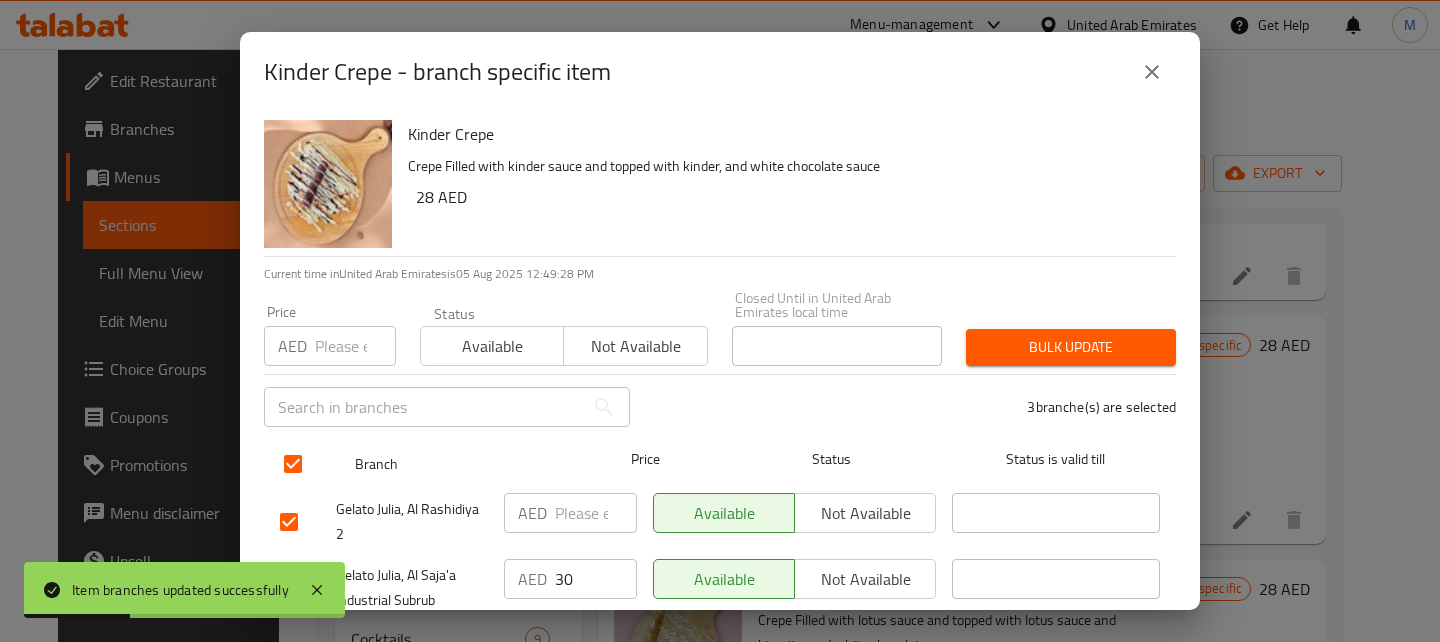 scroll, scrollTop: 114, scrollLeft: 0, axis: vertical 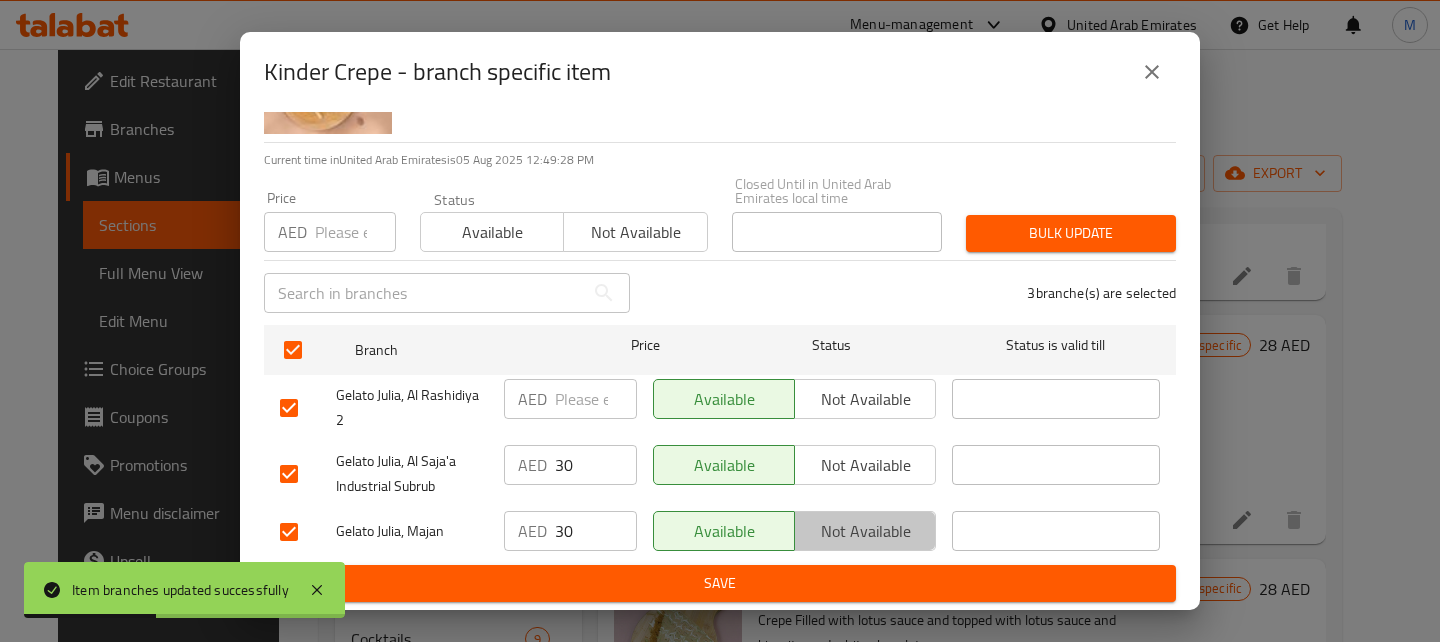 click on "Not available" at bounding box center (865, 531) 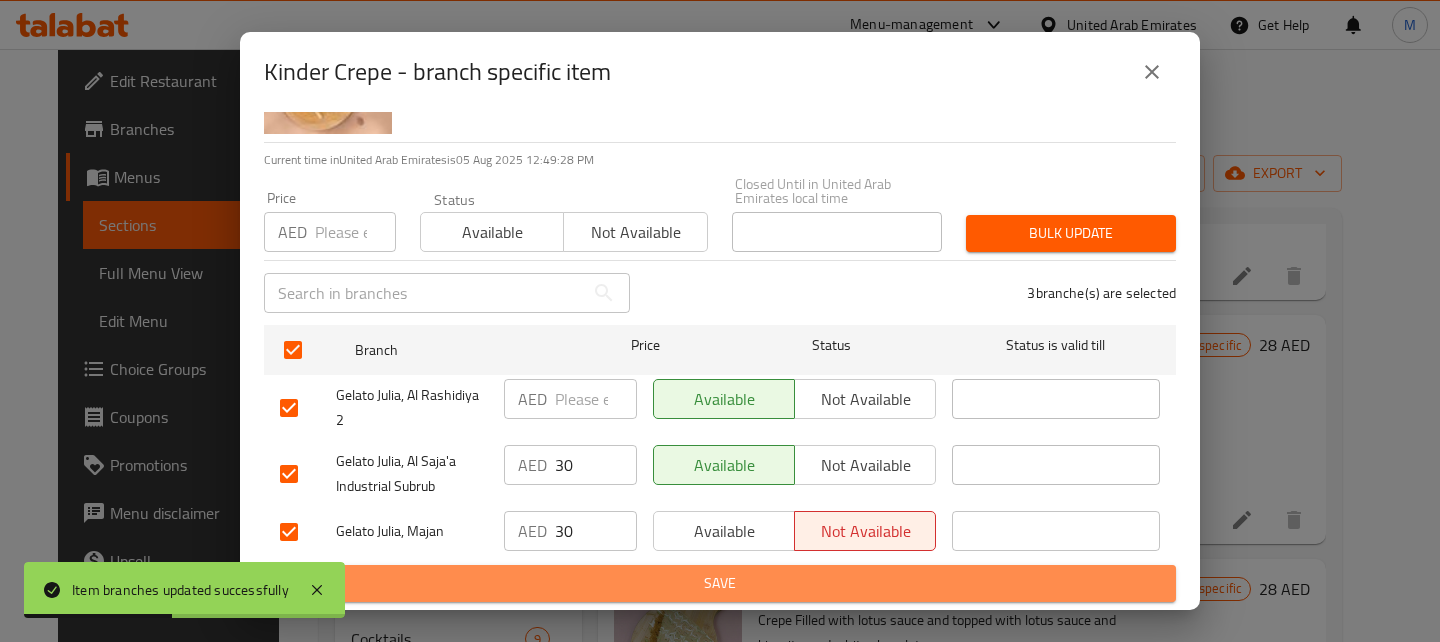 click on "Save" at bounding box center (720, 583) 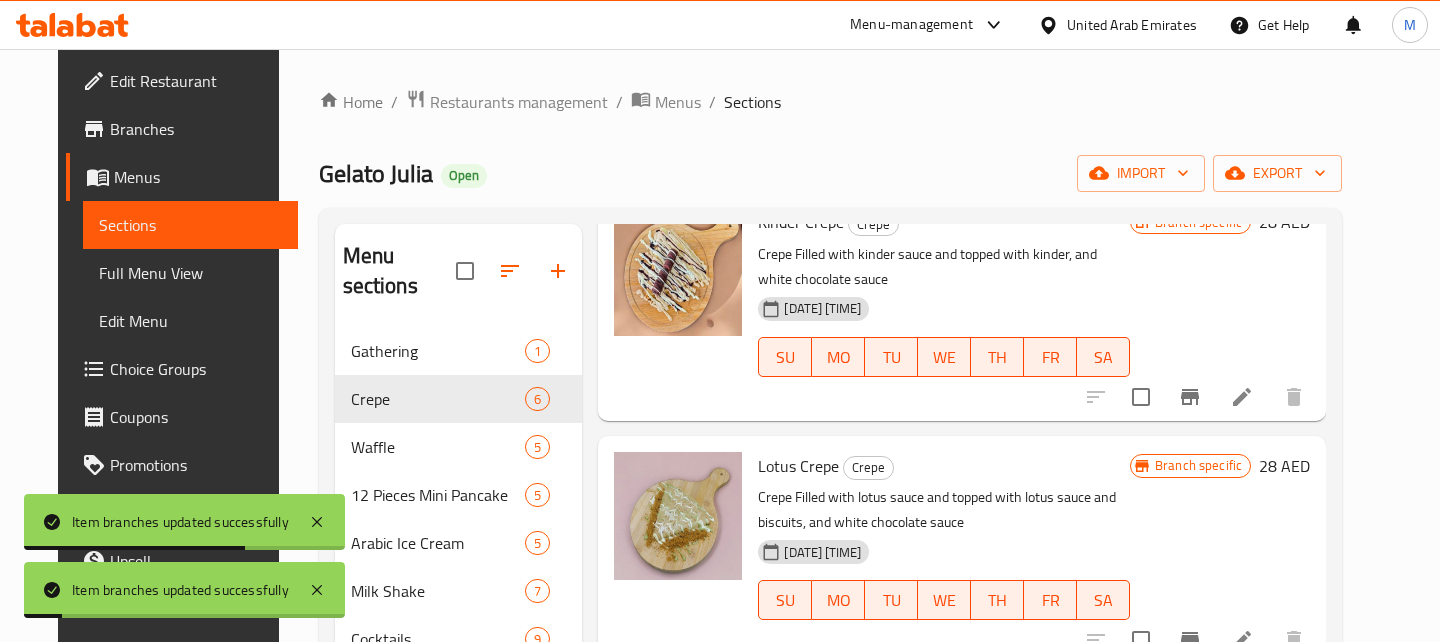 scroll, scrollTop: 371, scrollLeft: 0, axis: vertical 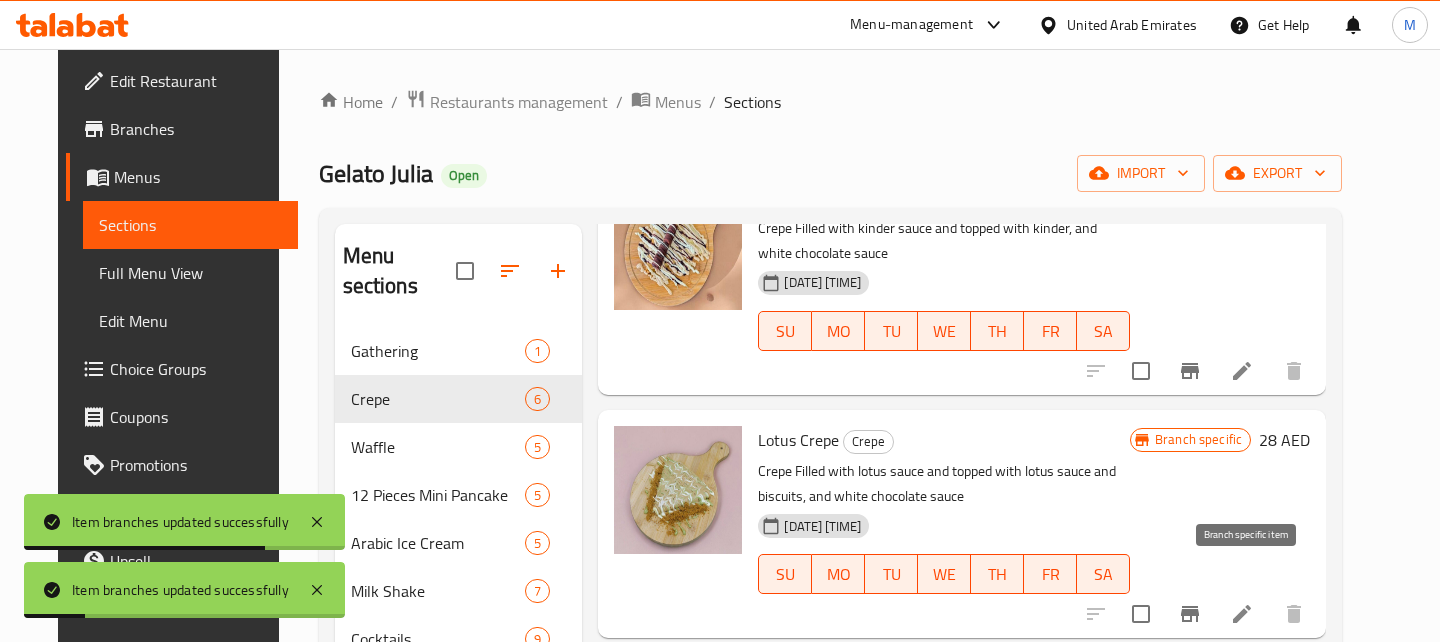 click 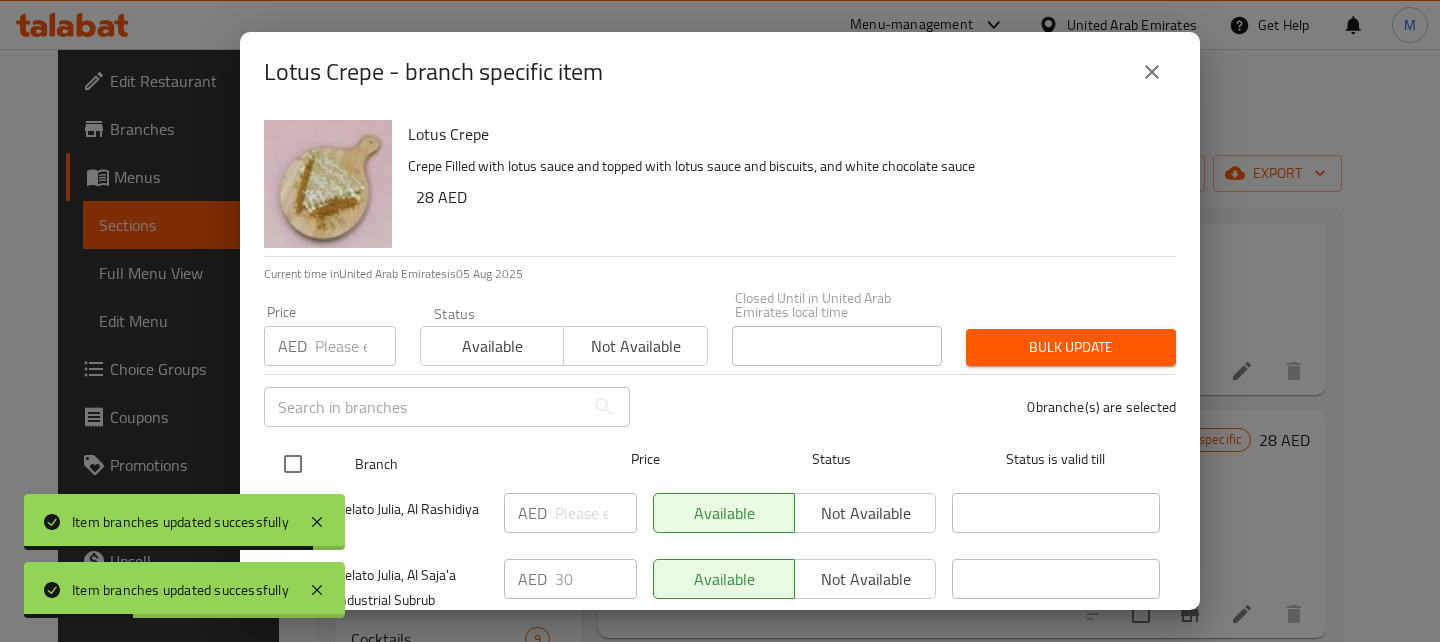 click at bounding box center (293, 464) 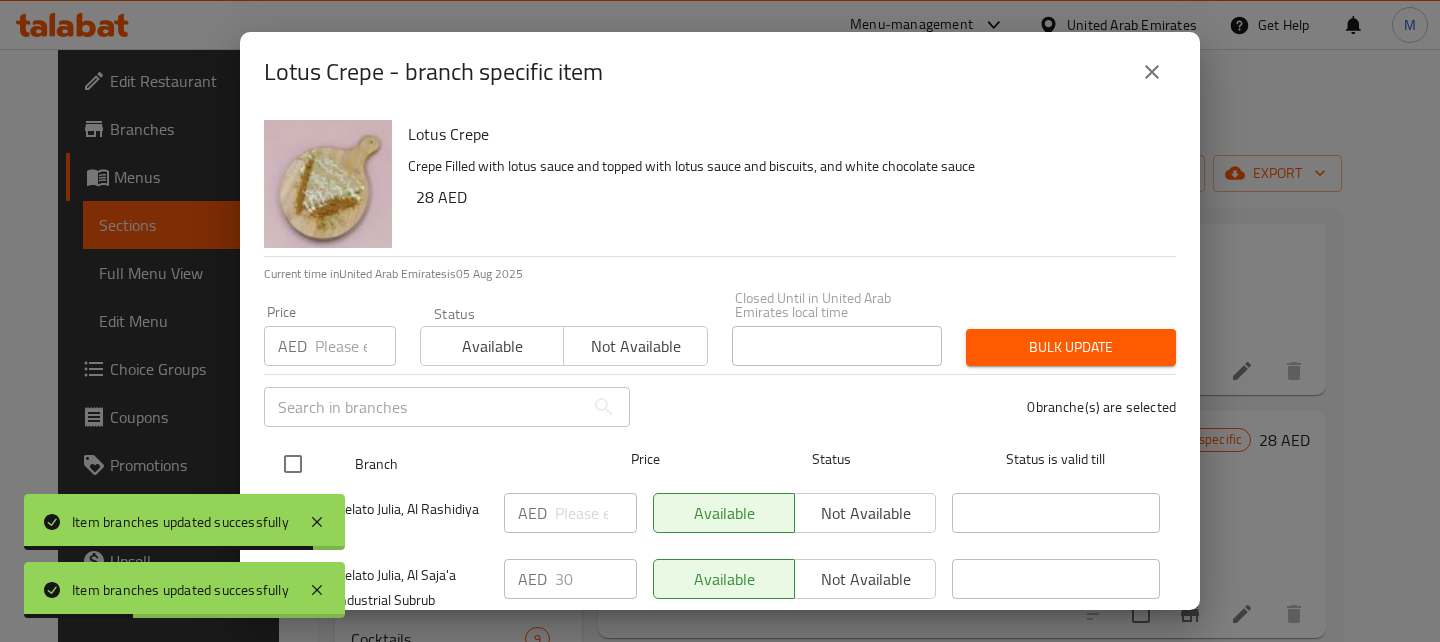checkbox on "true" 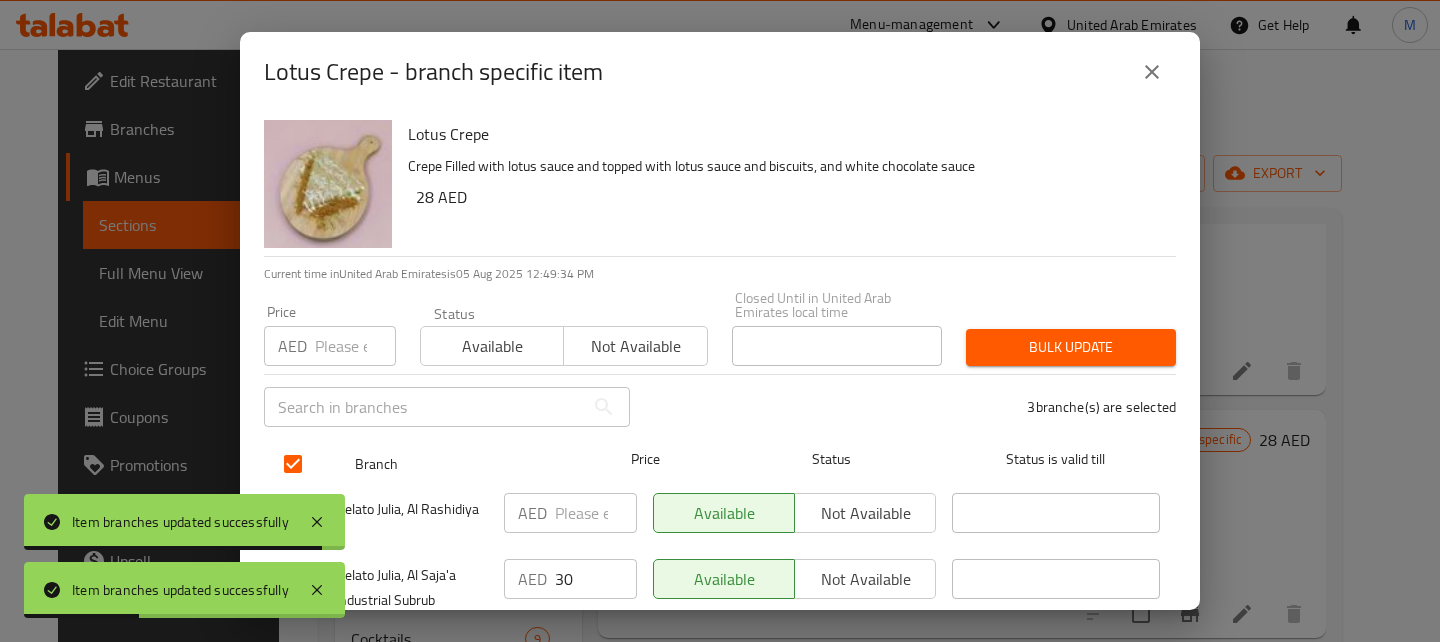scroll, scrollTop: 114, scrollLeft: 0, axis: vertical 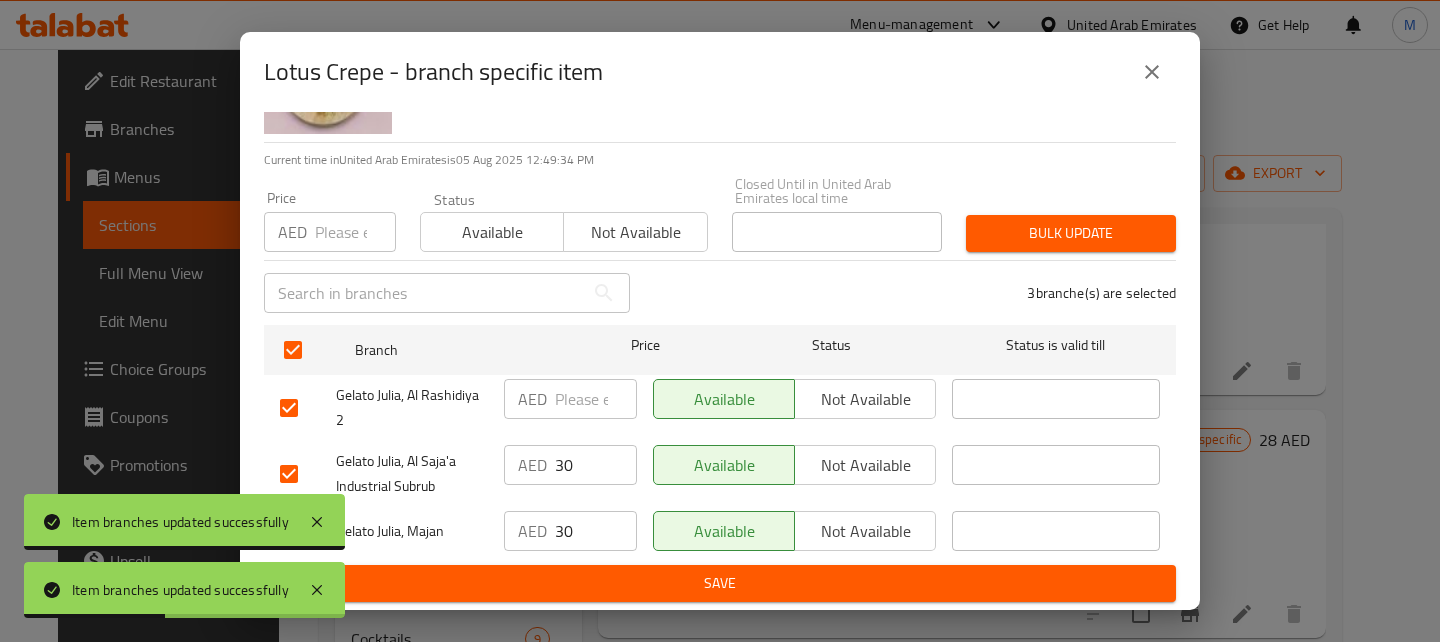 click on "Not available" at bounding box center [865, 531] 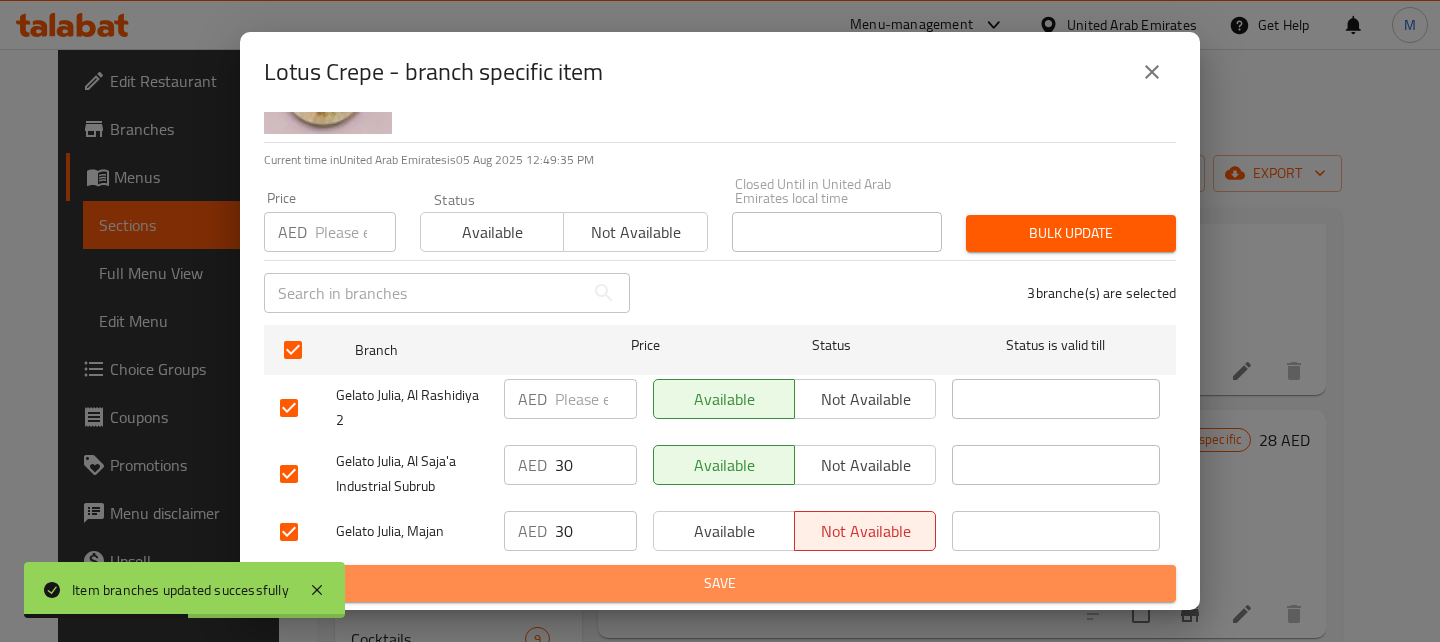 click on "Save" at bounding box center (720, 583) 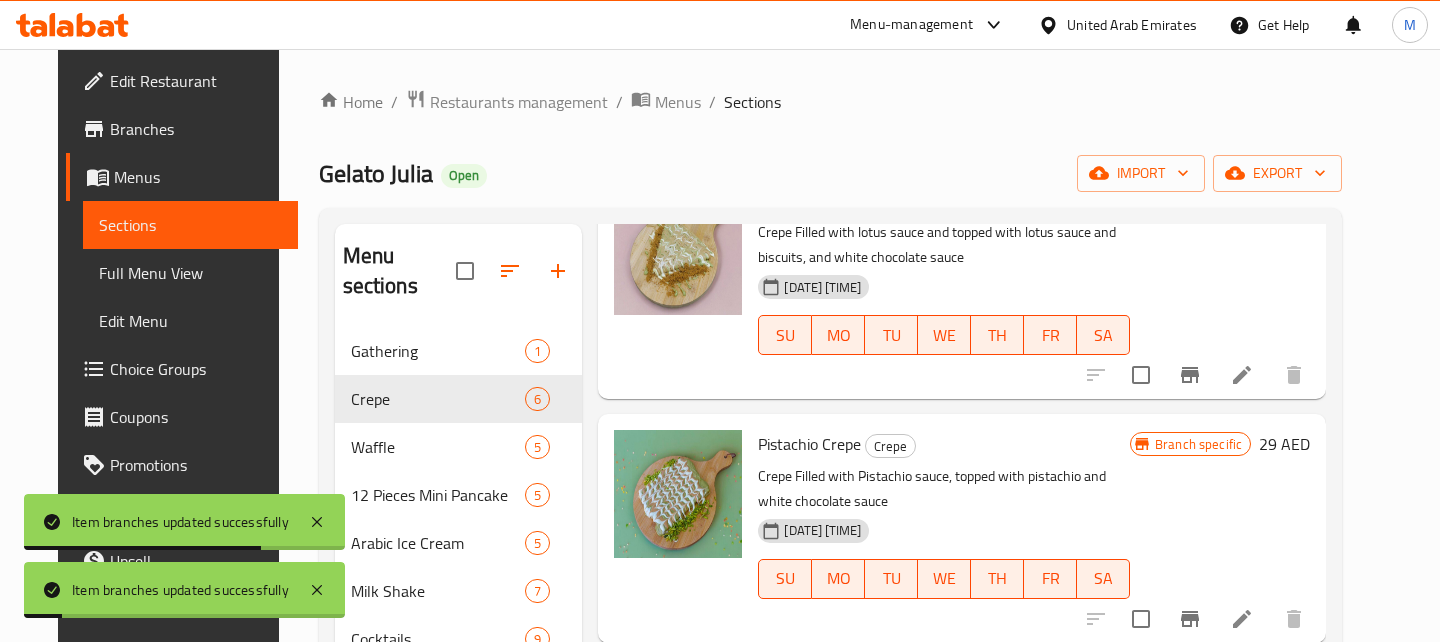 scroll, scrollTop: 620, scrollLeft: 0, axis: vertical 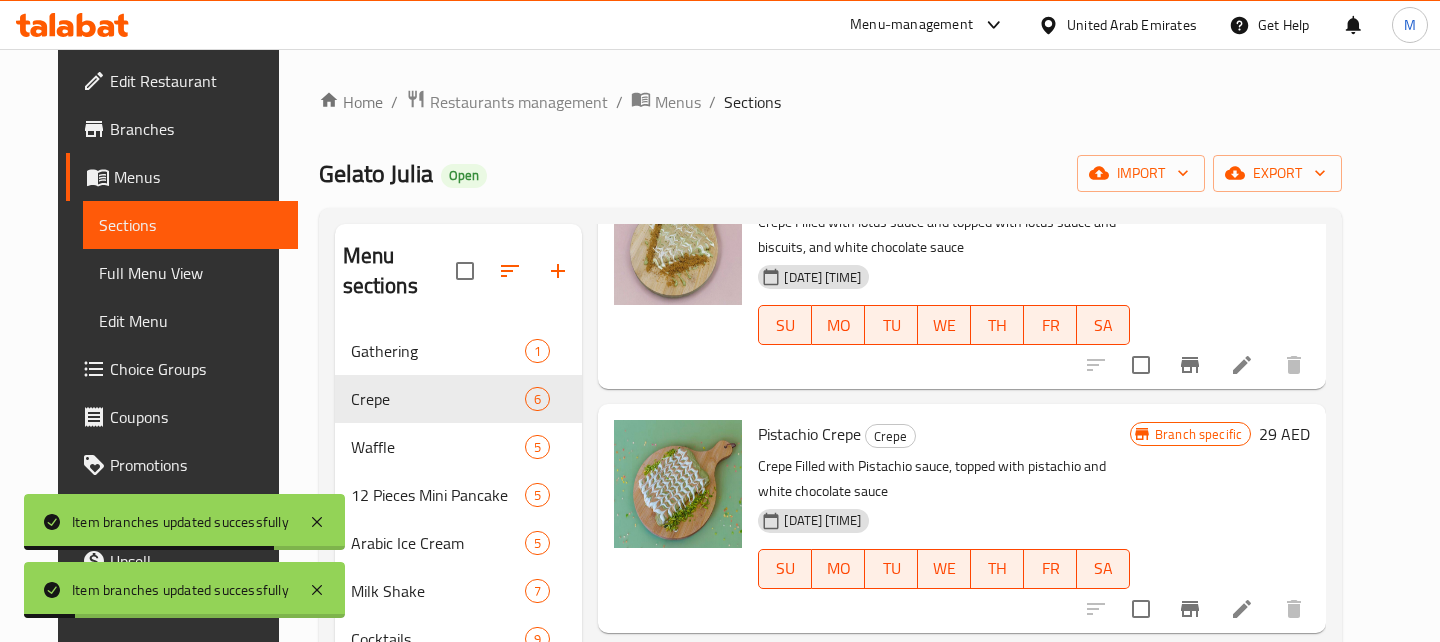 click 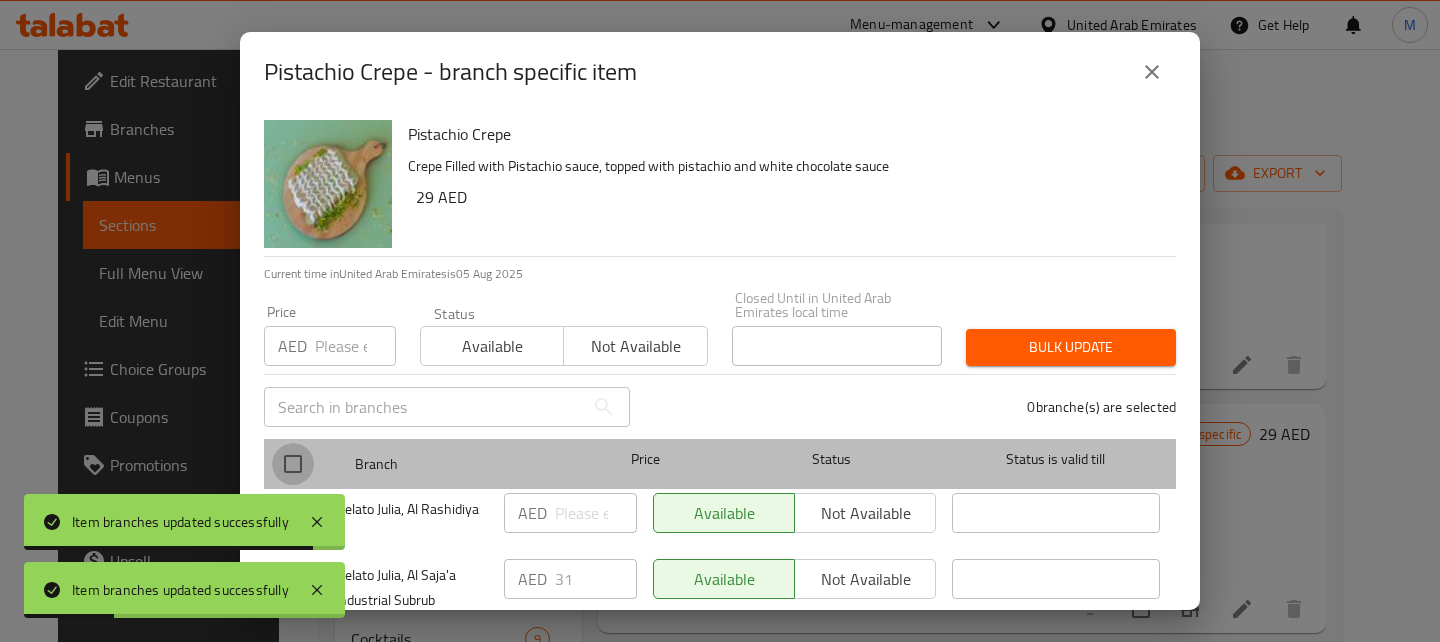 click at bounding box center (293, 464) 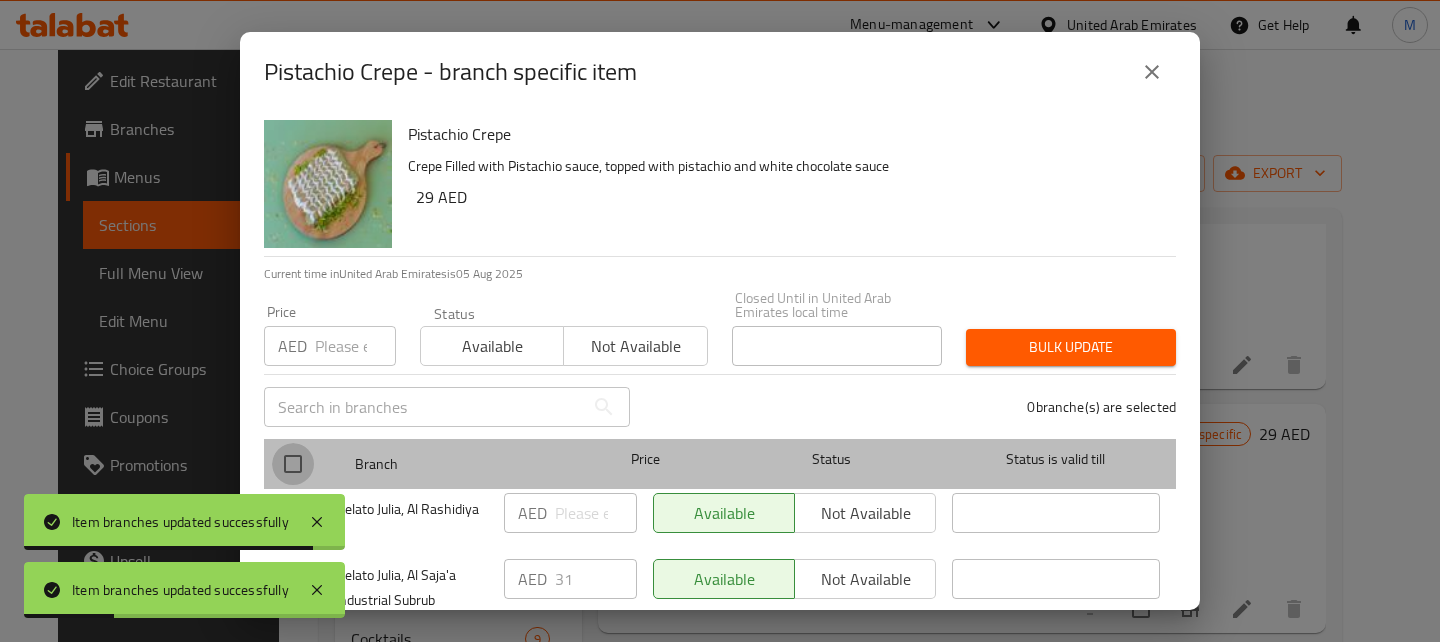 checkbox on "true" 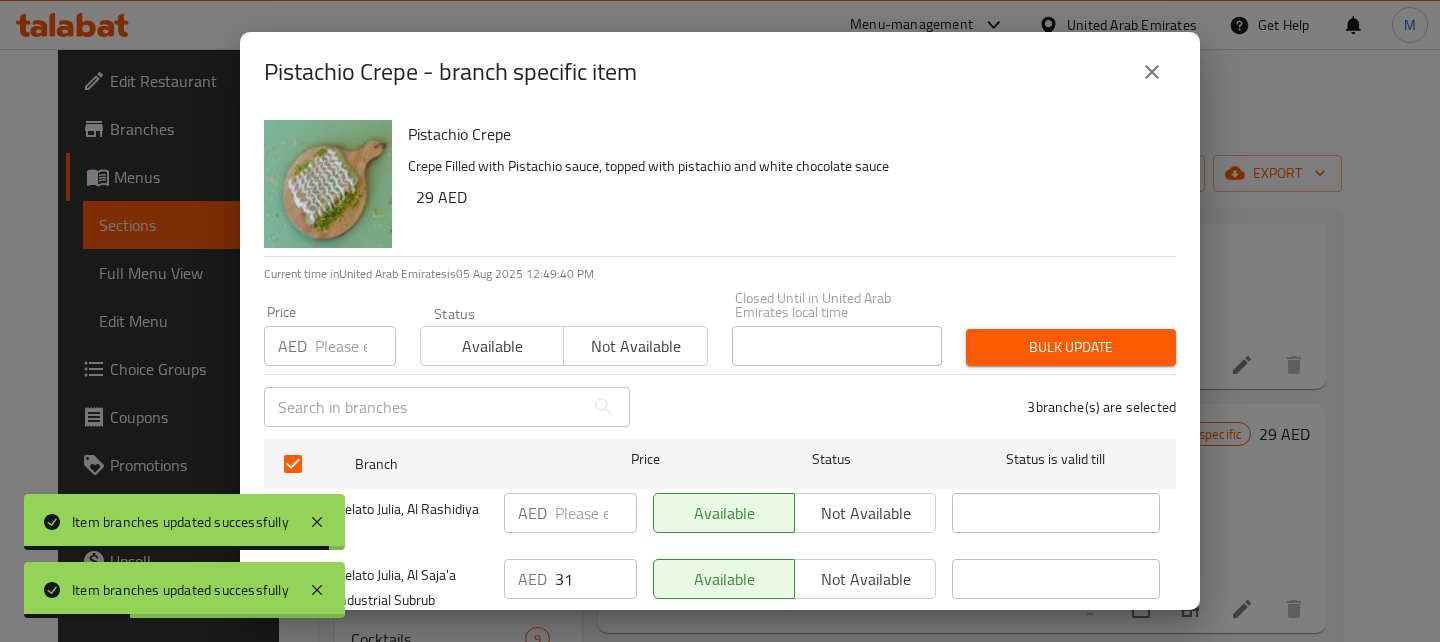 scroll, scrollTop: 114, scrollLeft: 0, axis: vertical 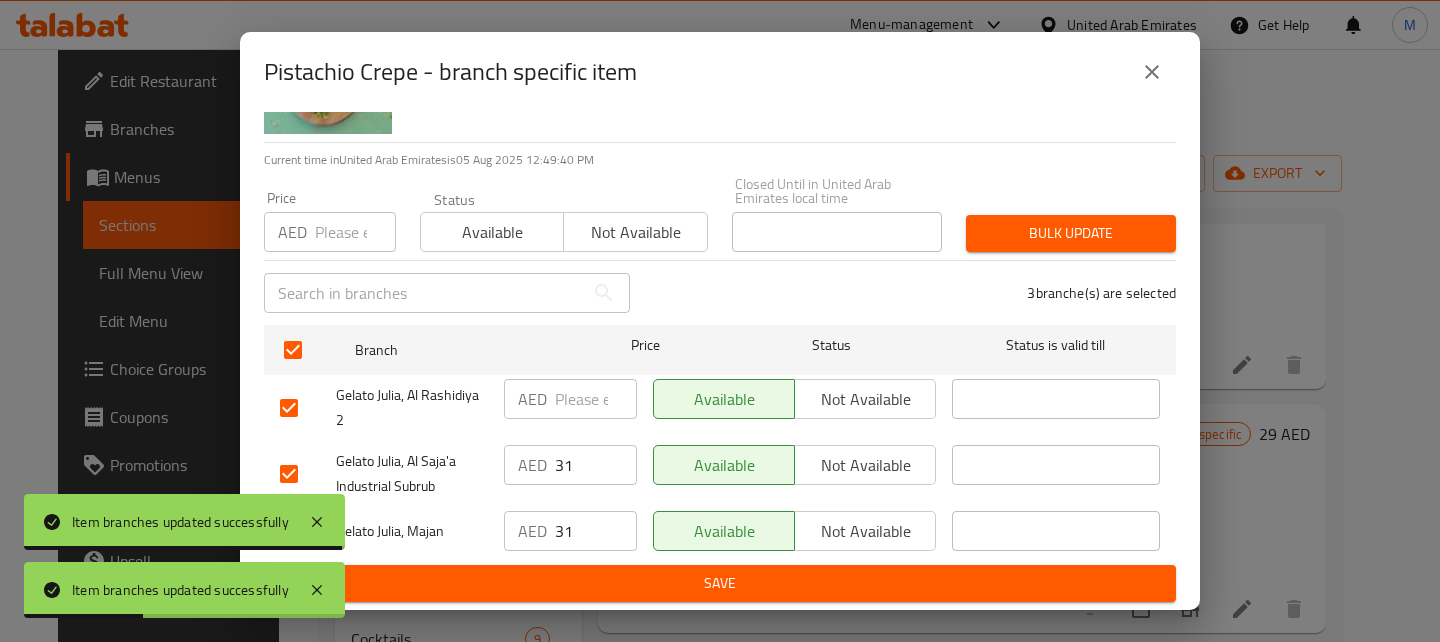 click on "Not available" at bounding box center [865, 531] 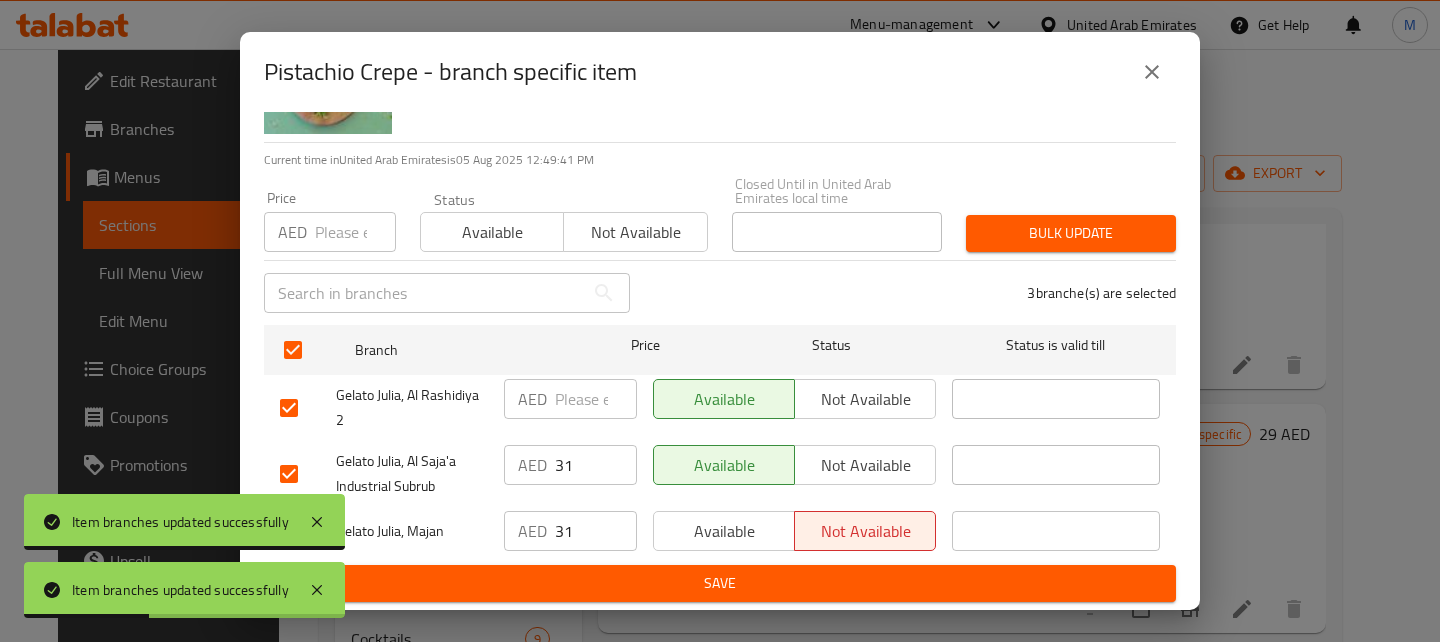 click on "Save" at bounding box center (720, 583) 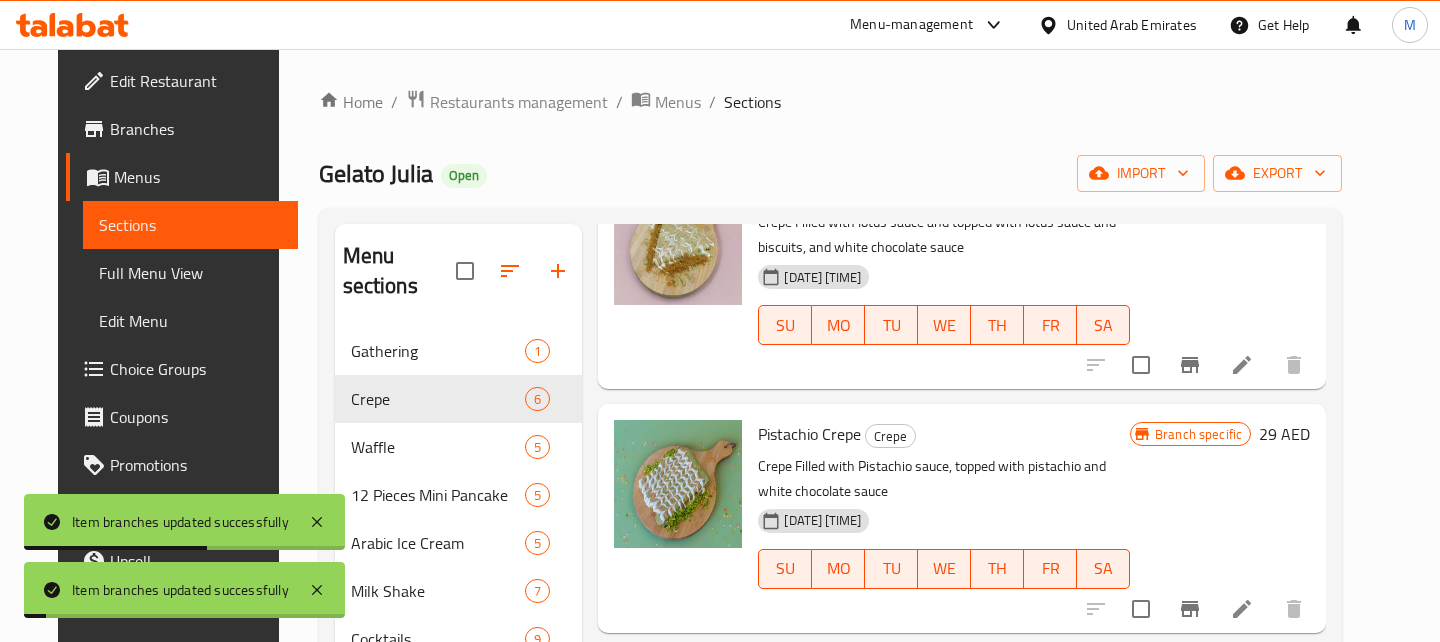 scroll, scrollTop: 818, scrollLeft: 0, axis: vertical 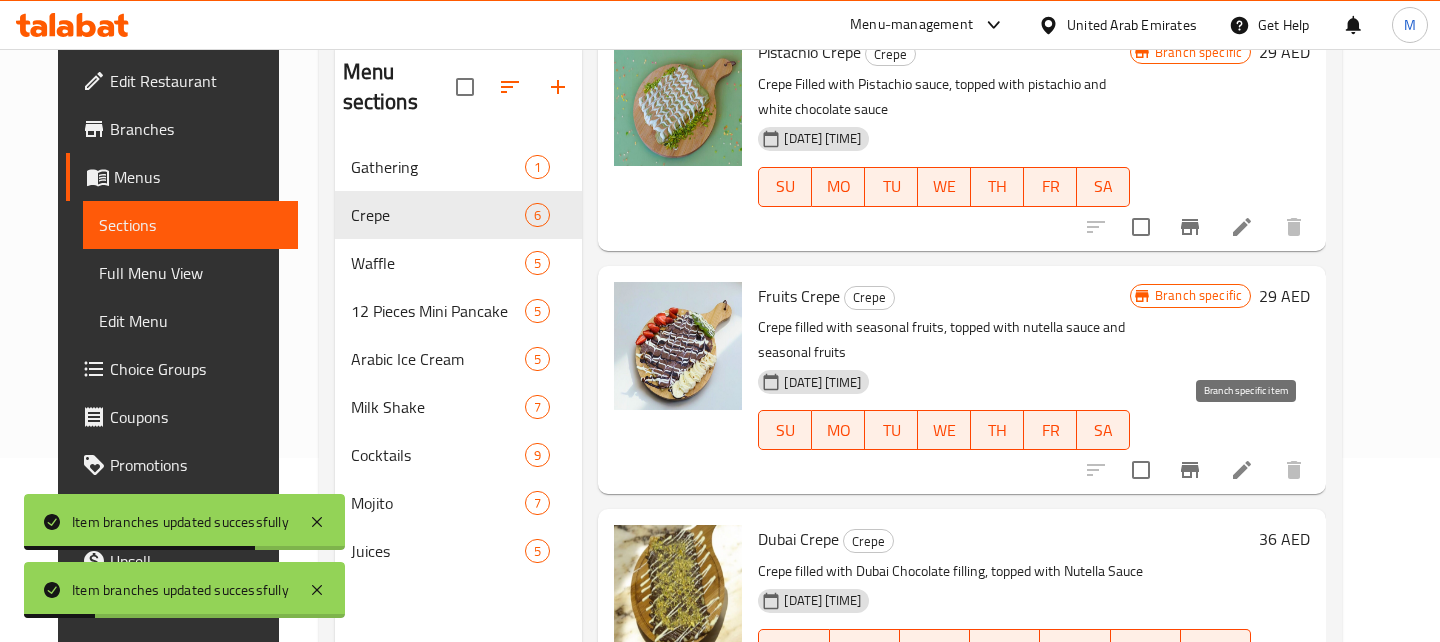 click 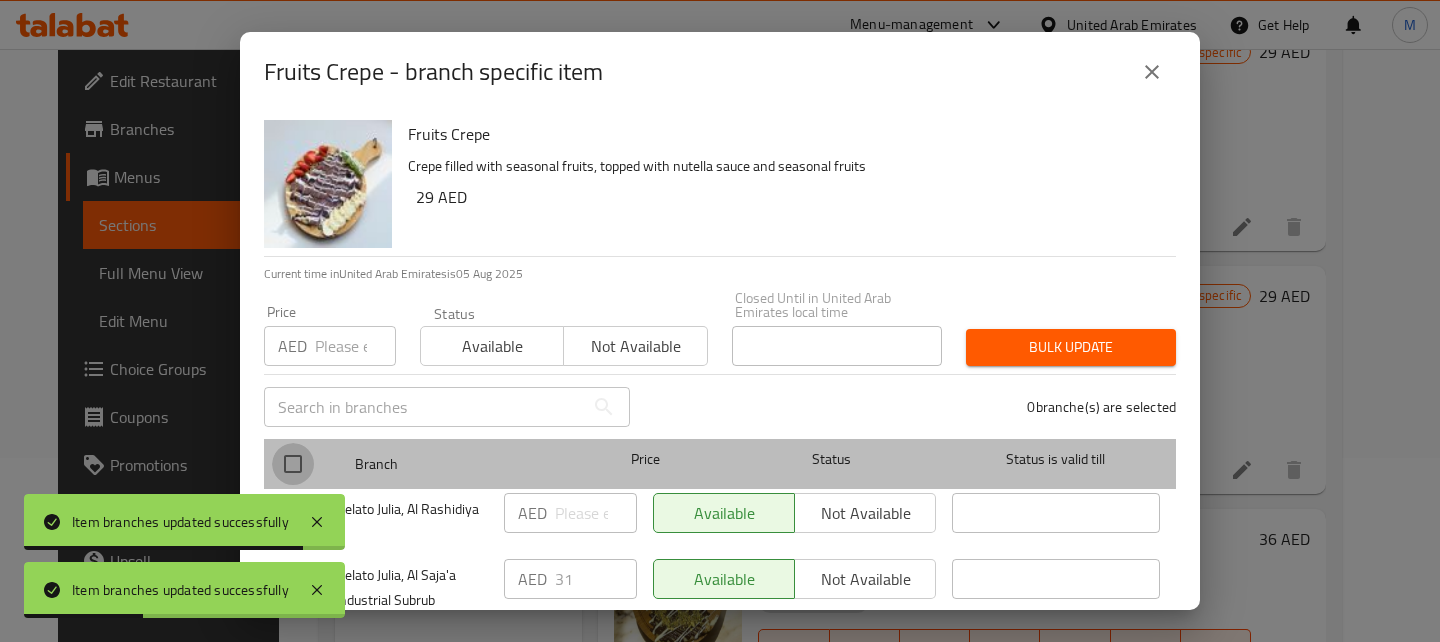 click at bounding box center [293, 464] 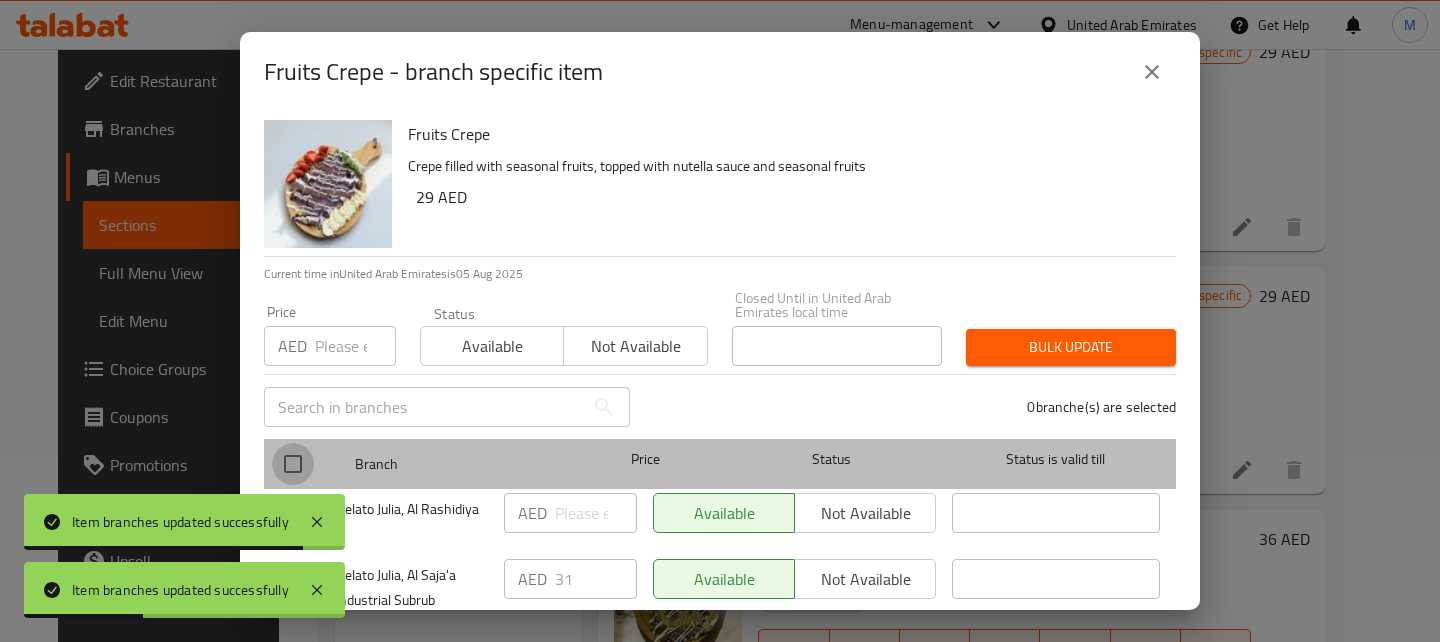 checkbox on "true" 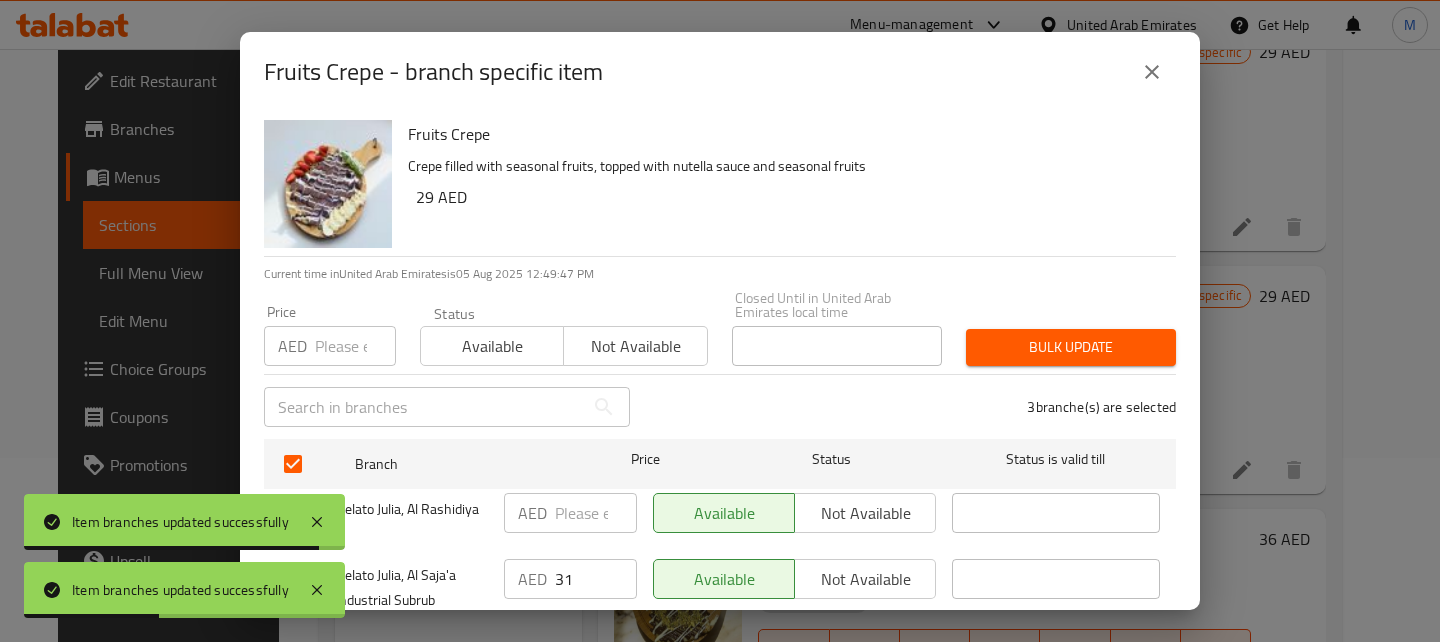 scroll, scrollTop: 114, scrollLeft: 0, axis: vertical 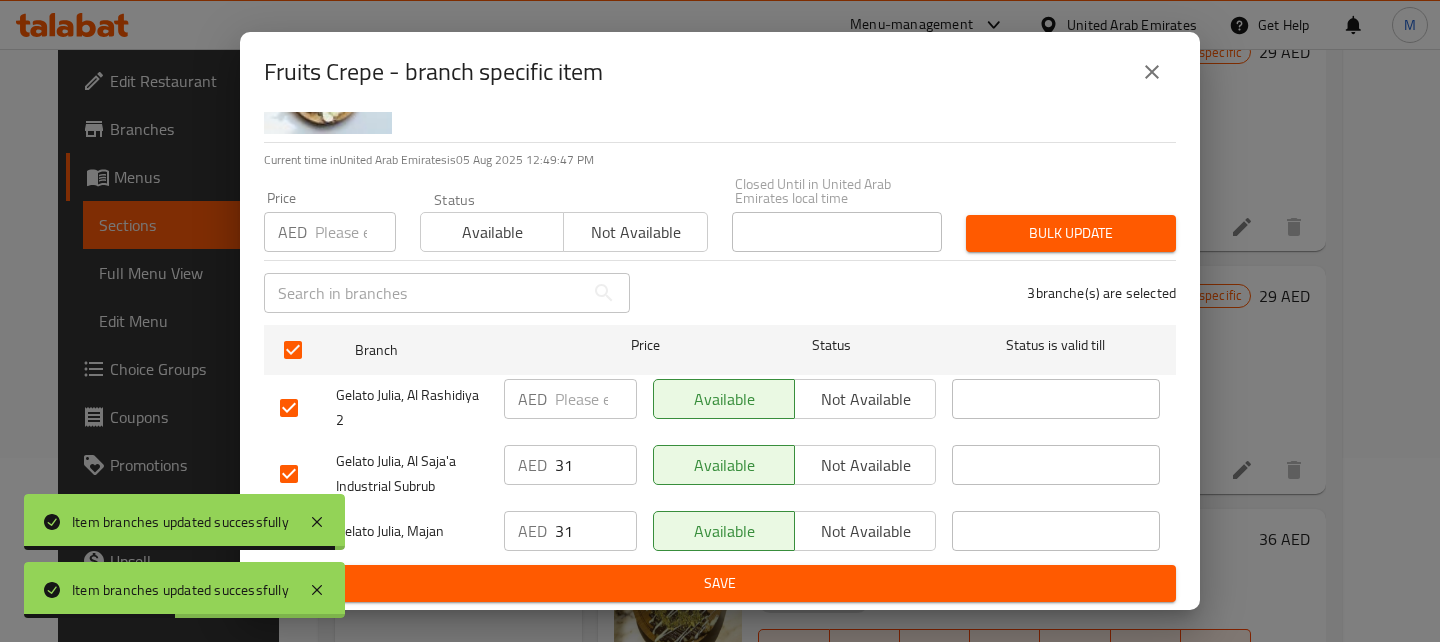 click on "Not available" at bounding box center [865, 531] 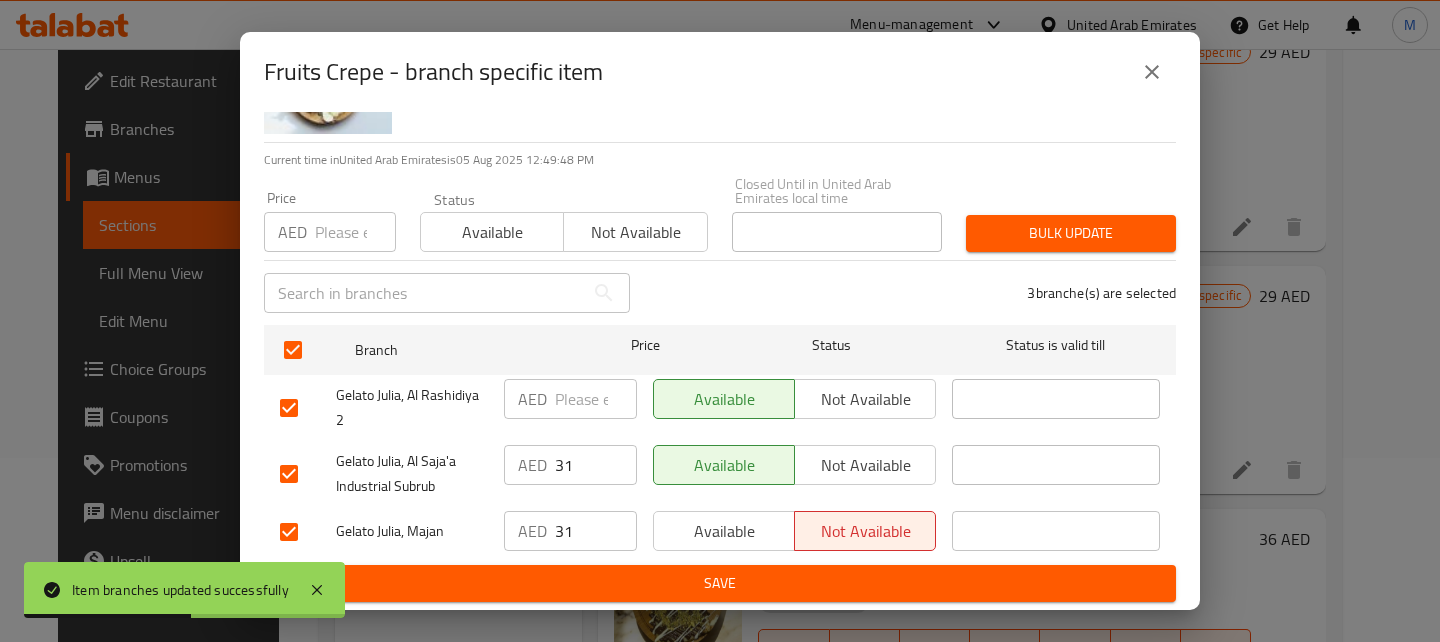 click on "Save" at bounding box center [720, 583] 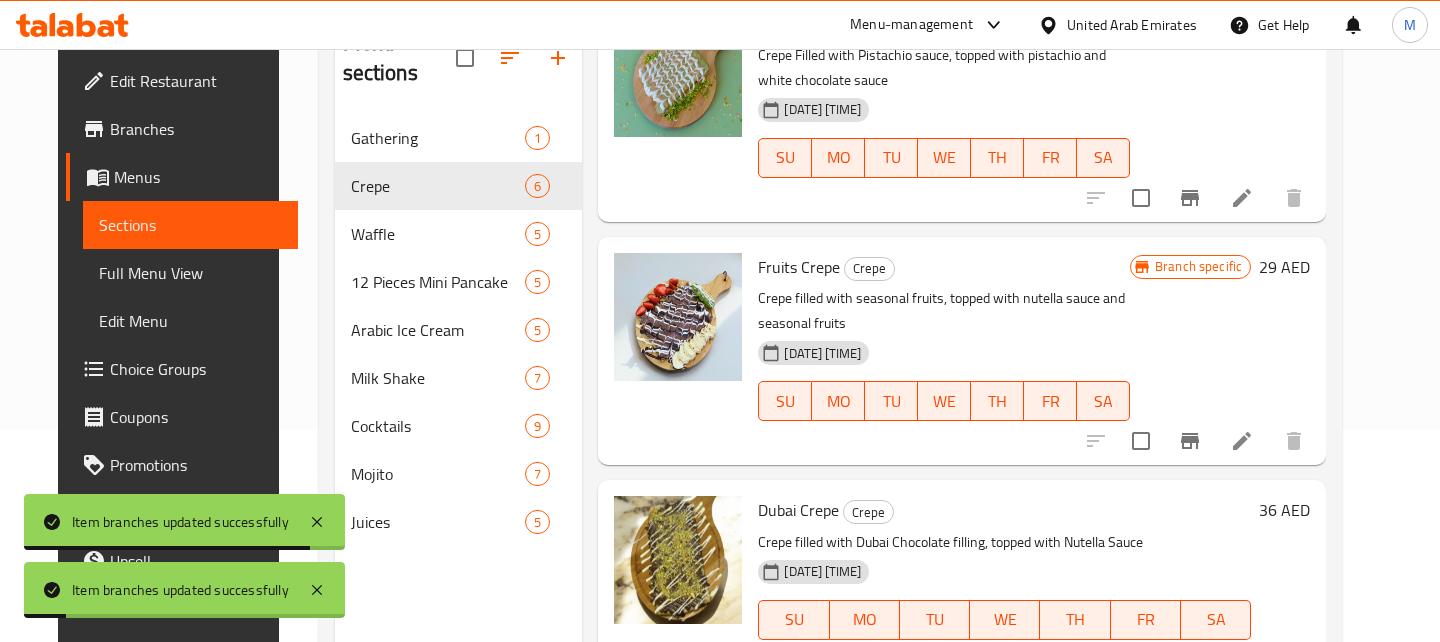 scroll, scrollTop: 280, scrollLeft: 0, axis: vertical 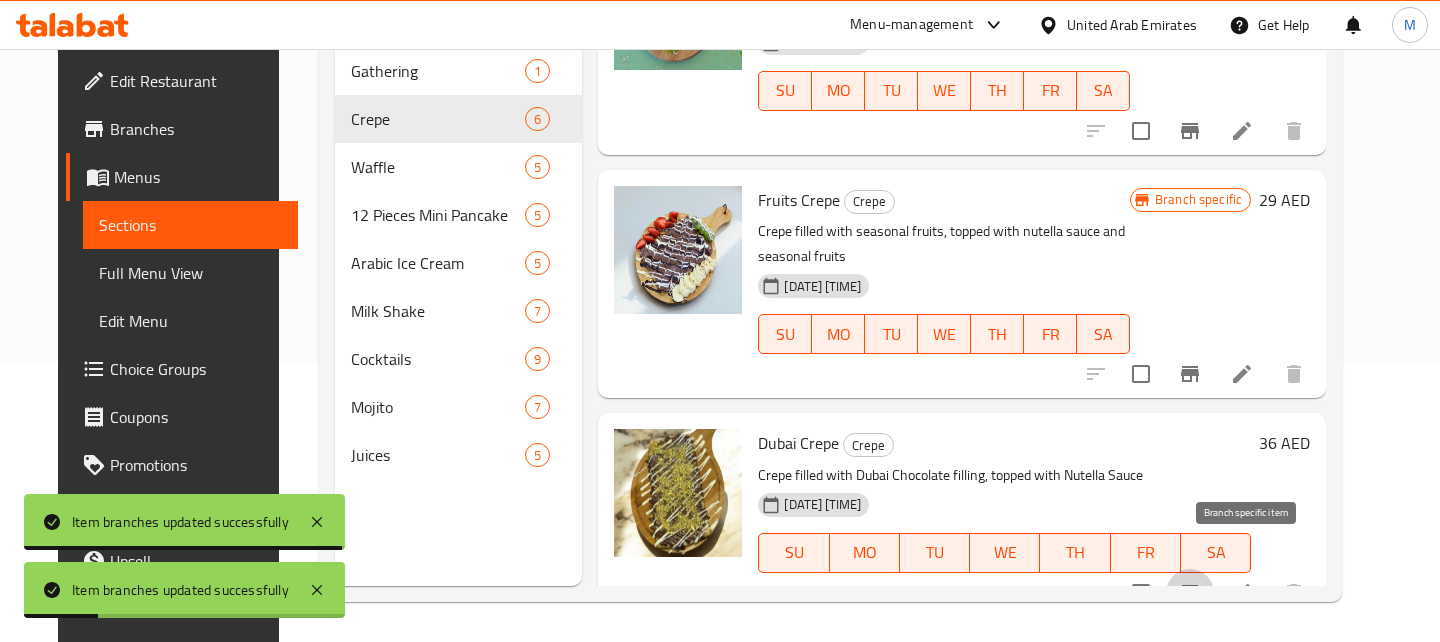 click 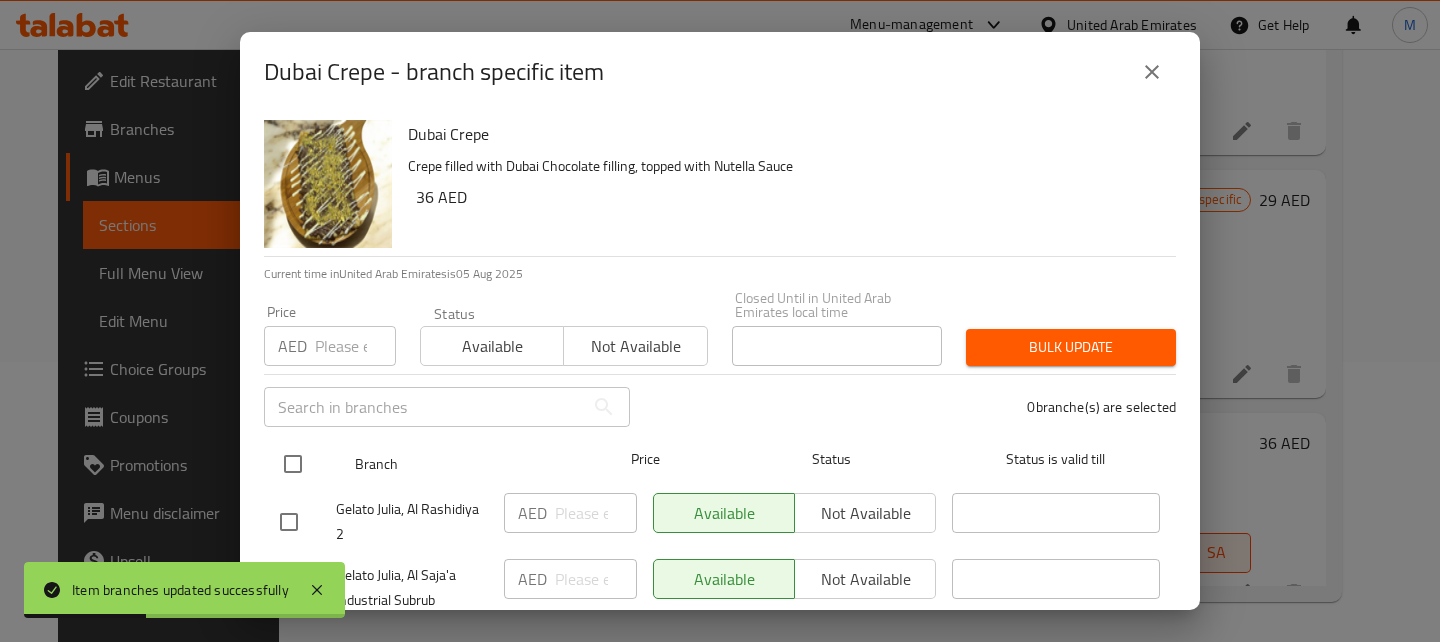 click at bounding box center (293, 464) 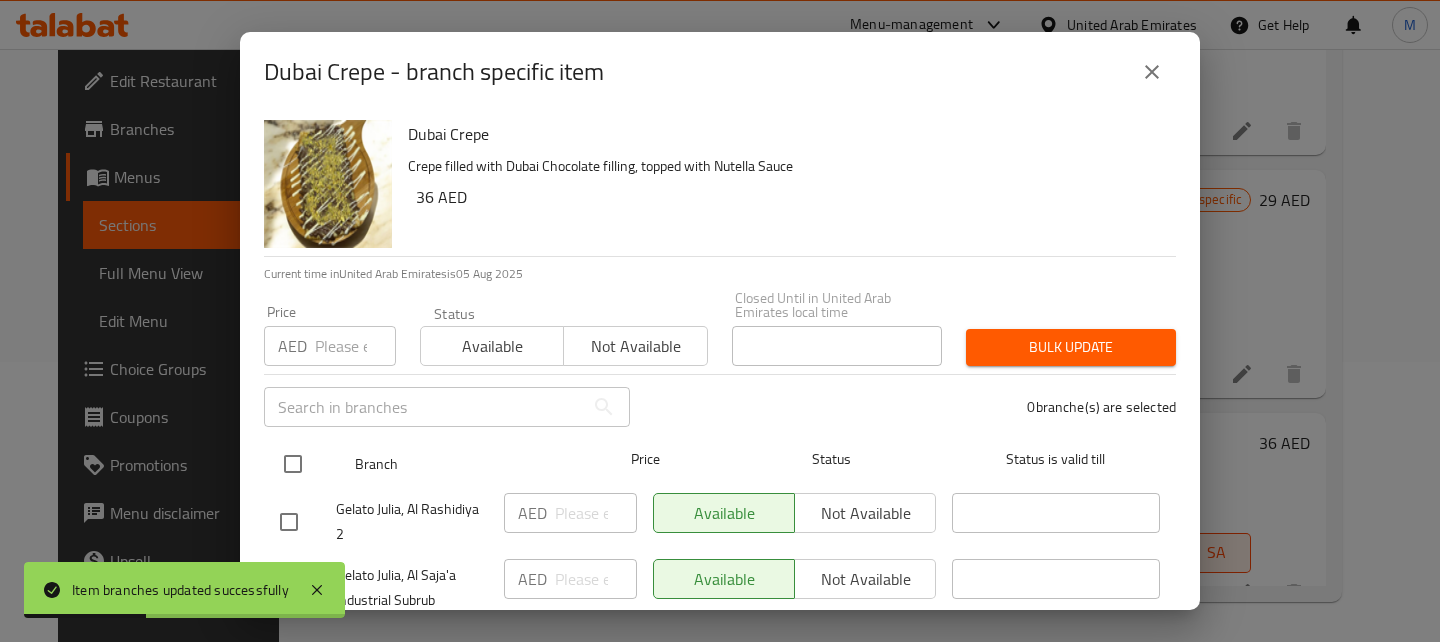 checkbox on "true" 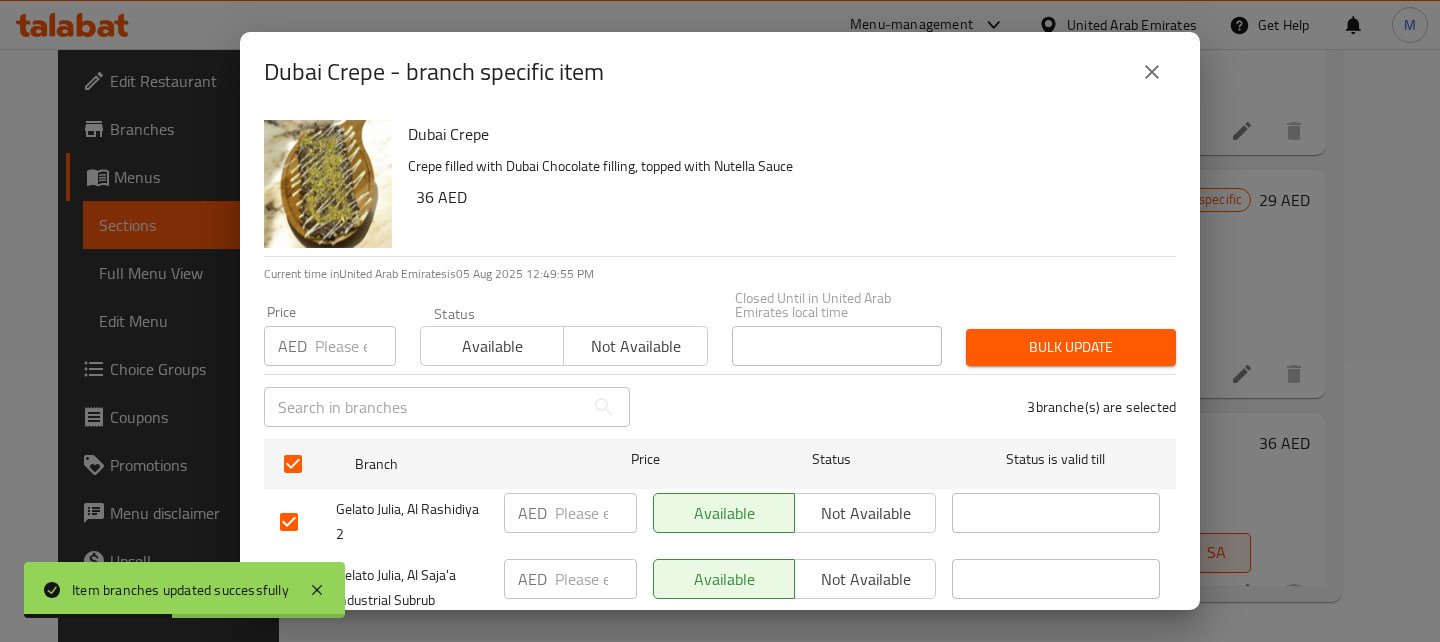 scroll, scrollTop: 114, scrollLeft: 0, axis: vertical 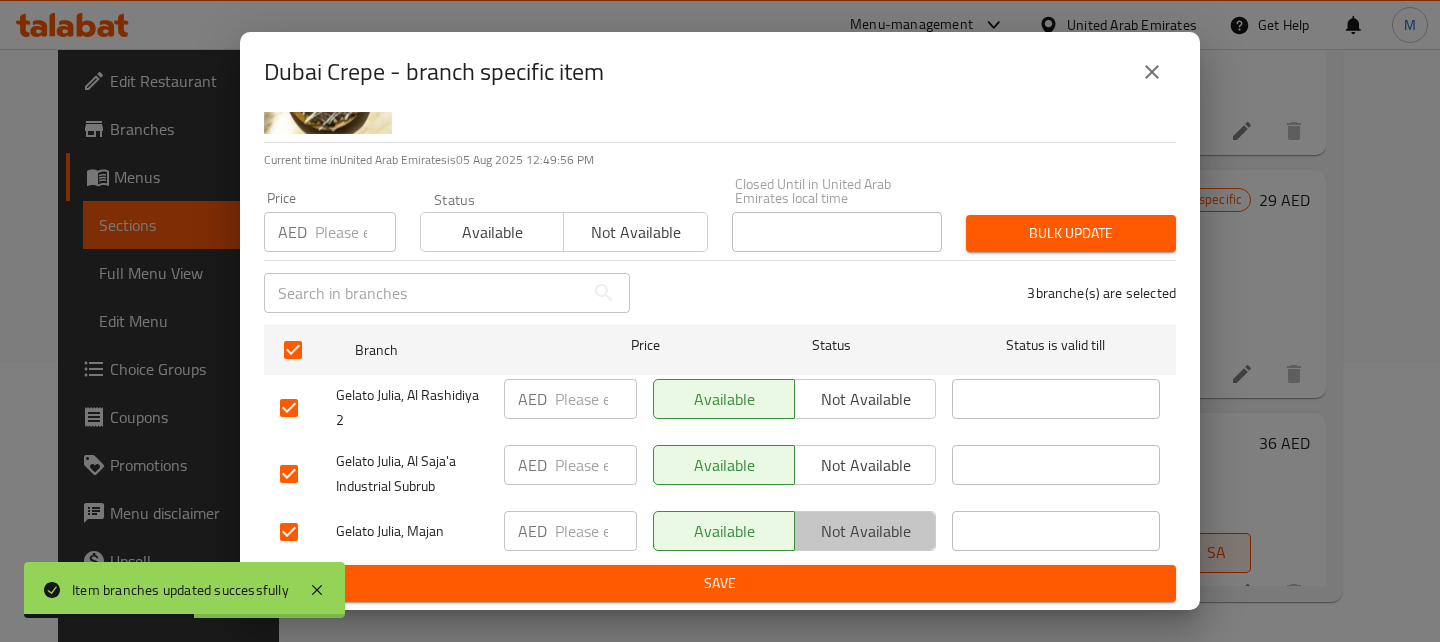 click on "Not available" at bounding box center [865, 531] 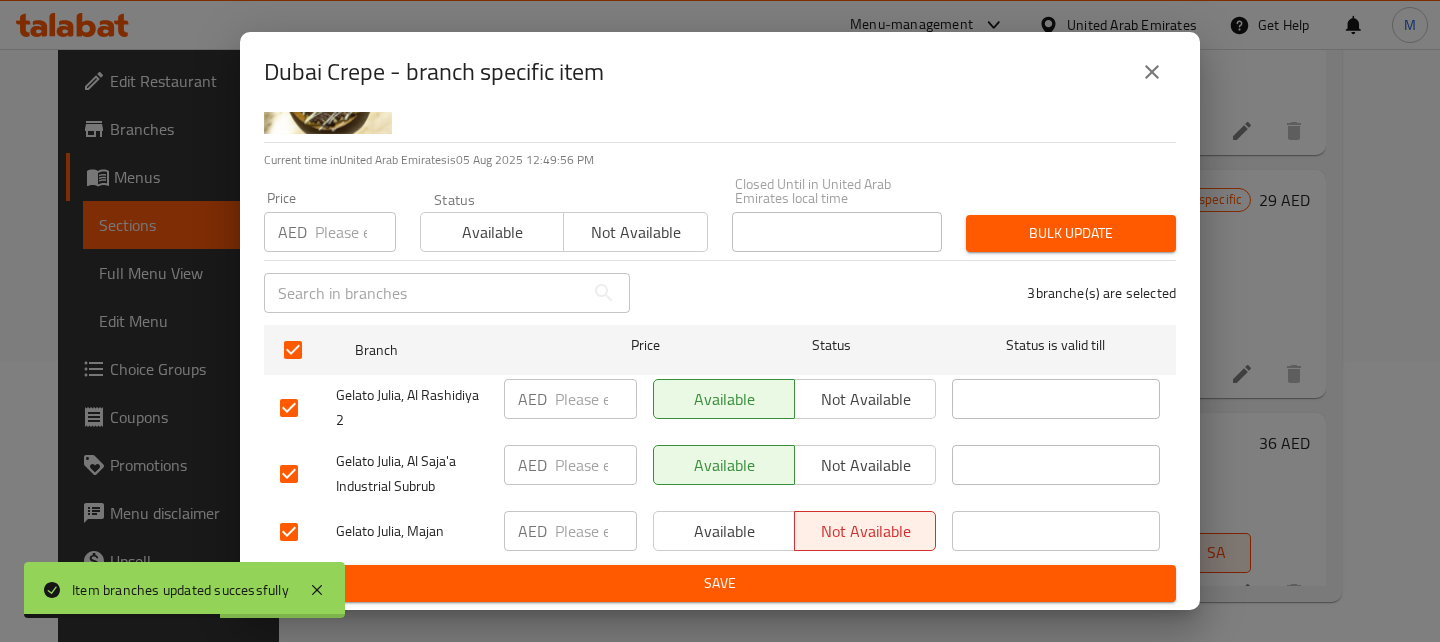 click on "Save" at bounding box center [720, 583] 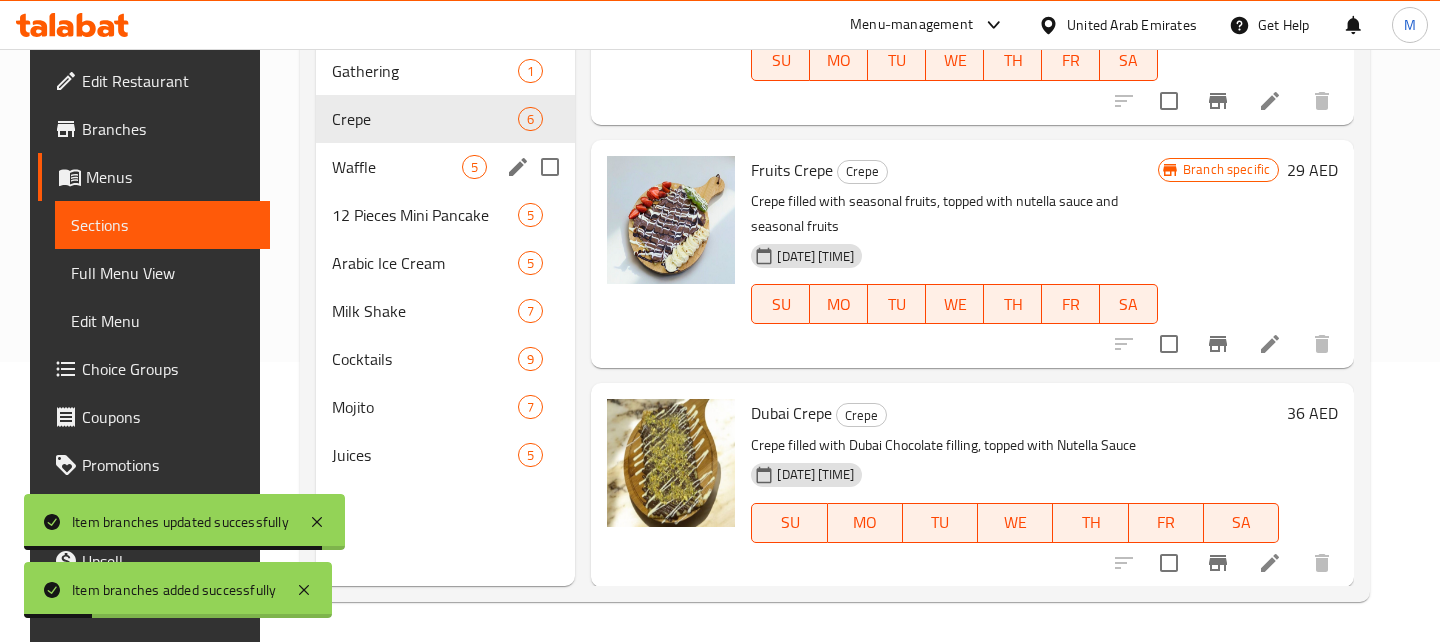 click on "Waffle 5" at bounding box center [446, 167] 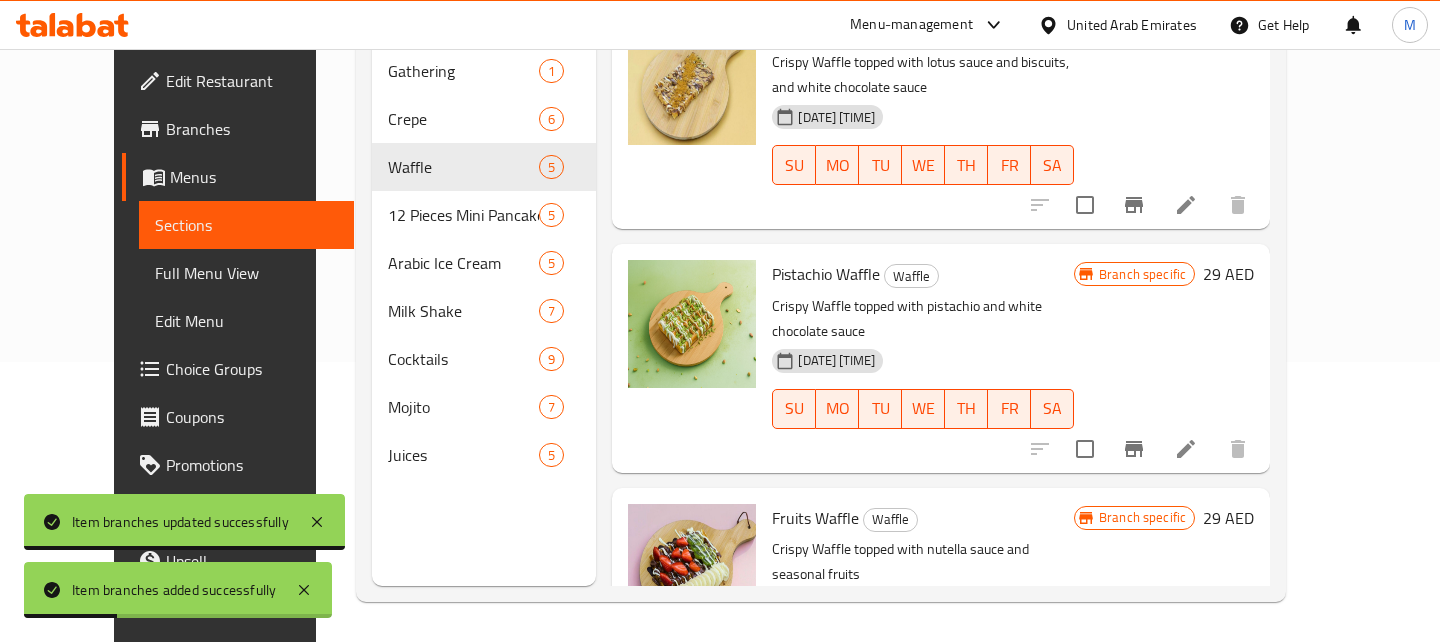 scroll, scrollTop: 0, scrollLeft: 0, axis: both 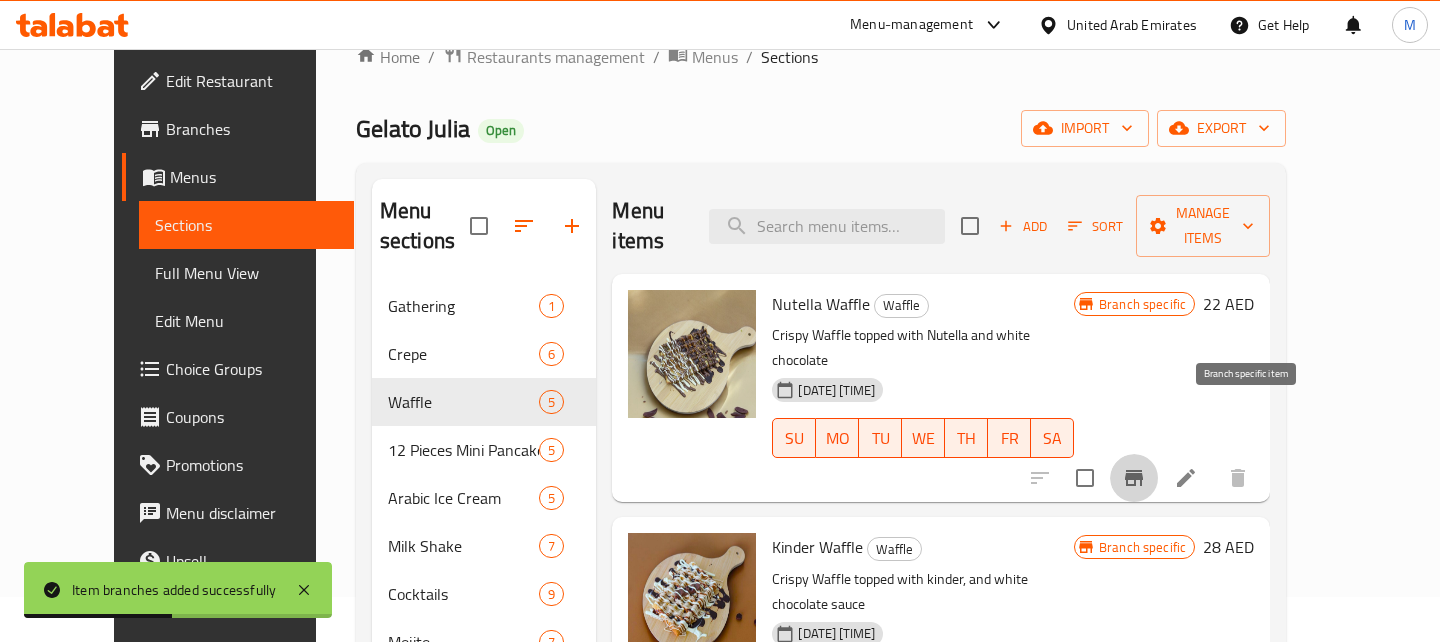 click 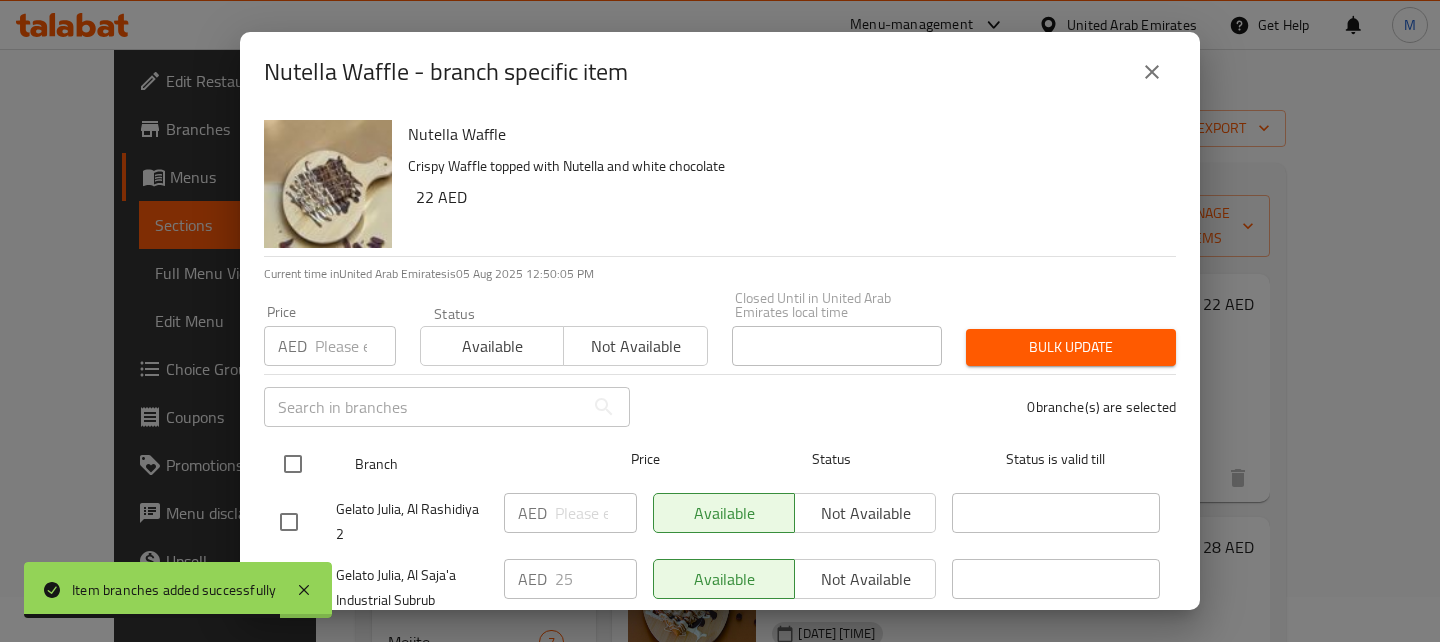 click at bounding box center [293, 464] 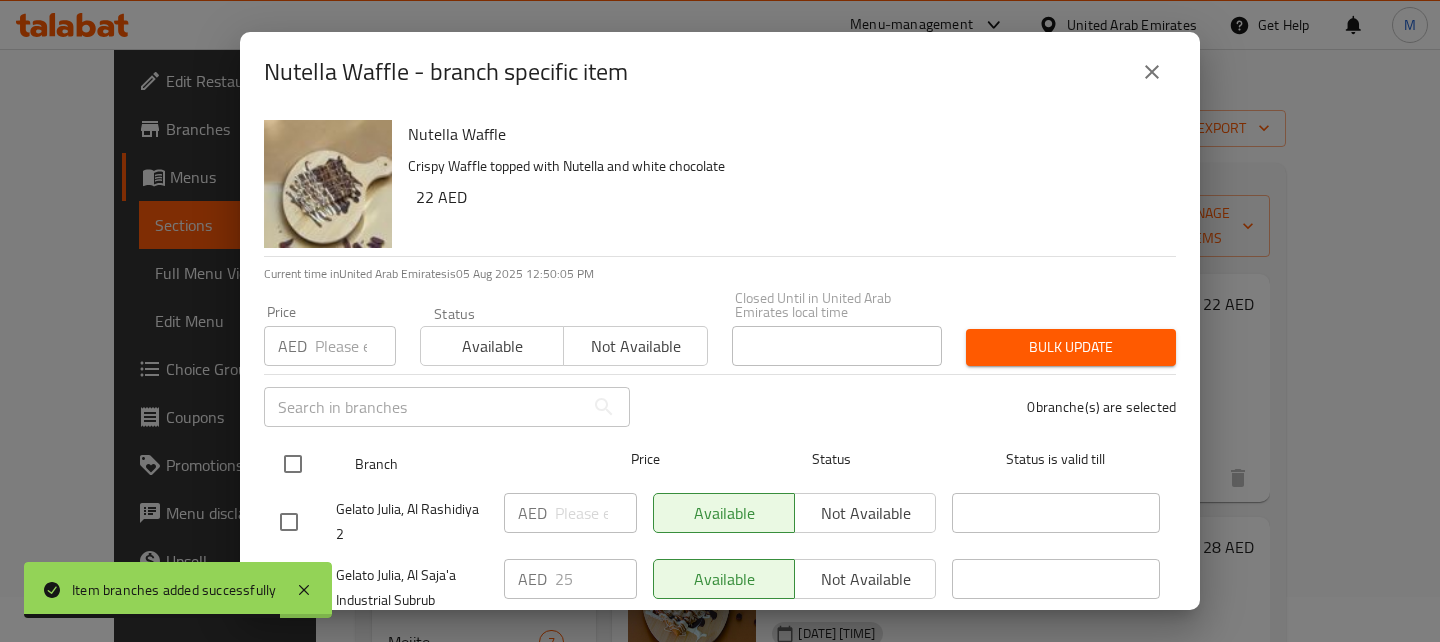 checkbox on "true" 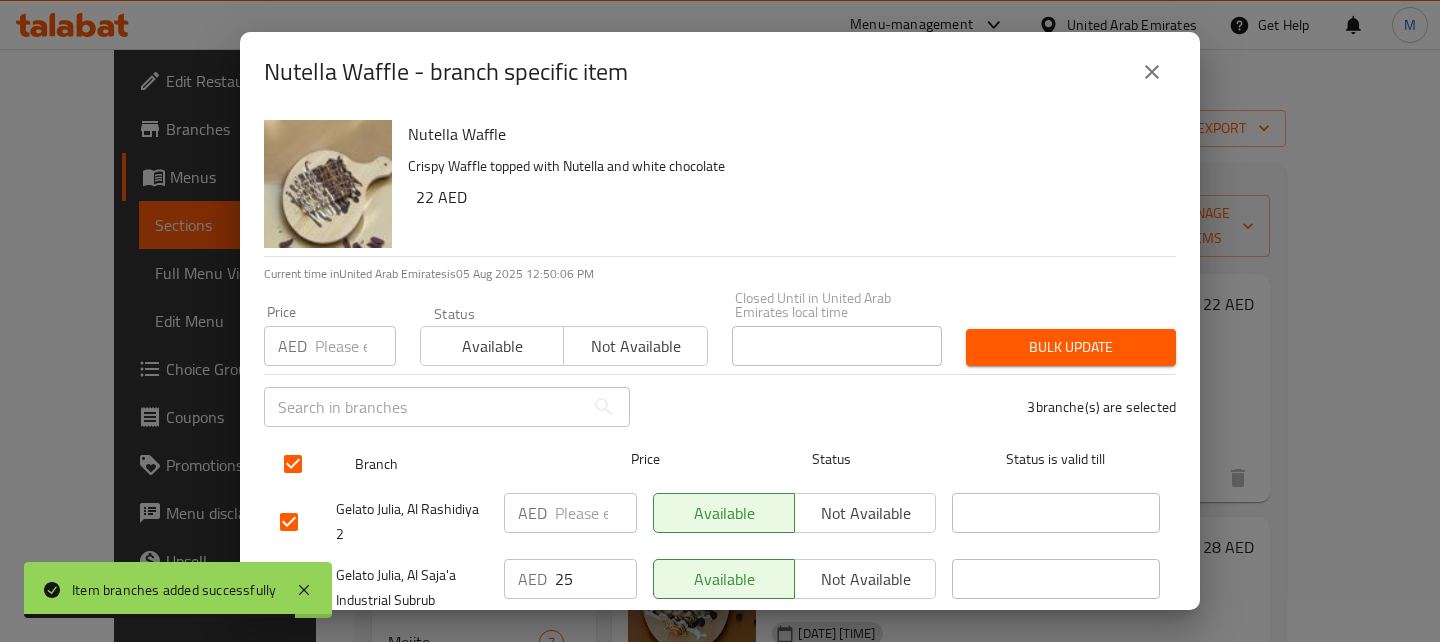 scroll, scrollTop: 114, scrollLeft: 0, axis: vertical 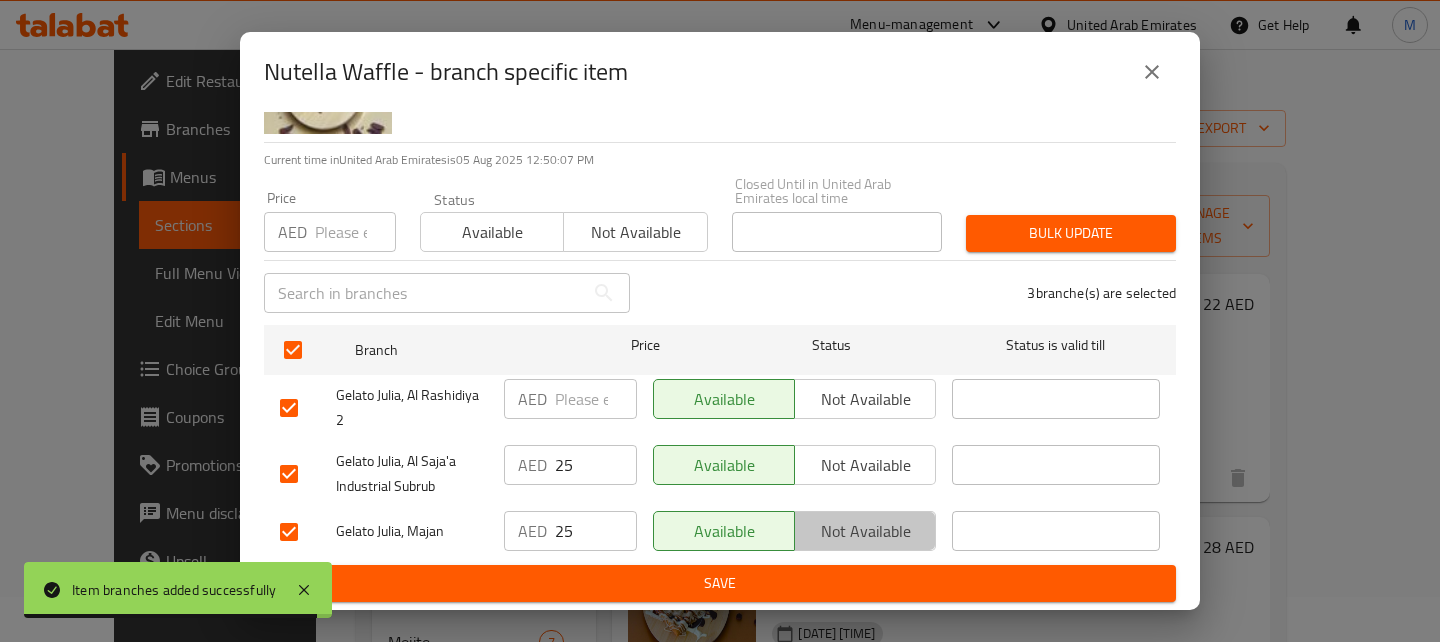 click on "Not available" at bounding box center [865, 531] 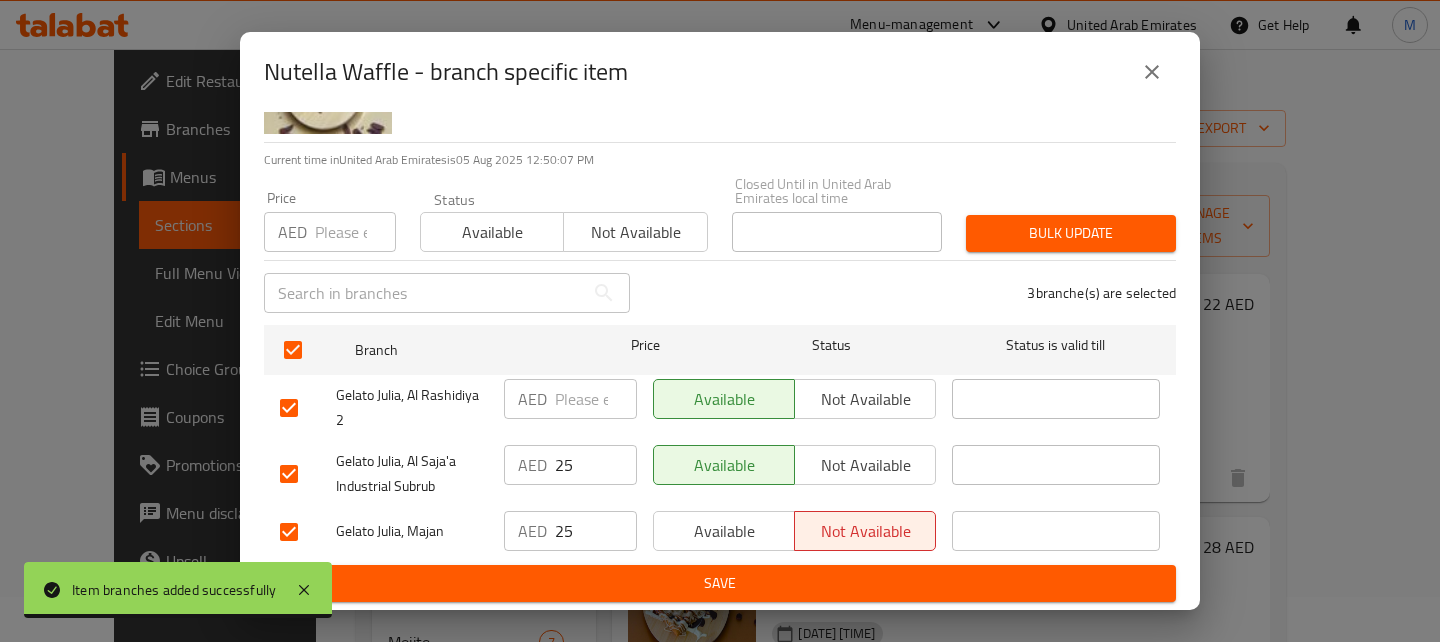 click on "Save" at bounding box center [720, 583] 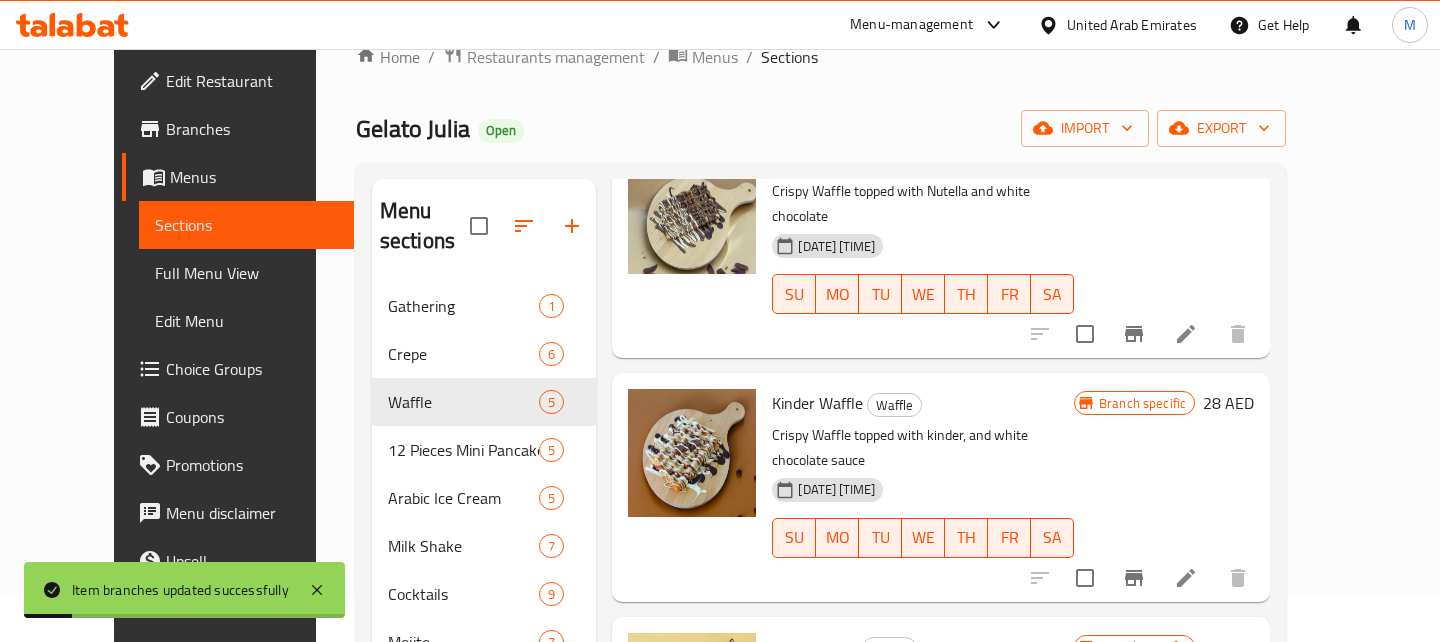 scroll, scrollTop: 145, scrollLeft: 0, axis: vertical 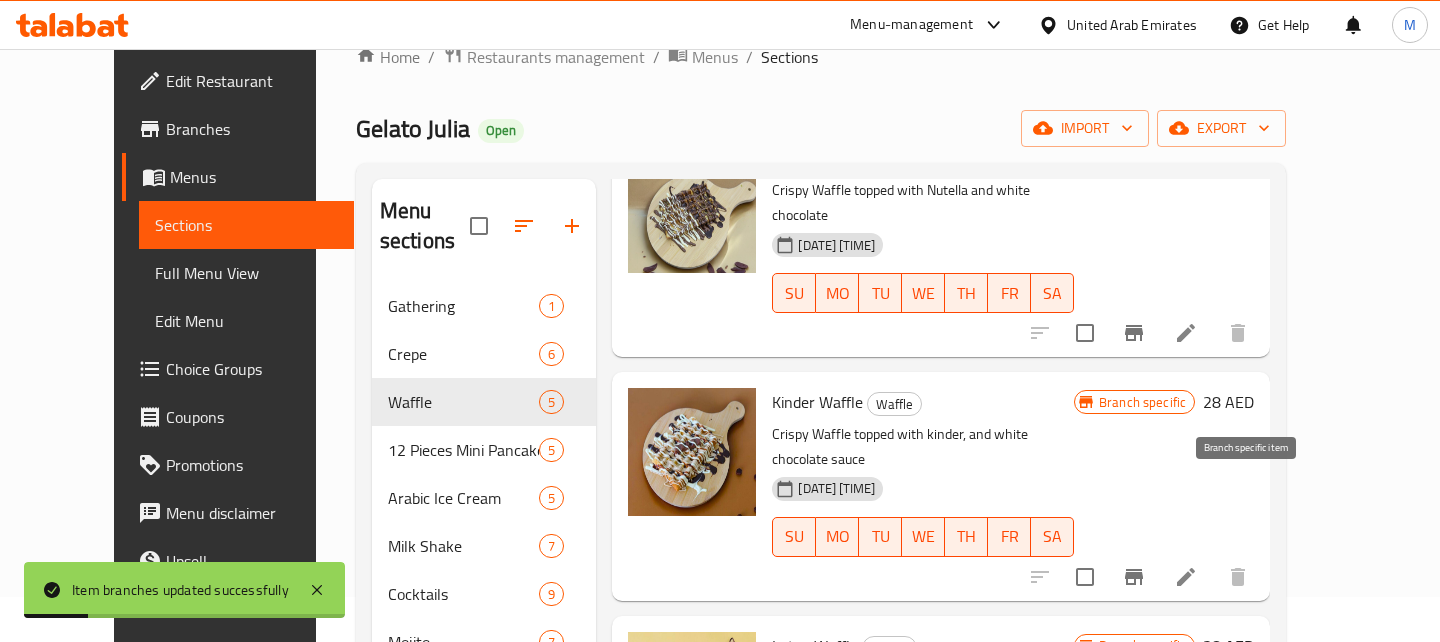 click 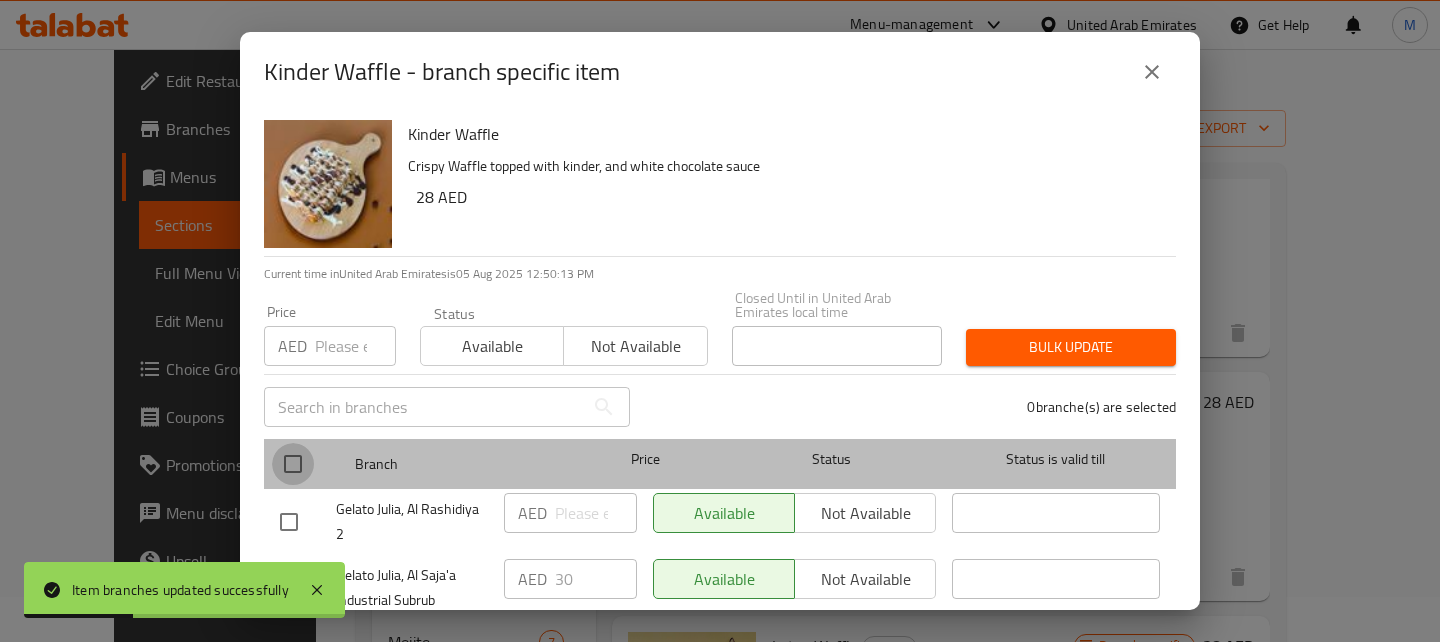click at bounding box center (293, 464) 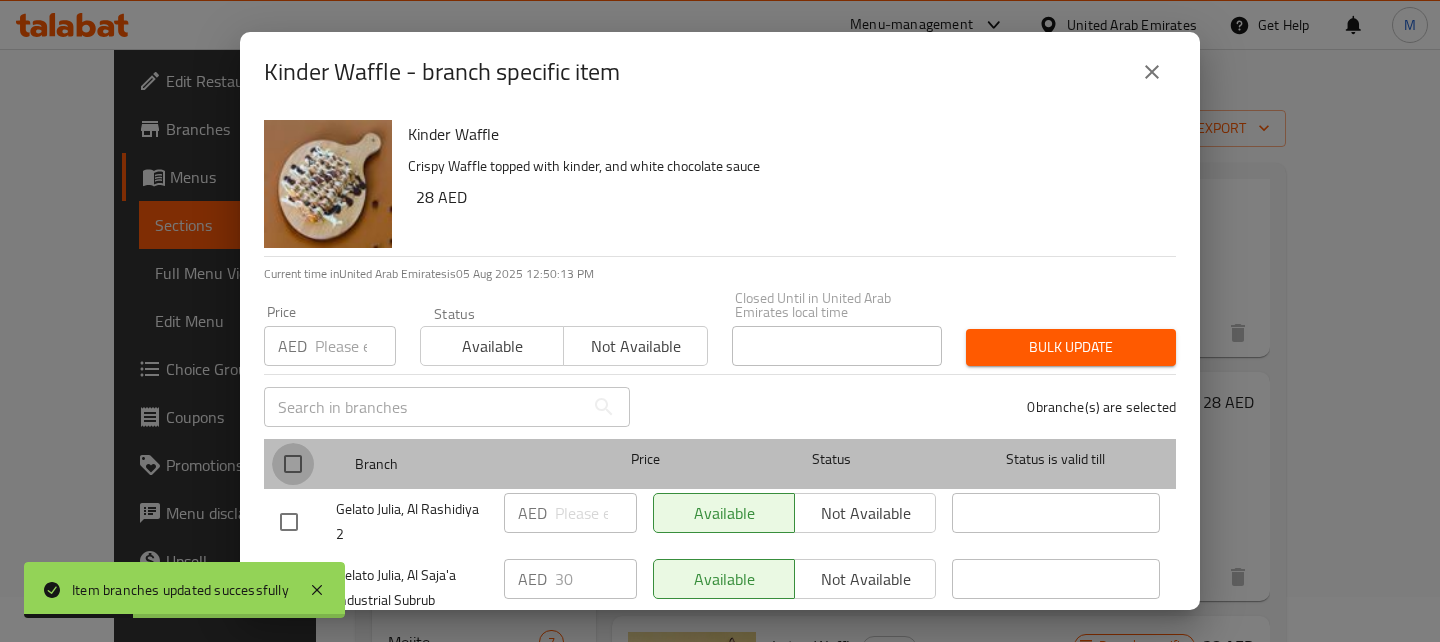 checkbox on "true" 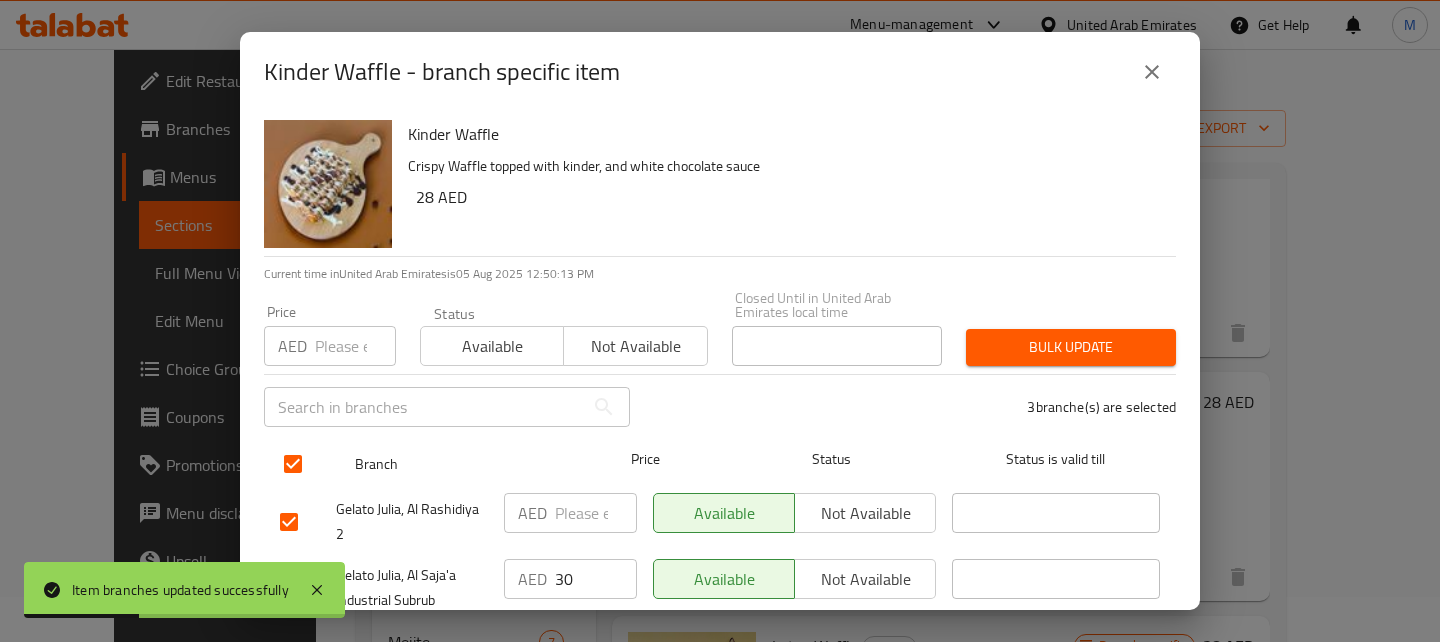 scroll, scrollTop: 114, scrollLeft: 0, axis: vertical 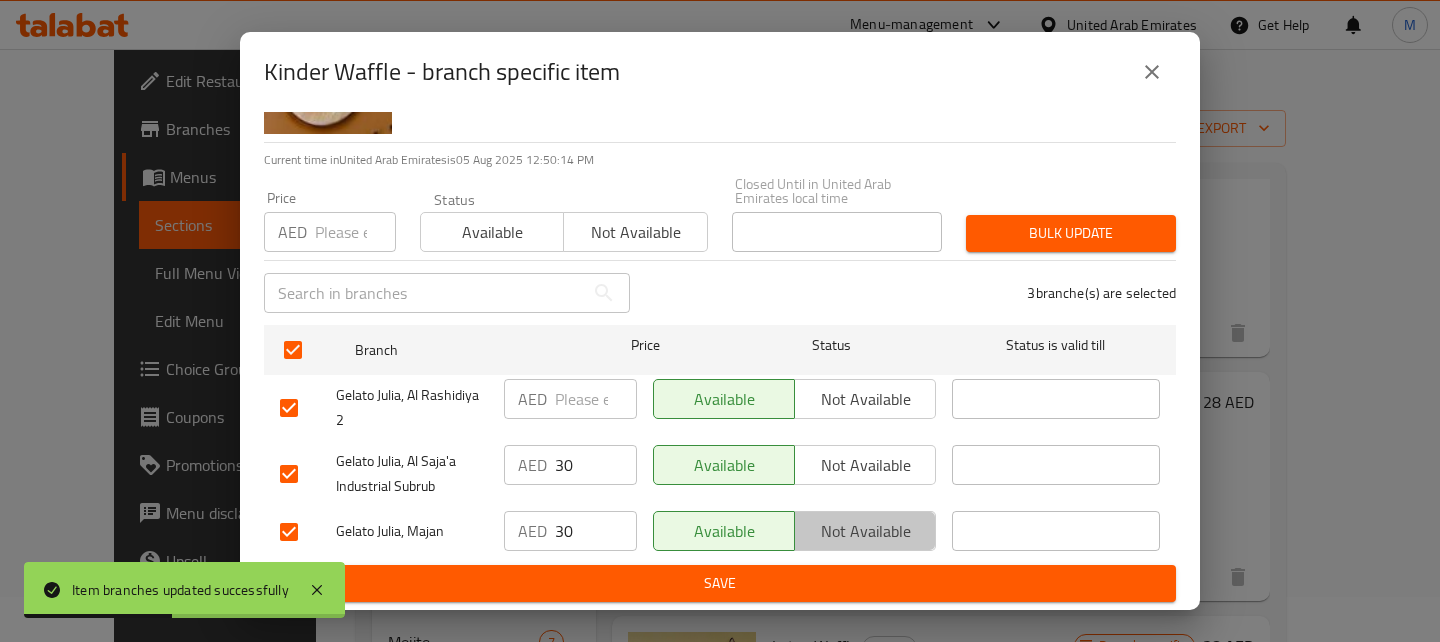 click on "Not available" at bounding box center [865, 531] 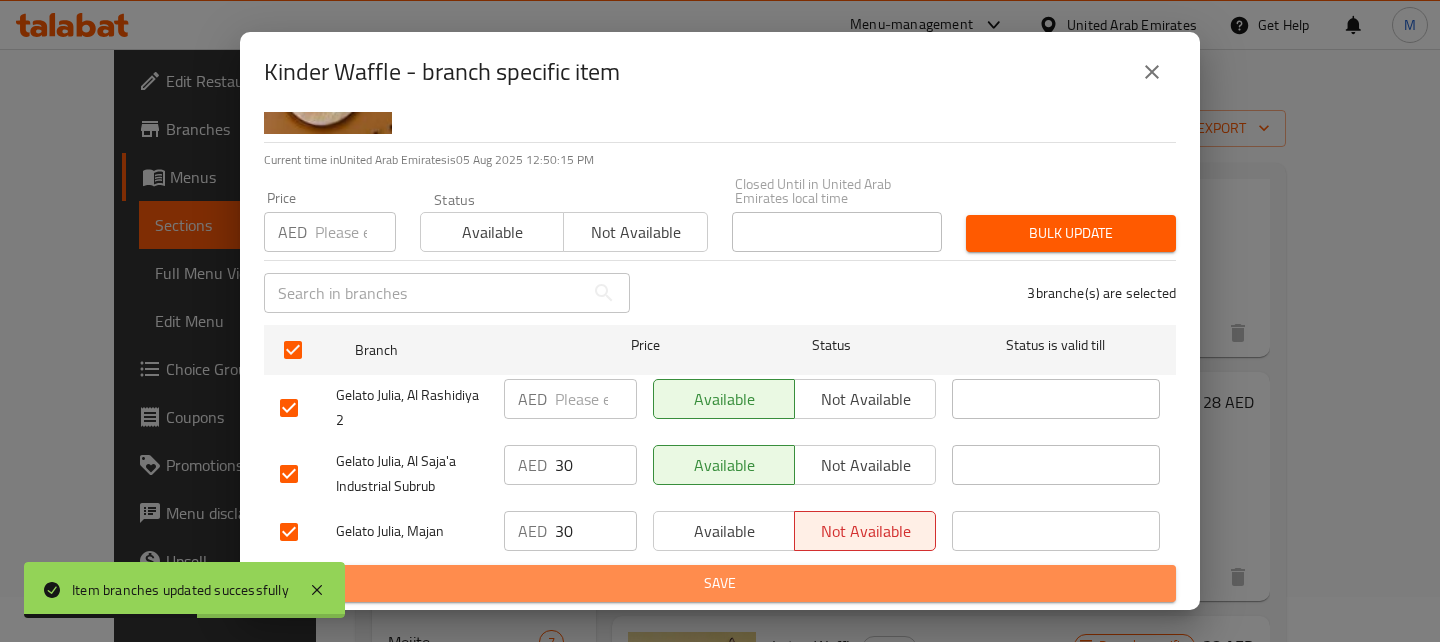 click on "Save" at bounding box center (720, 583) 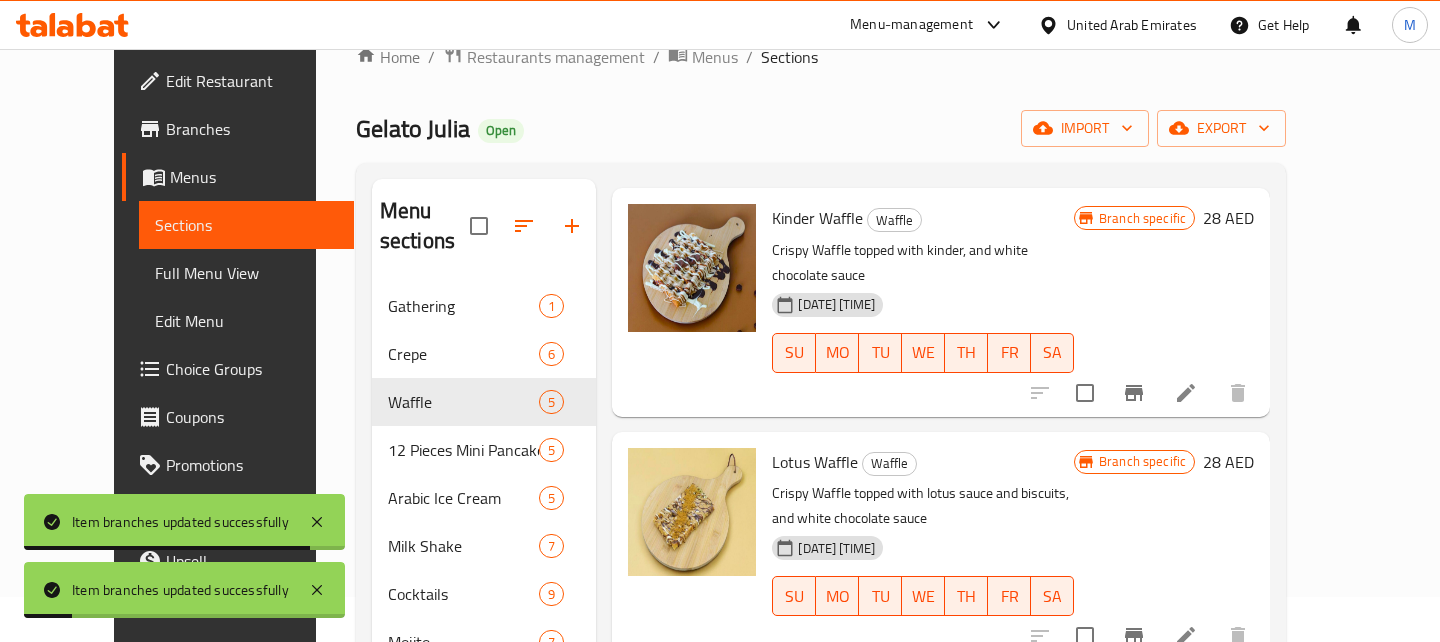 scroll, scrollTop: 518, scrollLeft: 0, axis: vertical 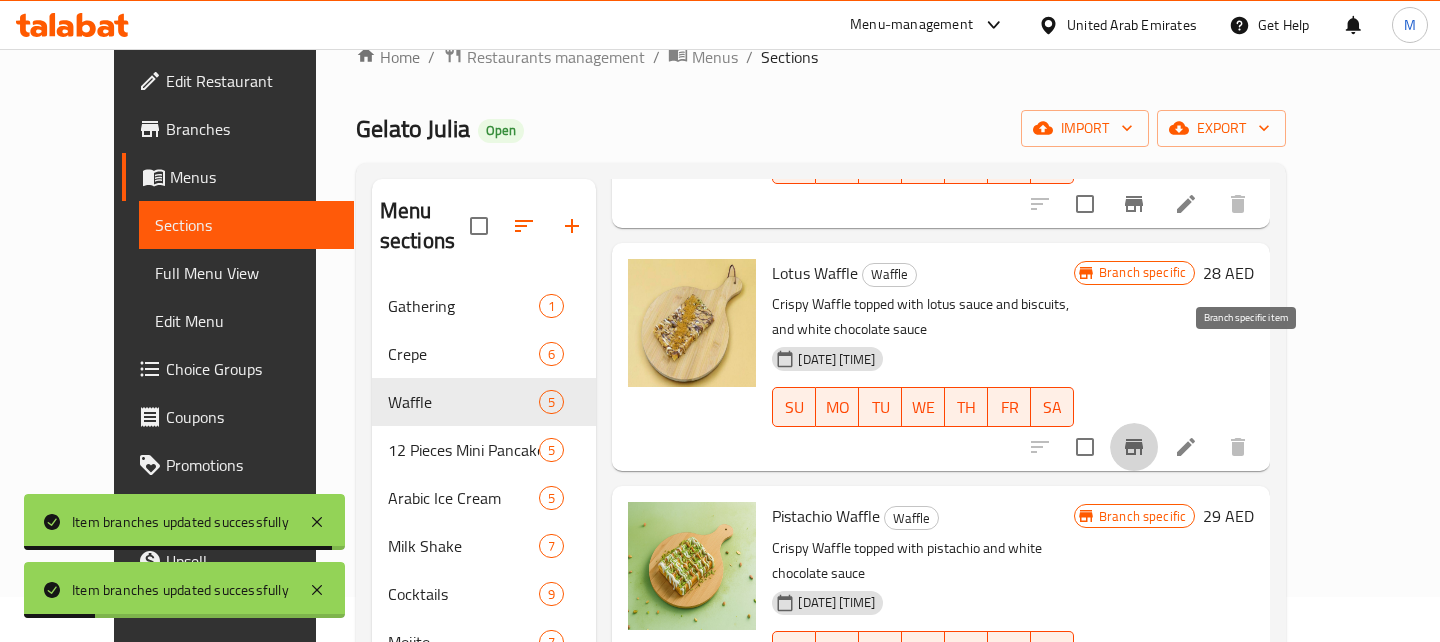 click 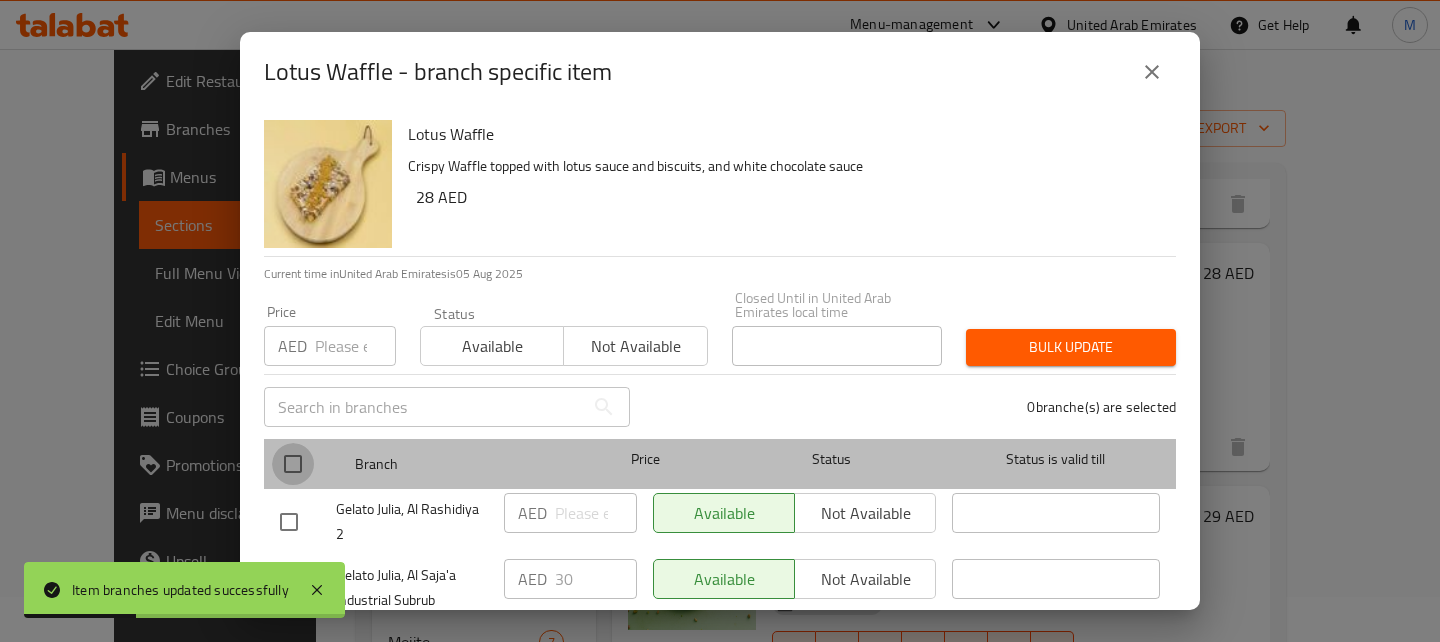 click at bounding box center [293, 464] 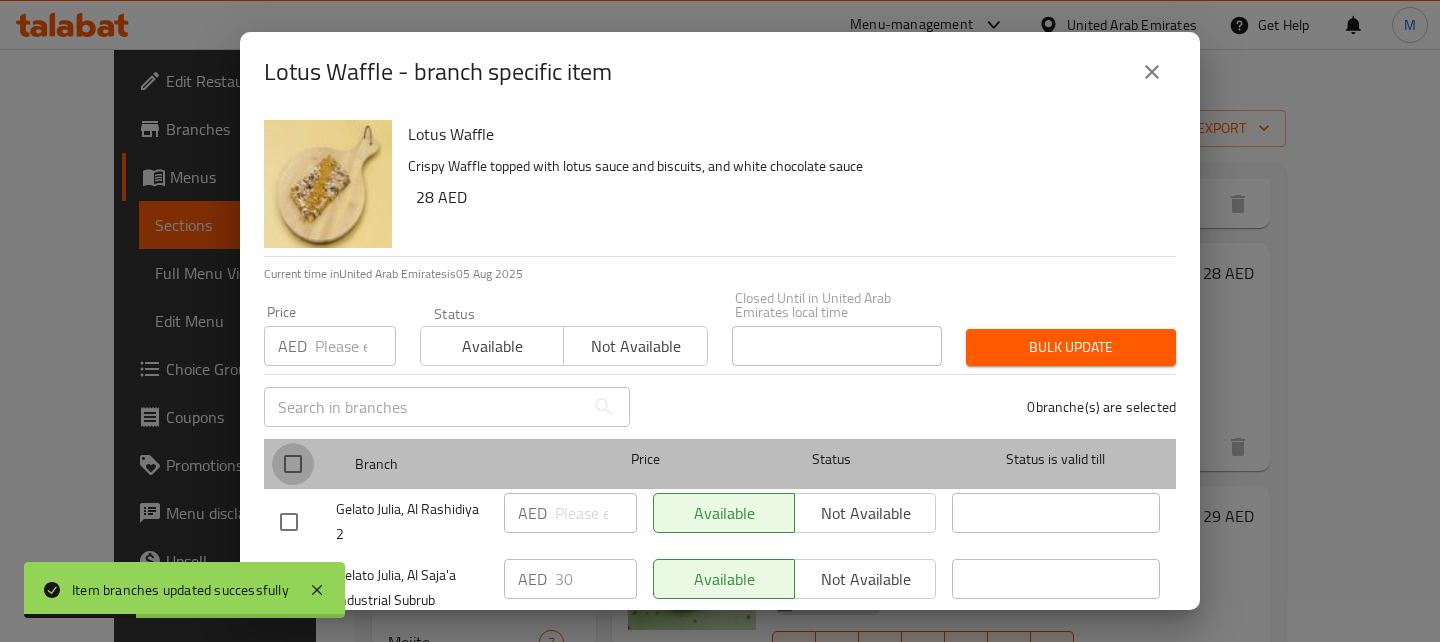 checkbox on "true" 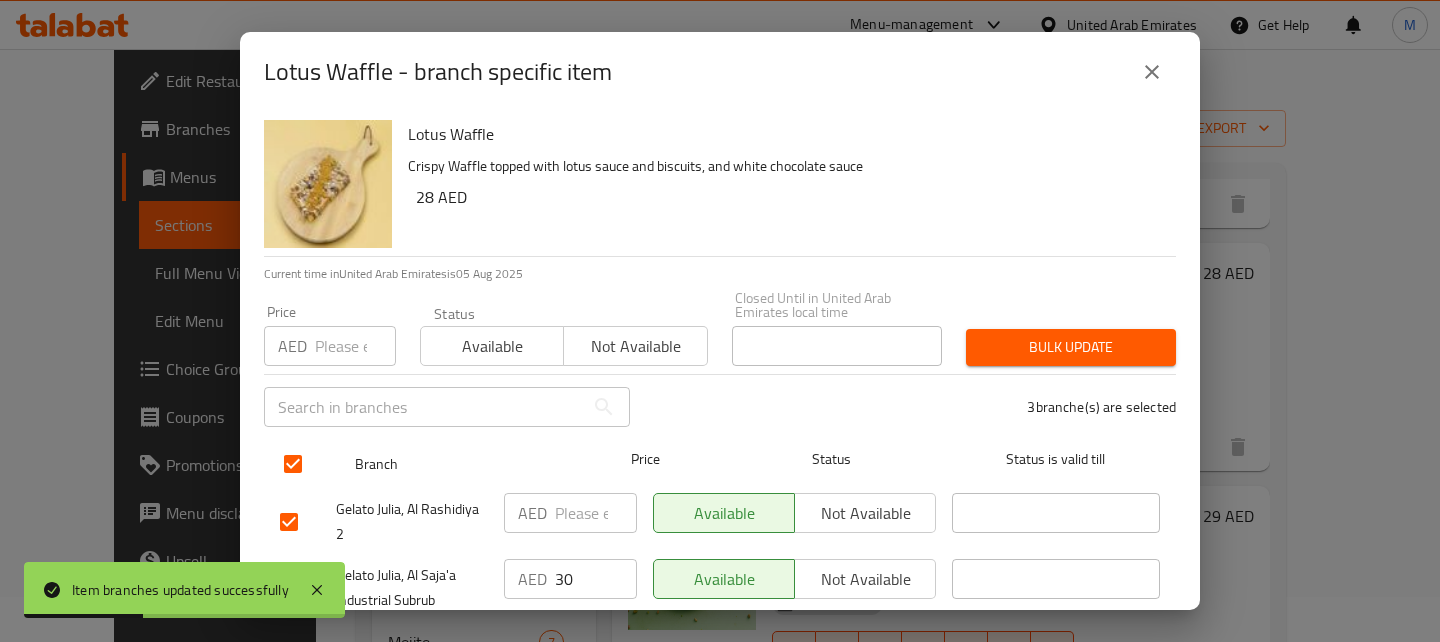 scroll, scrollTop: 114, scrollLeft: 0, axis: vertical 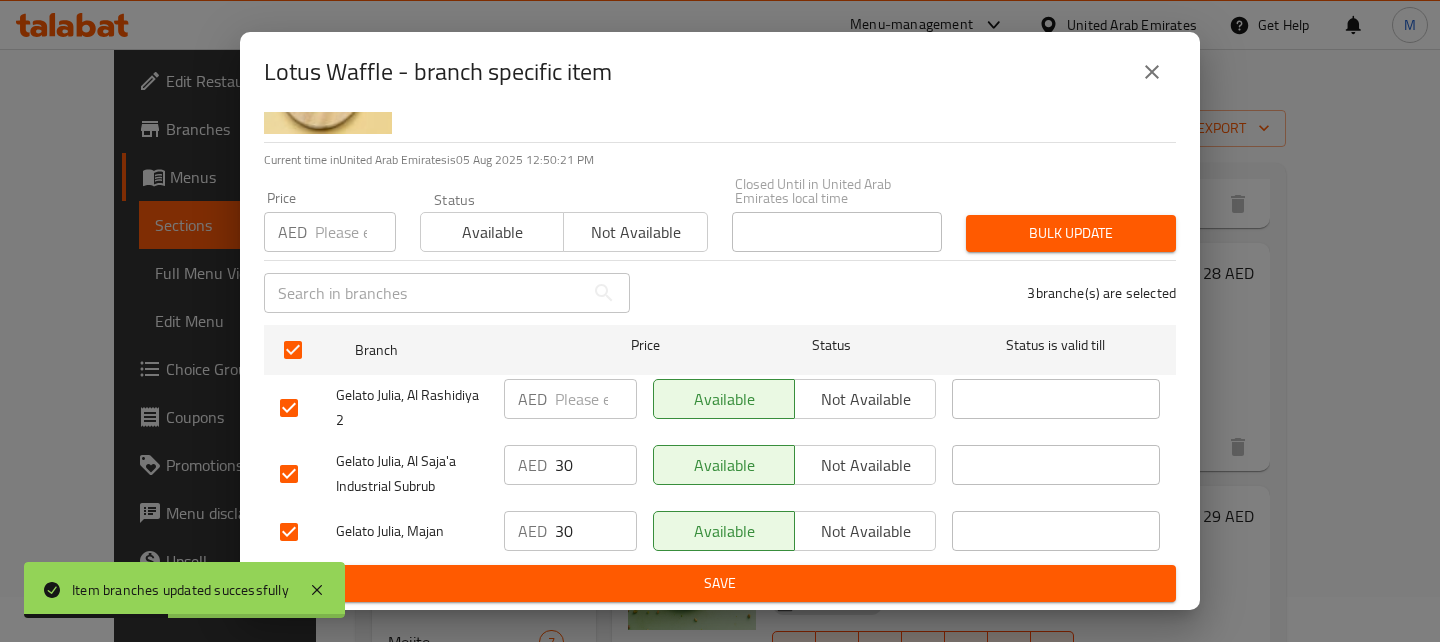 click on "Not available" at bounding box center [865, 531] 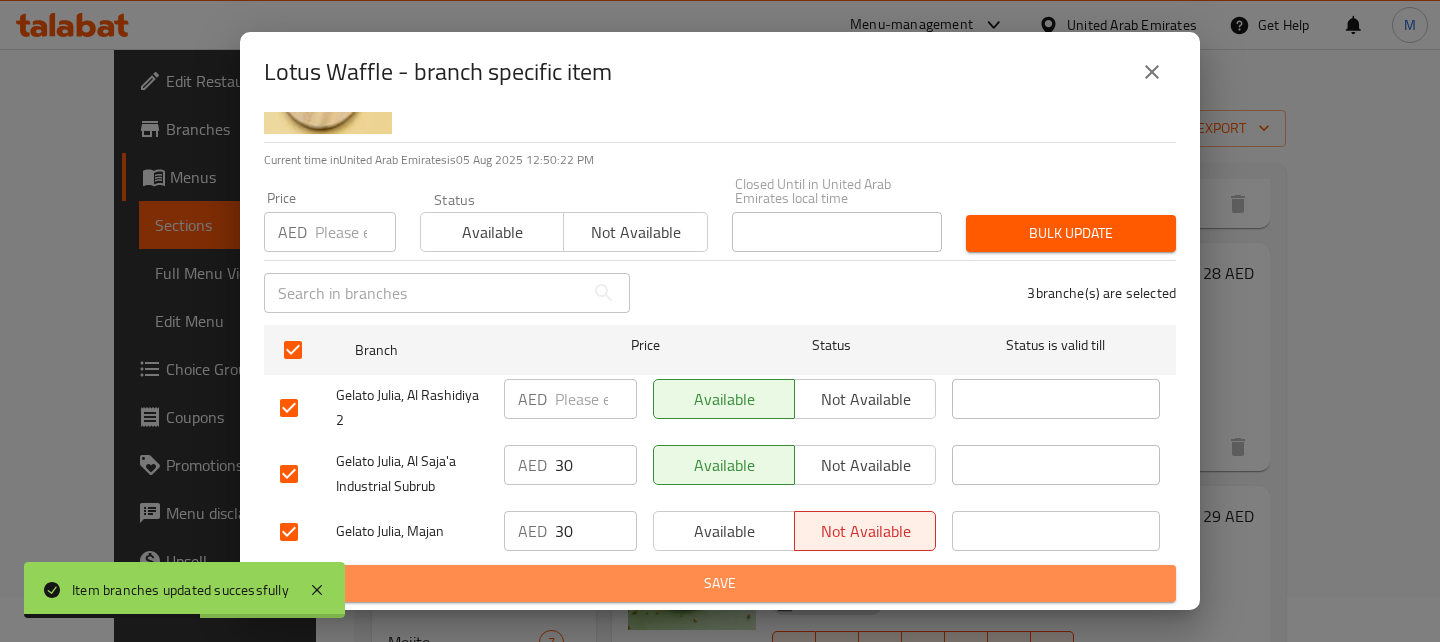 click on "Save" at bounding box center [720, 583] 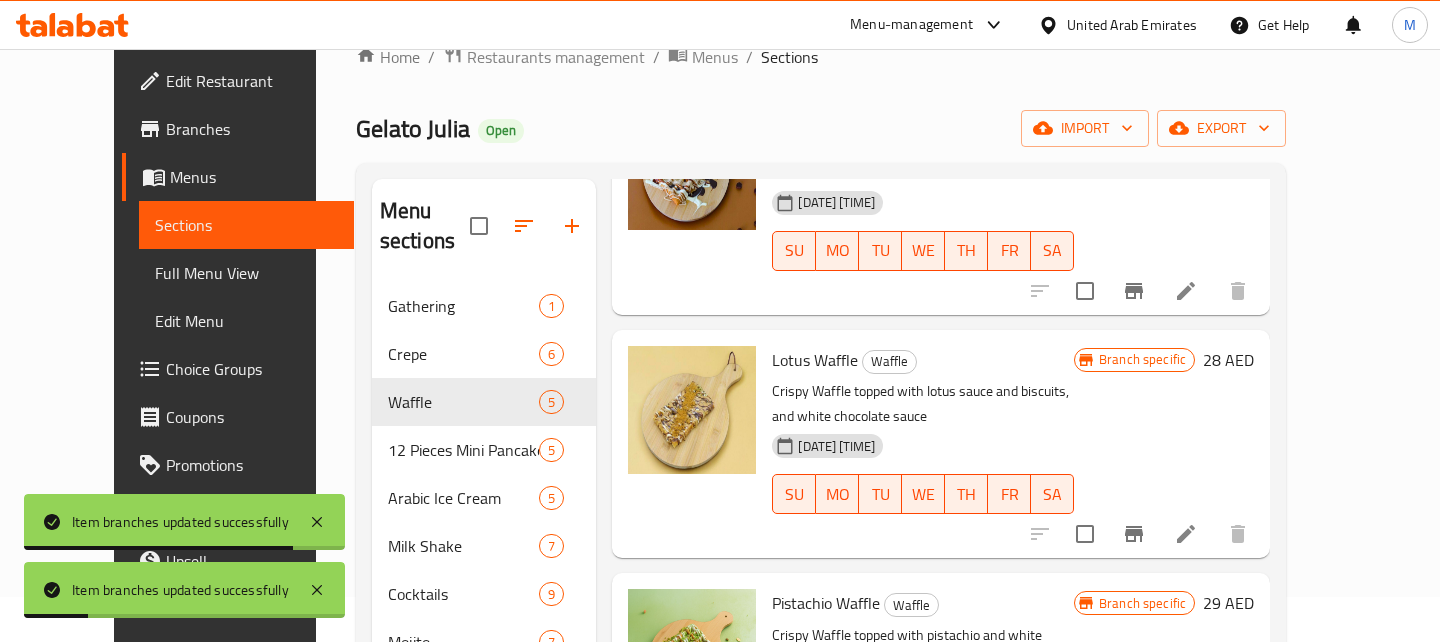 scroll, scrollTop: 525, scrollLeft: 0, axis: vertical 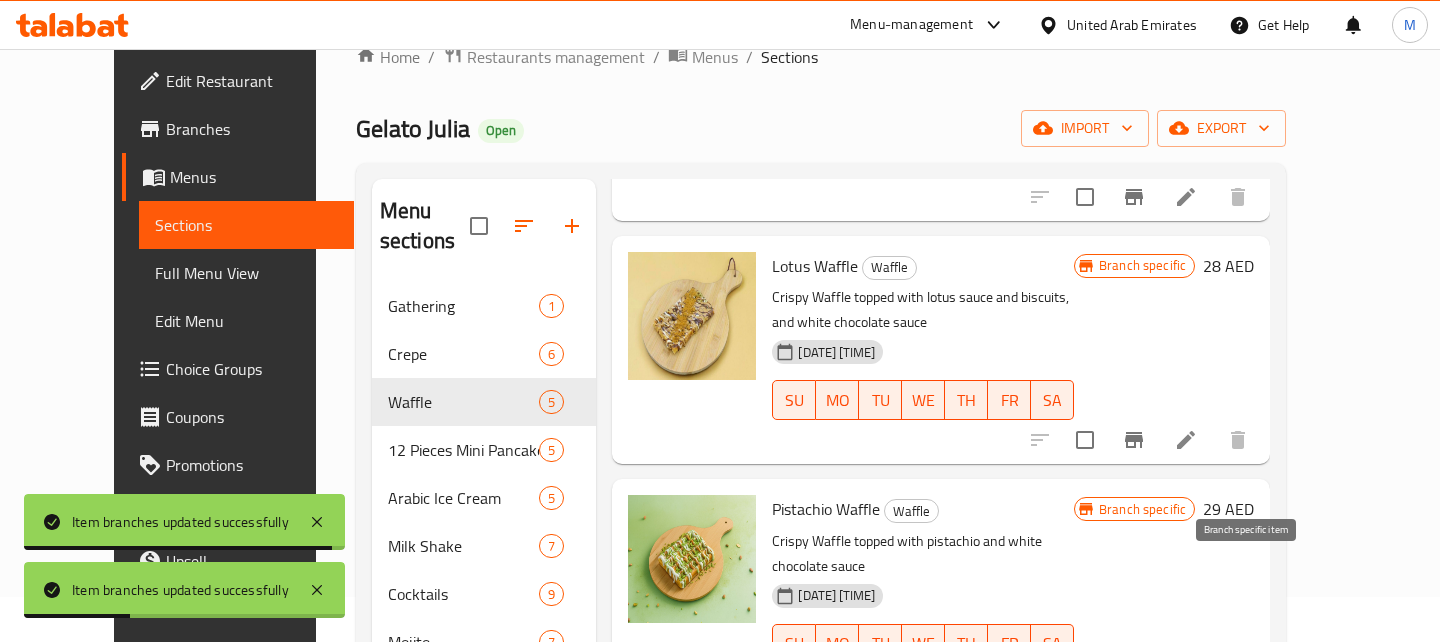 click at bounding box center (1134, 684) 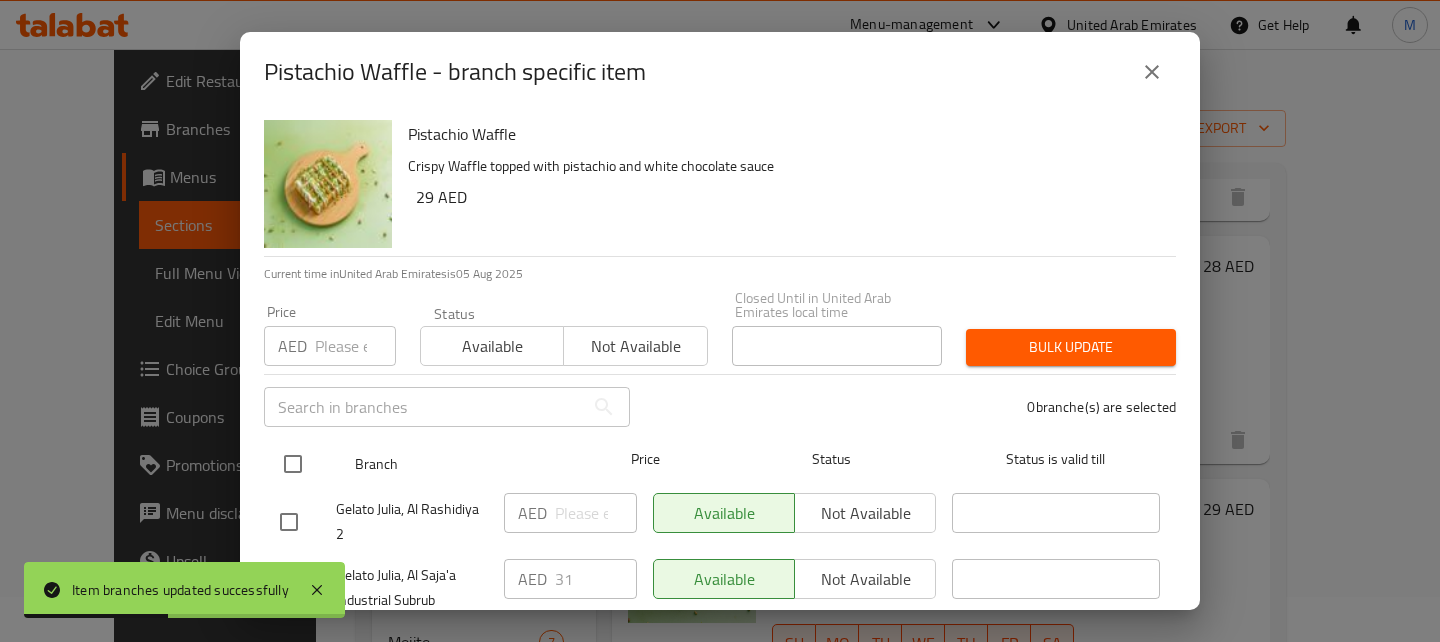 click at bounding box center [293, 464] 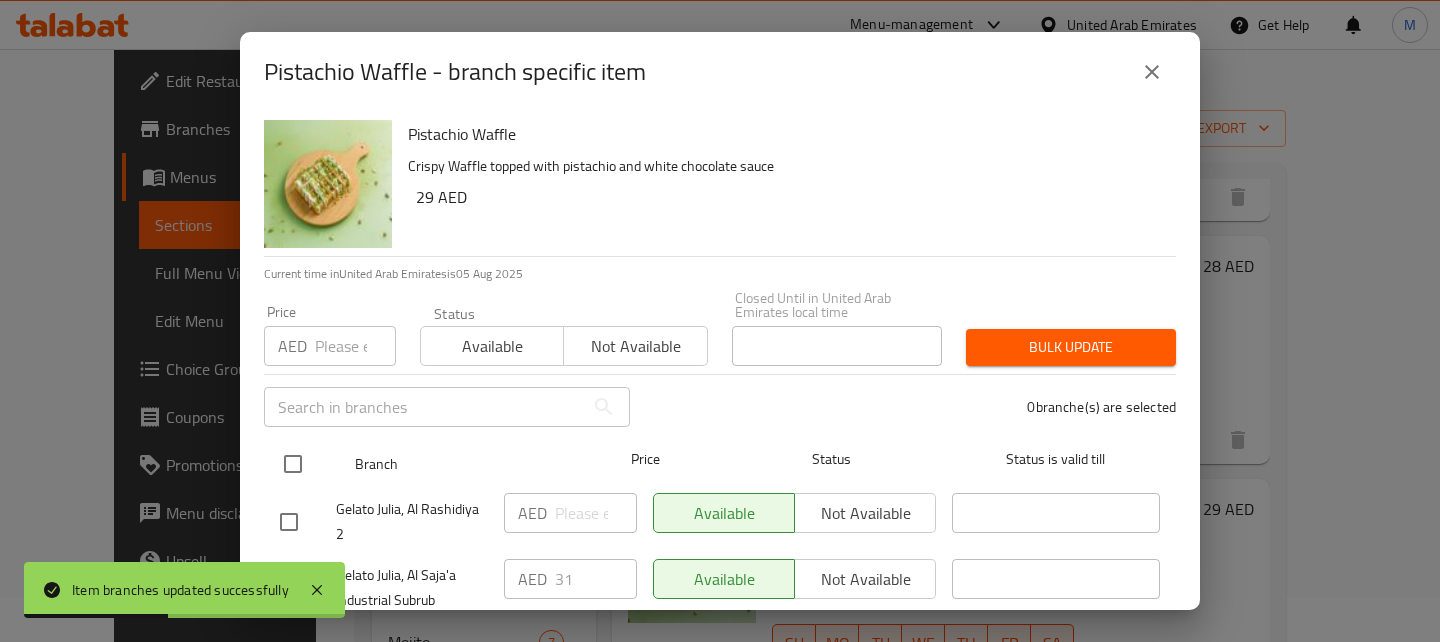 checkbox on "true" 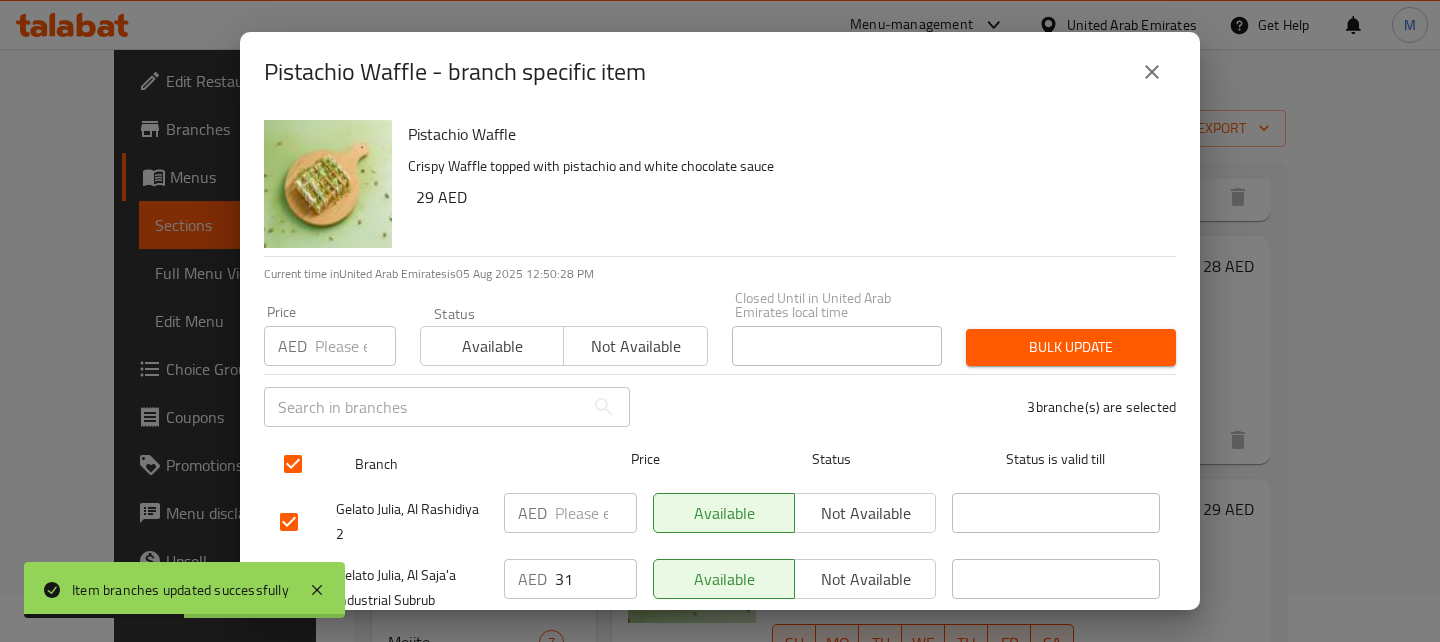 scroll, scrollTop: 114, scrollLeft: 0, axis: vertical 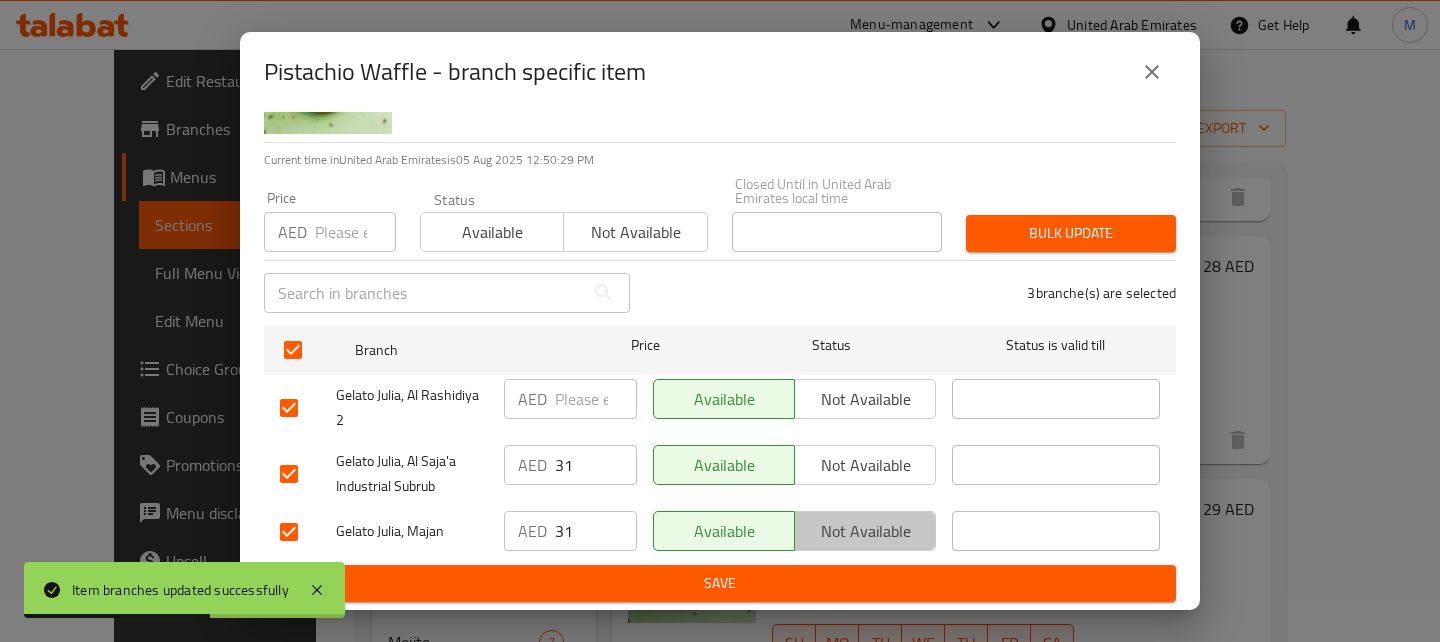click on "Not available" at bounding box center [865, 531] 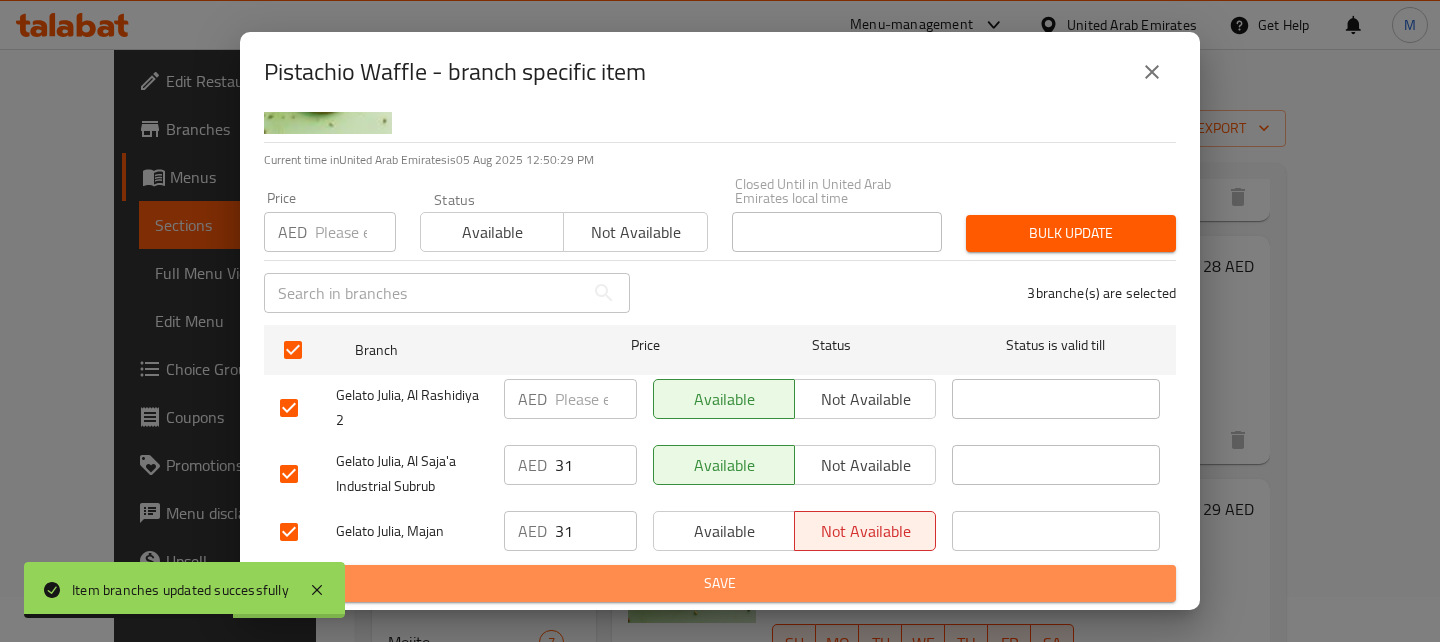 click on "Save" at bounding box center [720, 583] 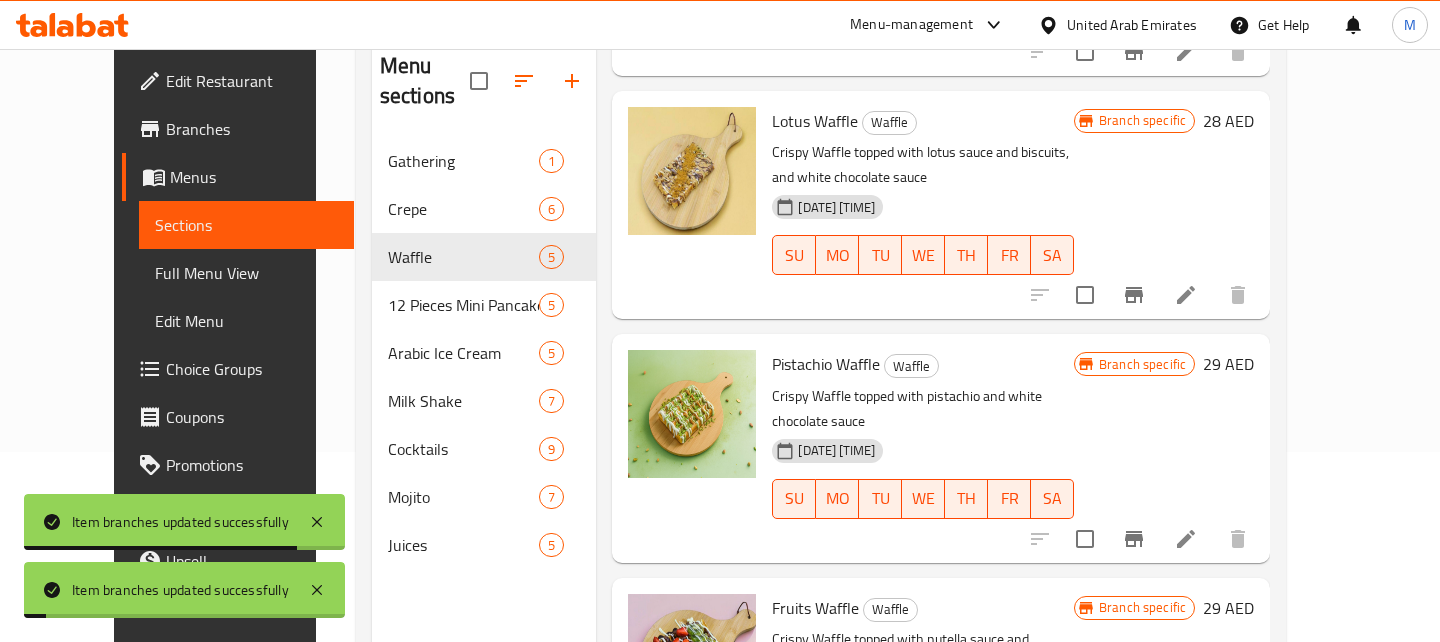 scroll, scrollTop: 280, scrollLeft: 0, axis: vertical 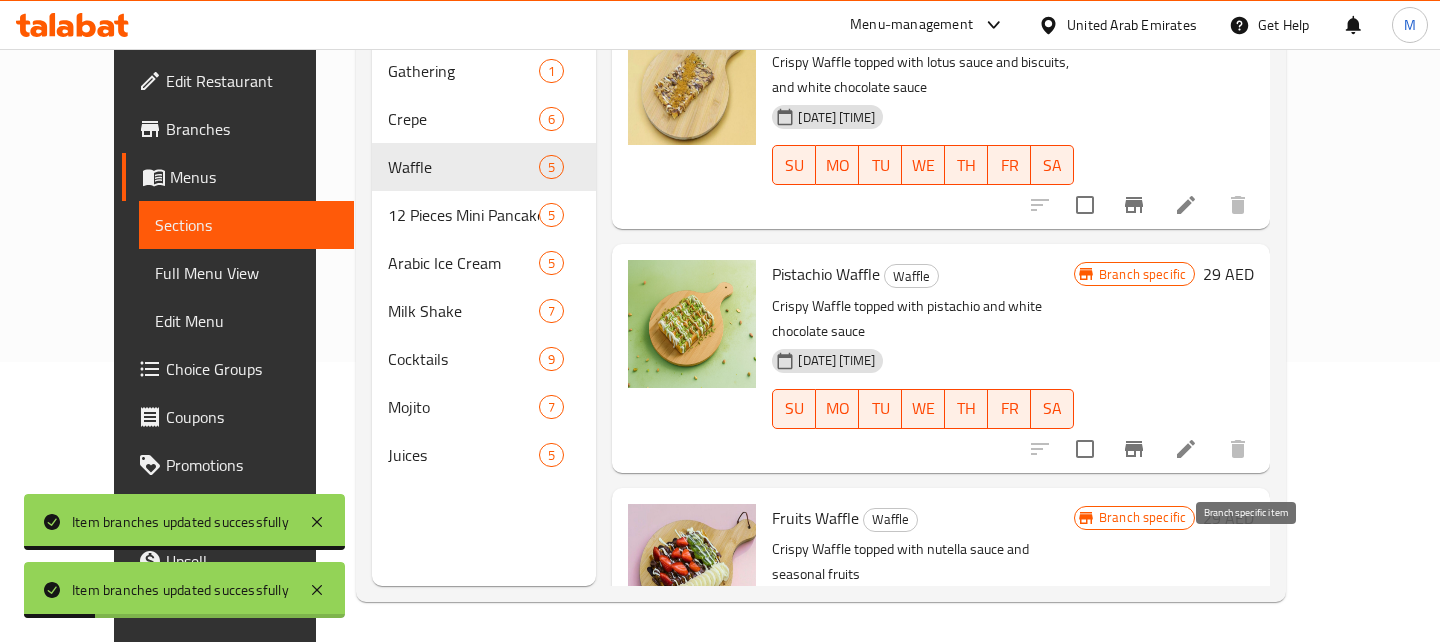 click at bounding box center [1134, 692] 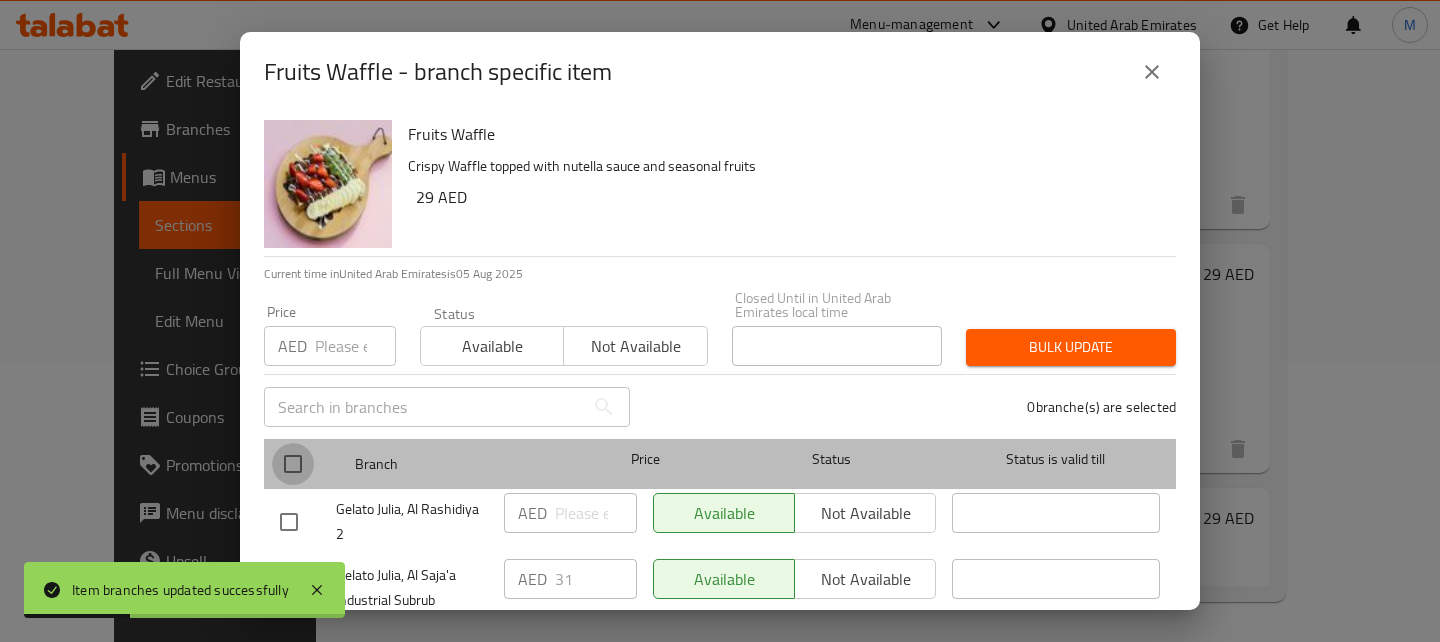 click at bounding box center (293, 464) 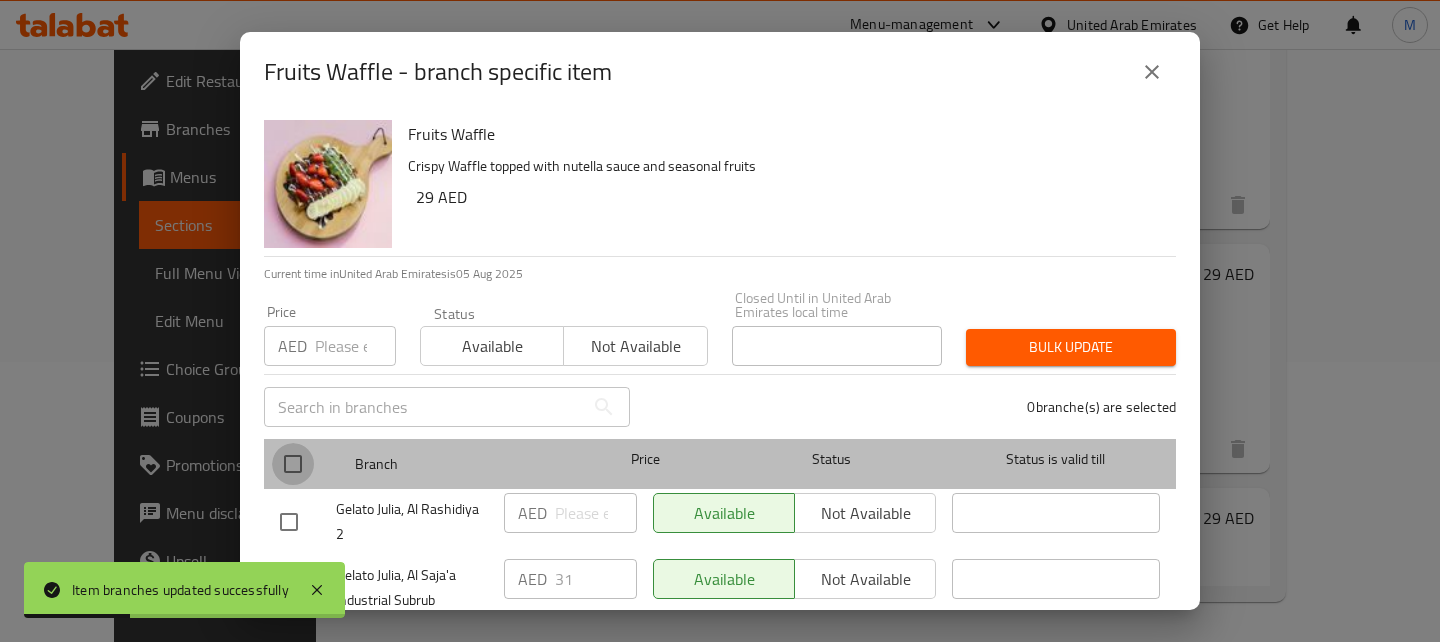 checkbox on "true" 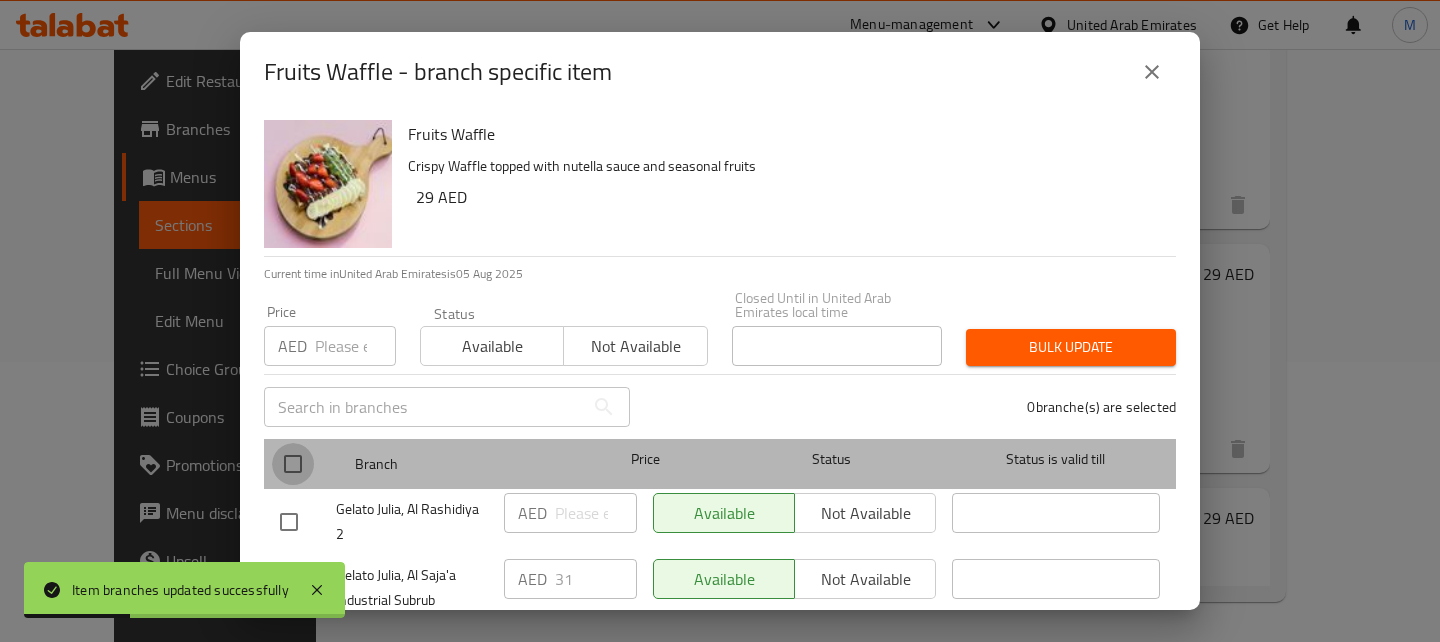 checkbox on "true" 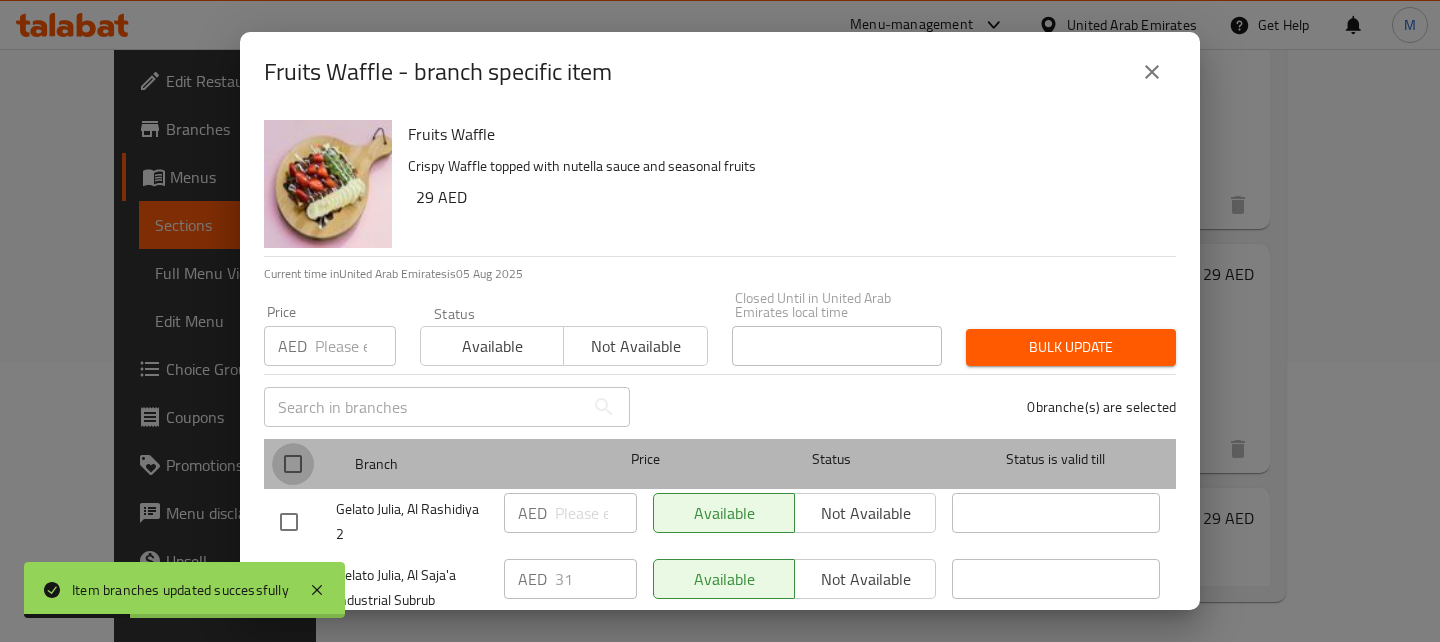 checkbox on "true" 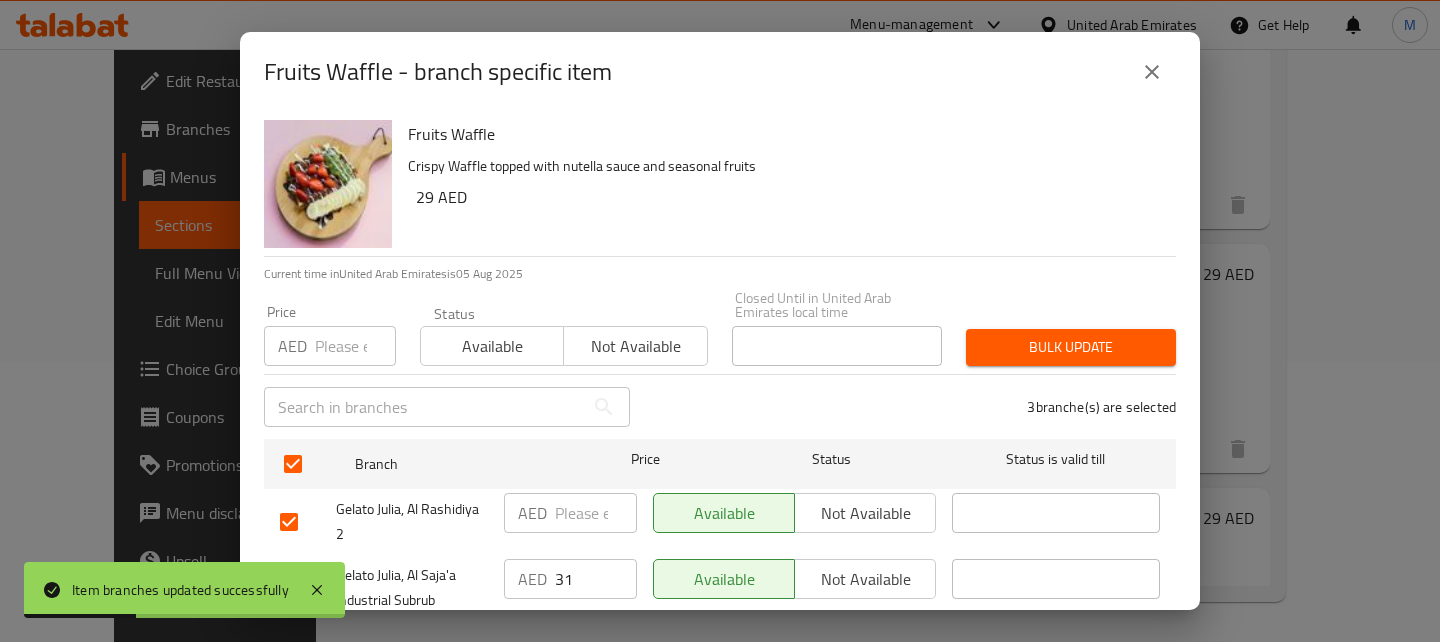 scroll, scrollTop: 114, scrollLeft: 0, axis: vertical 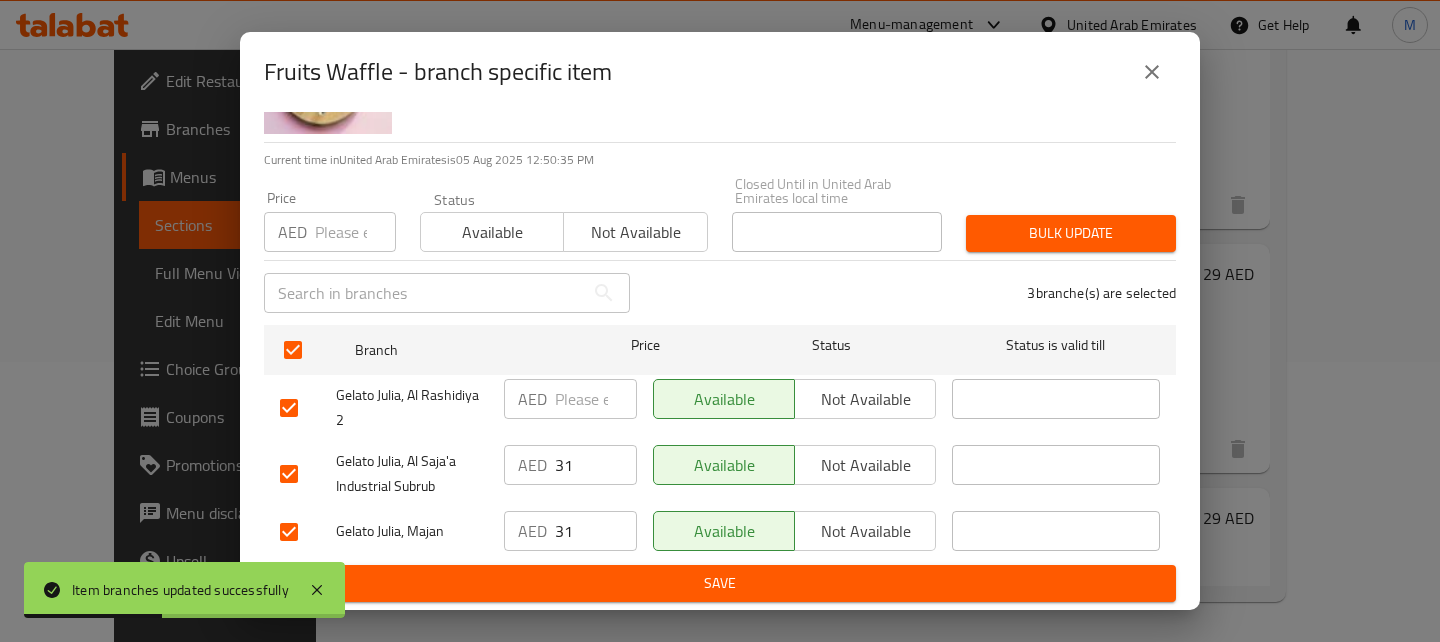 click on "Not available" at bounding box center (865, 531) 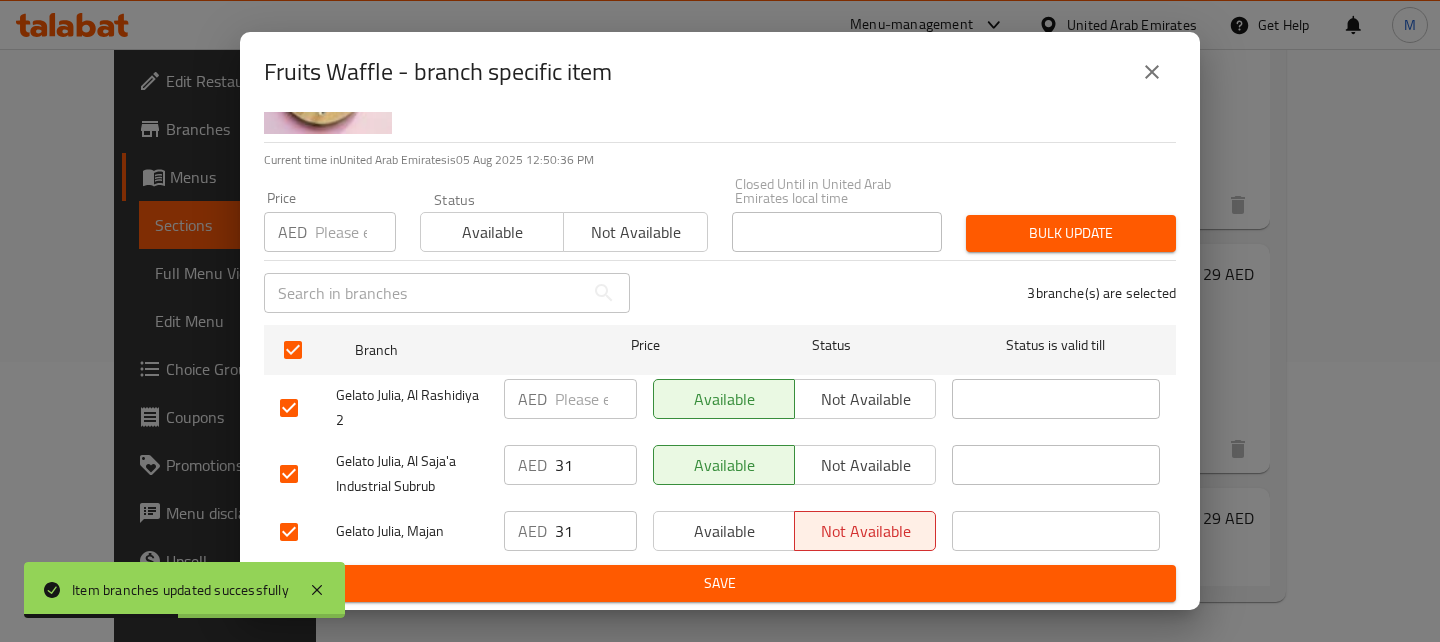click on "Fruits Waffle Crispy Waffle topped with nutella sauce and seasonal fruits 29   AED Current time in  United Arab Emirates  is  05 Aug 2025   12:50:36 PM Price AED Price Status Available Not available Closed Until in United Arab Emirates local time Closed Until in United Arab Emirates local time Bulk update ​ 3  branche(s) are selected Branch Price Status Status is valid till Gelato Julia, Al Rashidiya 2 AED ​ Available Not available ​ Gelato Julia, Al Saja'a Industrial Subrub AED 31 ​ Available Not available ​ Gelato Julia, Majan AED 31 ​ Available Not available ​ Save" at bounding box center (720, 361) 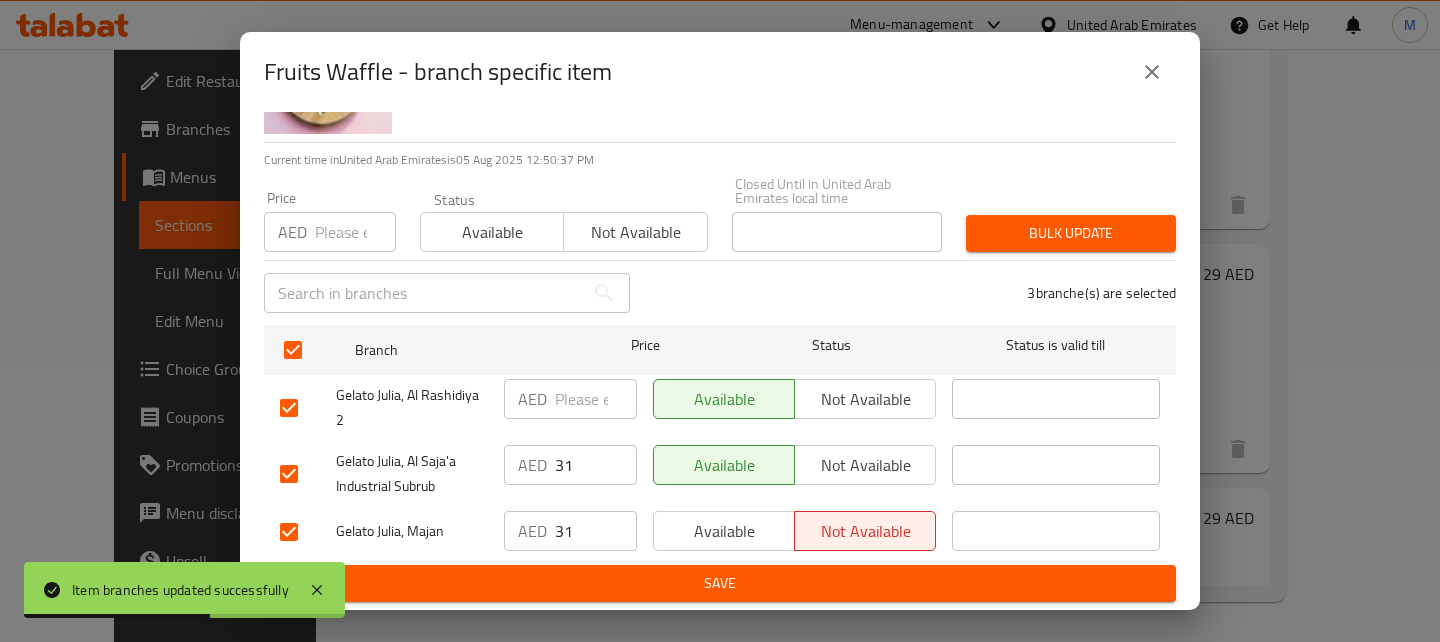 click on "Save" at bounding box center (720, 583) 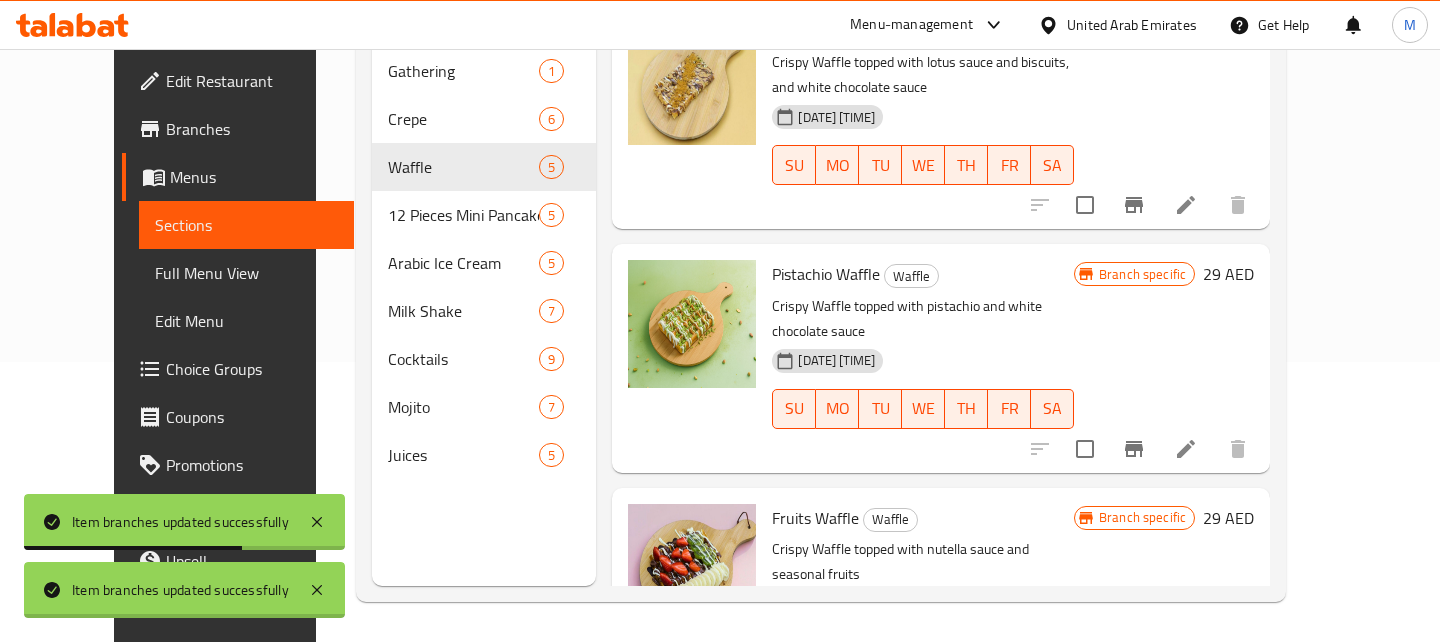 scroll, scrollTop: 525, scrollLeft: 0, axis: vertical 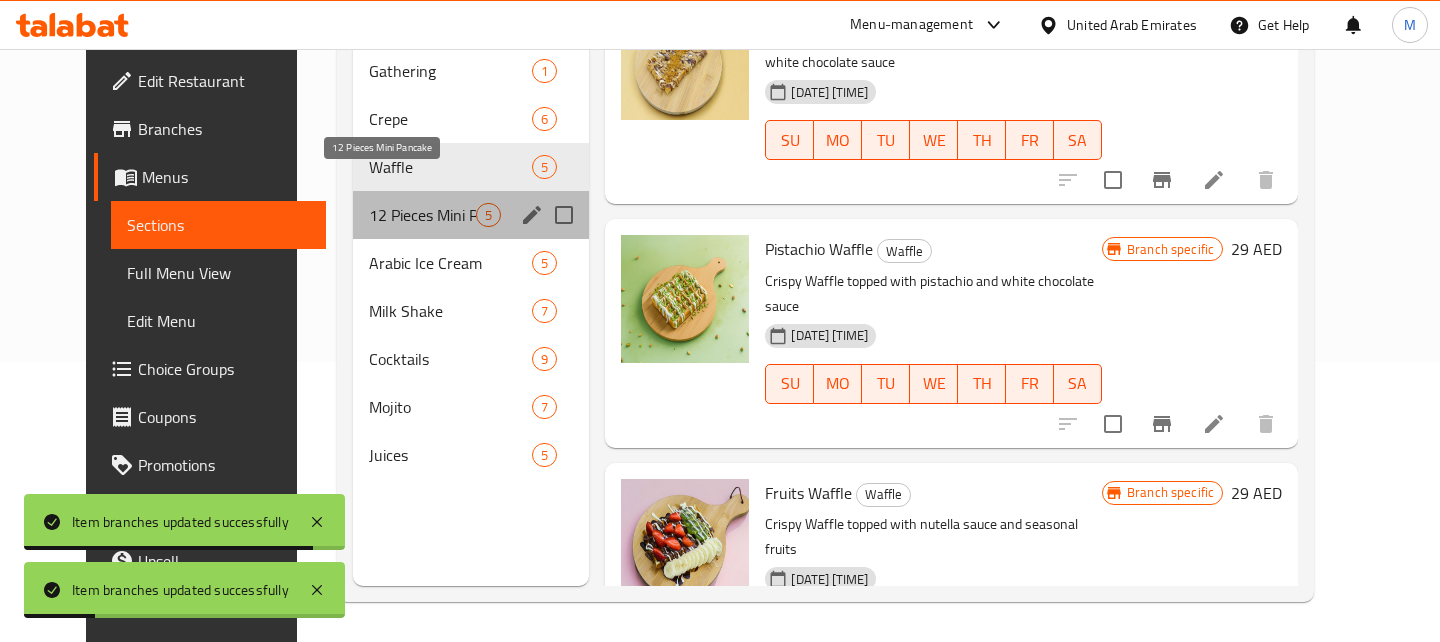 click on "12 Pieces Mini Pancake" at bounding box center [422, 215] 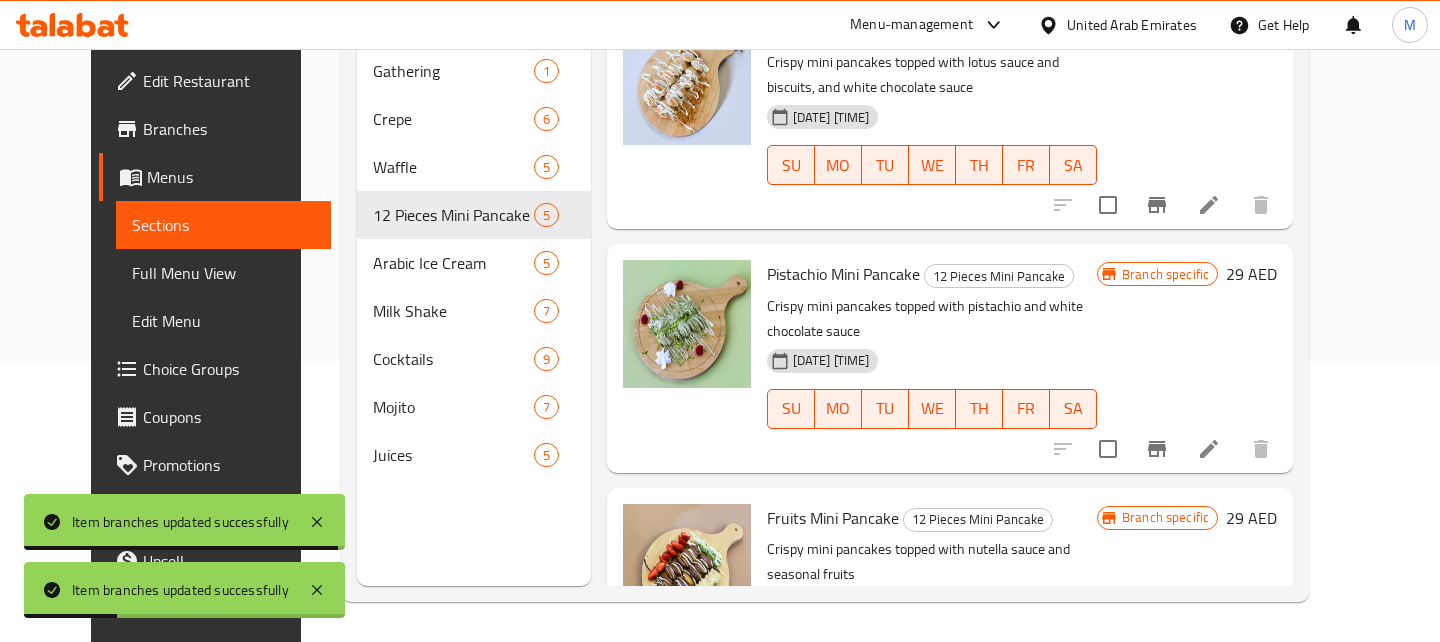 scroll, scrollTop: 0, scrollLeft: 0, axis: both 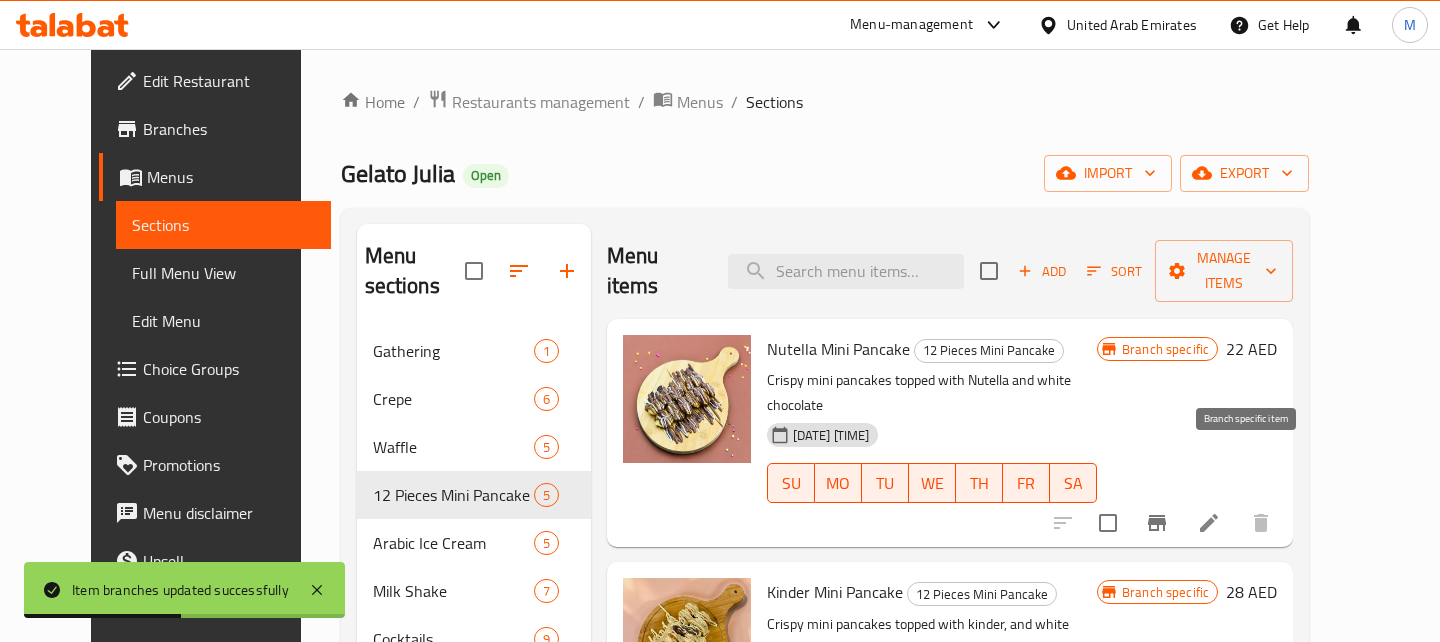 click 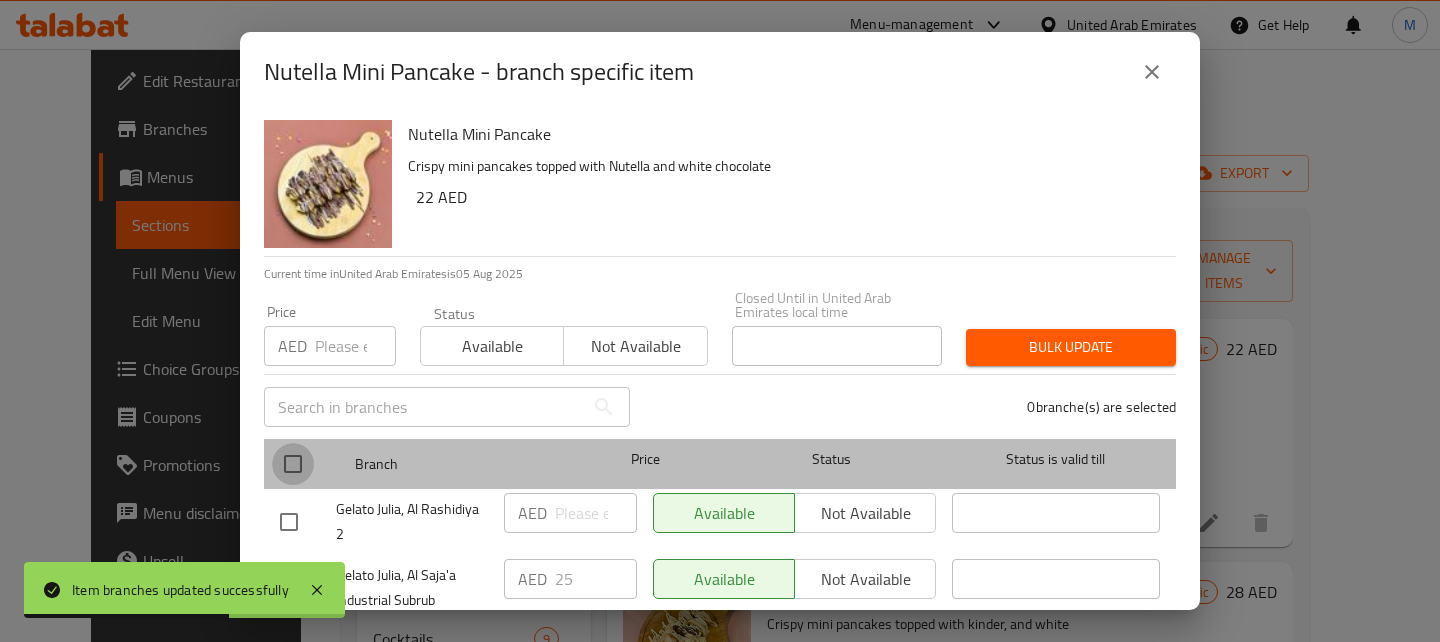 click at bounding box center (293, 464) 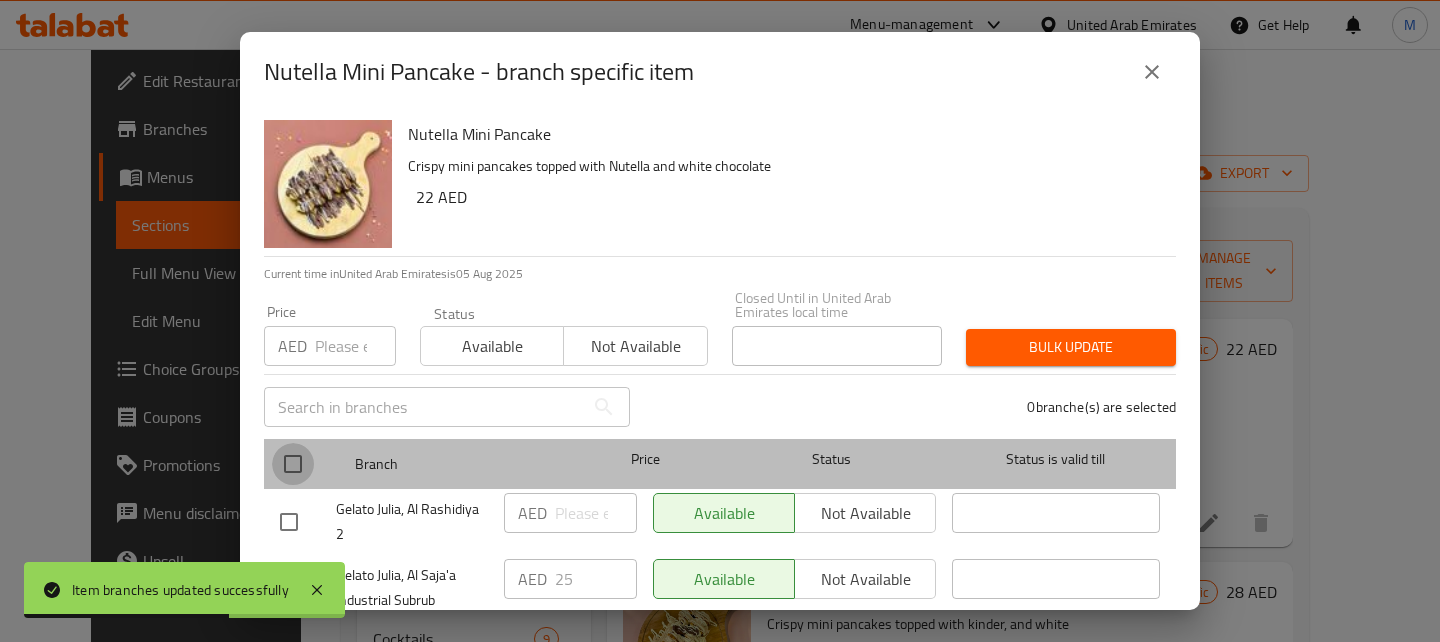 checkbox on "true" 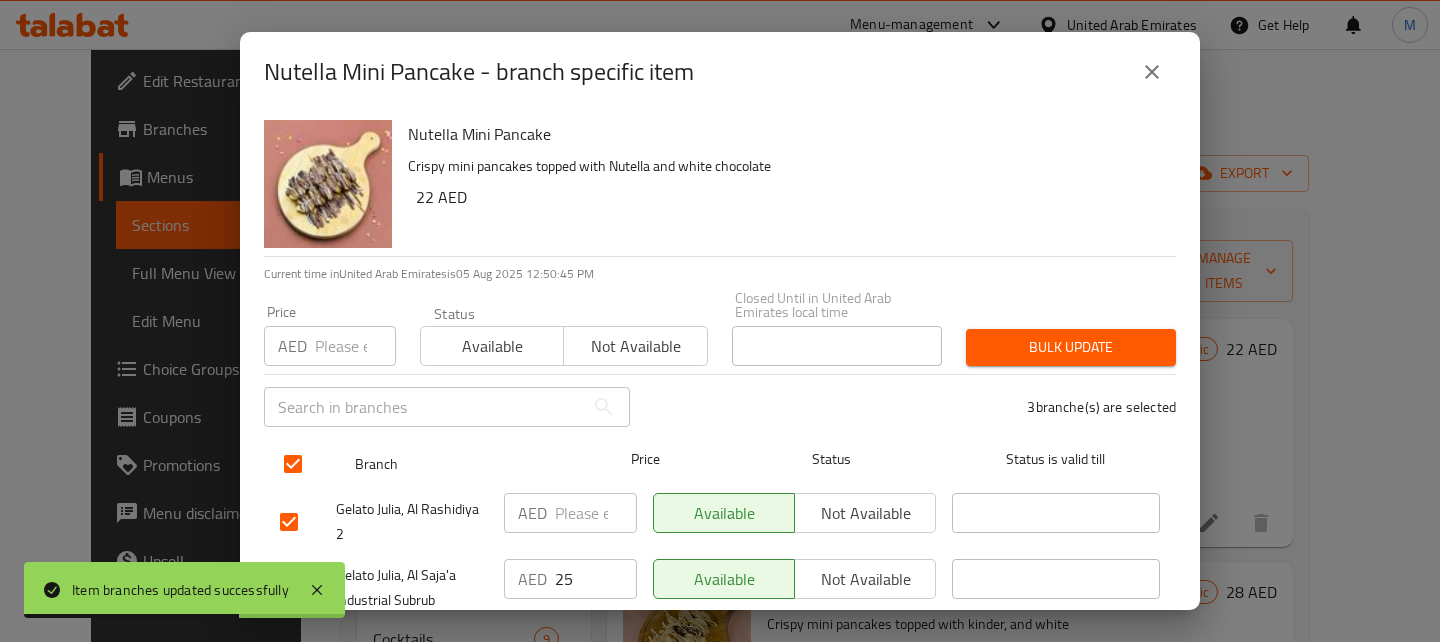 scroll, scrollTop: 114, scrollLeft: 0, axis: vertical 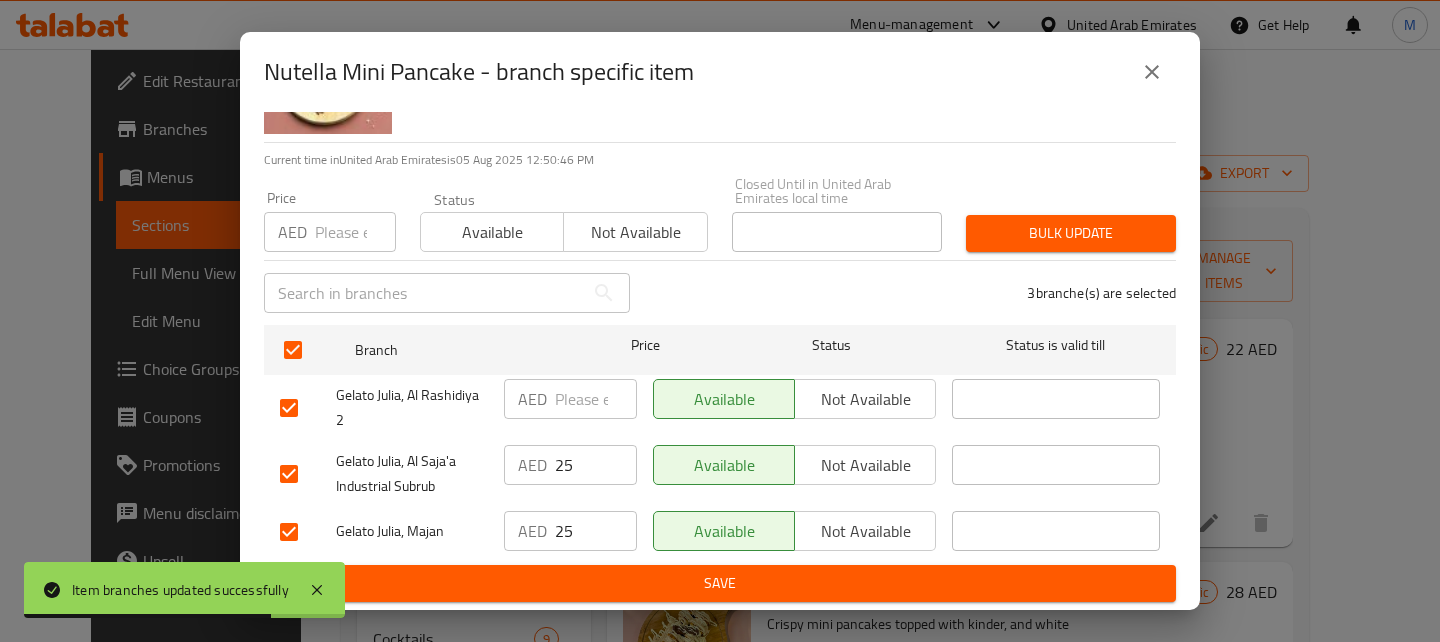 click on "Not available" at bounding box center [865, 531] 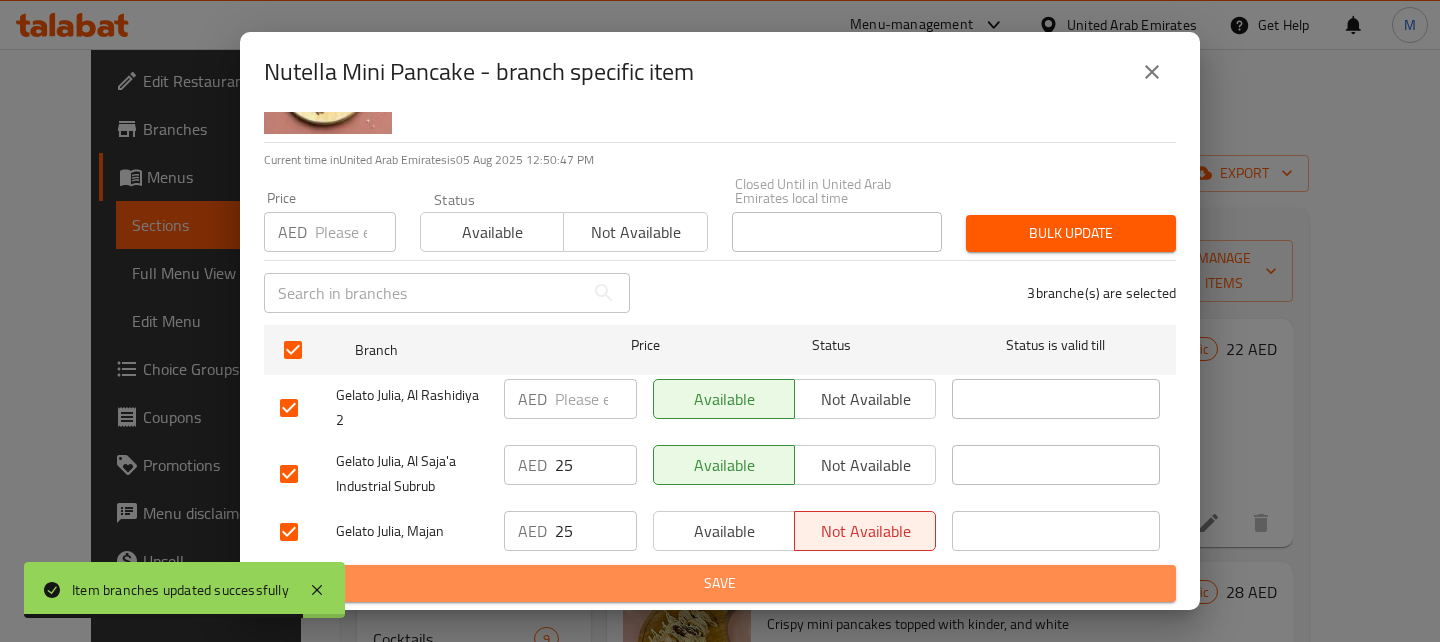 click on "Save" at bounding box center (720, 583) 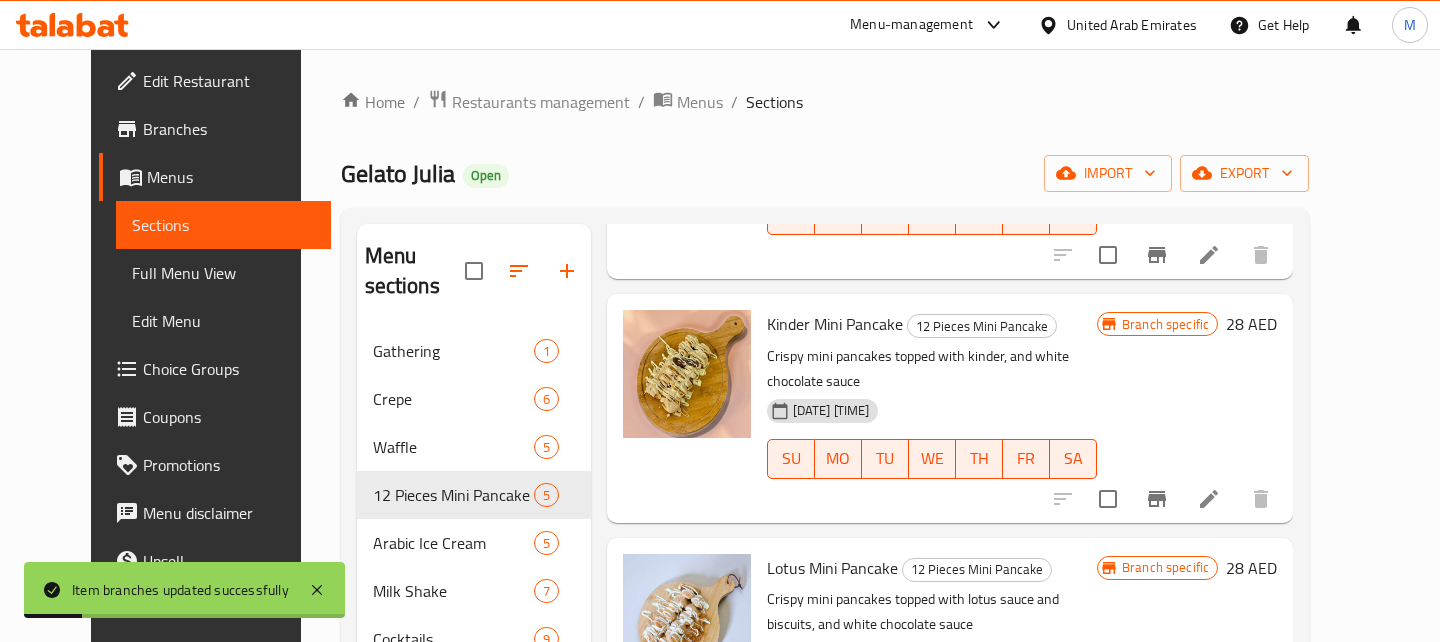 scroll, scrollTop: 274, scrollLeft: 0, axis: vertical 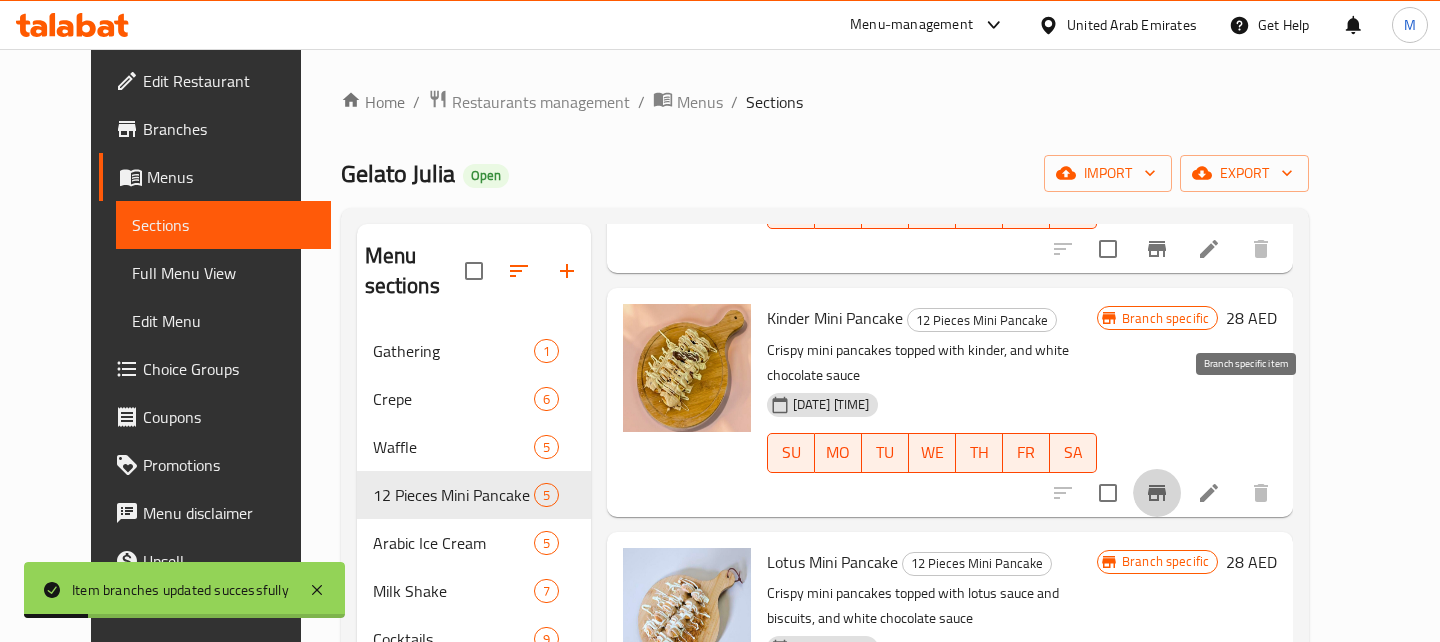 click at bounding box center [1157, 493] 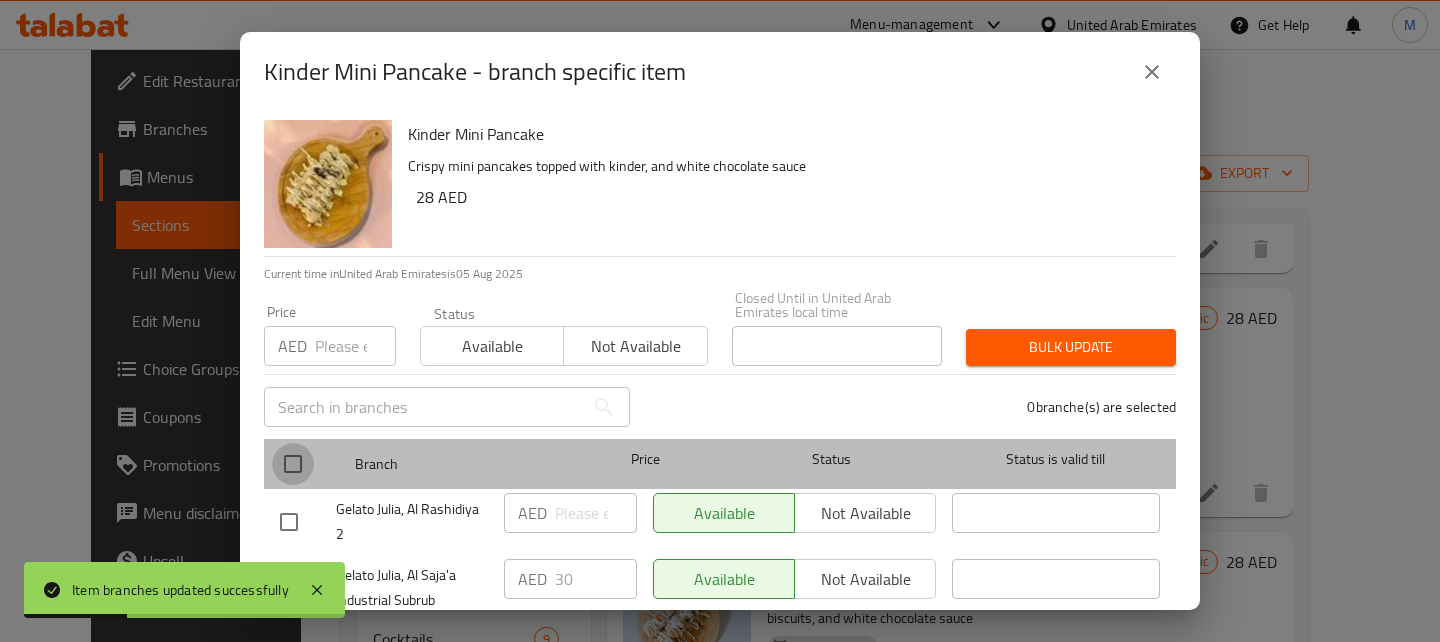 click at bounding box center [293, 464] 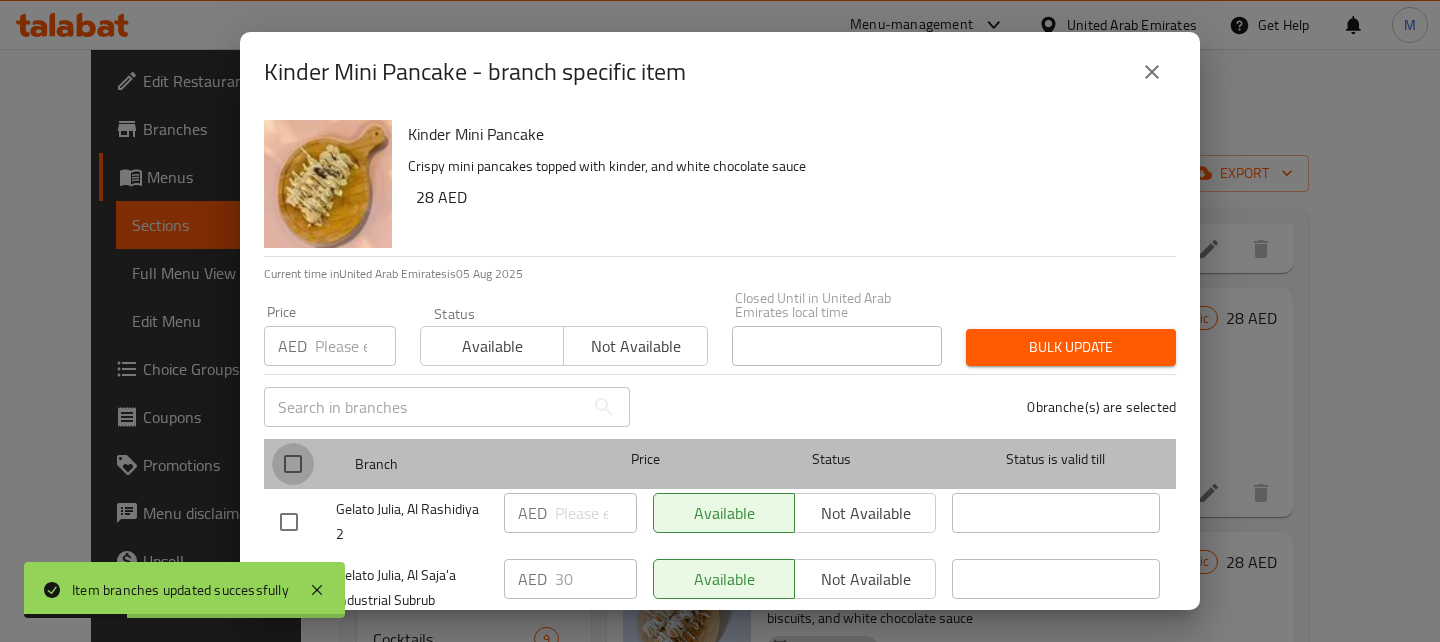 checkbox on "true" 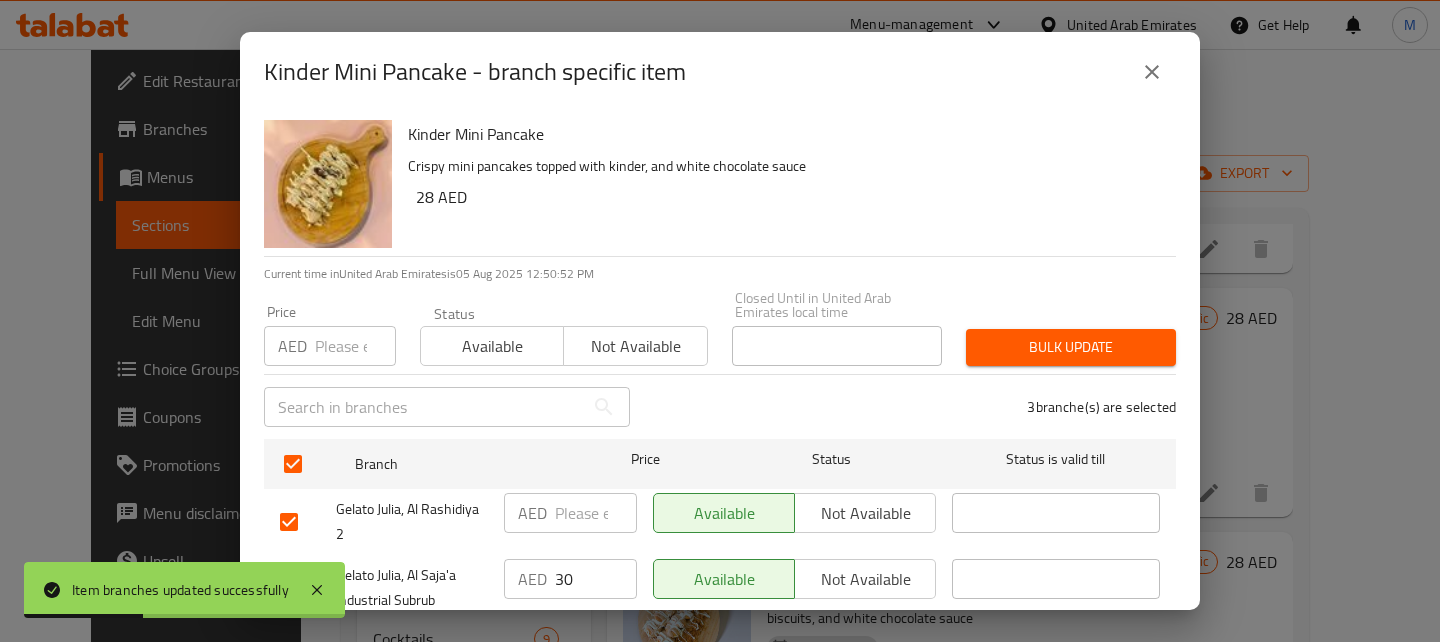 scroll, scrollTop: 114, scrollLeft: 0, axis: vertical 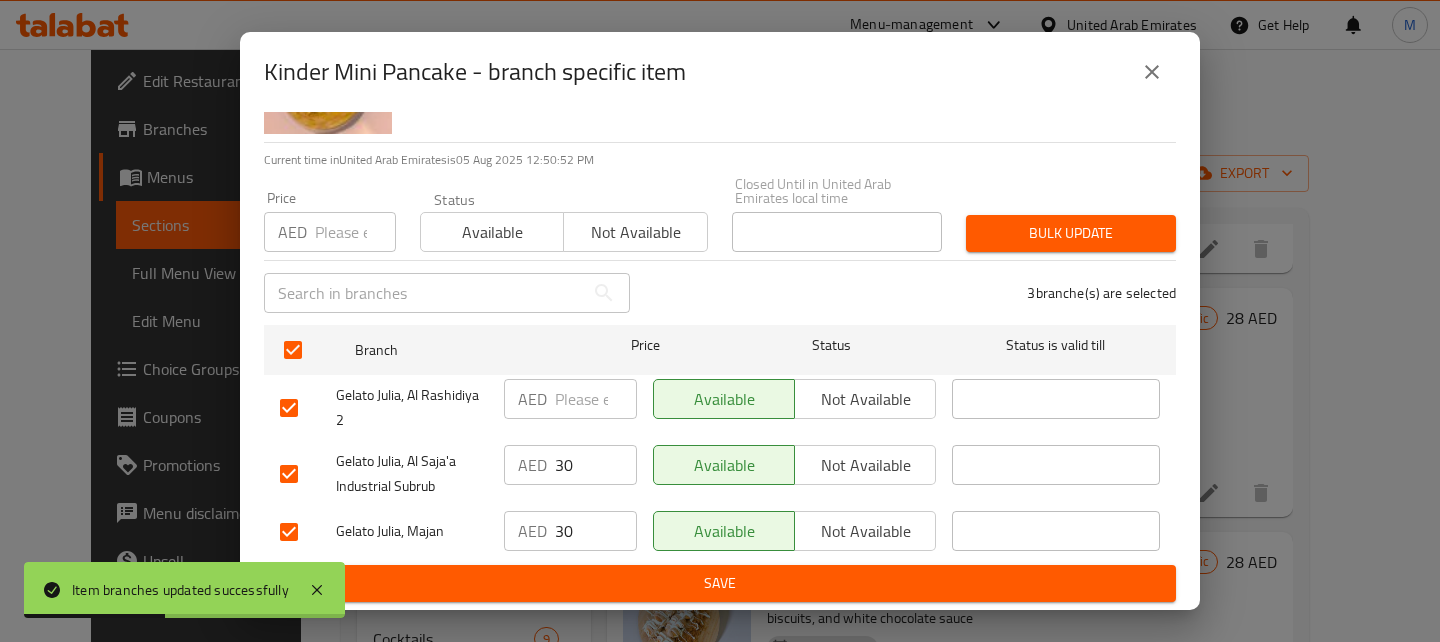 click on "Not available" at bounding box center (865, 531) 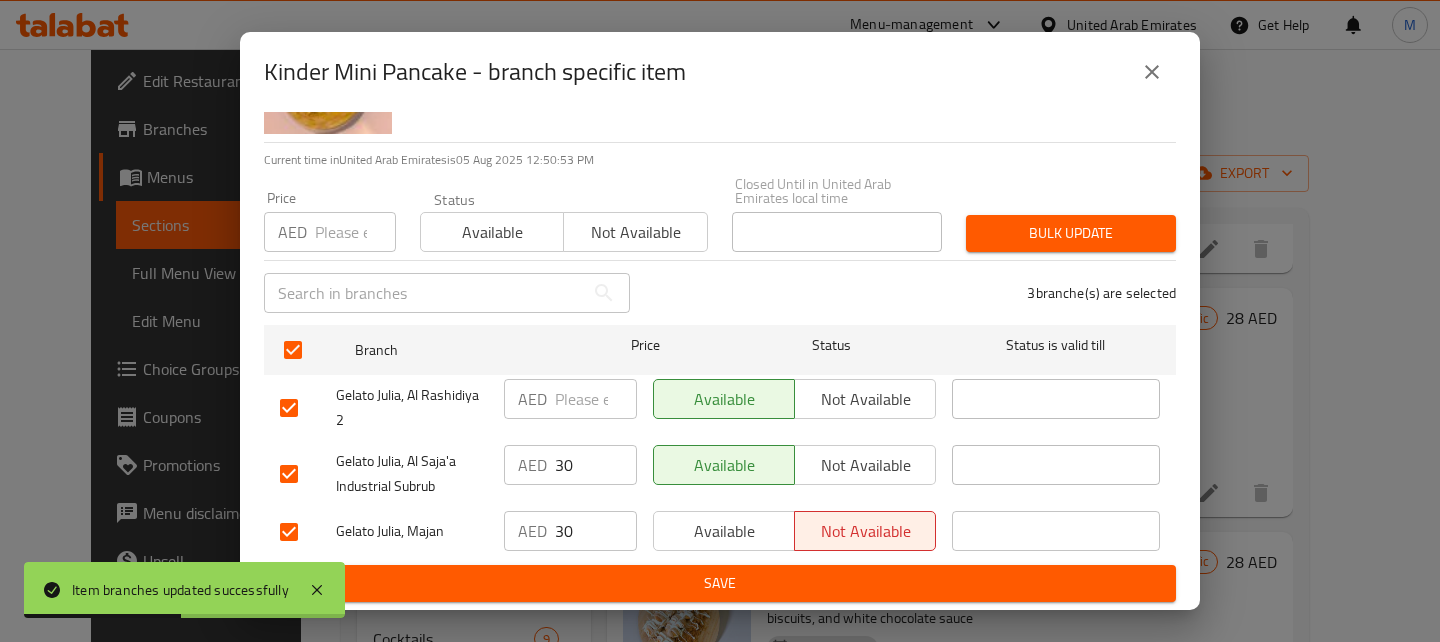 click on "Save" at bounding box center [720, 583] 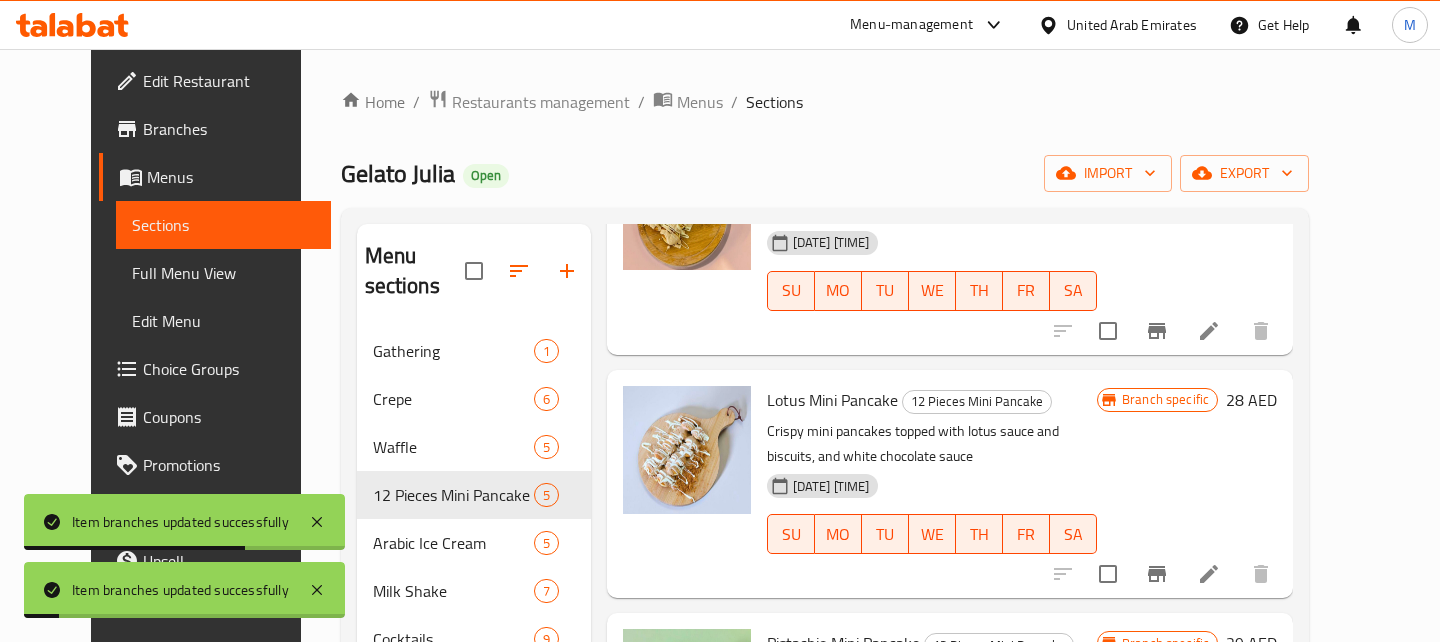 scroll, scrollTop: 442, scrollLeft: 0, axis: vertical 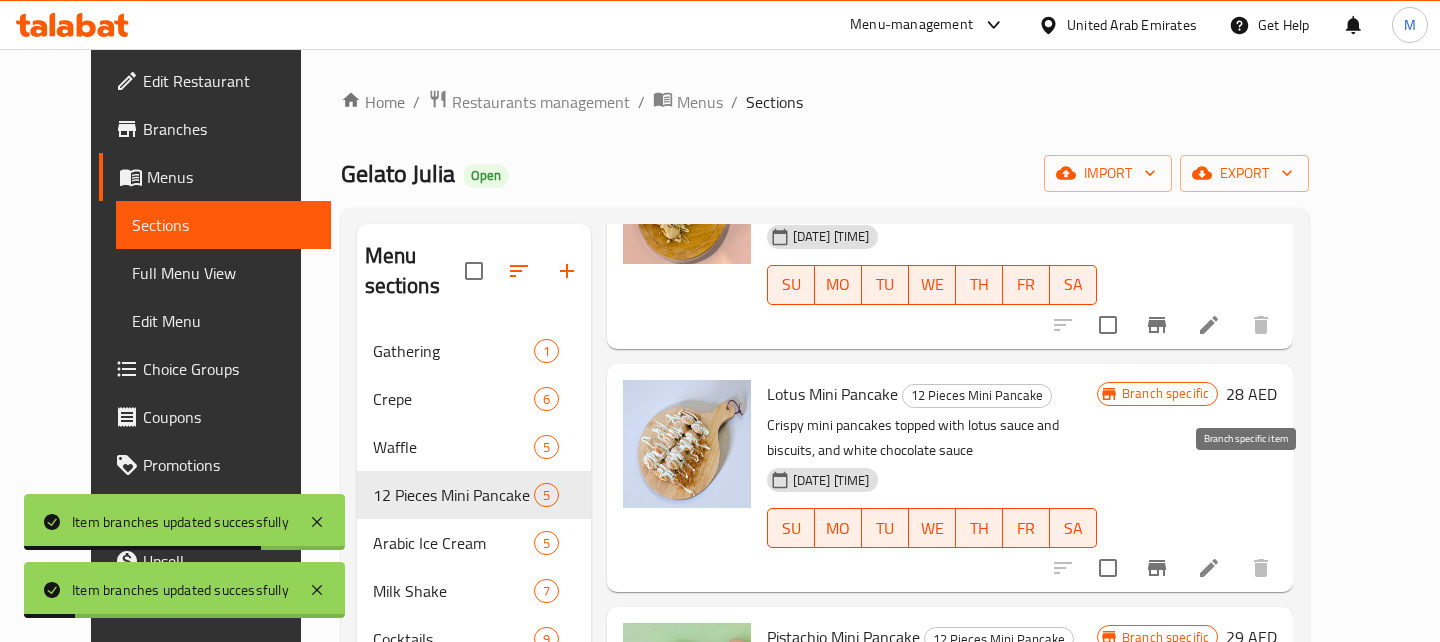 click 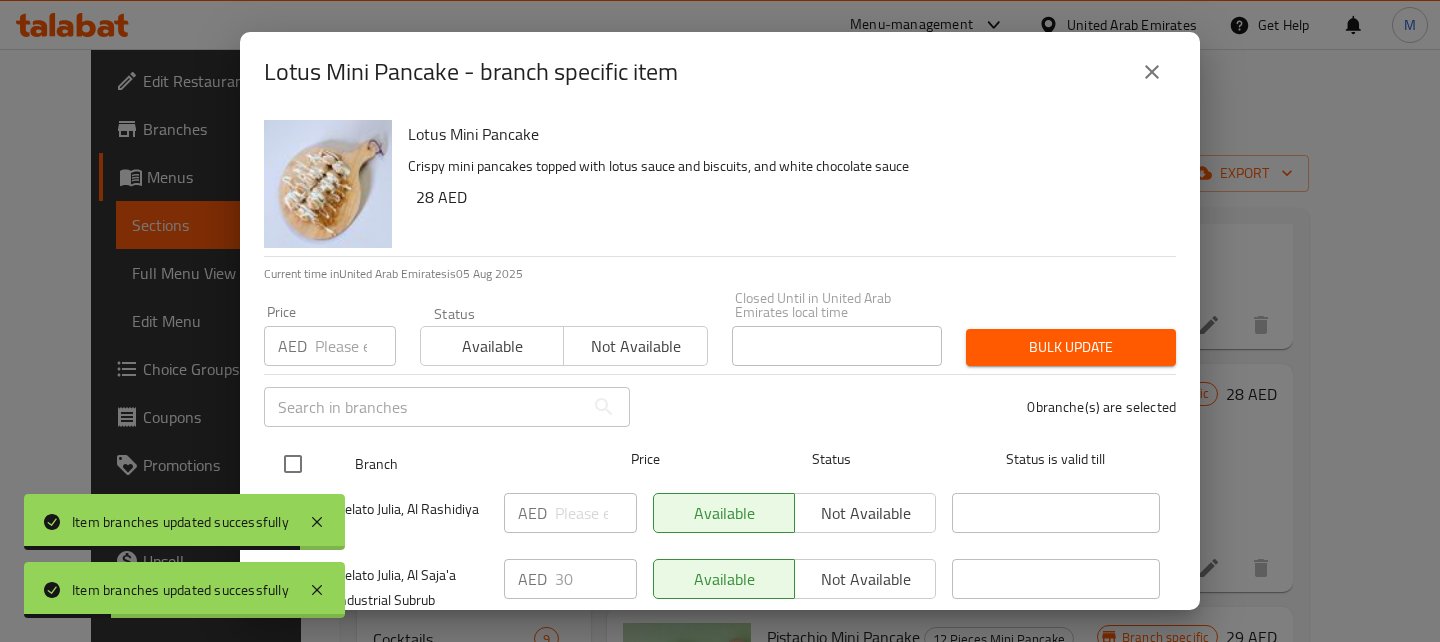 click at bounding box center (293, 464) 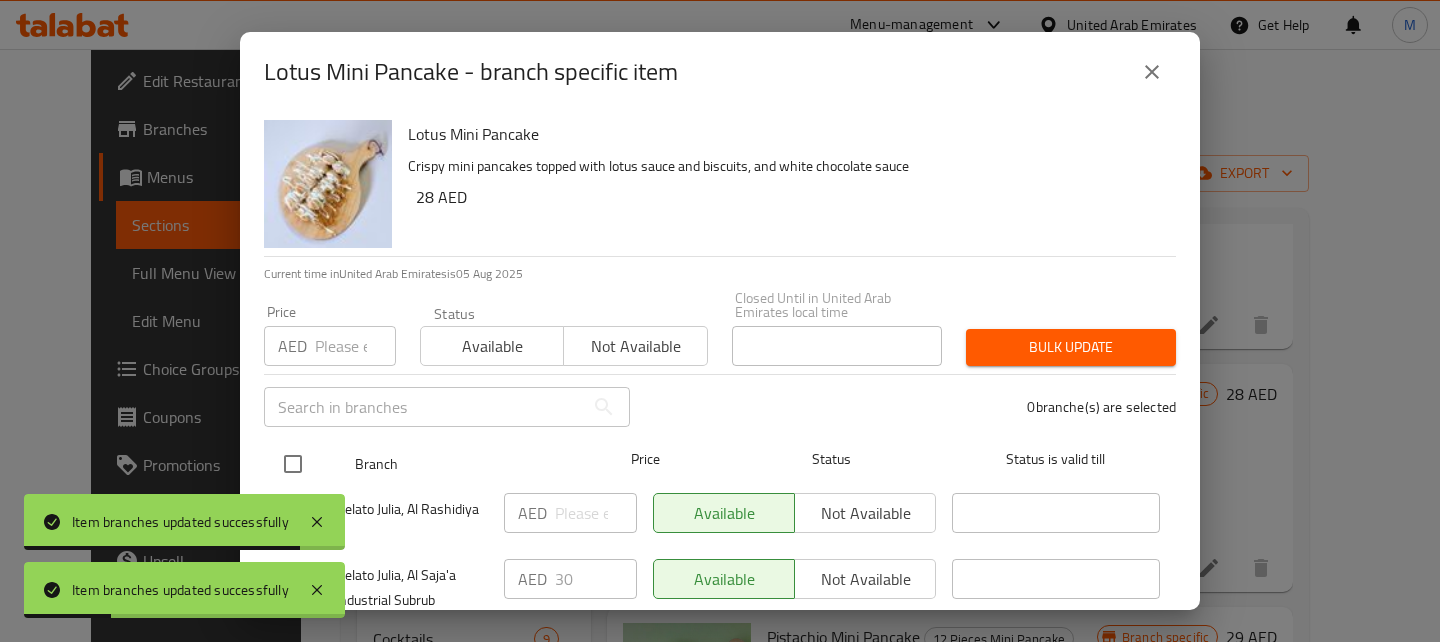checkbox on "true" 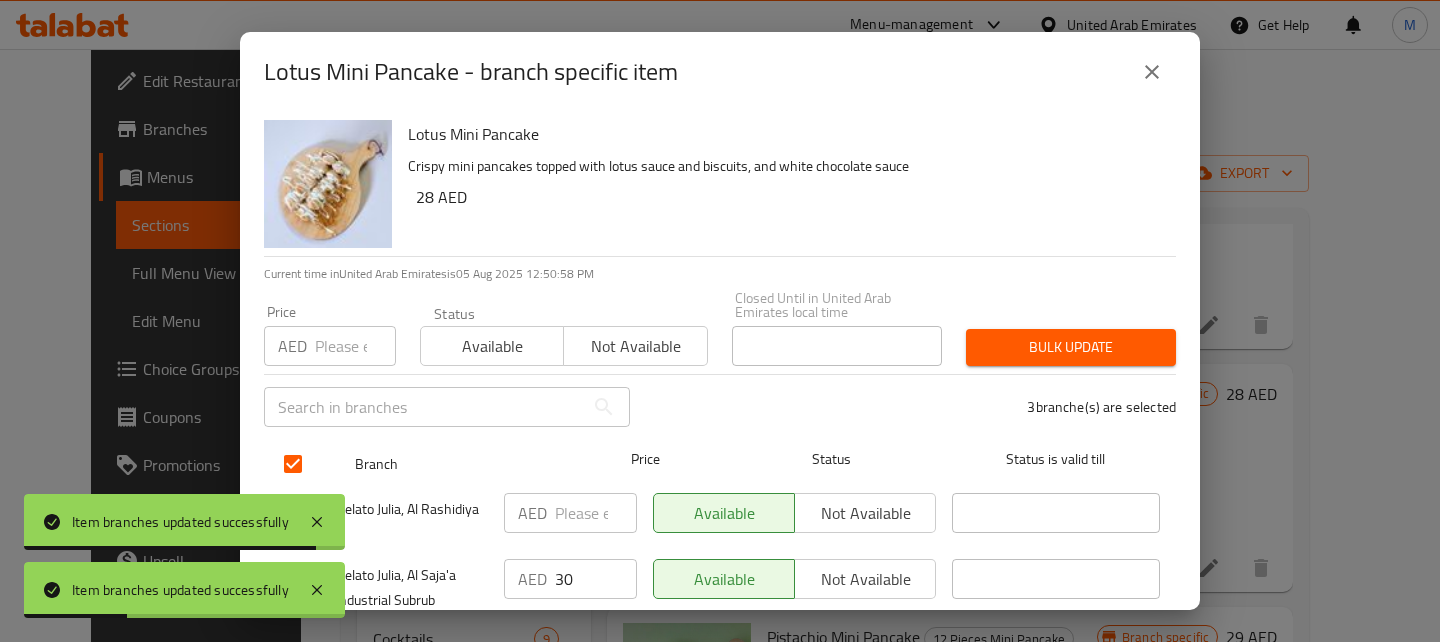 scroll, scrollTop: 114, scrollLeft: 0, axis: vertical 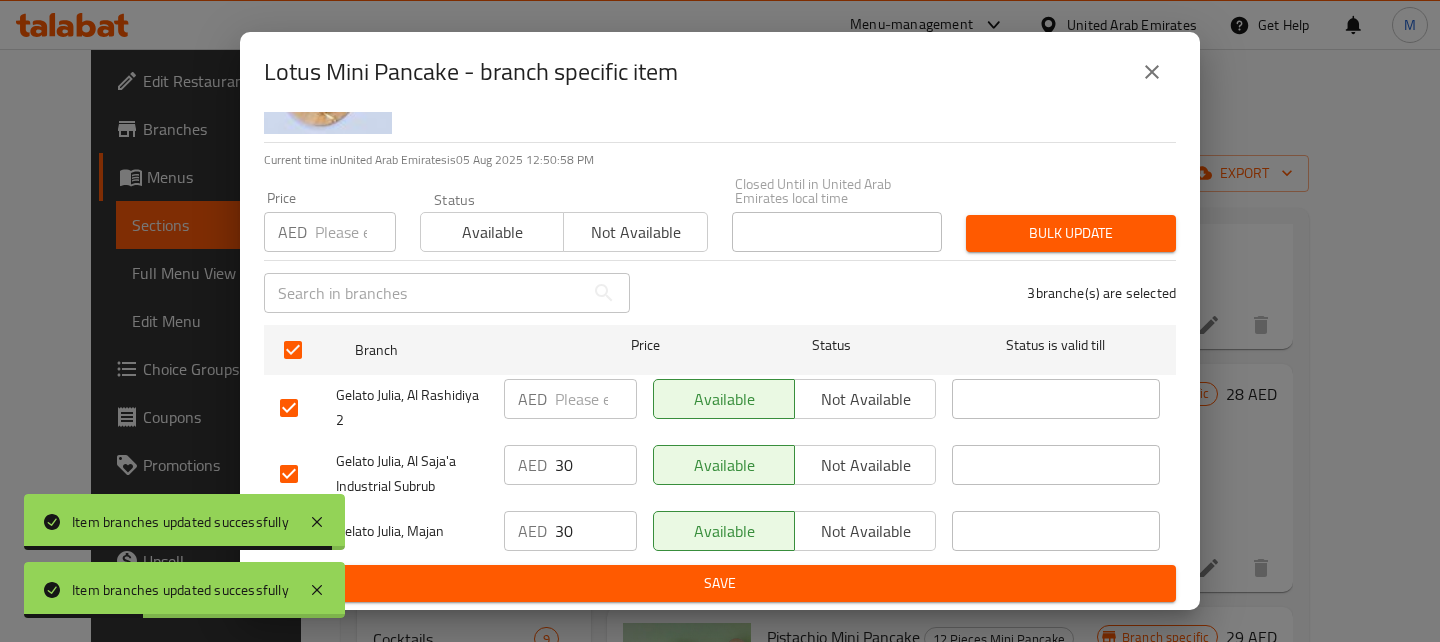 click on "Not available" at bounding box center [865, 531] 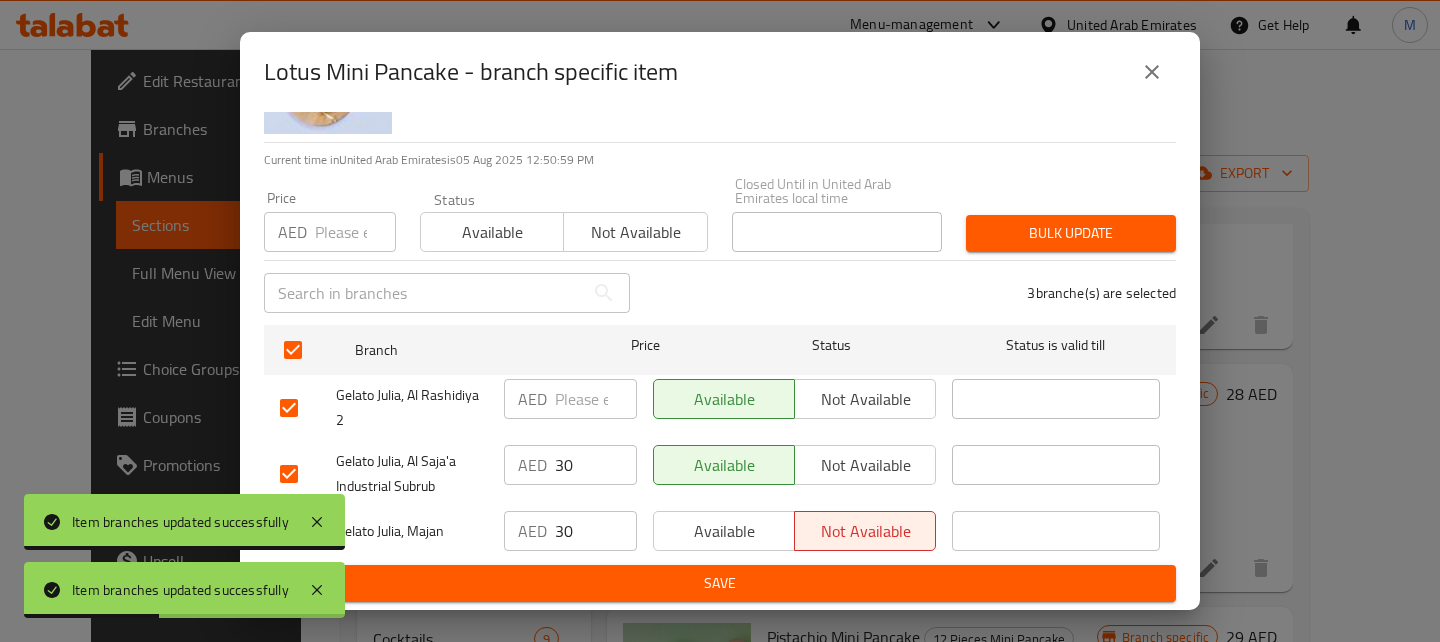 click on "Lotus Mini Pancake Crispy mini pancakes topped with lotus sauce and biscuits, and white chocolate sauce 28   AED Current time in  United Arab Emirates  is  05 Aug 2025   12:50:59 PM Price AED Price Status Available Not available Closed Until in United Arab Emirates local time Closed Until in United Arab Emirates local time Bulk update ​ 3  branche(s) are selected Branch Price Status Status is valid till Gelato Julia, Al Rashidiya 2 AED ​ Available Not available ​ Gelato Julia, Al Saja'a Industrial Subrub AED 30 ​ Available Not available ​ Gelato Julia, Majan AED 30 ​ Available Not available ​ Save" at bounding box center (720, 361) 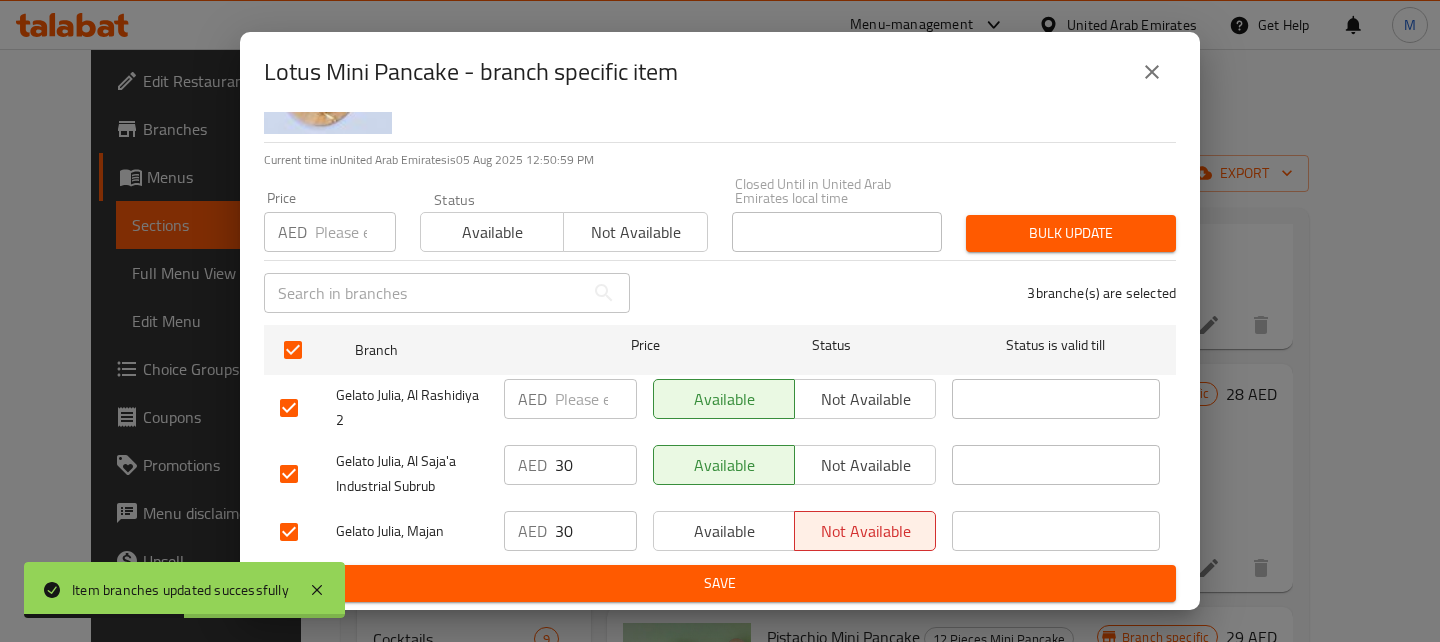 click on "Save" at bounding box center [720, 583] 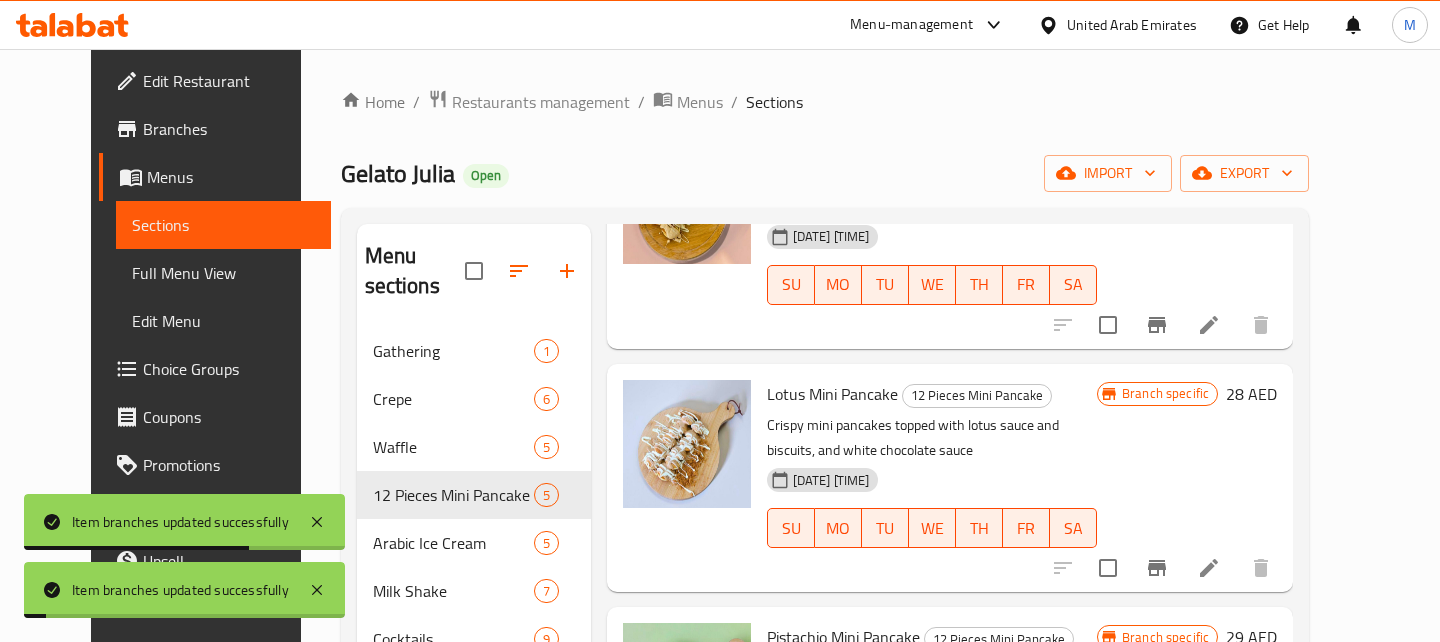 scroll, scrollTop: 525, scrollLeft: 0, axis: vertical 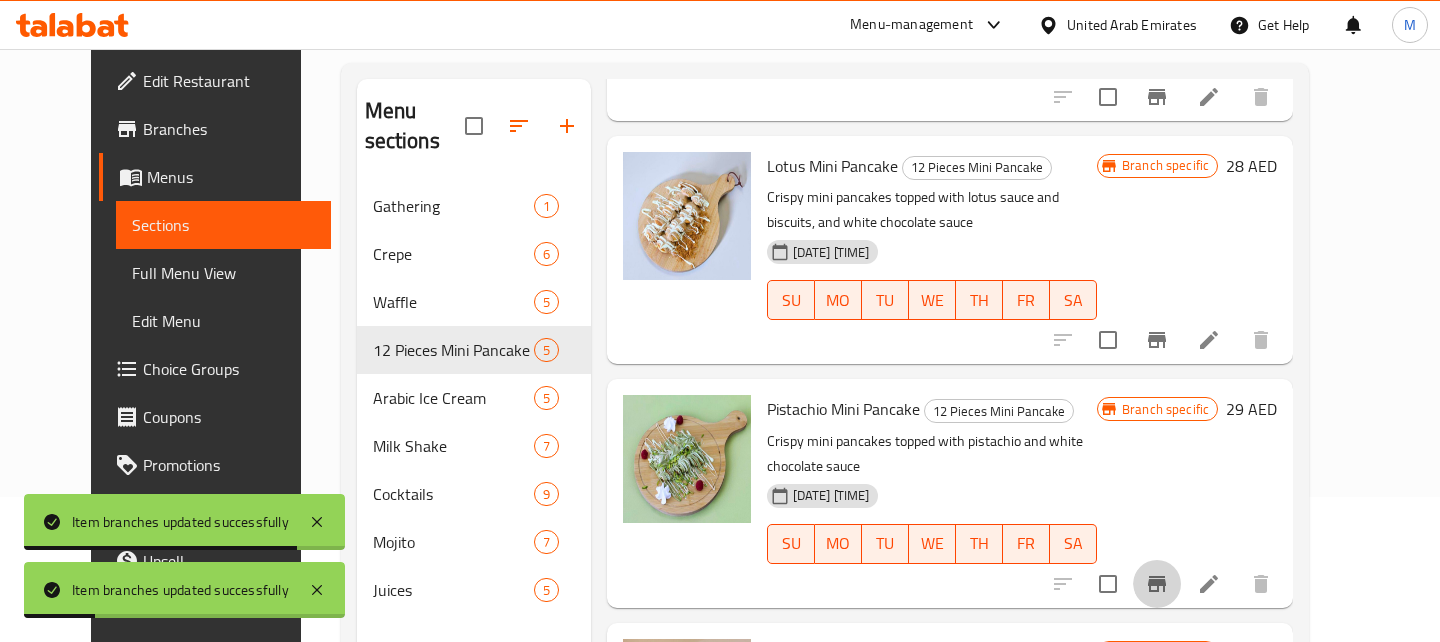 click 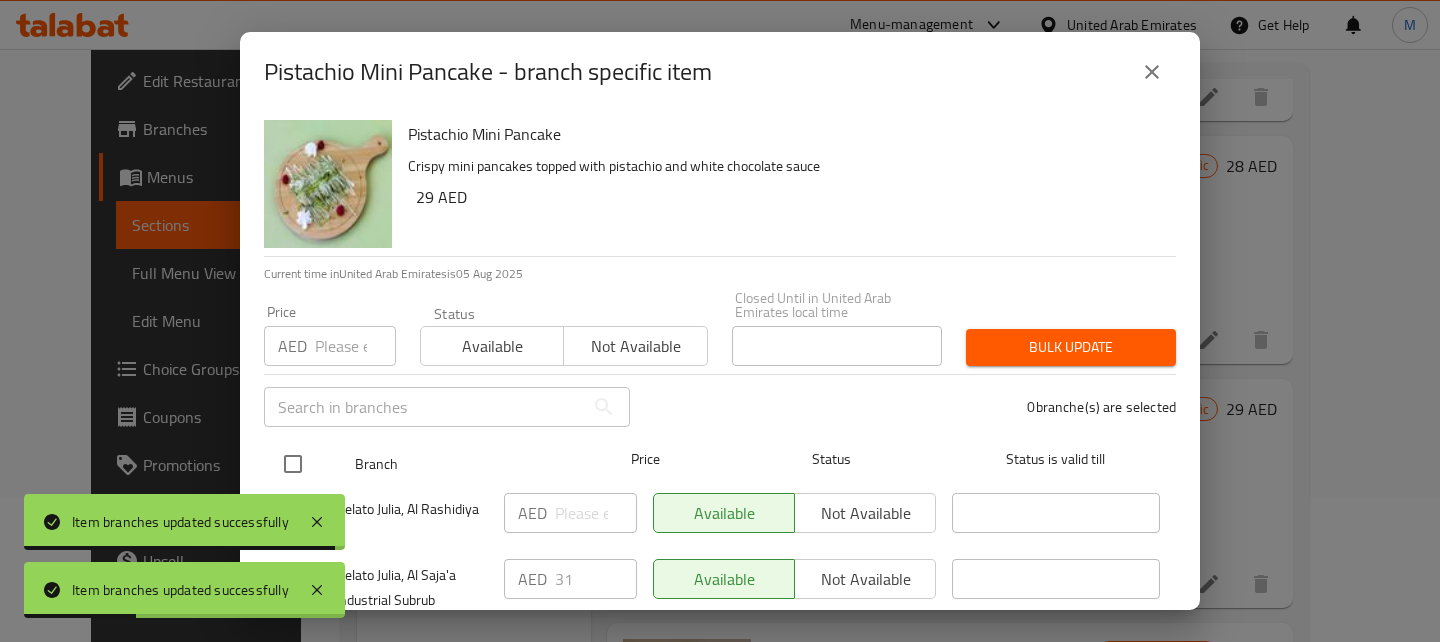 click at bounding box center [293, 464] 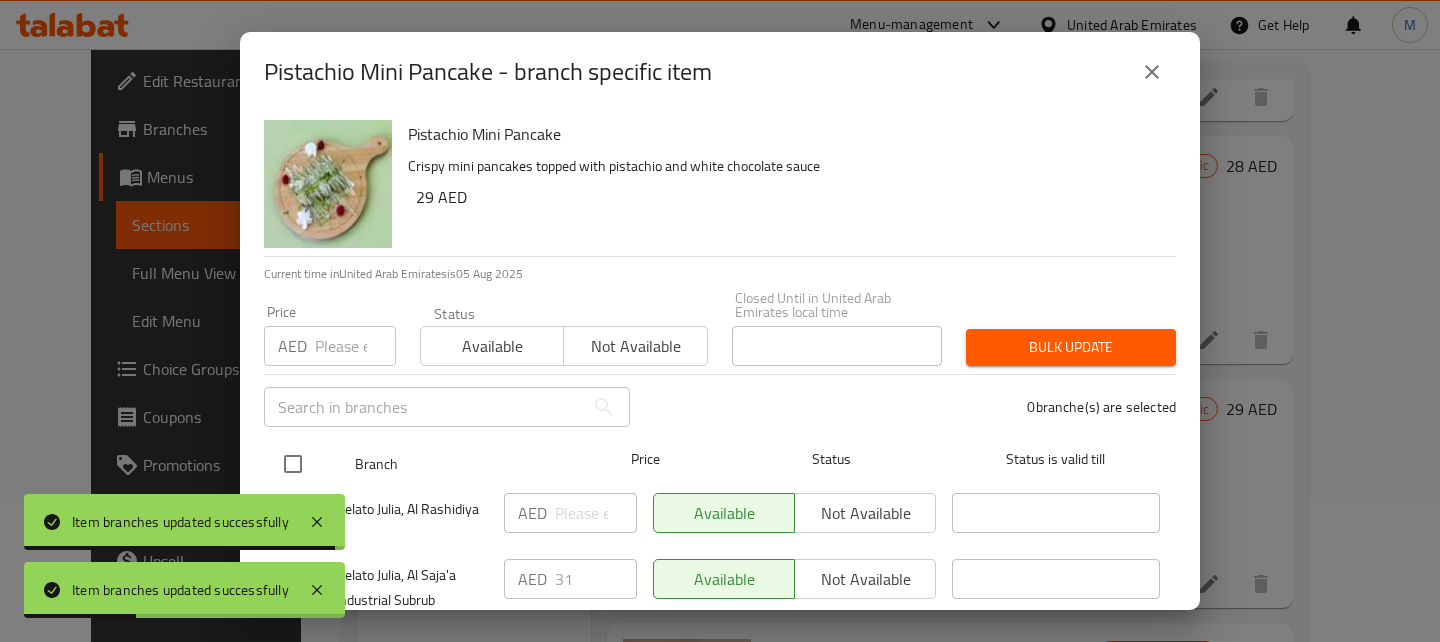 checkbox on "true" 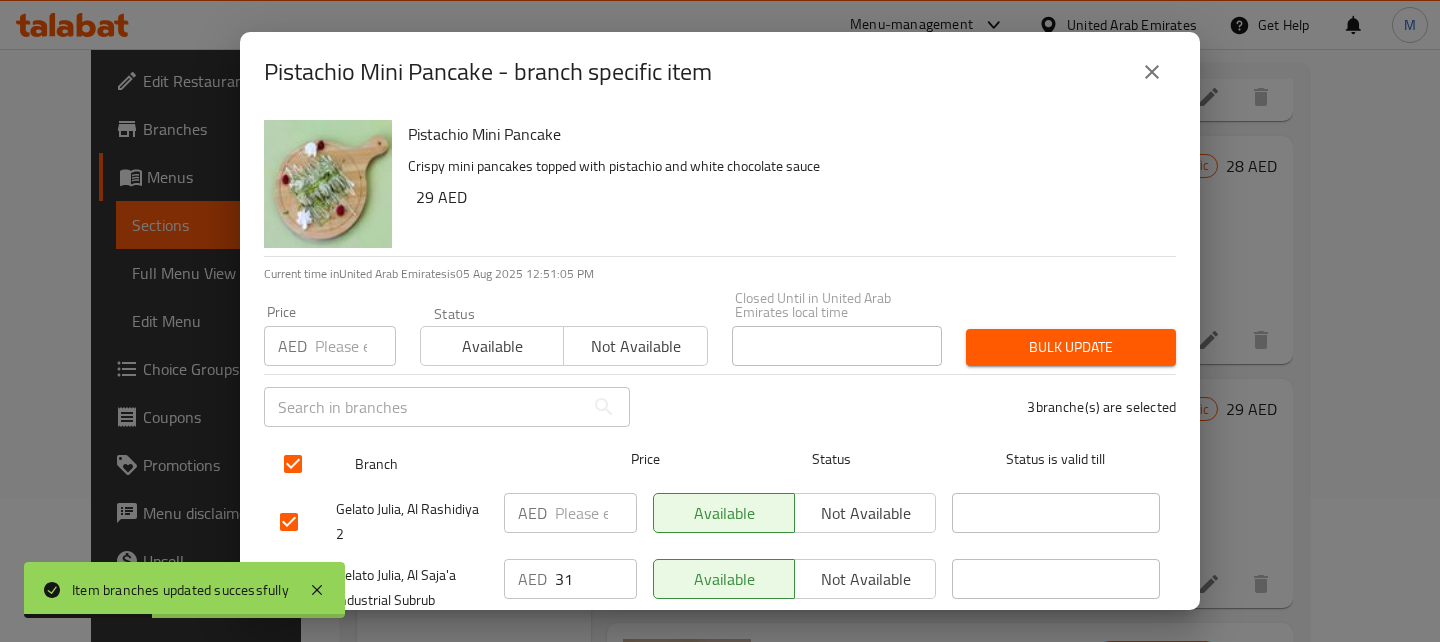 scroll, scrollTop: 114, scrollLeft: 0, axis: vertical 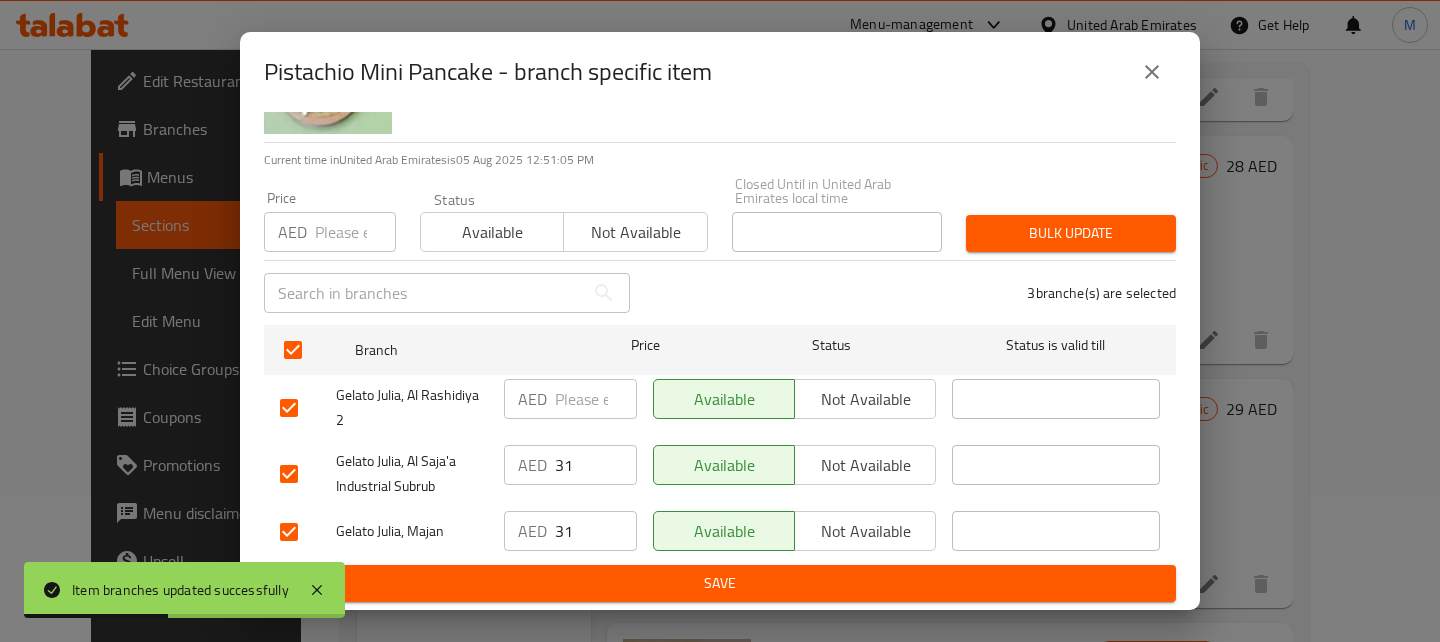 click on "Not available" at bounding box center [865, 531] 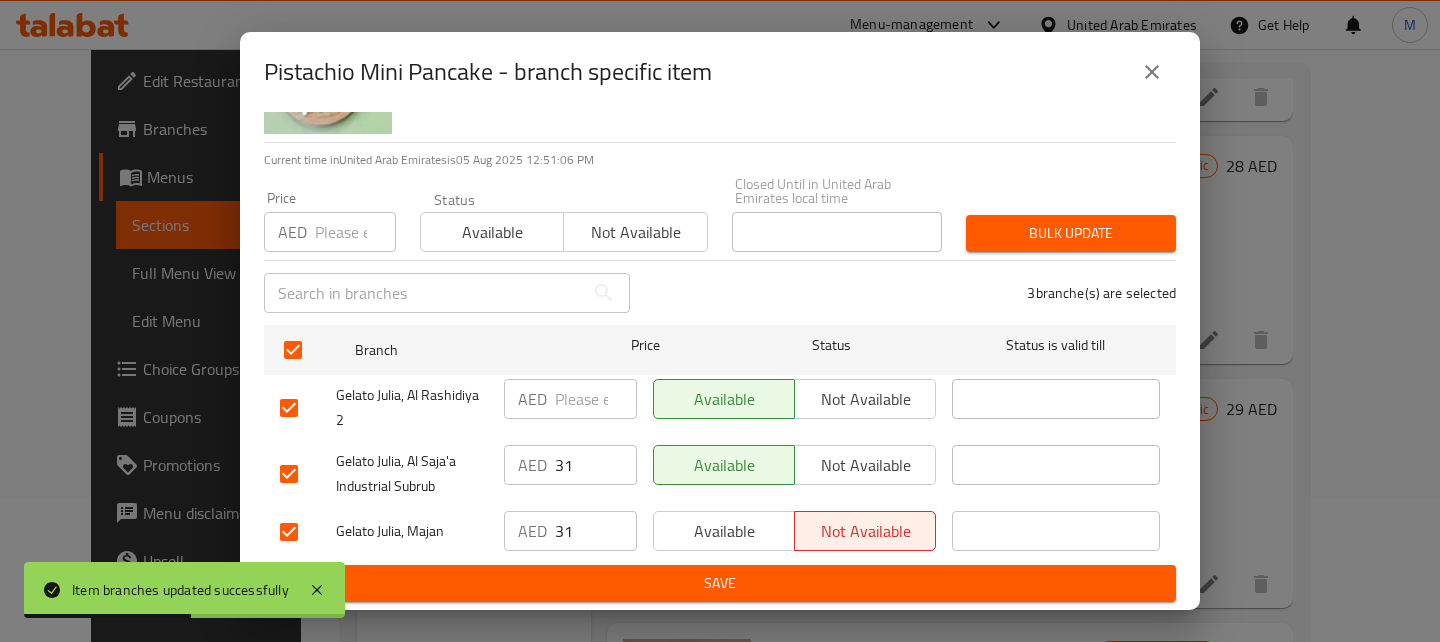 click on "Save" at bounding box center (720, 583) 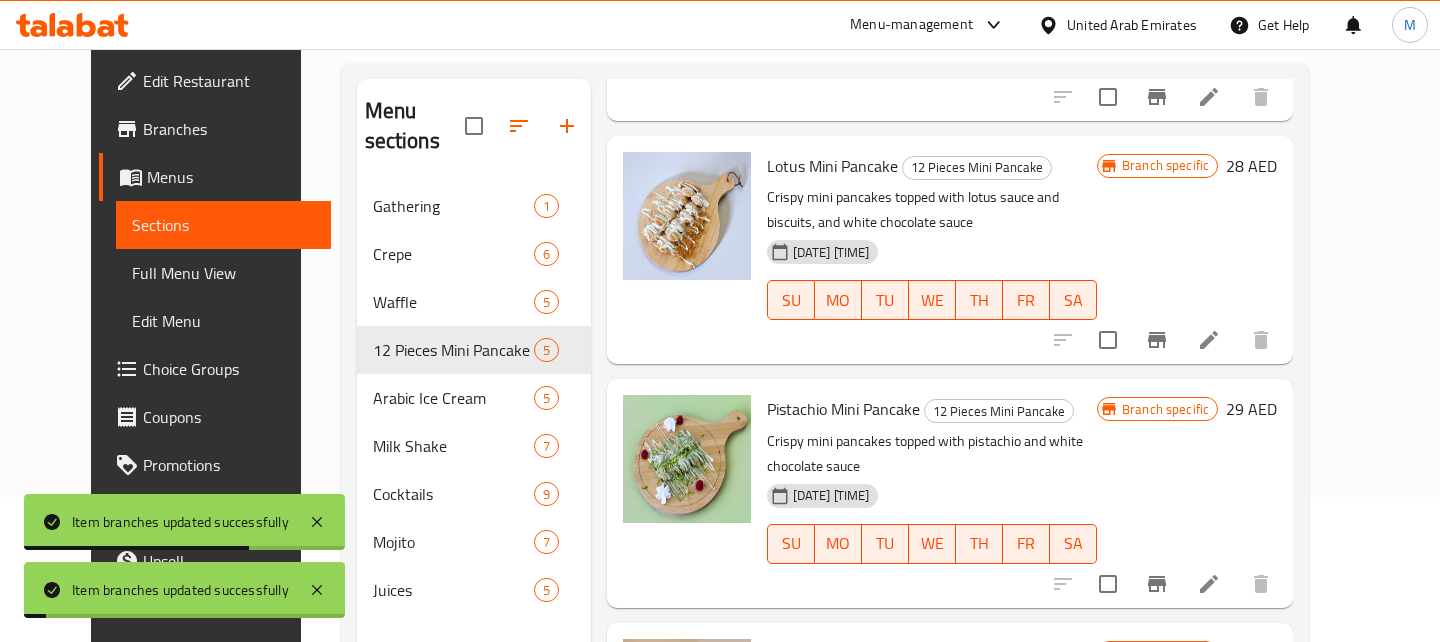 scroll, scrollTop: 280, scrollLeft: 0, axis: vertical 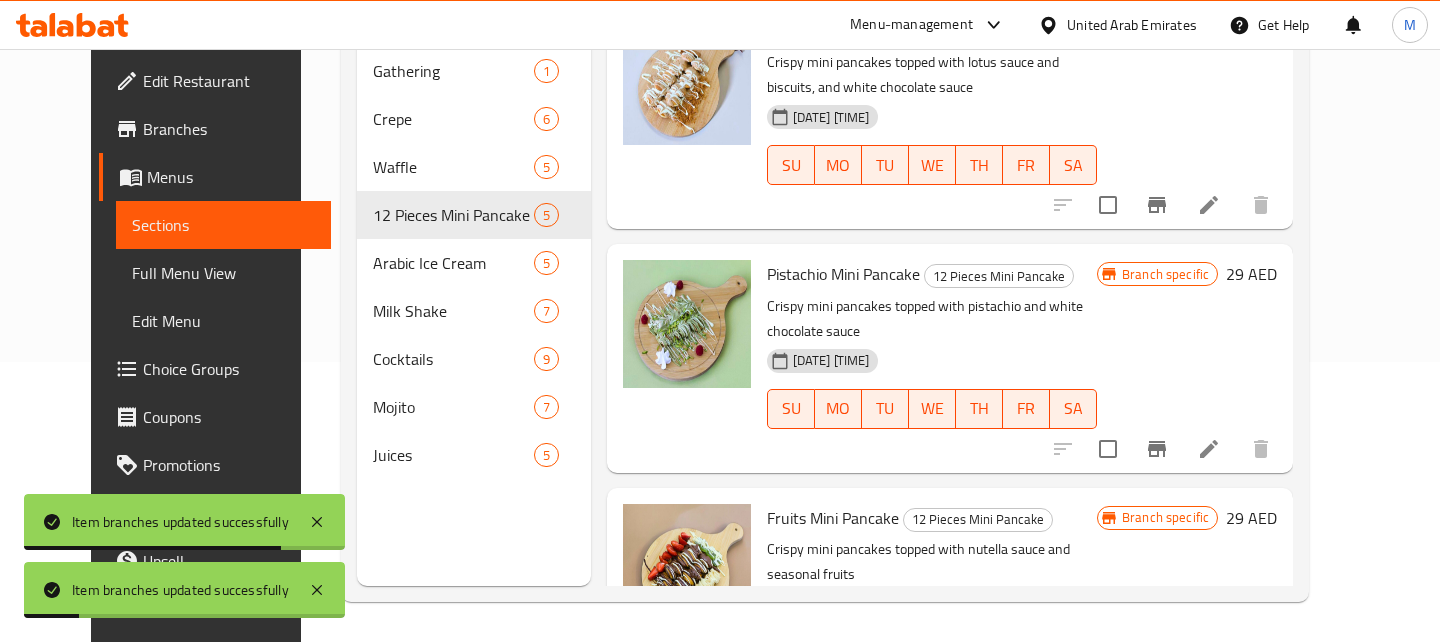 click 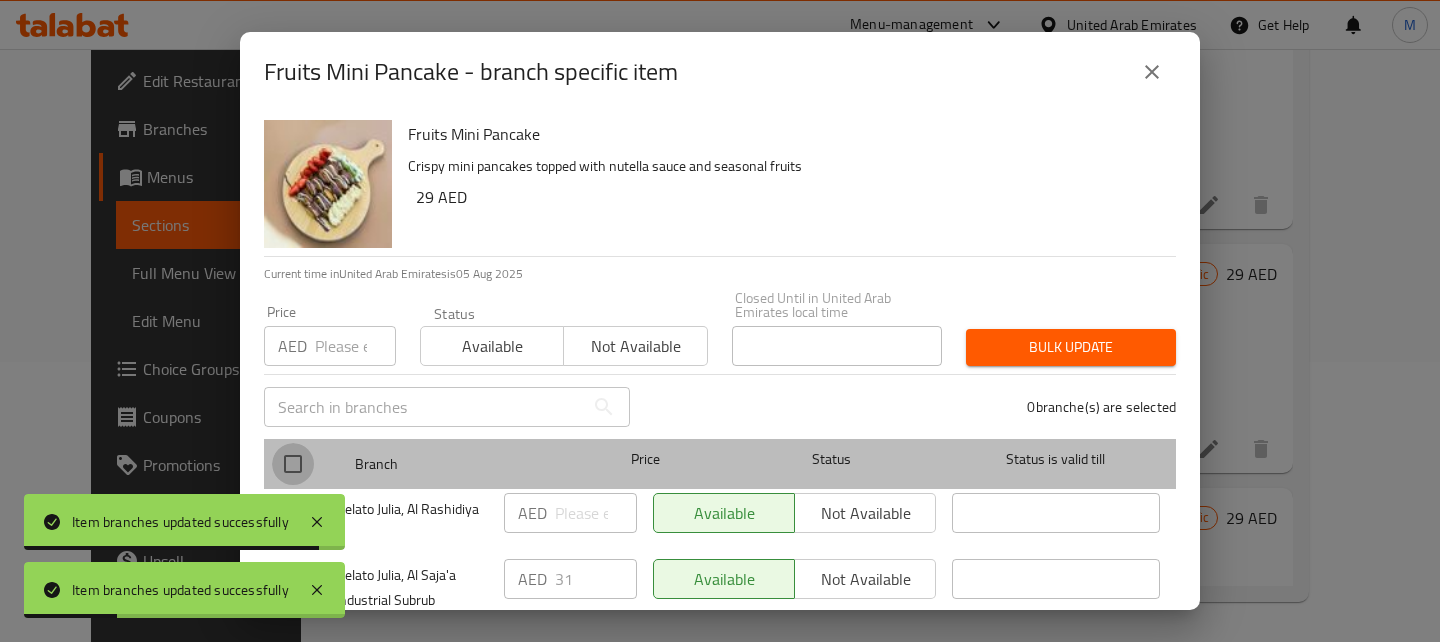 click at bounding box center [293, 464] 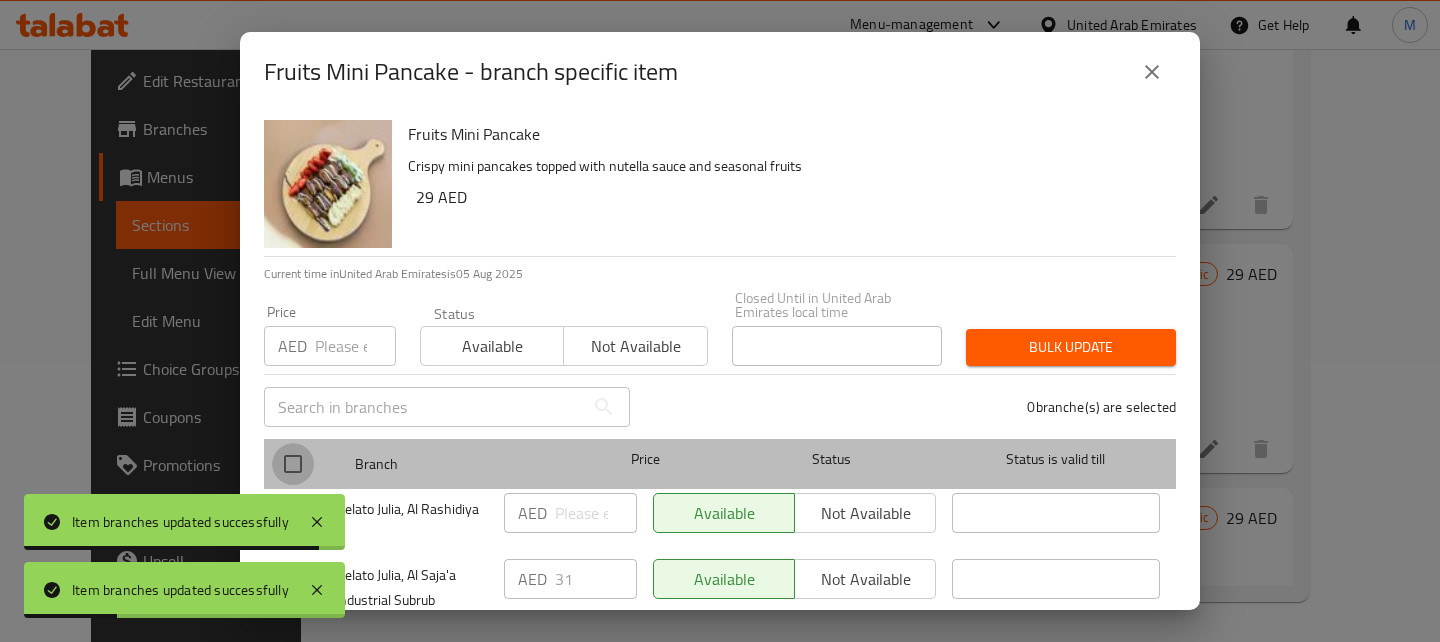 checkbox on "true" 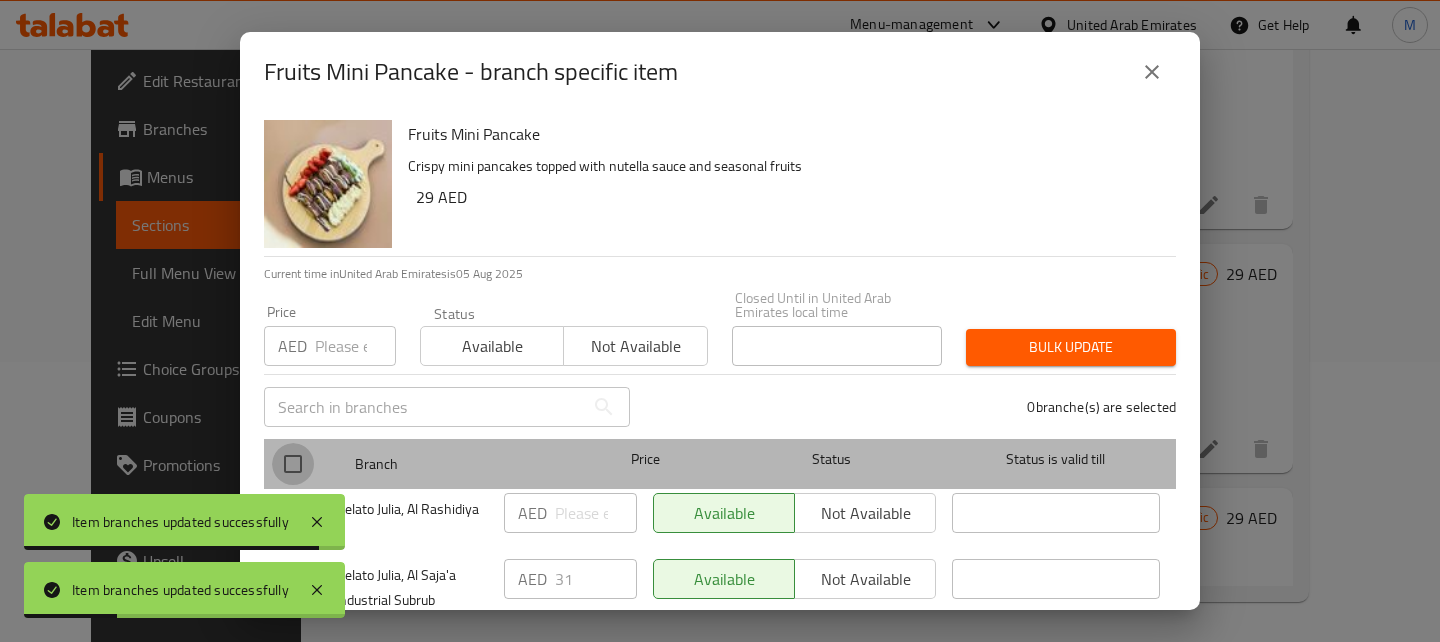 checkbox on "true" 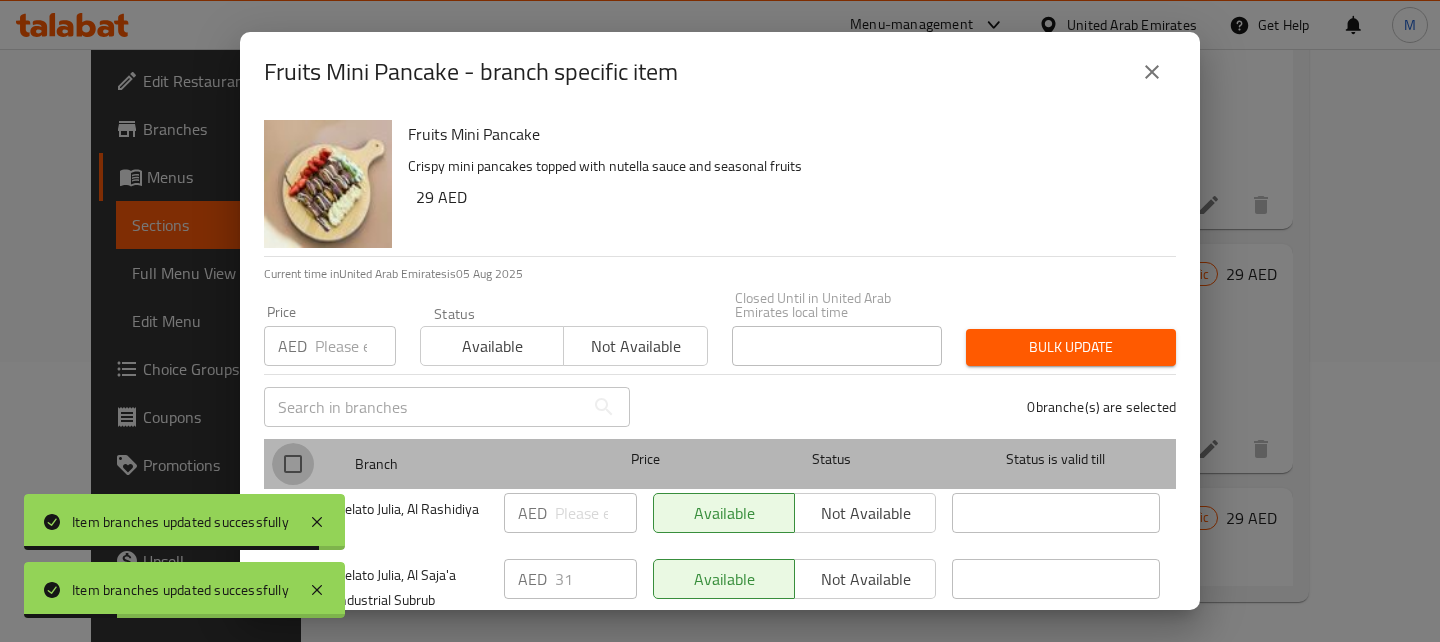 checkbox on "true" 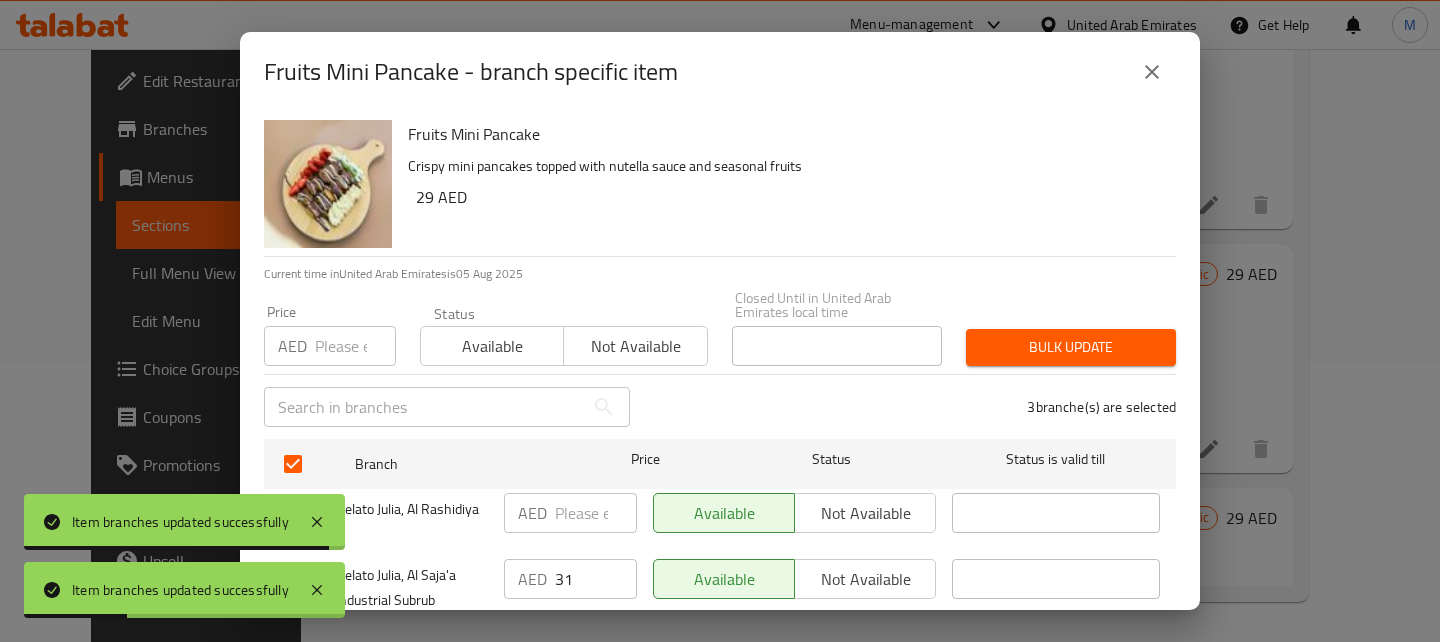 scroll, scrollTop: 114, scrollLeft: 0, axis: vertical 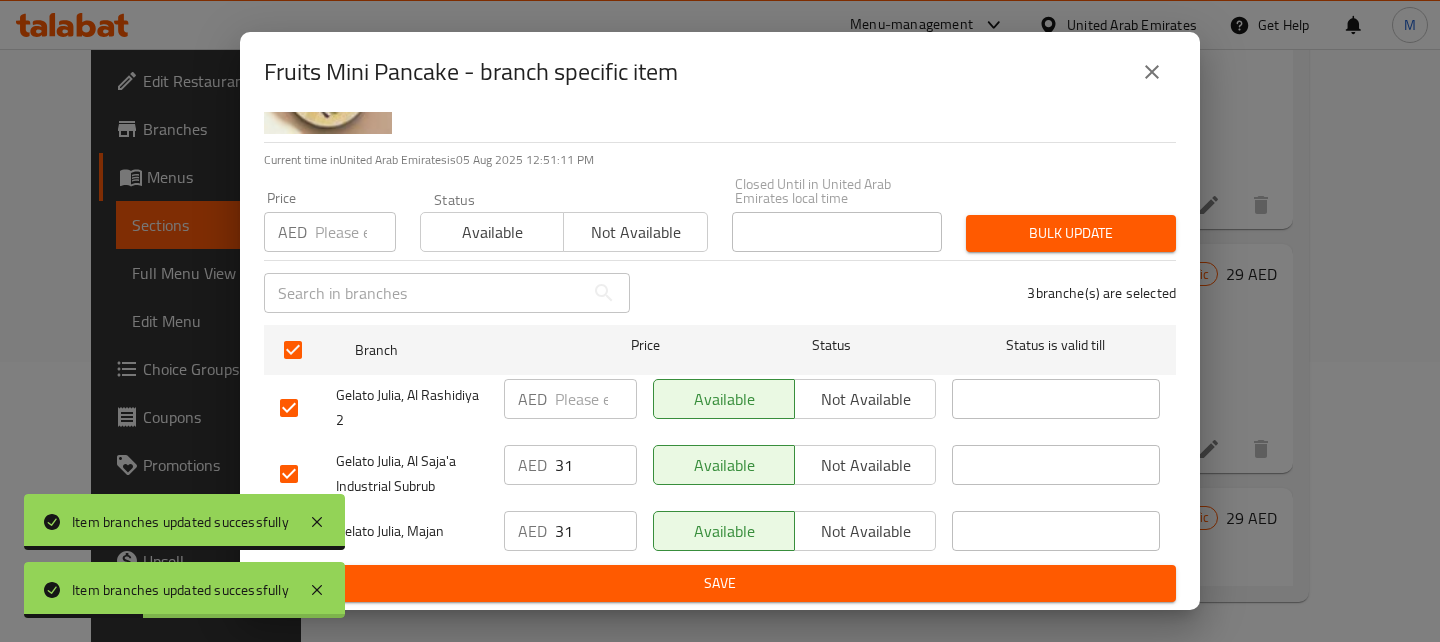 click on "Not available" at bounding box center (865, 531) 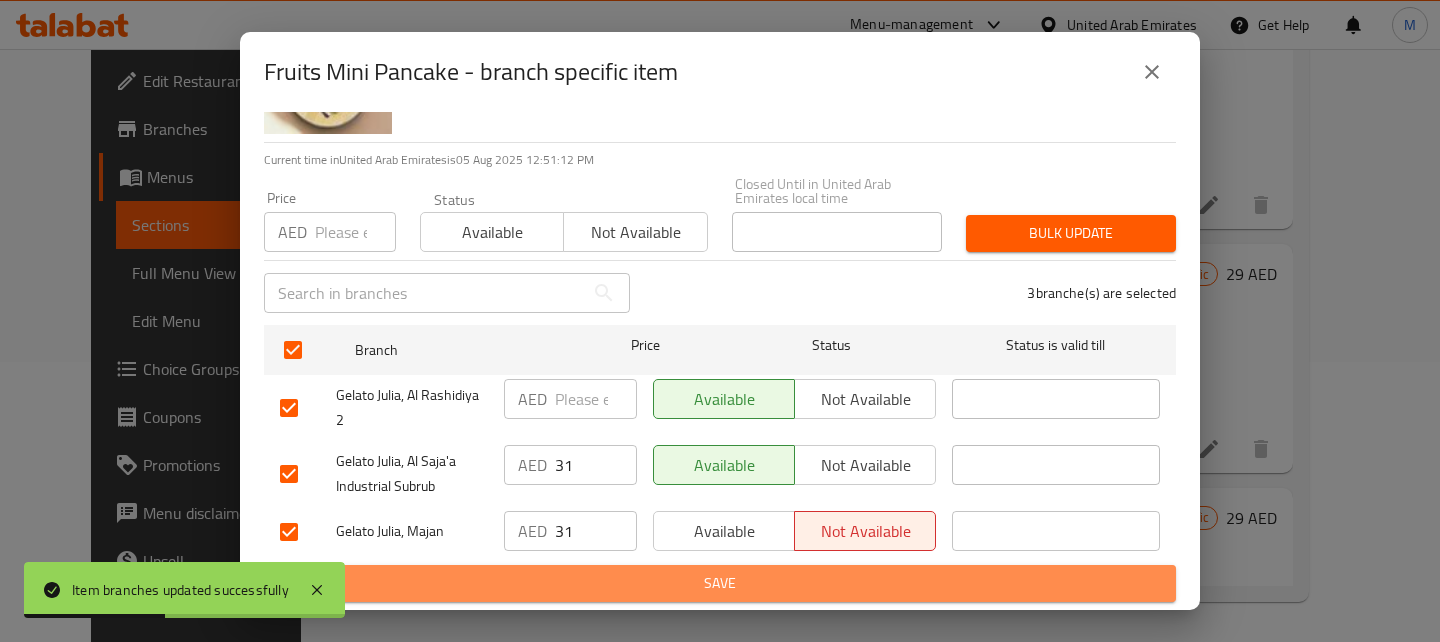 click on "Save" at bounding box center [720, 583] 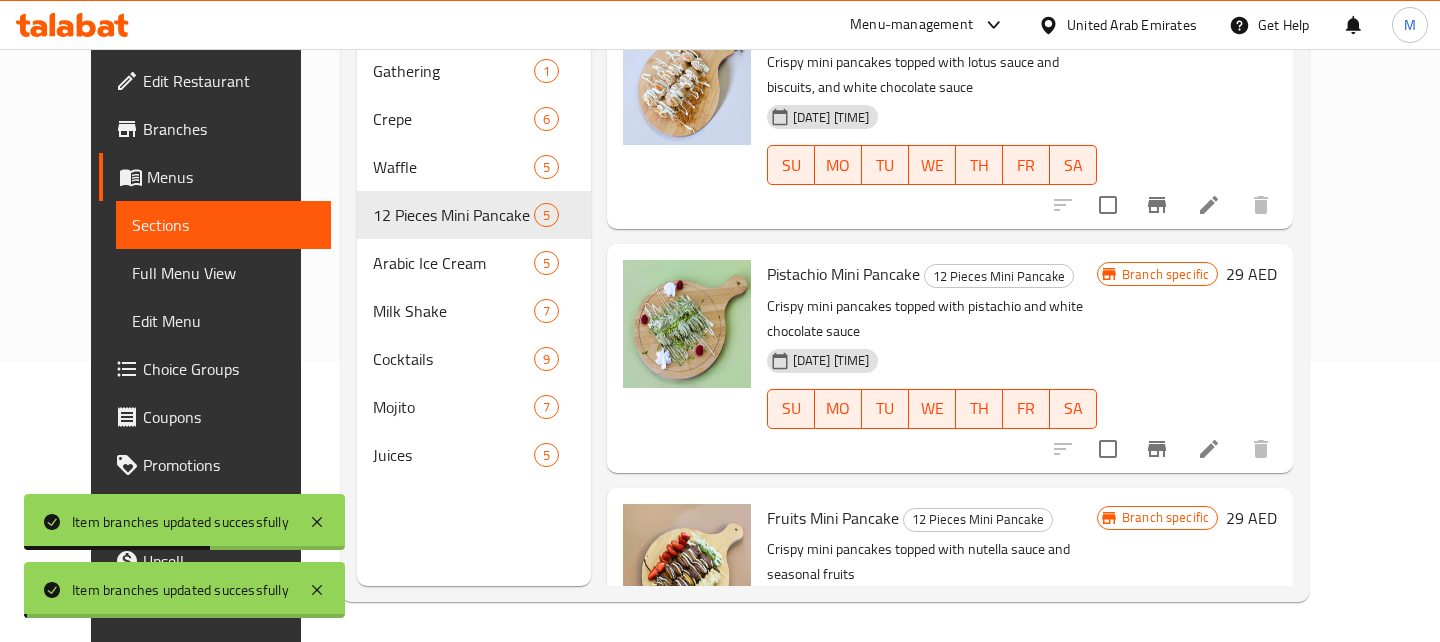 scroll, scrollTop: 525, scrollLeft: 0, axis: vertical 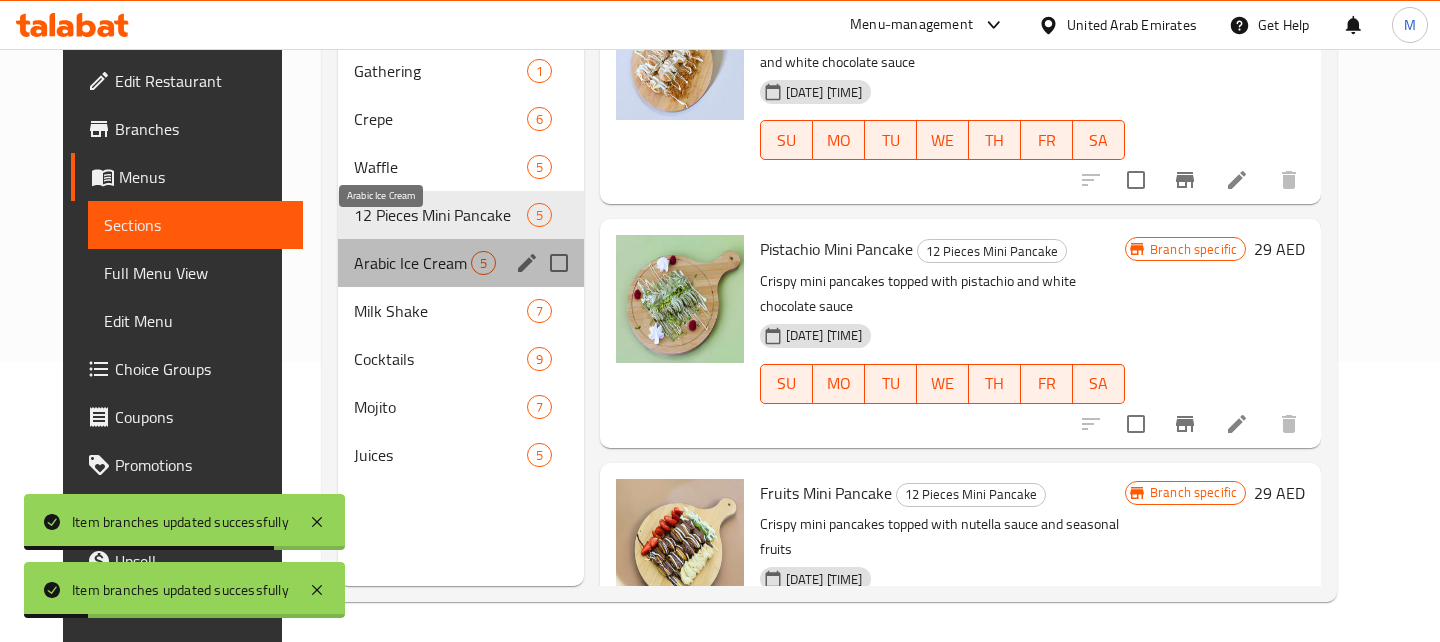 click on "Arabic Ice Cream" at bounding box center [412, 263] 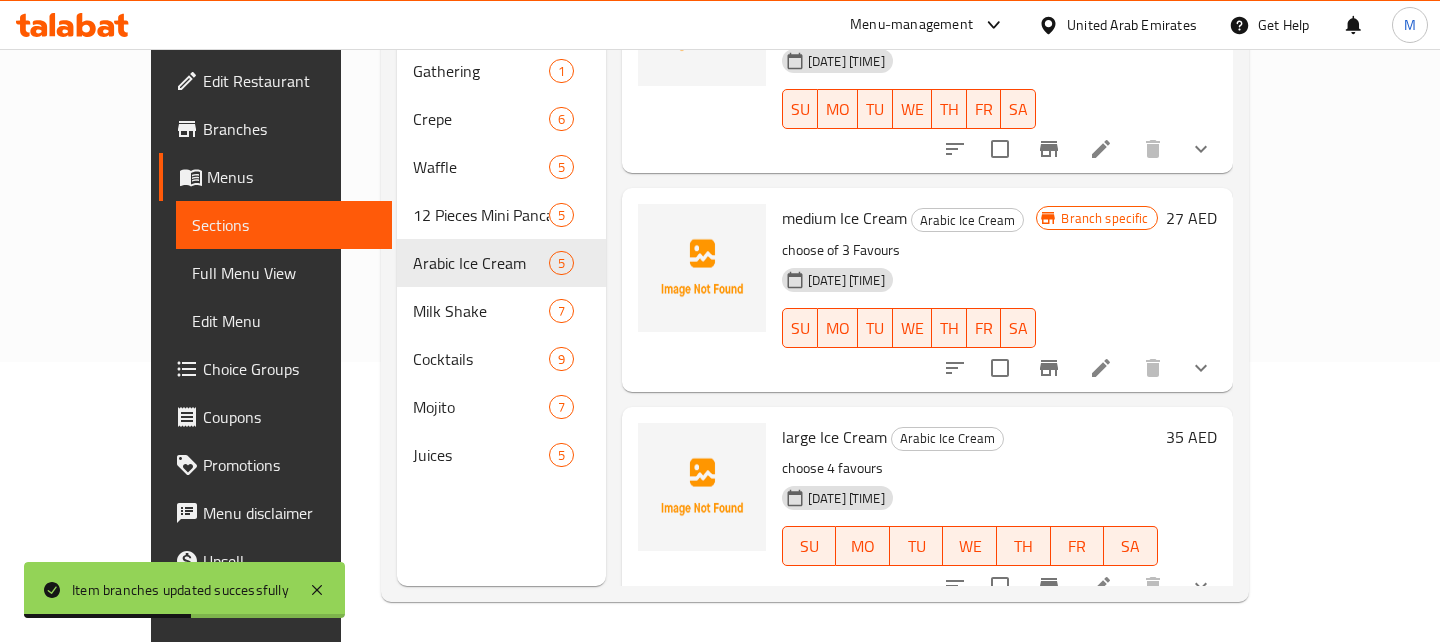 scroll, scrollTop: 0, scrollLeft: 0, axis: both 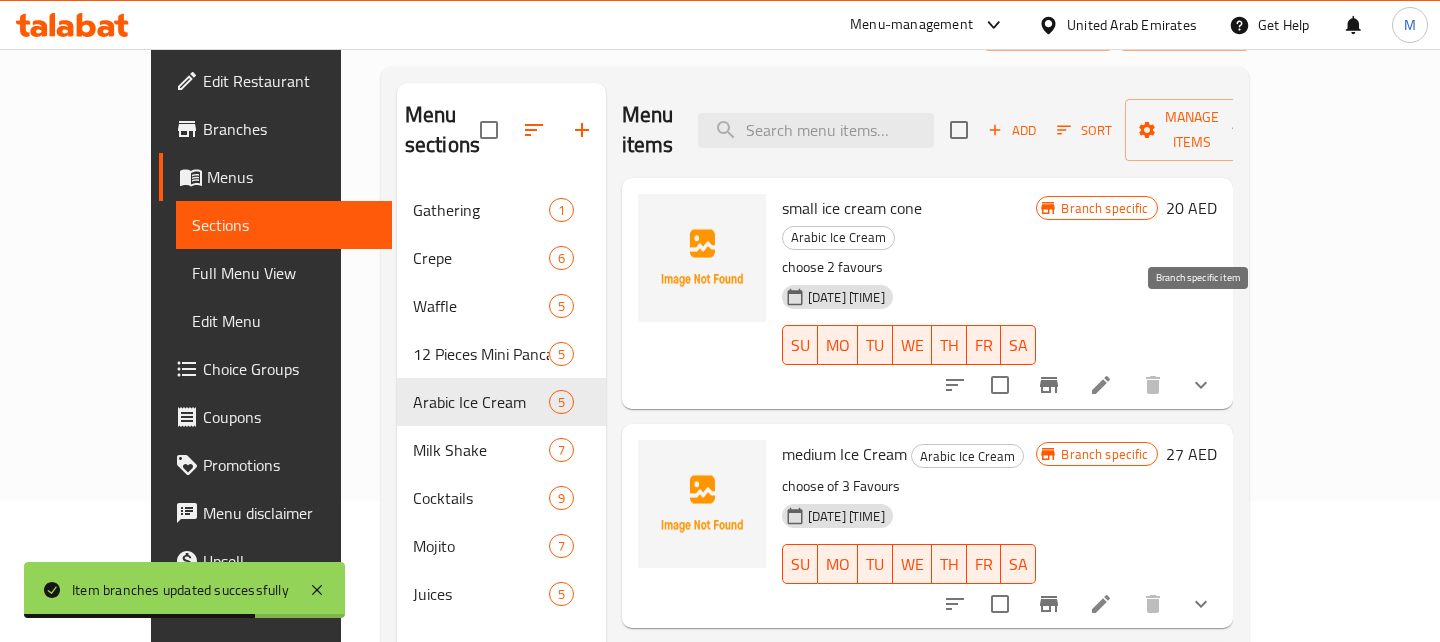 click 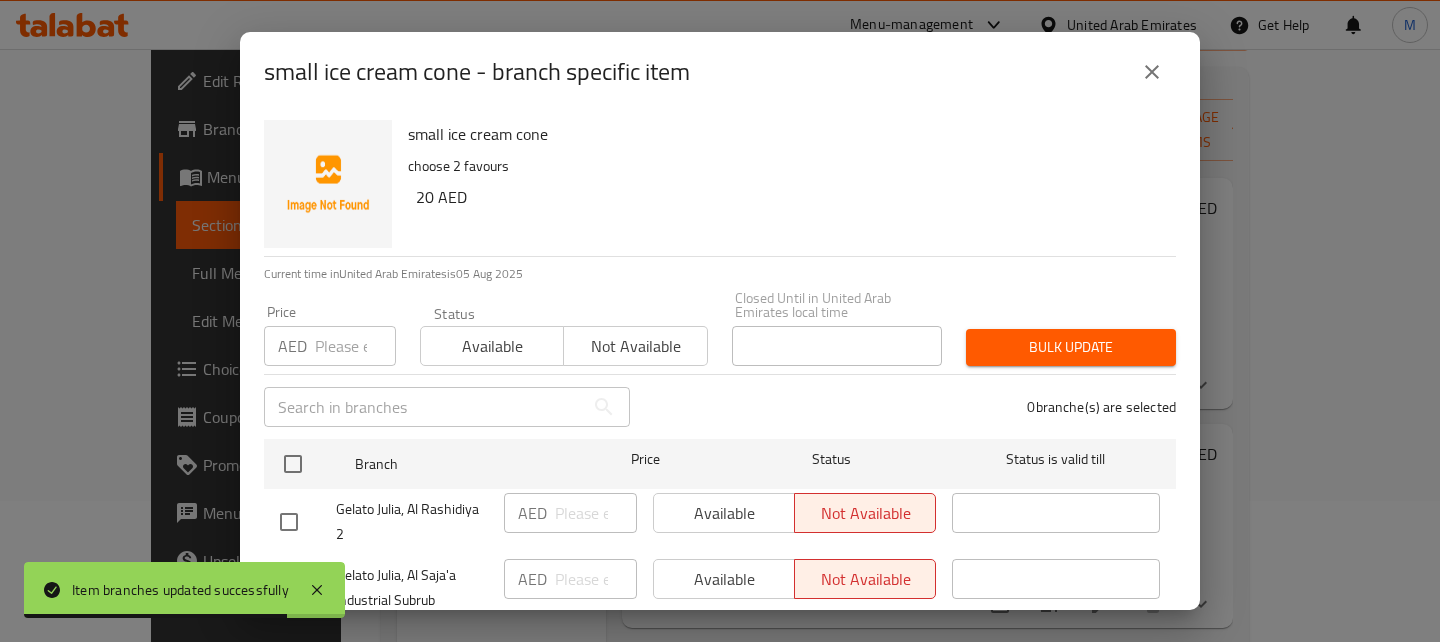 scroll, scrollTop: 114, scrollLeft: 0, axis: vertical 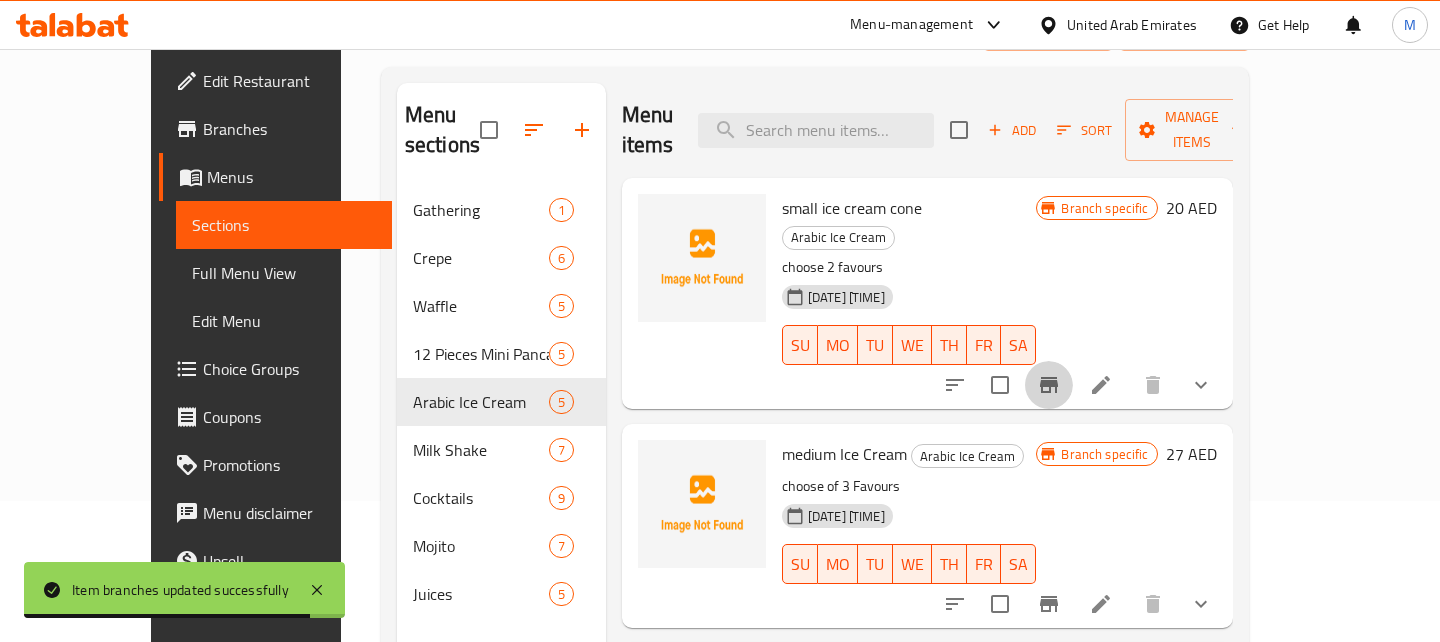 type 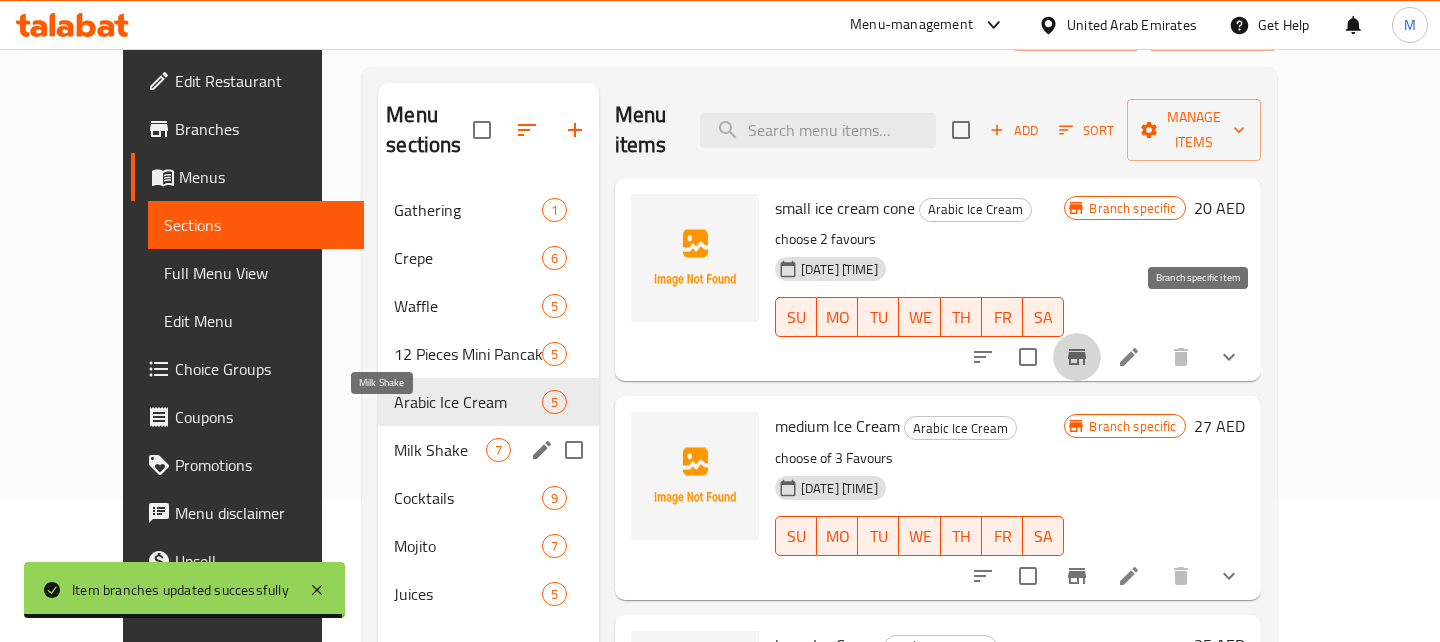 click on "Milk Shake" at bounding box center [439, 450] 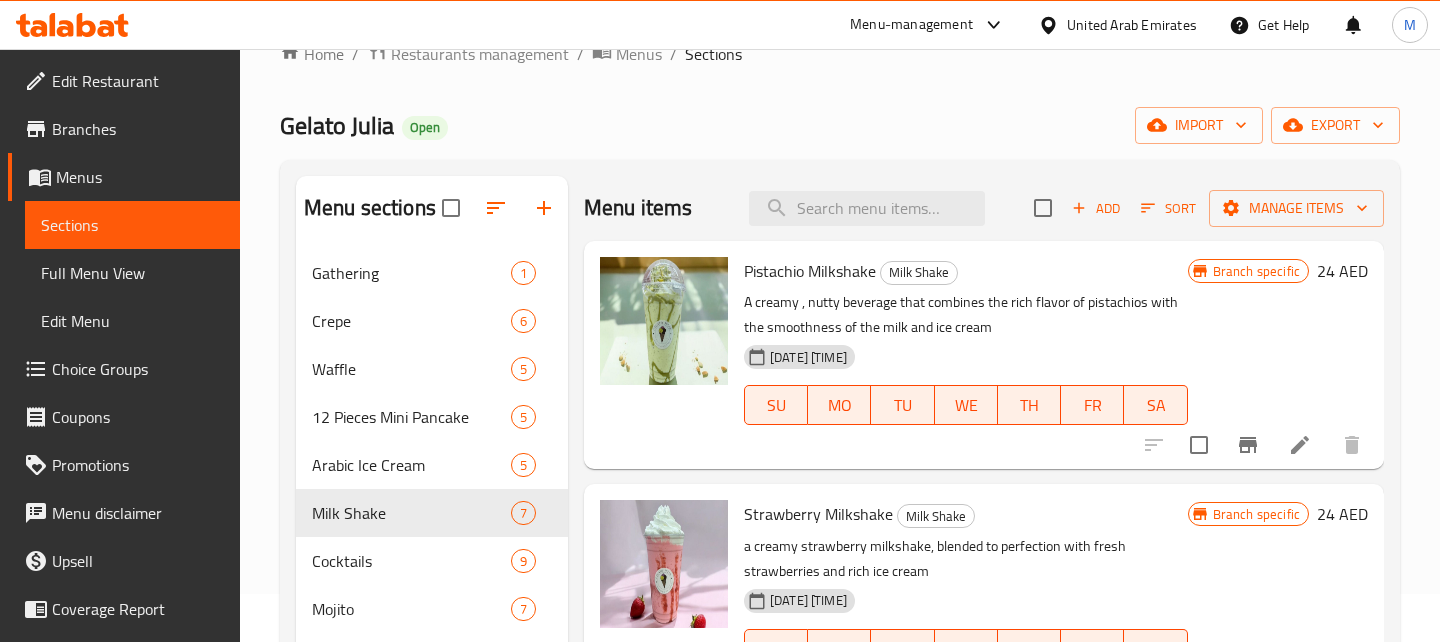 scroll, scrollTop: 0, scrollLeft: 0, axis: both 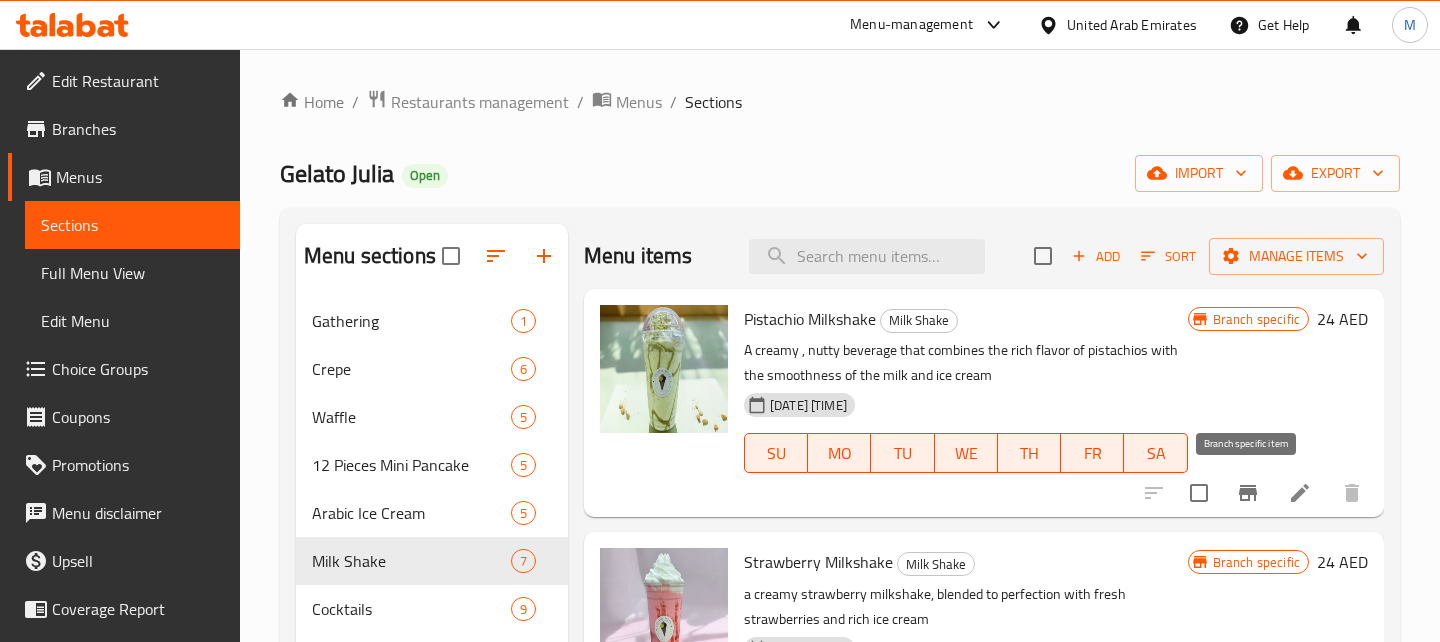 click 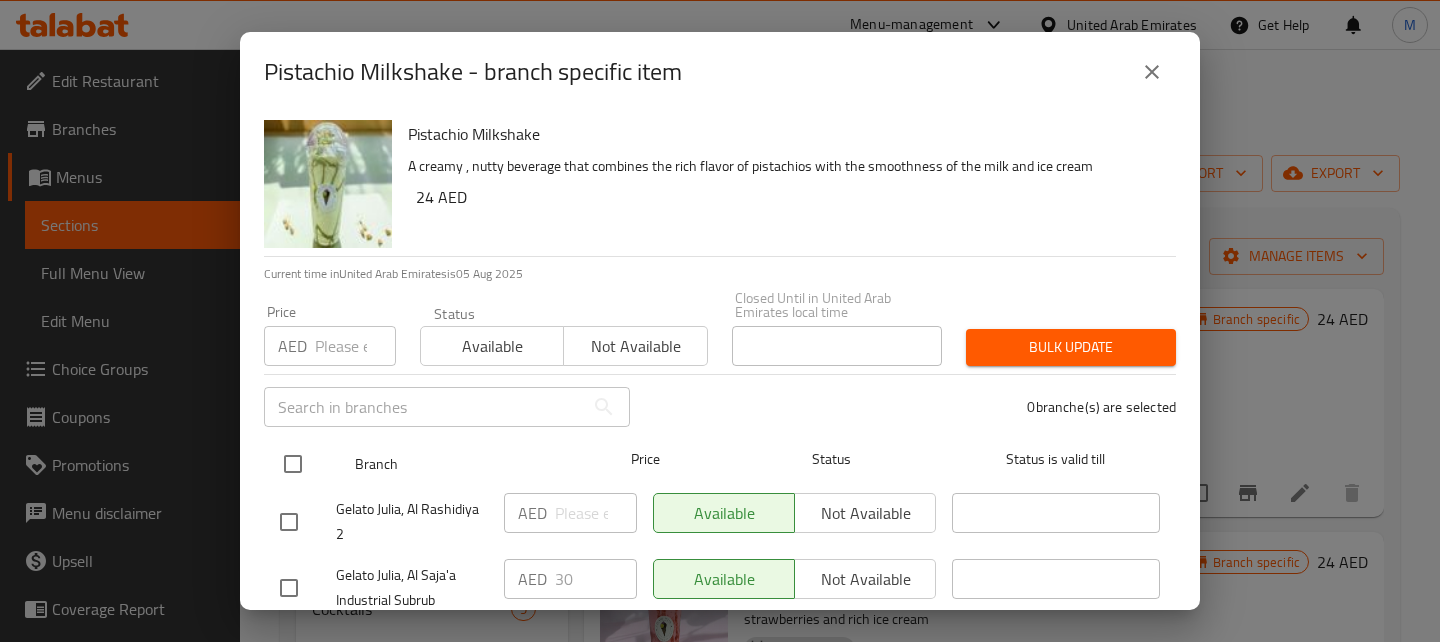 click at bounding box center [293, 464] 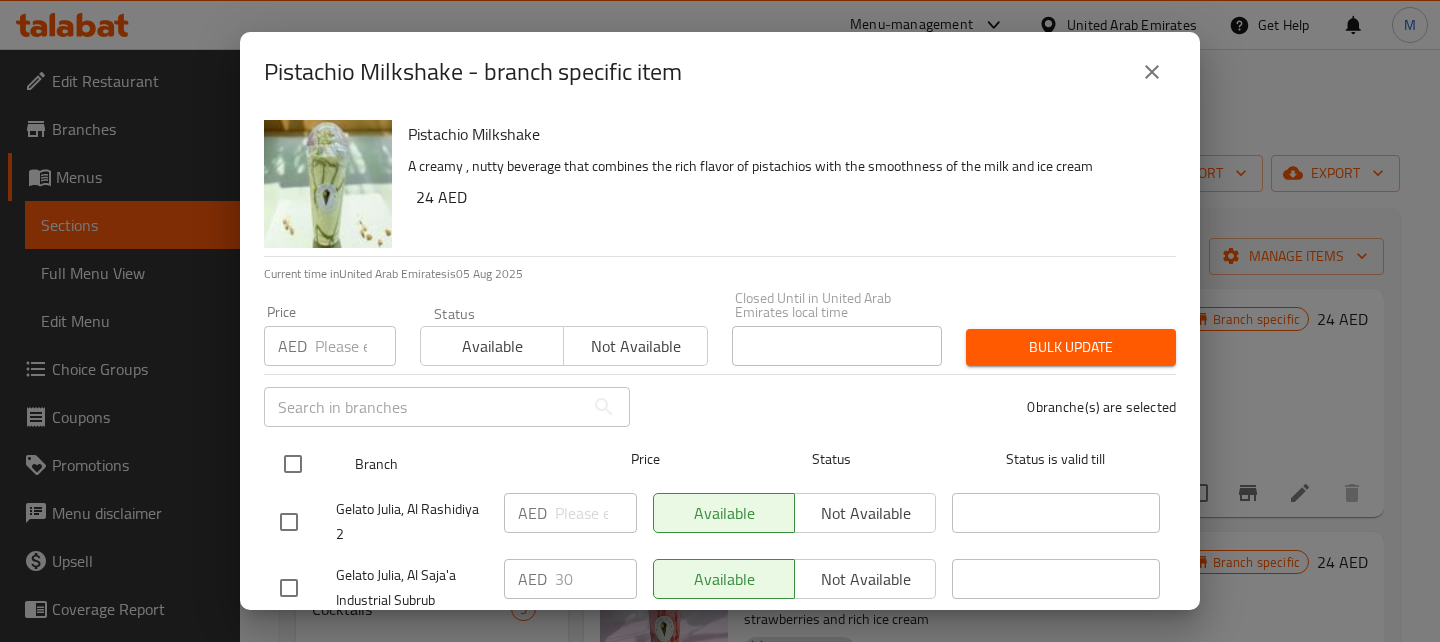checkbox on "true" 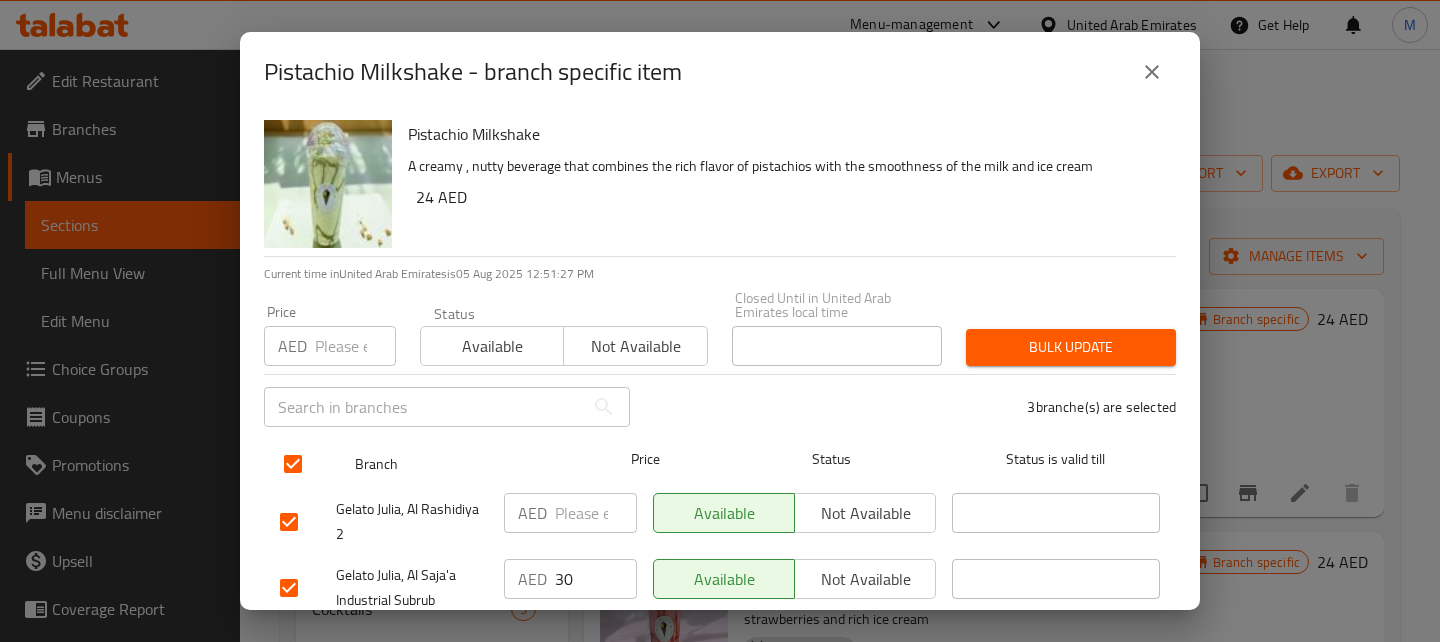 scroll, scrollTop: 114, scrollLeft: 0, axis: vertical 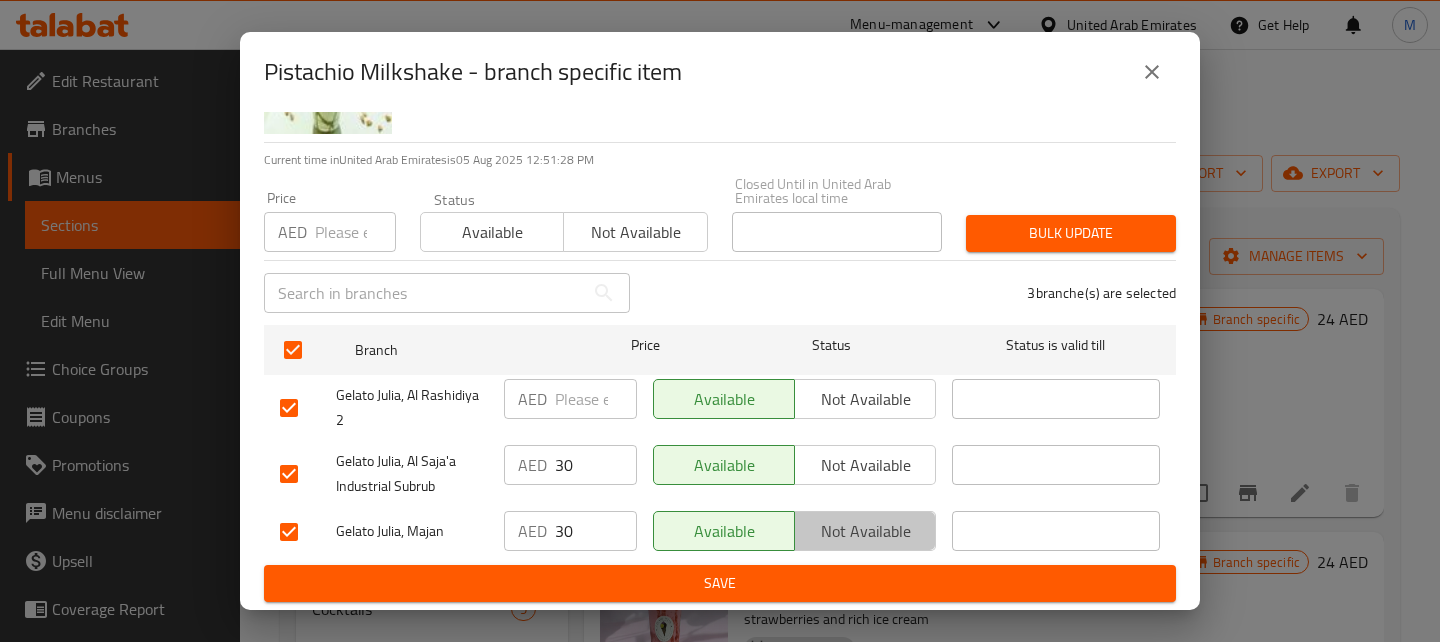 click on "Not available" at bounding box center [865, 531] 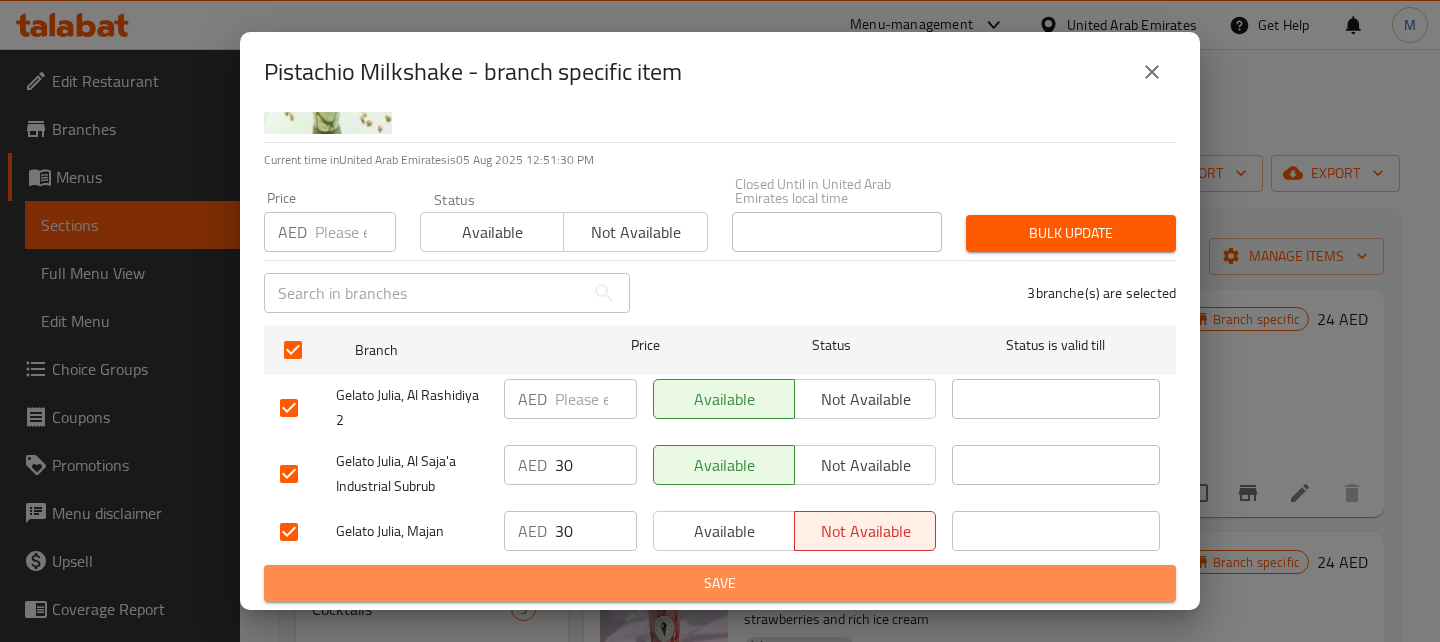 click on "Save" at bounding box center (720, 583) 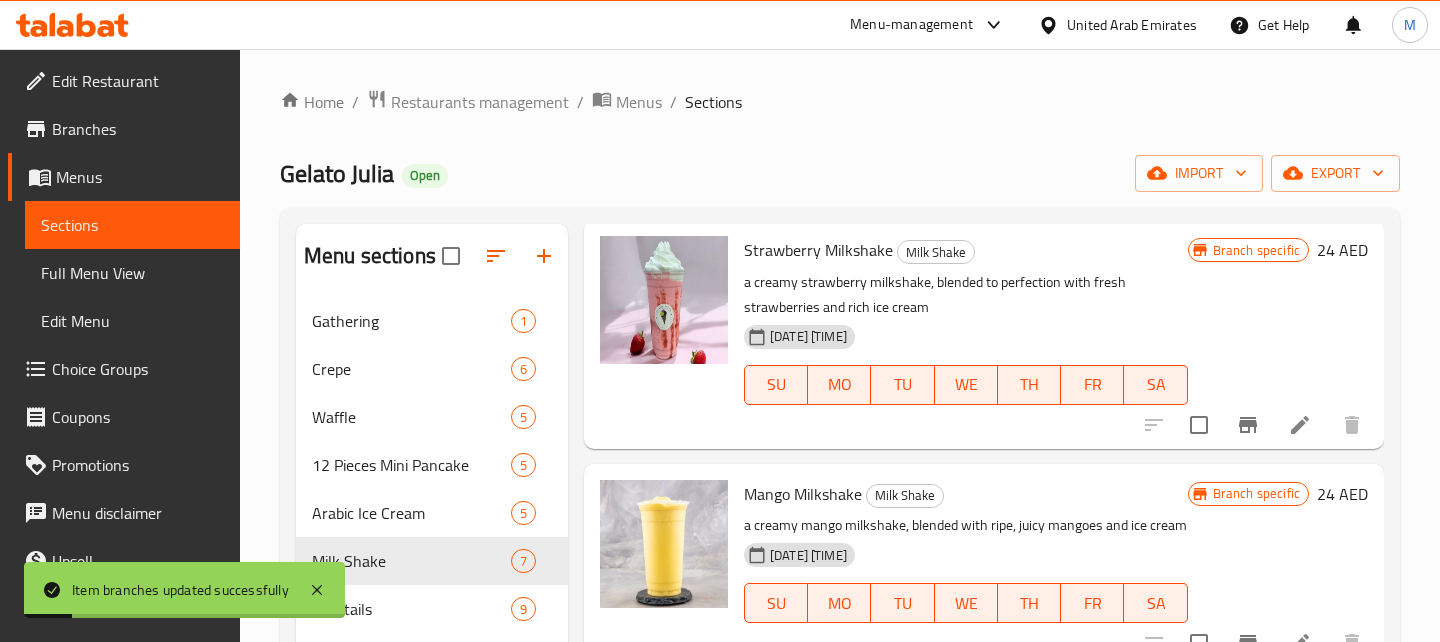 scroll, scrollTop: 317, scrollLeft: 0, axis: vertical 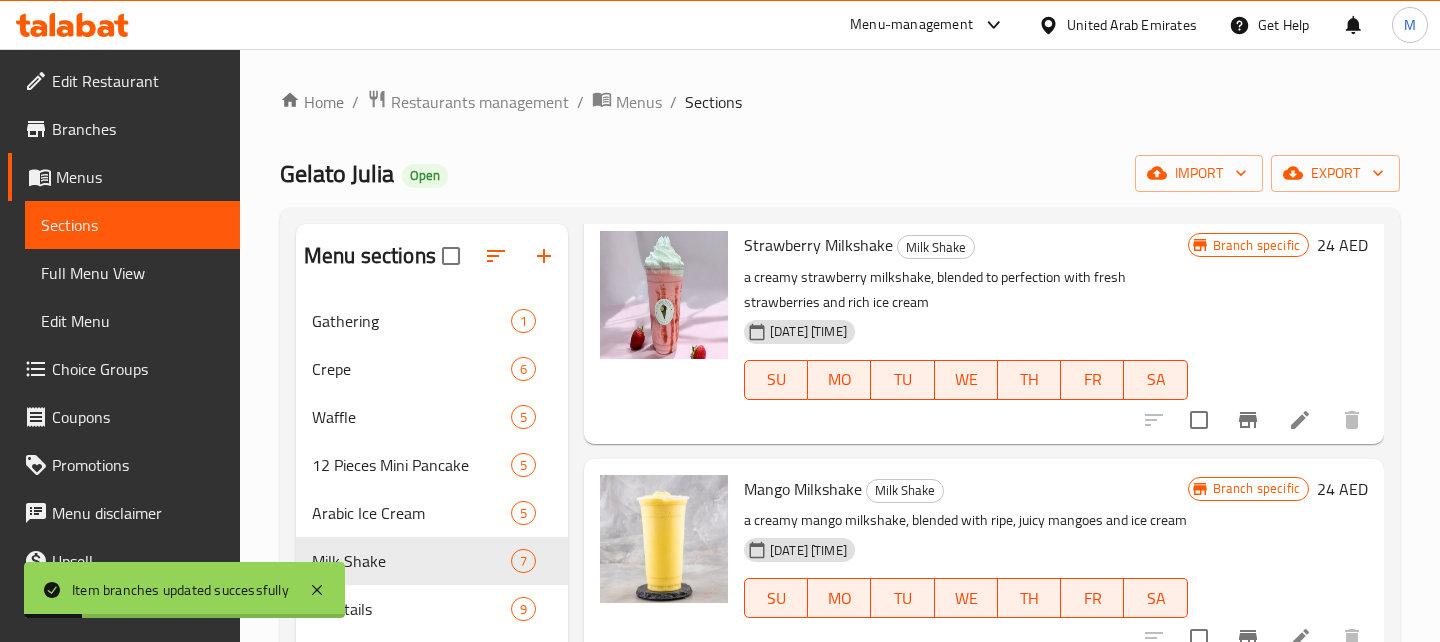 click 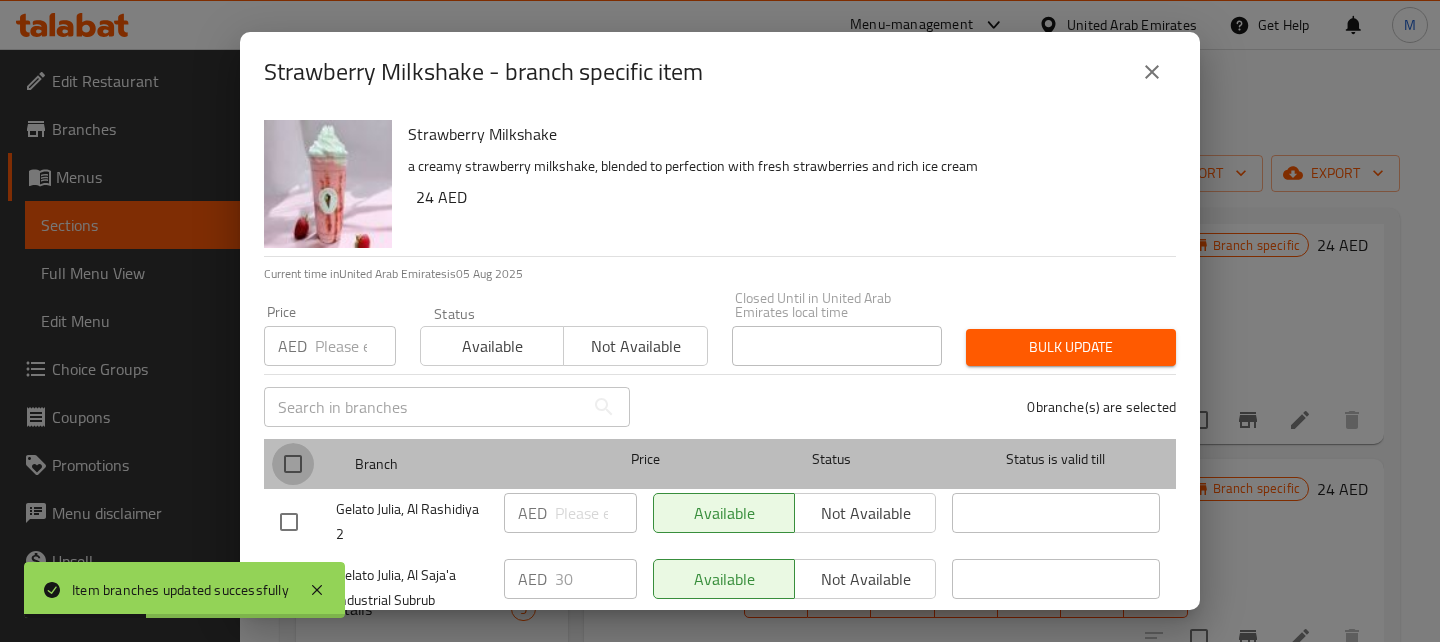 click at bounding box center (293, 464) 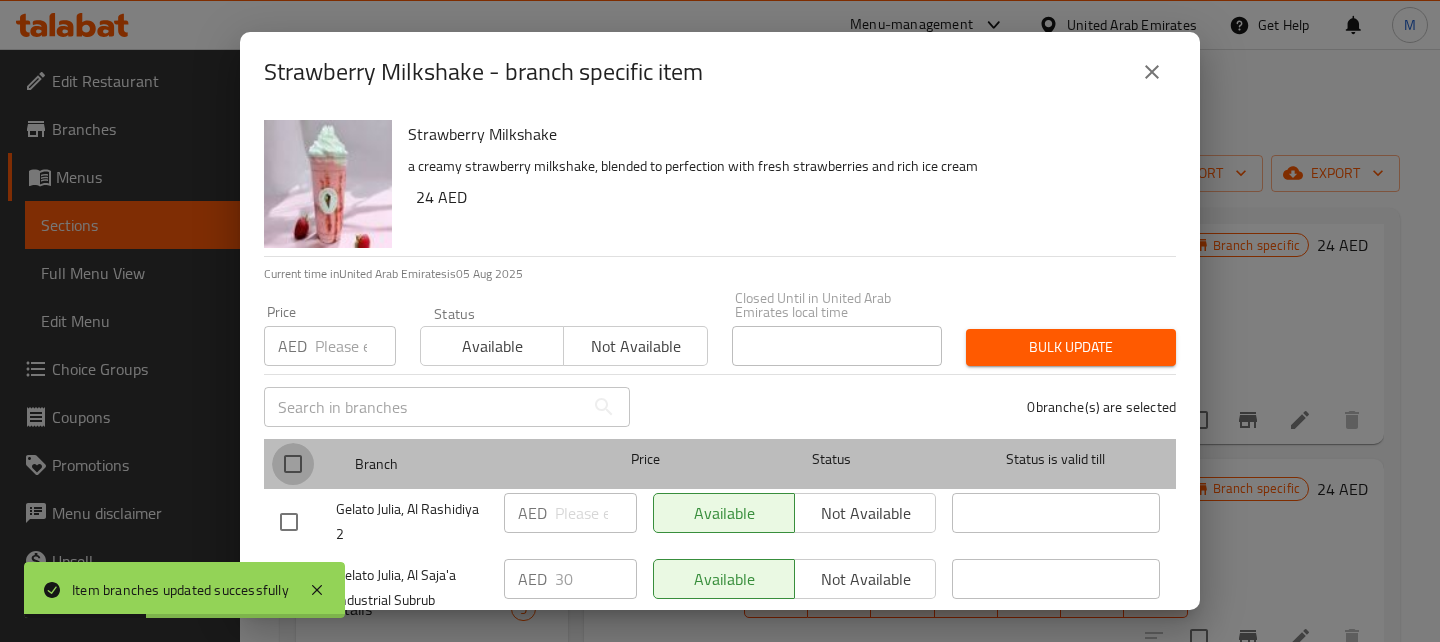 checkbox on "true" 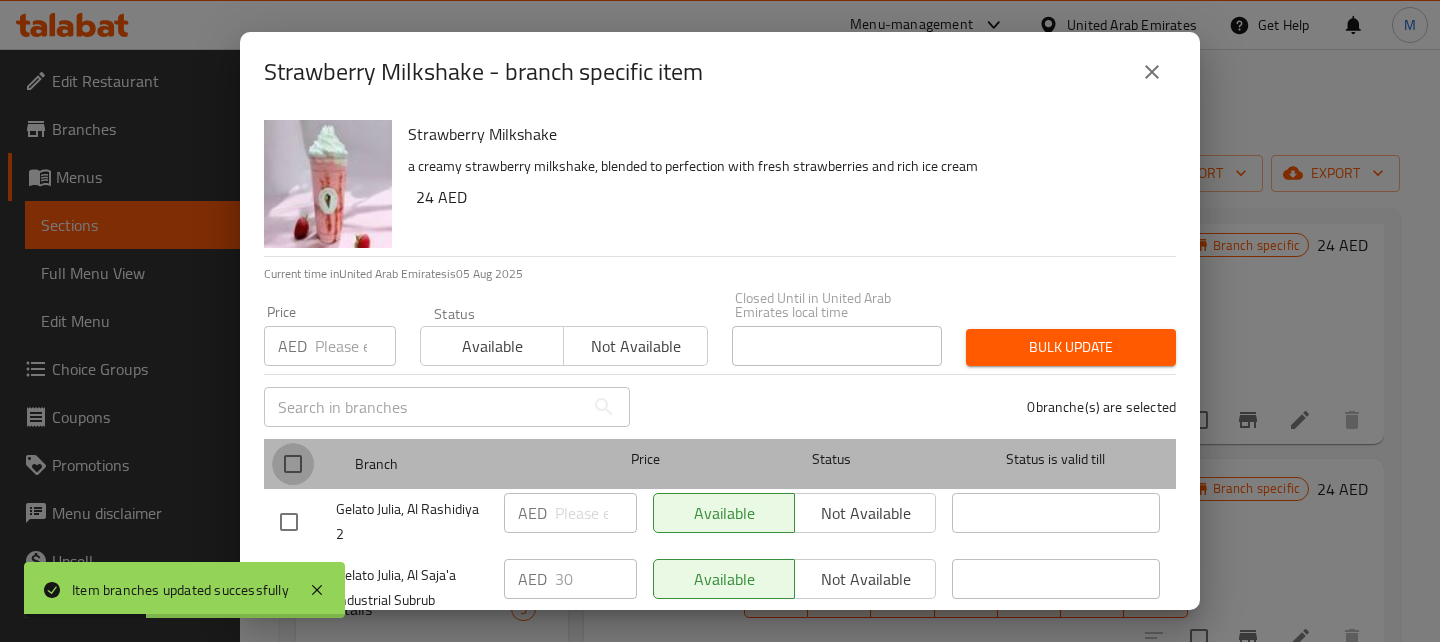 checkbox on "true" 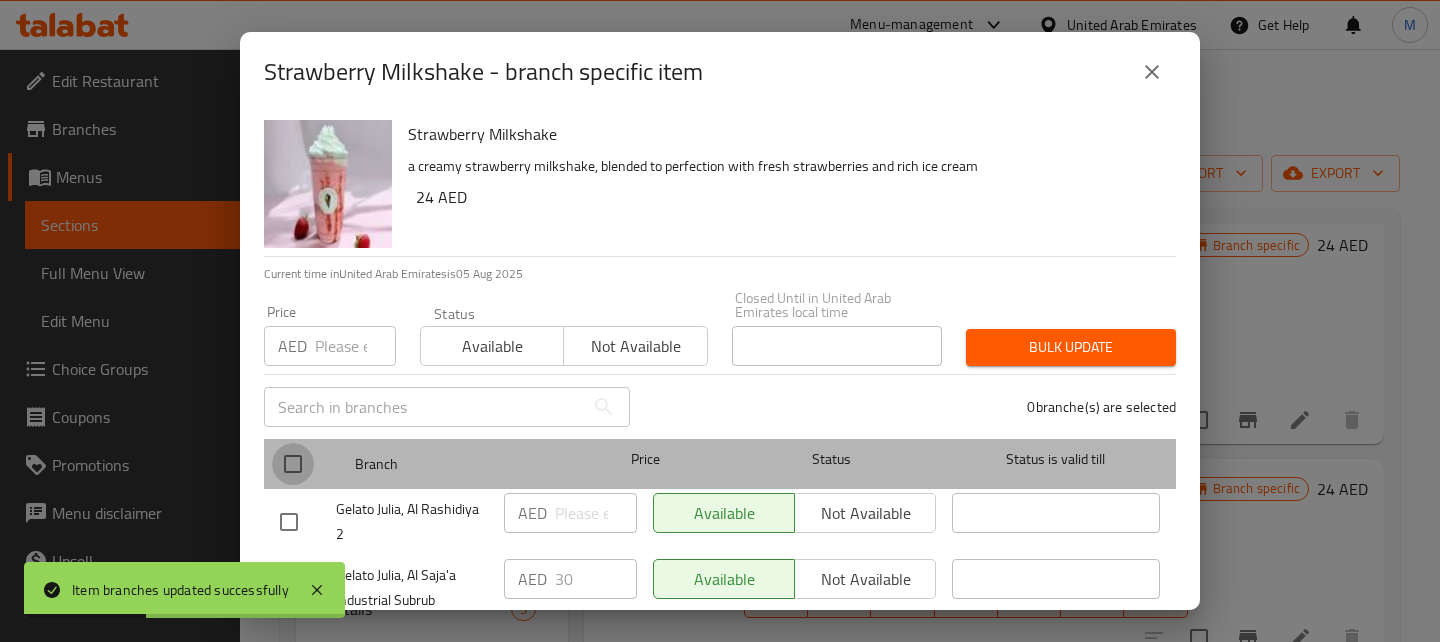 checkbox on "true" 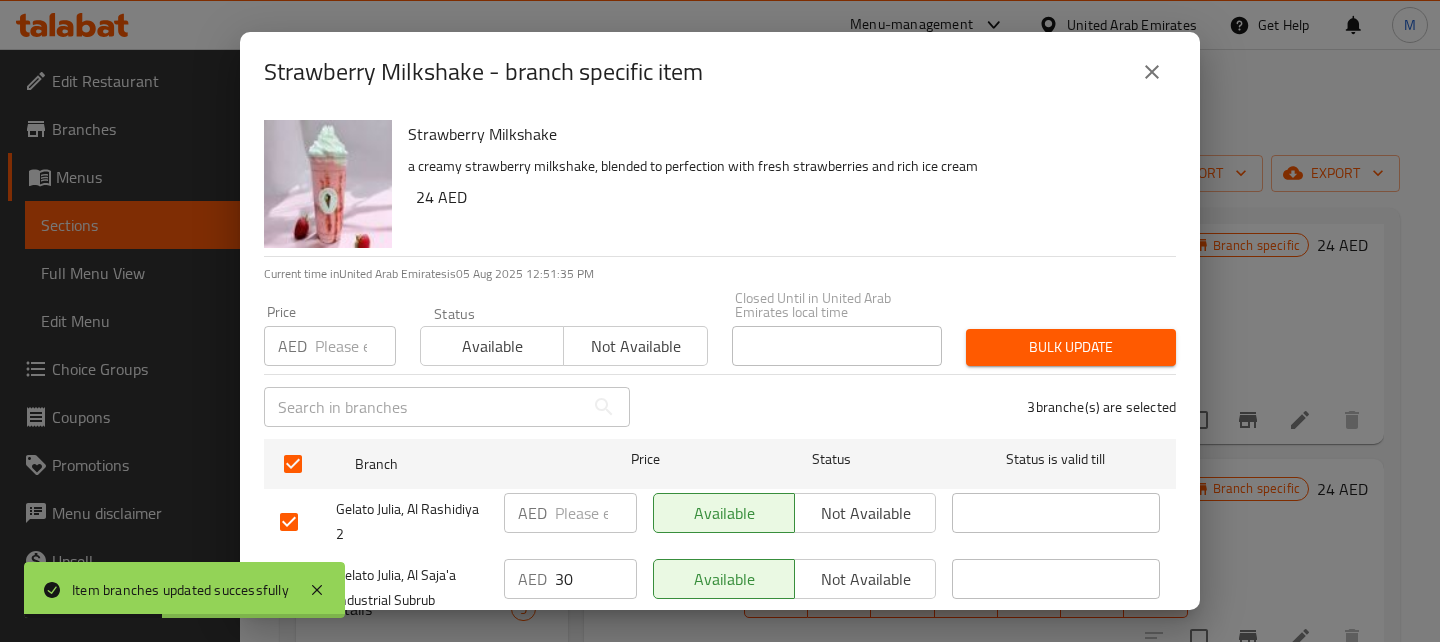 scroll, scrollTop: 114, scrollLeft: 0, axis: vertical 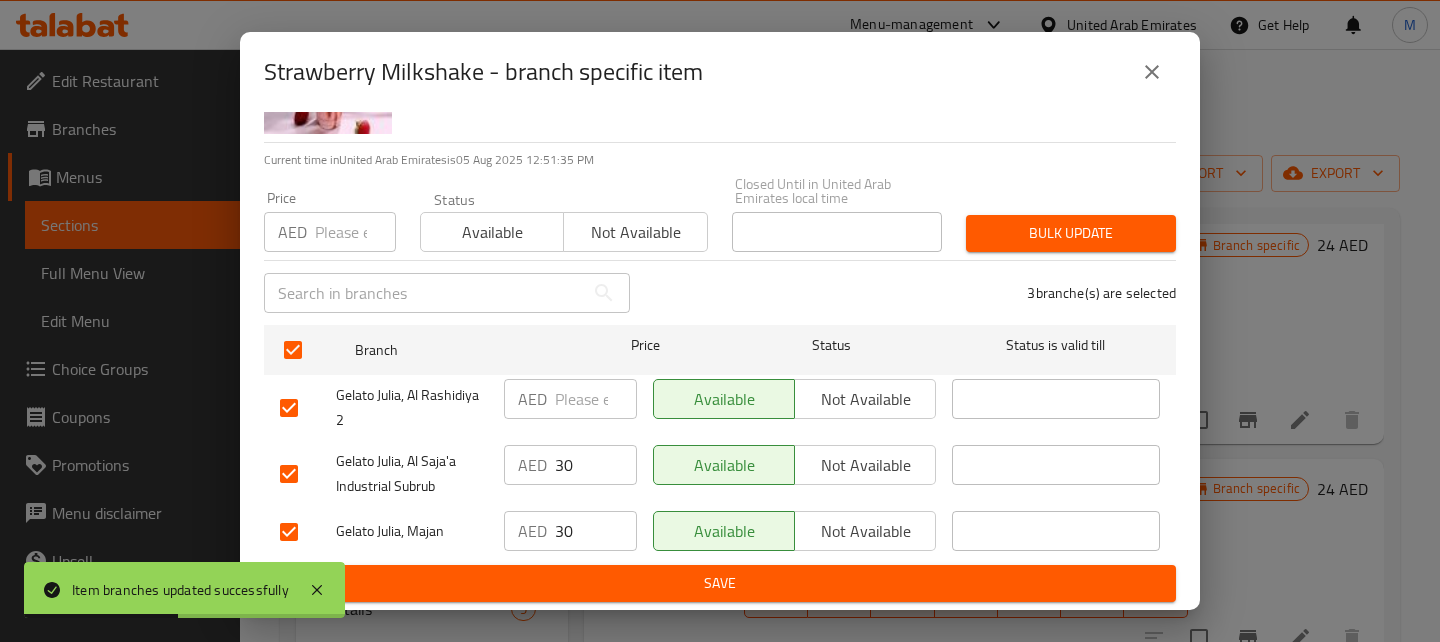 click on "Not available" at bounding box center [865, 531] 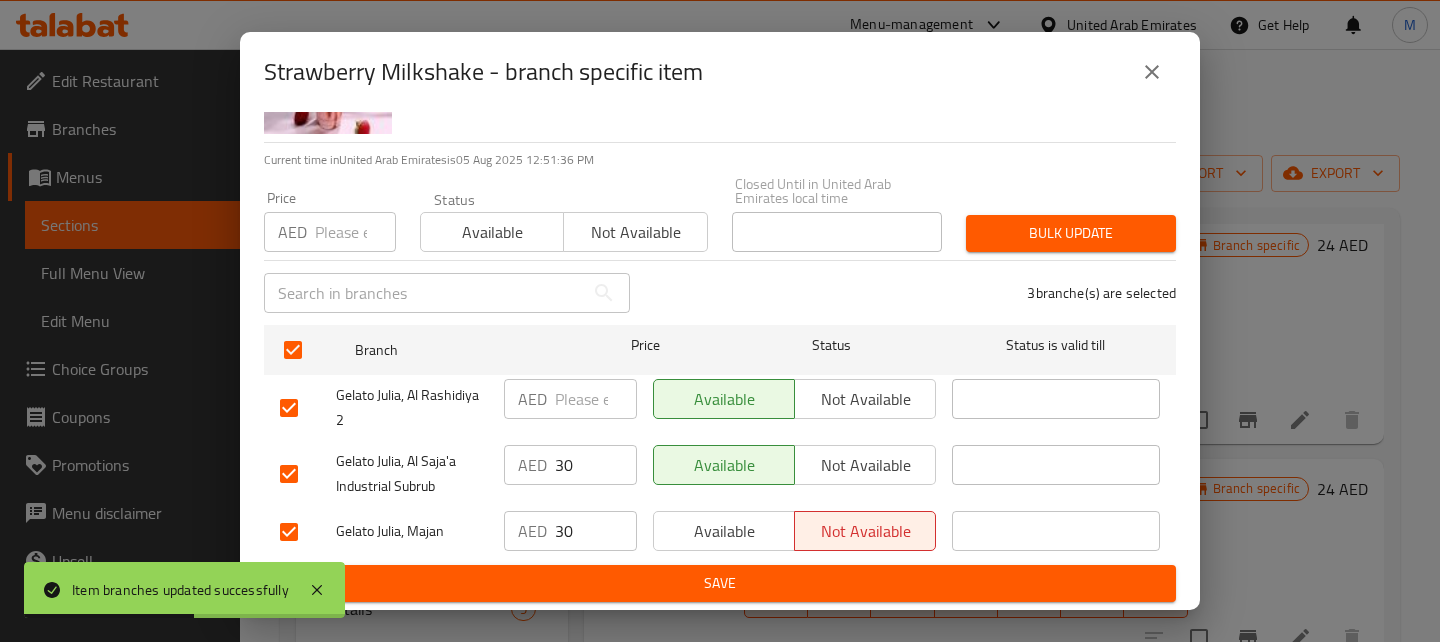 click on "Strawberry Milkshake a creamy strawberry milkshake, blended to perfection with fresh strawberries and rich ice cream 24   AED Current time in  United Arab Emirates  is  05 Aug 2025   12:51:36 PM Price AED Price Status Available Not available Closed Until in United Arab Emirates local time Closed Until in United Arab Emirates local time Bulk update ​ 3  branche(s) are selected Branch Price Status Status is valid till Gelato Julia, Al Rashidiya 2 AED ​ Available Not available ​ Gelato Julia, Al Saja'a Industrial Subrub AED 30 ​ Available Not available ​ Gelato Julia, Majan AED 30 ​ Available Not available ​ Save" at bounding box center (720, 361) 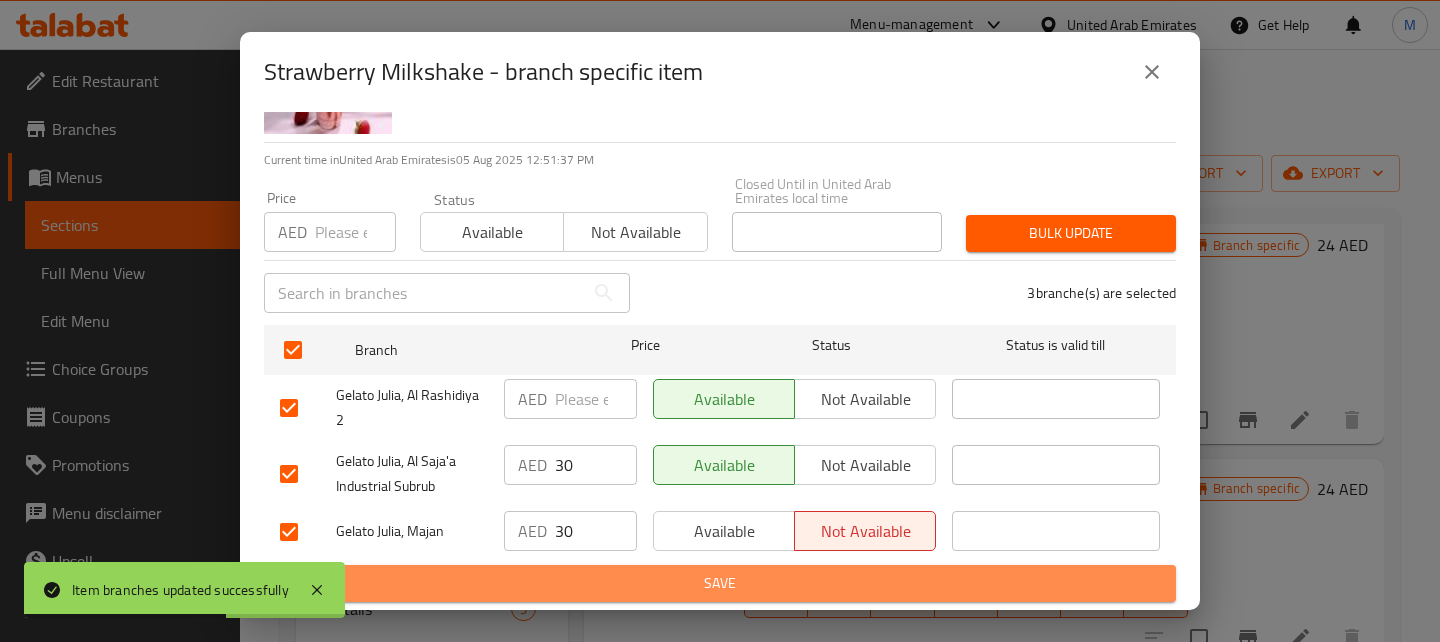 click on "Save" at bounding box center (720, 583) 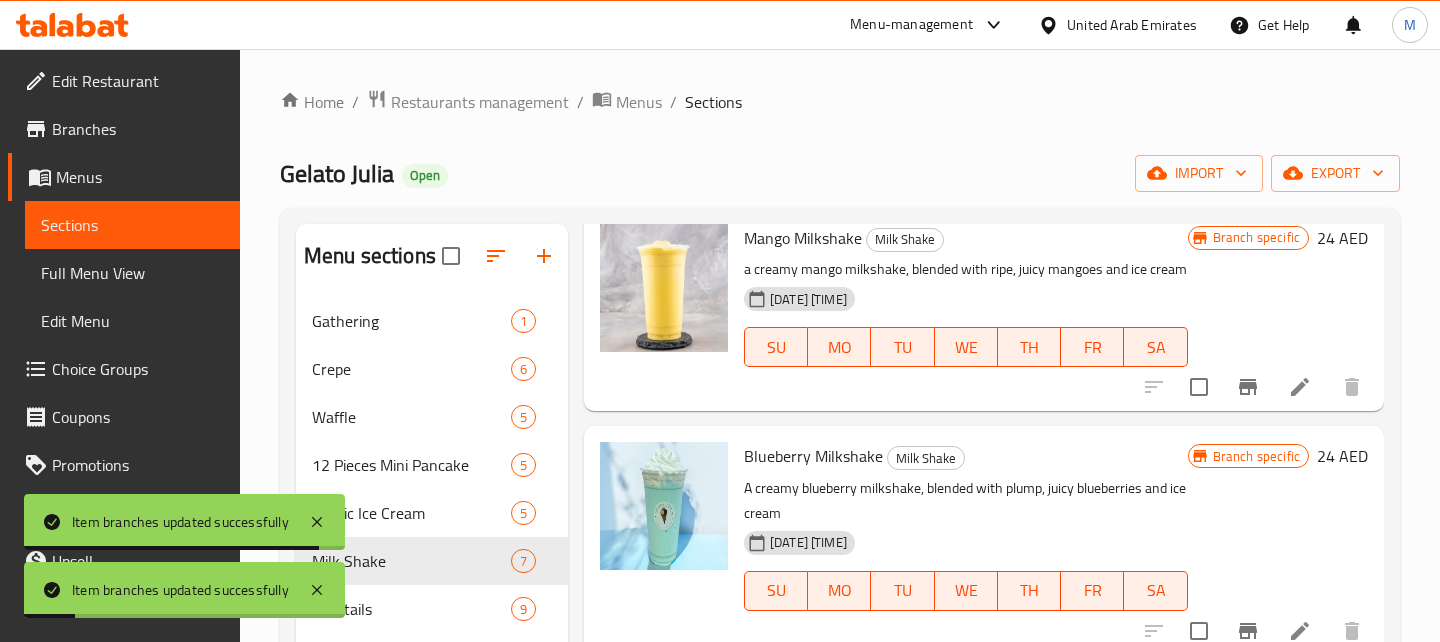 scroll, scrollTop: 570, scrollLeft: 0, axis: vertical 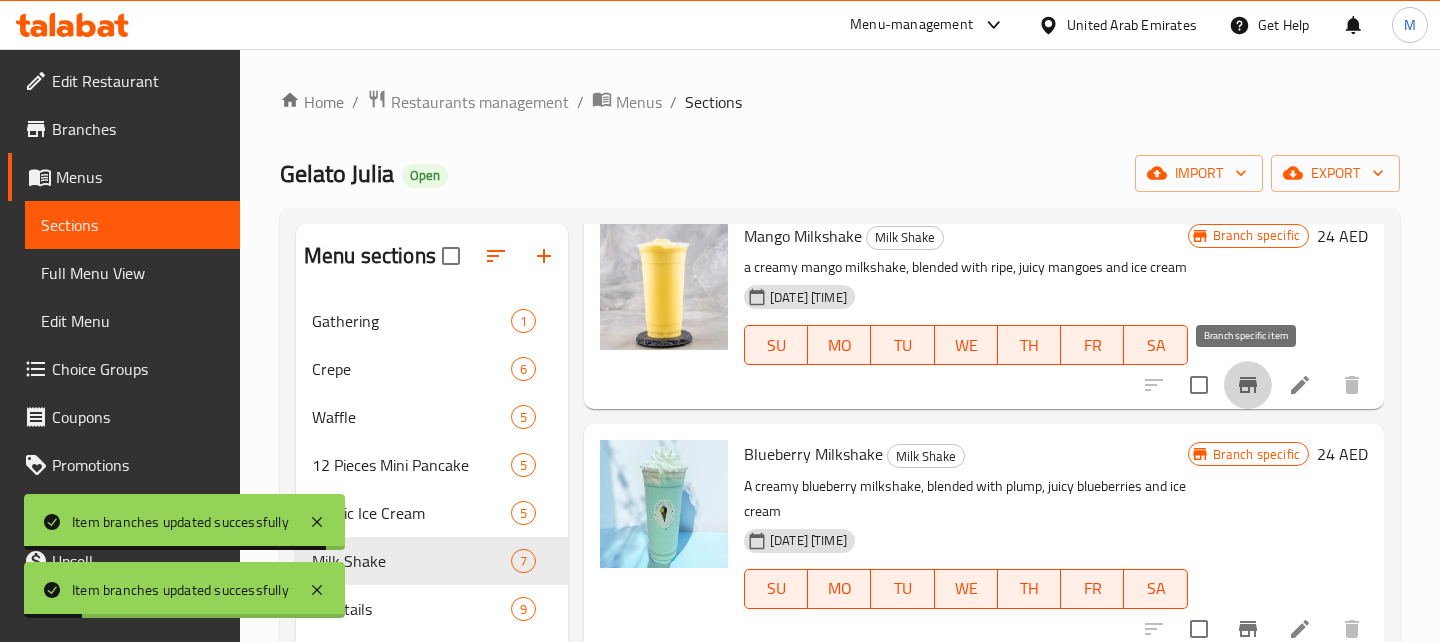 click 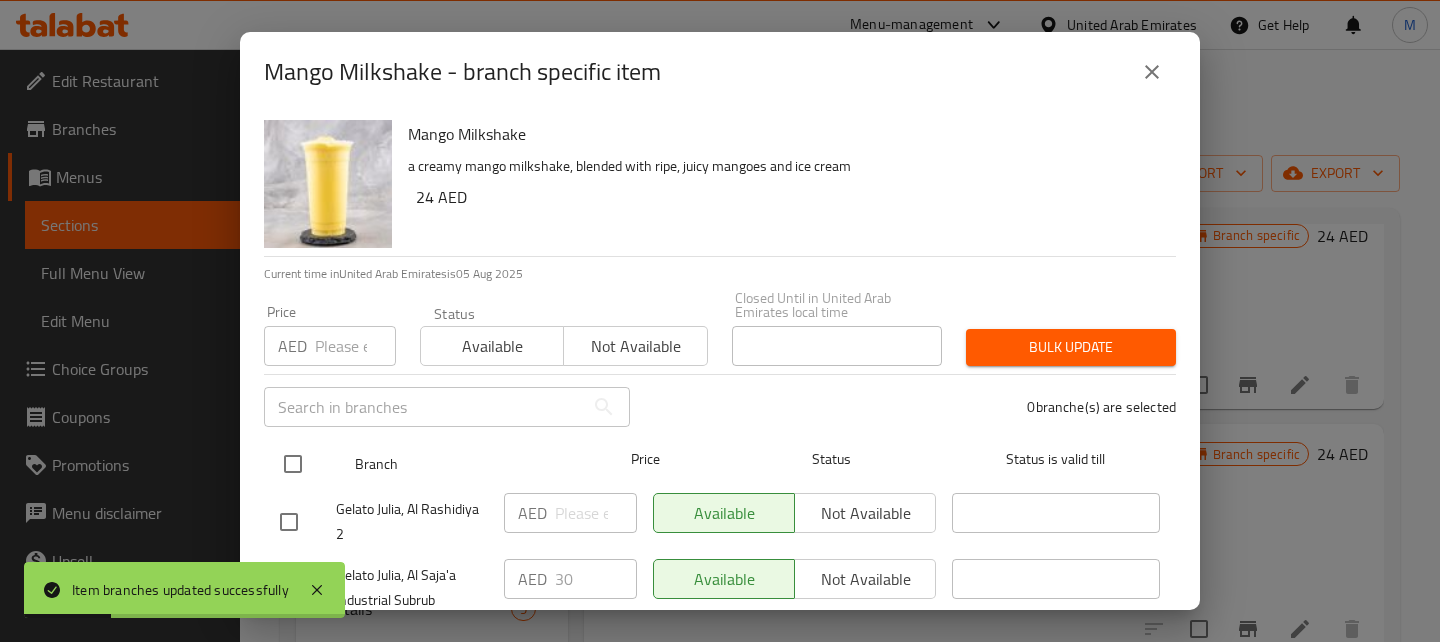 click at bounding box center [293, 464] 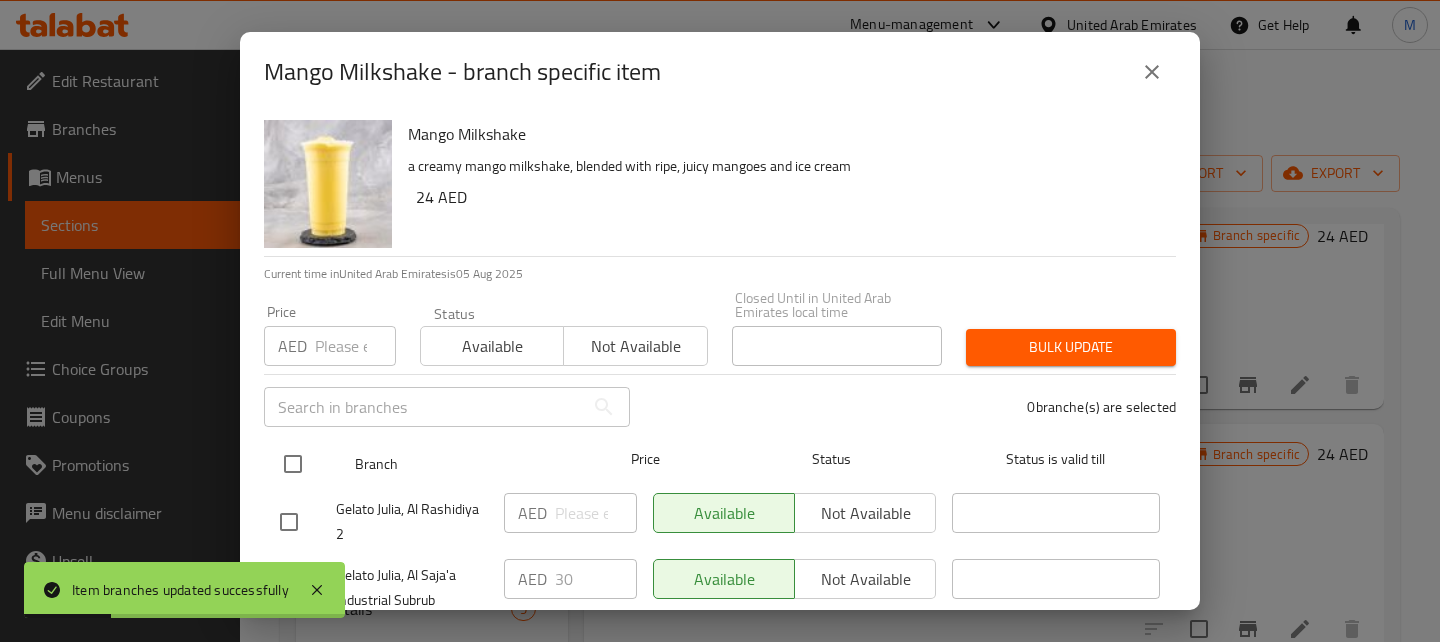 checkbox on "true" 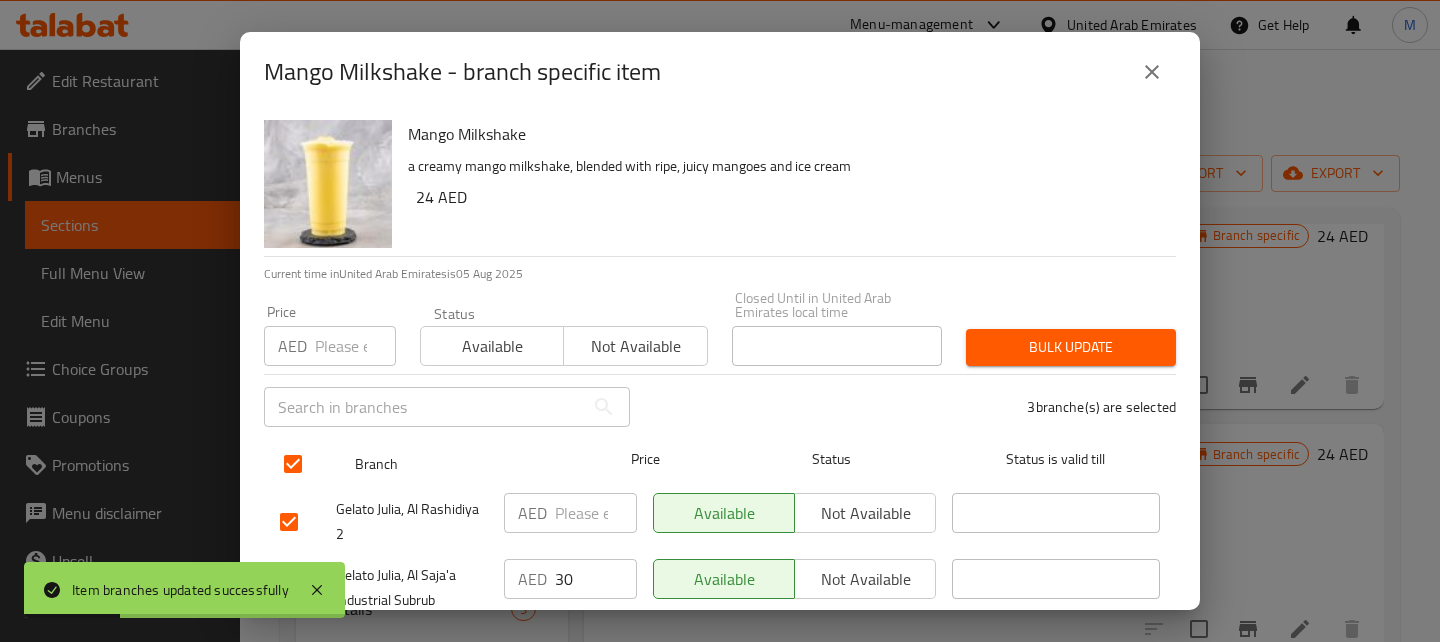 checkbox on "true" 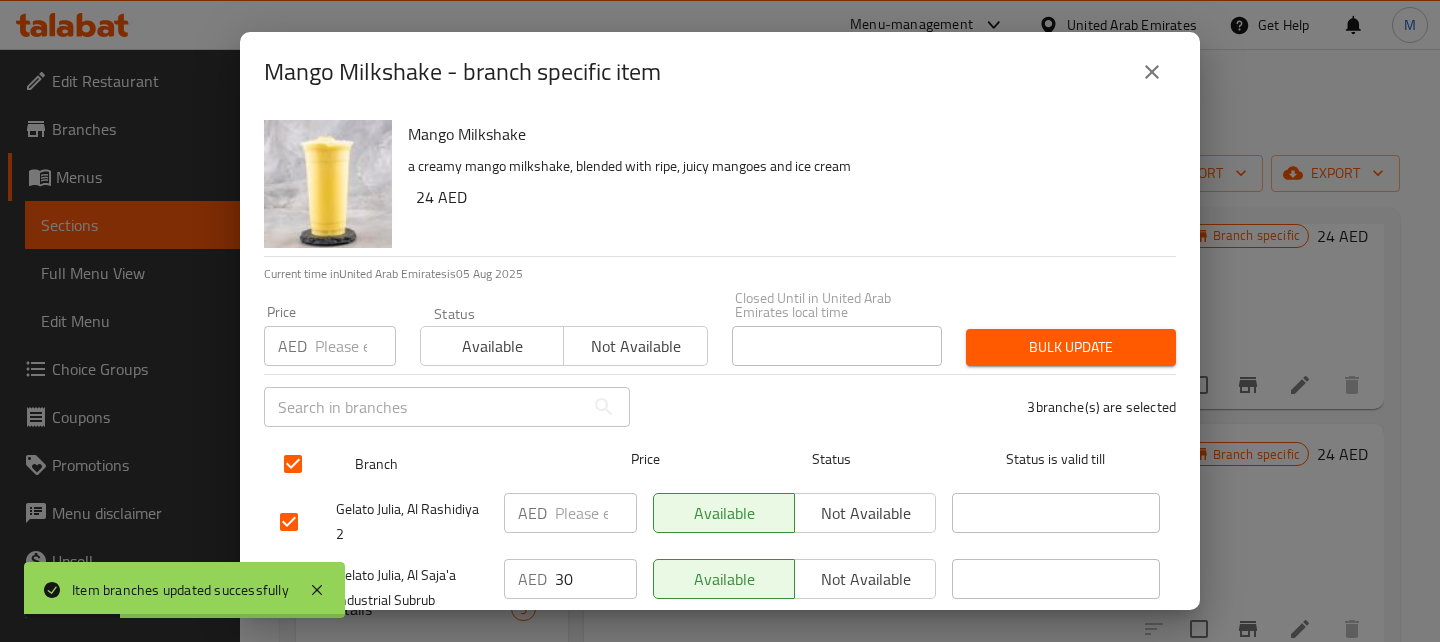checkbox on "true" 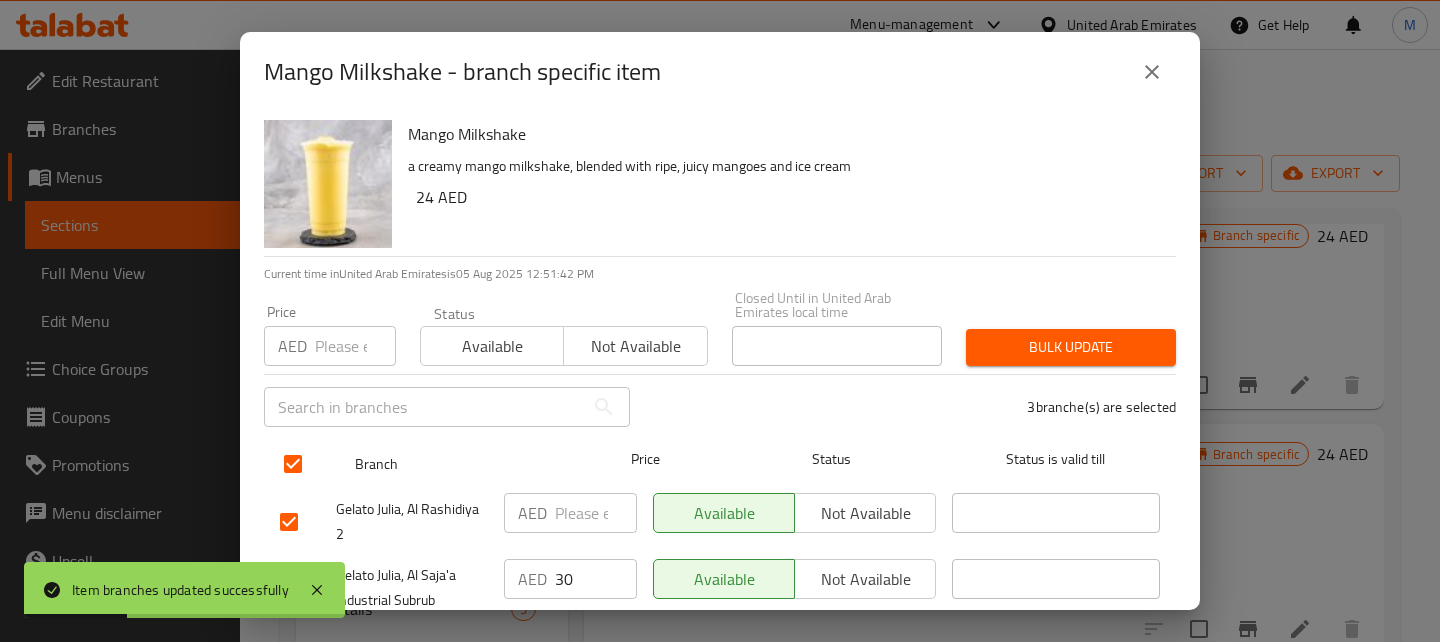 scroll, scrollTop: 114, scrollLeft: 0, axis: vertical 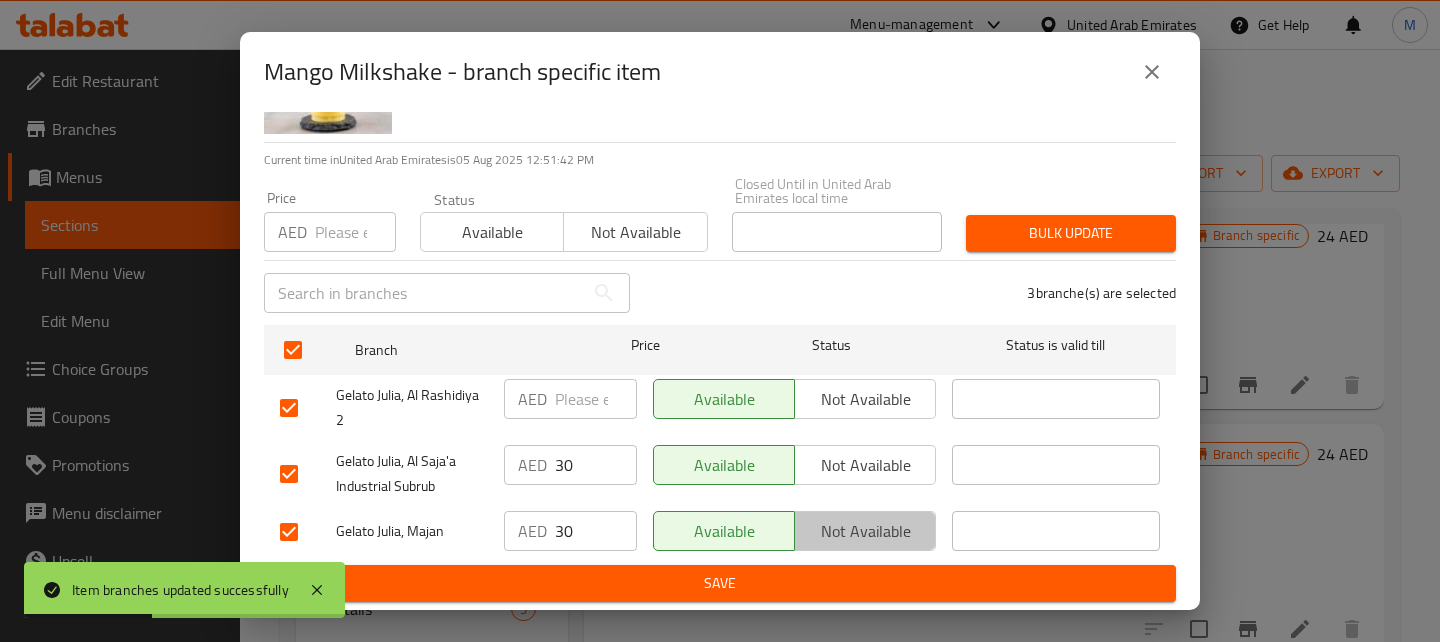 click on "Not available" at bounding box center (865, 531) 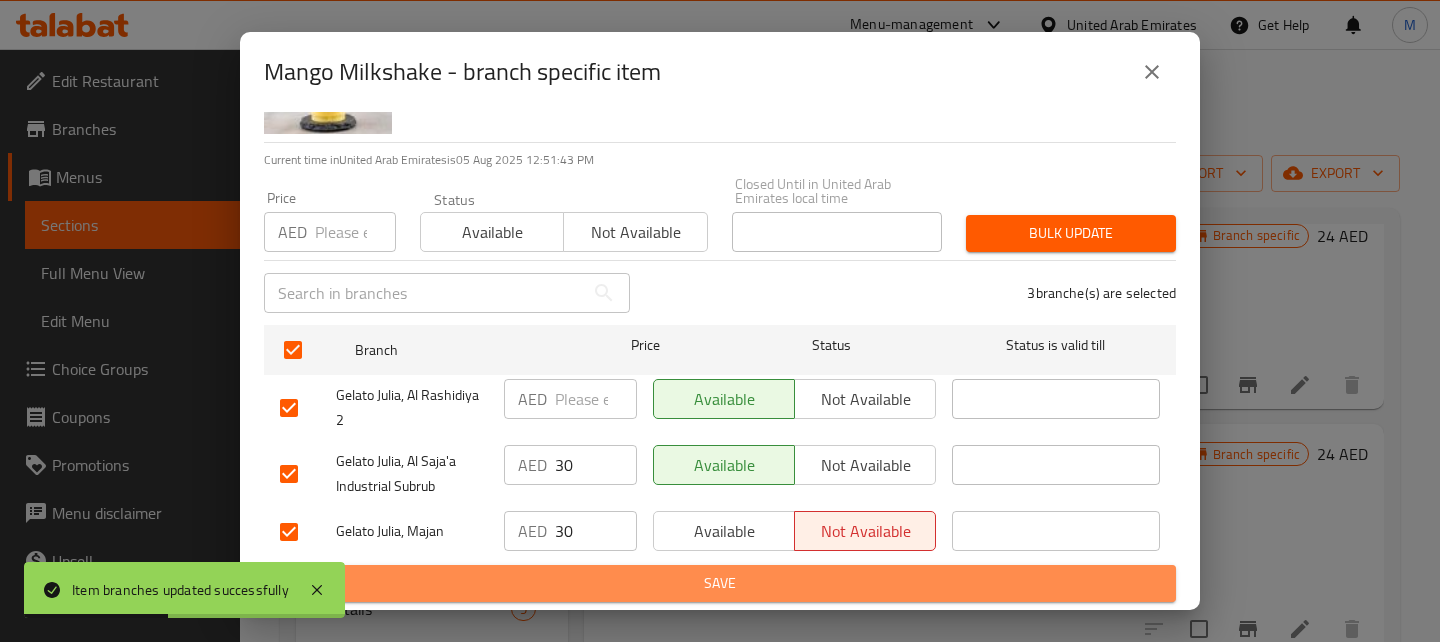 click on "Save" at bounding box center [720, 583] 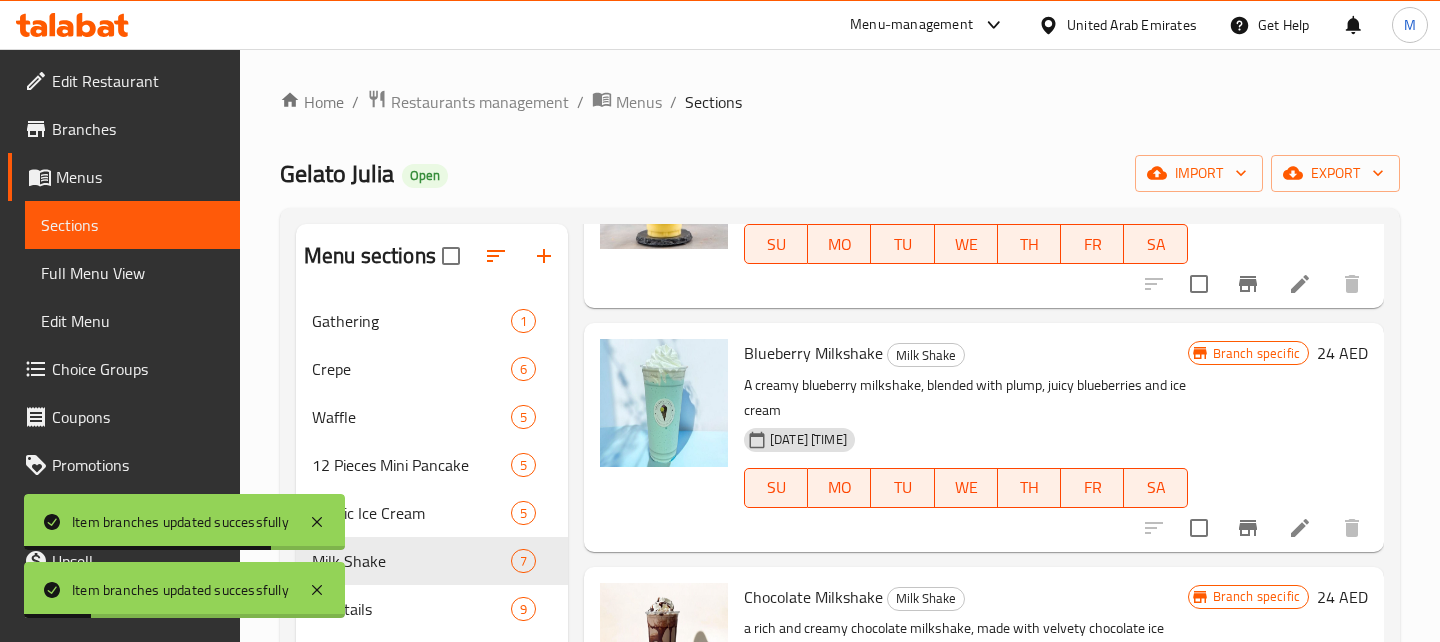 scroll, scrollTop: 672, scrollLeft: 0, axis: vertical 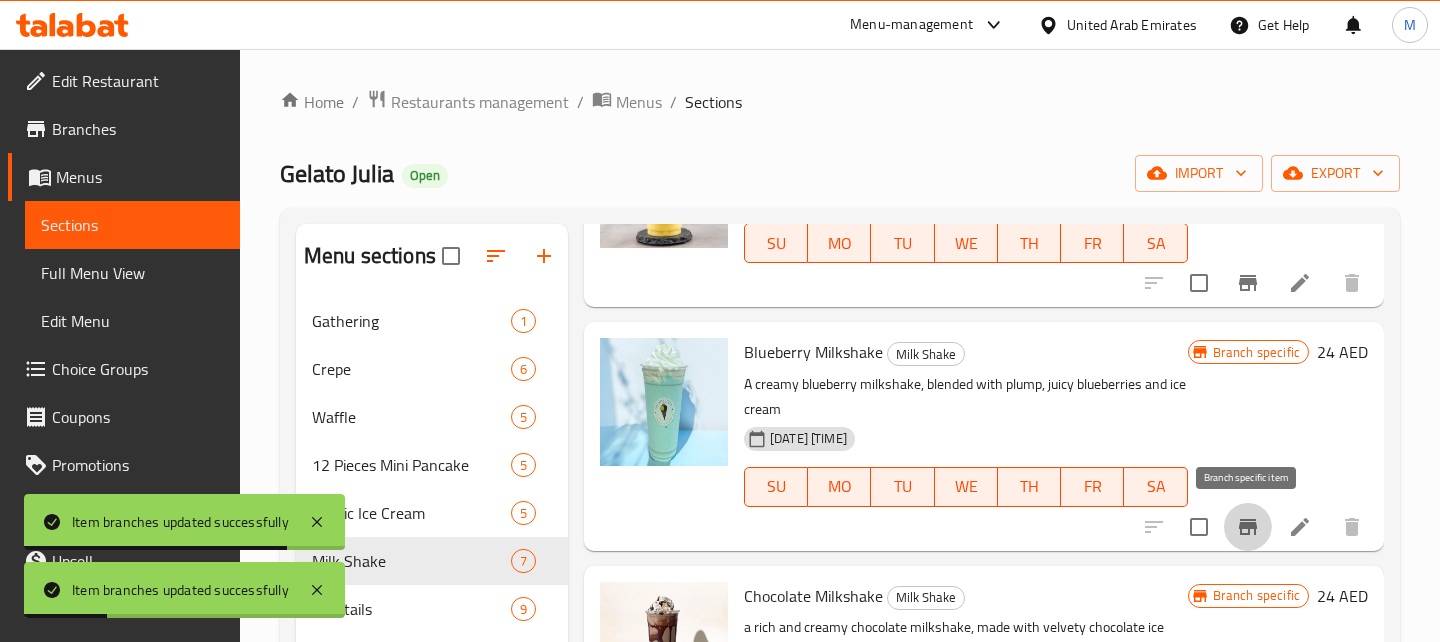 click 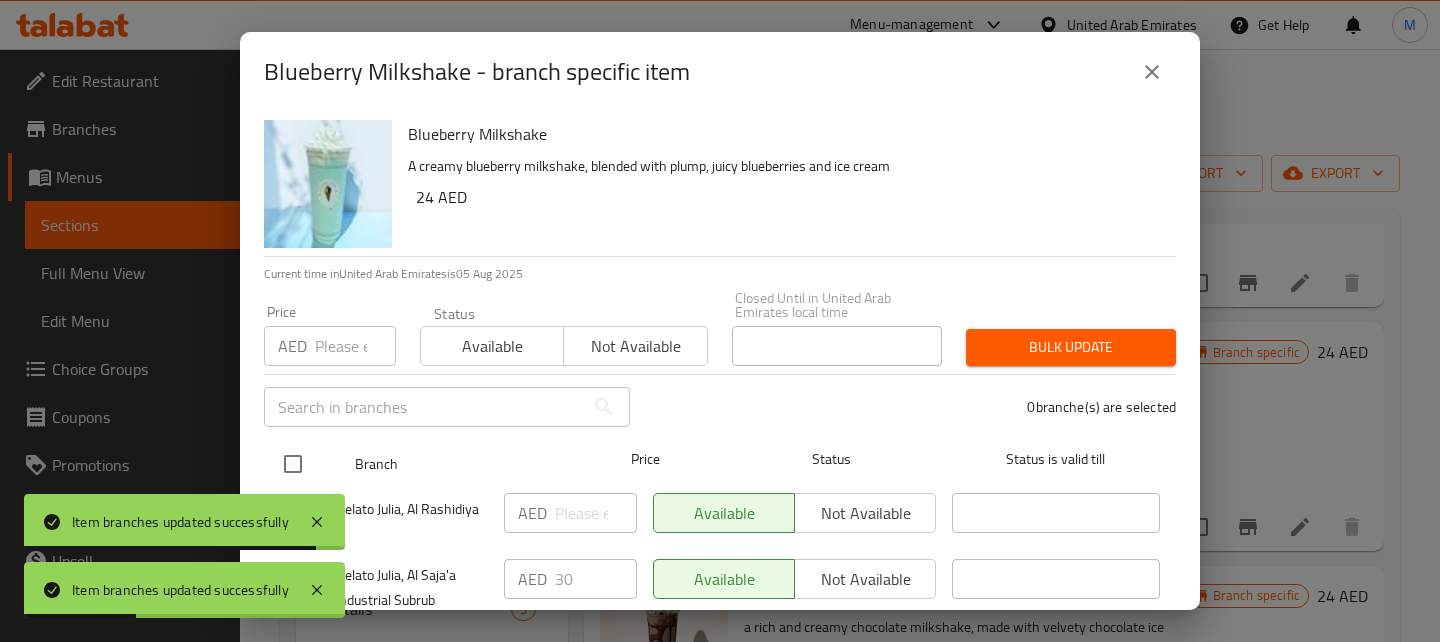 click at bounding box center (293, 464) 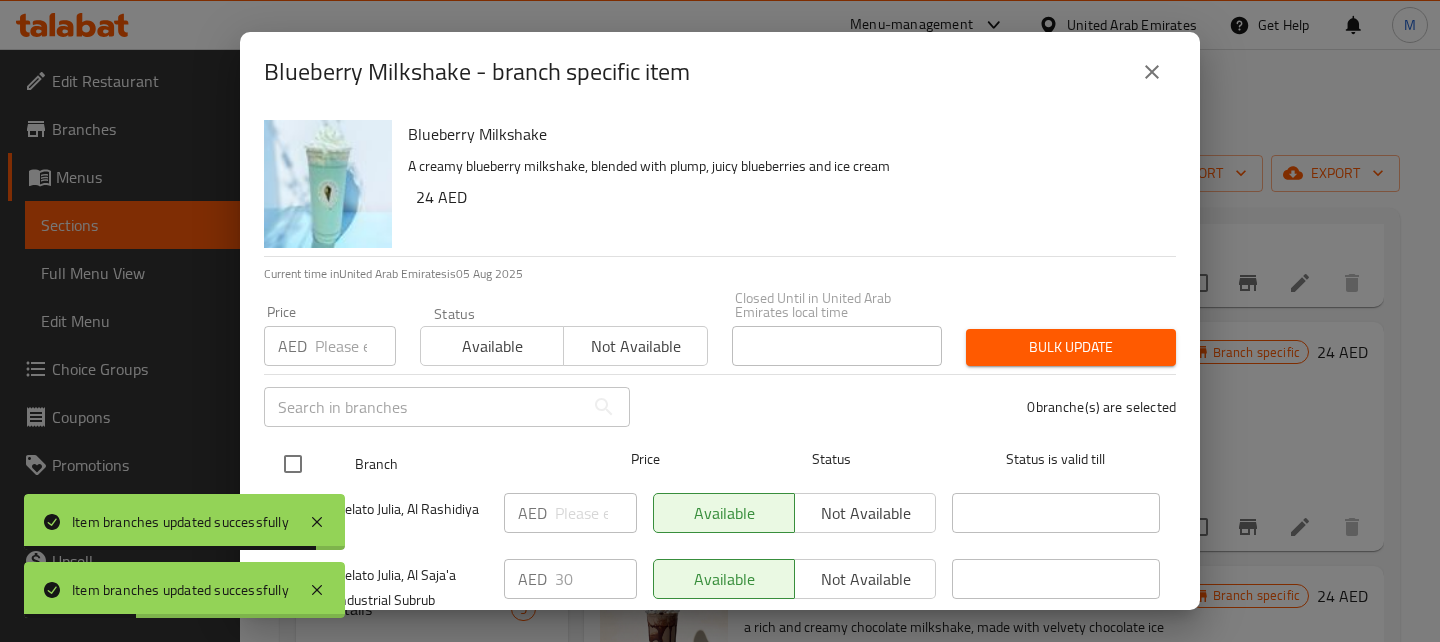 checkbox on "true" 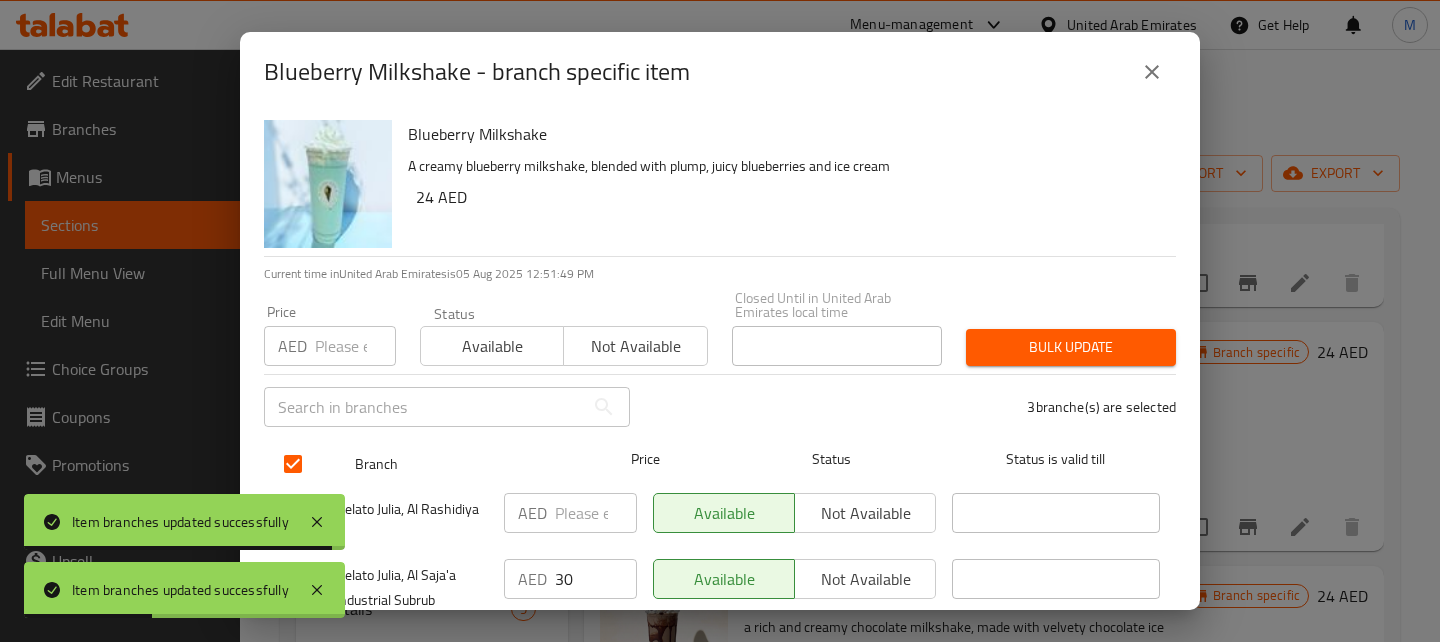 scroll, scrollTop: 114, scrollLeft: 0, axis: vertical 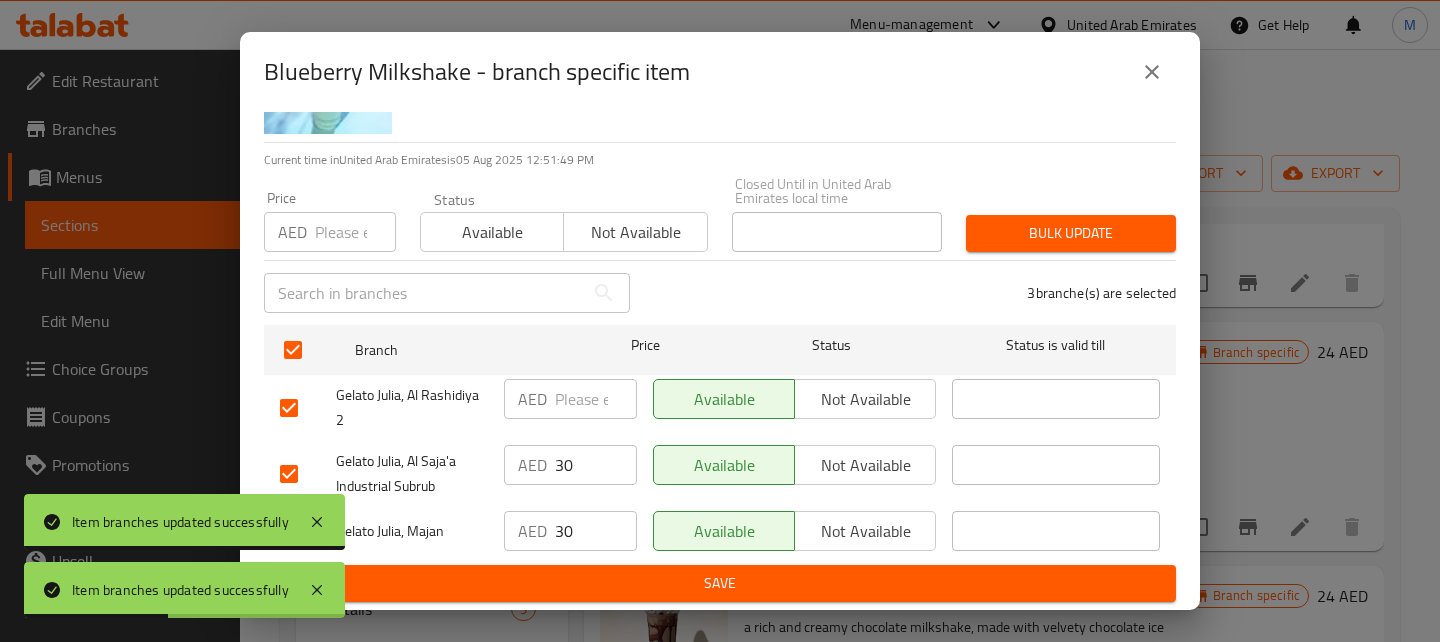 click on "Not available" at bounding box center (865, 531) 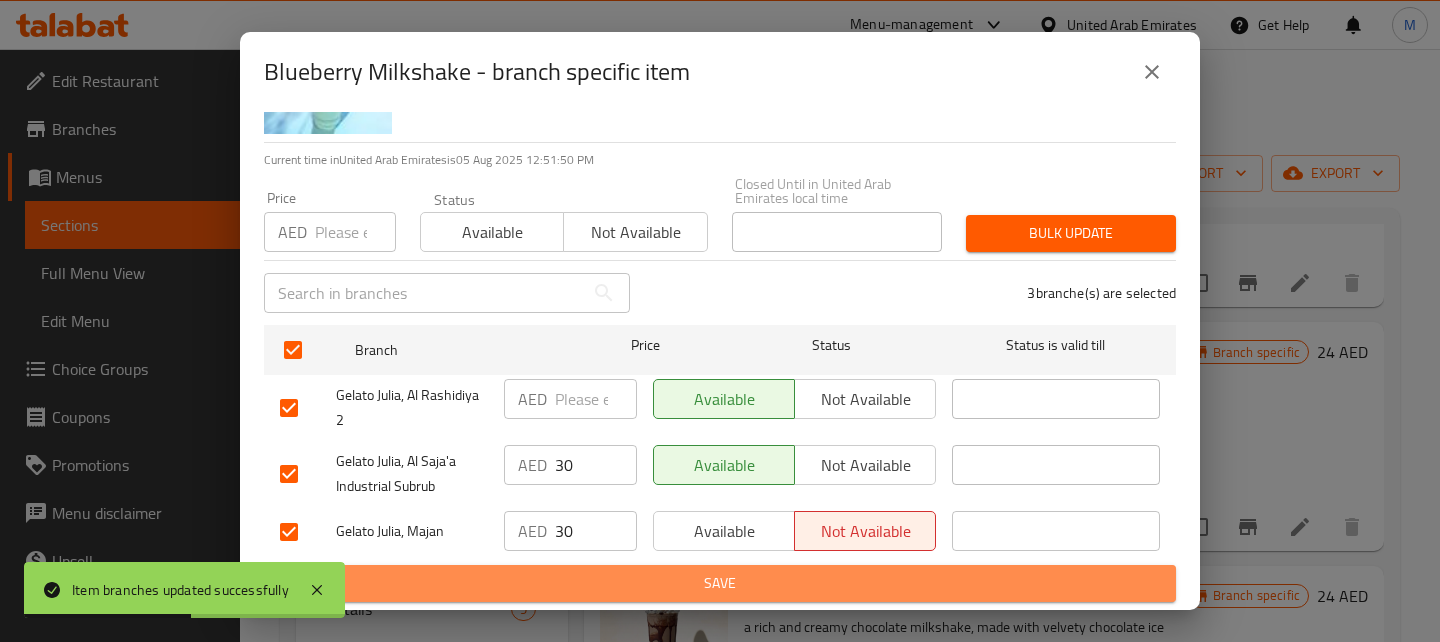 click on "Save" at bounding box center [720, 583] 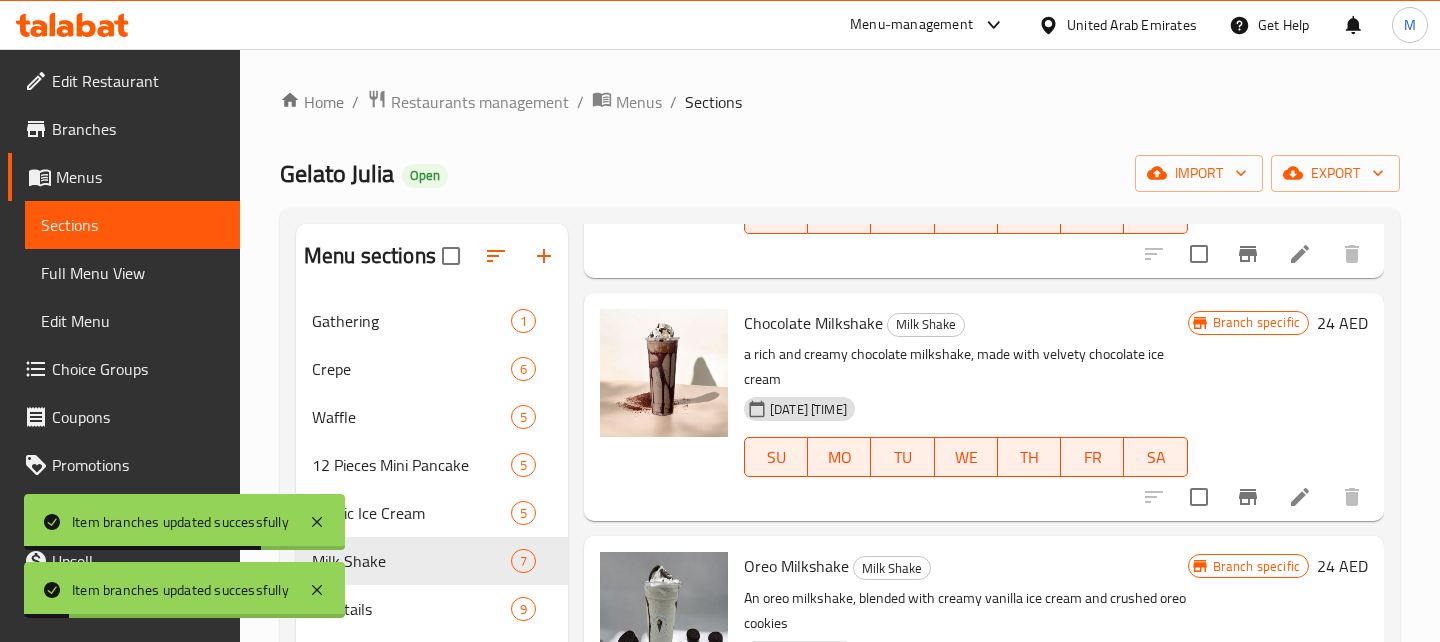 scroll, scrollTop: 950, scrollLeft: 0, axis: vertical 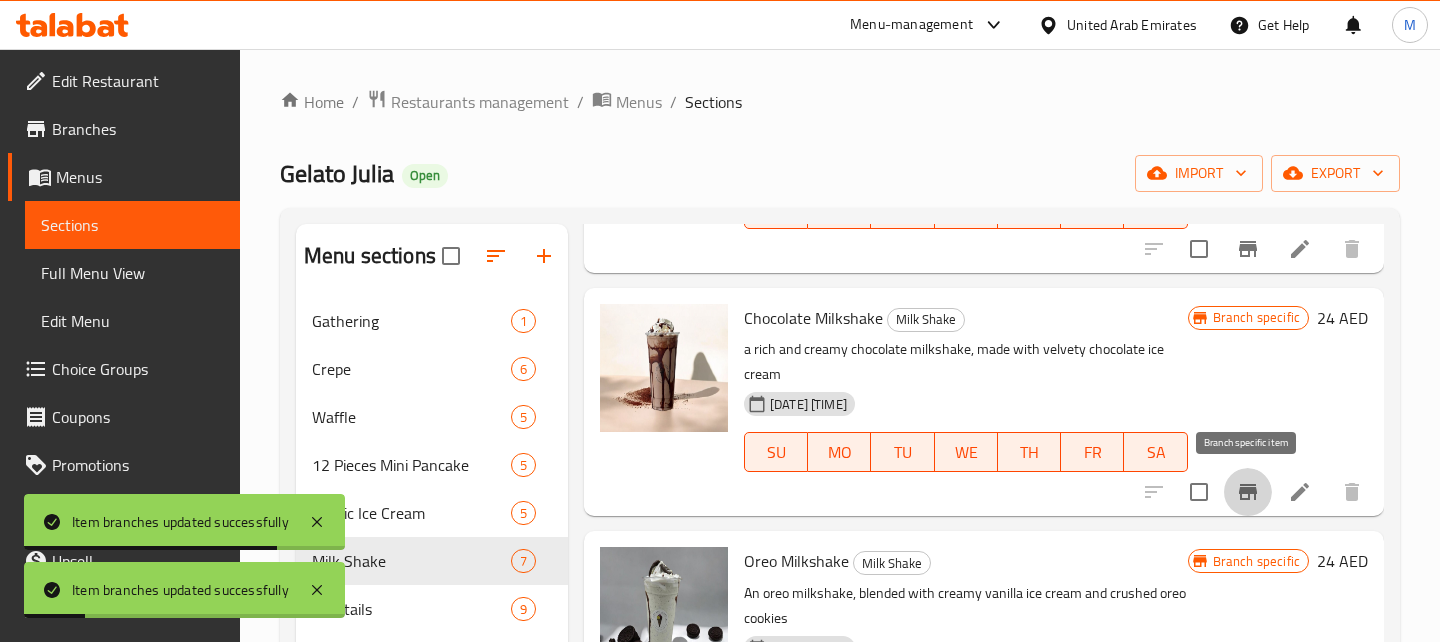 click 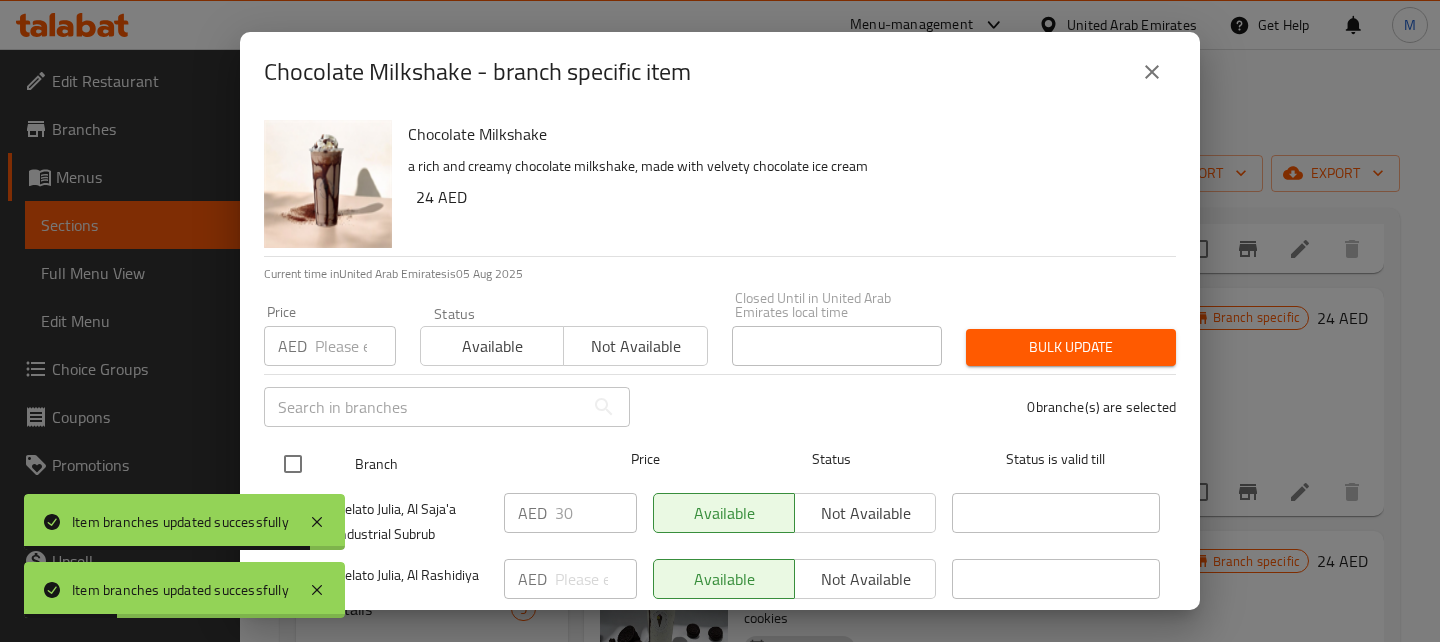 click at bounding box center [293, 464] 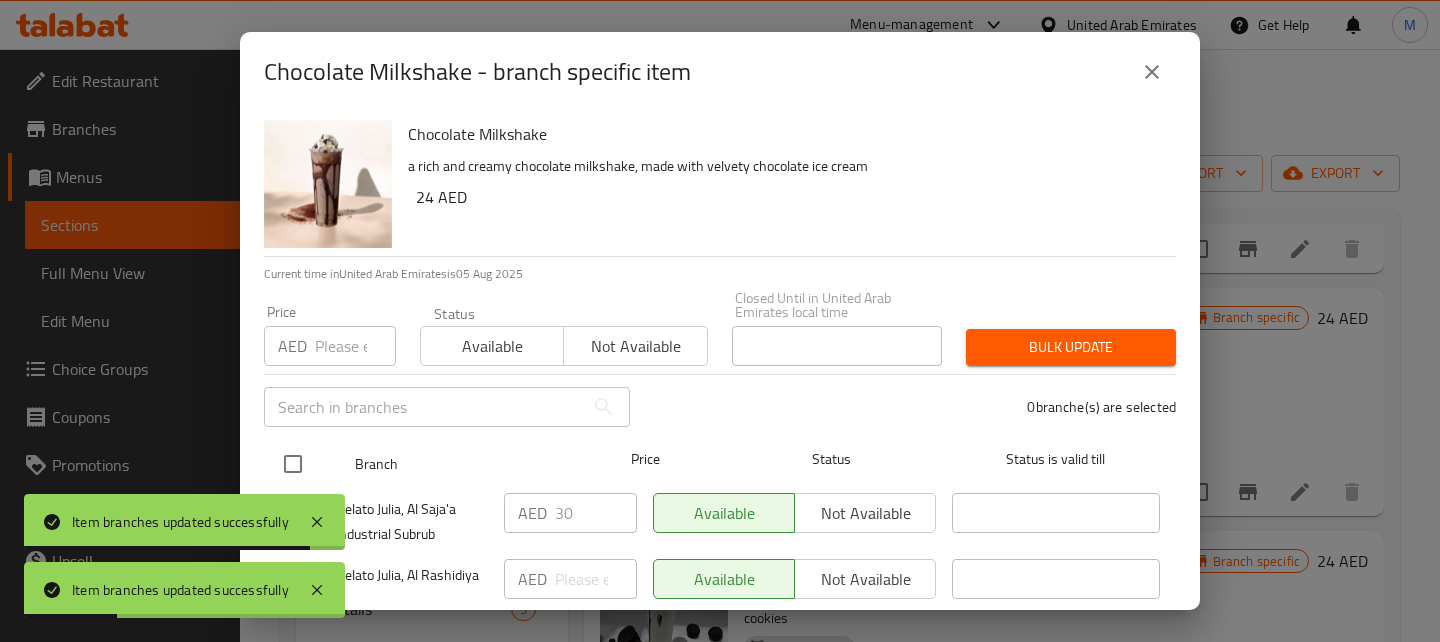 checkbox on "true" 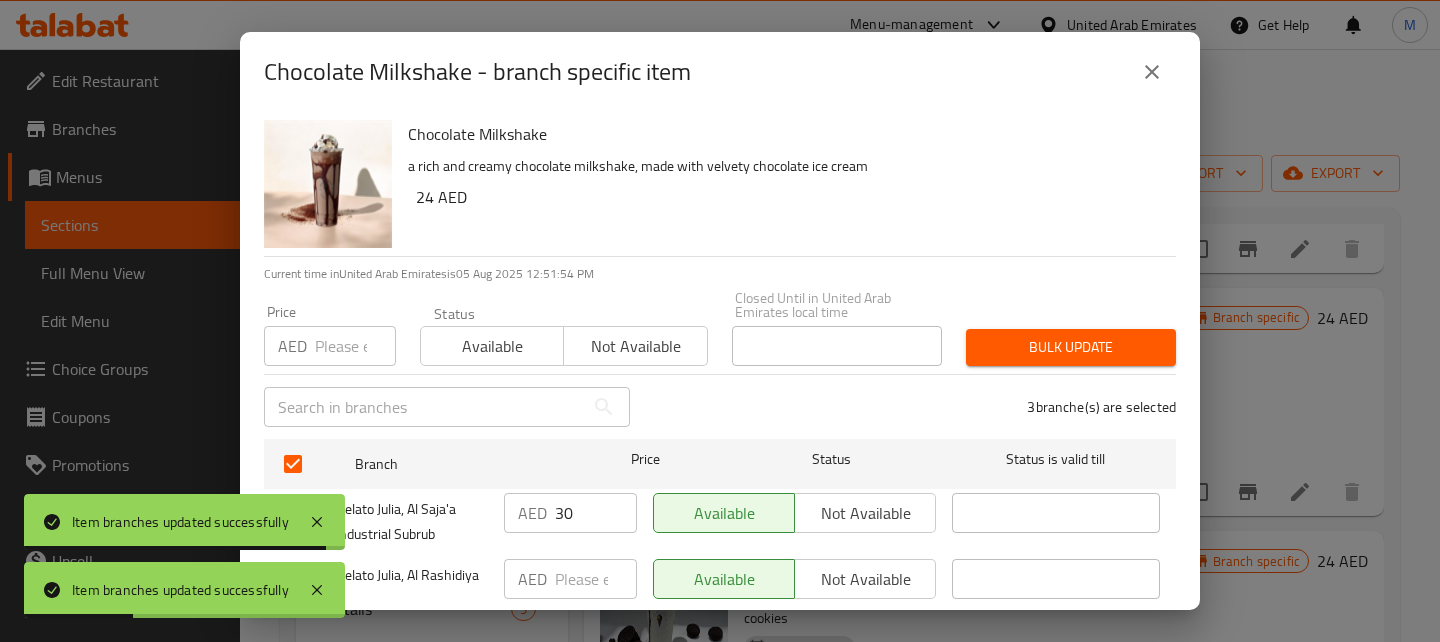 scroll, scrollTop: 114, scrollLeft: 0, axis: vertical 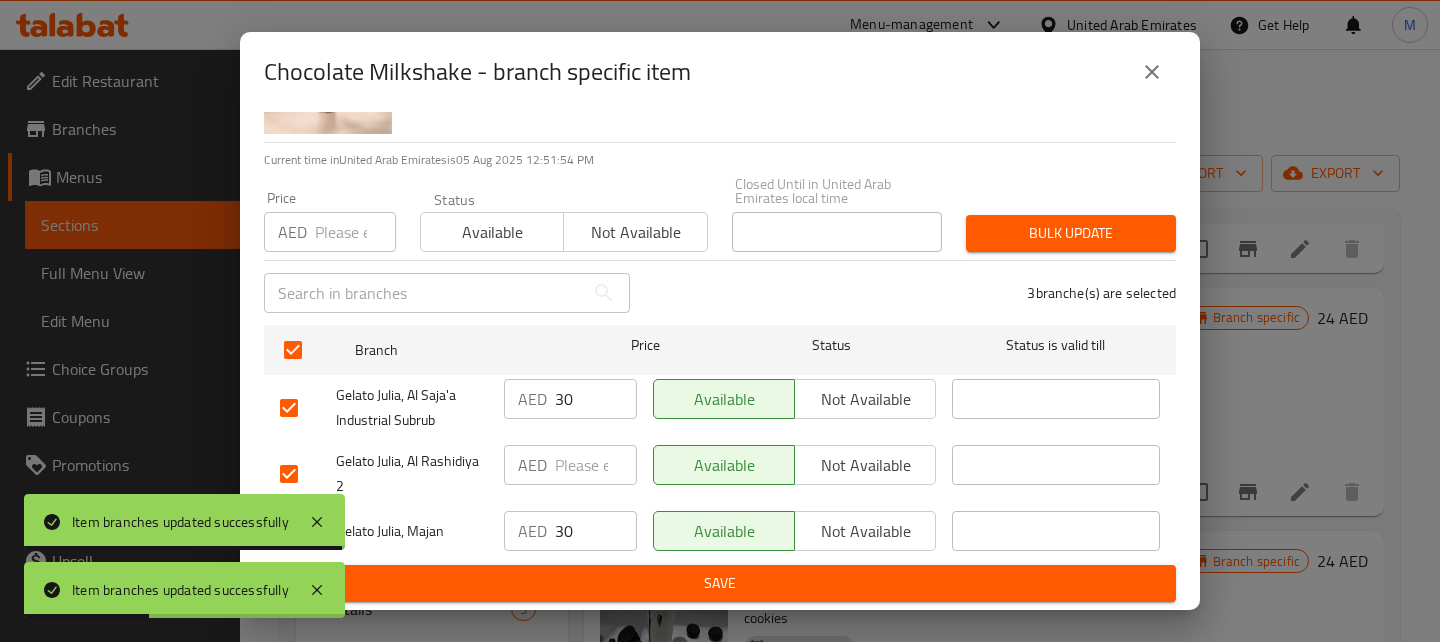 click on "Not available" at bounding box center (865, 531) 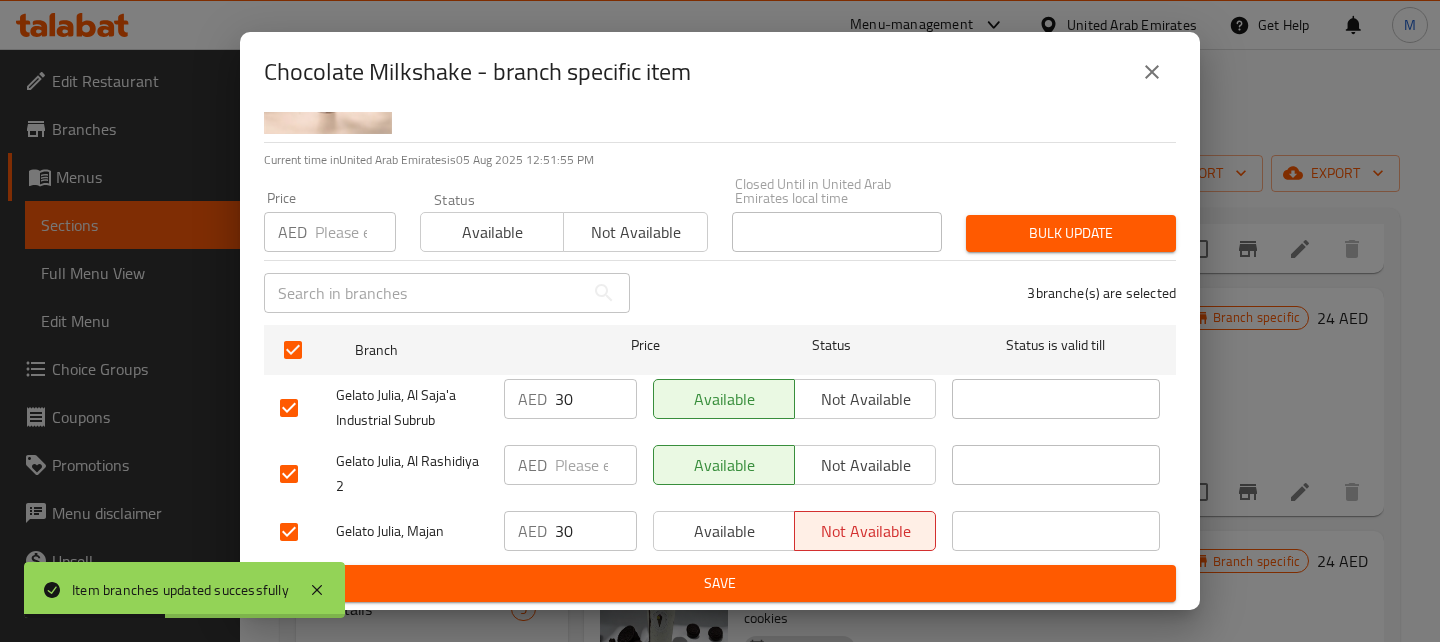 click on "Save" at bounding box center (720, 583) 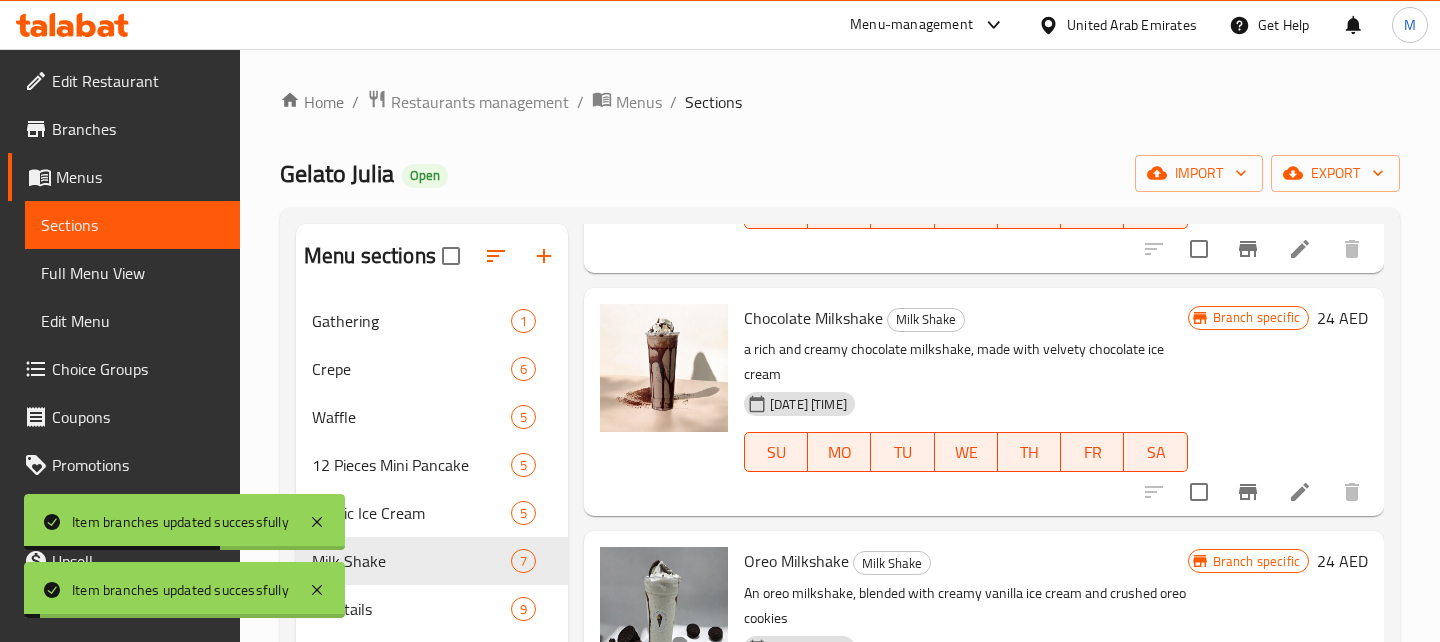 scroll, scrollTop: 1062, scrollLeft: 0, axis: vertical 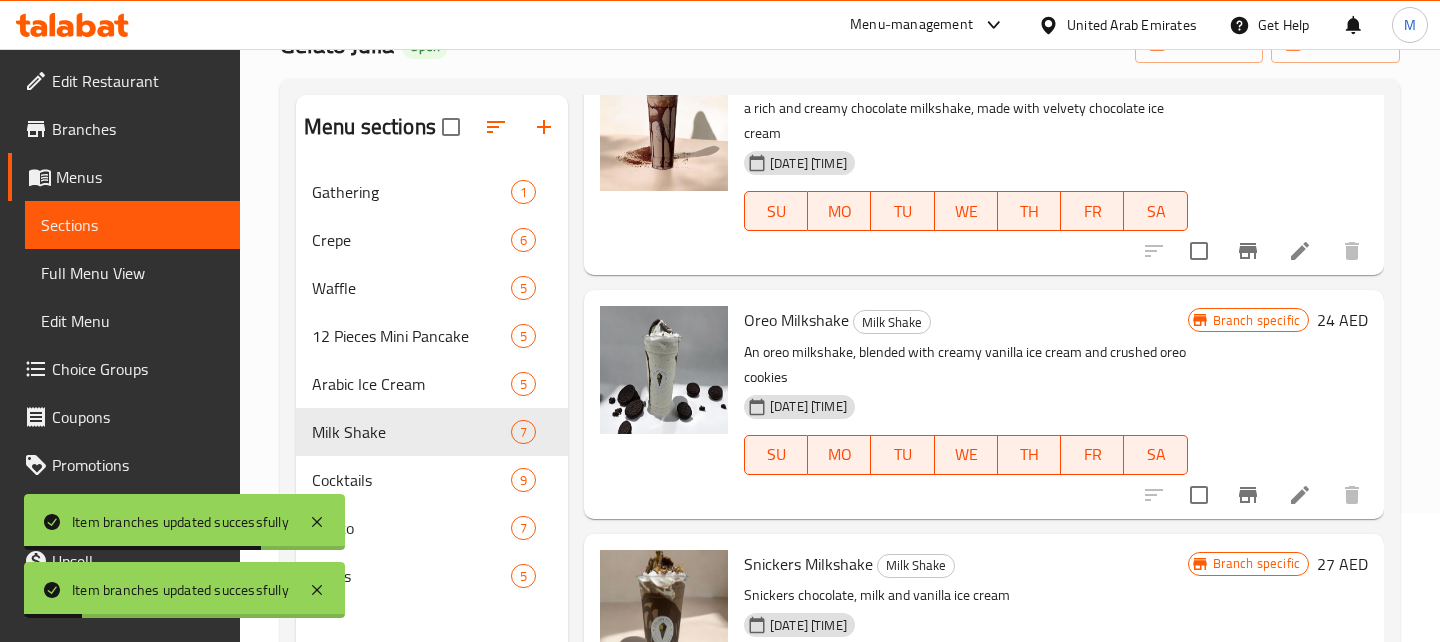 click 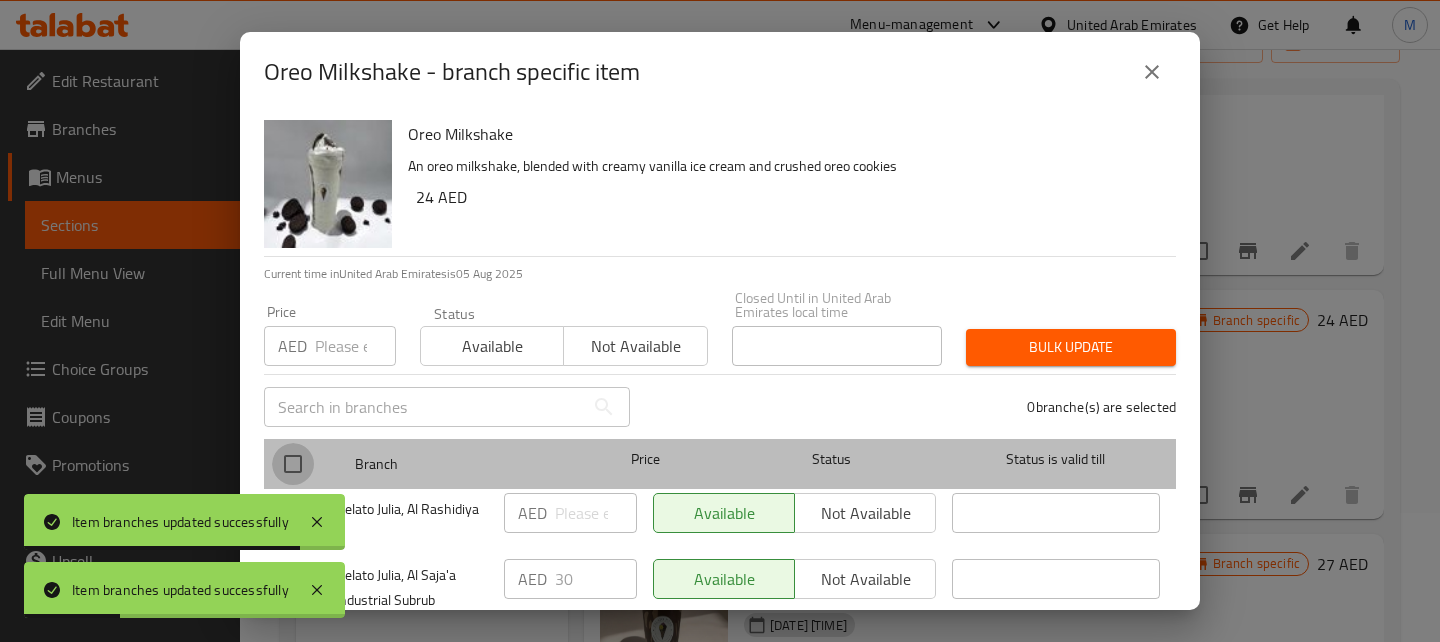 click at bounding box center [293, 464] 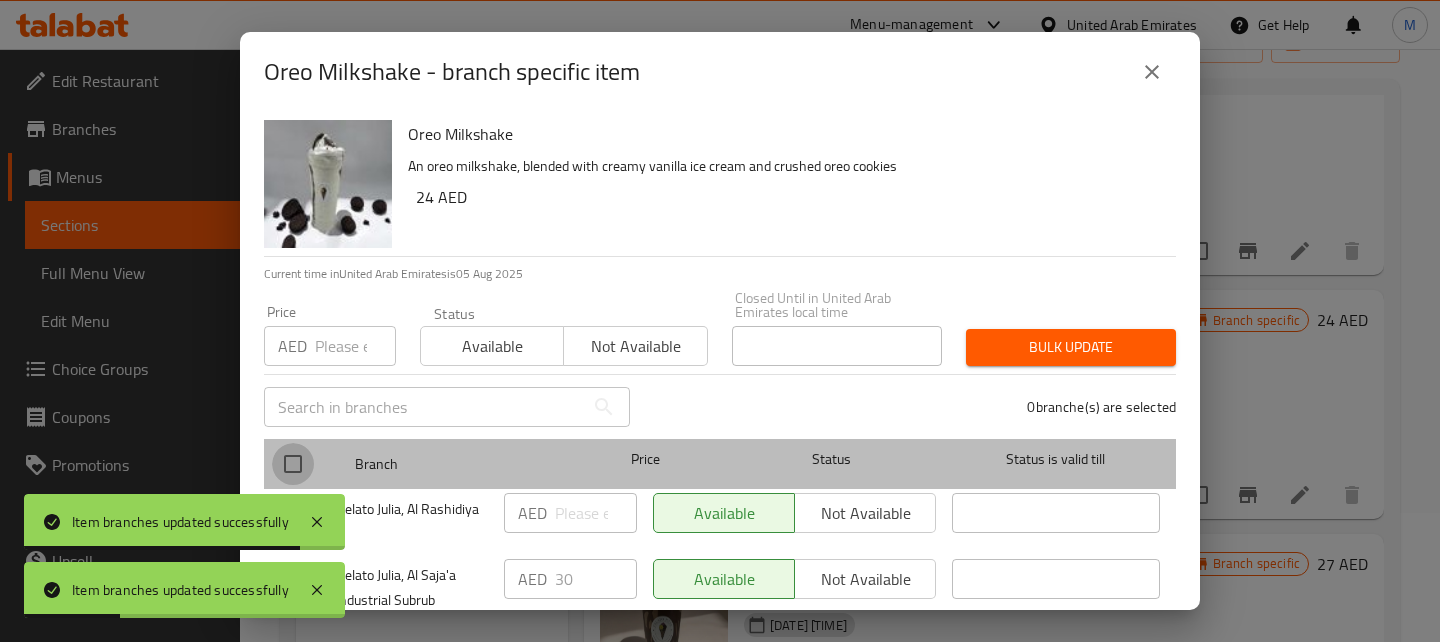 checkbox on "true" 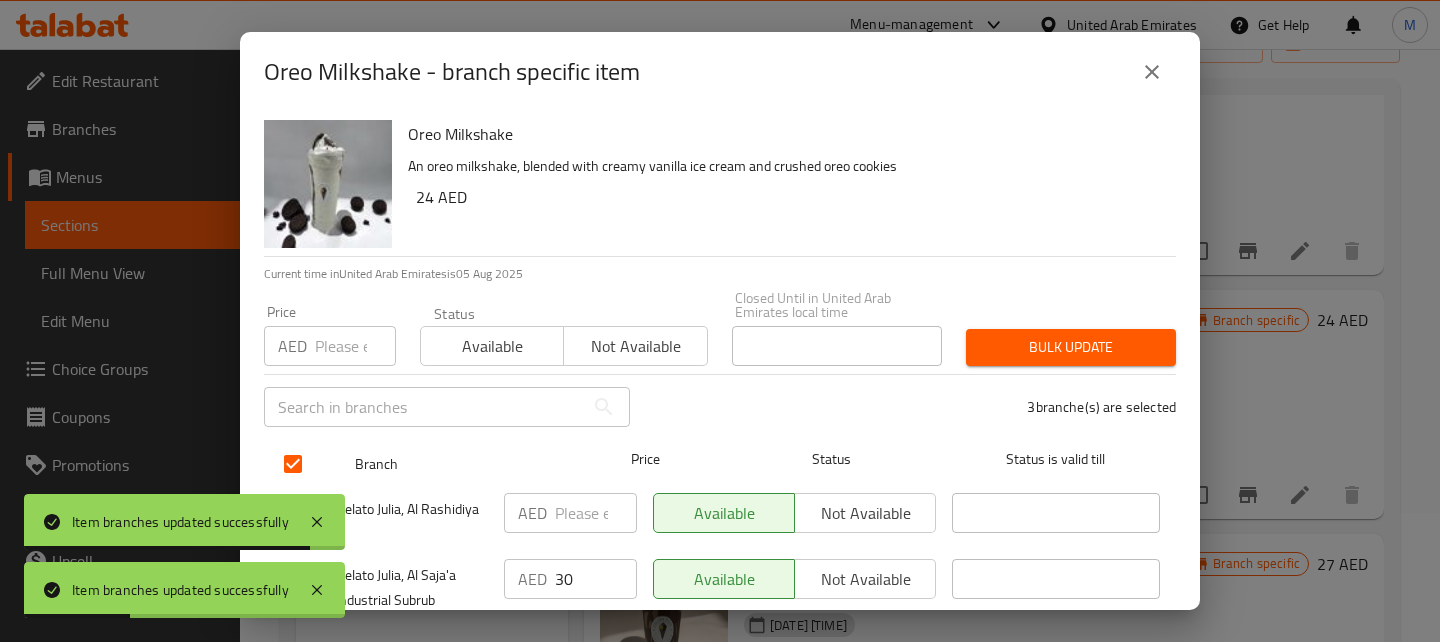 scroll, scrollTop: 114, scrollLeft: 0, axis: vertical 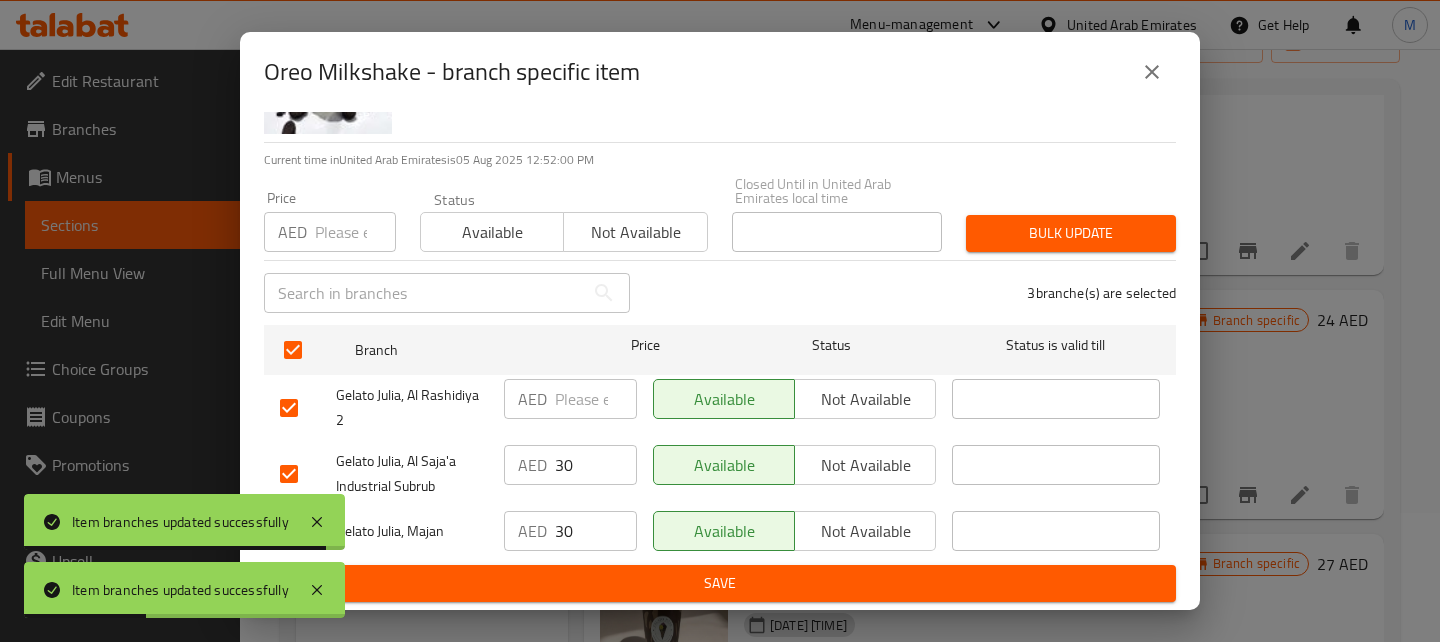 click on "Not available" at bounding box center [865, 531] 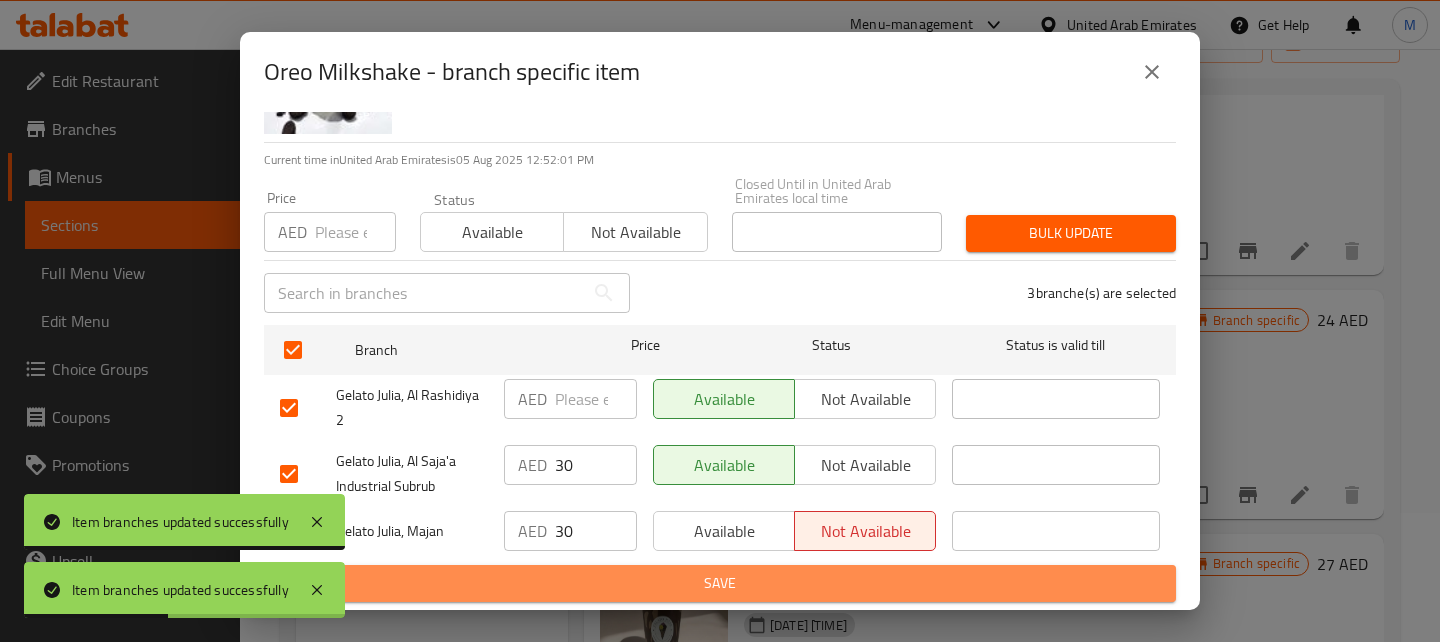 click on "Save" at bounding box center [720, 583] 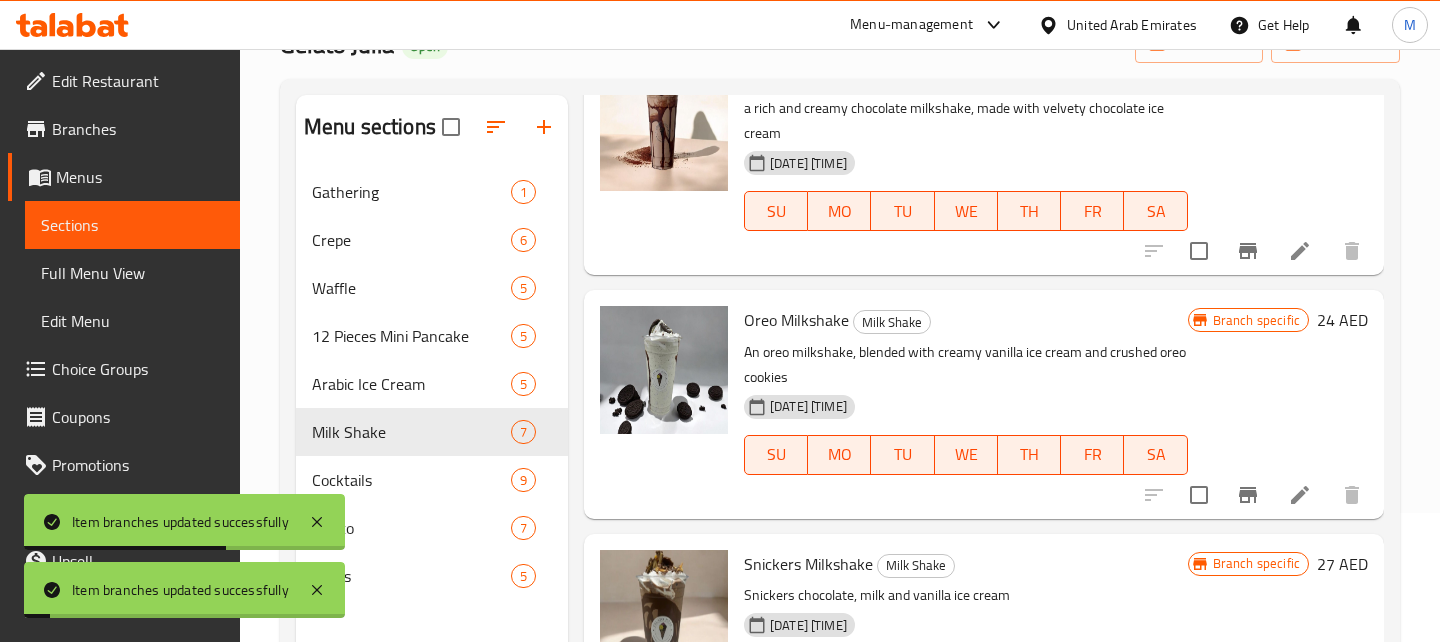 scroll, scrollTop: 280, scrollLeft: 0, axis: vertical 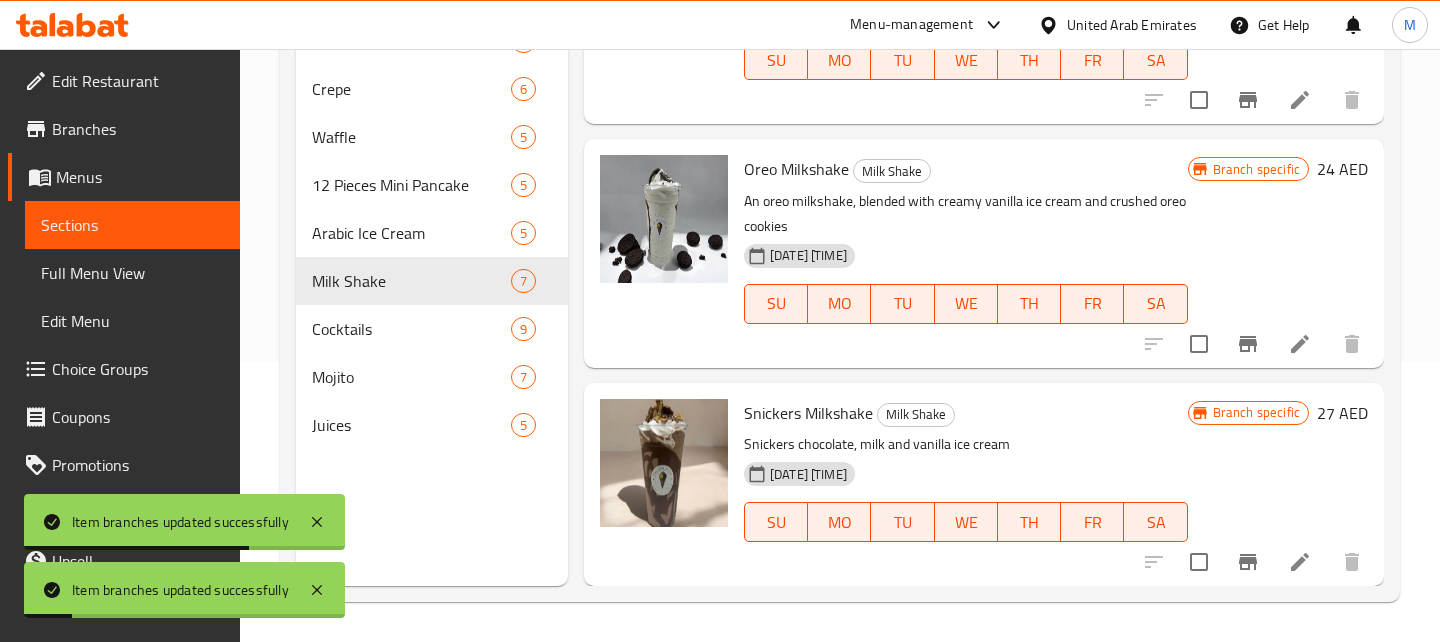 click 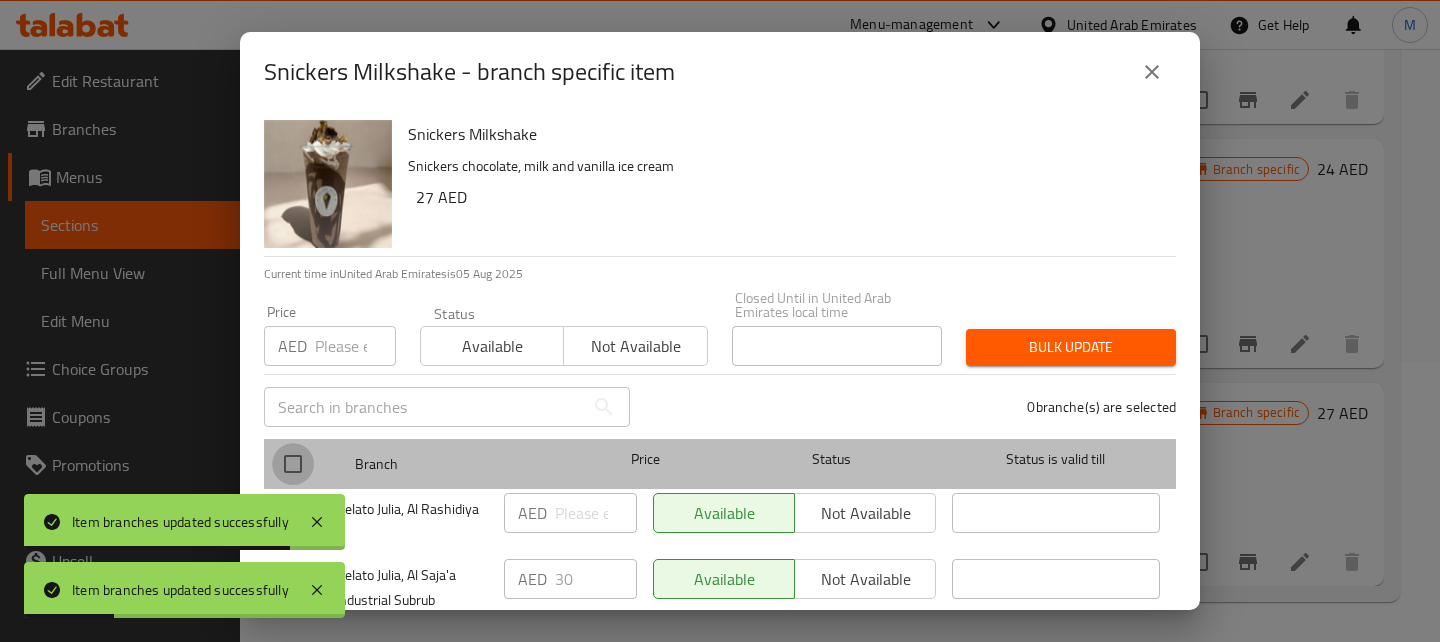 click at bounding box center [293, 464] 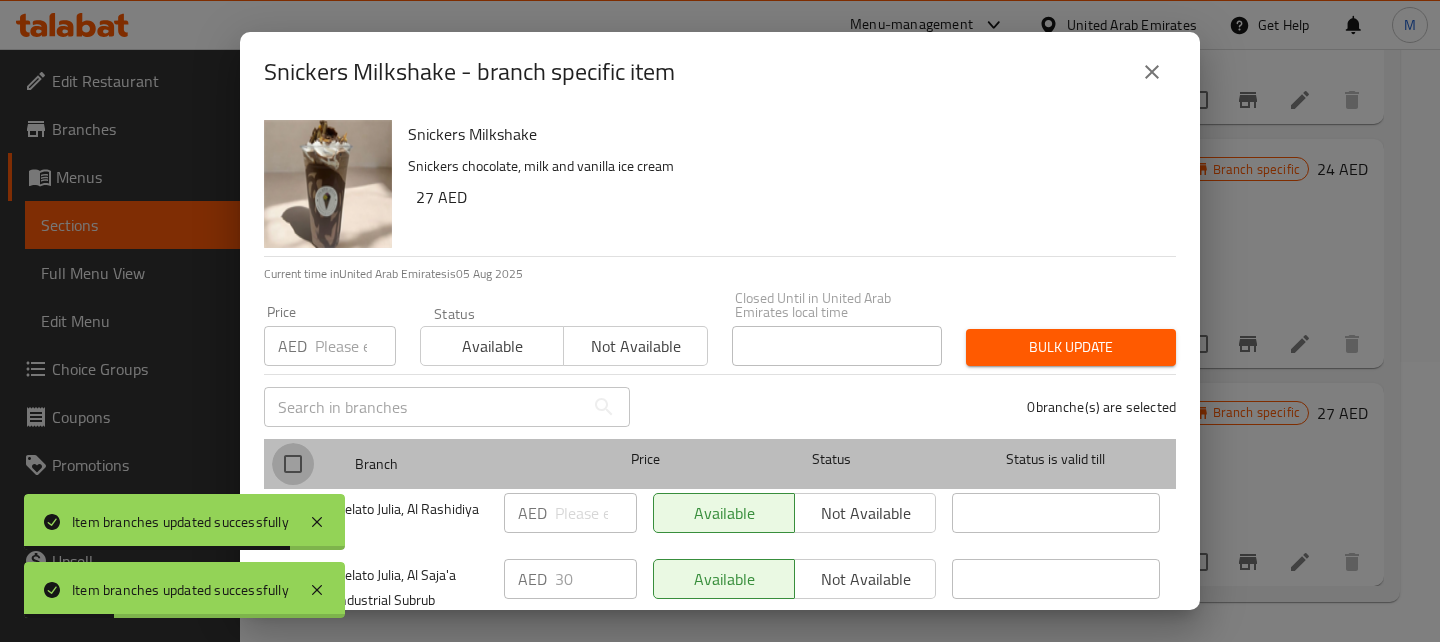 checkbox on "true" 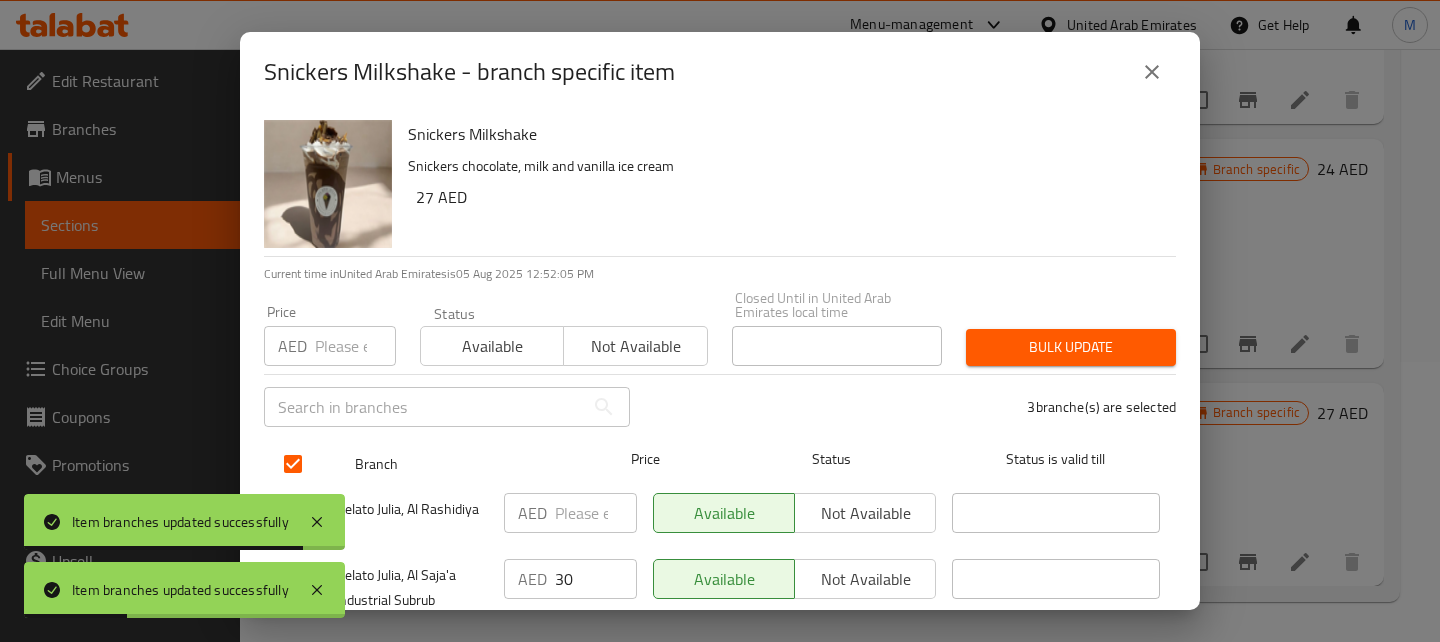 scroll, scrollTop: 114, scrollLeft: 0, axis: vertical 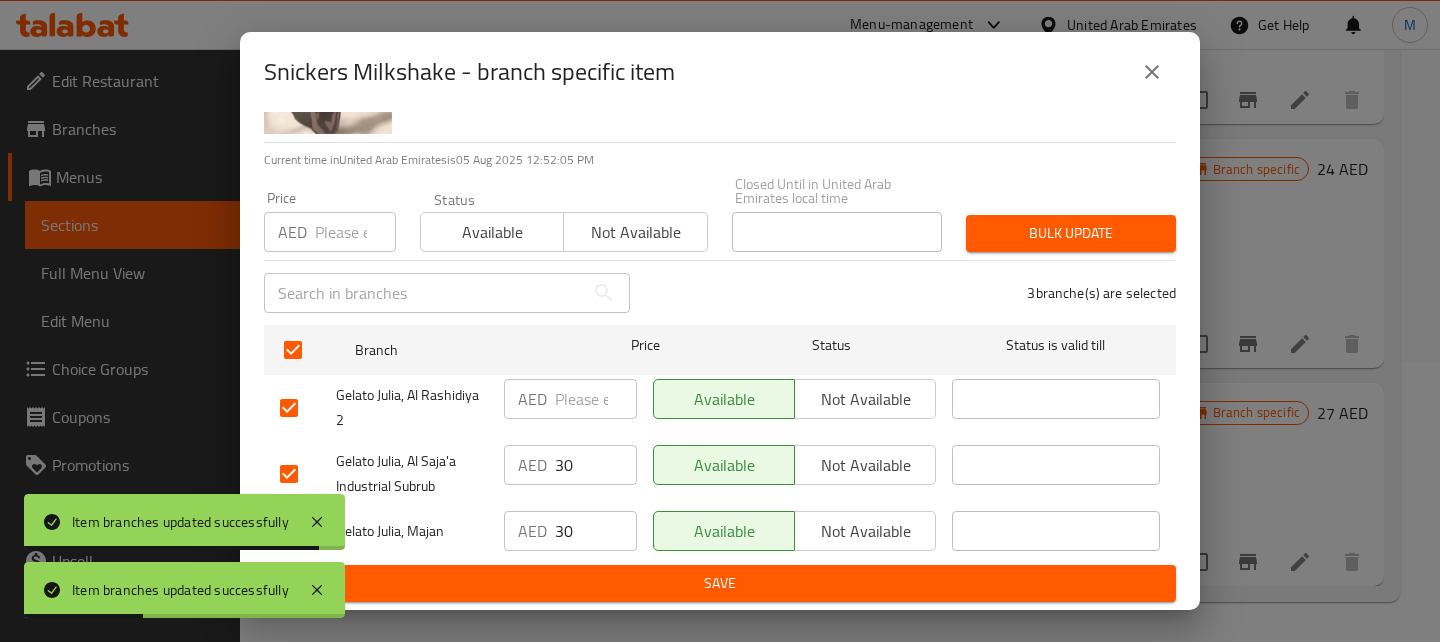 click on "Not available" at bounding box center (865, 531) 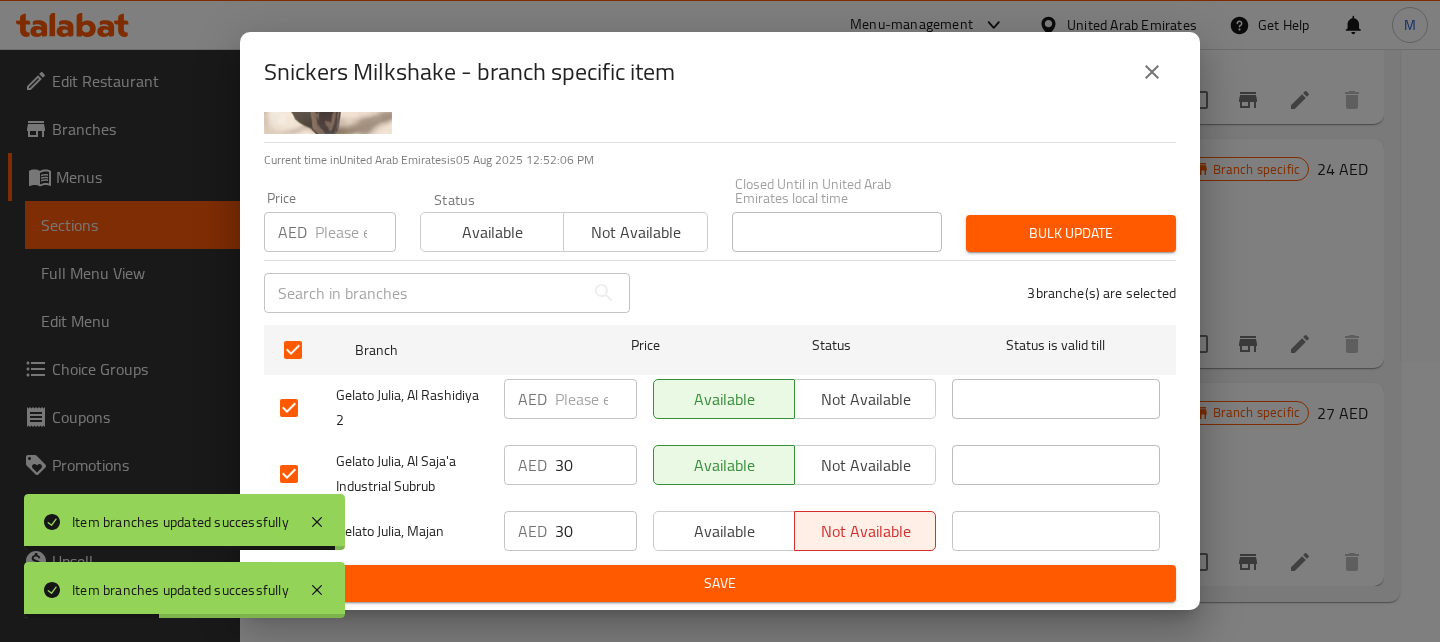 click on "Save" at bounding box center (720, 583) 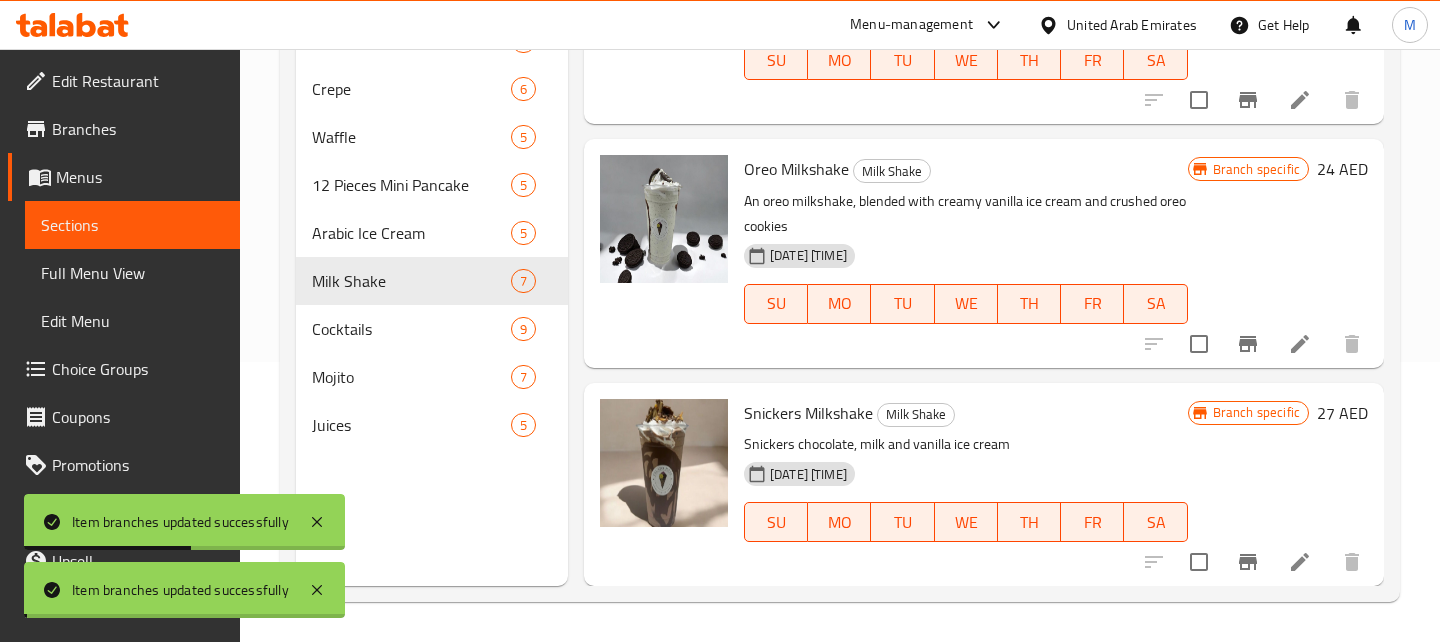 click on "Cocktails" at bounding box center [411, 329] 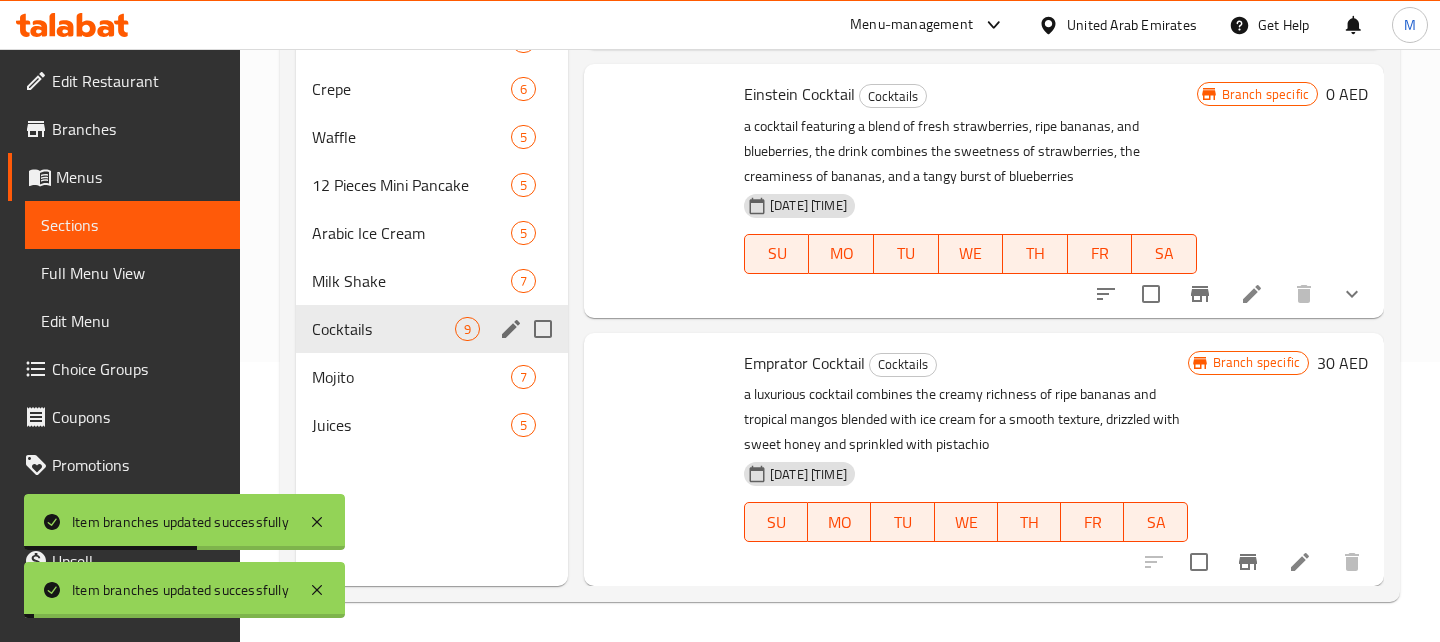 click on "Cocktails" at bounding box center (383, 329) 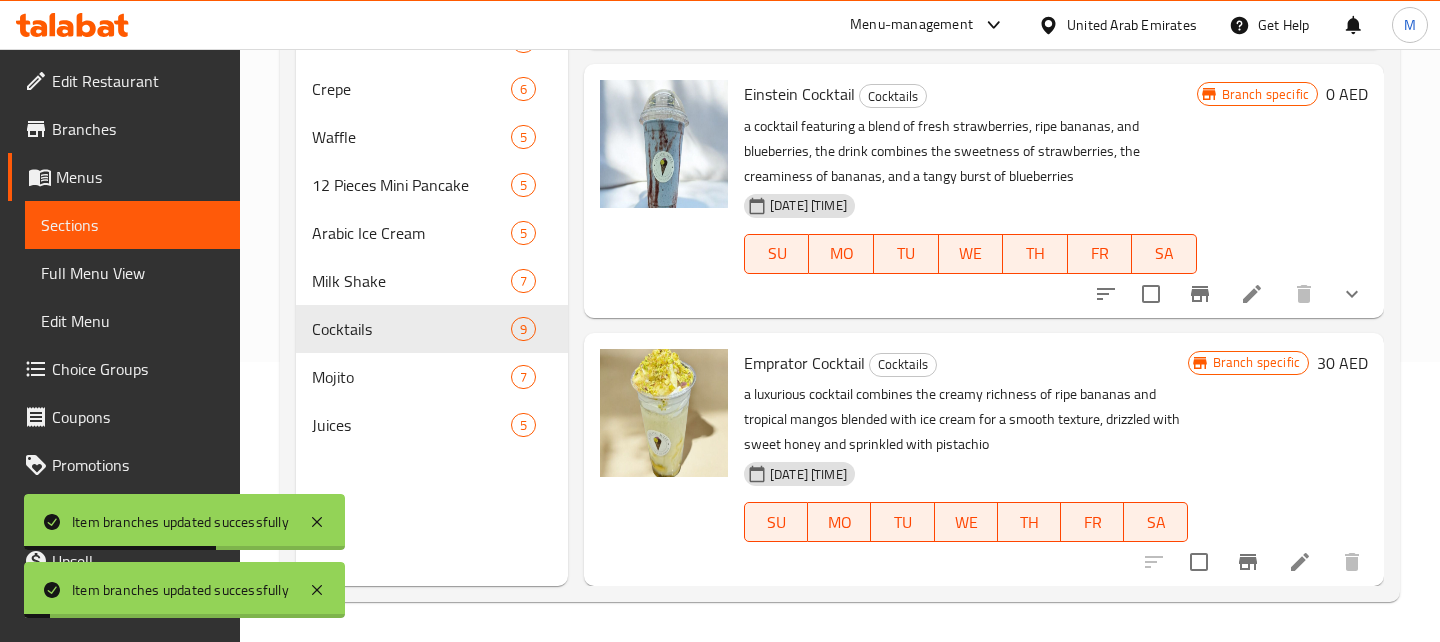 scroll, scrollTop: 0, scrollLeft: 0, axis: both 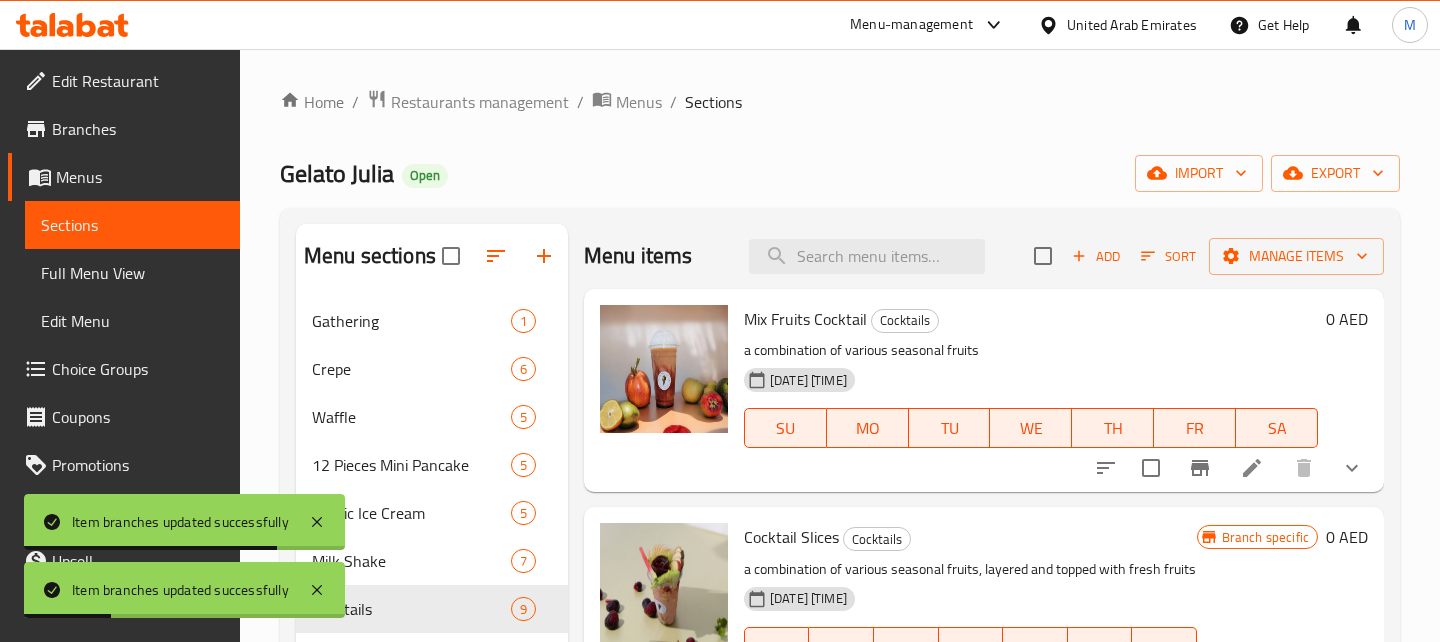 click 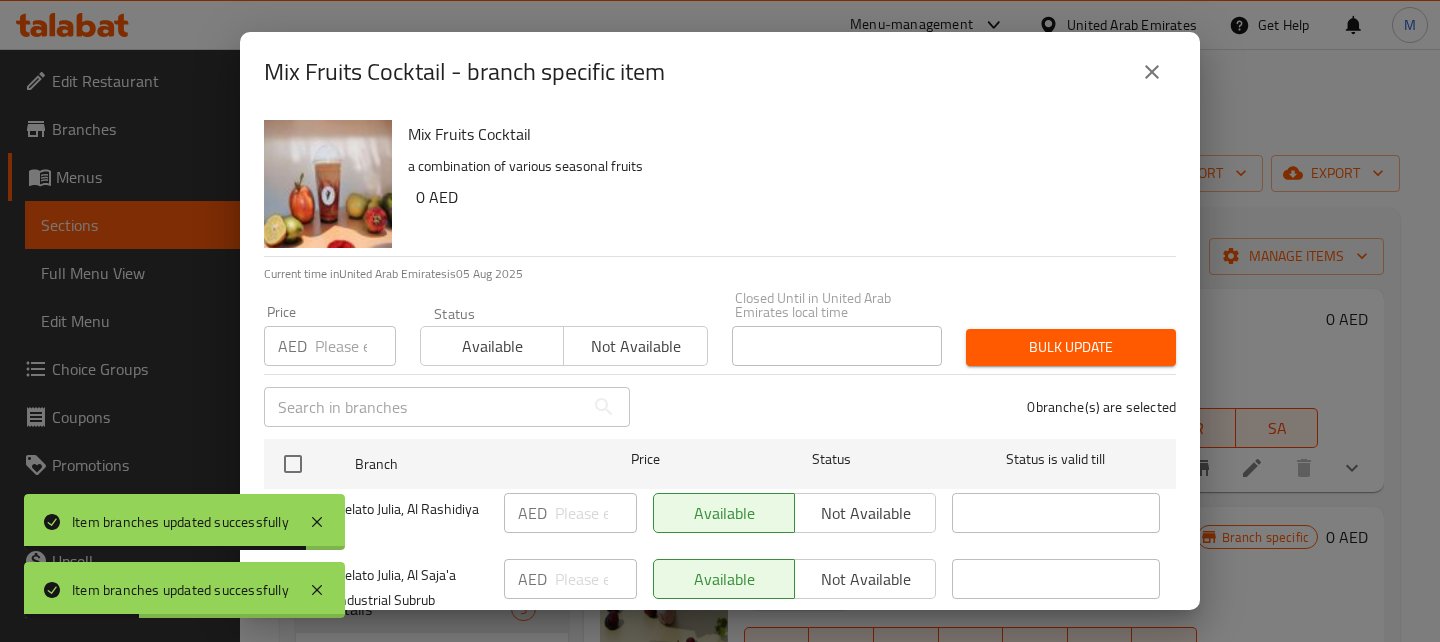 scroll, scrollTop: 114, scrollLeft: 0, axis: vertical 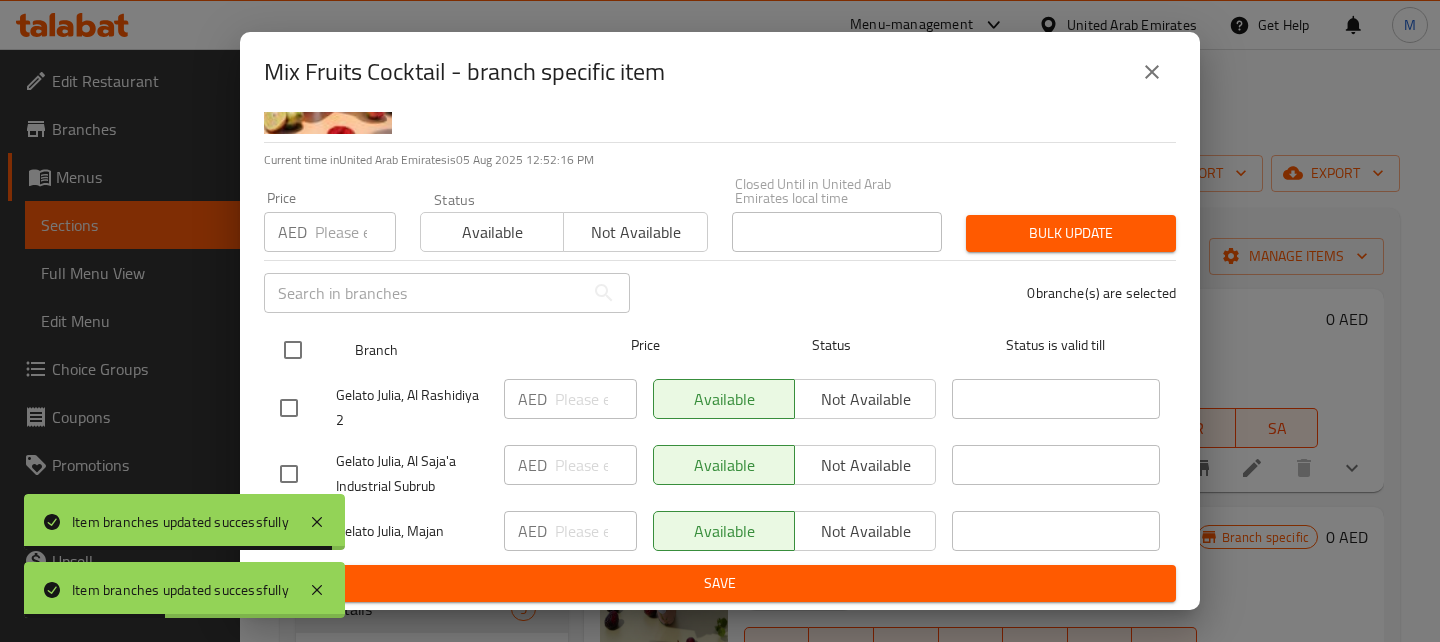 click at bounding box center (293, 350) 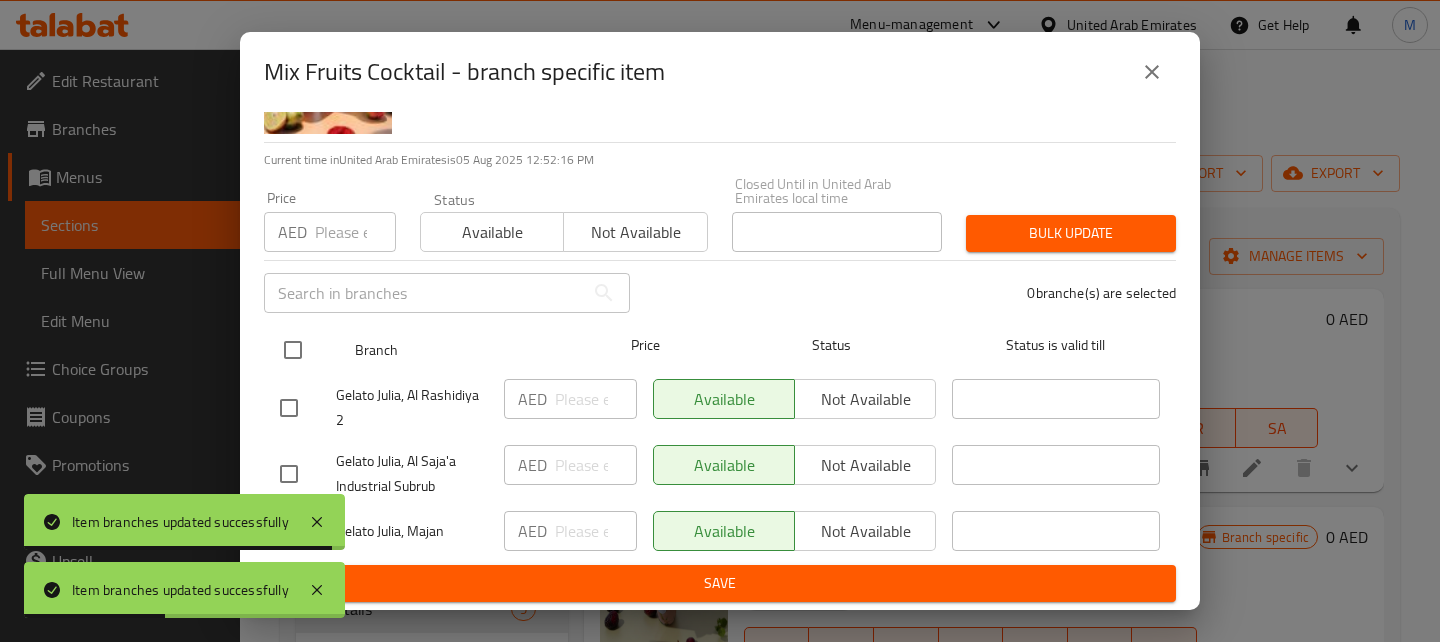 checkbox on "true" 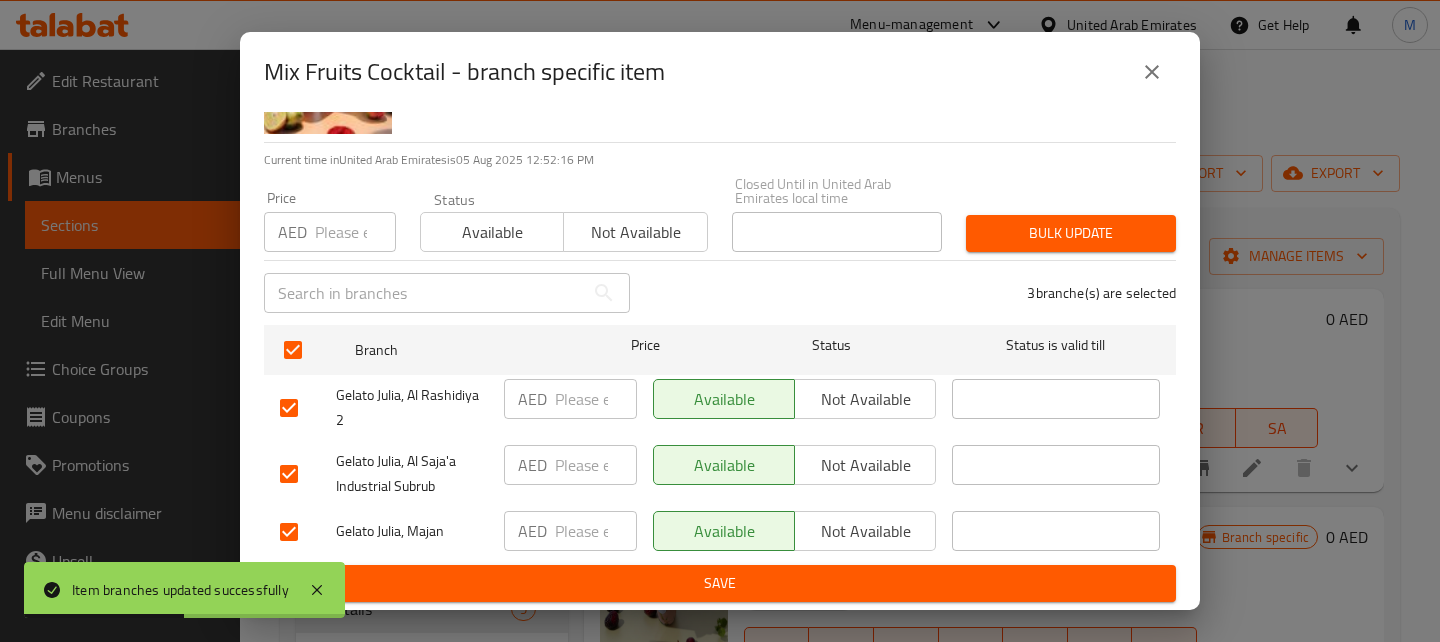 click on "Not available" at bounding box center (865, 531) 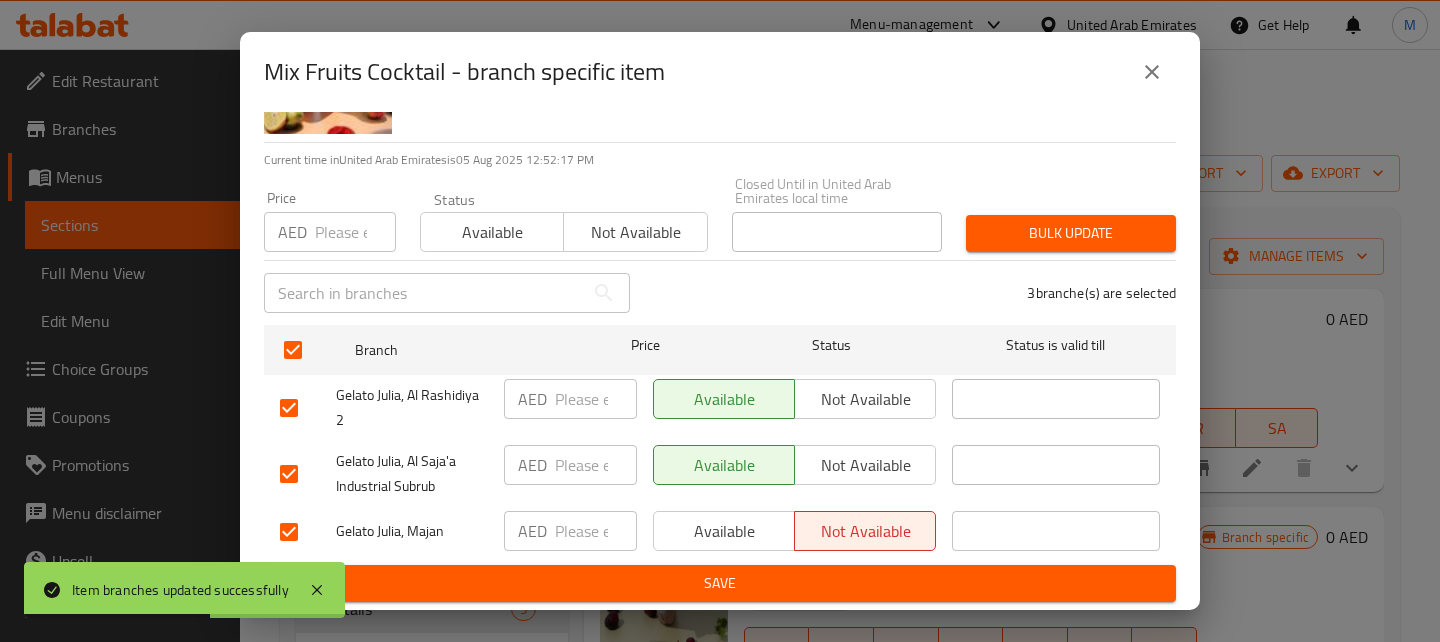 click on "Save" at bounding box center (720, 583) 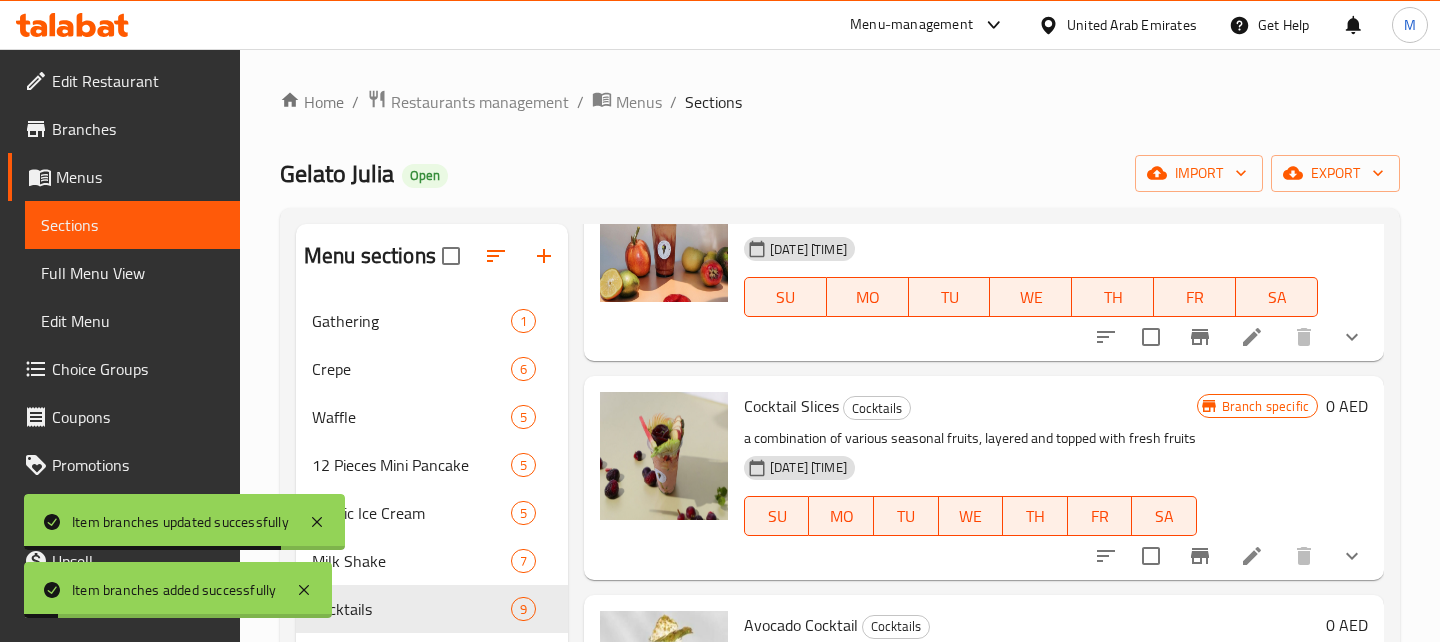 scroll, scrollTop: 193, scrollLeft: 0, axis: vertical 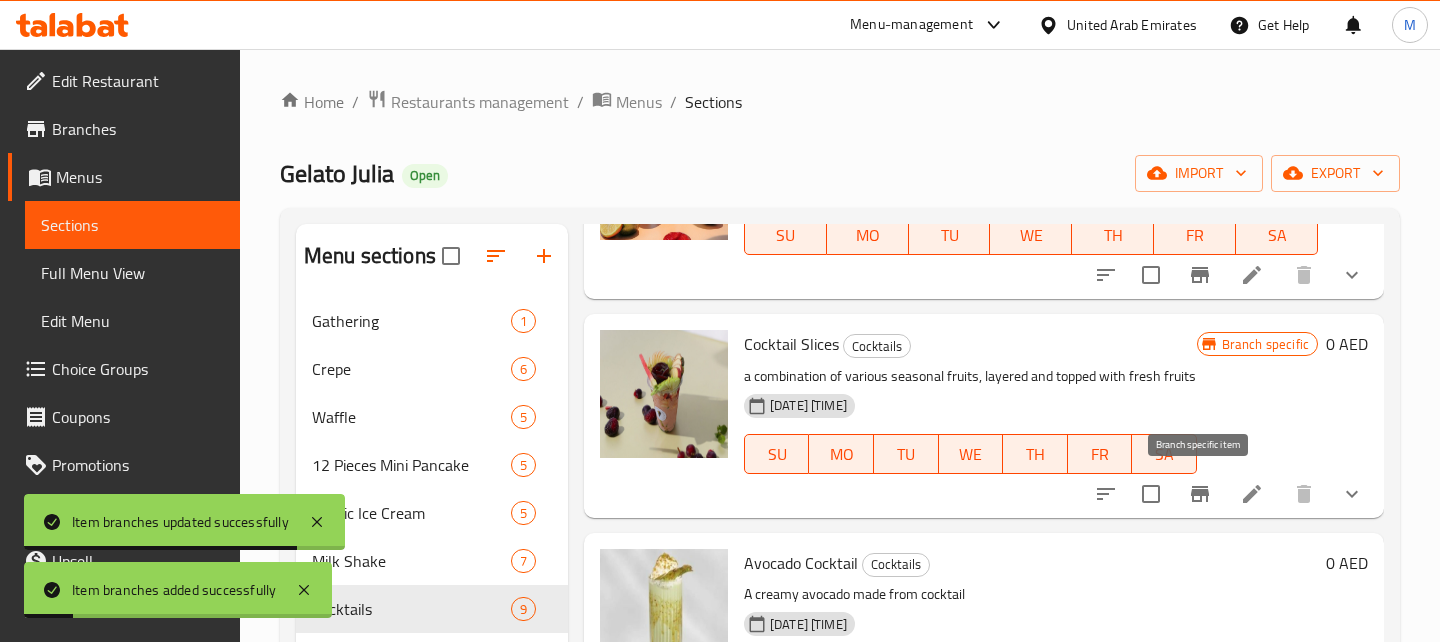 click 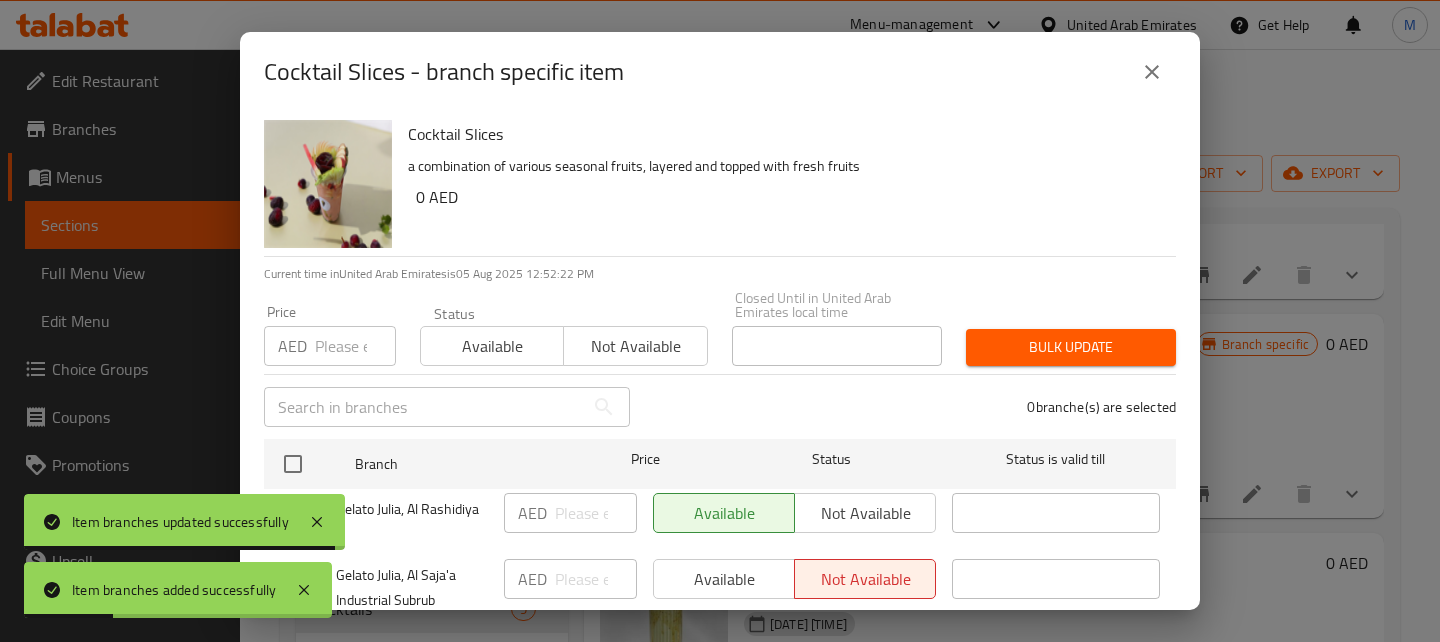 scroll, scrollTop: 114, scrollLeft: 0, axis: vertical 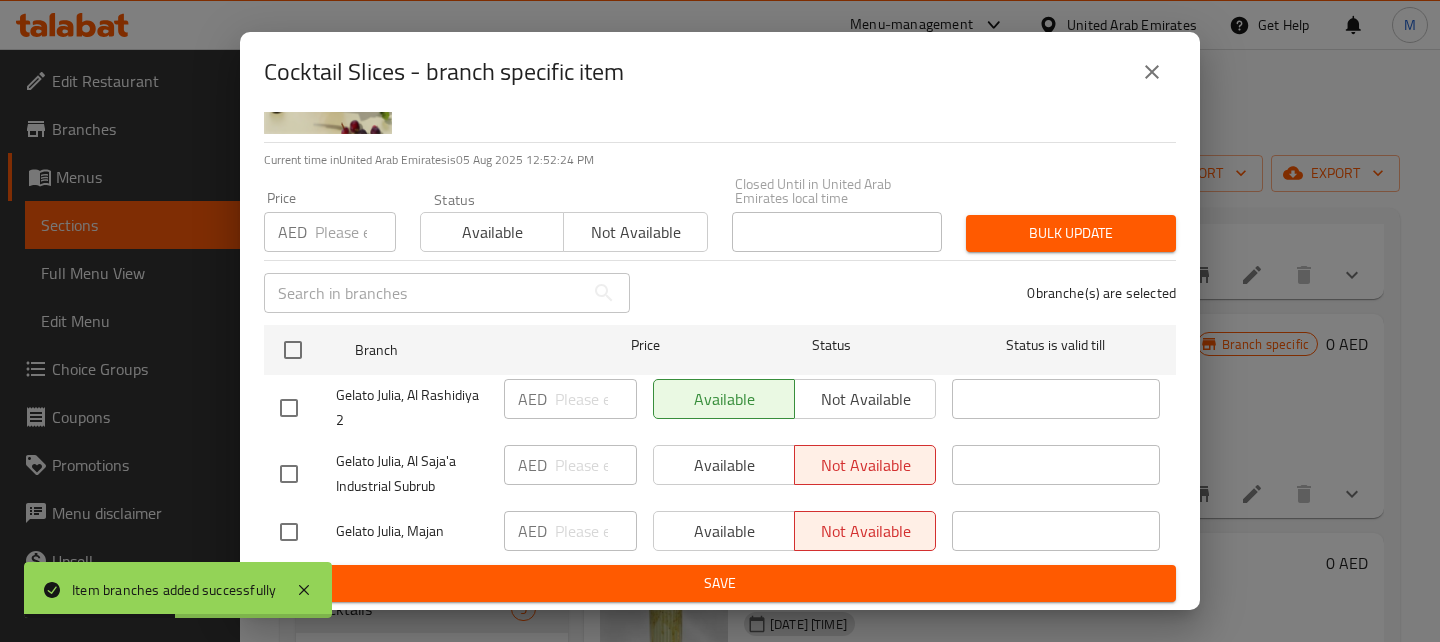 type 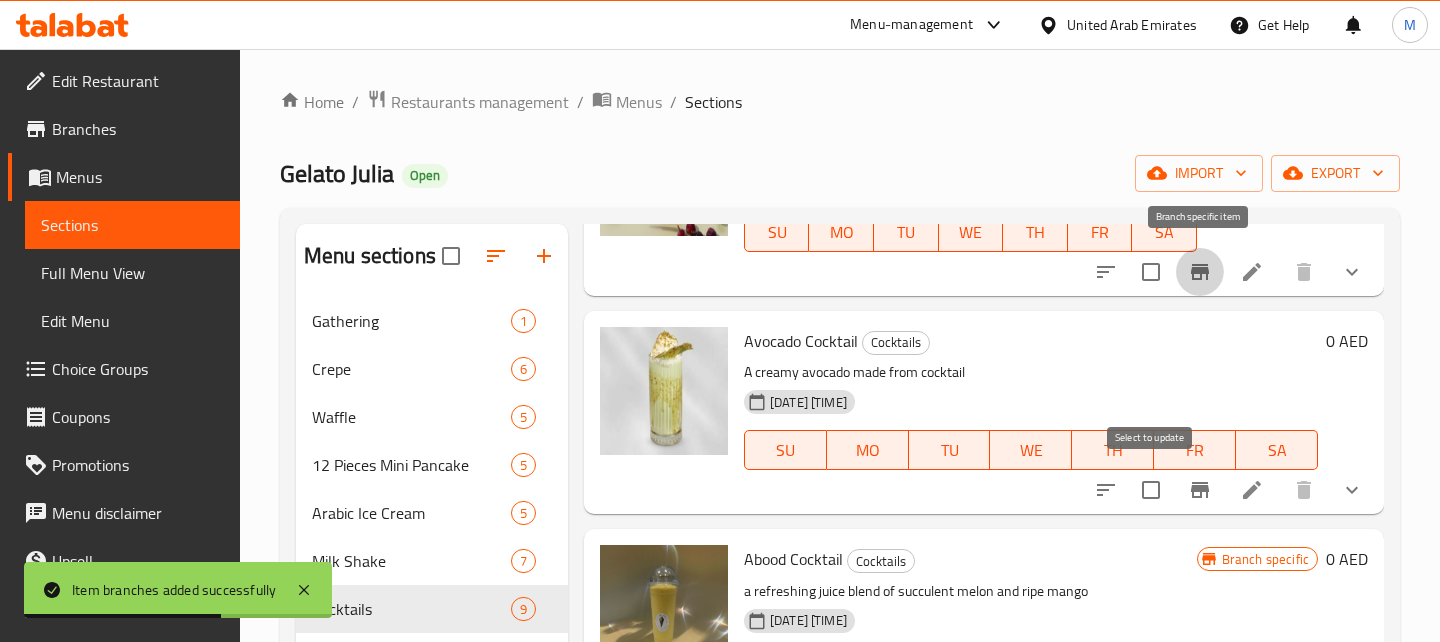 scroll, scrollTop: 426, scrollLeft: 0, axis: vertical 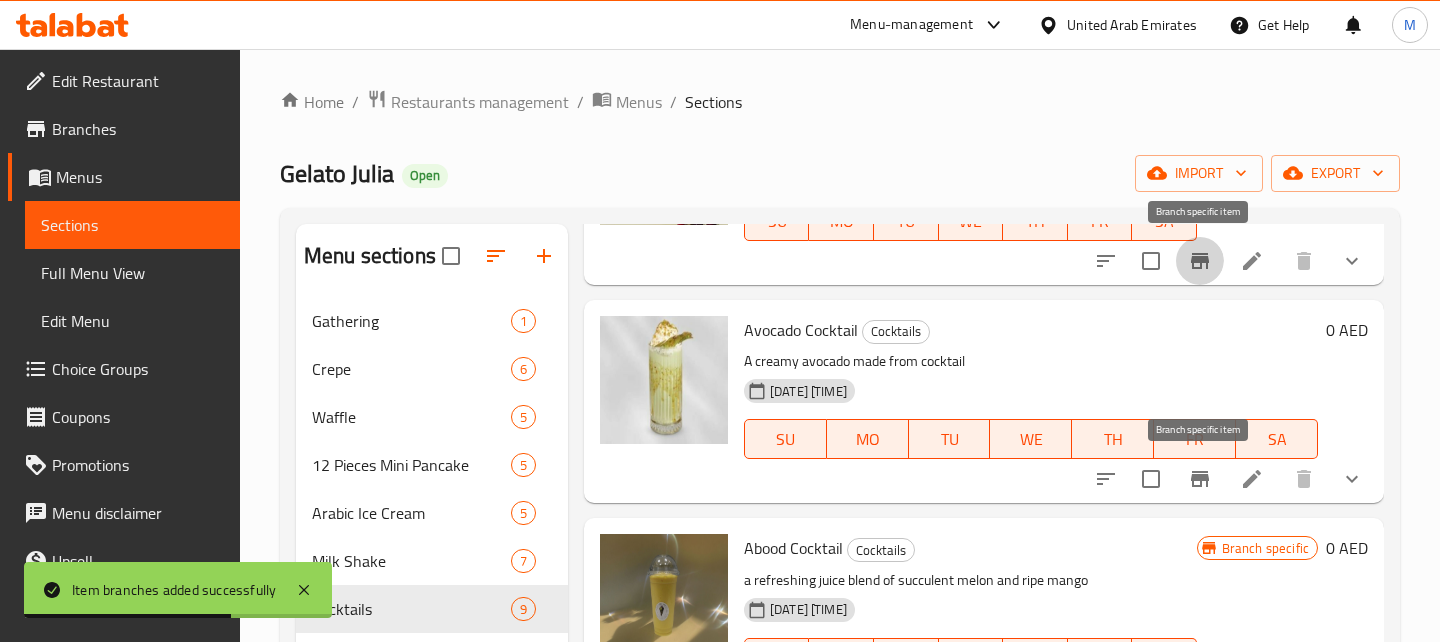 click 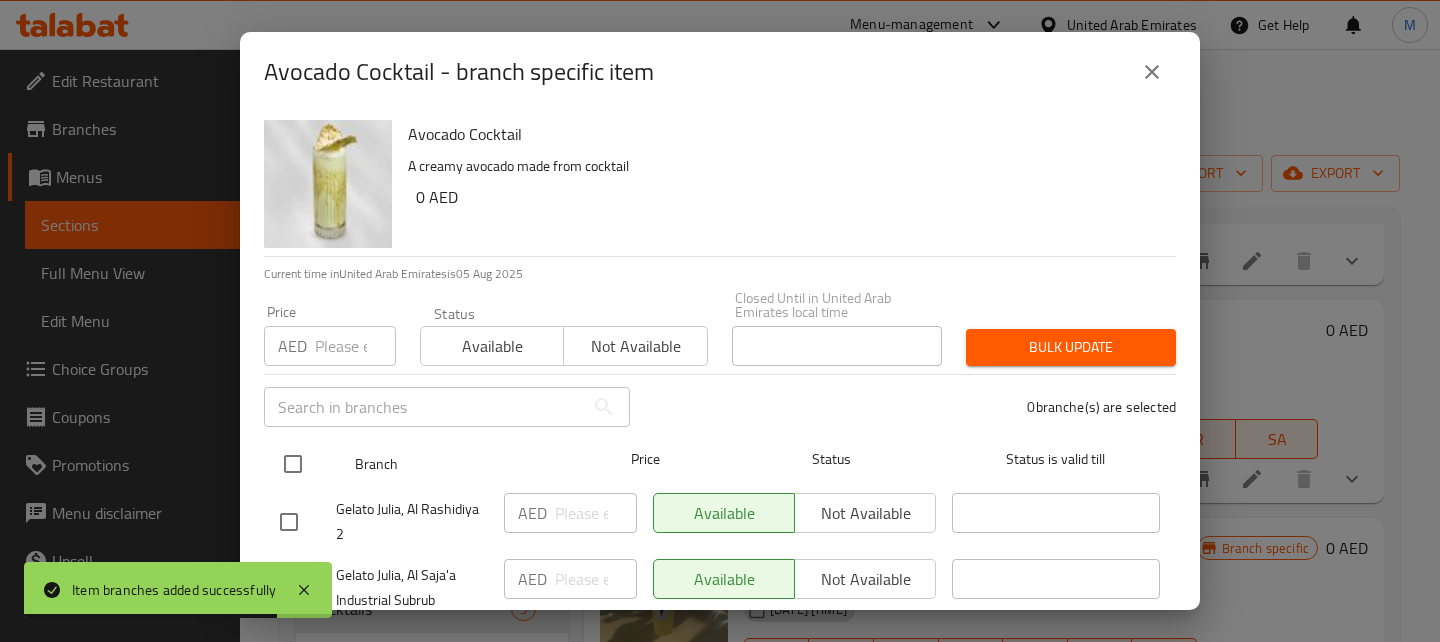 click at bounding box center [293, 464] 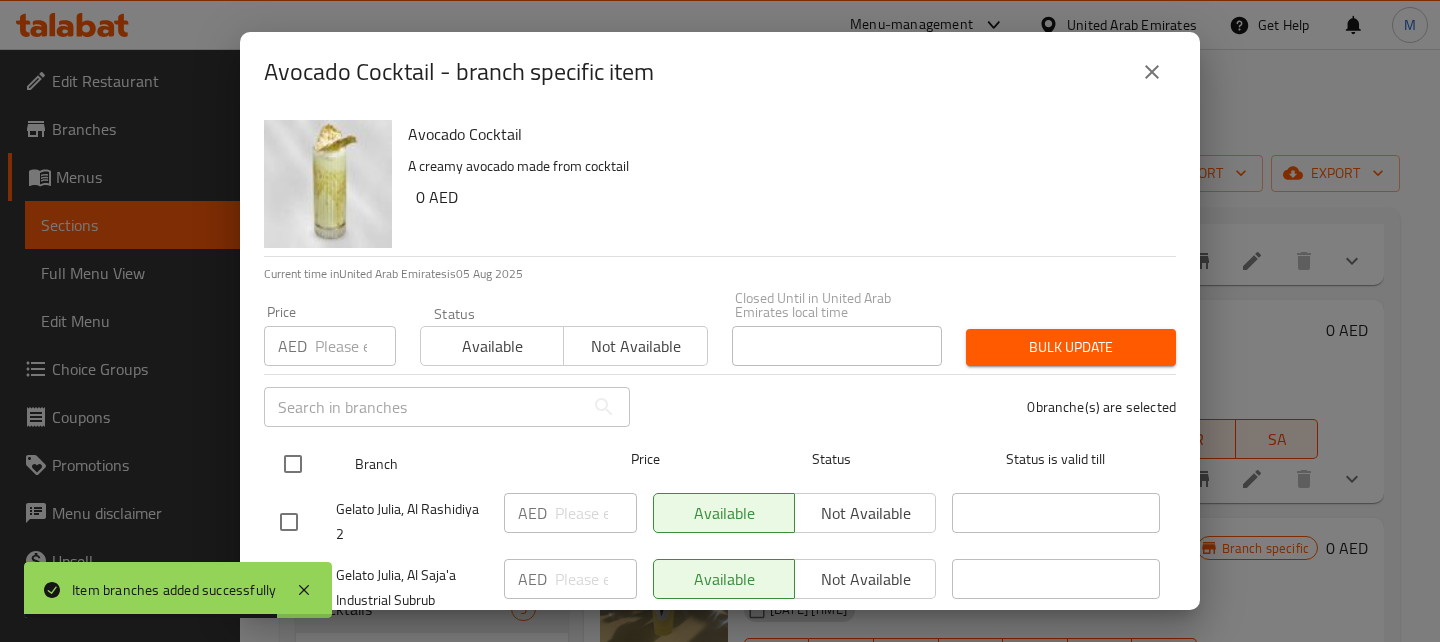 checkbox on "true" 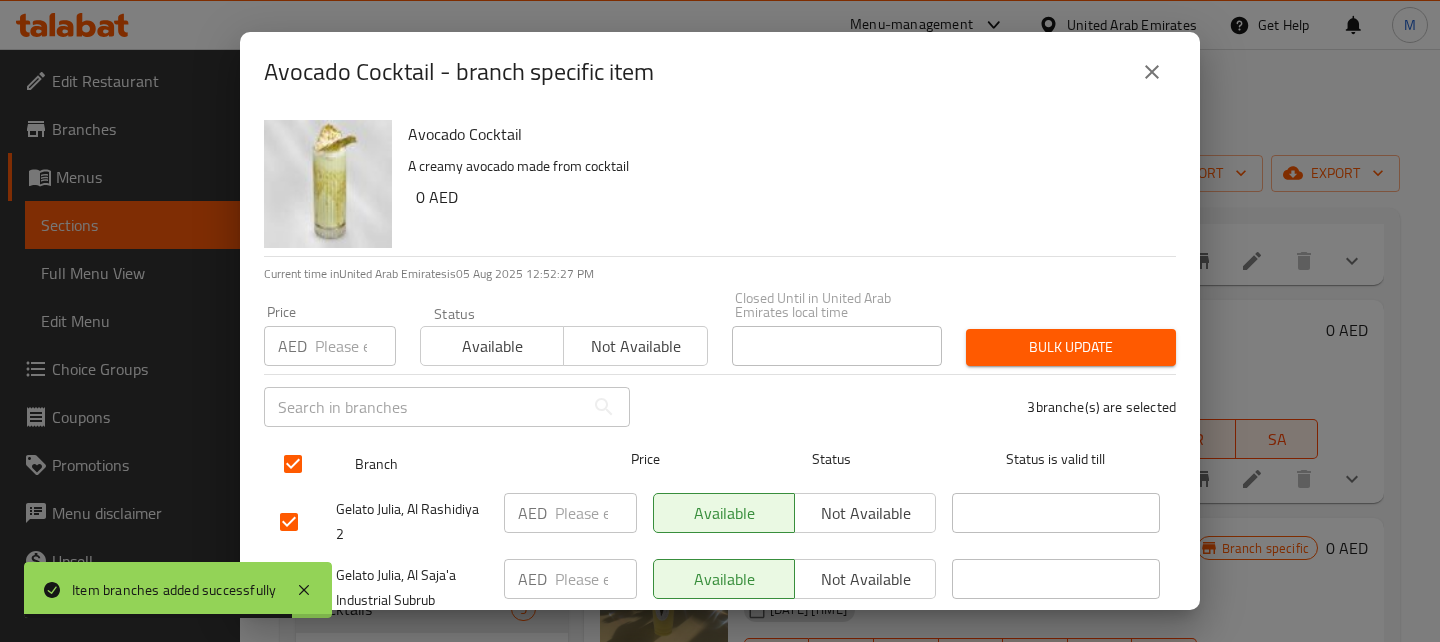 scroll, scrollTop: 114, scrollLeft: 0, axis: vertical 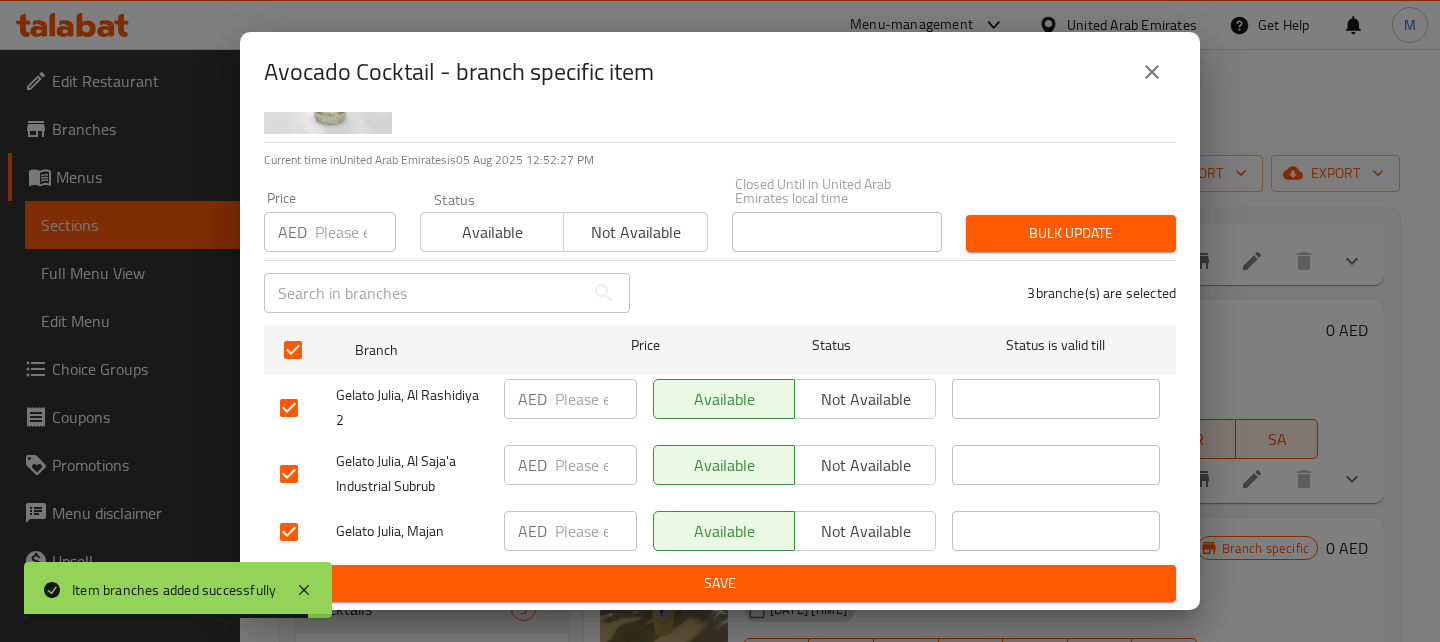 click on "Not available" at bounding box center [865, 531] 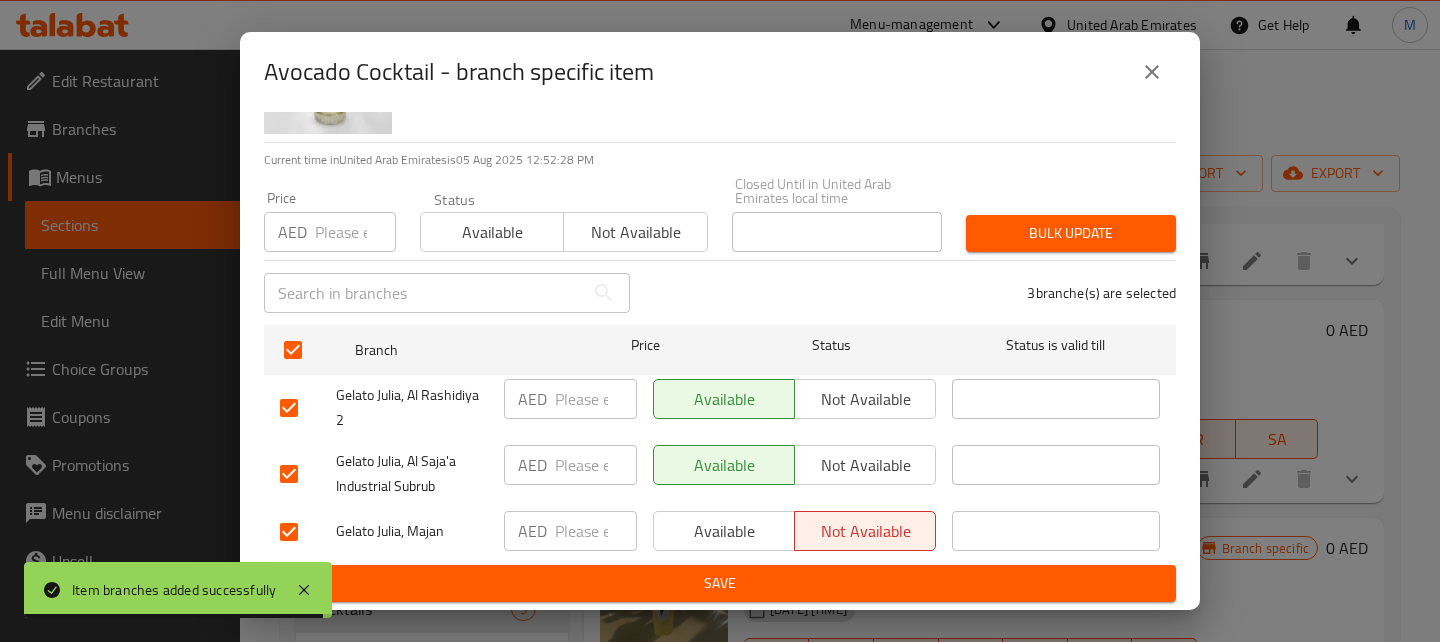 click on "Save" at bounding box center (720, 583) 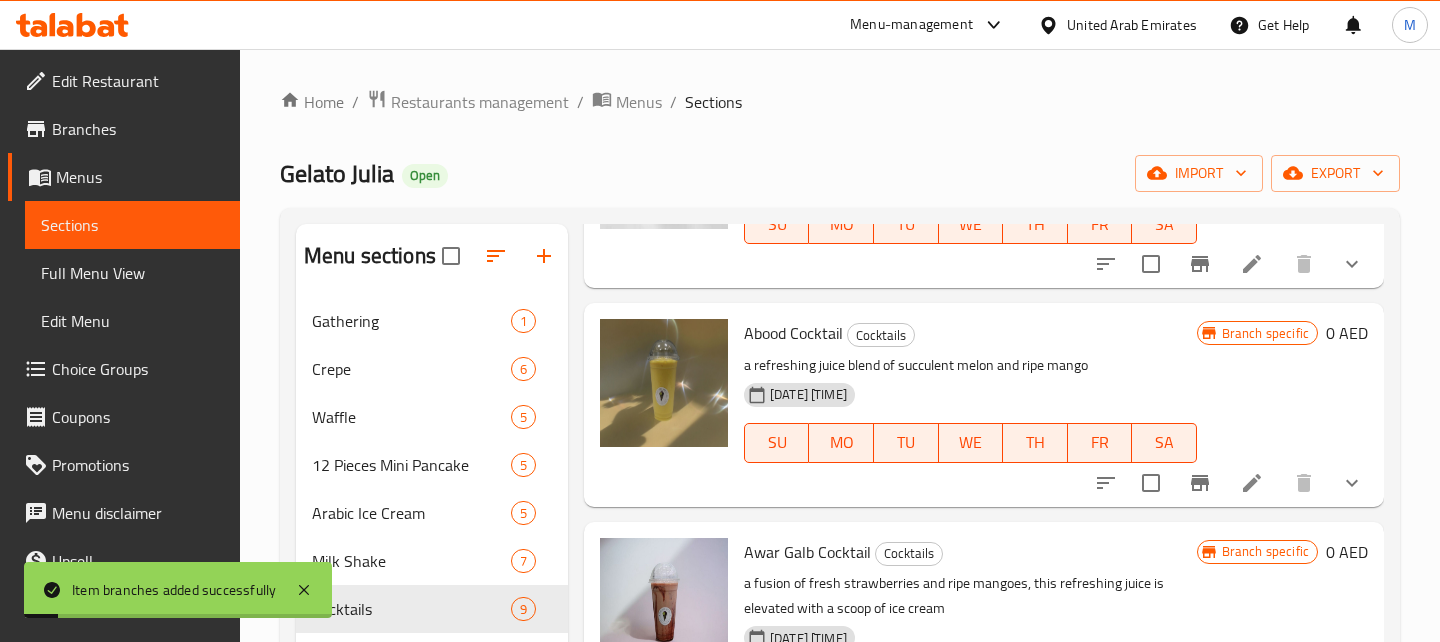 scroll, scrollTop: 668, scrollLeft: 0, axis: vertical 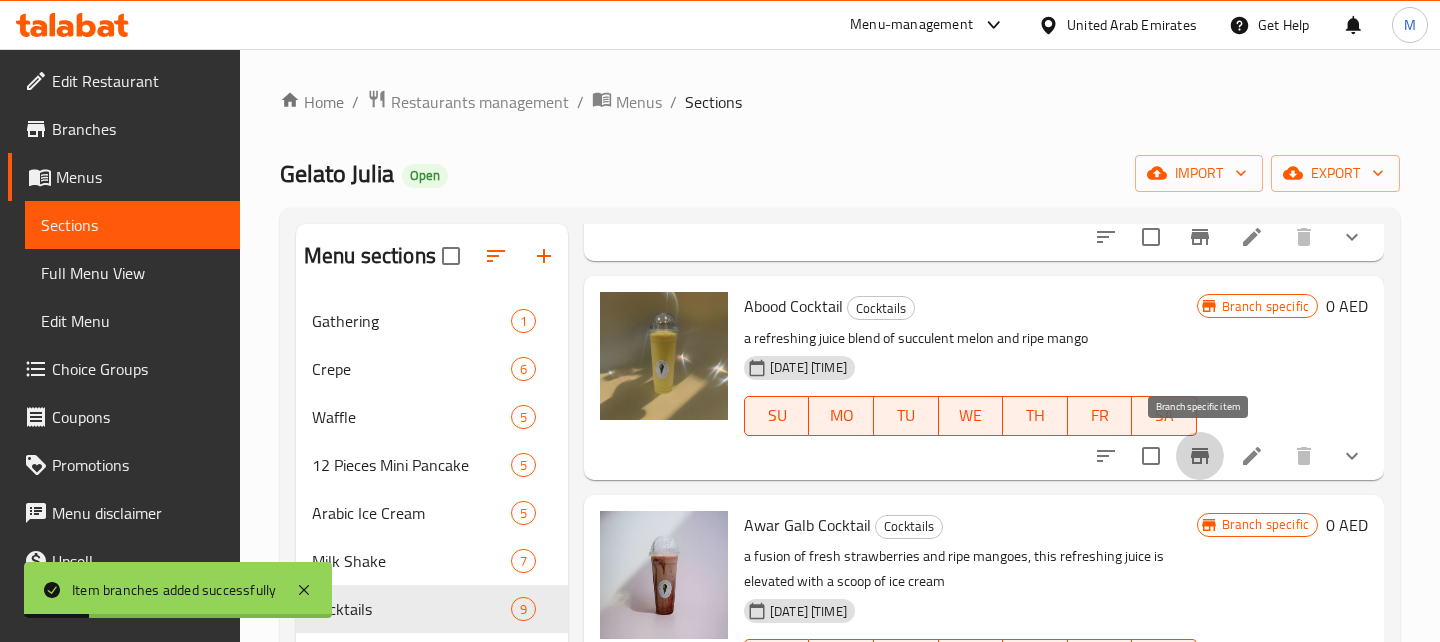 click 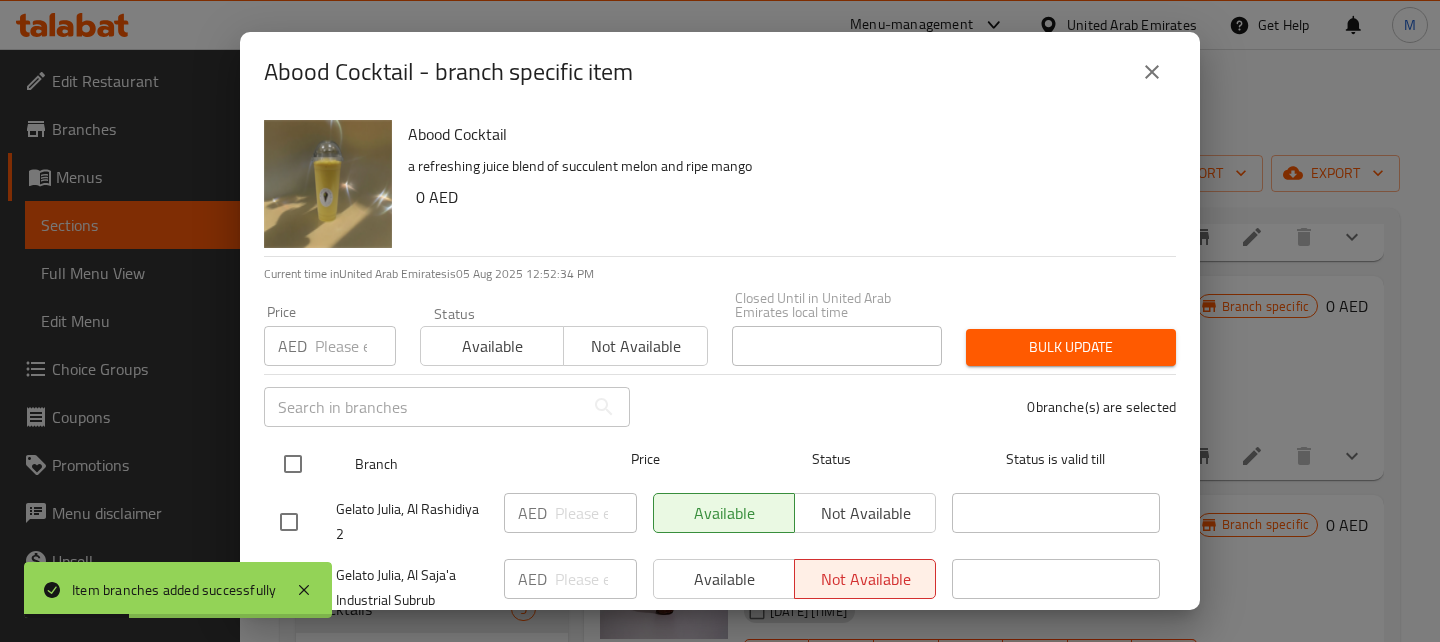 scroll, scrollTop: 114, scrollLeft: 0, axis: vertical 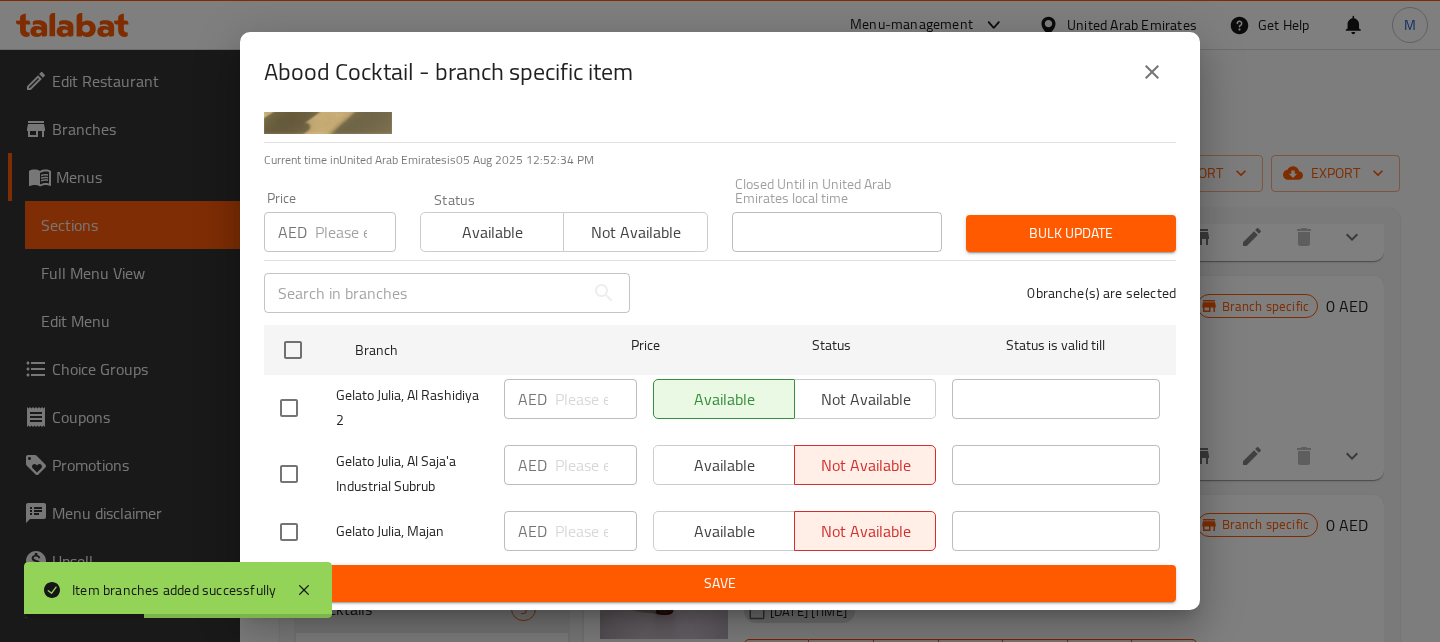 type 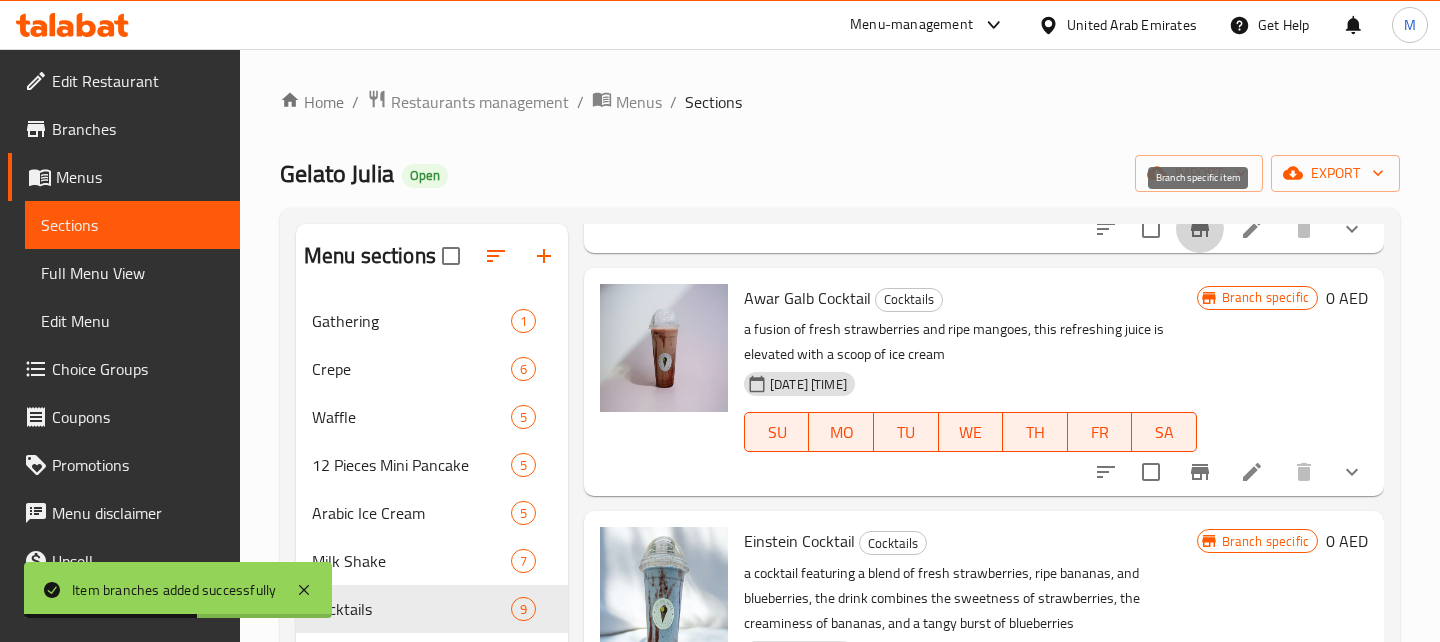 scroll, scrollTop: 899, scrollLeft: 0, axis: vertical 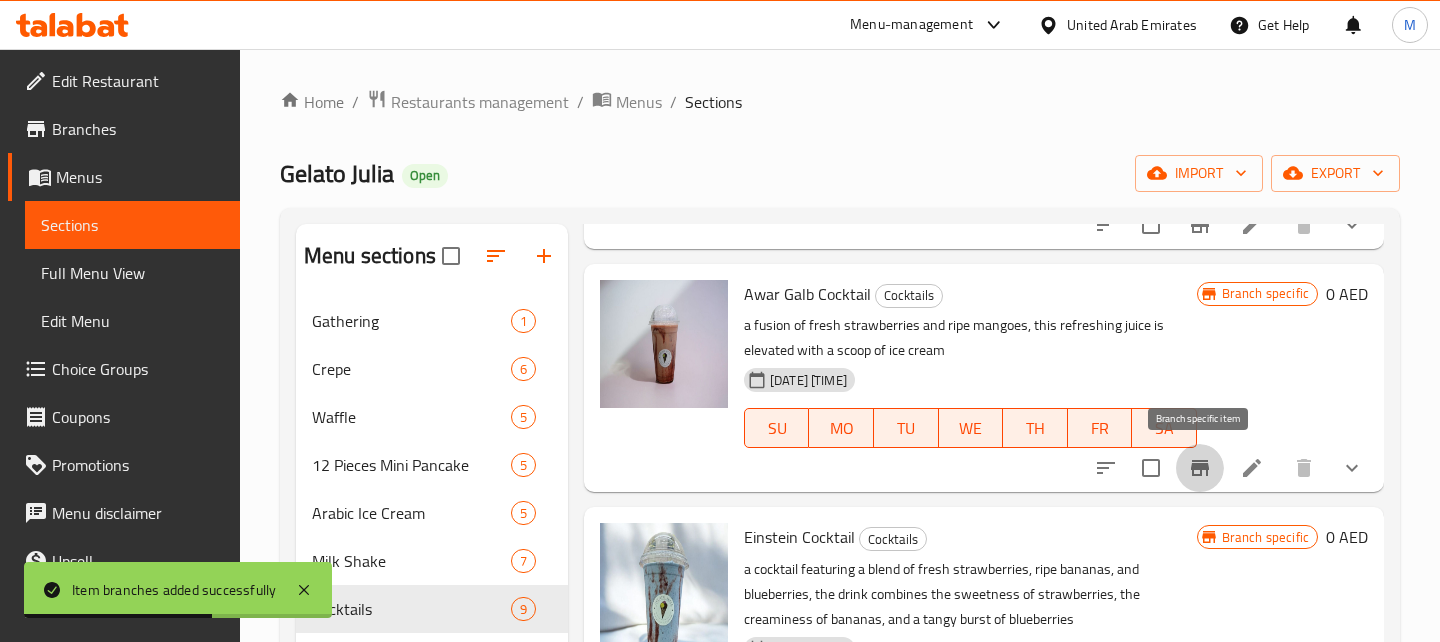 click 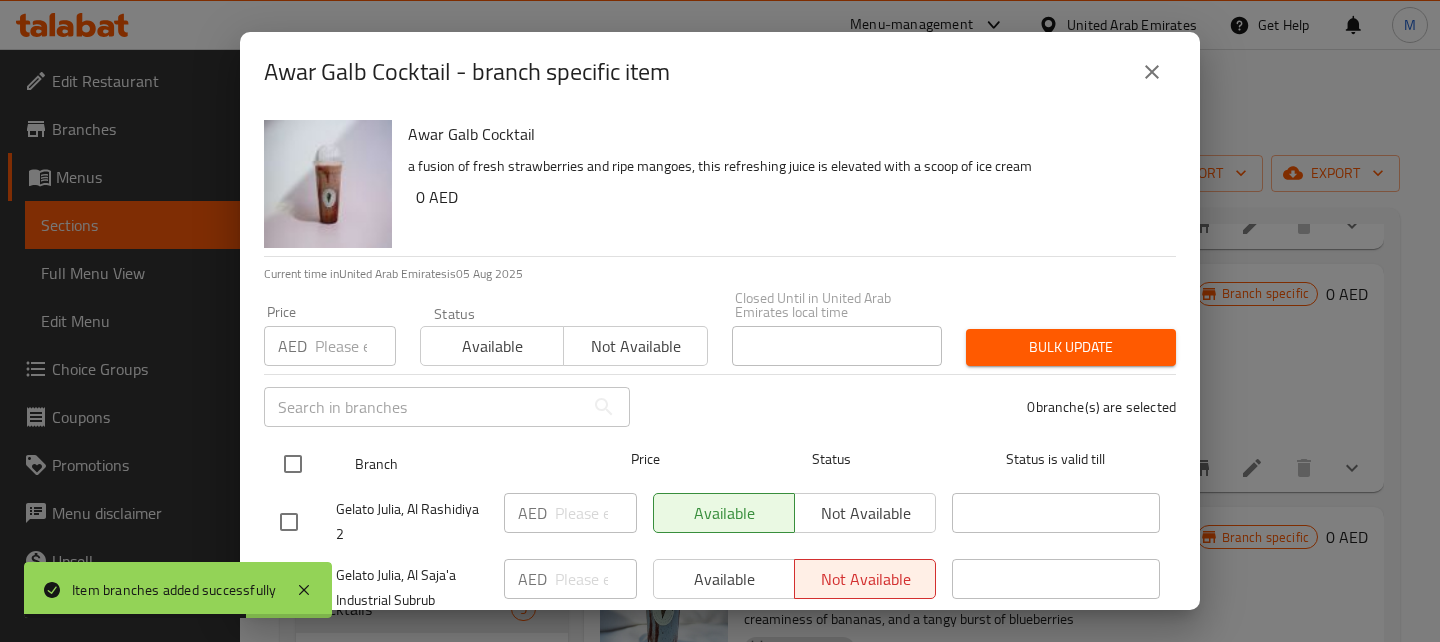 scroll, scrollTop: 114, scrollLeft: 0, axis: vertical 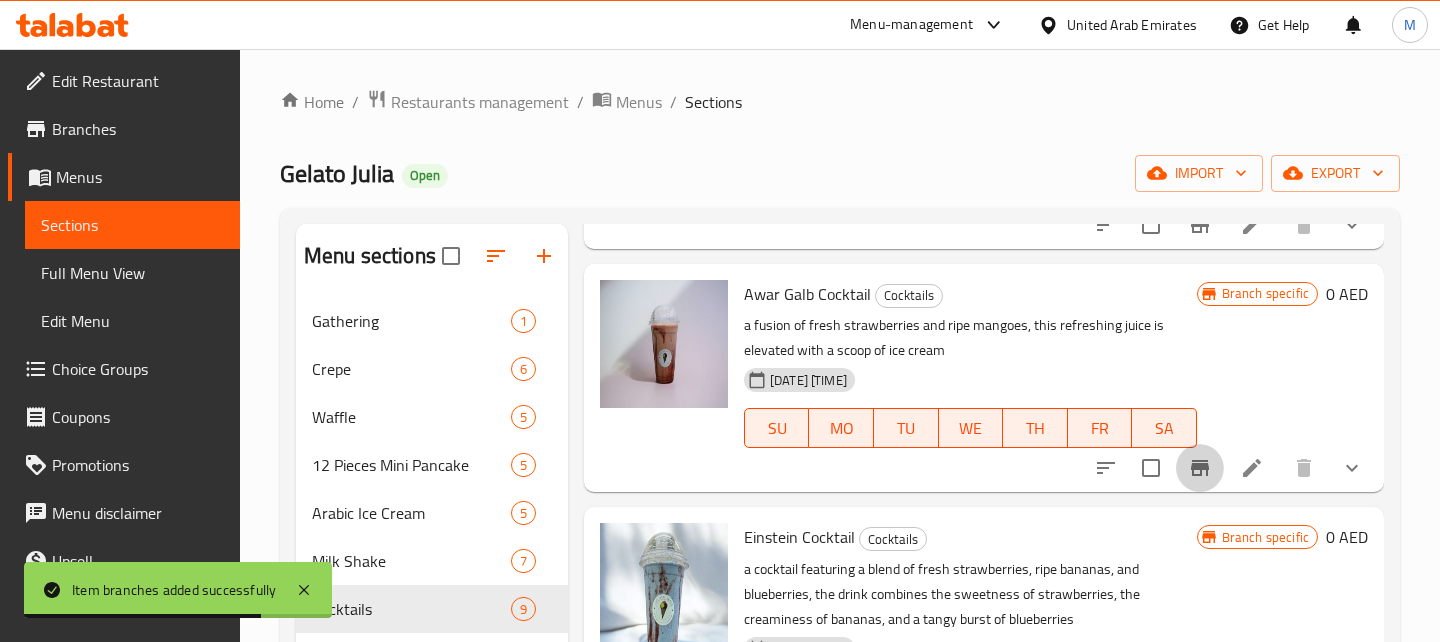 type 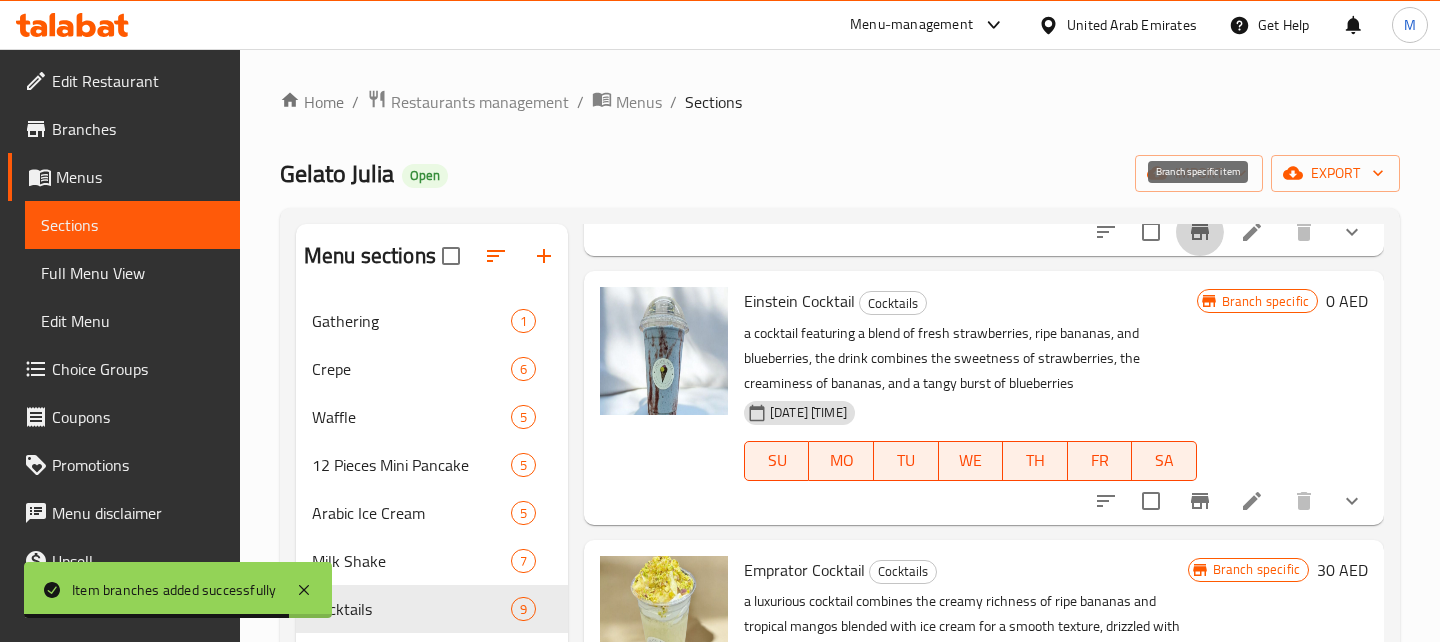 scroll, scrollTop: 1146, scrollLeft: 0, axis: vertical 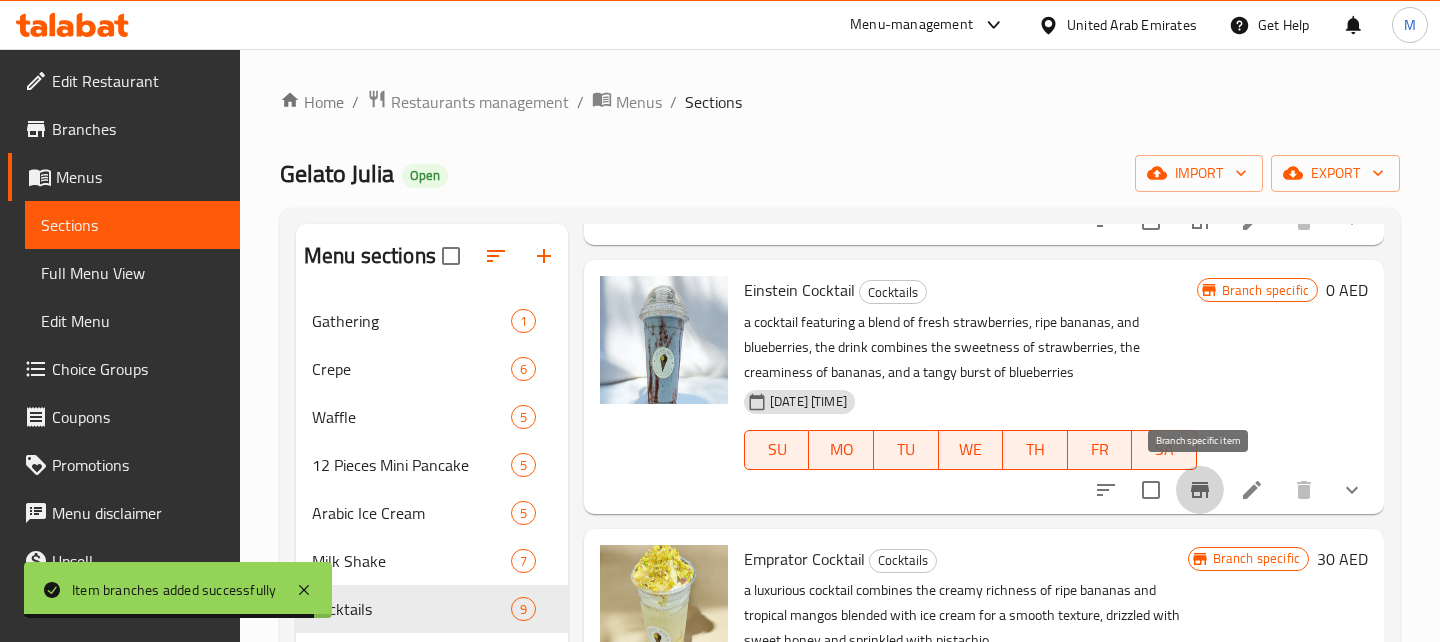 click 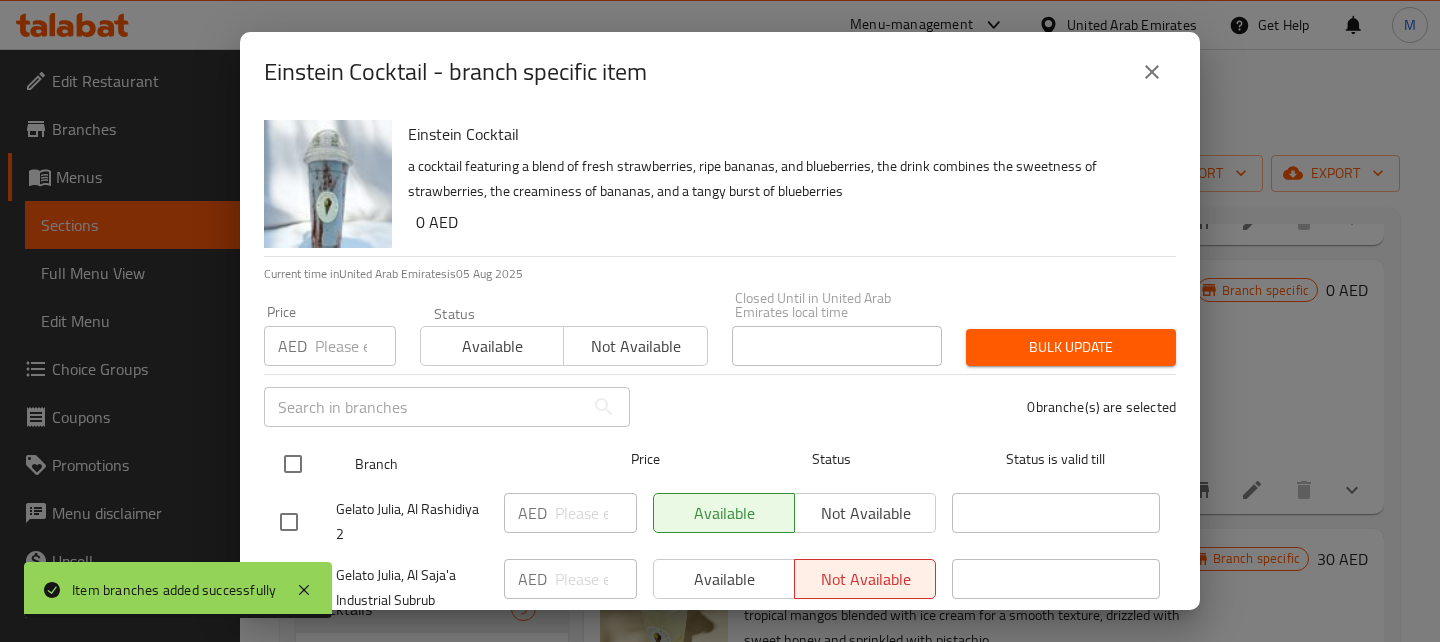 scroll, scrollTop: 114, scrollLeft: 0, axis: vertical 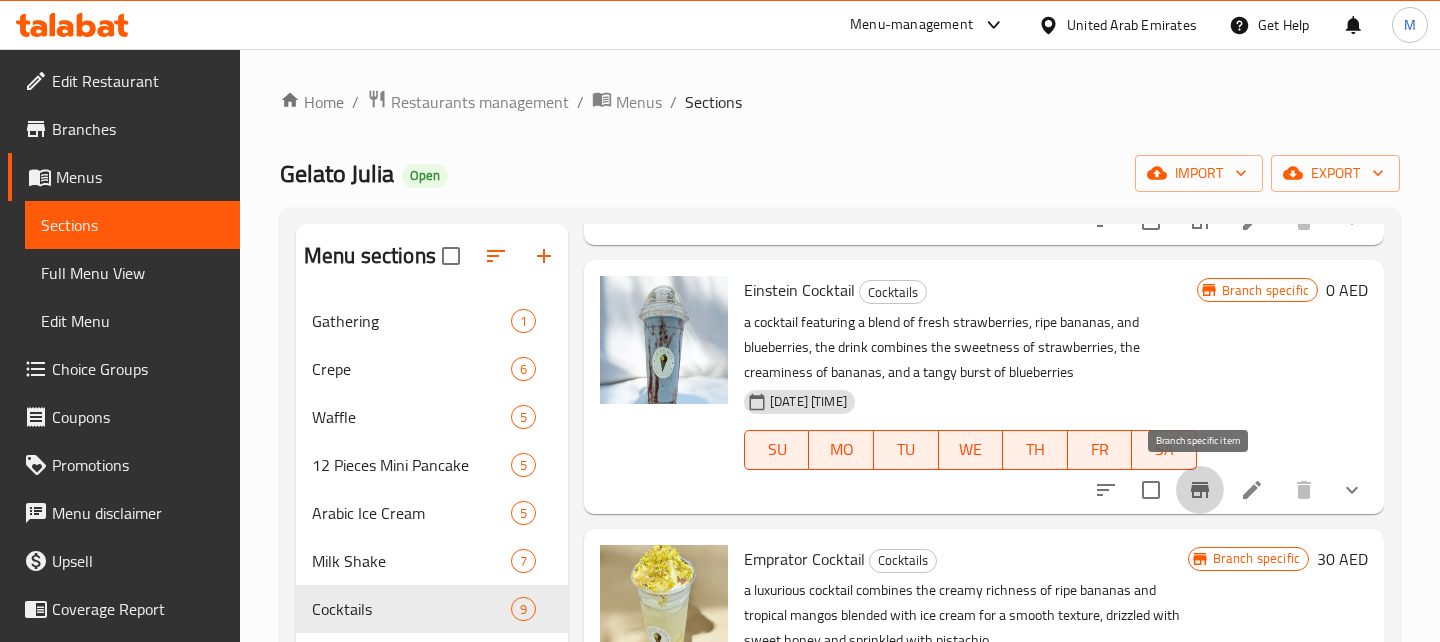 type 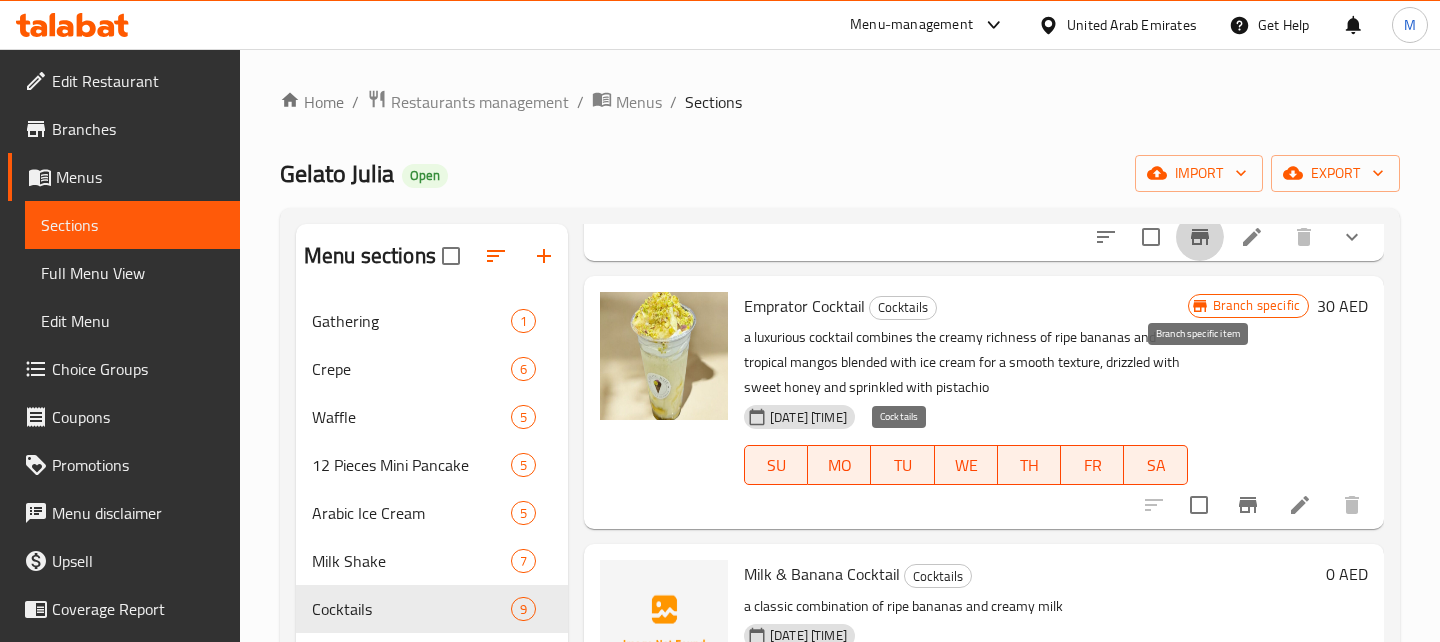scroll, scrollTop: 1402, scrollLeft: 0, axis: vertical 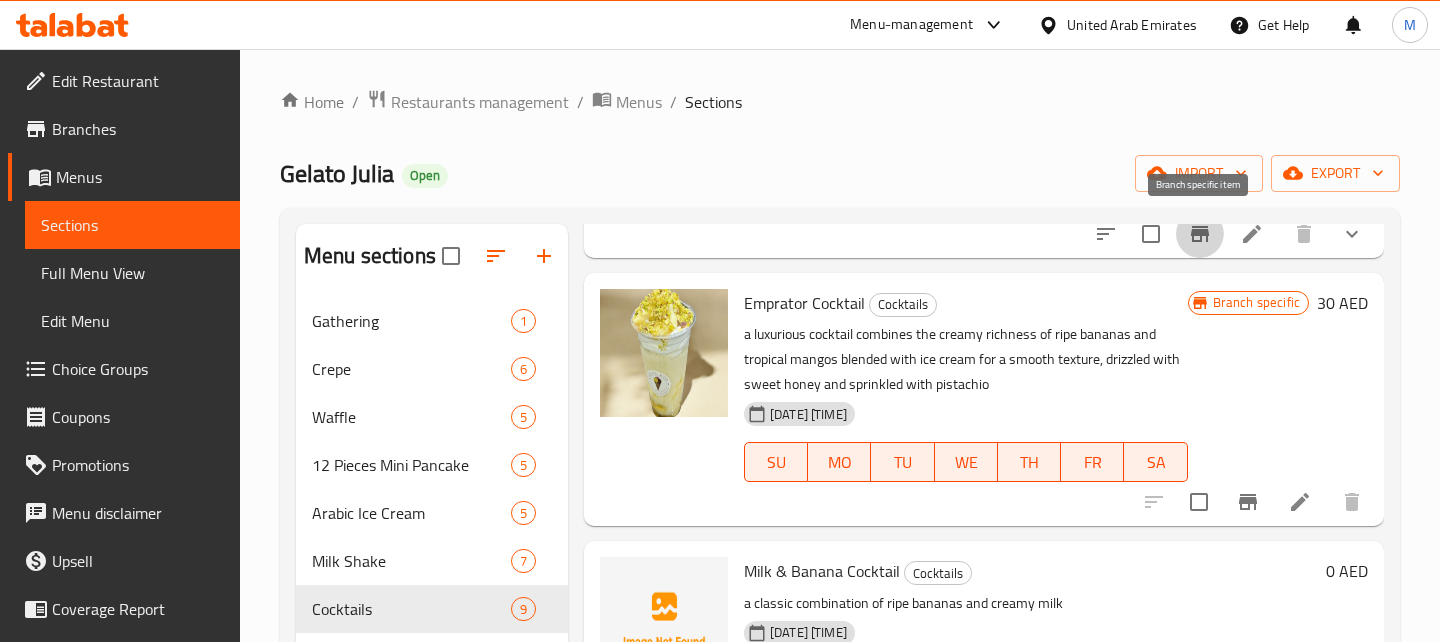 click 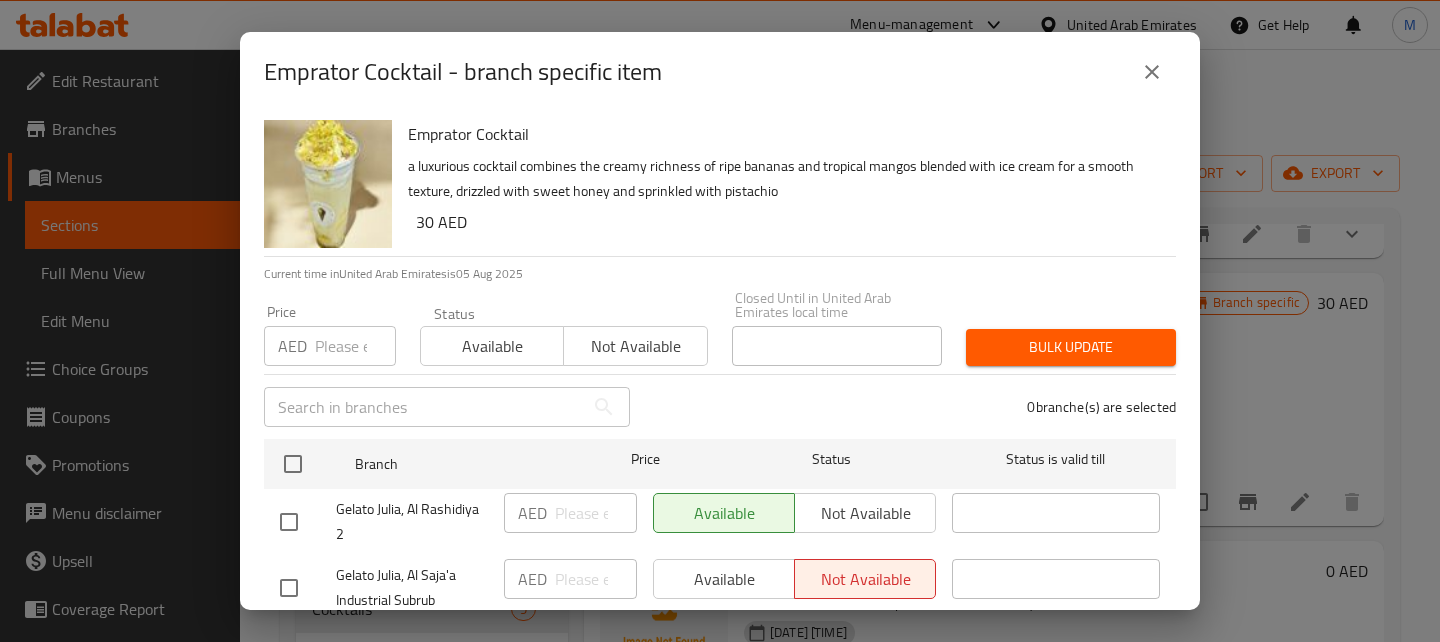 scroll, scrollTop: 114, scrollLeft: 0, axis: vertical 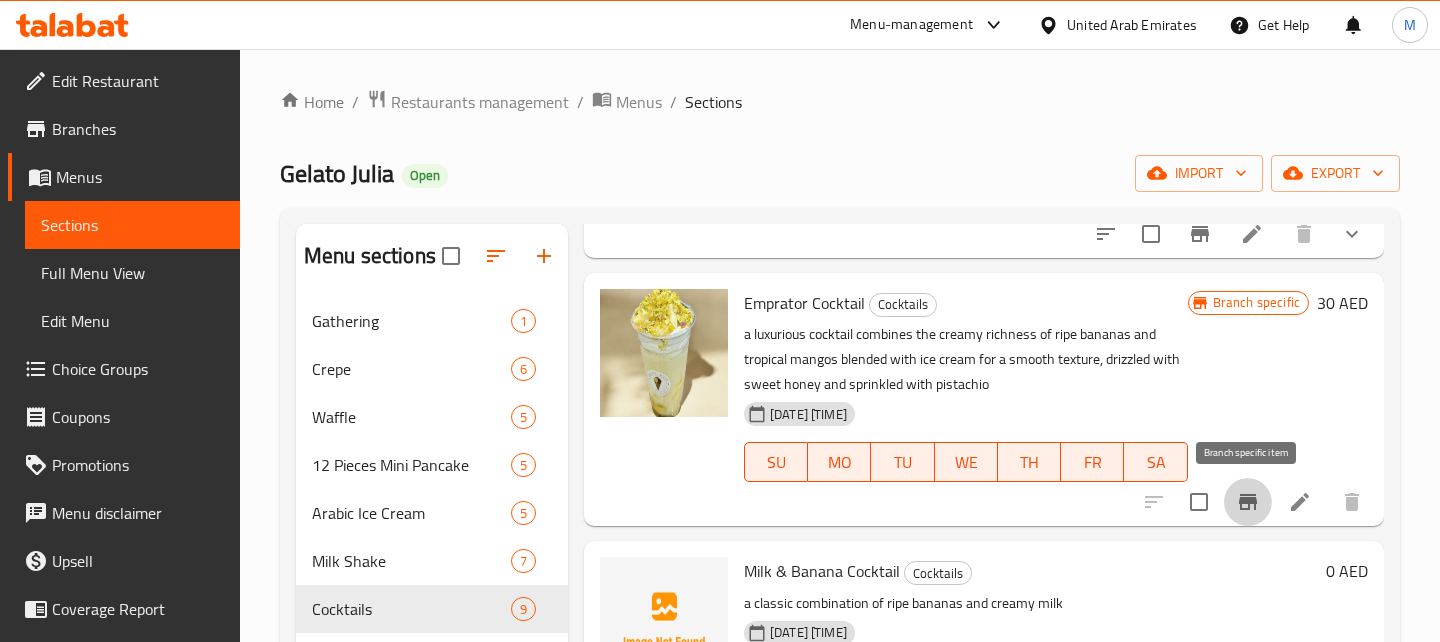 type 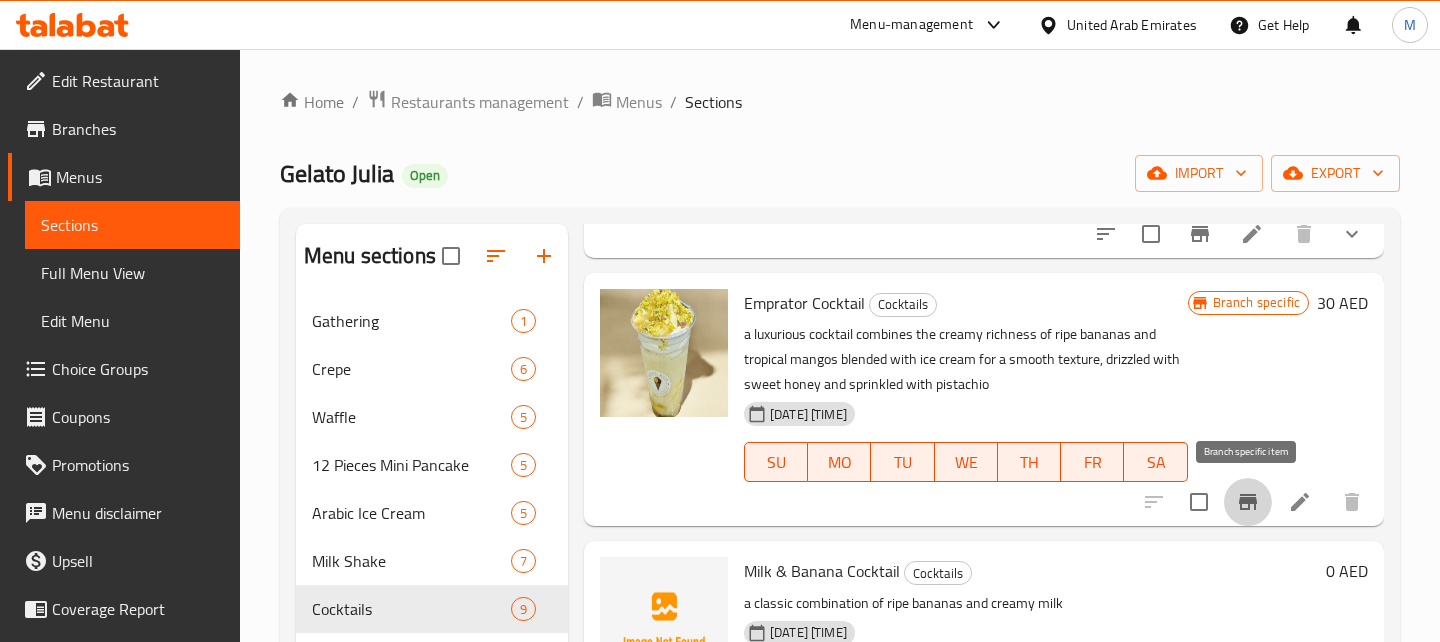 scroll, scrollTop: 1499, scrollLeft: 0, axis: vertical 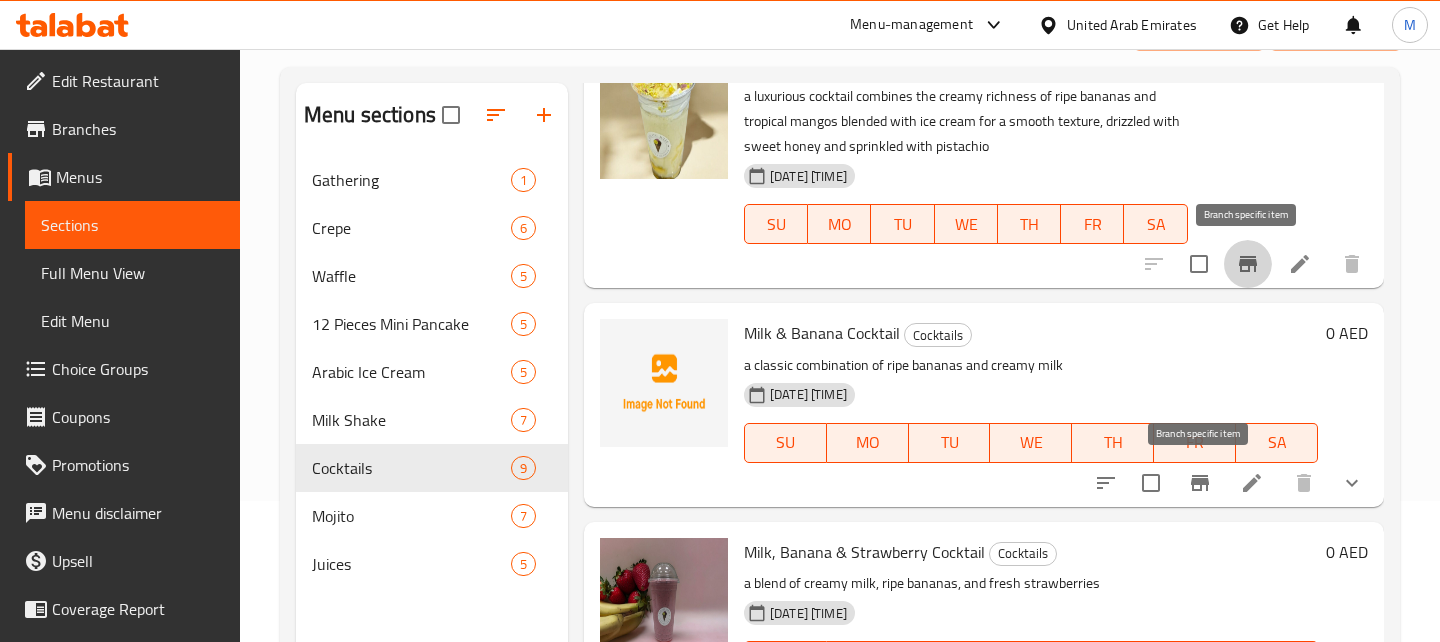 click 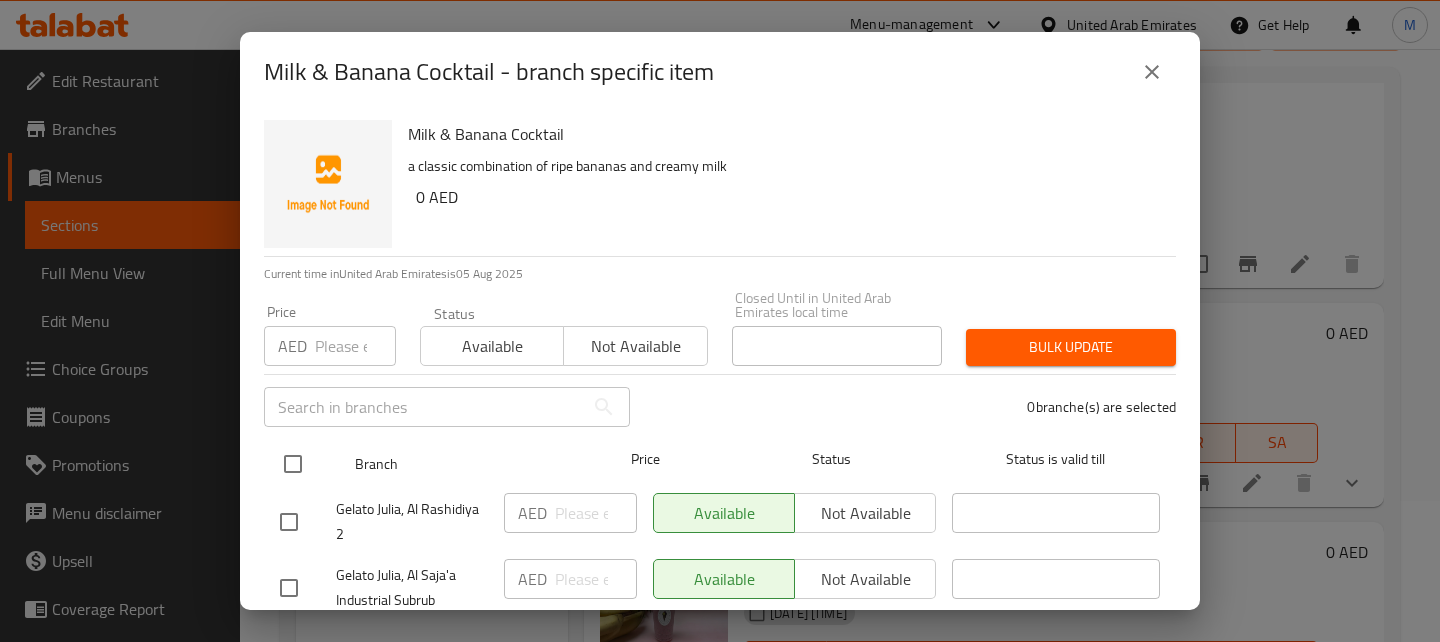 scroll, scrollTop: 114, scrollLeft: 0, axis: vertical 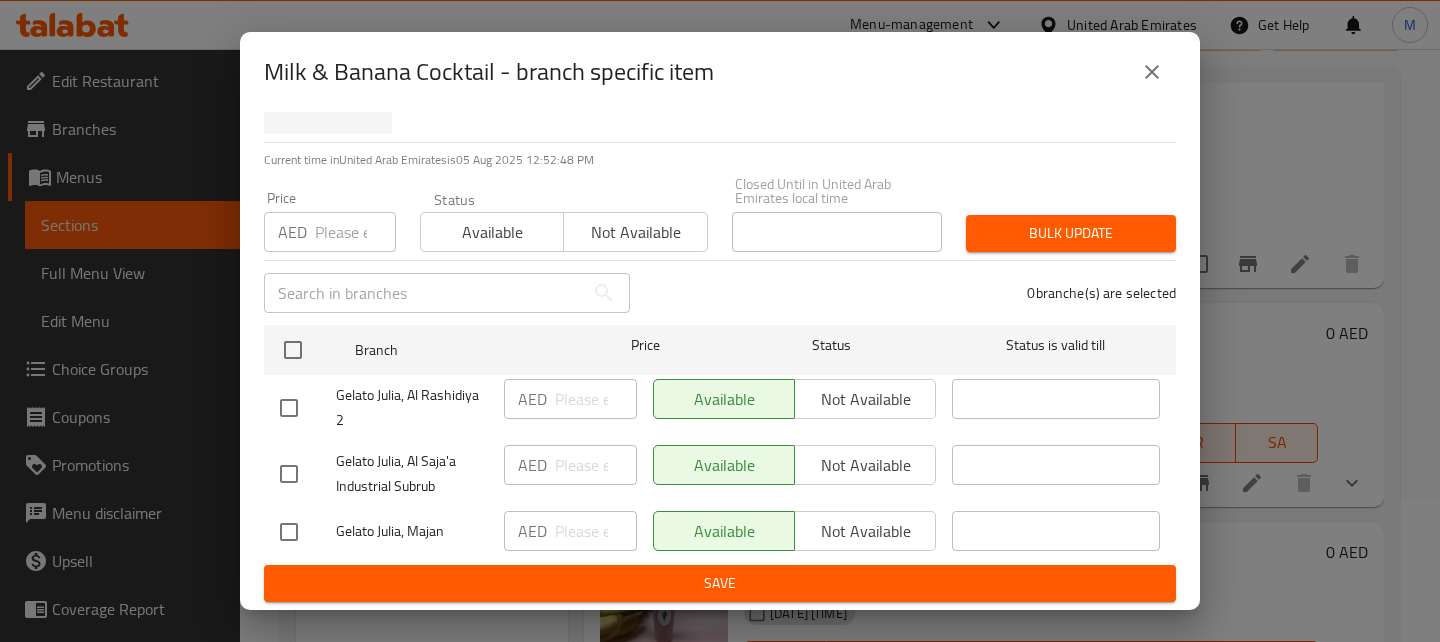 click at bounding box center [289, 532] 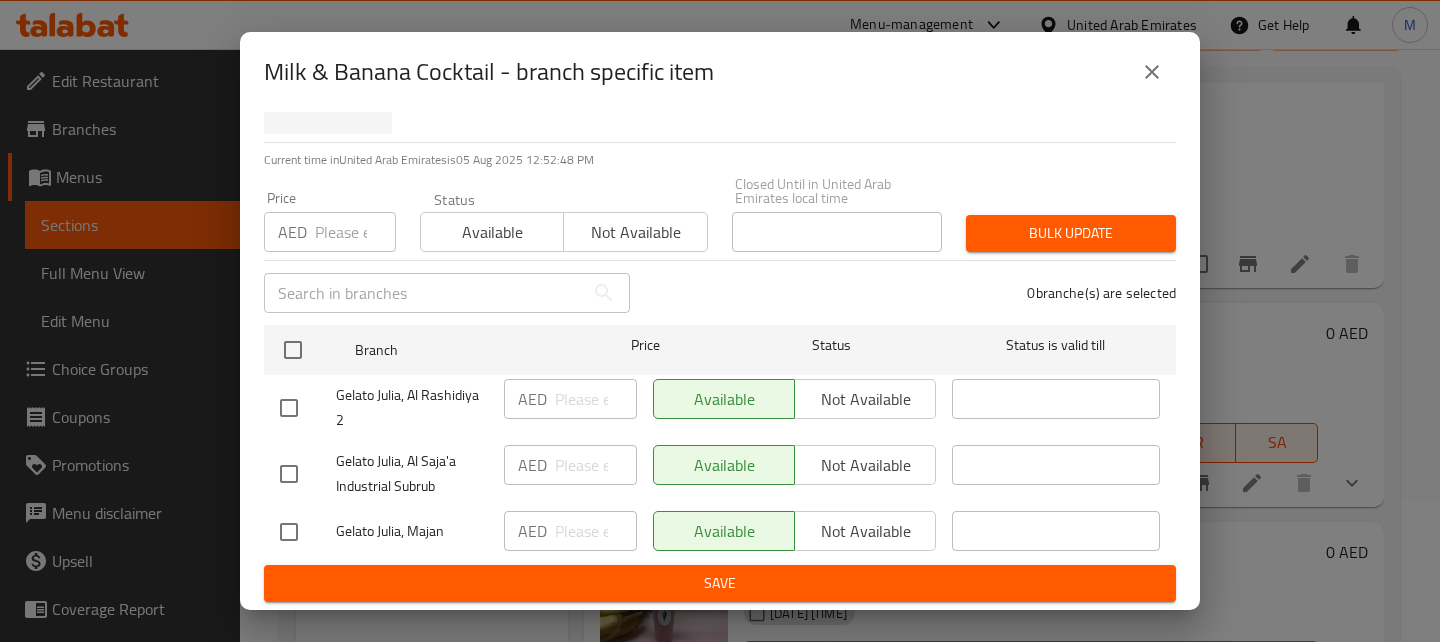 checkbox on "true" 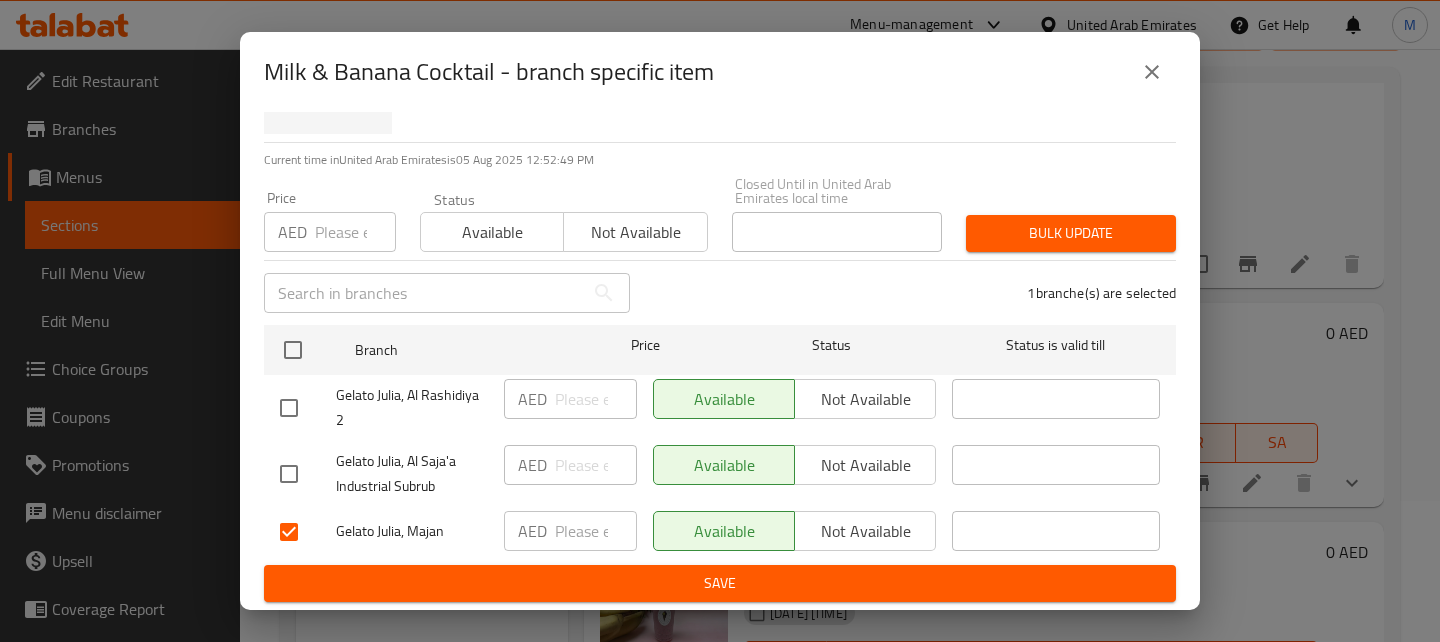 click on "Not available" at bounding box center [865, 531] 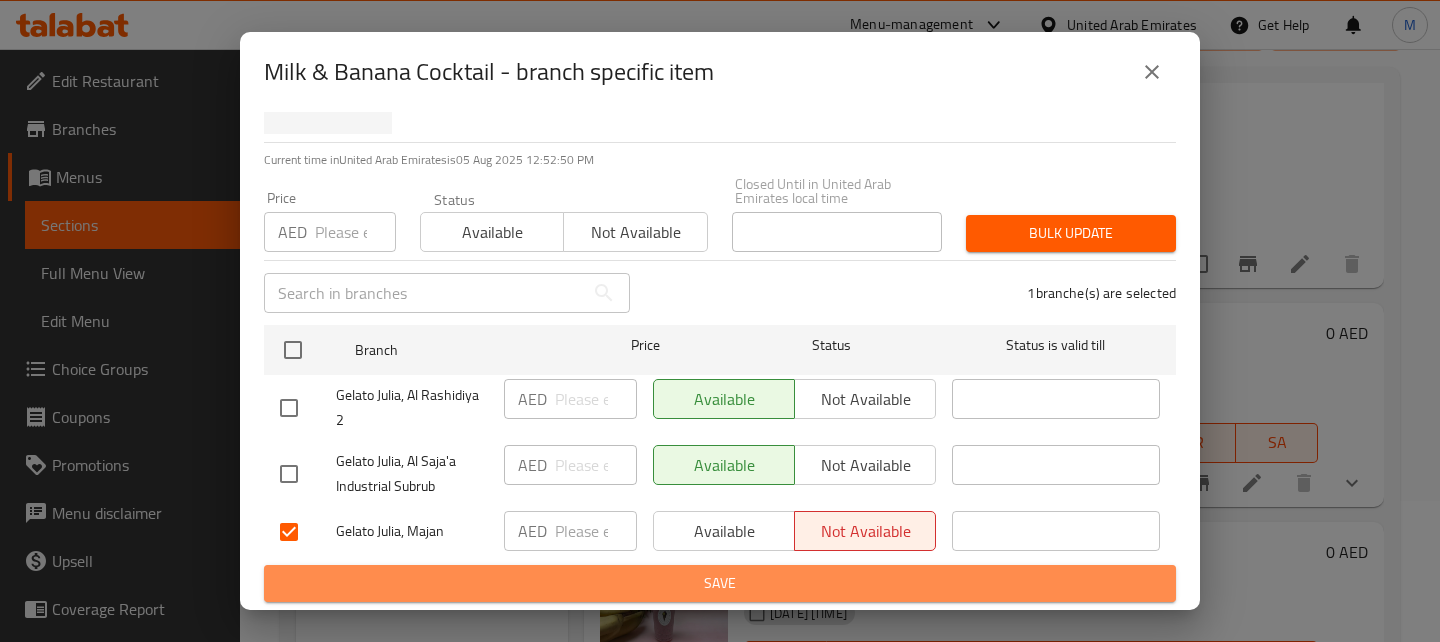 click on "Save" at bounding box center (720, 583) 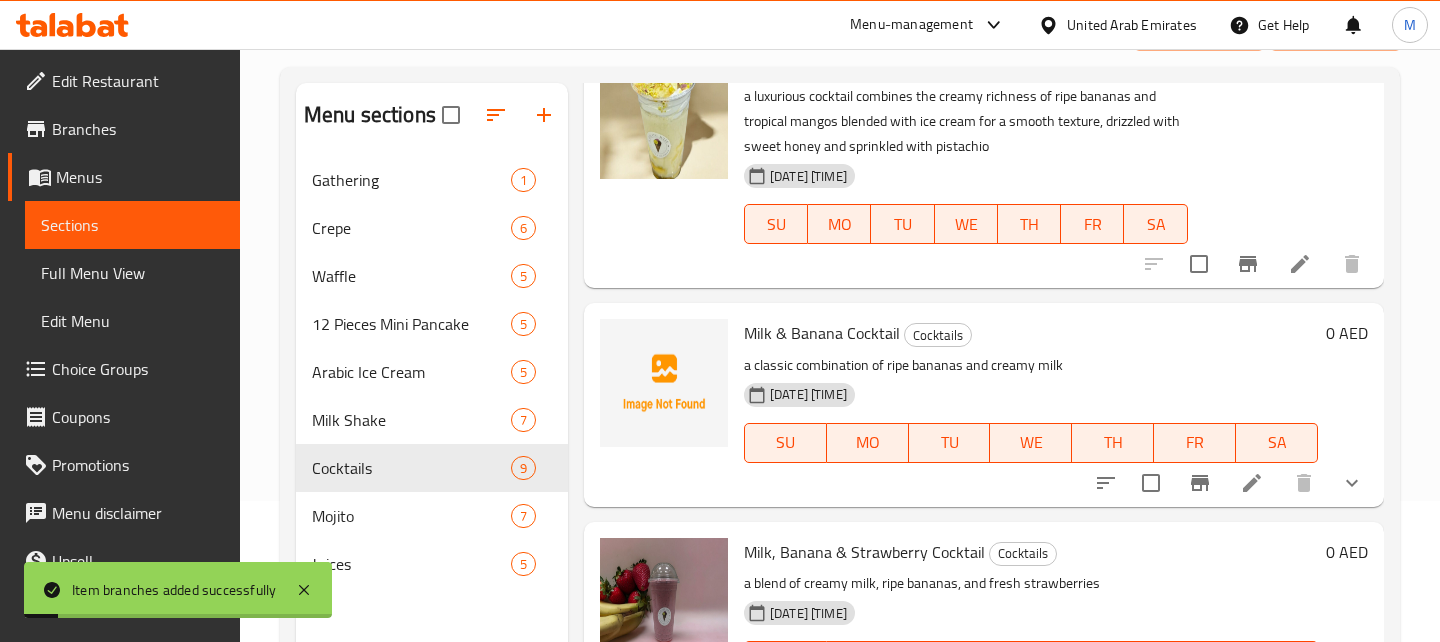 scroll, scrollTop: 280, scrollLeft: 0, axis: vertical 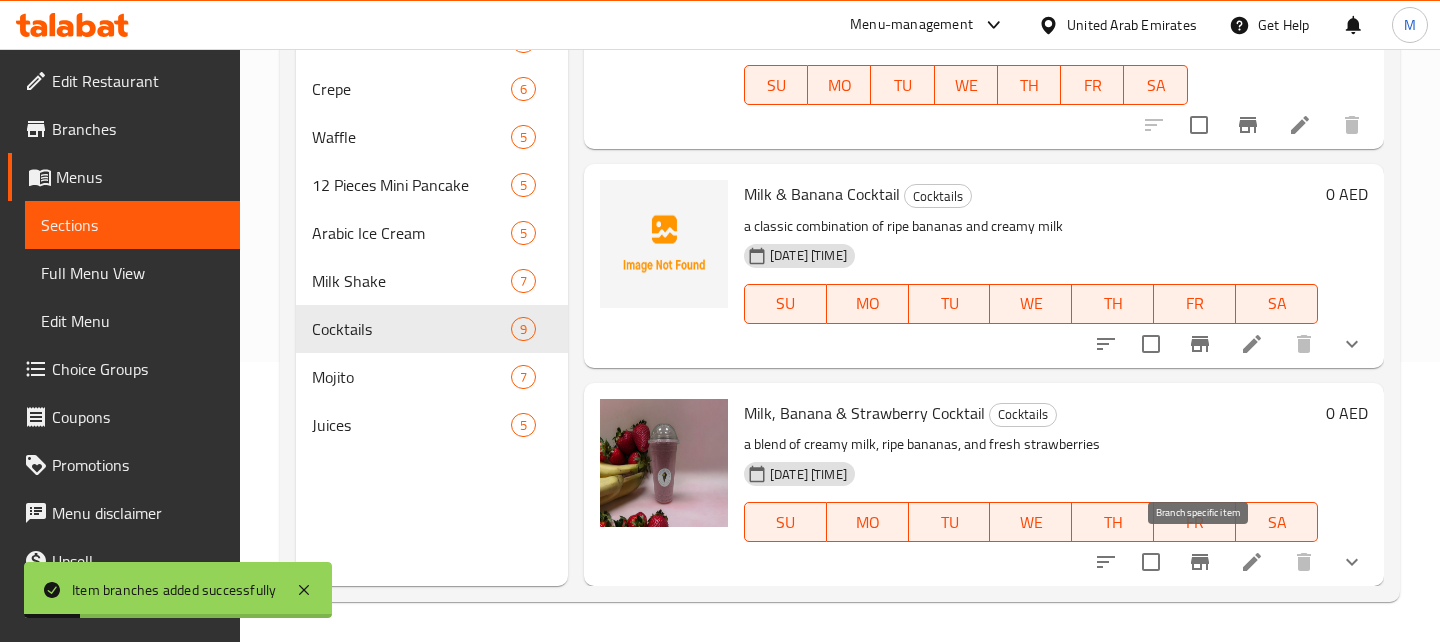 click 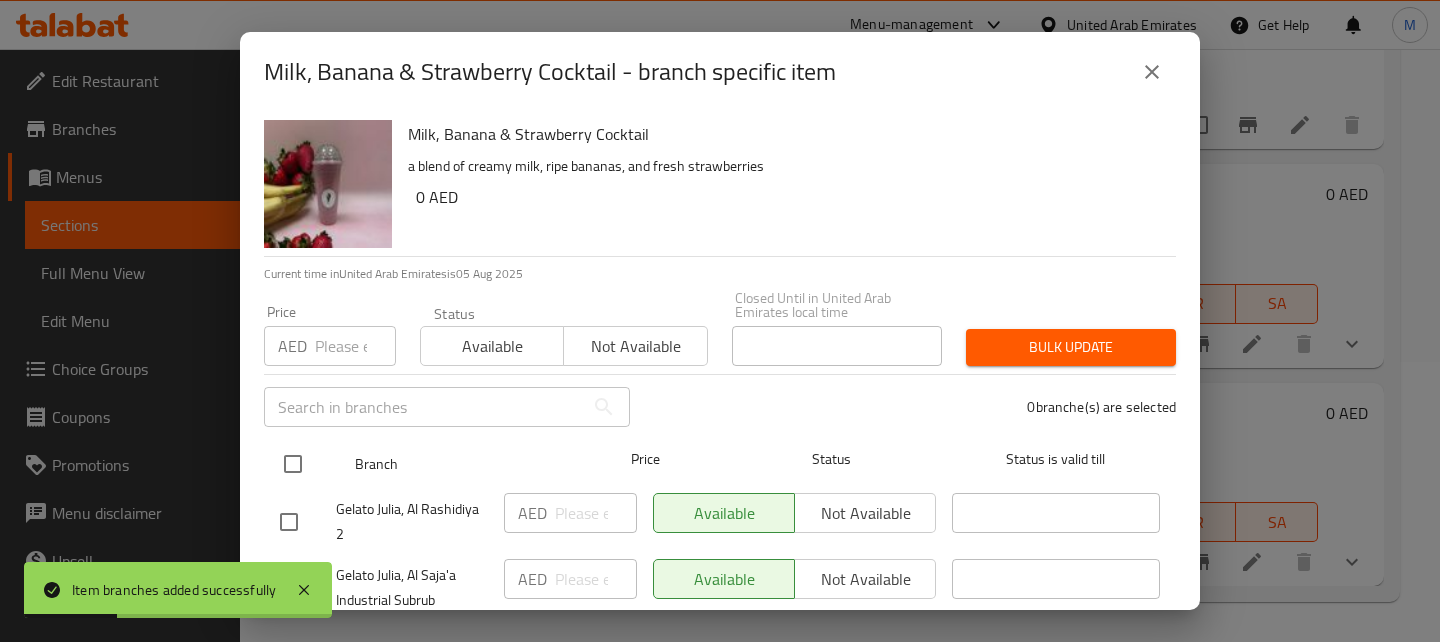 click at bounding box center (293, 464) 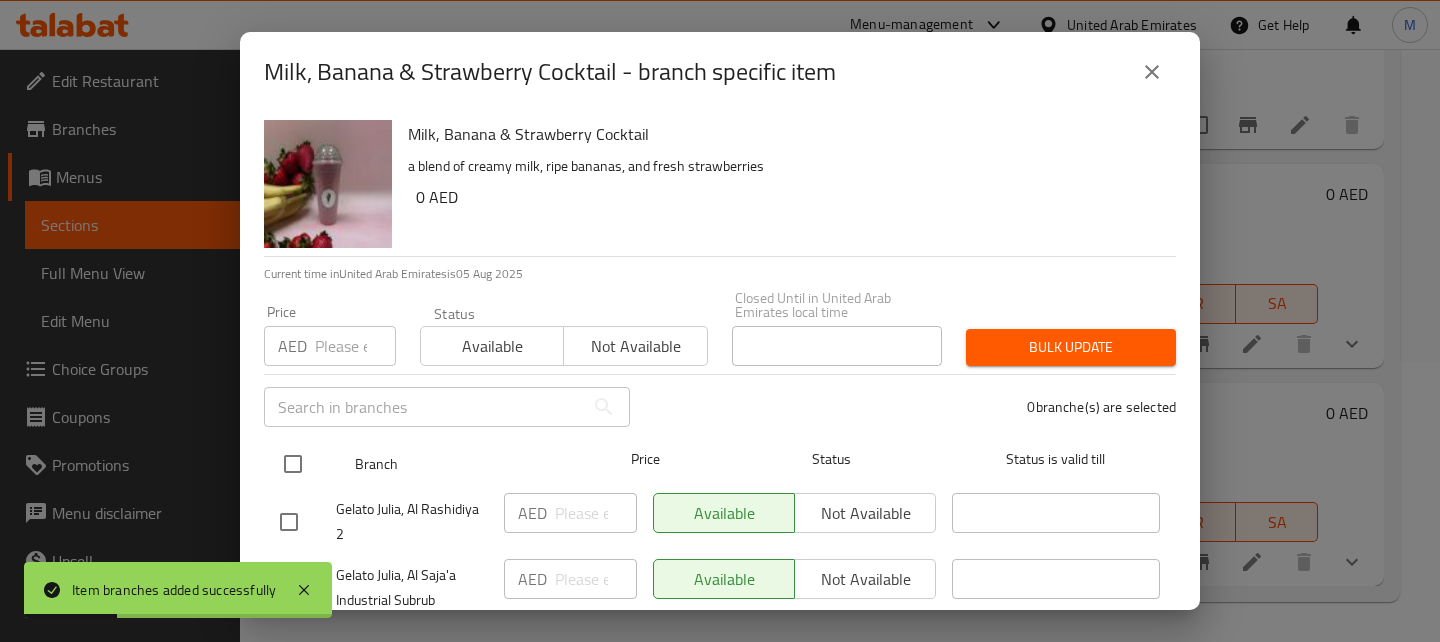 checkbox on "true" 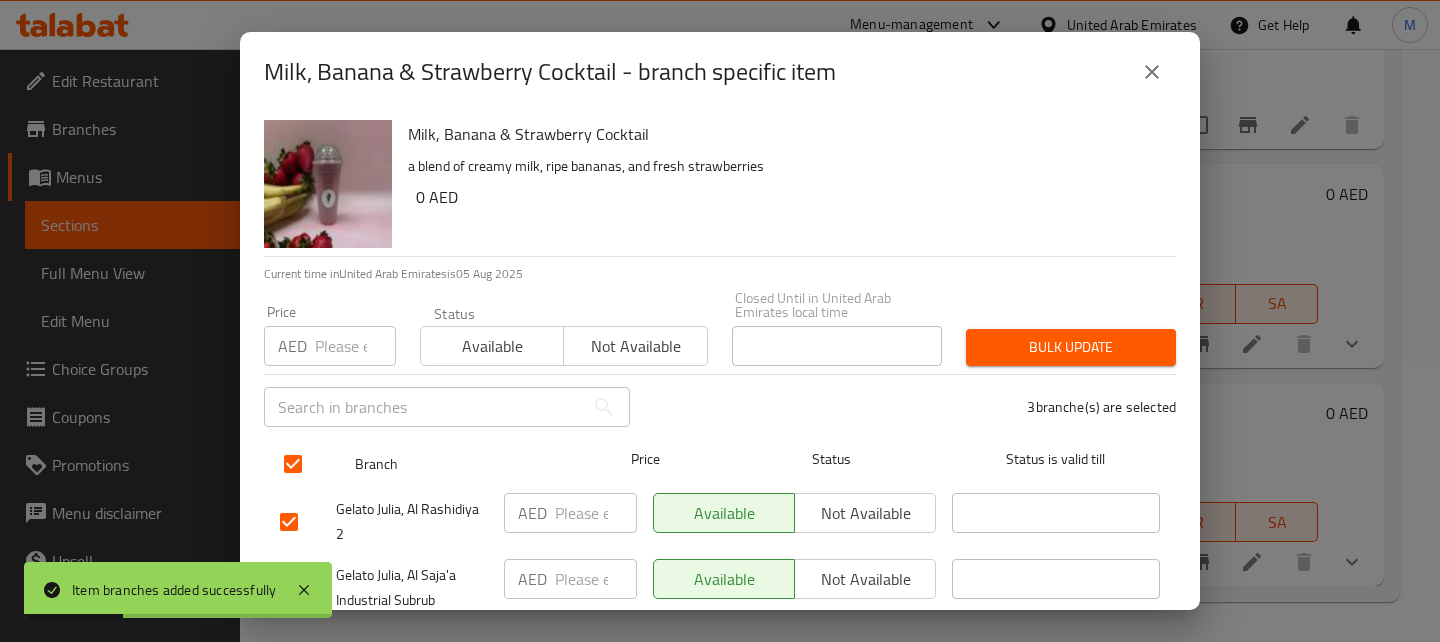 scroll, scrollTop: 114, scrollLeft: 0, axis: vertical 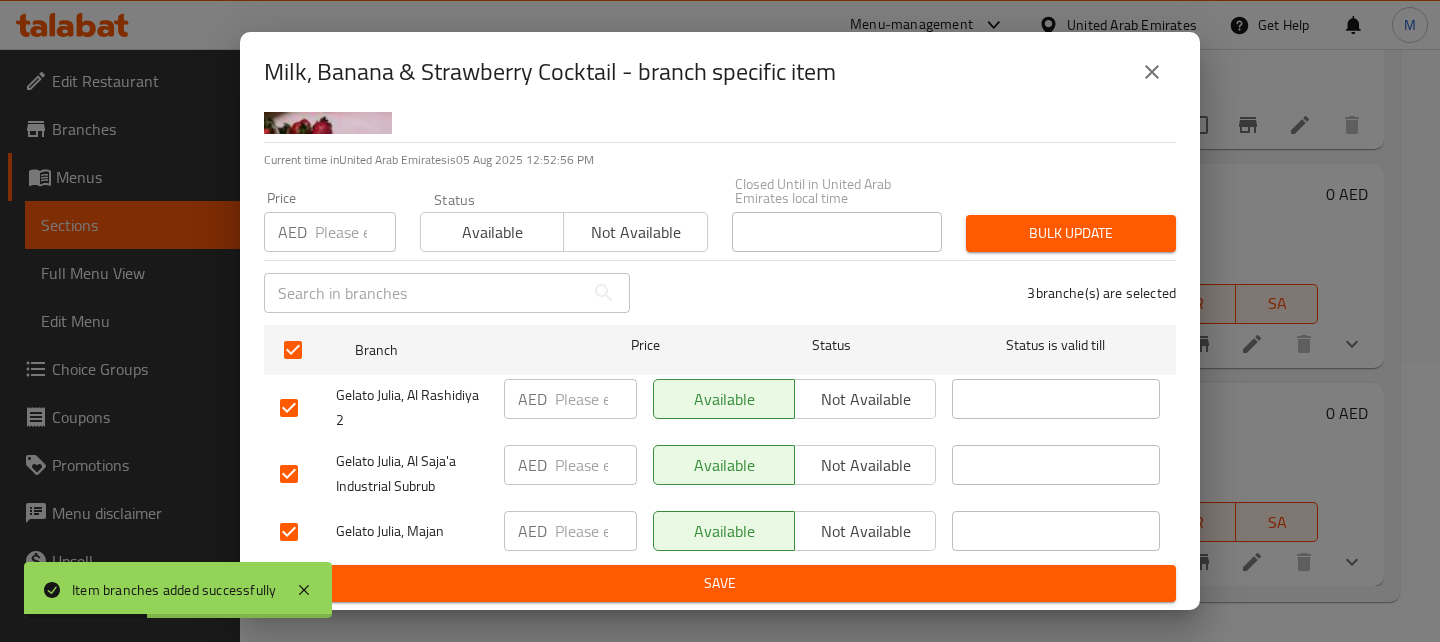 click on "Not available" at bounding box center (865, 531) 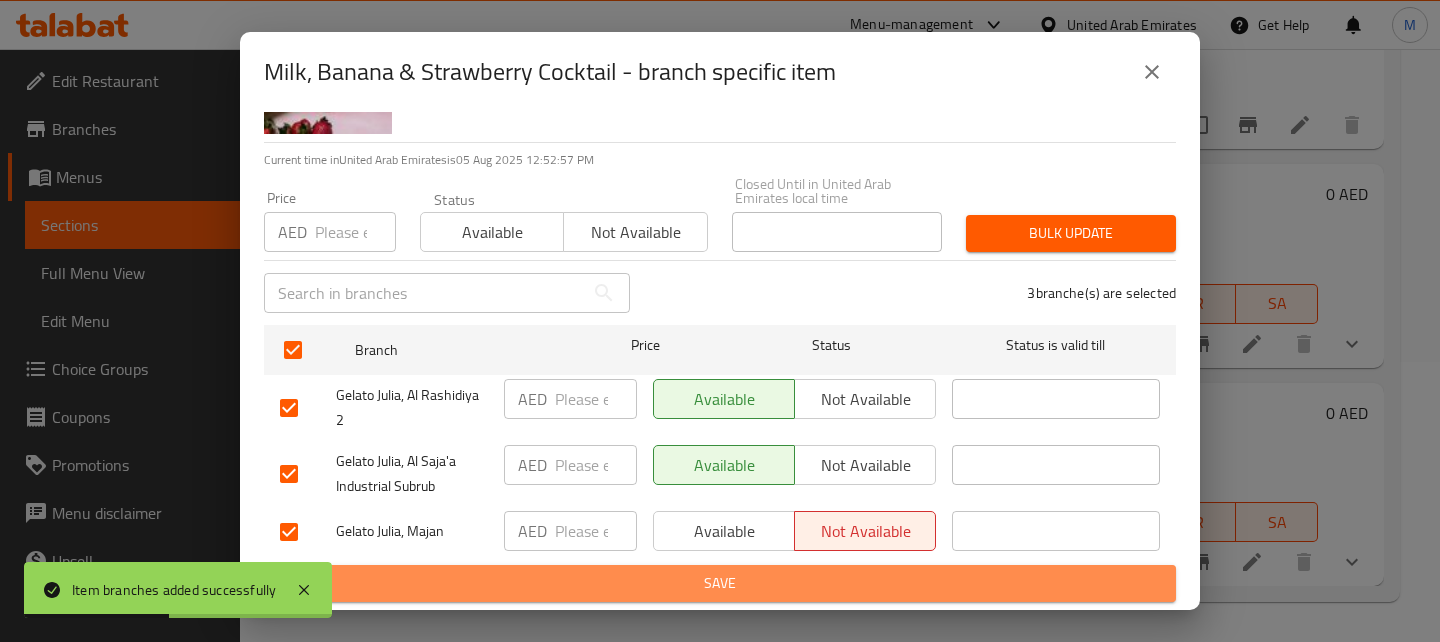 click on "Save" at bounding box center (720, 583) 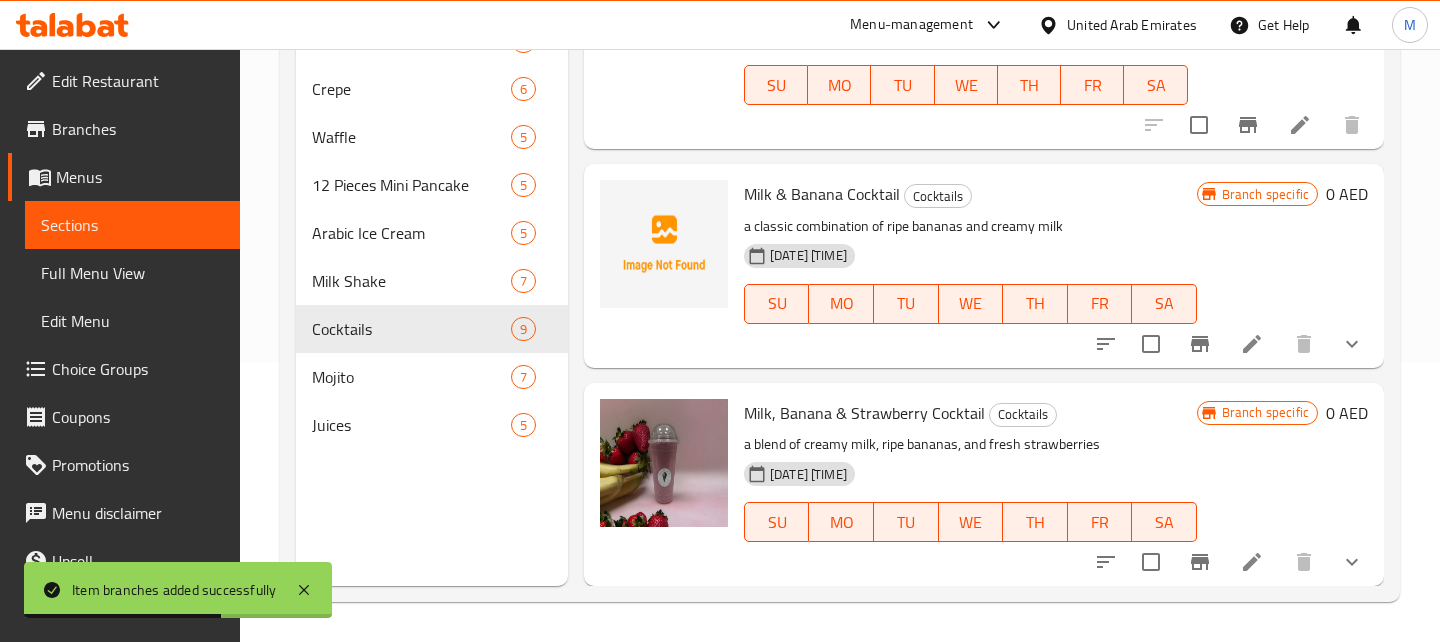 click 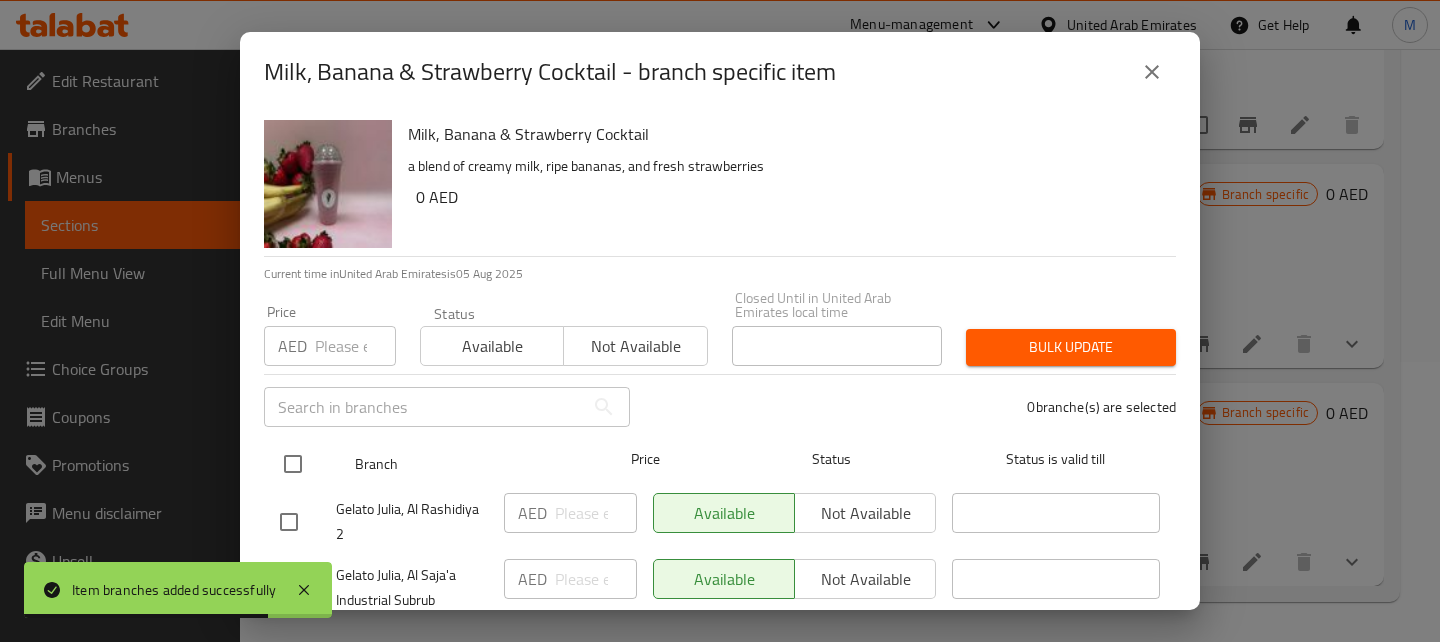 scroll, scrollTop: 114, scrollLeft: 0, axis: vertical 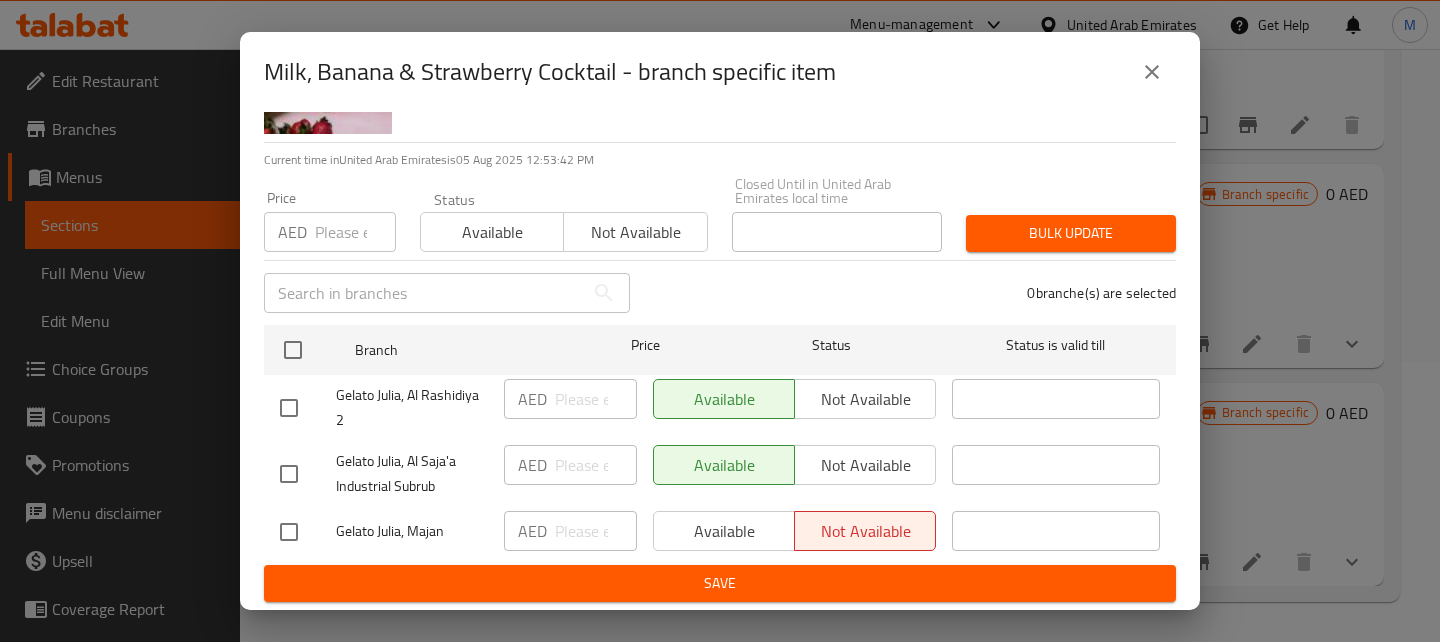 click 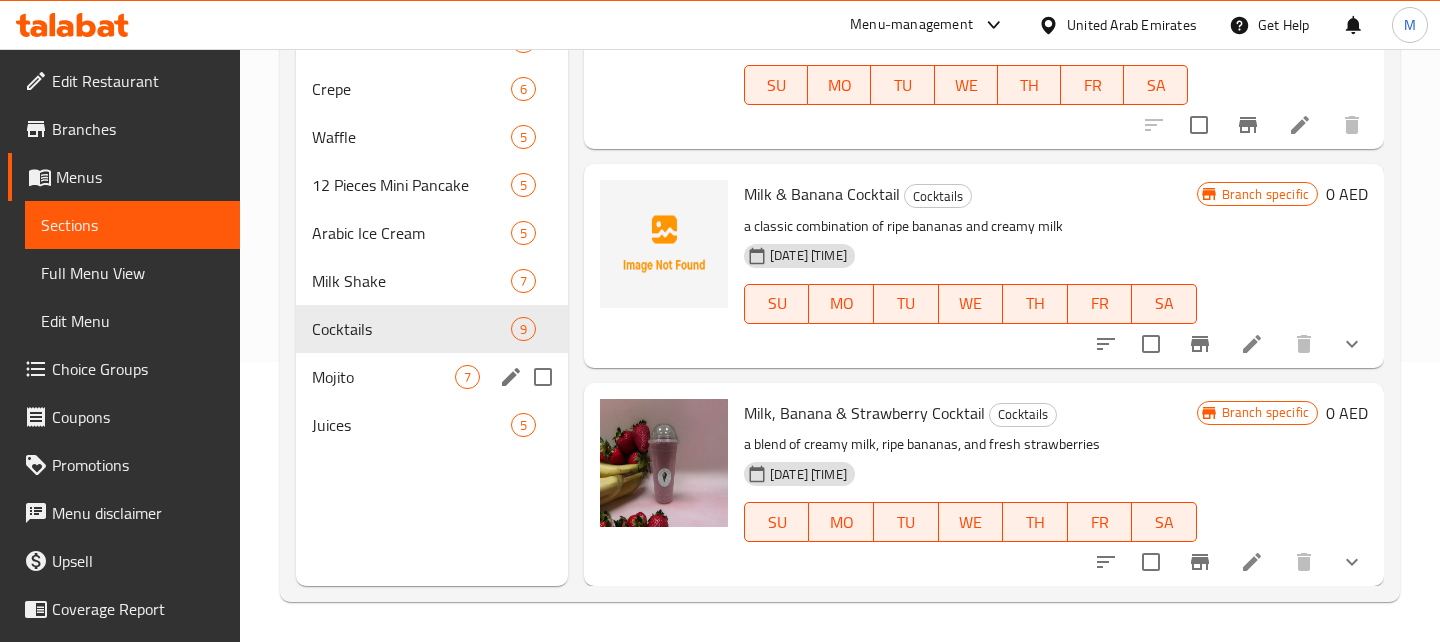 click on "Mojito" at bounding box center (383, 377) 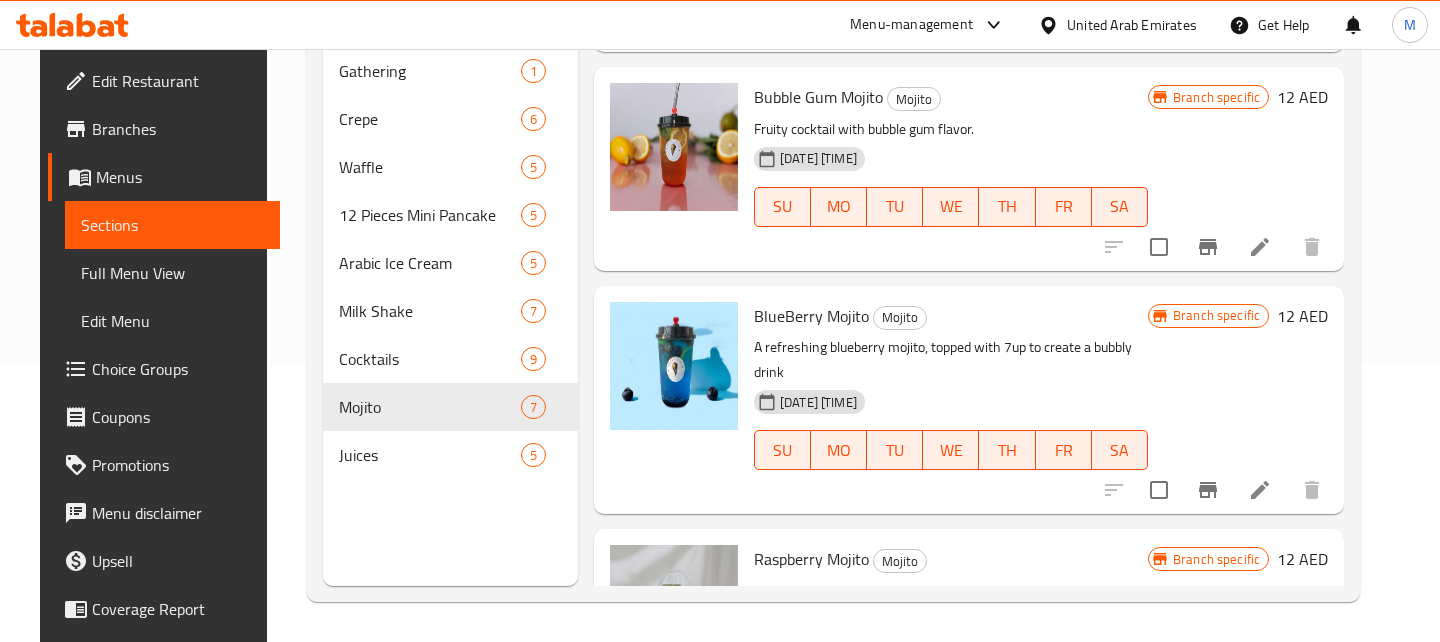 scroll, scrollTop: 0, scrollLeft: 0, axis: both 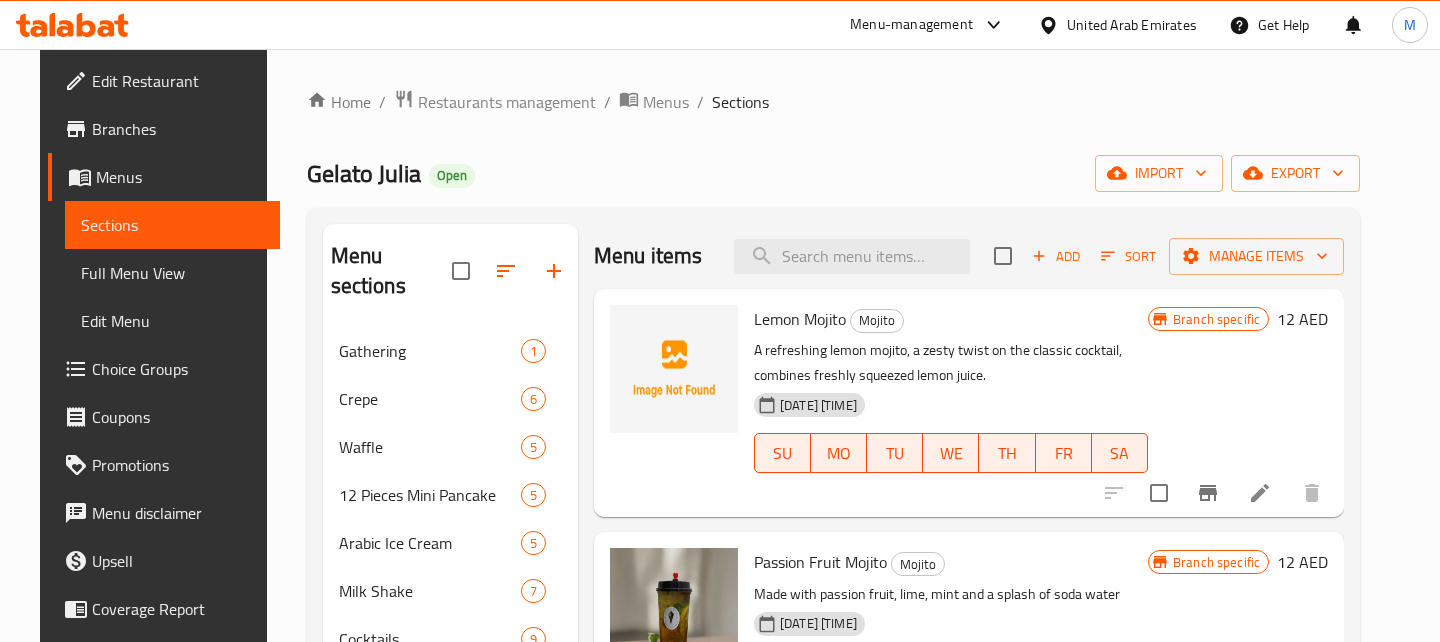 click 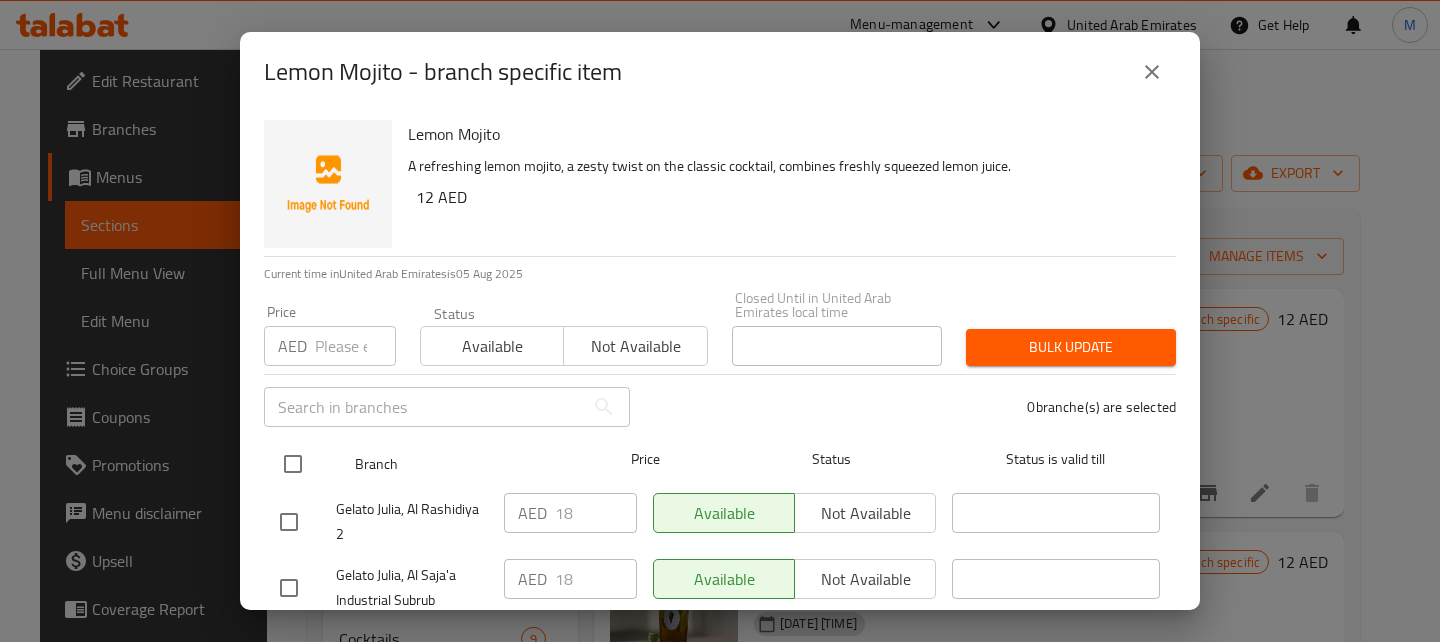 click at bounding box center (293, 464) 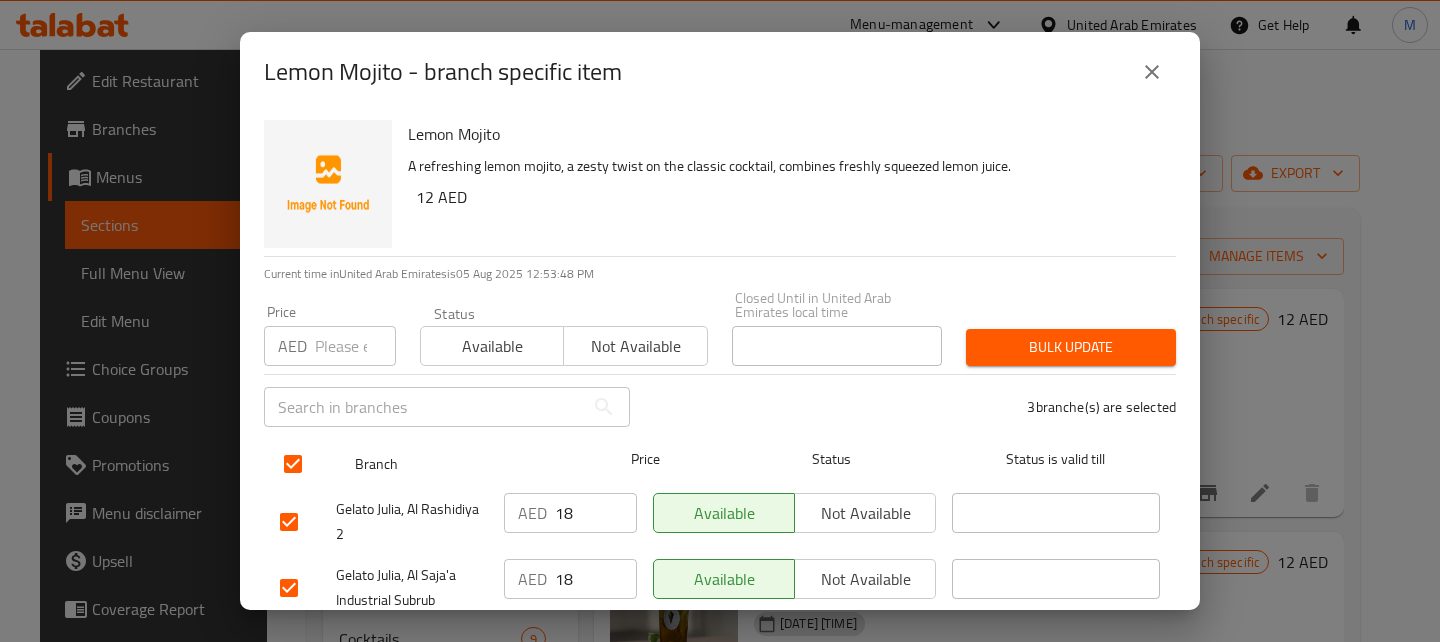 scroll, scrollTop: 114, scrollLeft: 0, axis: vertical 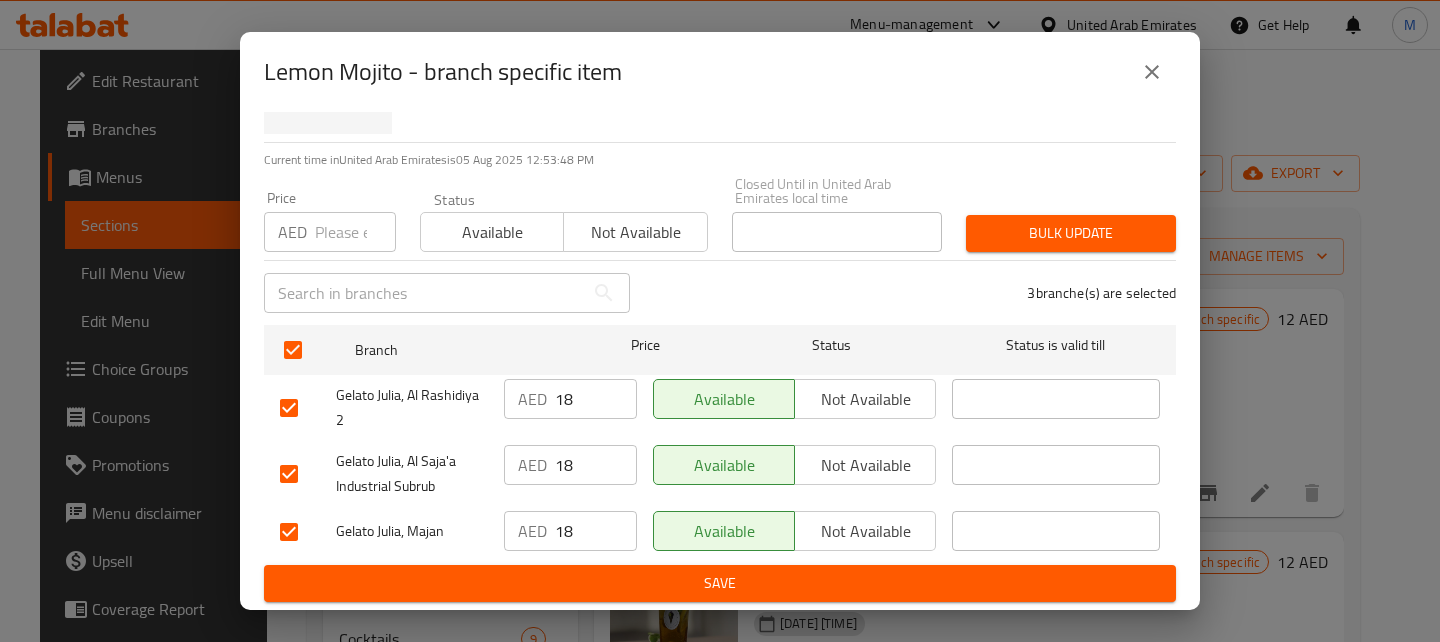 click on "Not available" at bounding box center [865, 531] 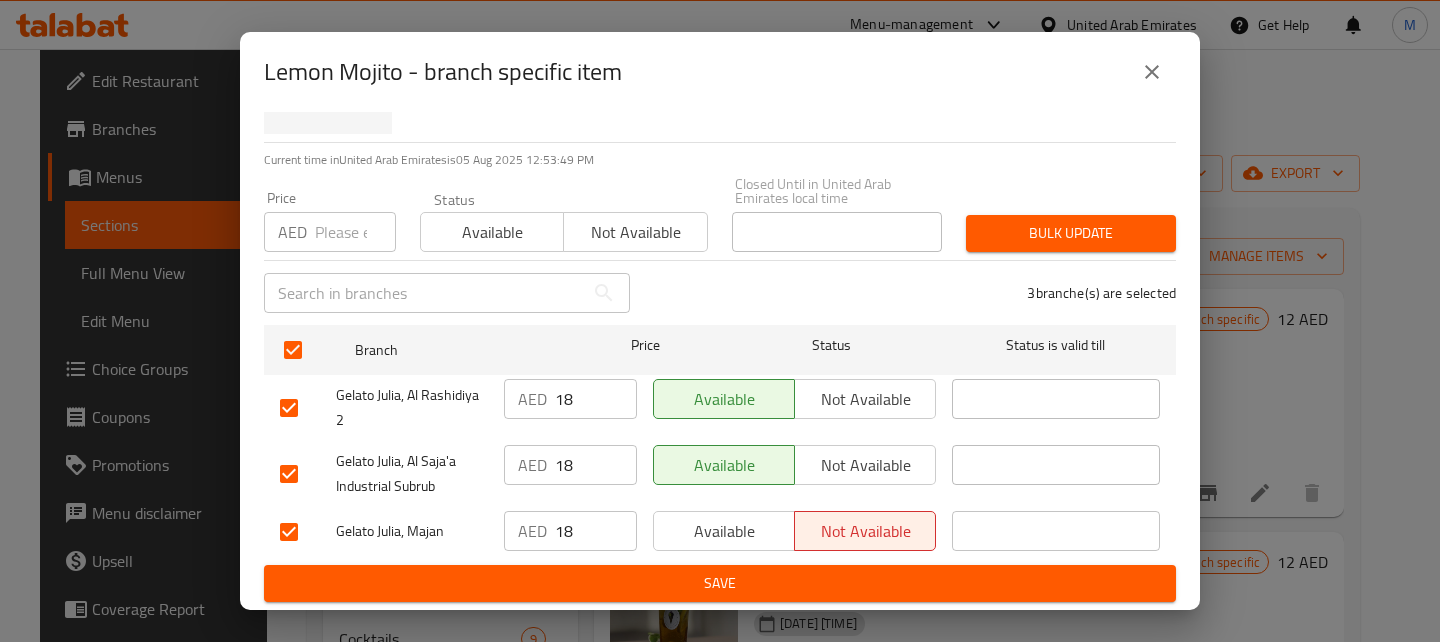click on "Save" at bounding box center [720, 583] 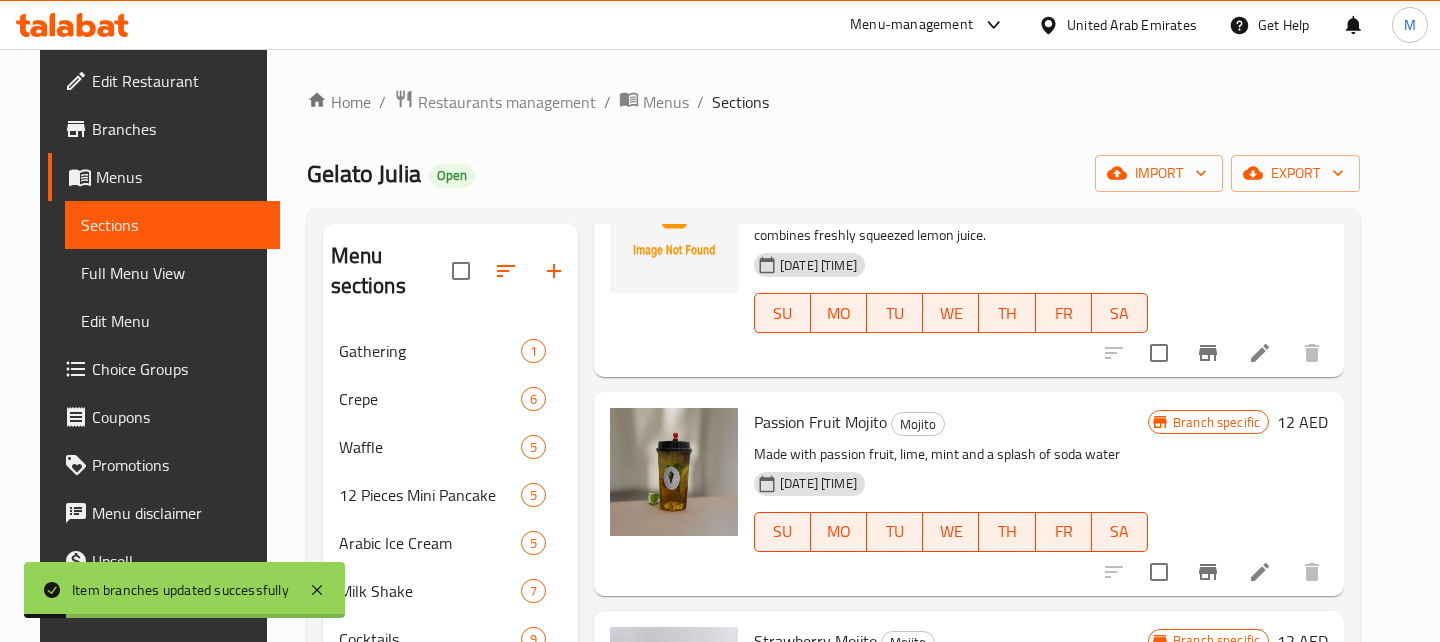 scroll, scrollTop: 183, scrollLeft: 0, axis: vertical 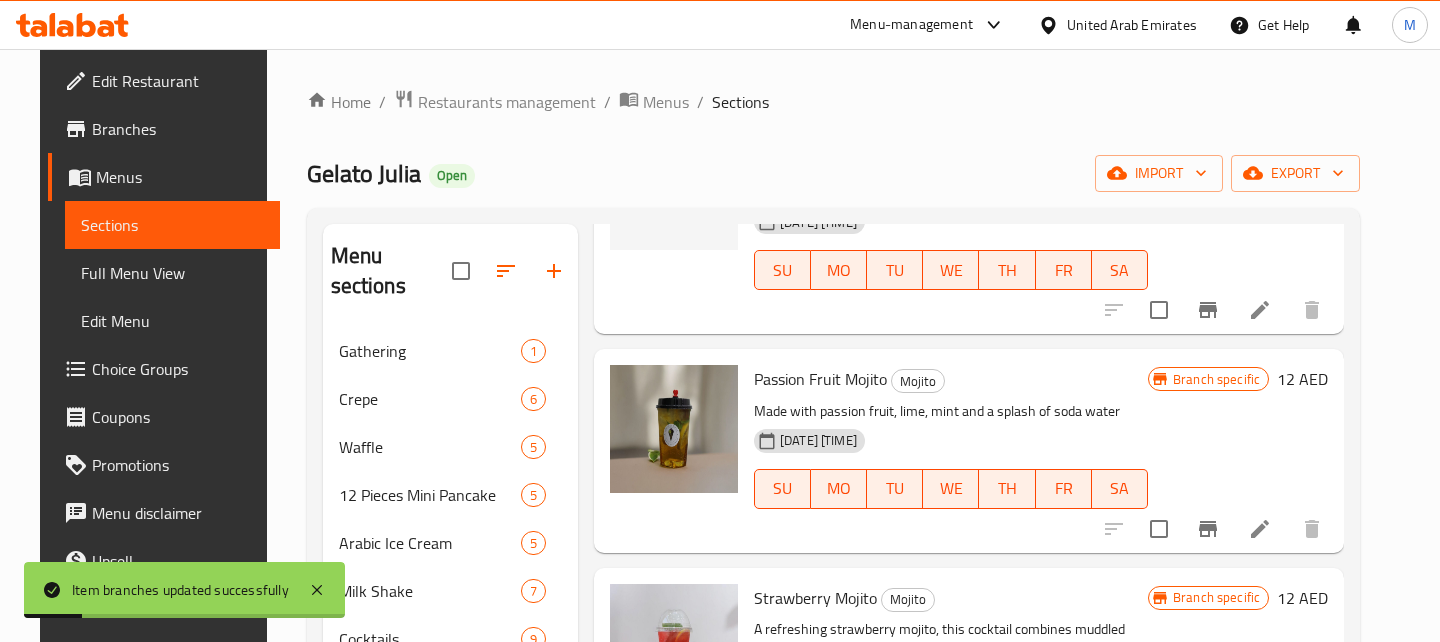 click on "Branch specific 12   AED" at bounding box center (1238, 450) 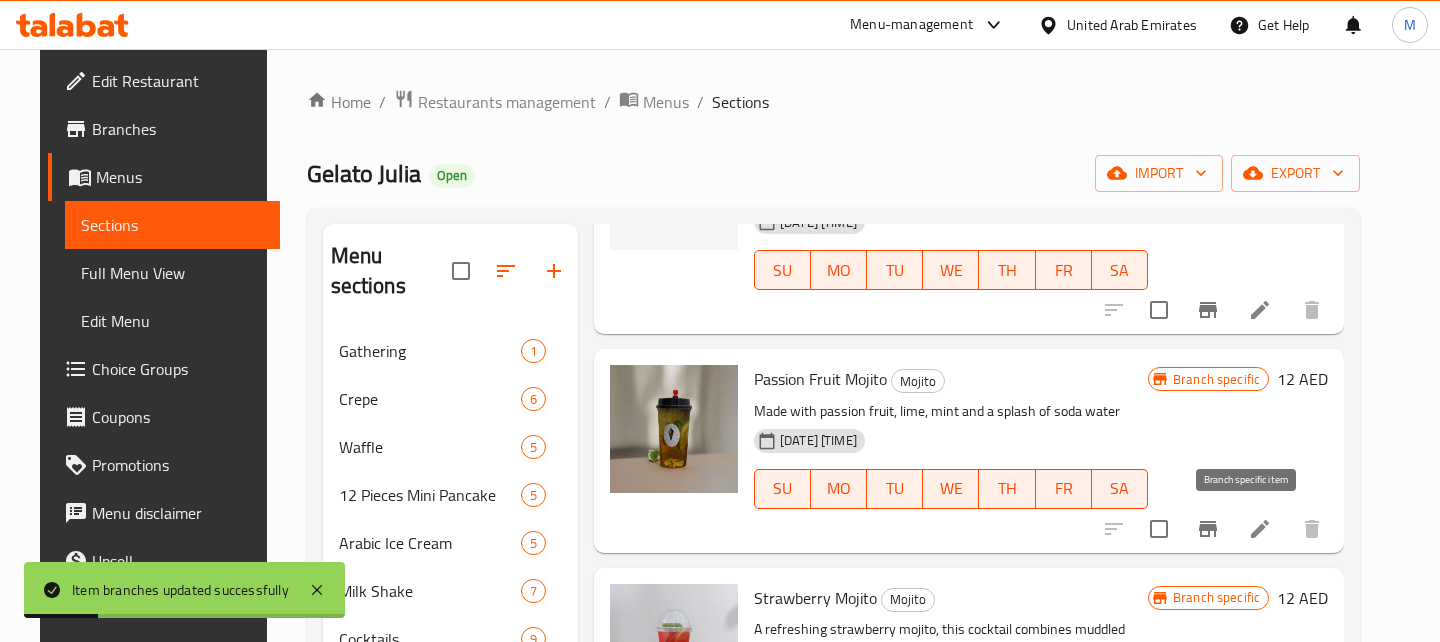 click 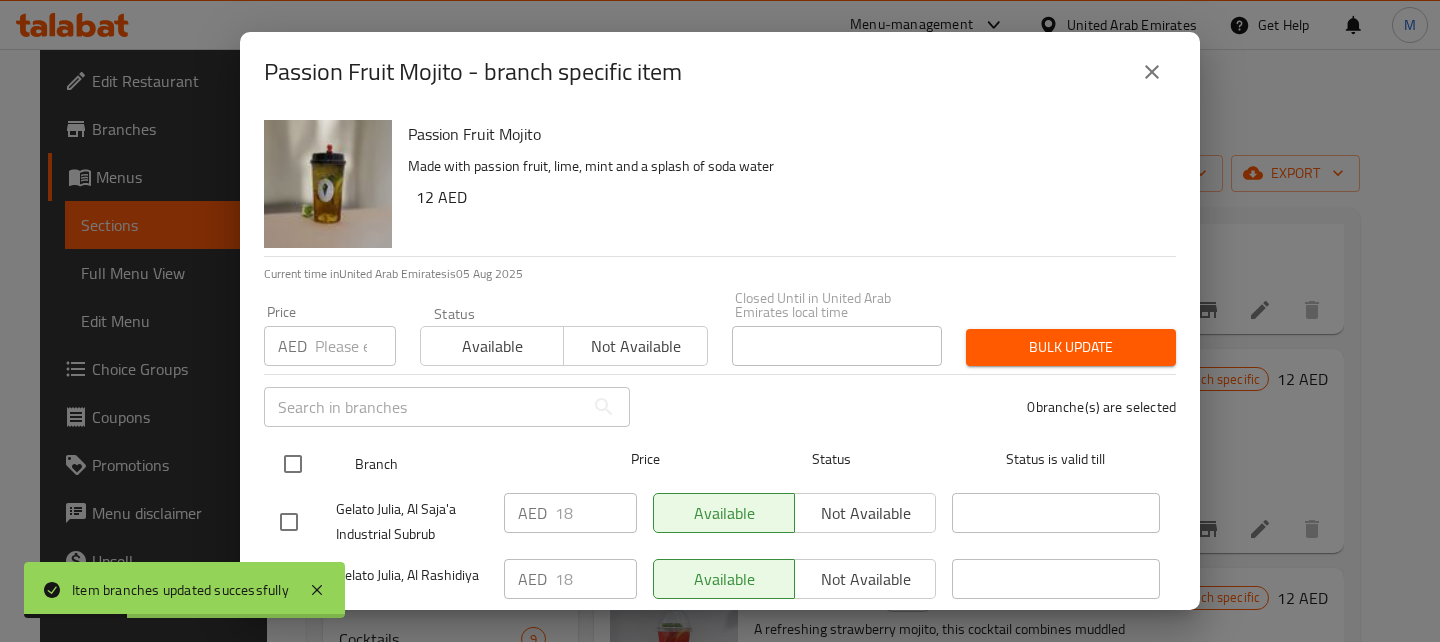 click at bounding box center [293, 464] 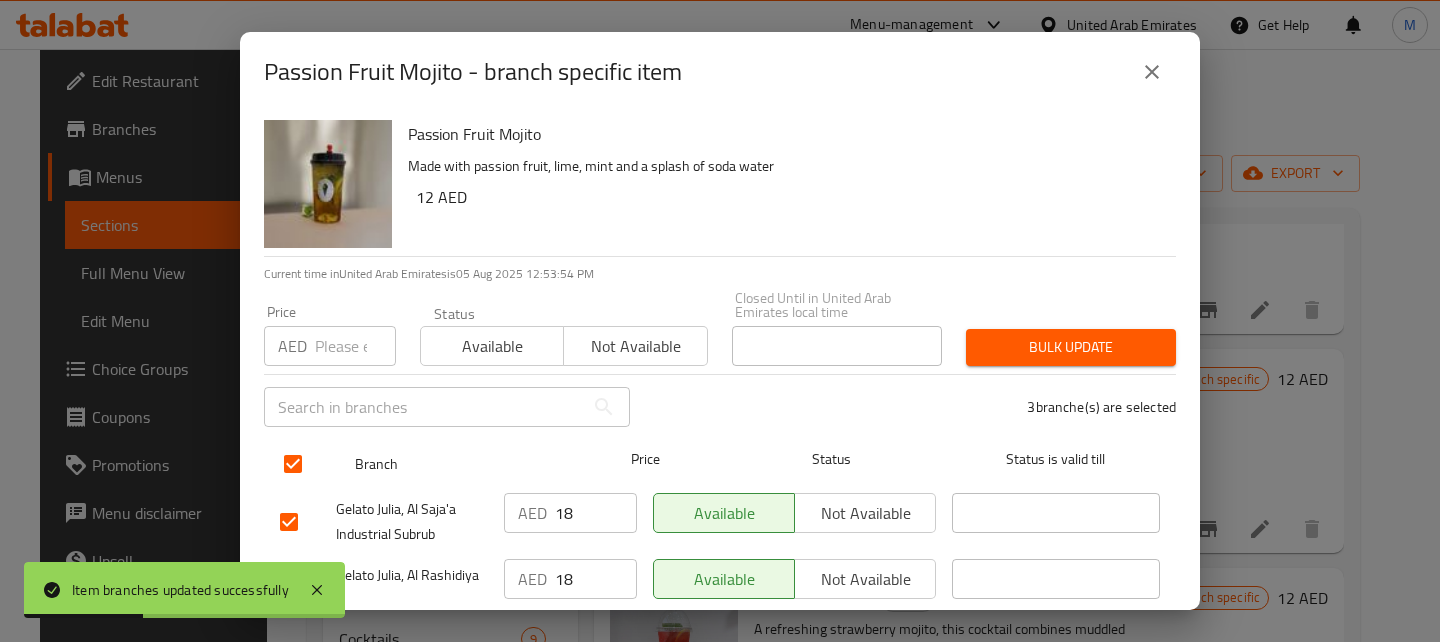 scroll, scrollTop: 114, scrollLeft: 0, axis: vertical 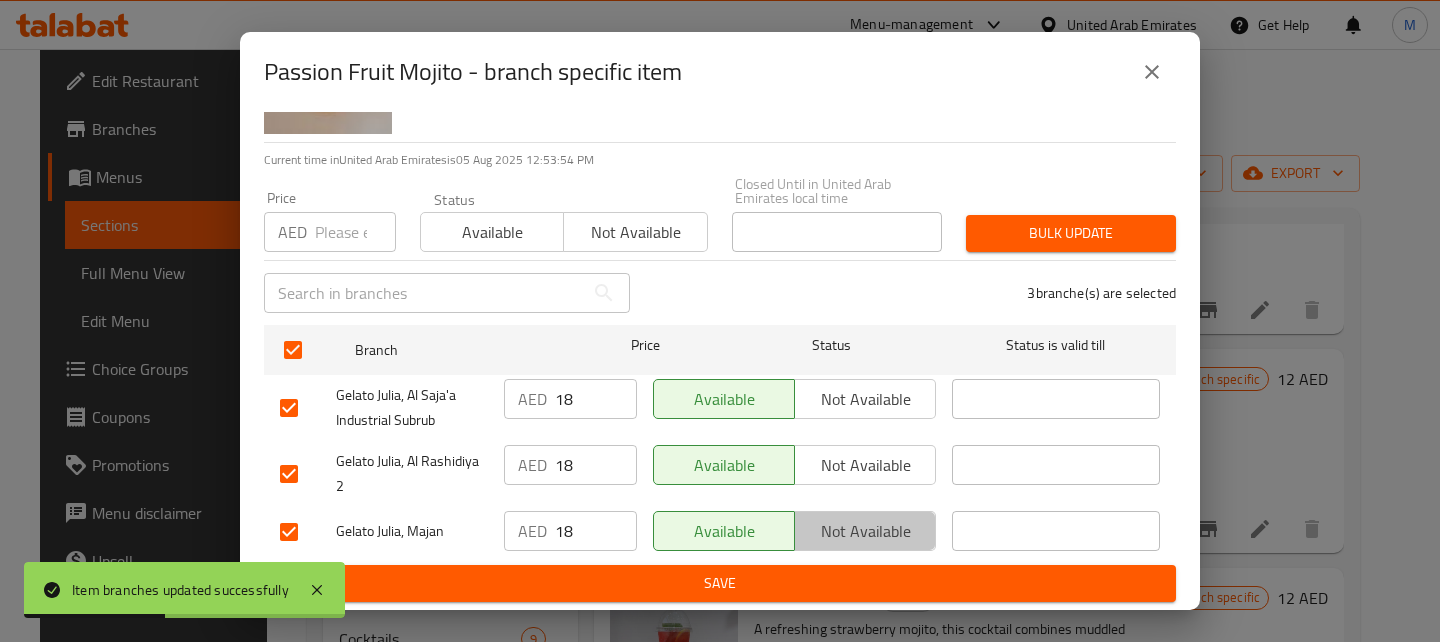click on "Not available" at bounding box center (865, 531) 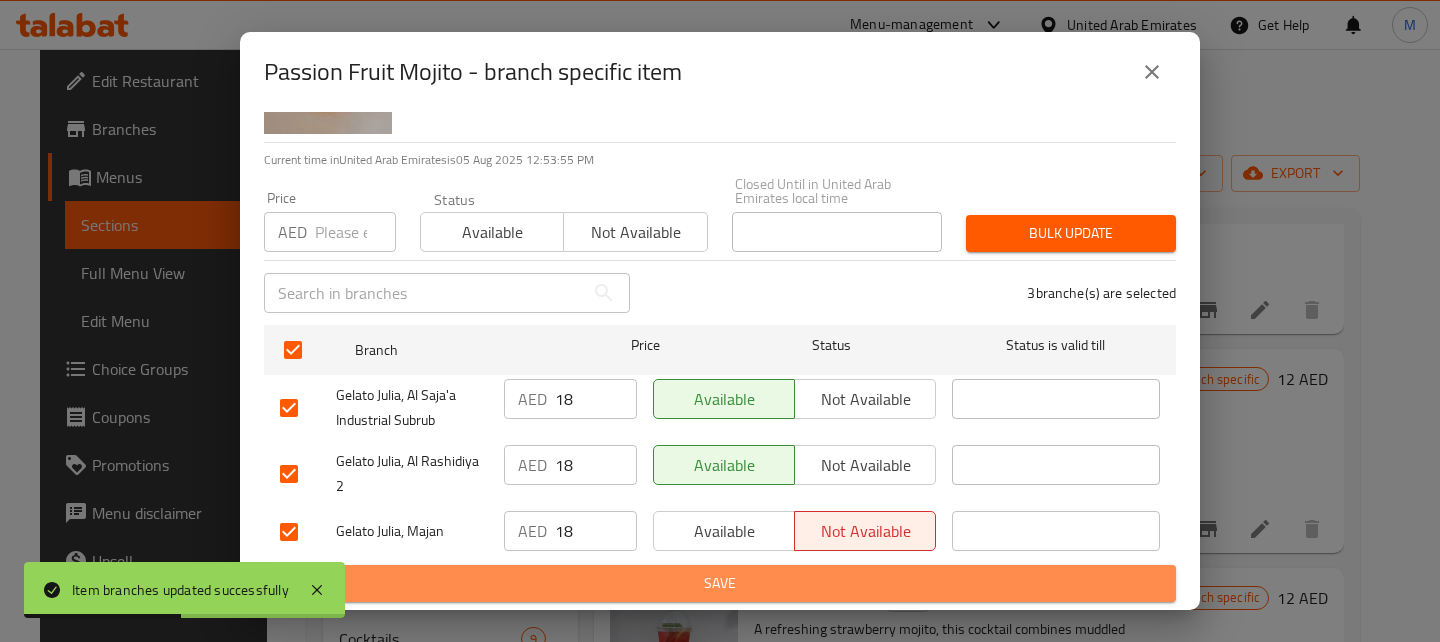 click on "Save" at bounding box center (720, 583) 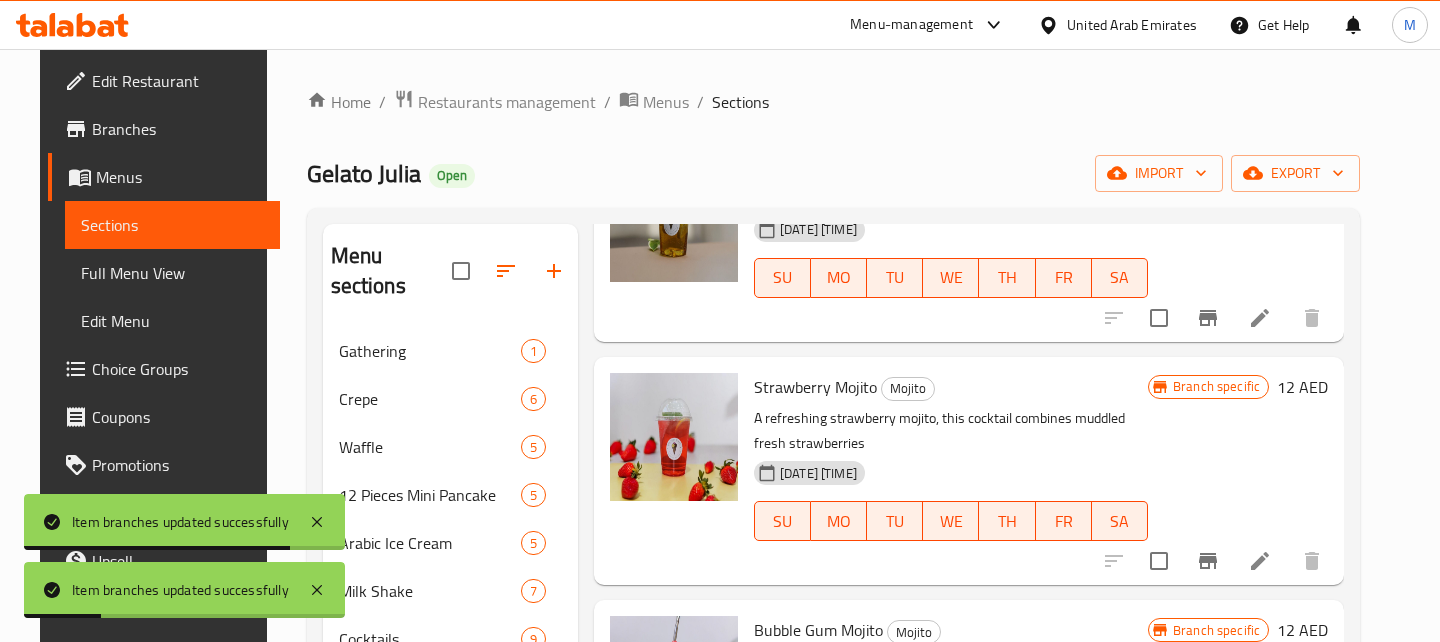 scroll, scrollTop: 413, scrollLeft: 0, axis: vertical 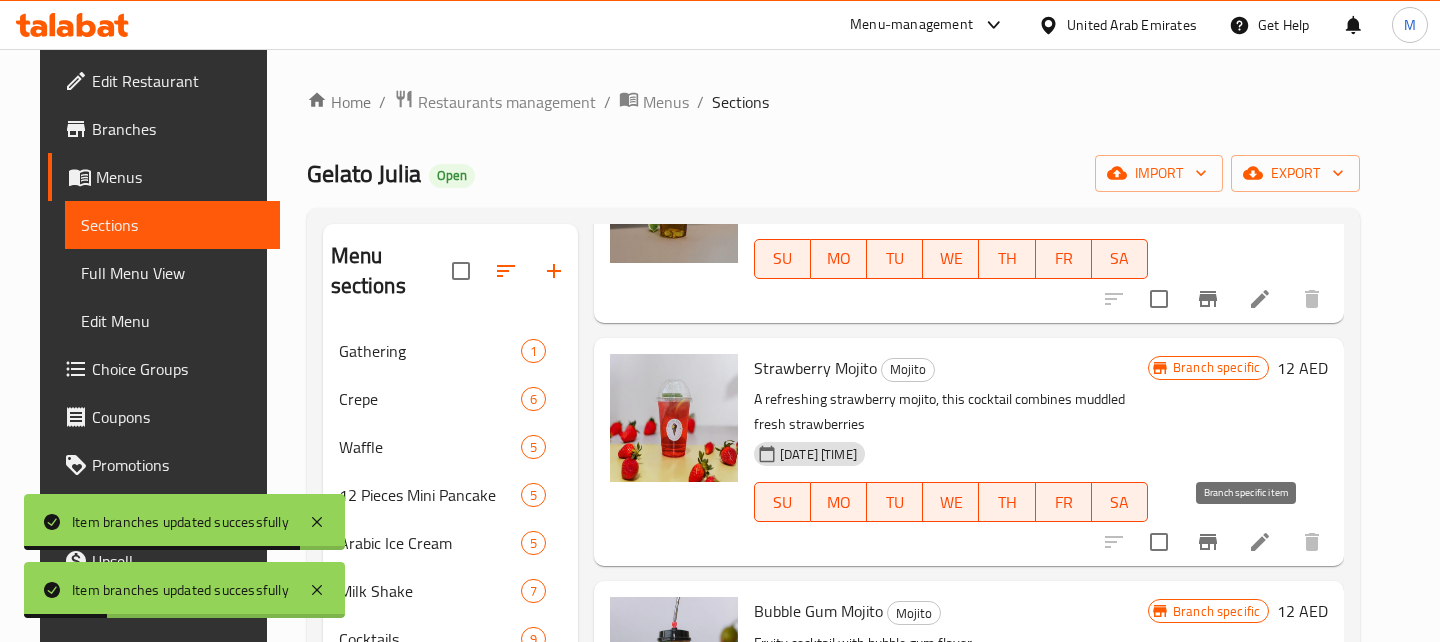 click 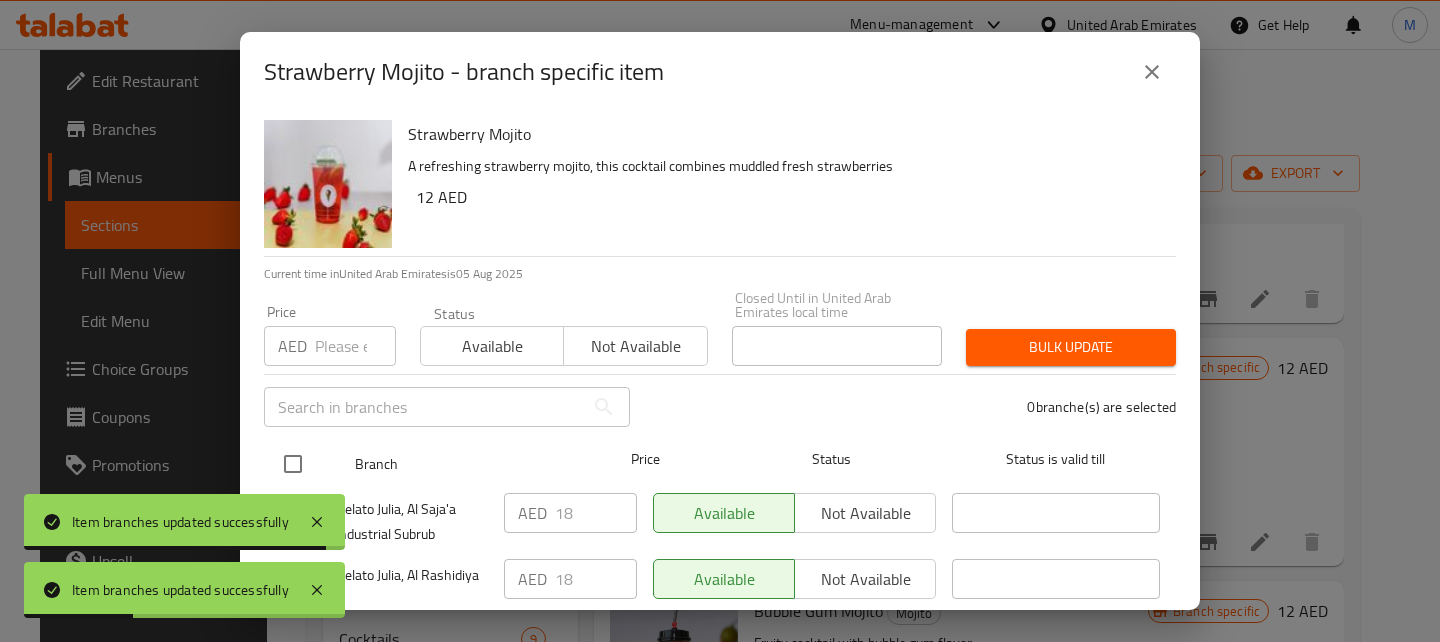 click at bounding box center [293, 464] 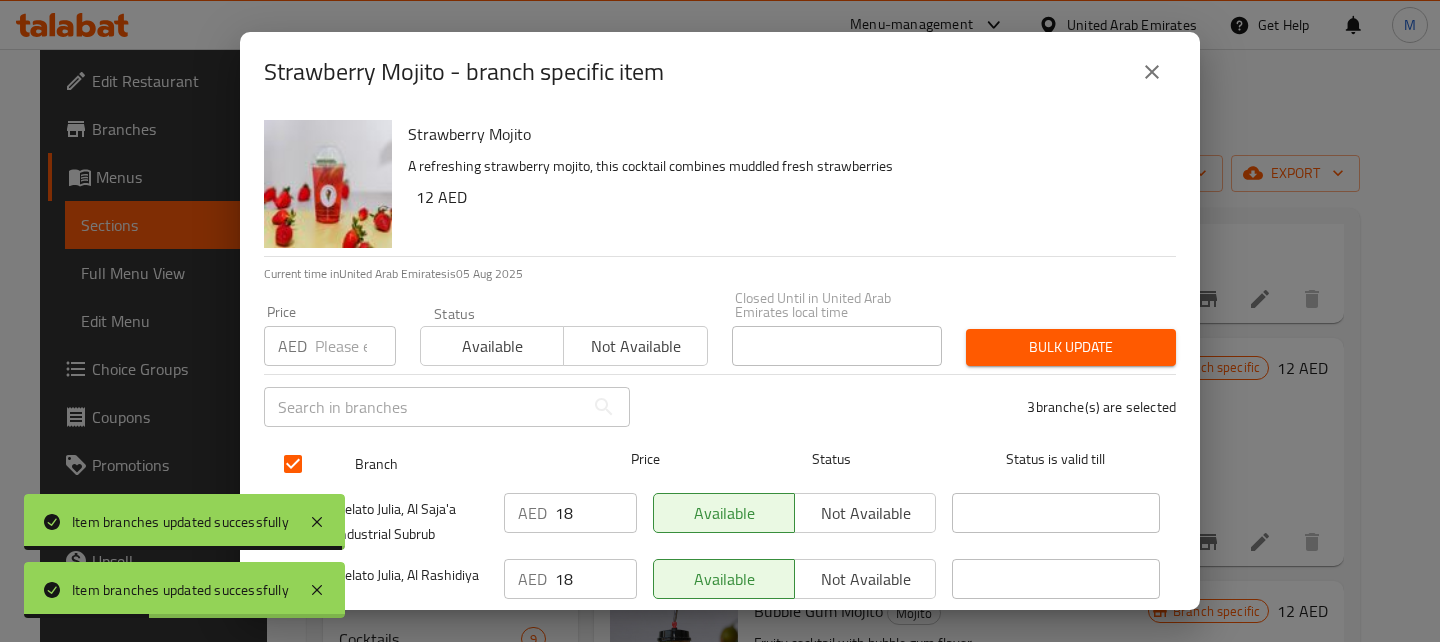 scroll, scrollTop: 114, scrollLeft: 0, axis: vertical 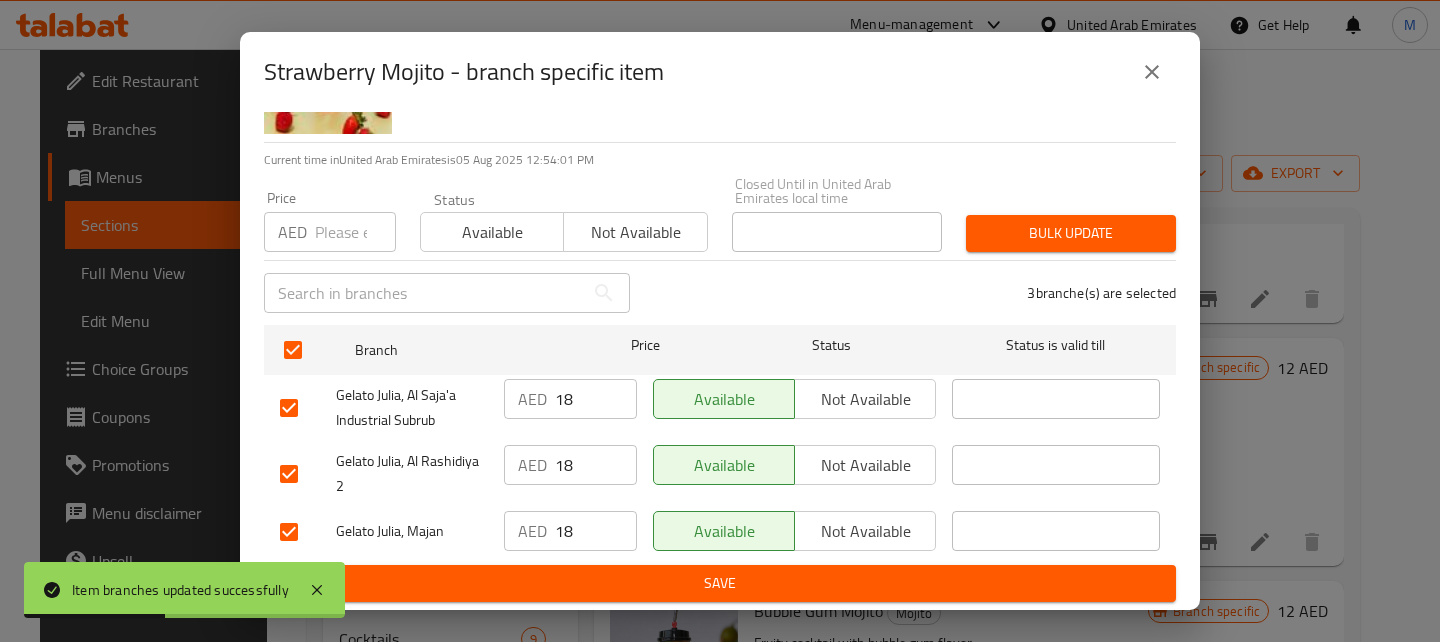 click on "Not available" at bounding box center (865, 531) 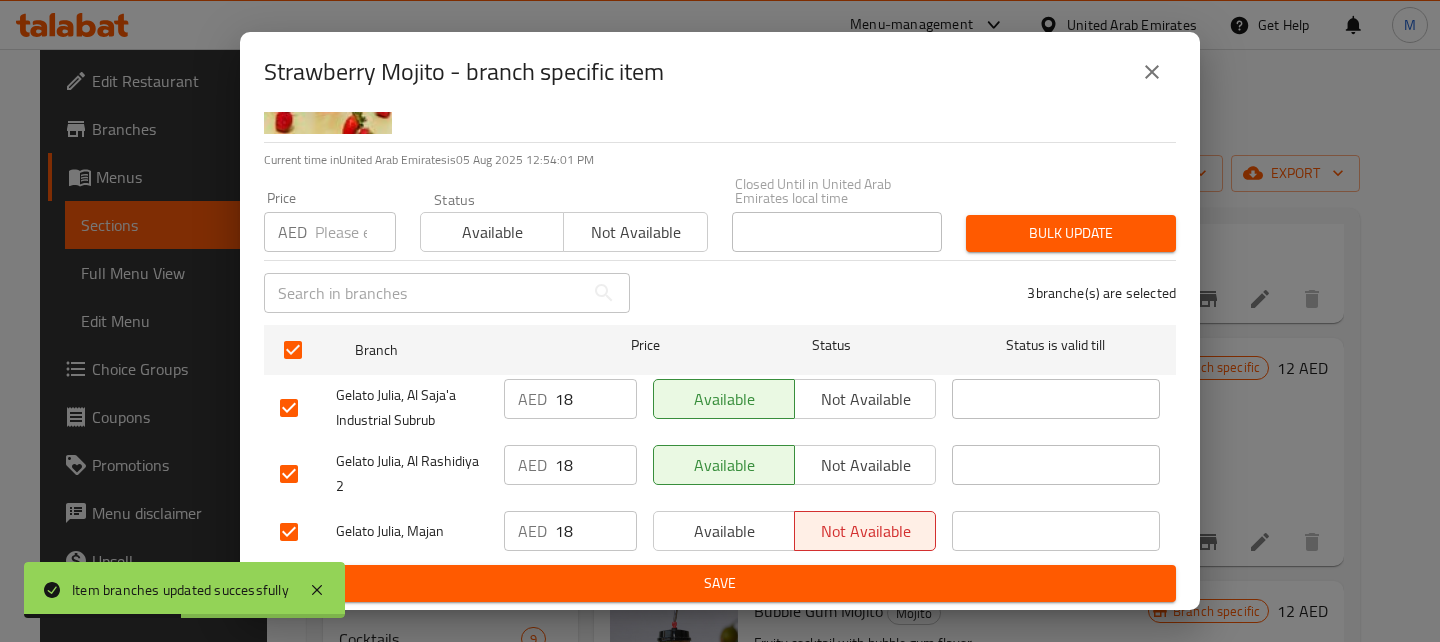 click on "Save" at bounding box center (720, 583) 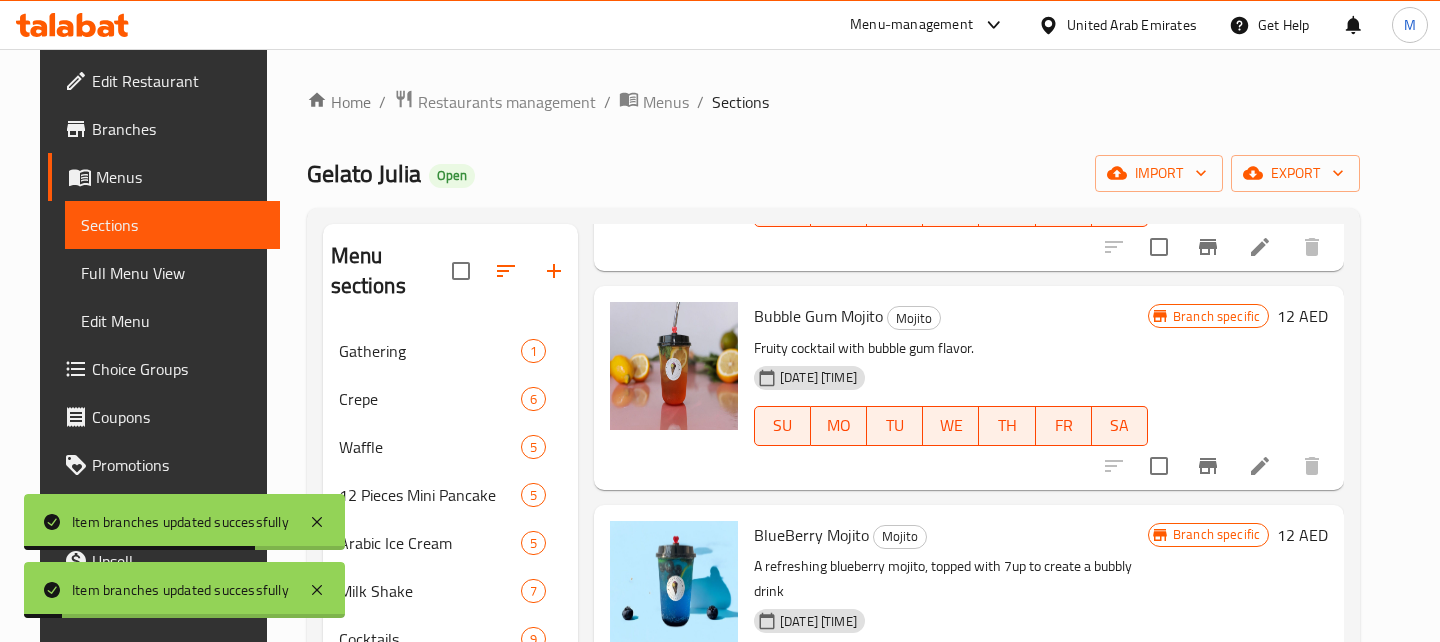 scroll, scrollTop: 717, scrollLeft: 0, axis: vertical 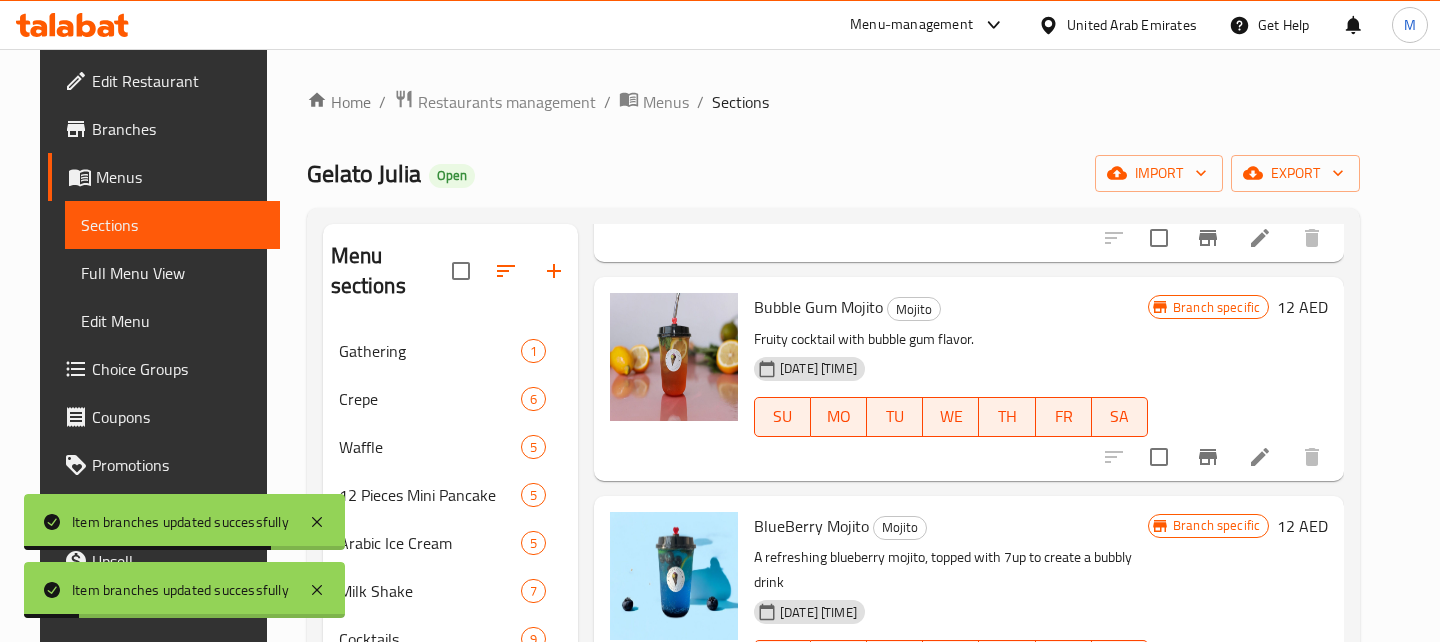 click 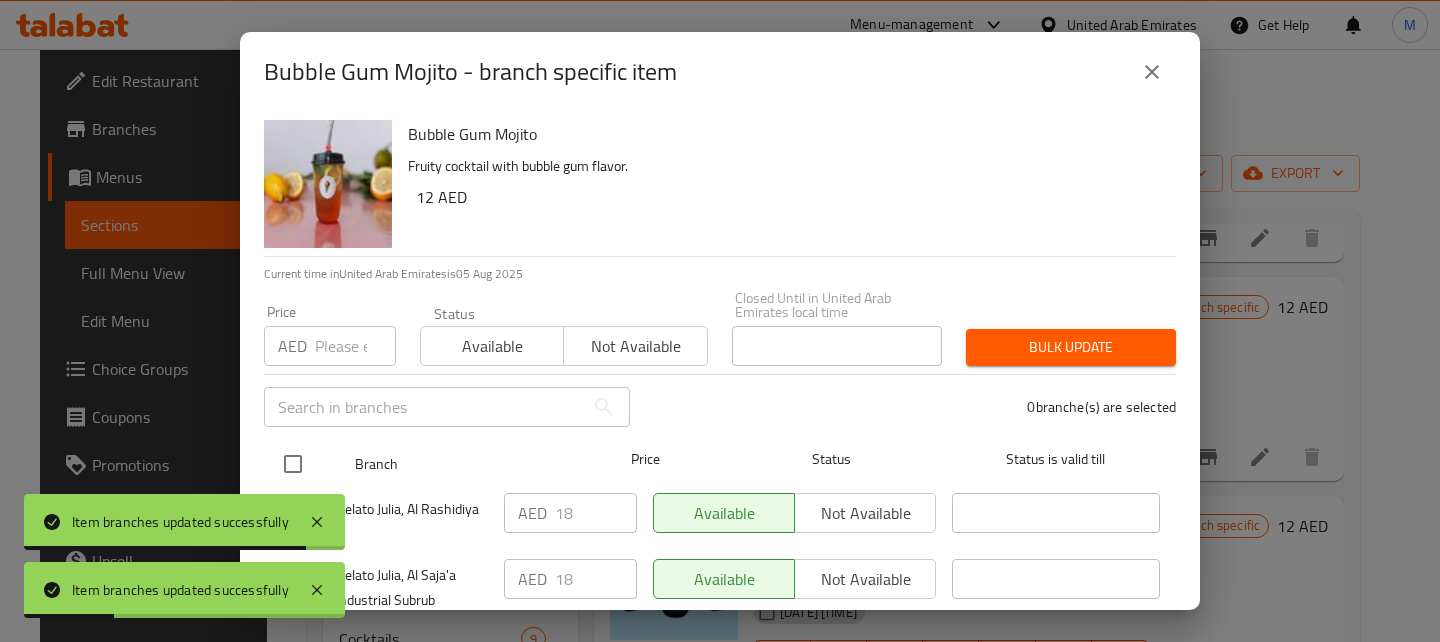 click at bounding box center (293, 464) 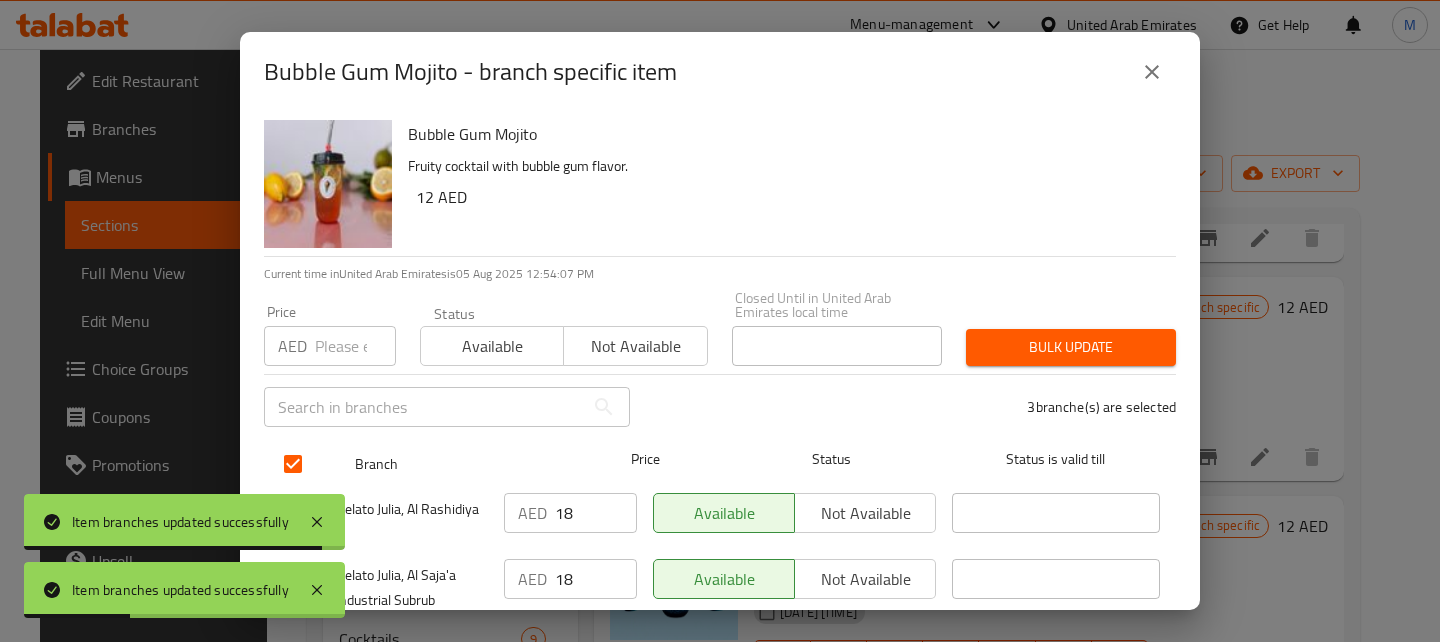 scroll, scrollTop: 114, scrollLeft: 0, axis: vertical 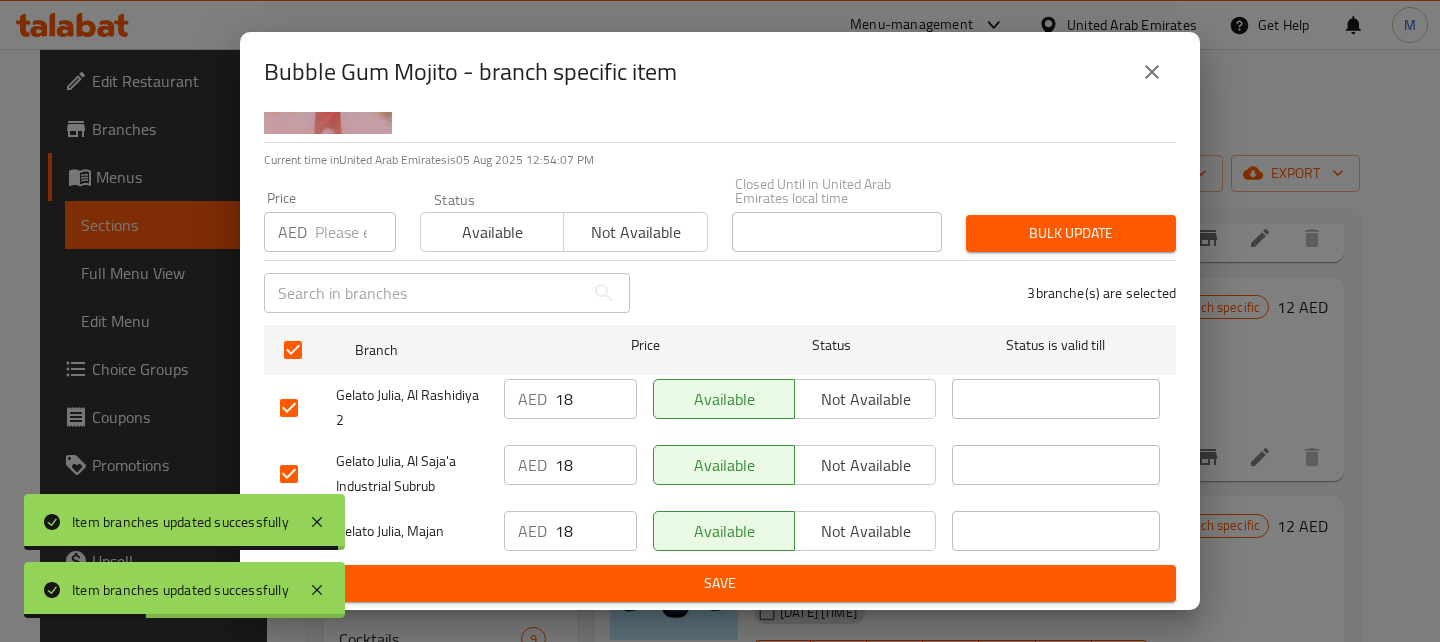click on "Not available" at bounding box center (865, 531) 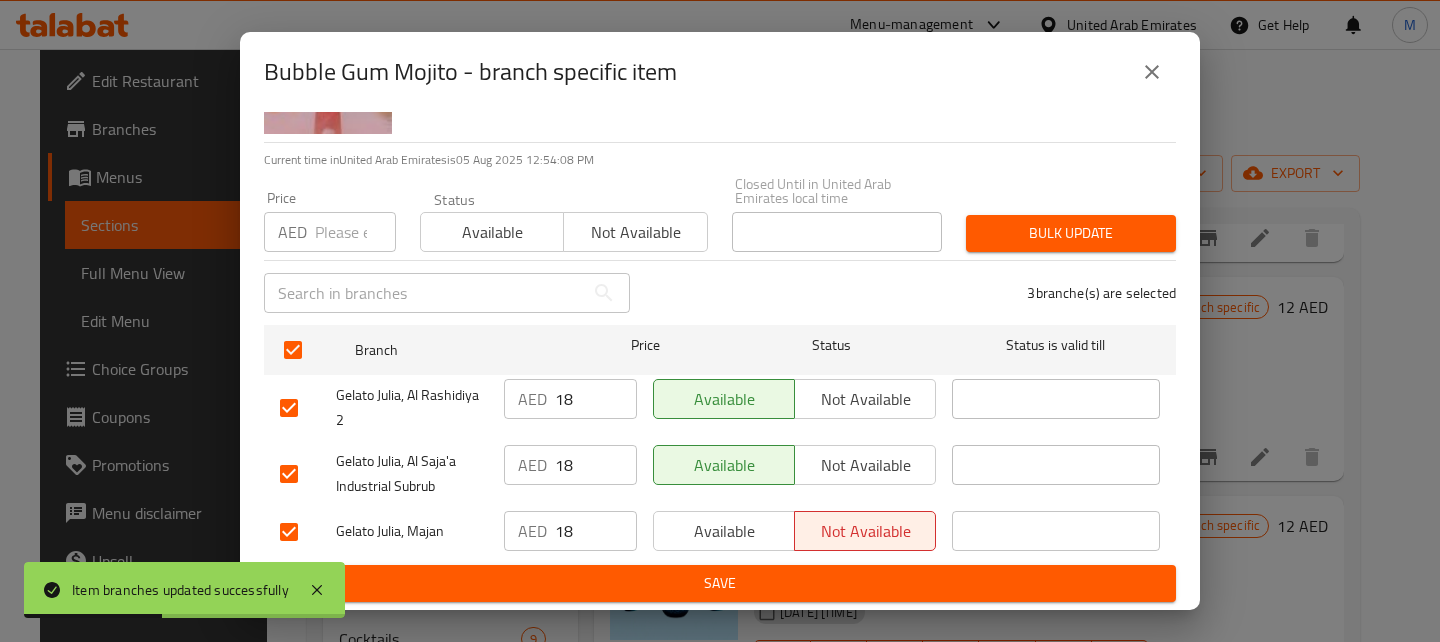 click on "Save" at bounding box center [720, 583] 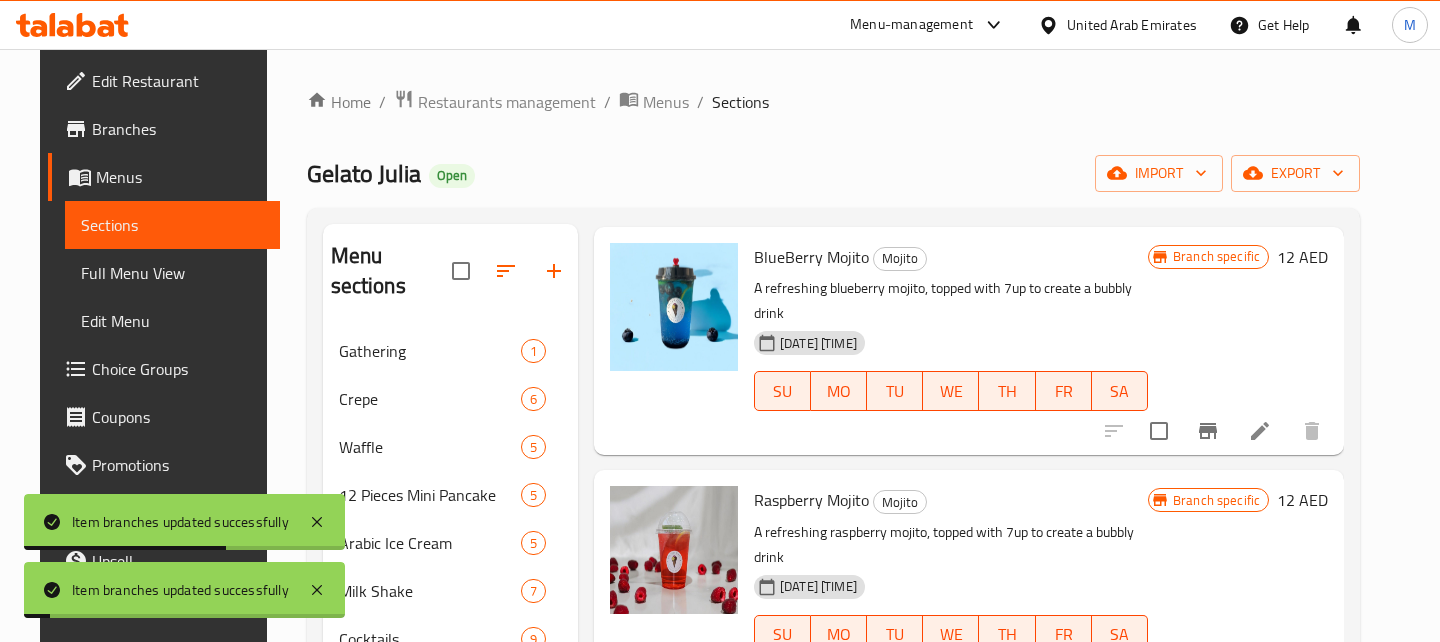 scroll, scrollTop: 987, scrollLeft: 0, axis: vertical 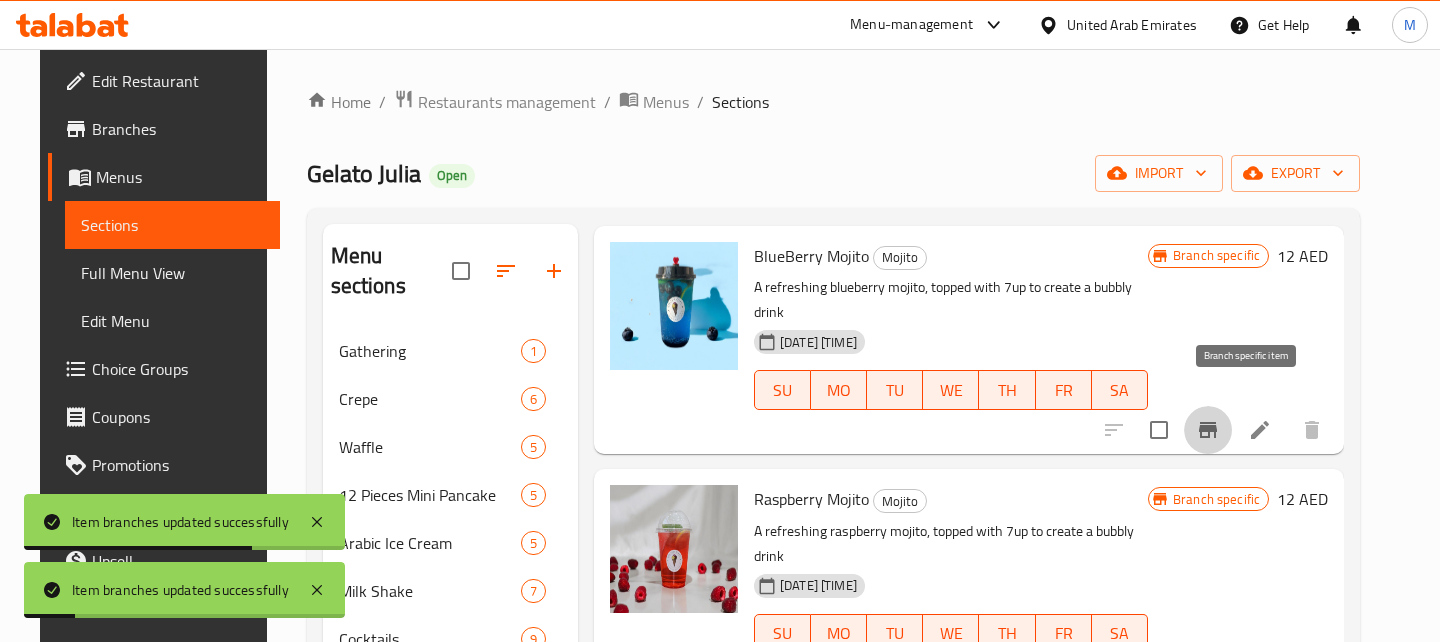 click 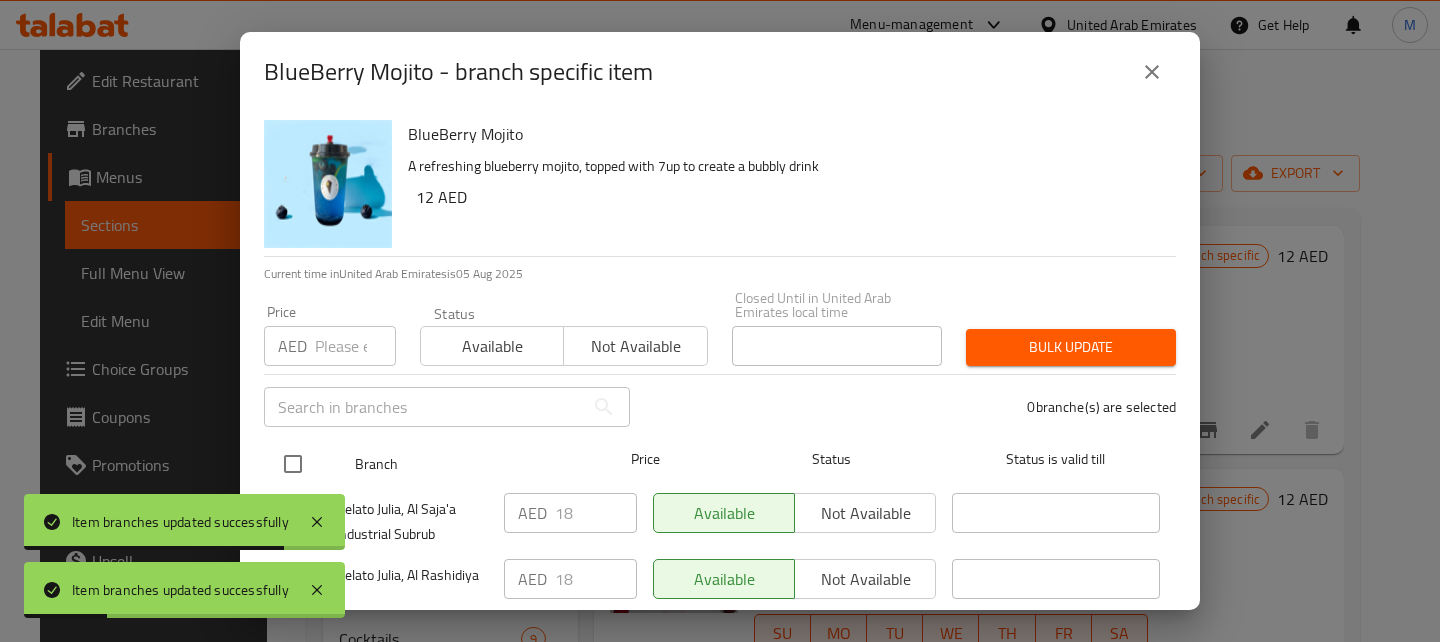 click at bounding box center [293, 464] 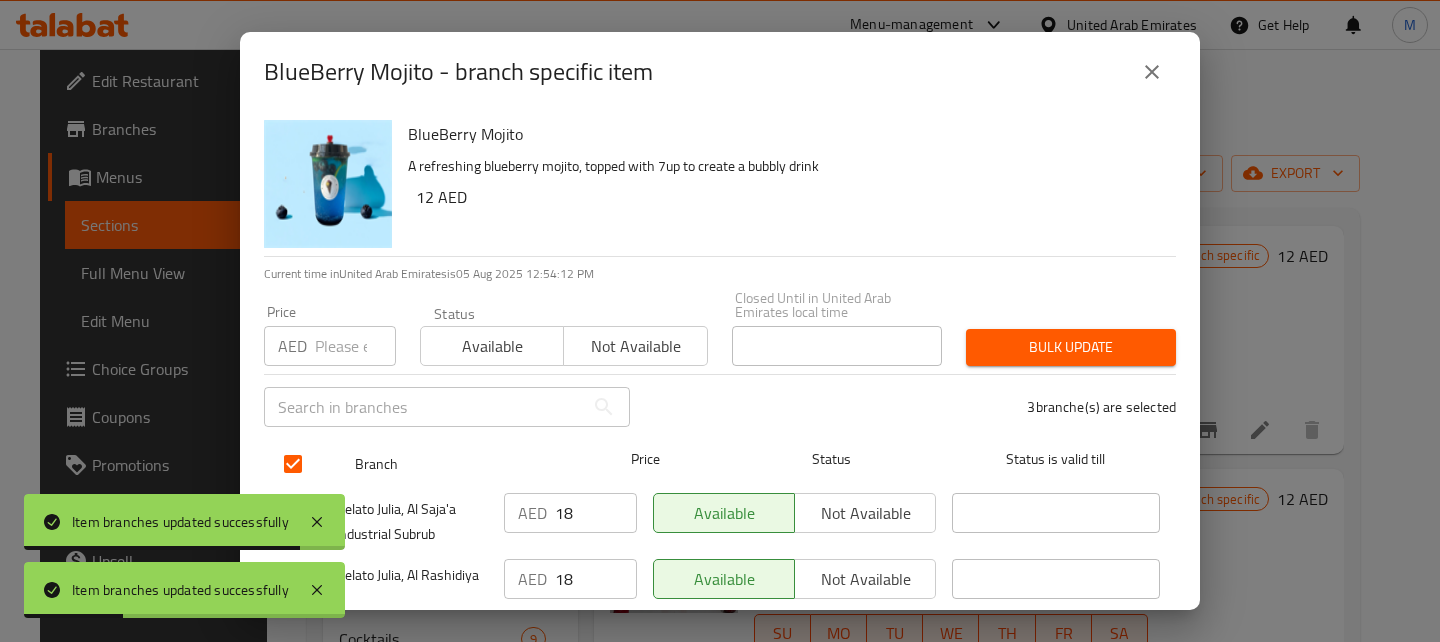 scroll, scrollTop: 114, scrollLeft: 0, axis: vertical 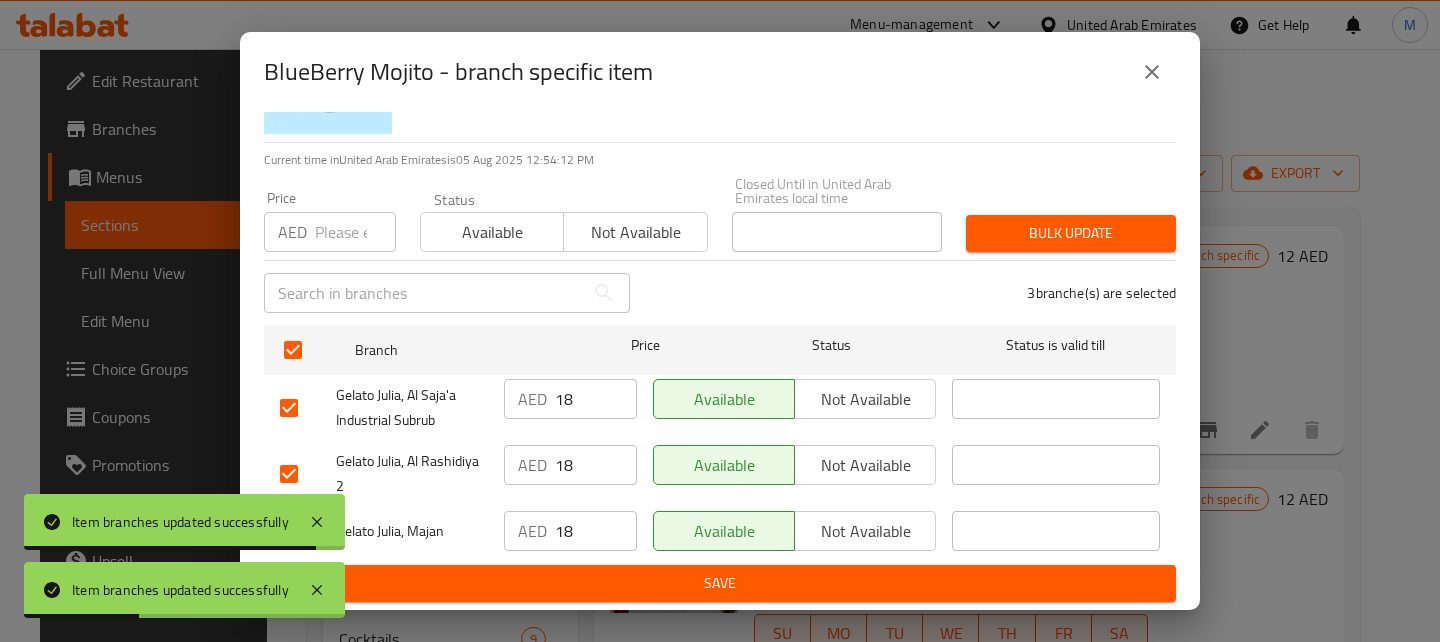 click on "Not available" at bounding box center [865, 531] 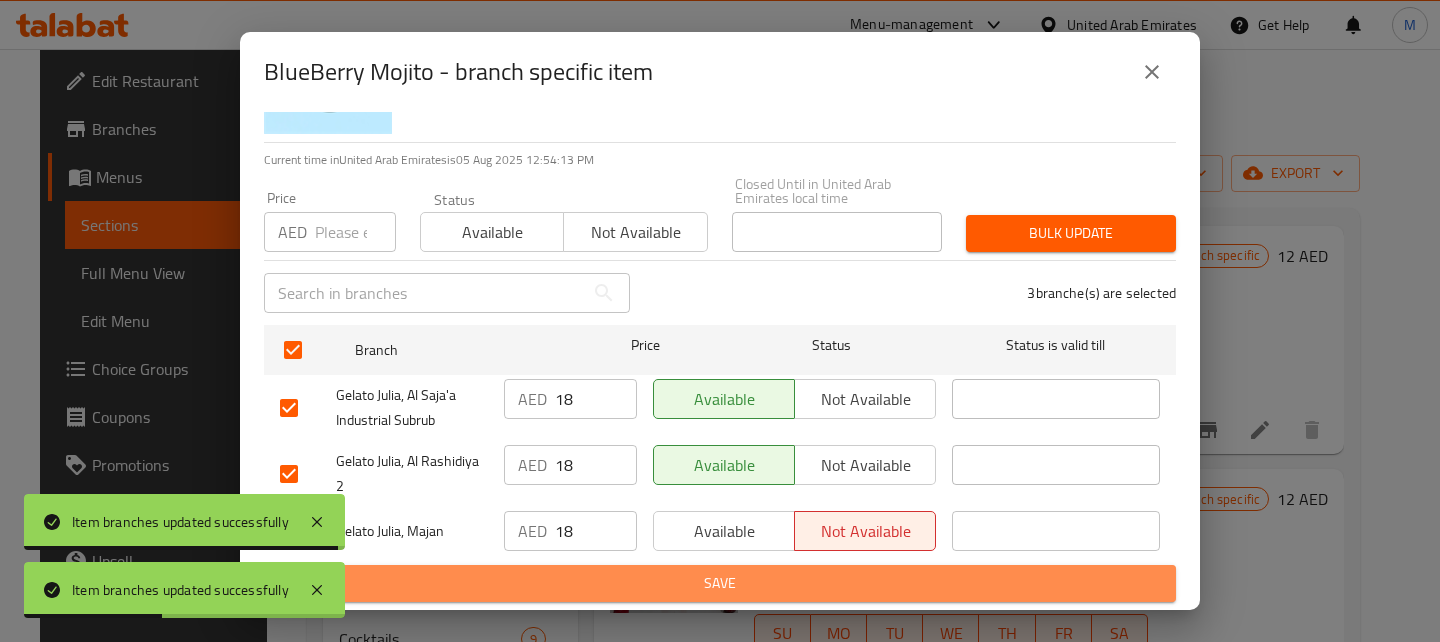 click on "Save" at bounding box center [720, 583] 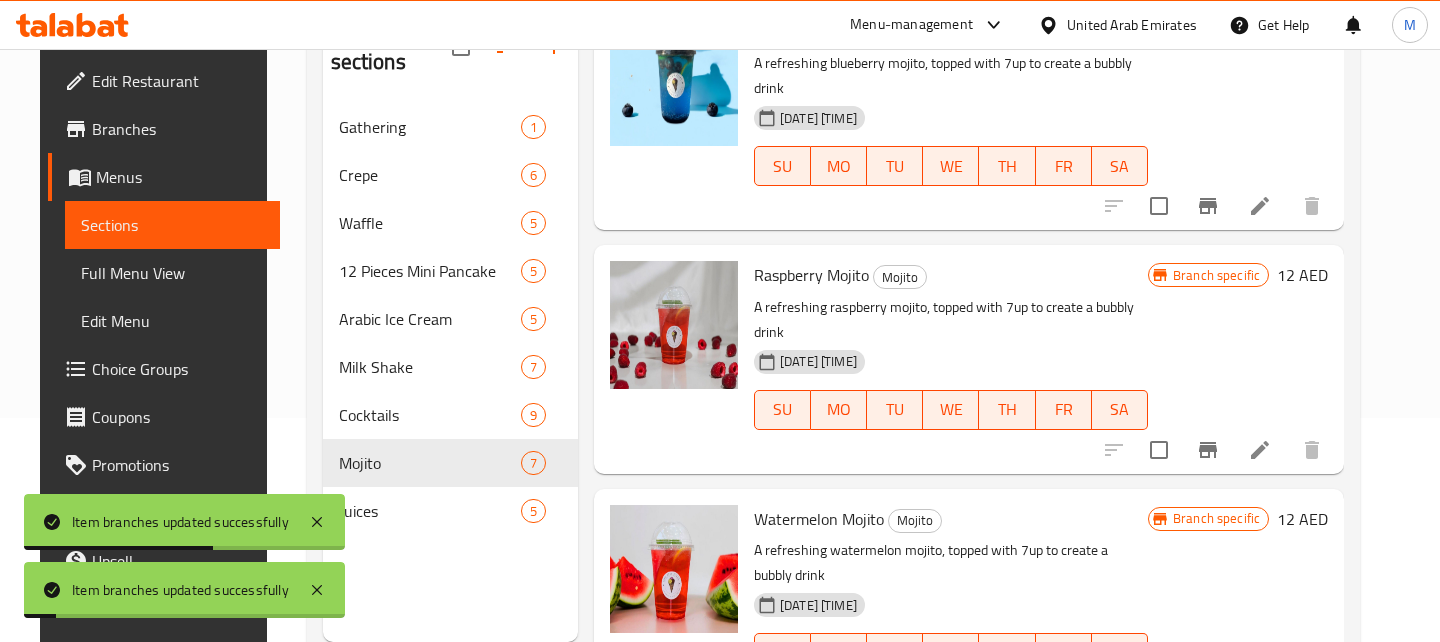 scroll, scrollTop: 228, scrollLeft: 0, axis: vertical 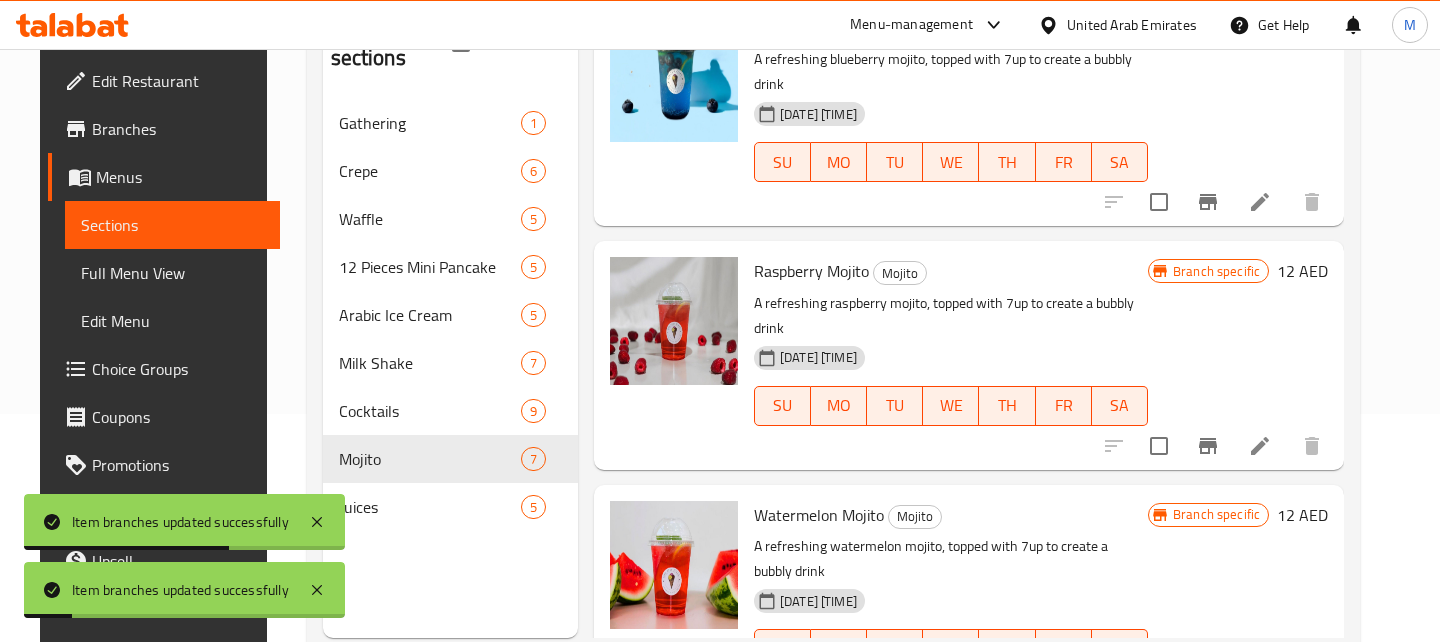 click 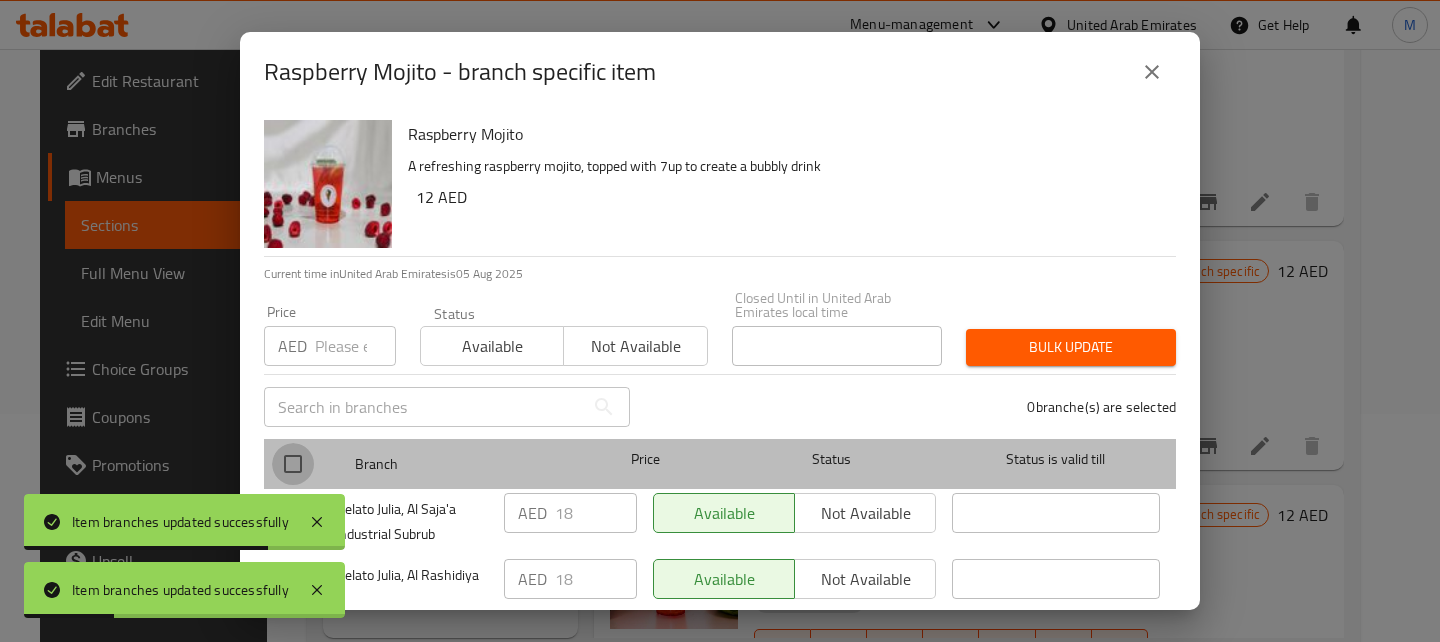 click at bounding box center (293, 464) 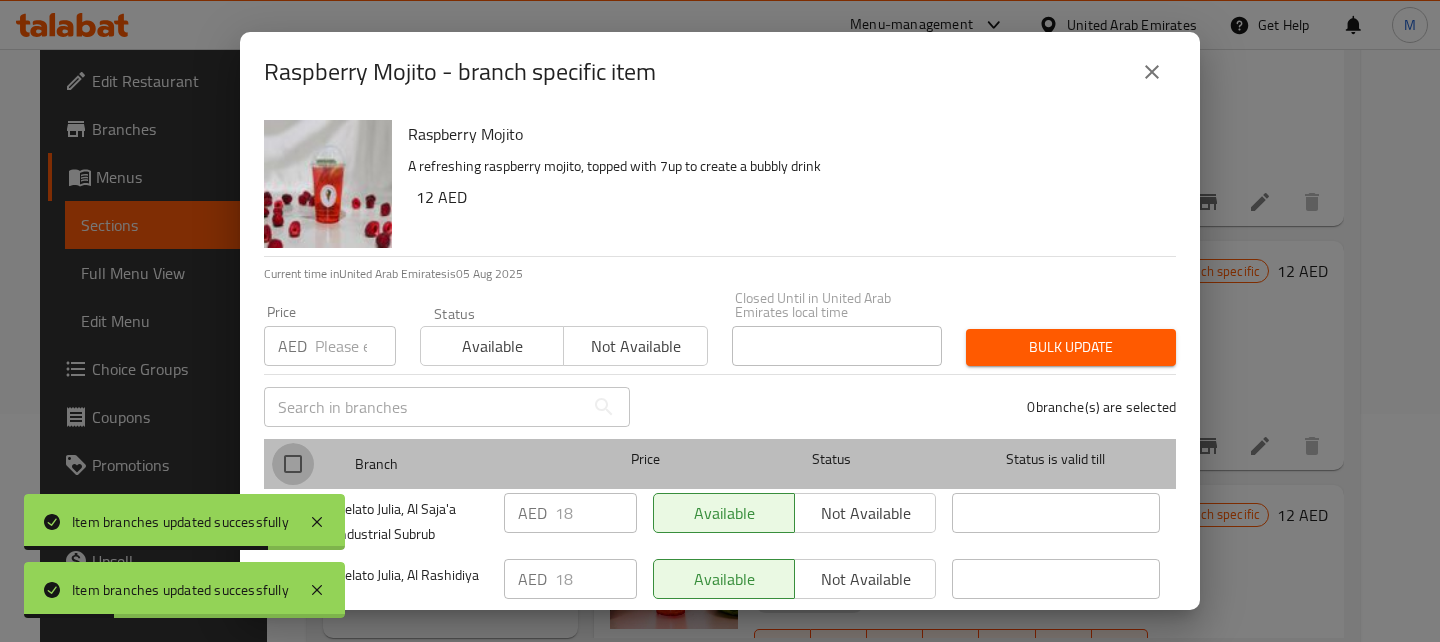 checkbox on "true" 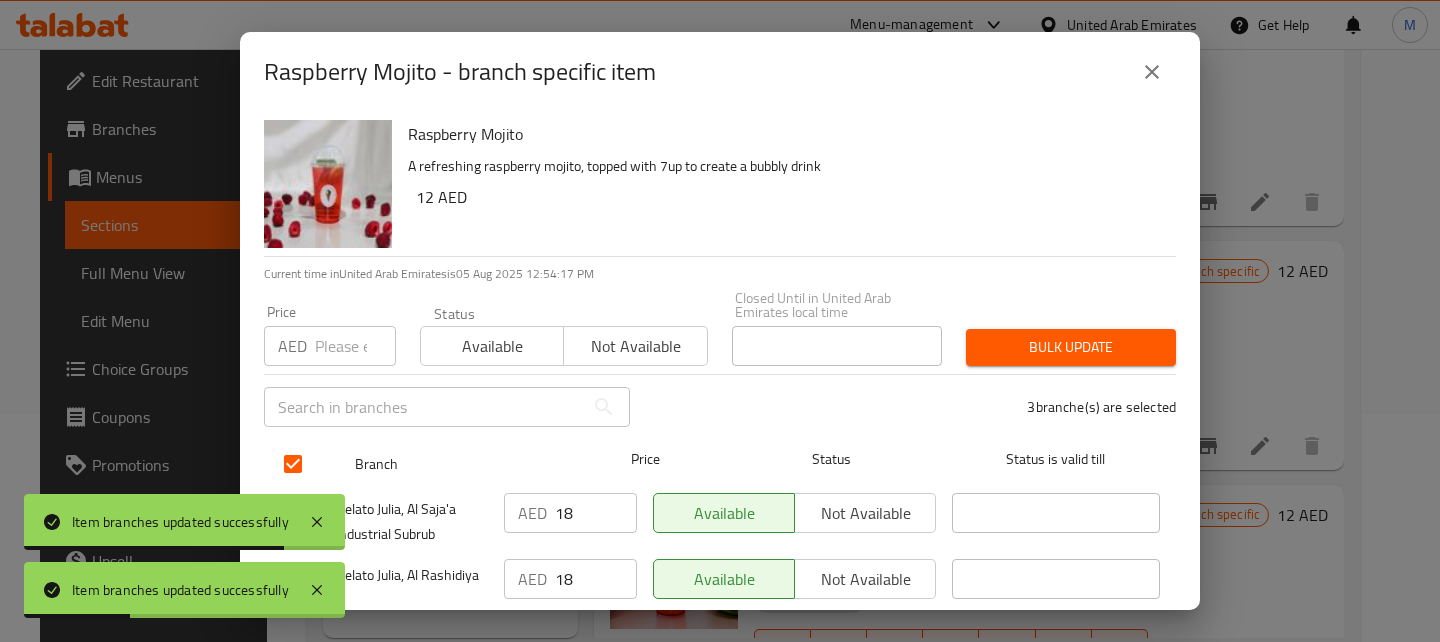 scroll, scrollTop: 114, scrollLeft: 0, axis: vertical 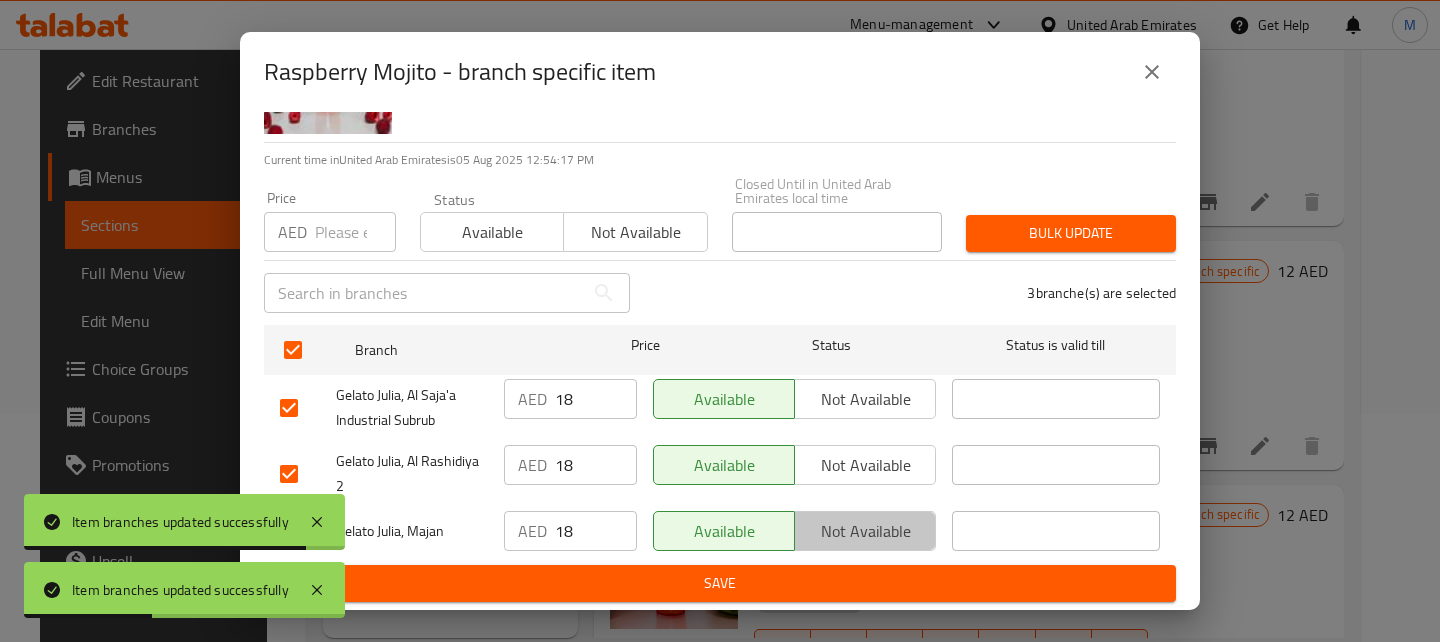 click on "Not available" at bounding box center [865, 531] 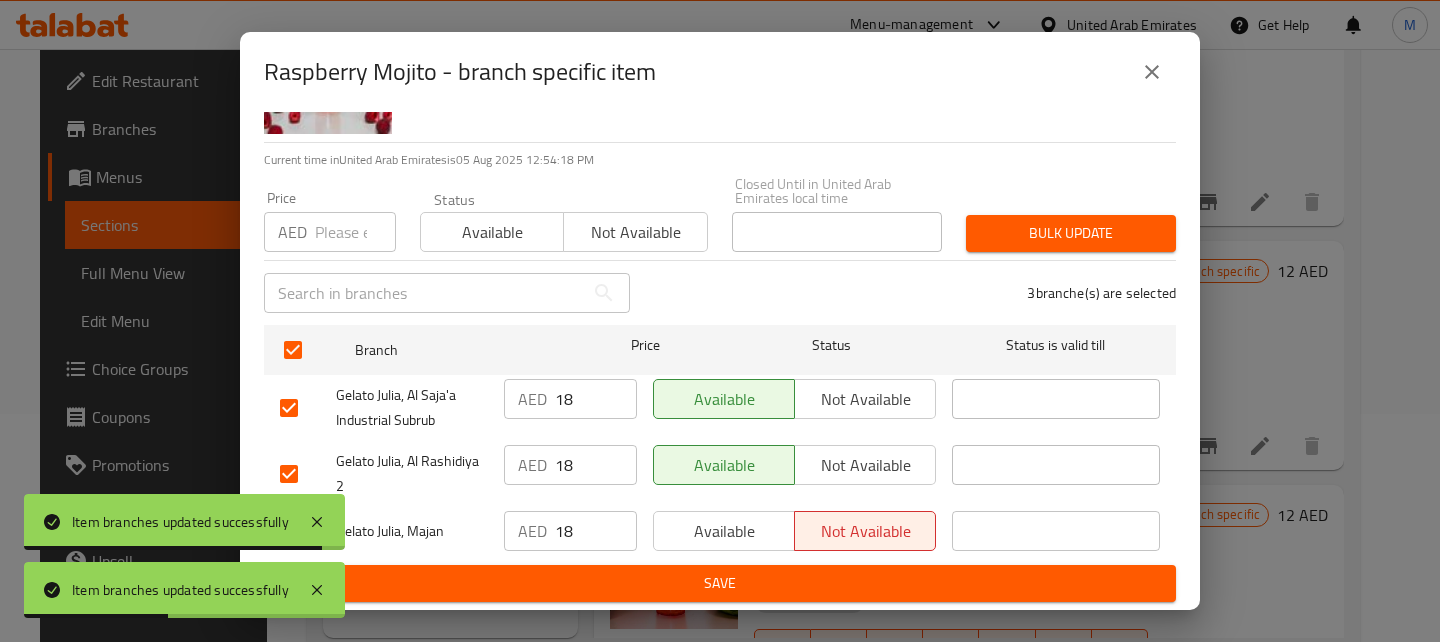 click on "Save" at bounding box center (720, 583) 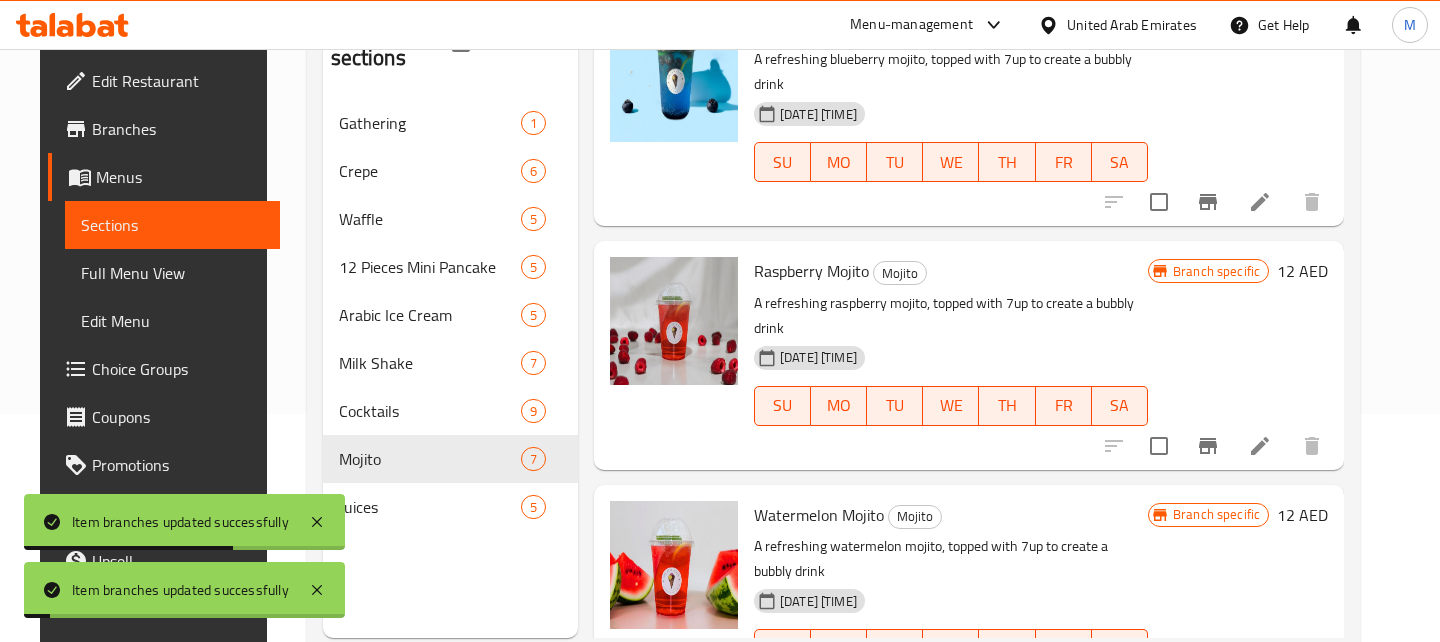 scroll, scrollTop: 280, scrollLeft: 0, axis: vertical 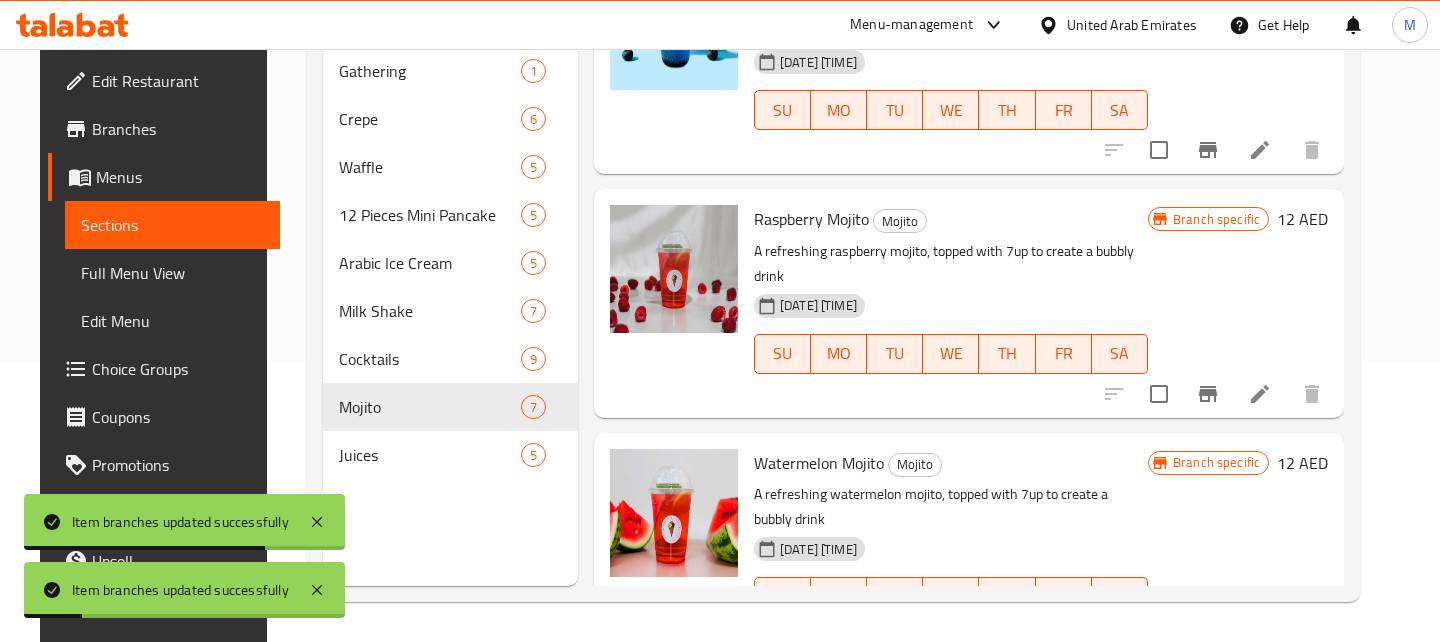 click 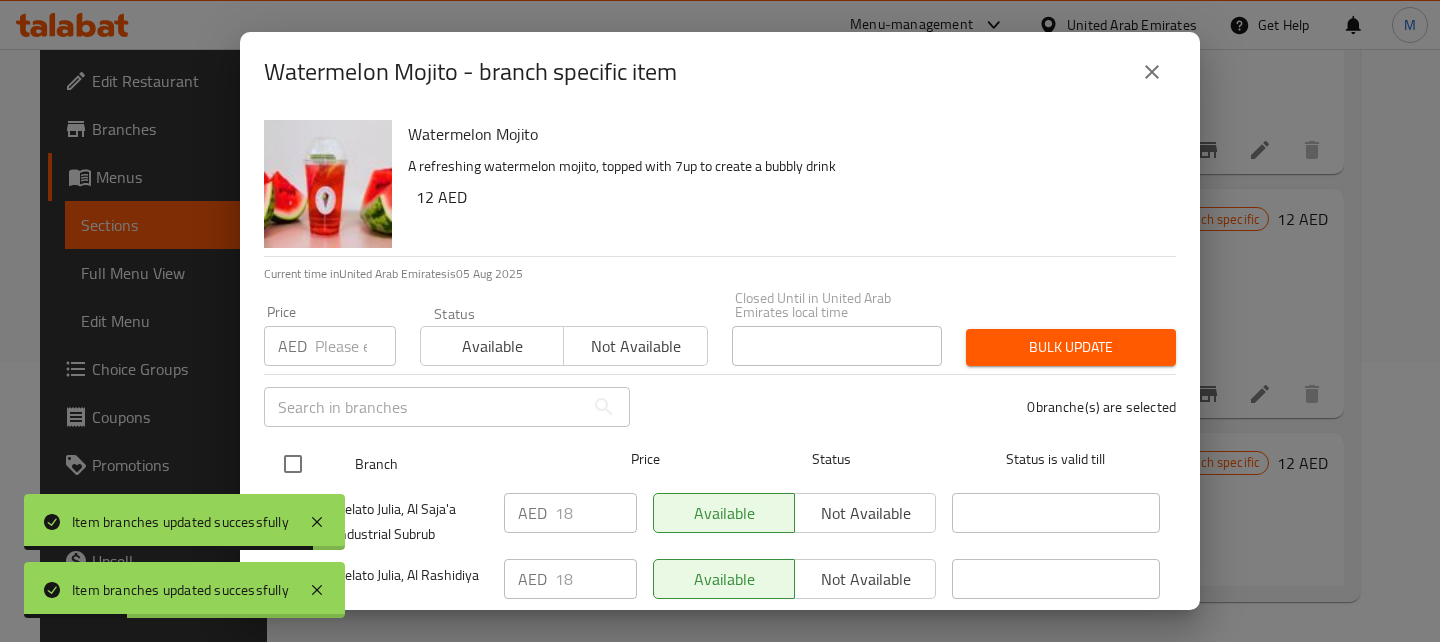 click at bounding box center (293, 464) 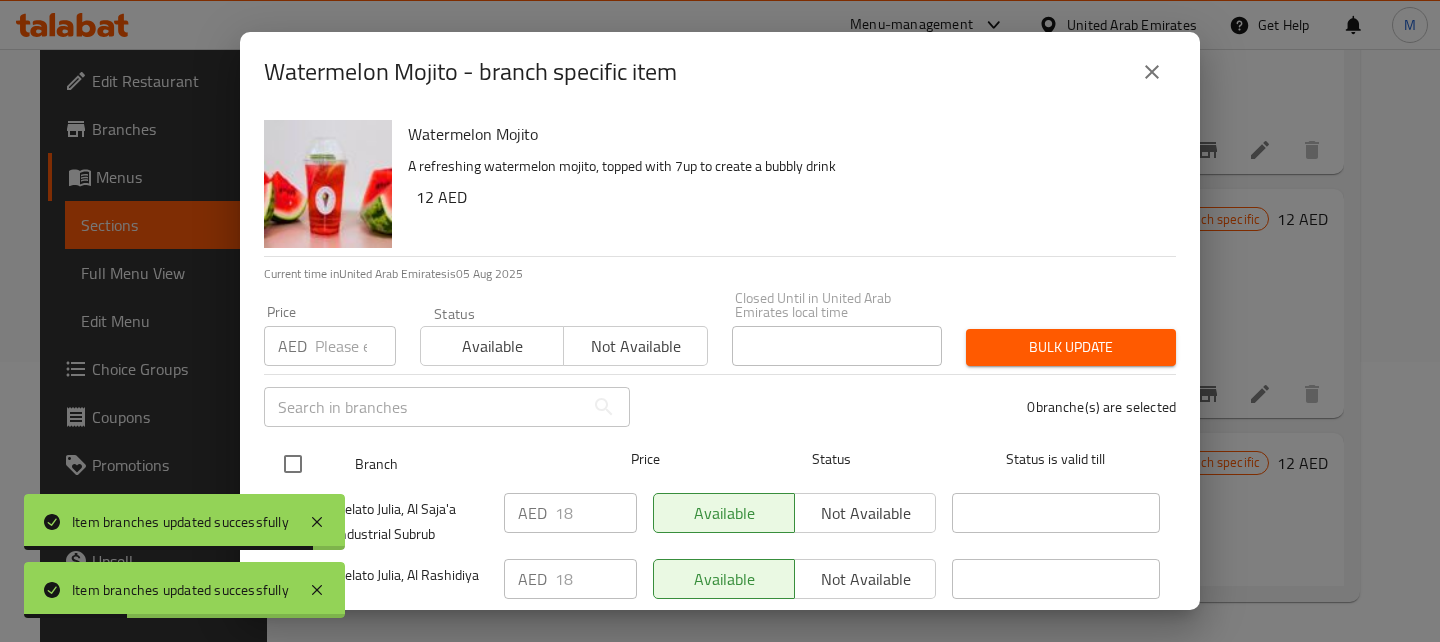 checkbox on "true" 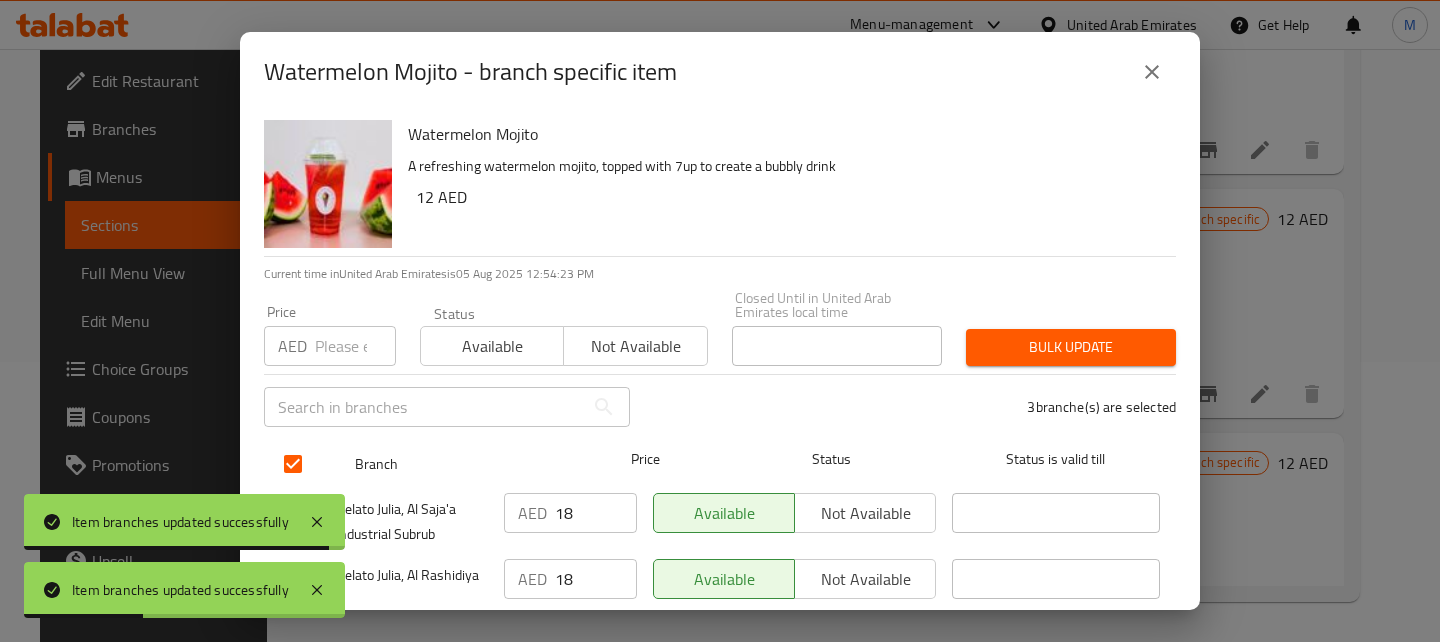 scroll, scrollTop: 114, scrollLeft: 0, axis: vertical 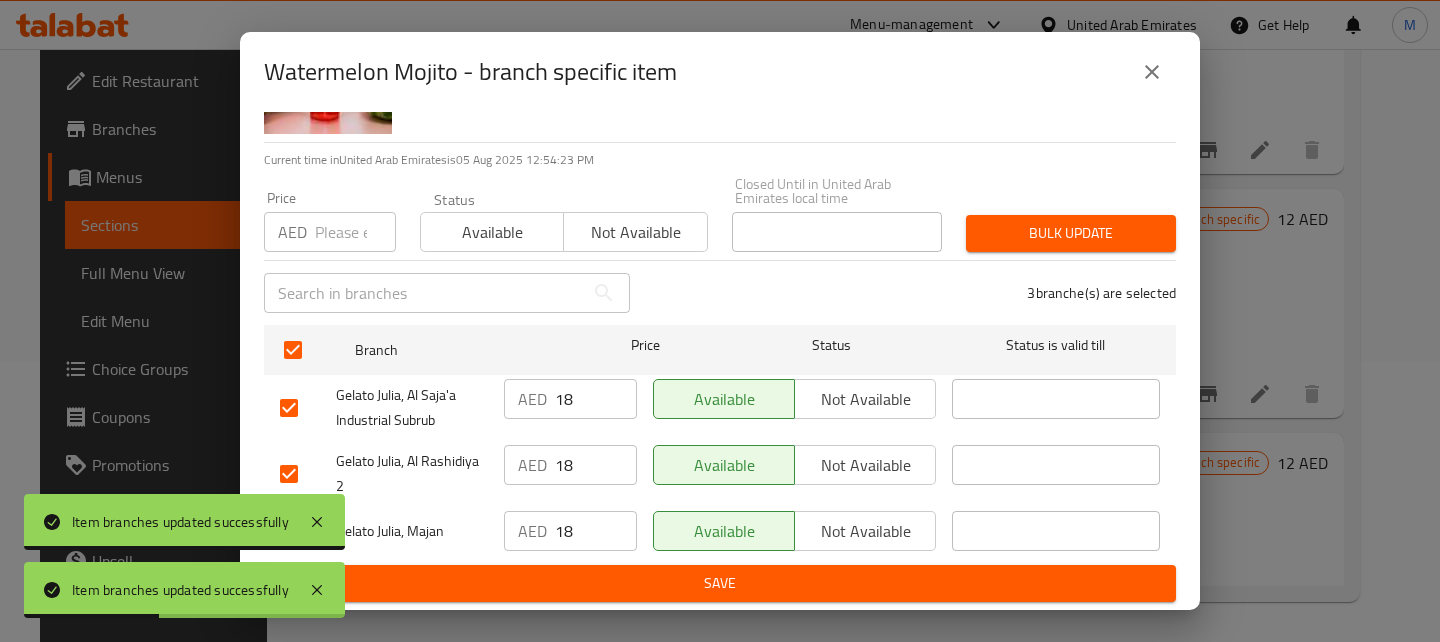 click on "Not available" at bounding box center [865, 531] 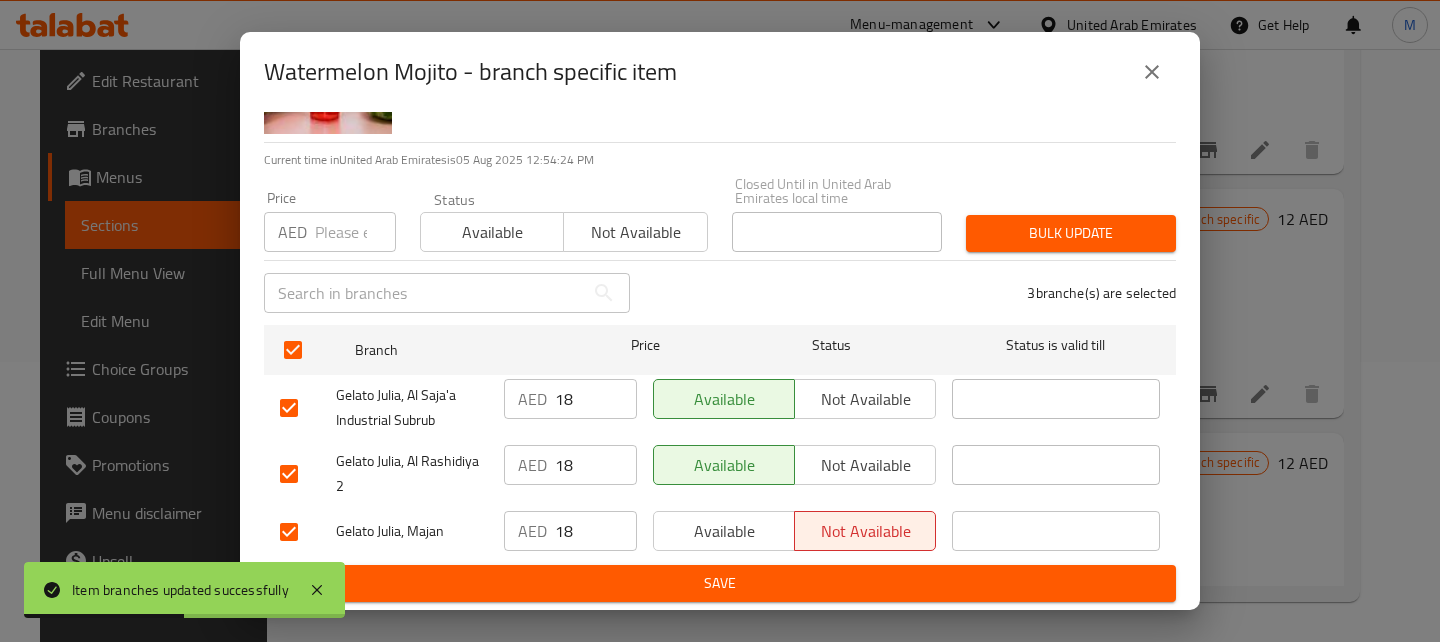 click on "Watermelon Mojito A refreshing watermelon mojito, topped with 7up to create a bubbly drink 12   AED Current time in  United Arab Emirates  is  05 Aug 2025   12:54:24 PM Price AED Price Status Available Not available Closed Until in United Arab Emirates local time Closed Until in United Arab Emirates local time Bulk update ​ 3  branche(s) are selected Branch Price Status Status is valid till Gelato Julia, Al Saja'a Industrial Subrub AED 18 ​ Available Not available ​ Gelato Julia, Al Rashidiya 2 AED 18 ​ Available Not available ​ Gelato Julia, Majan AED 18 ​ Available Not available ​ Save" at bounding box center (720, 361) 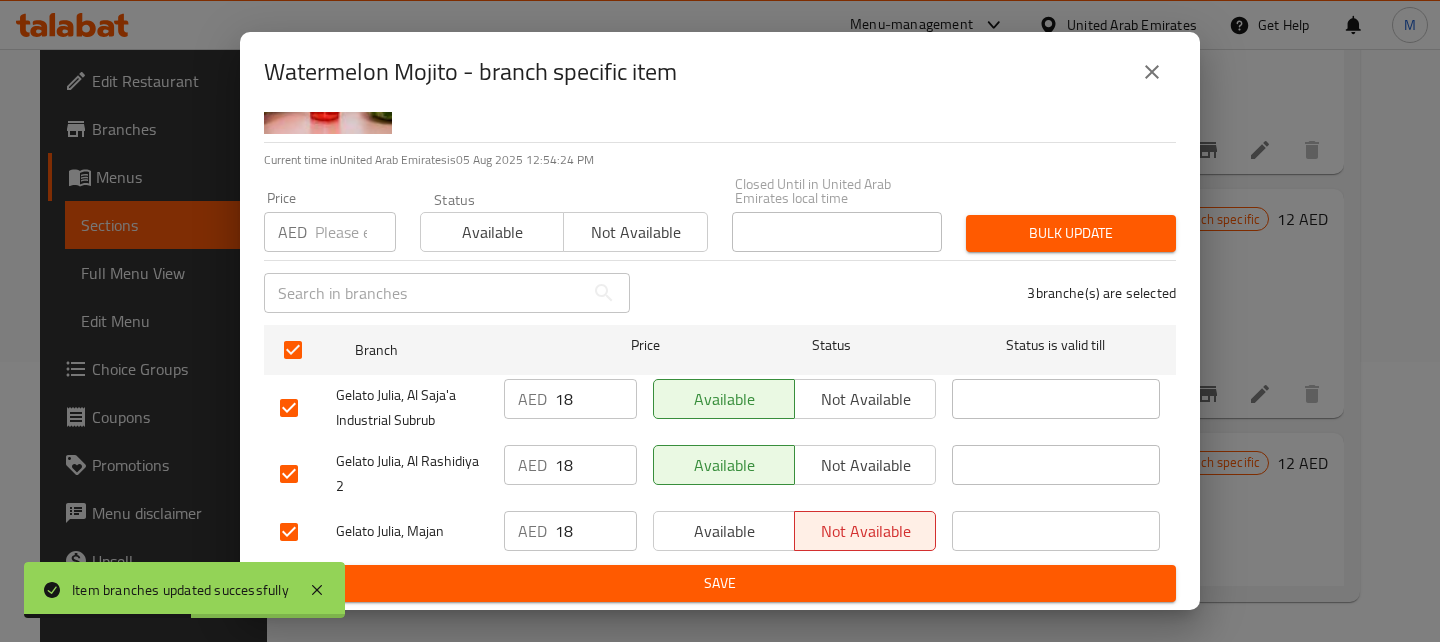 click on "Save" at bounding box center (720, 583) 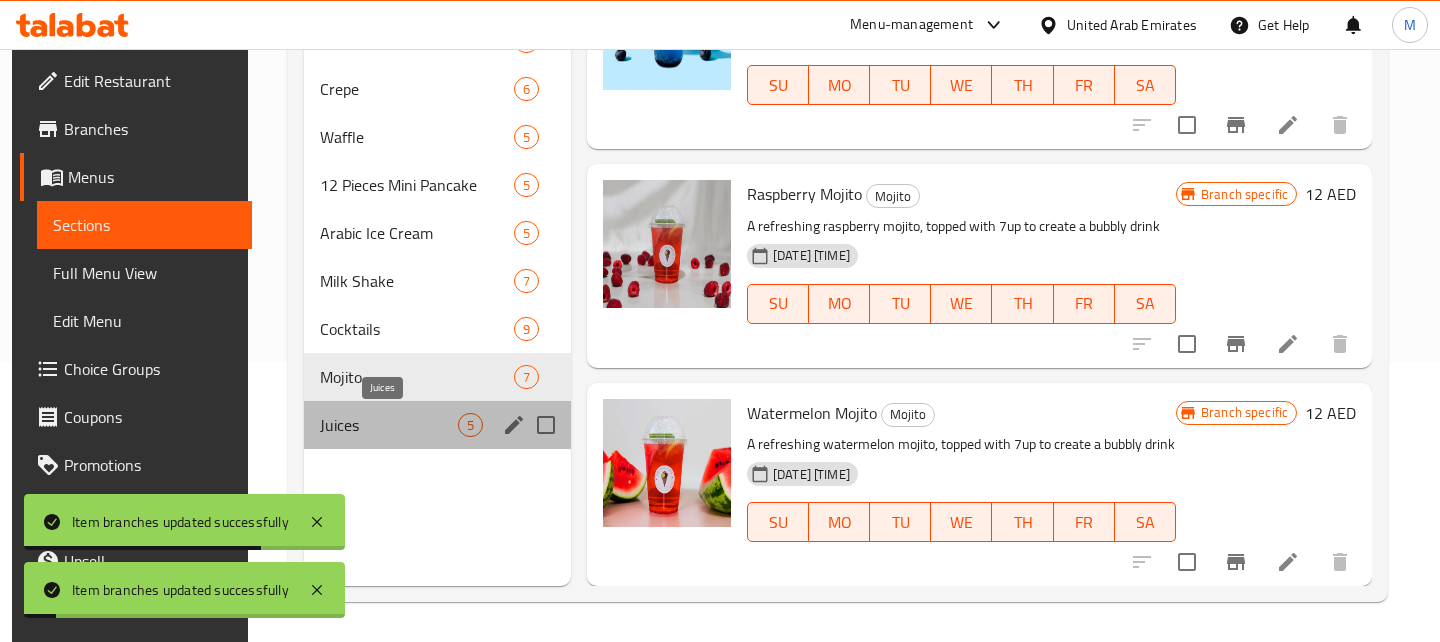 click on "Juices" at bounding box center [389, 425] 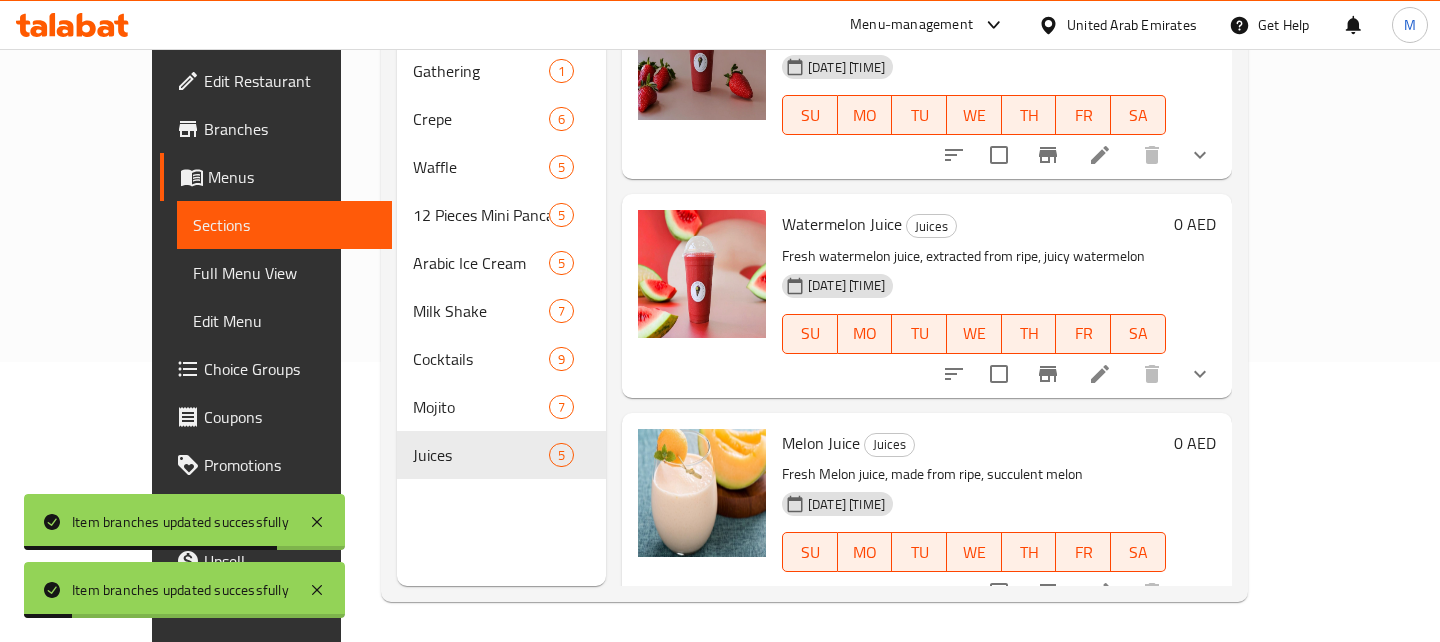 scroll, scrollTop: 0, scrollLeft: 0, axis: both 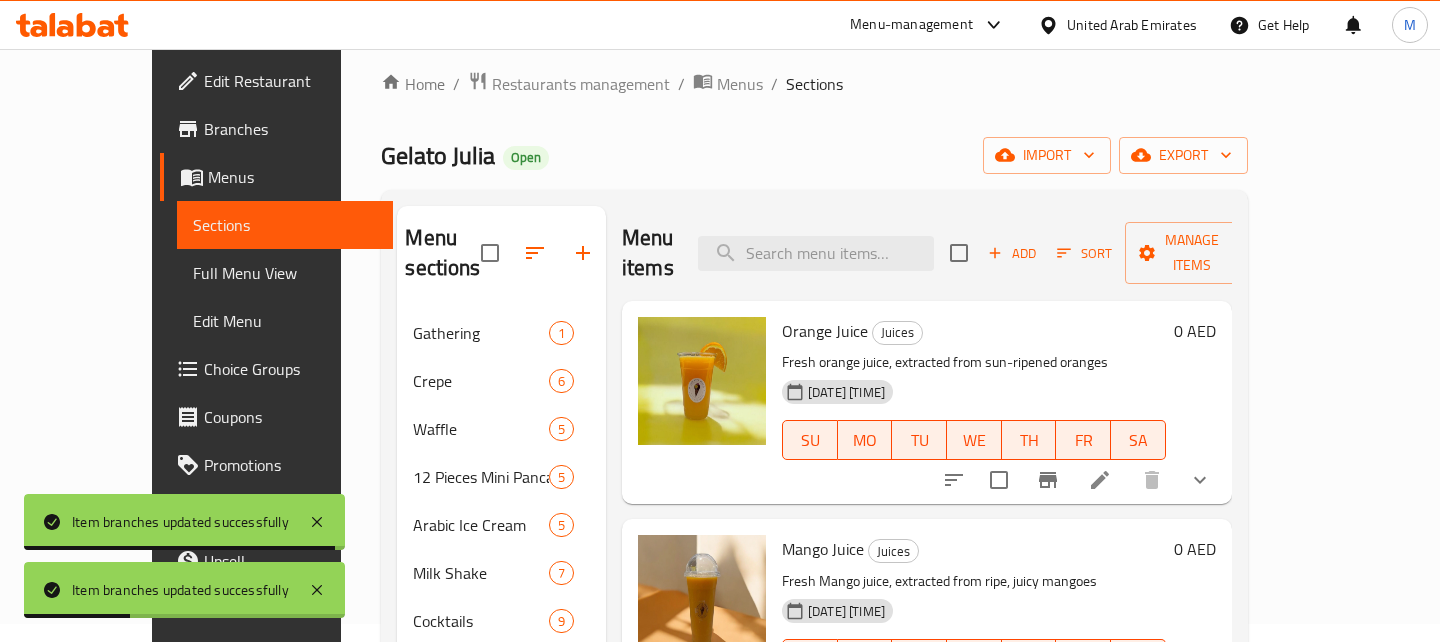 click at bounding box center [1048, 480] 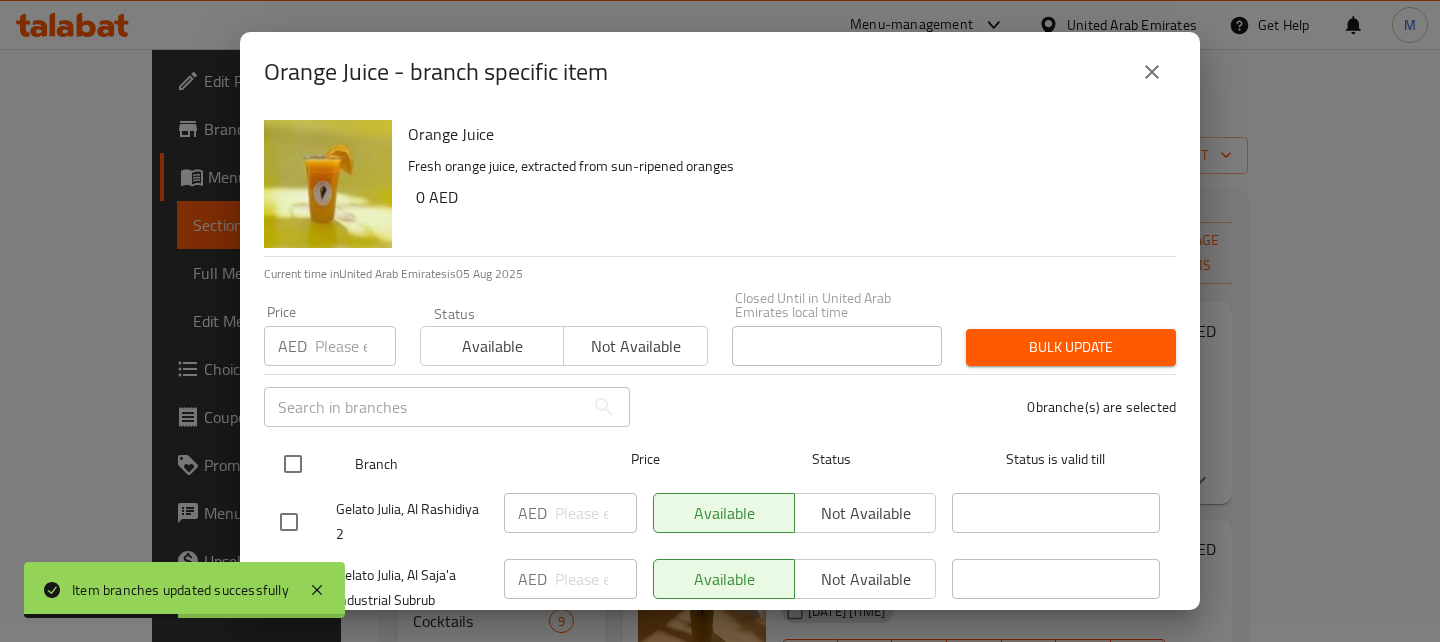 click at bounding box center [293, 464] 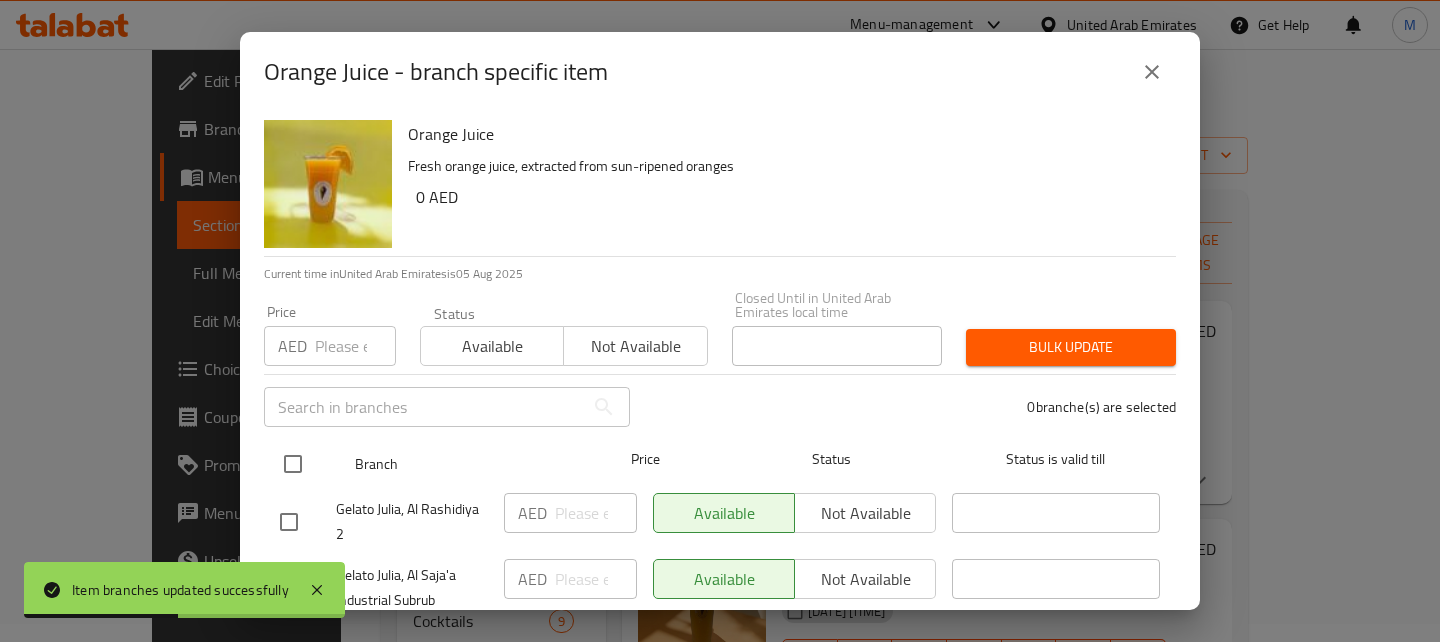 checkbox on "true" 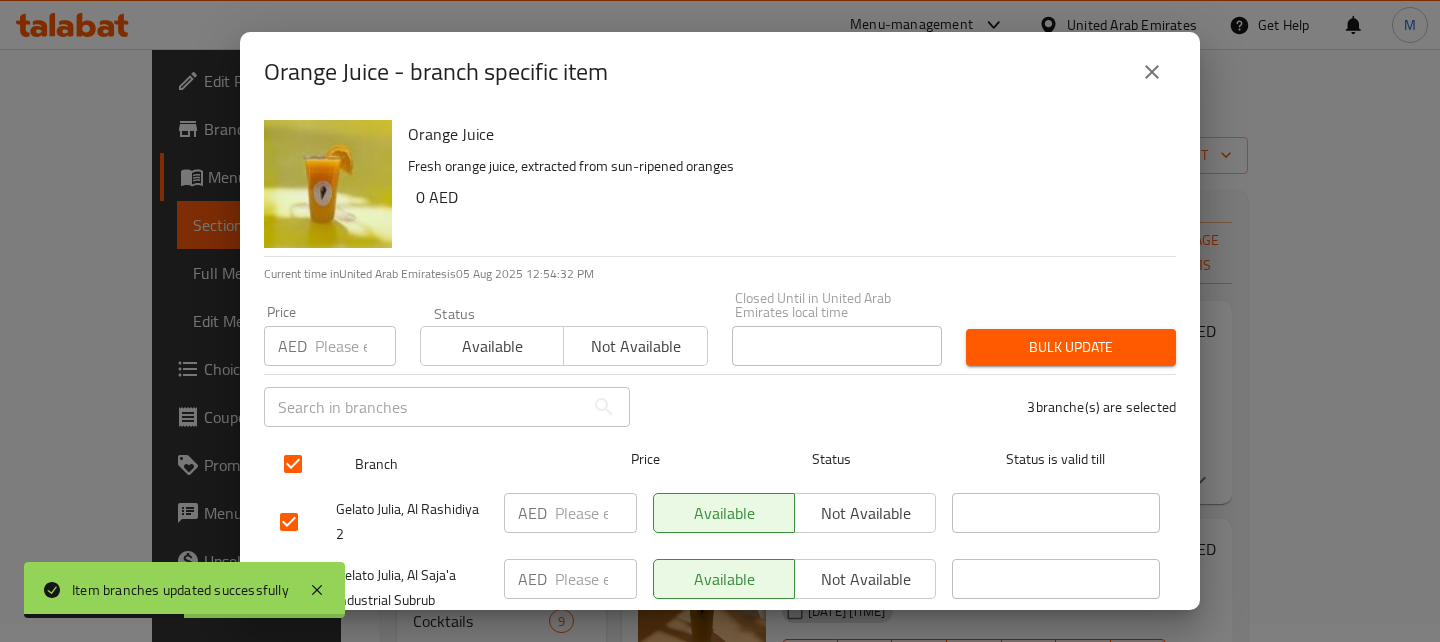 scroll, scrollTop: 114, scrollLeft: 0, axis: vertical 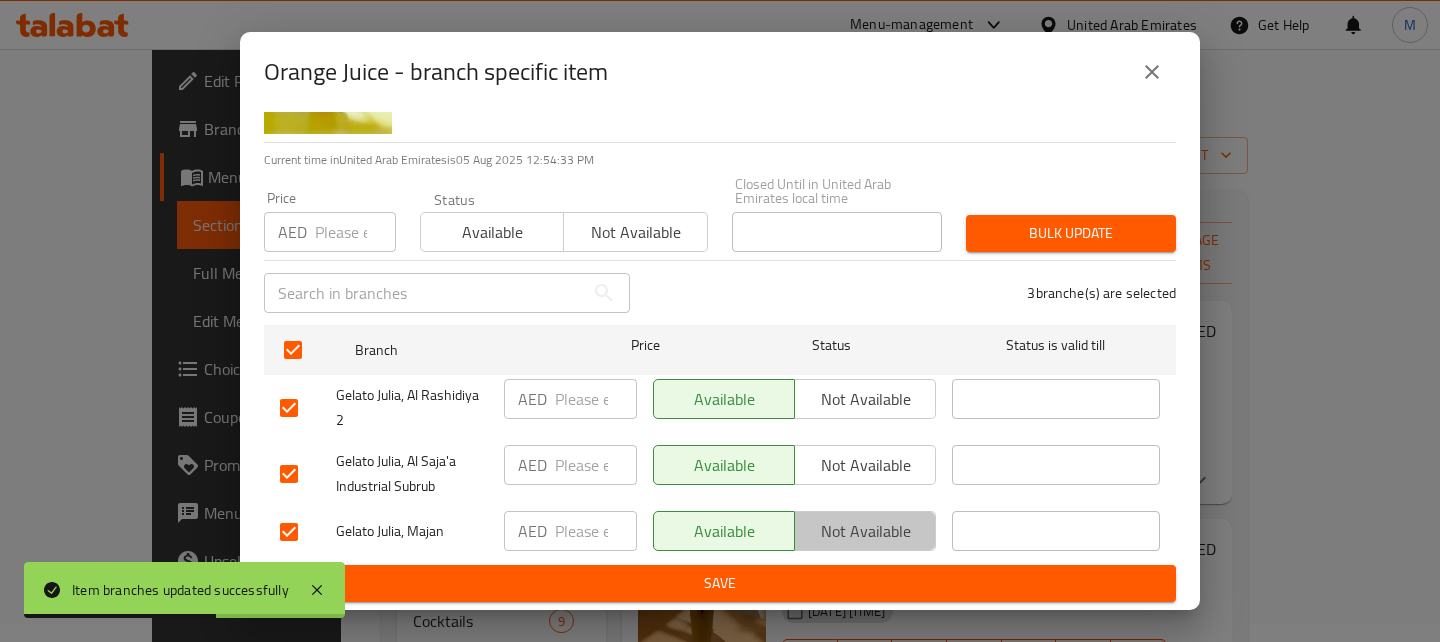 click on "Not available" at bounding box center (865, 531) 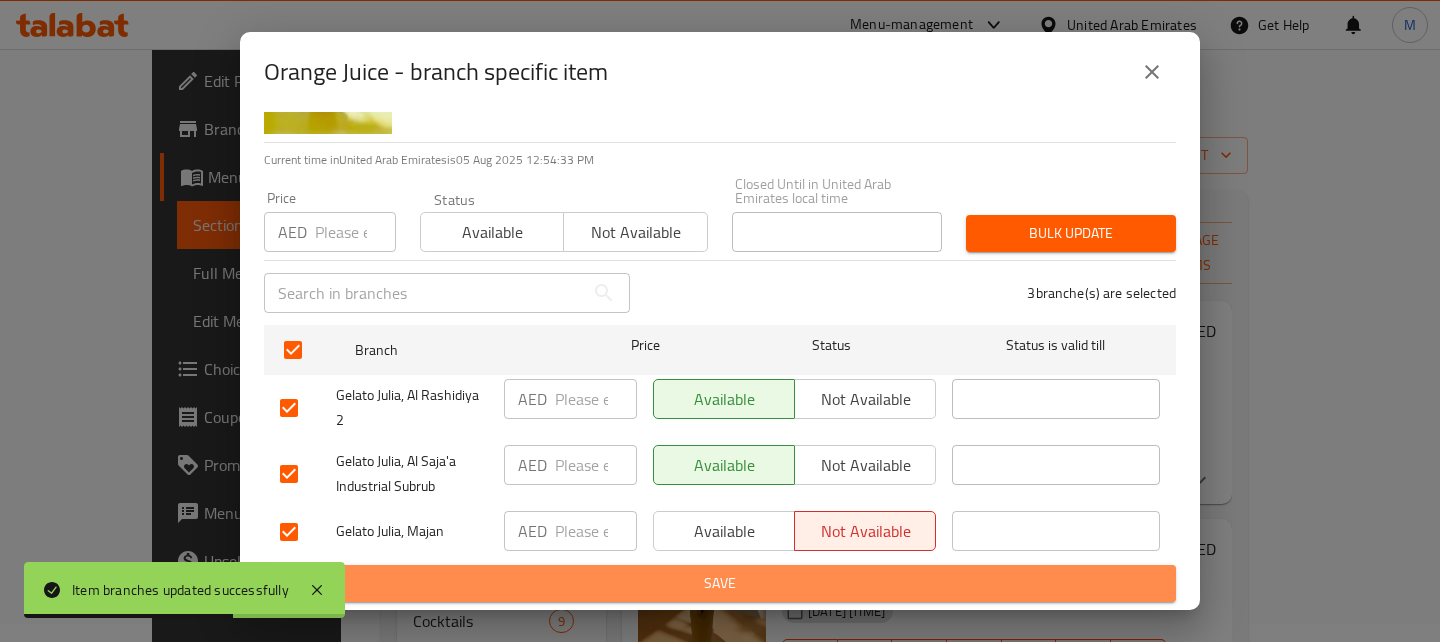 click on "Save" at bounding box center [720, 583] 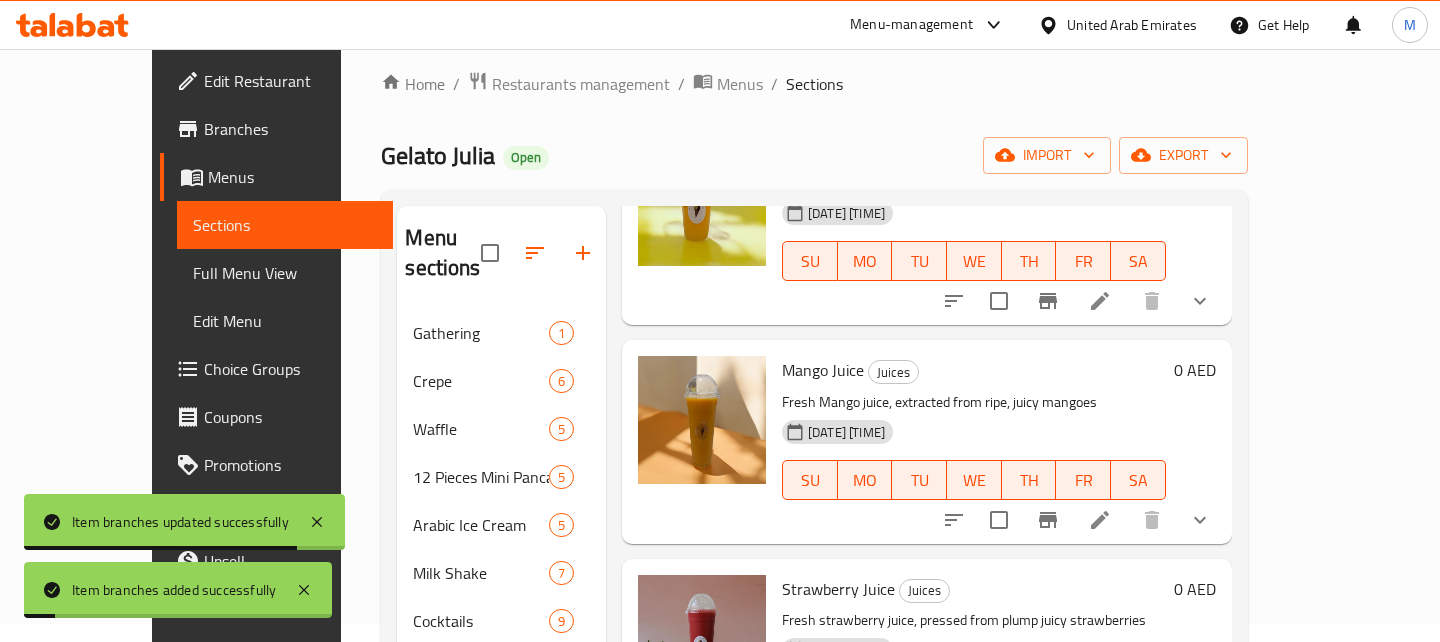 scroll, scrollTop: 180, scrollLeft: 0, axis: vertical 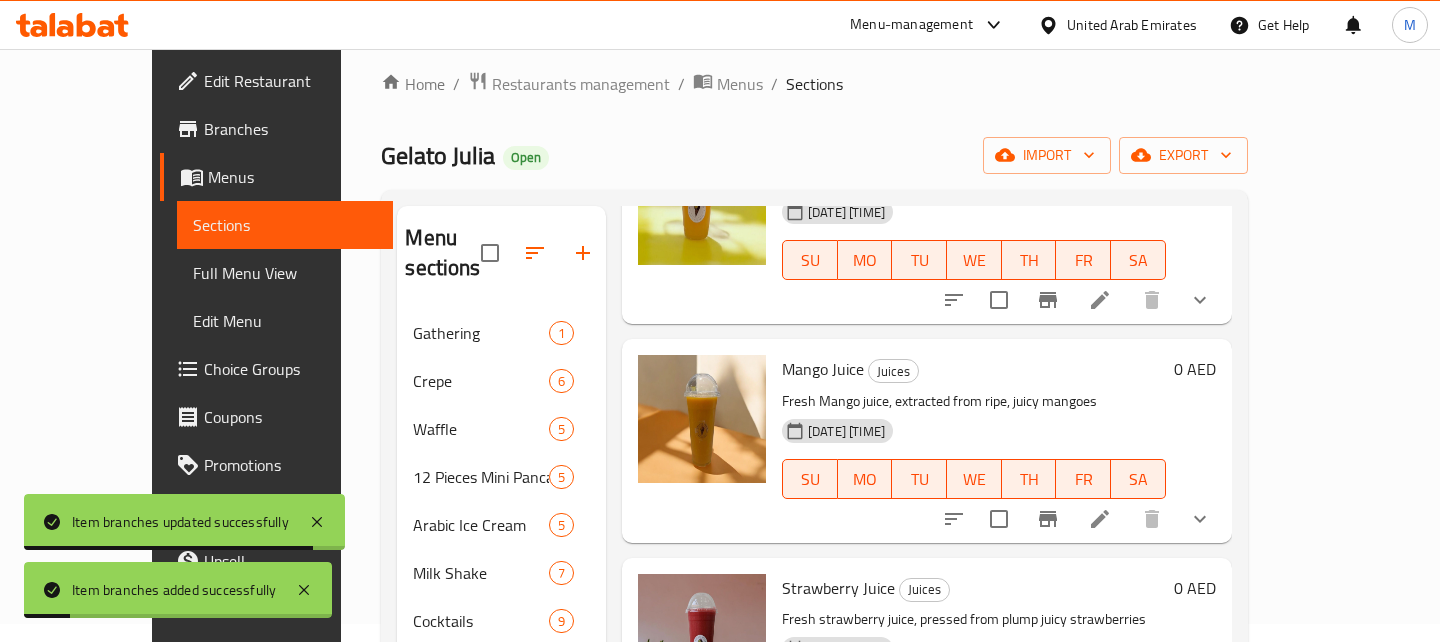 click at bounding box center [1100, 519] 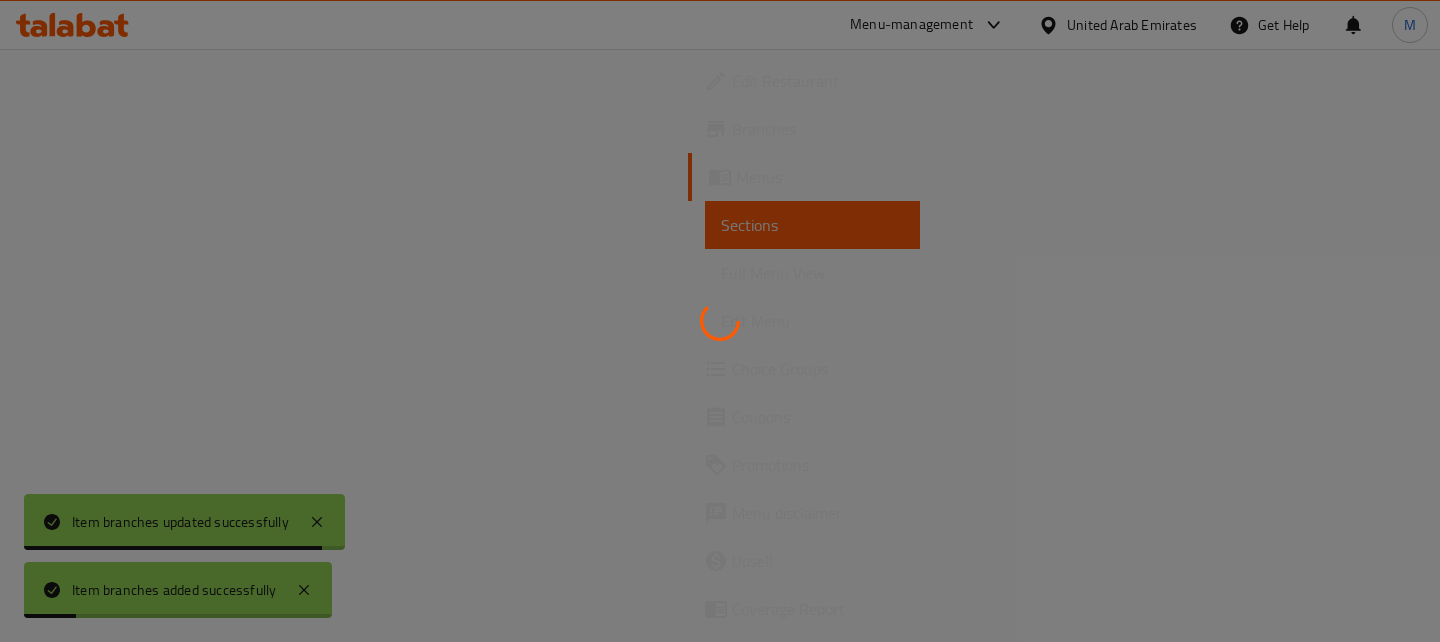 scroll, scrollTop: 0, scrollLeft: 0, axis: both 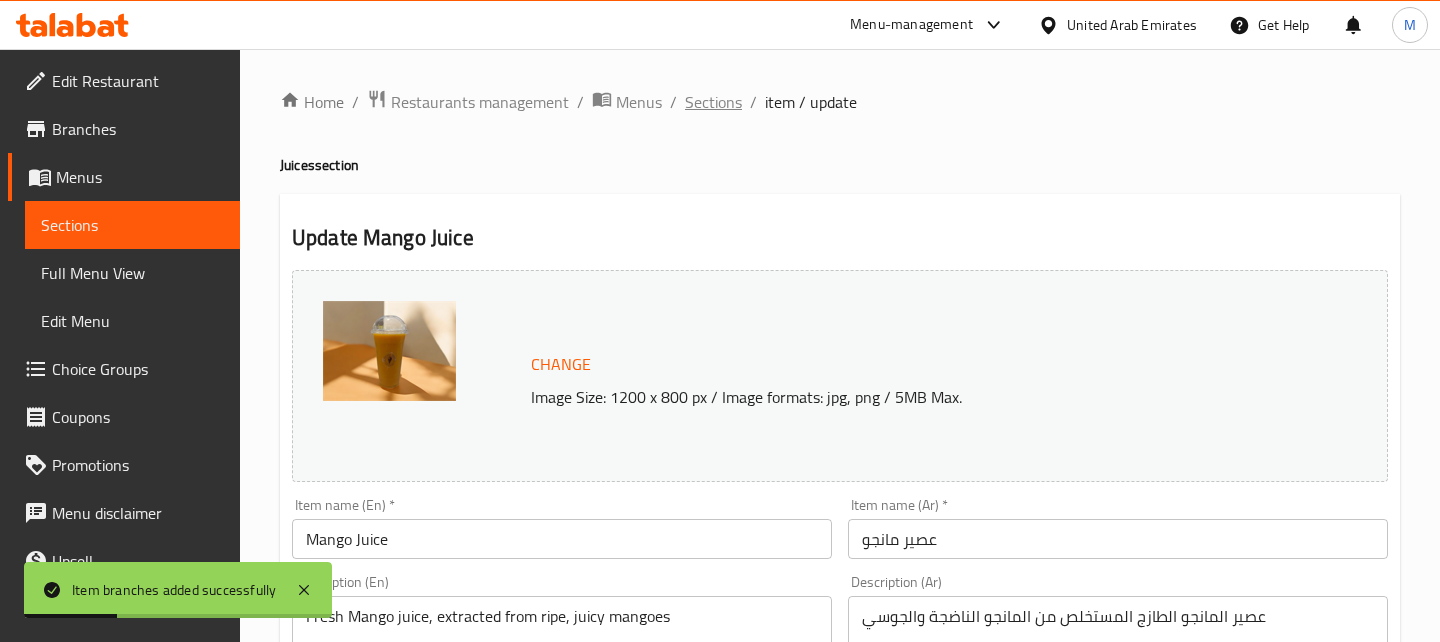 click on "Sections" at bounding box center (713, 102) 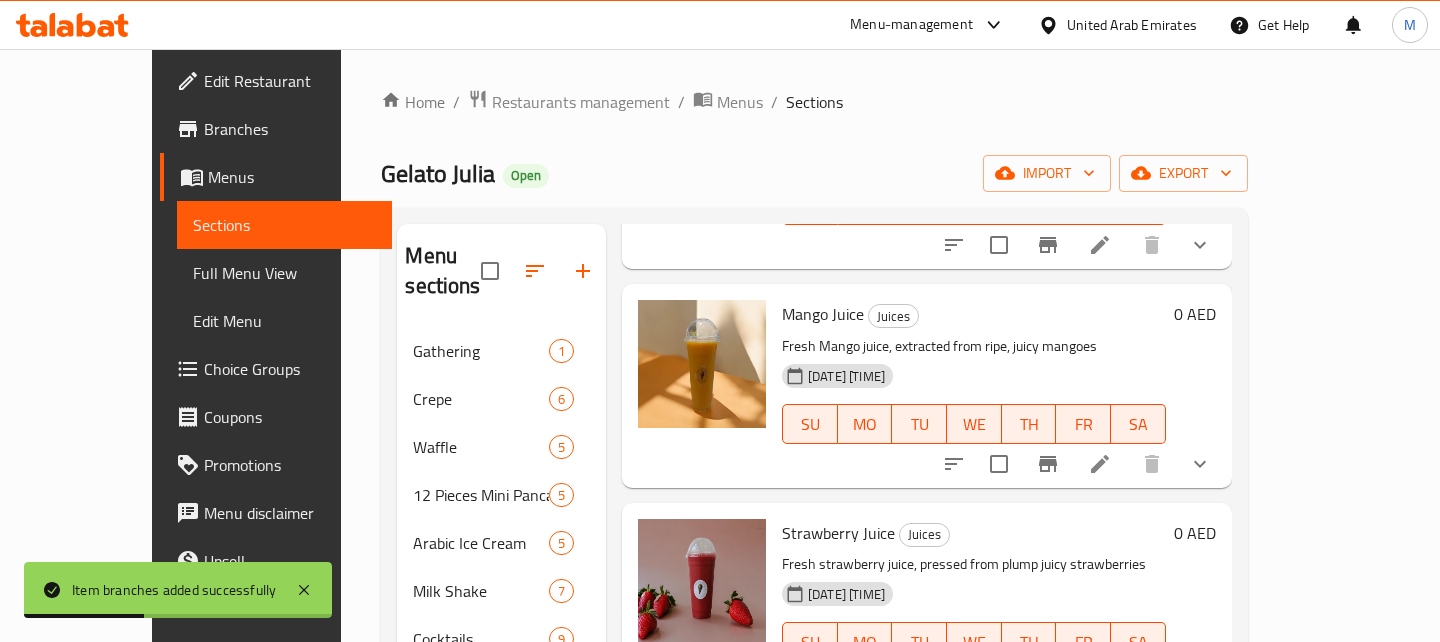 scroll, scrollTop: 251, scrollLeft: 0, axis: vertical 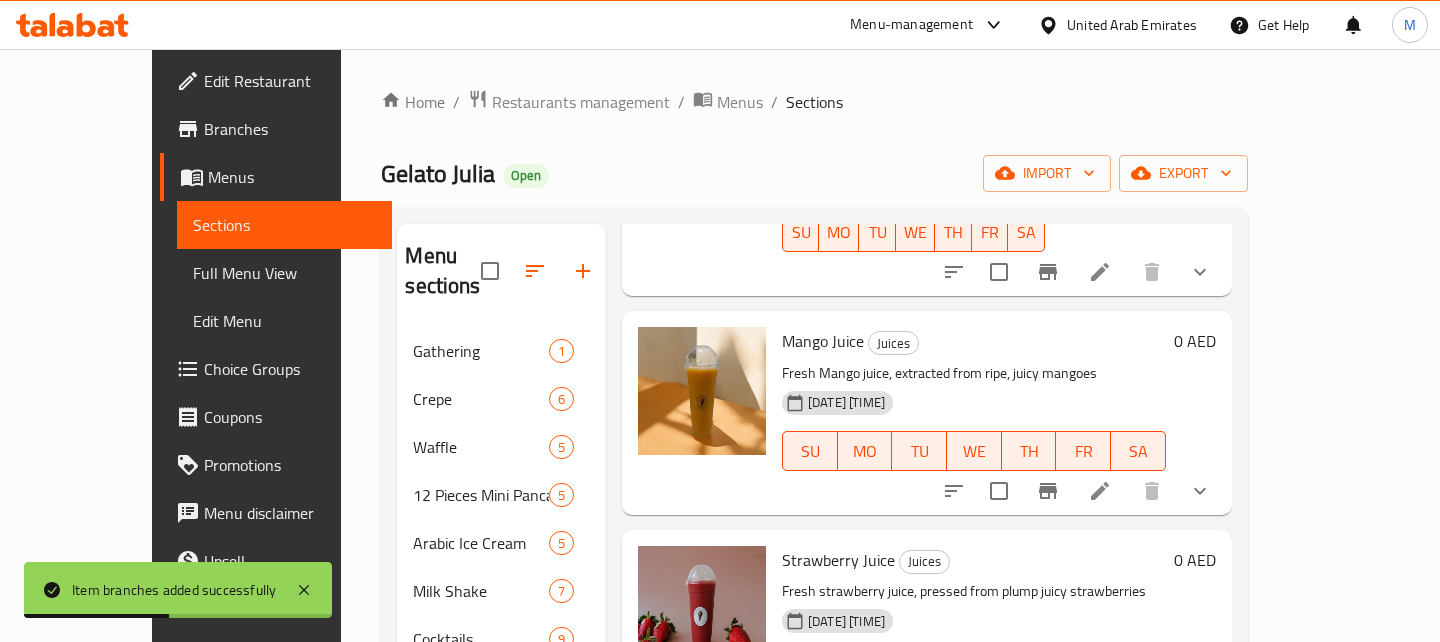 click 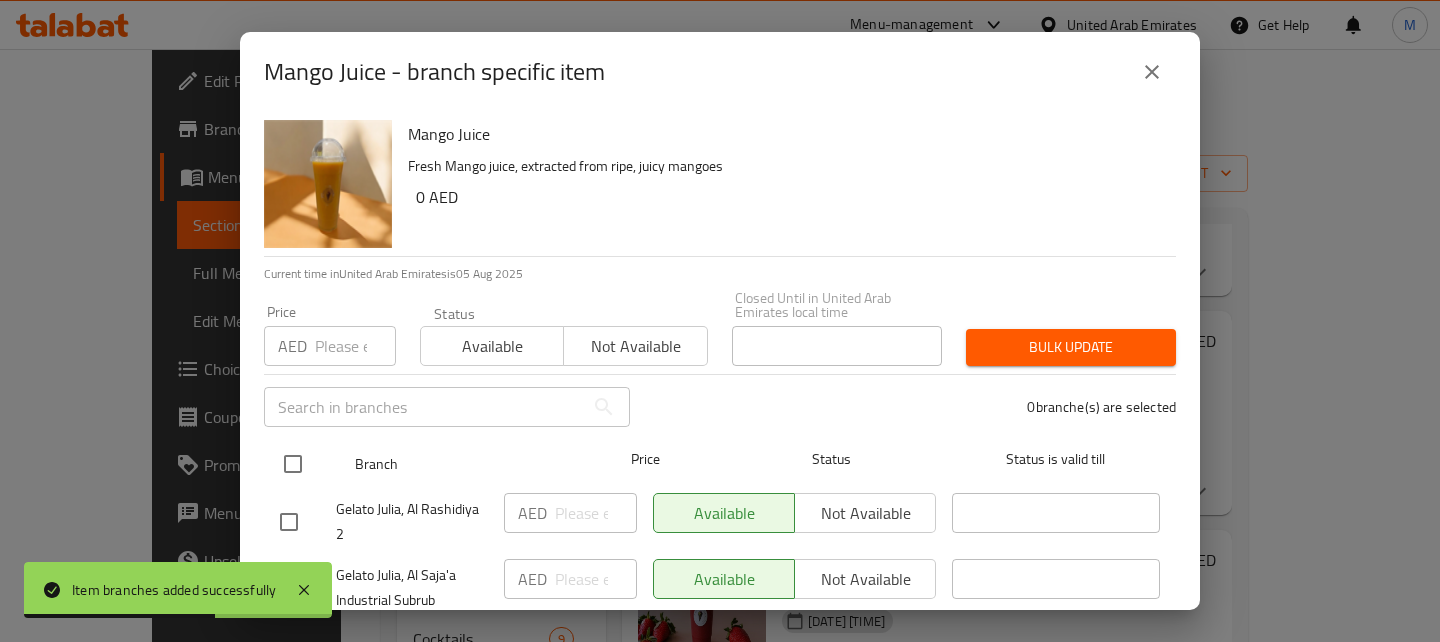 click at bounding box center [293, 464] 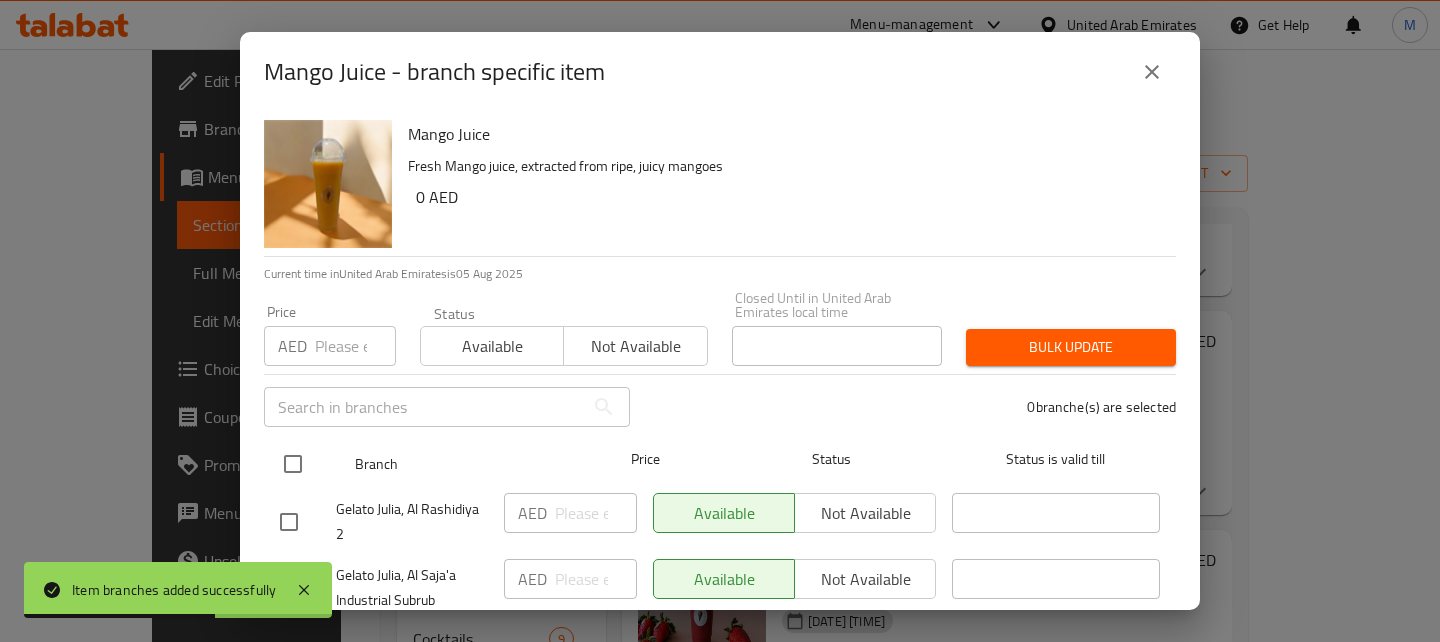 checkbox on "true" 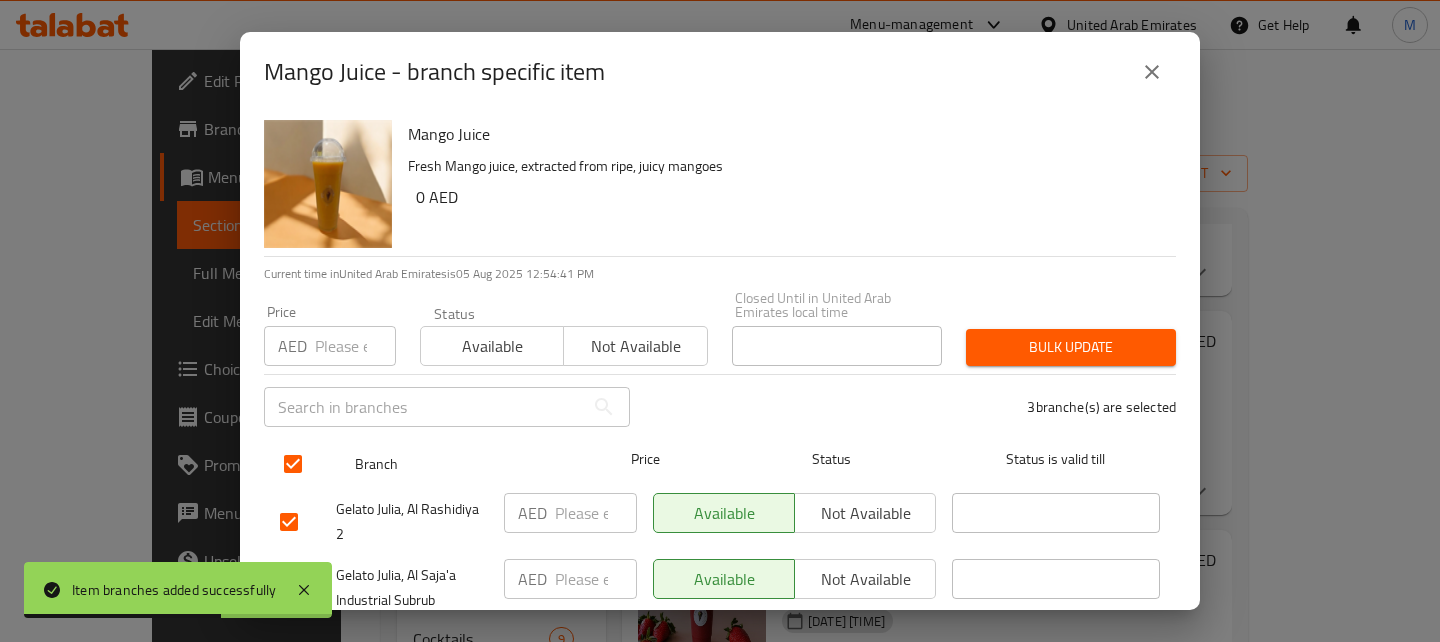 scroll, scrollTop: 114, scrollLeft: 0, axis: vertical 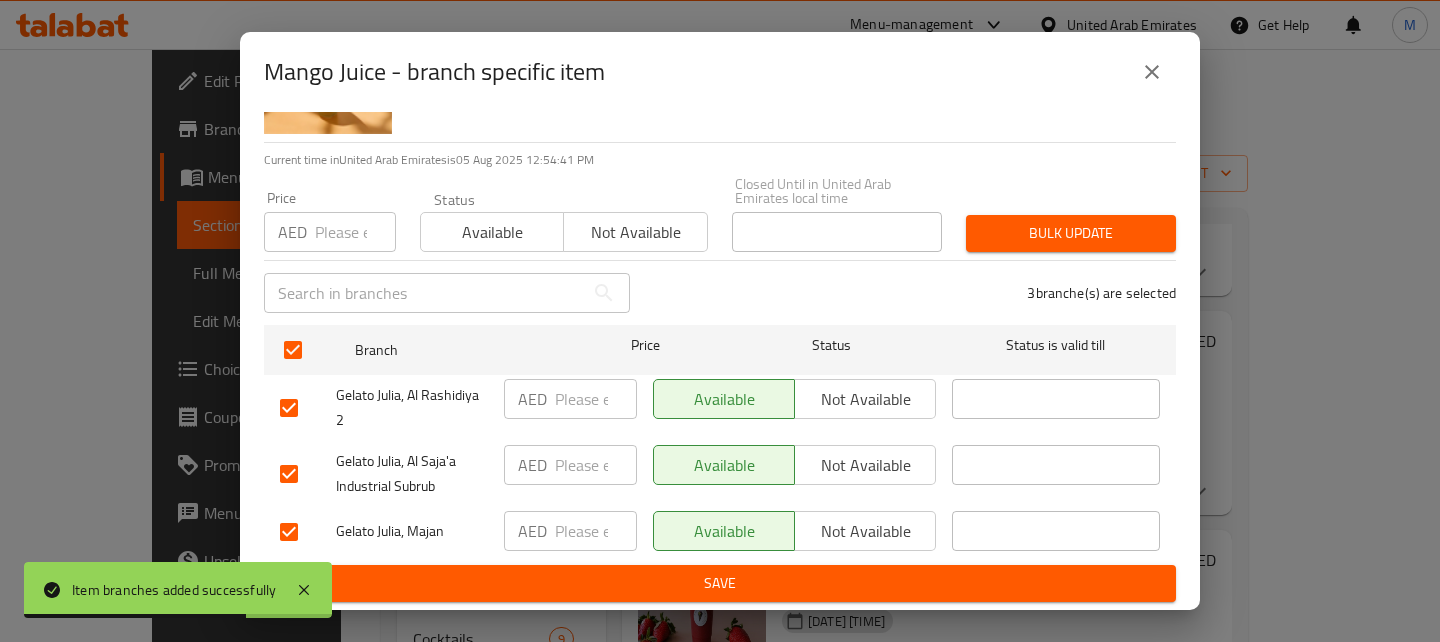 click on "Available Not available" at bounding box center (794, 532) 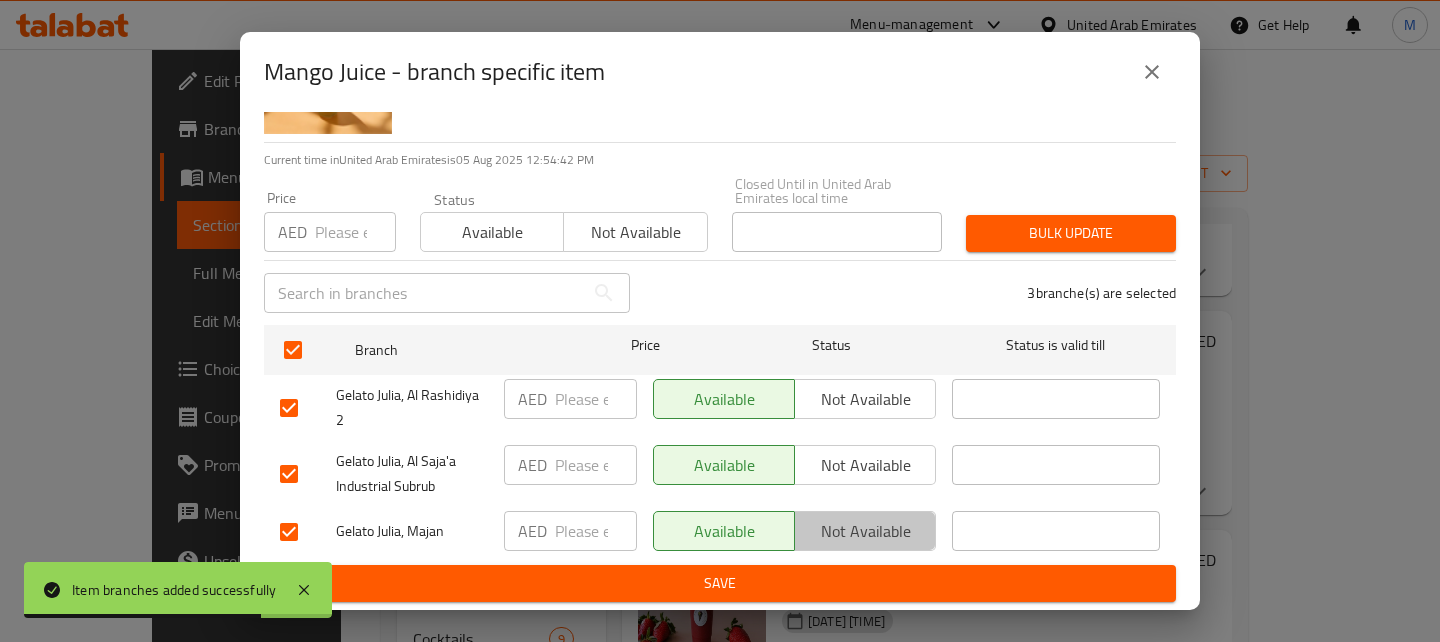 click on "Not available" at bounding box center (865, 531) 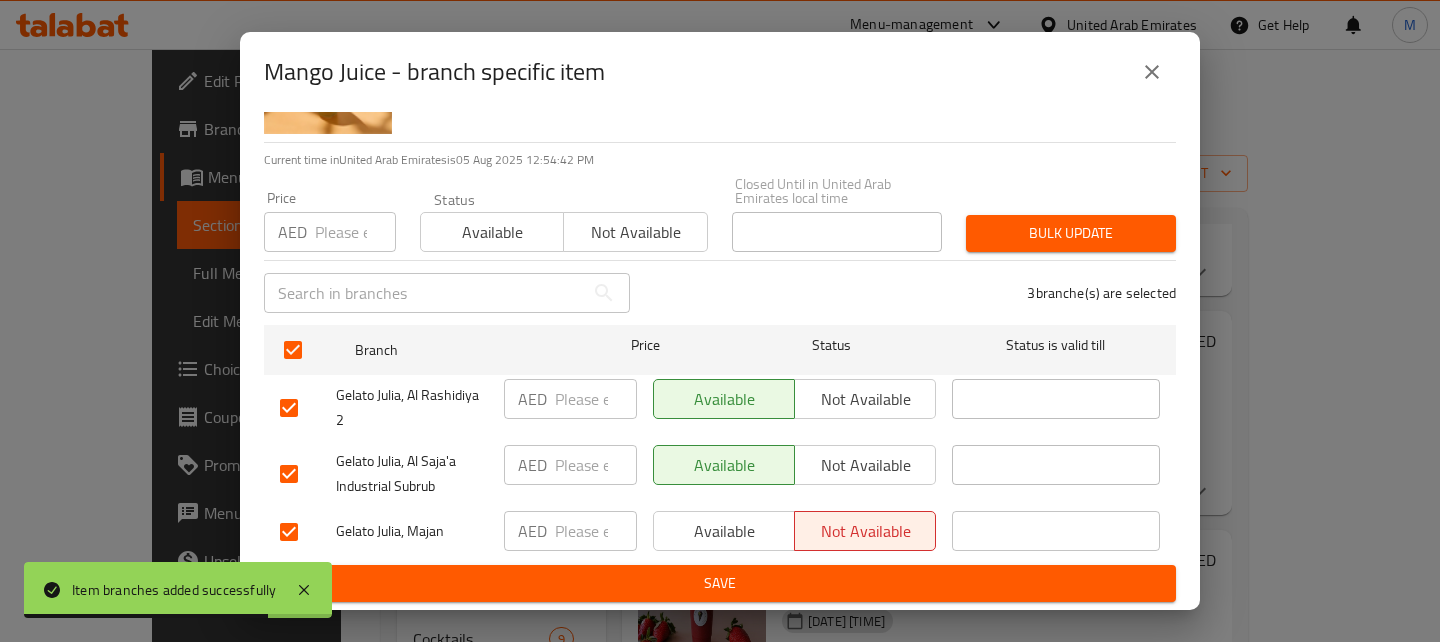 click on "Save" at bounding box center (720, 583) 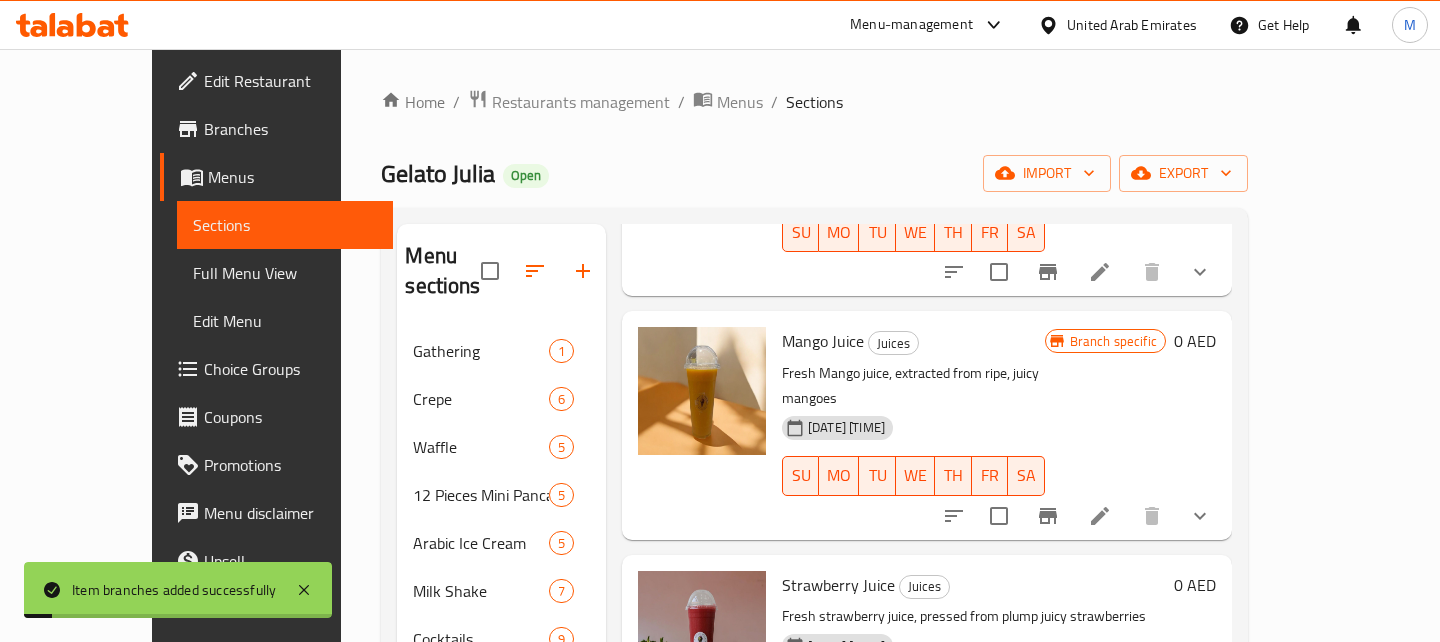 scroll, scrollTop: 431, scrollLeft: 0, axis: vertical 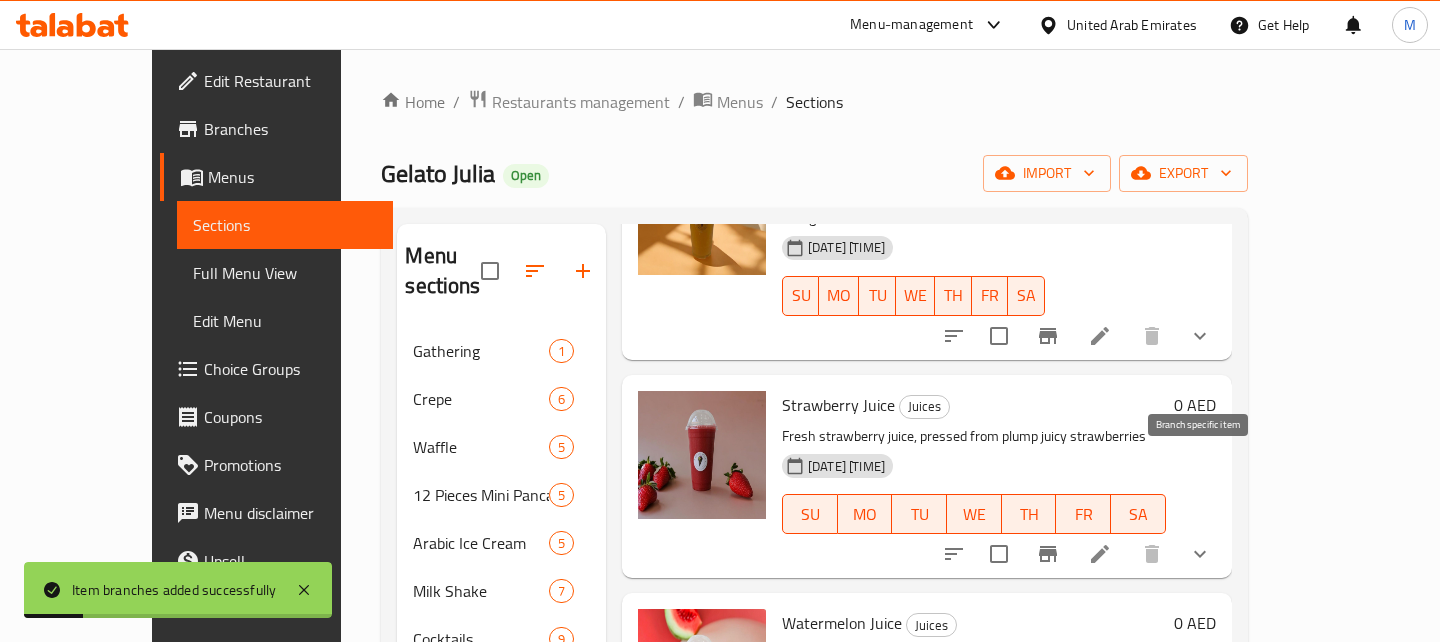 click 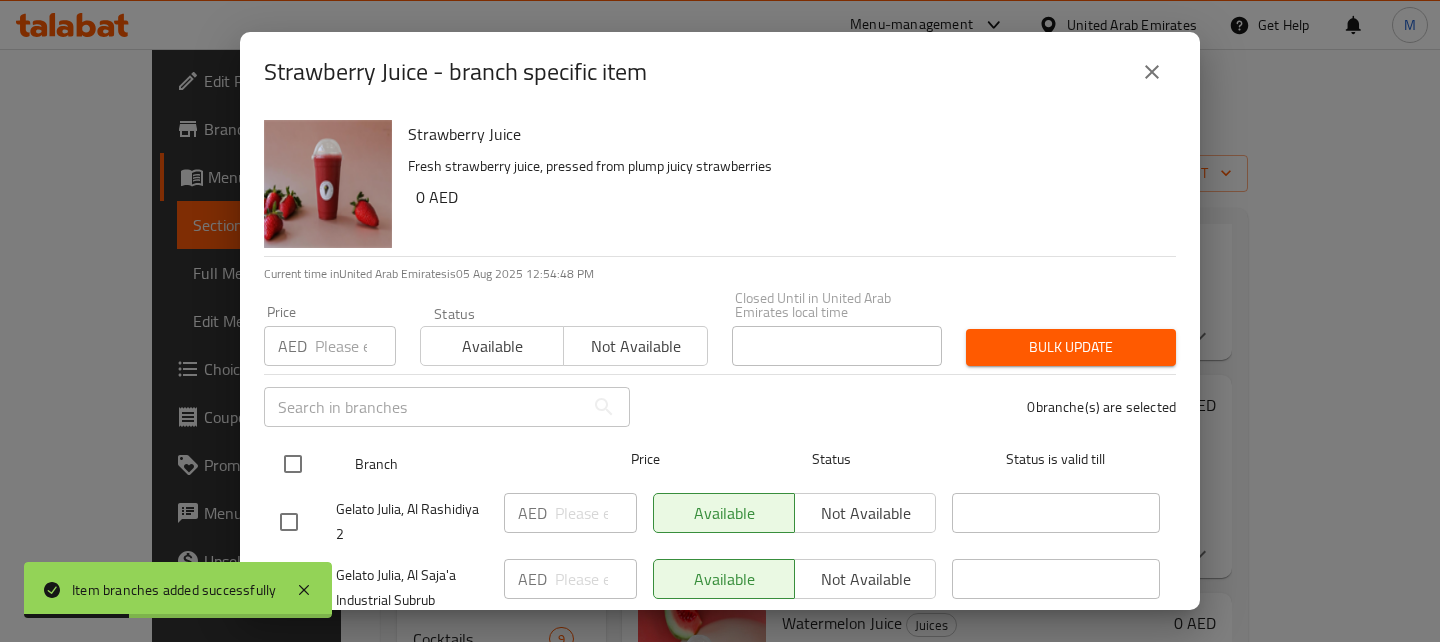 click at bounding box center [293, 464] 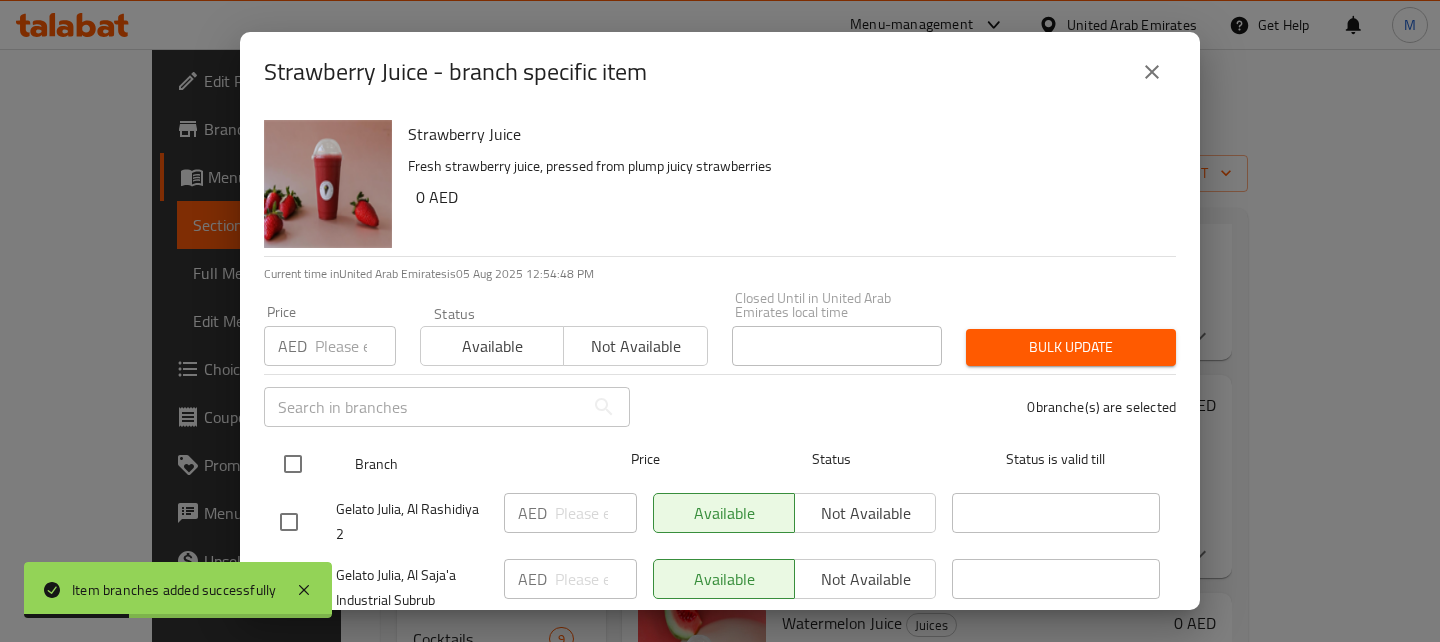 checkbox on "true" 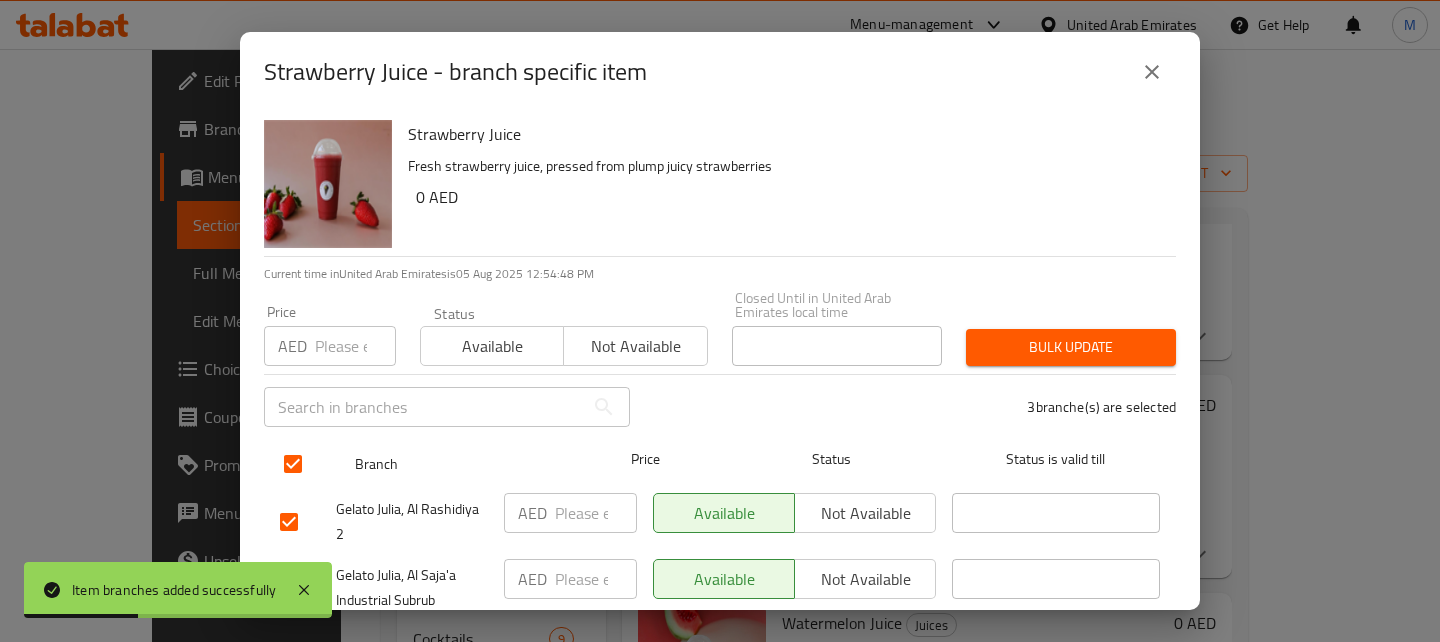 scroll, scrollTop: 114, scrollLeft: 0, axis: vertical 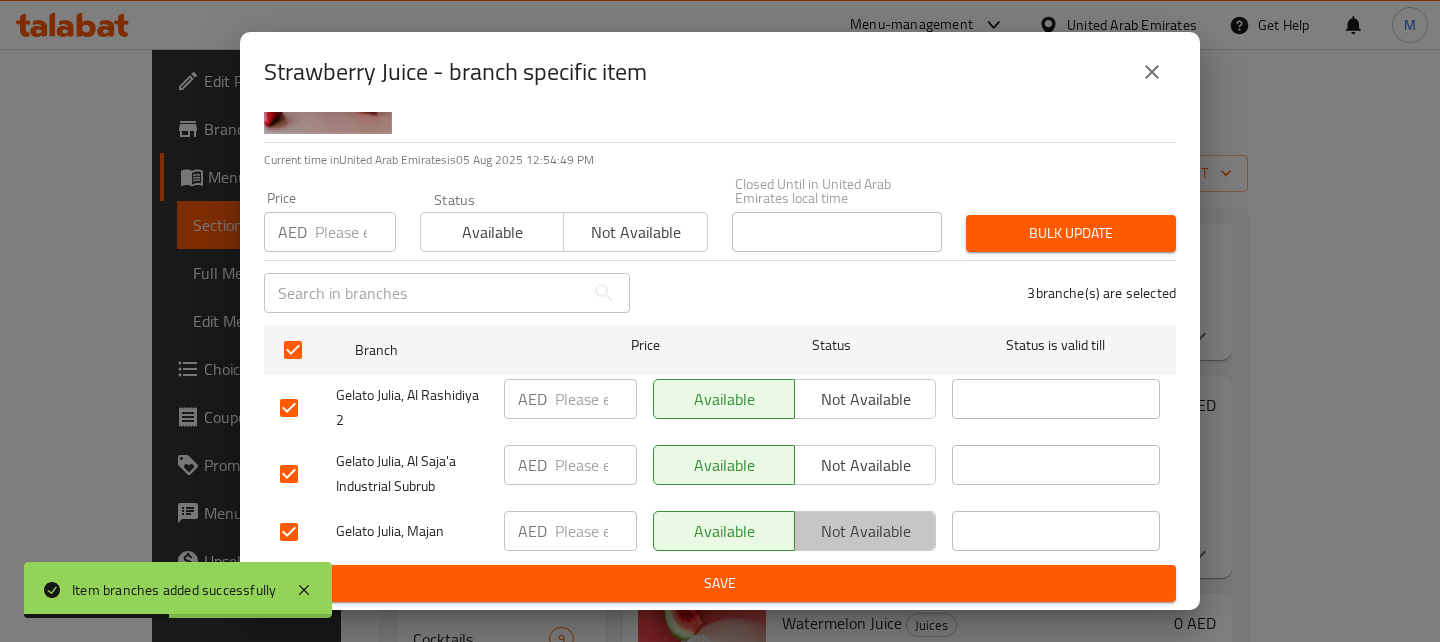 click on "Not available" at bounding box center (865, 531) 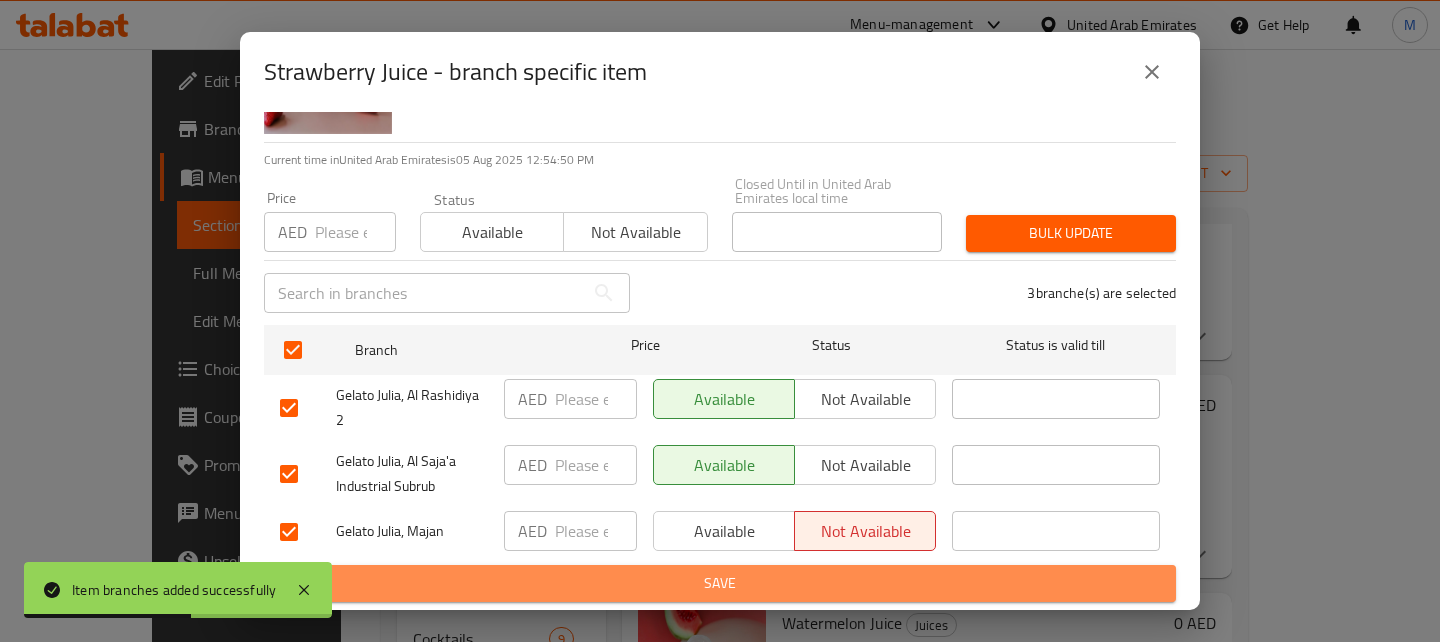 click on "Save" at bounding box center (720, 583) 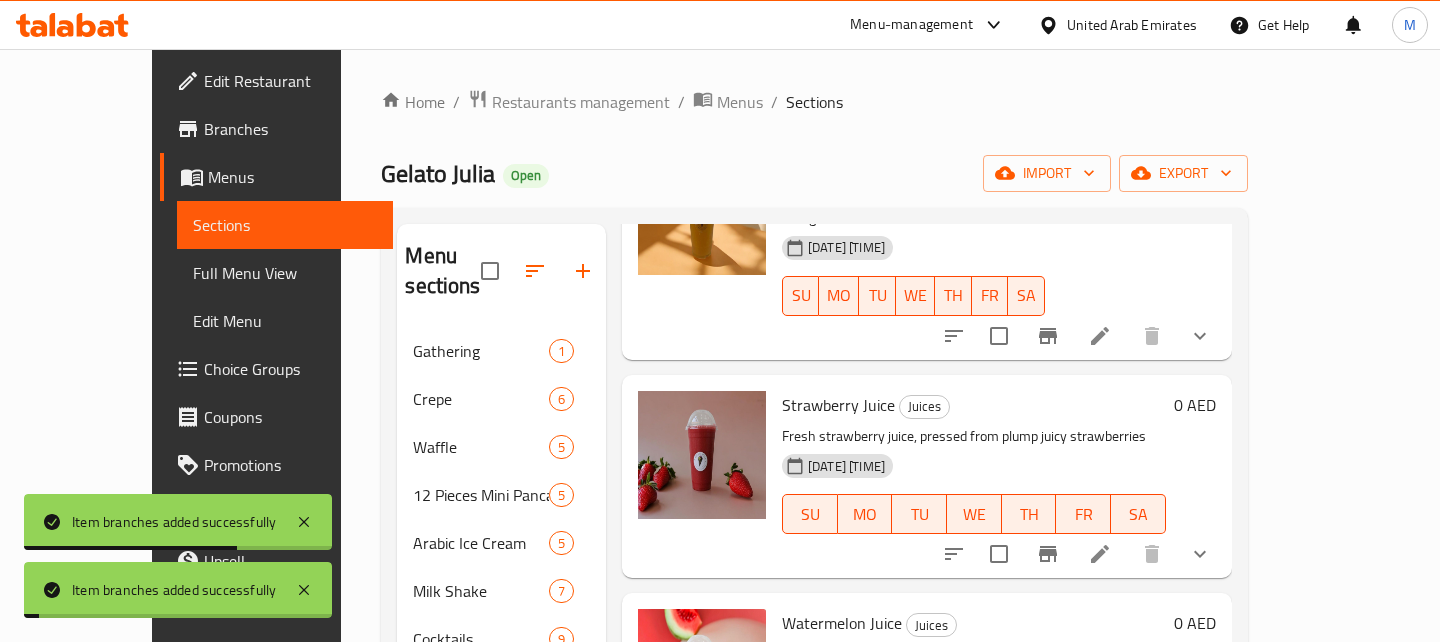 scroll, scrollTop: 500, scrollLeft: 0, axis: vertical 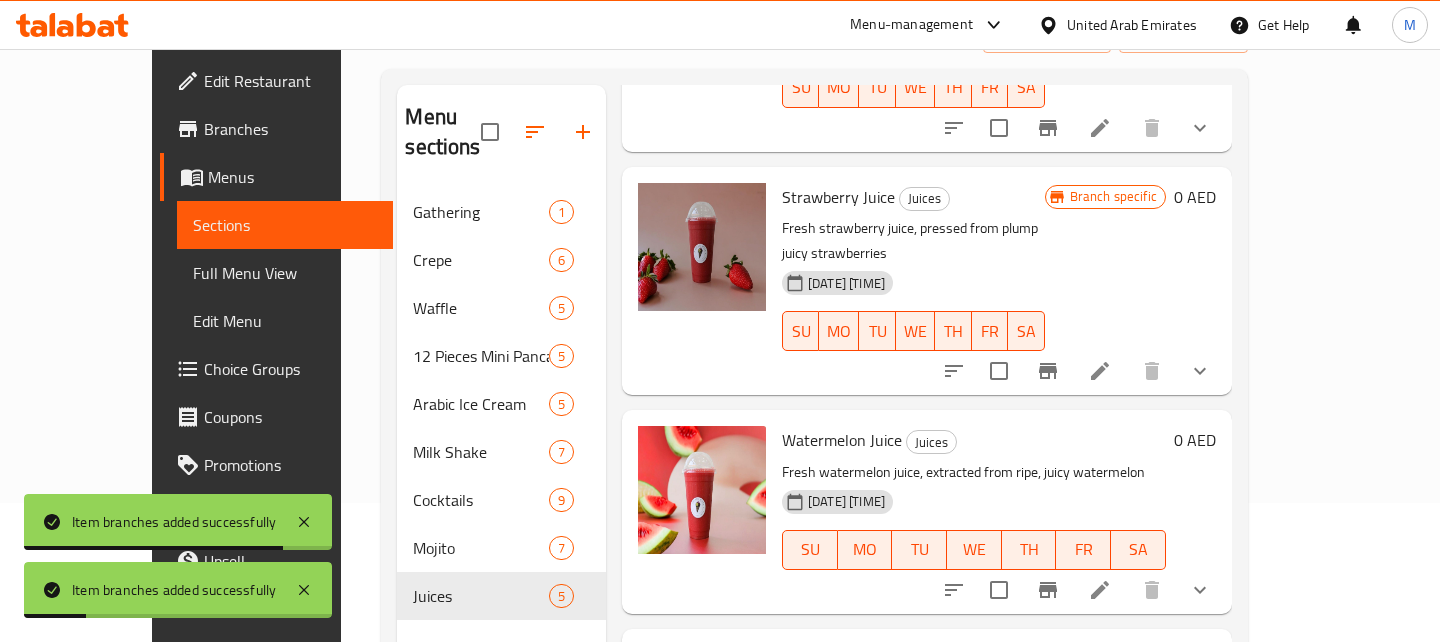 click 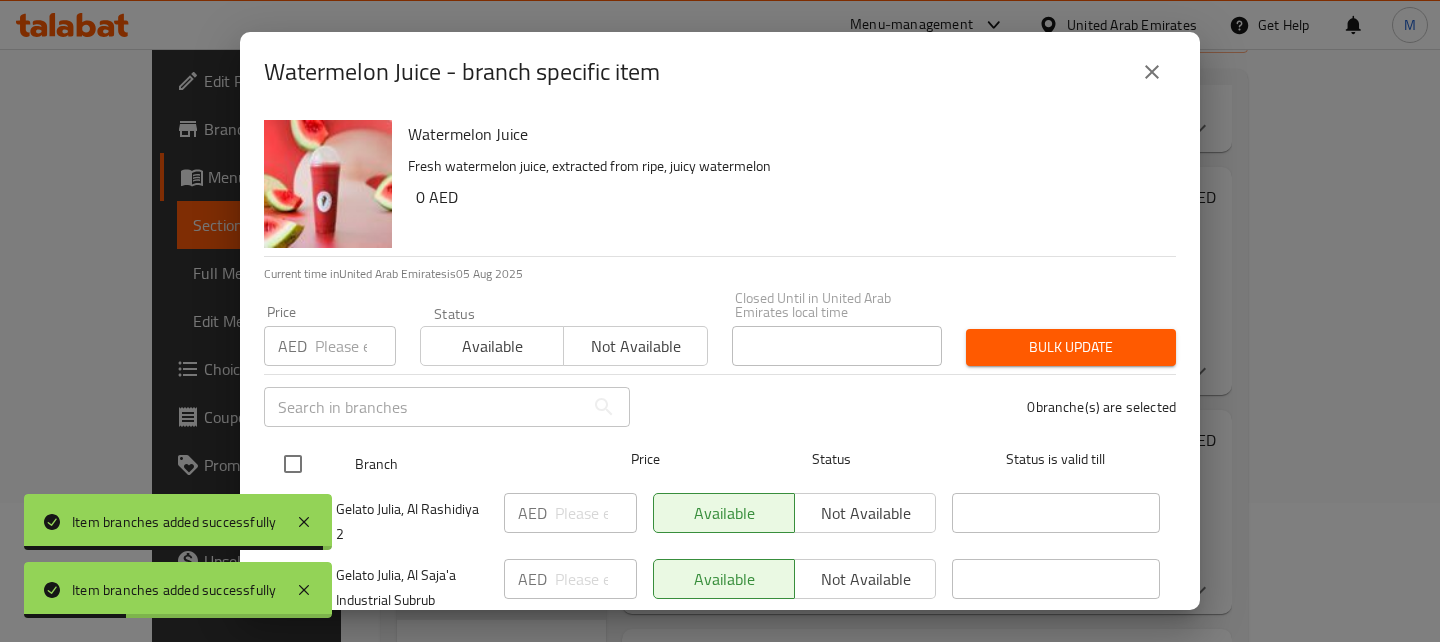 click at bounding box center (293, 464) 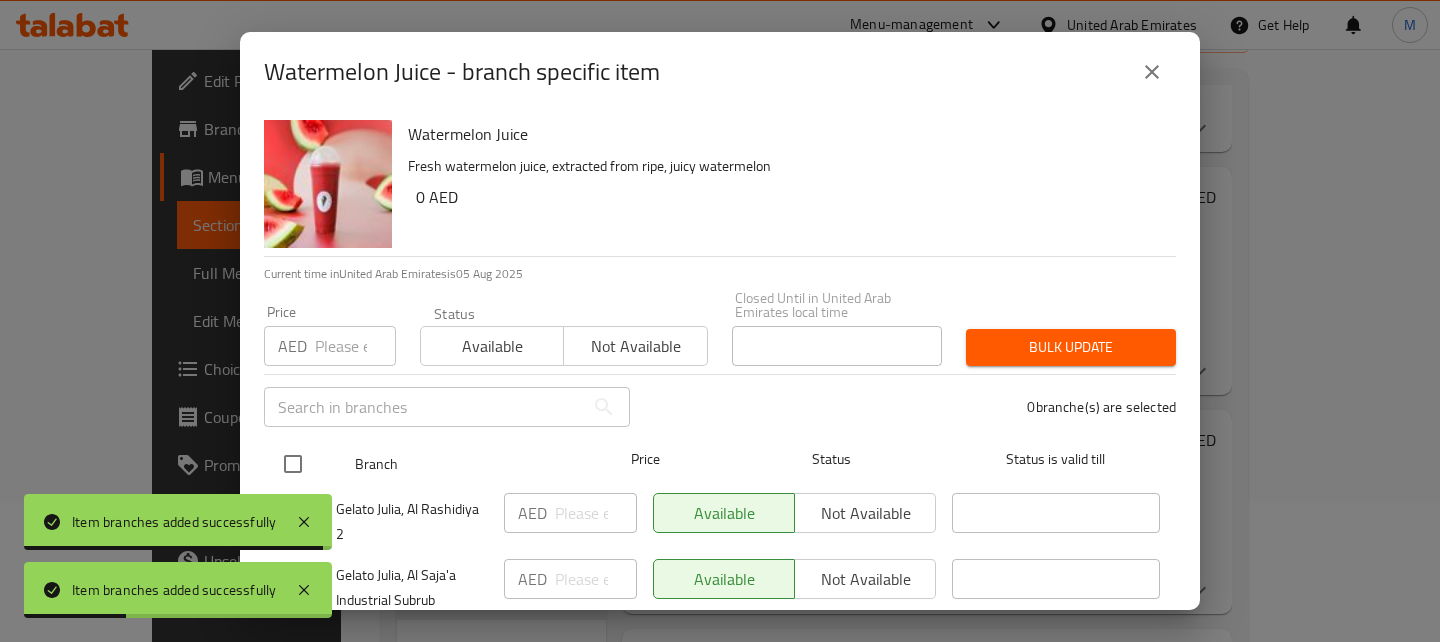 checkbox on "true" 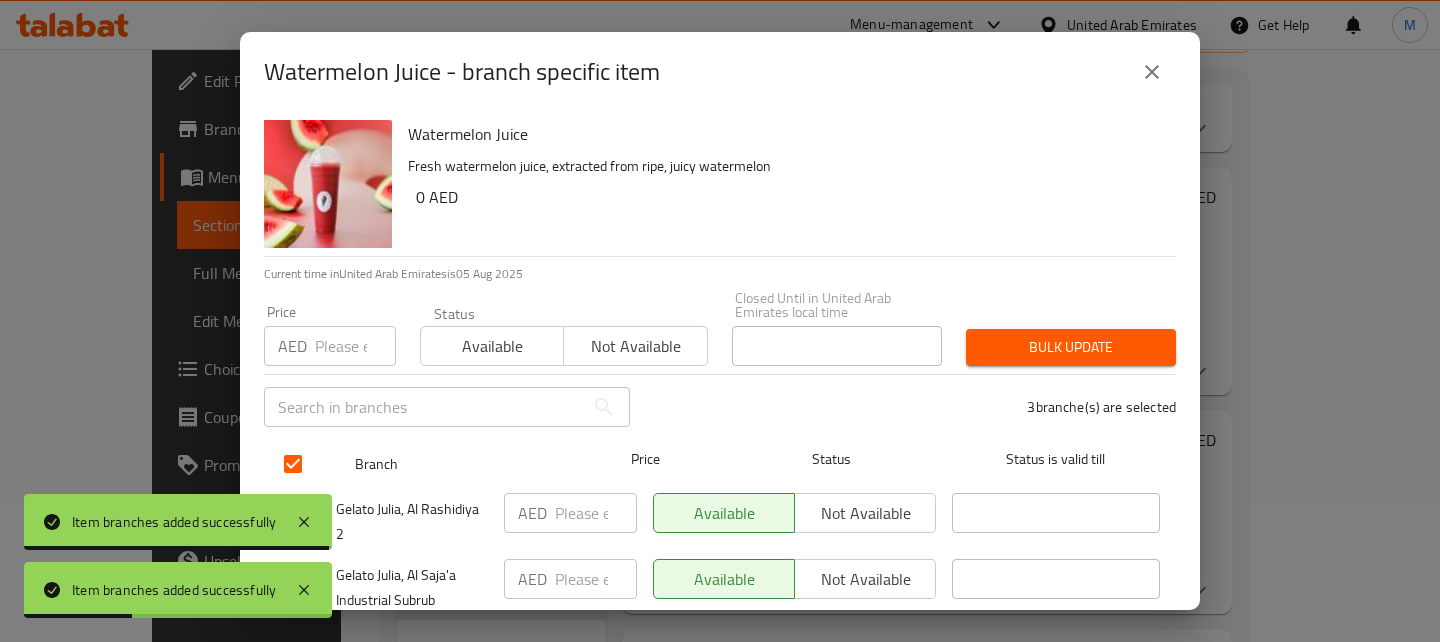 scroll, scrollTop: 114, scrollLeft: 0, axis: vertical 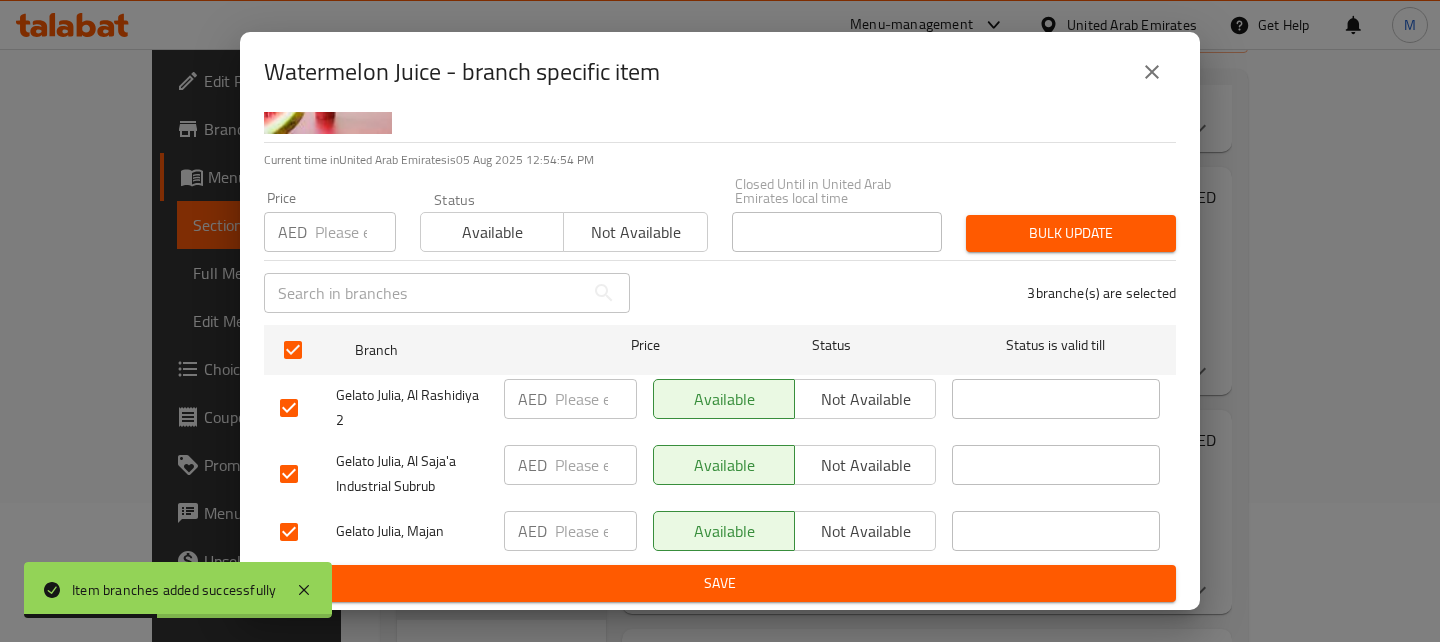 click on "Not available" at bounding box center (865, 531) 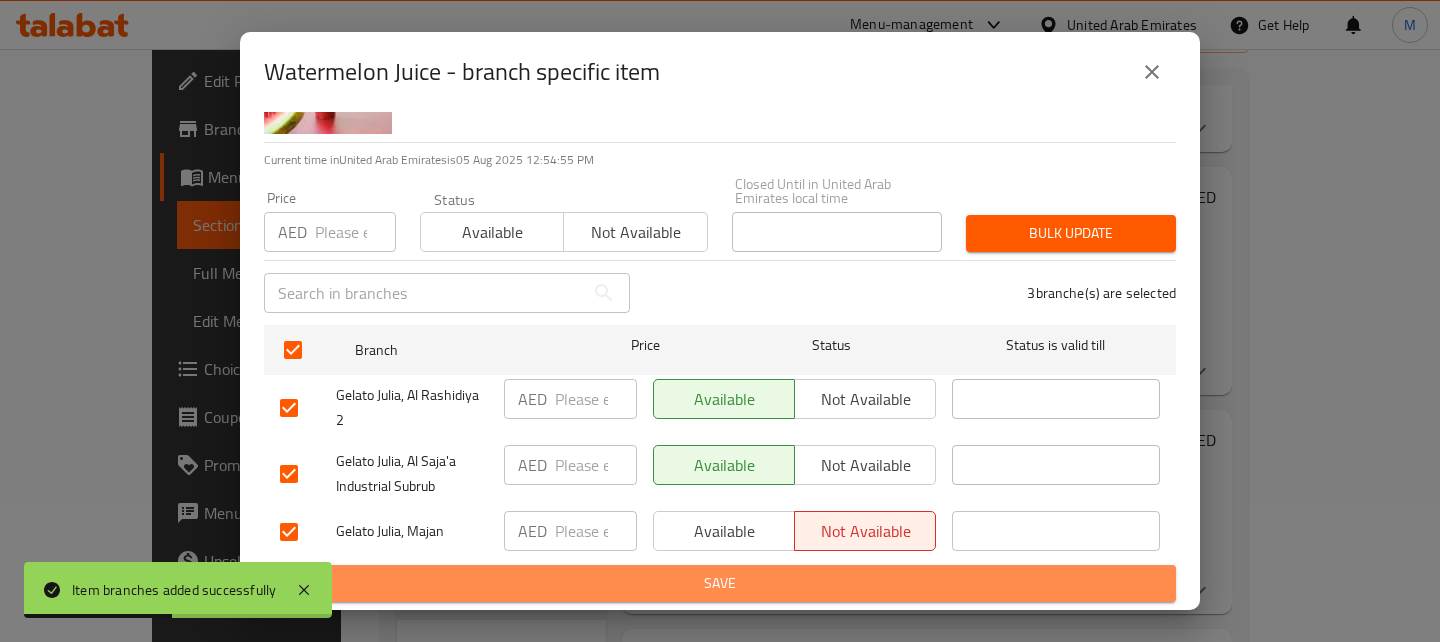click on "Save" at bounding box center [720, 583] 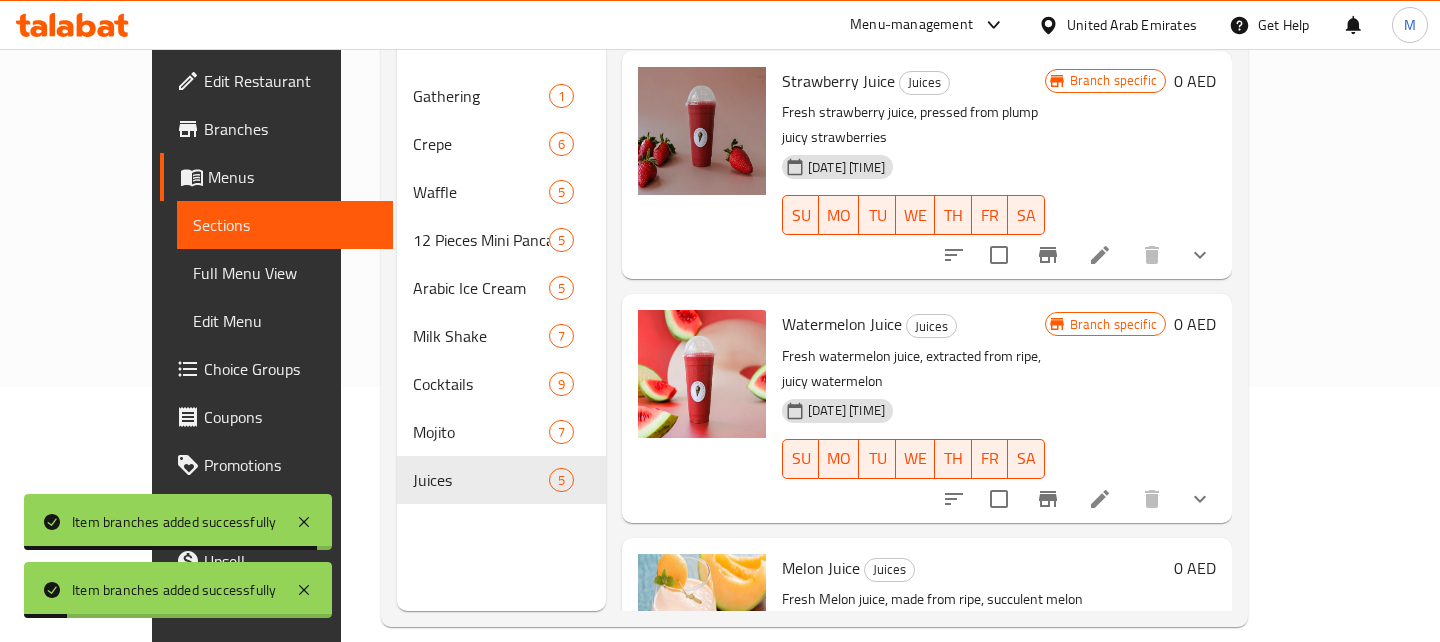 scroll, scrollTop: 280, scrollLeft: 0, axis: vertical 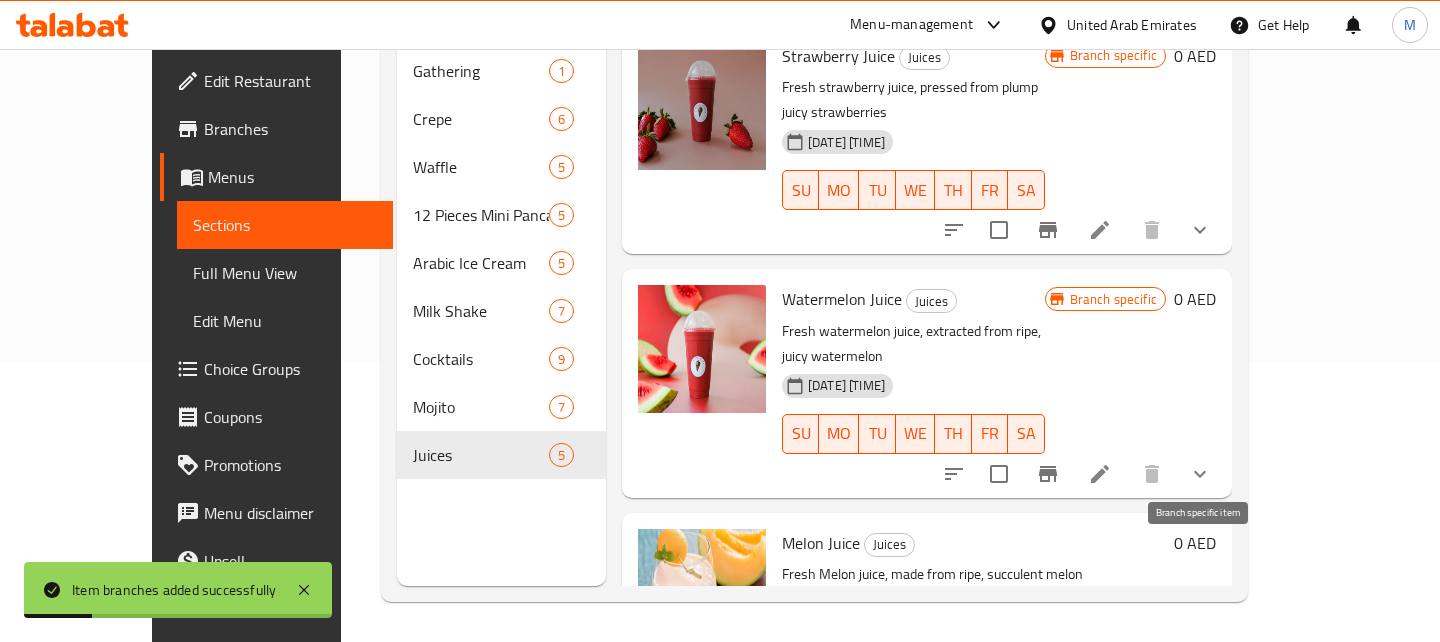 click 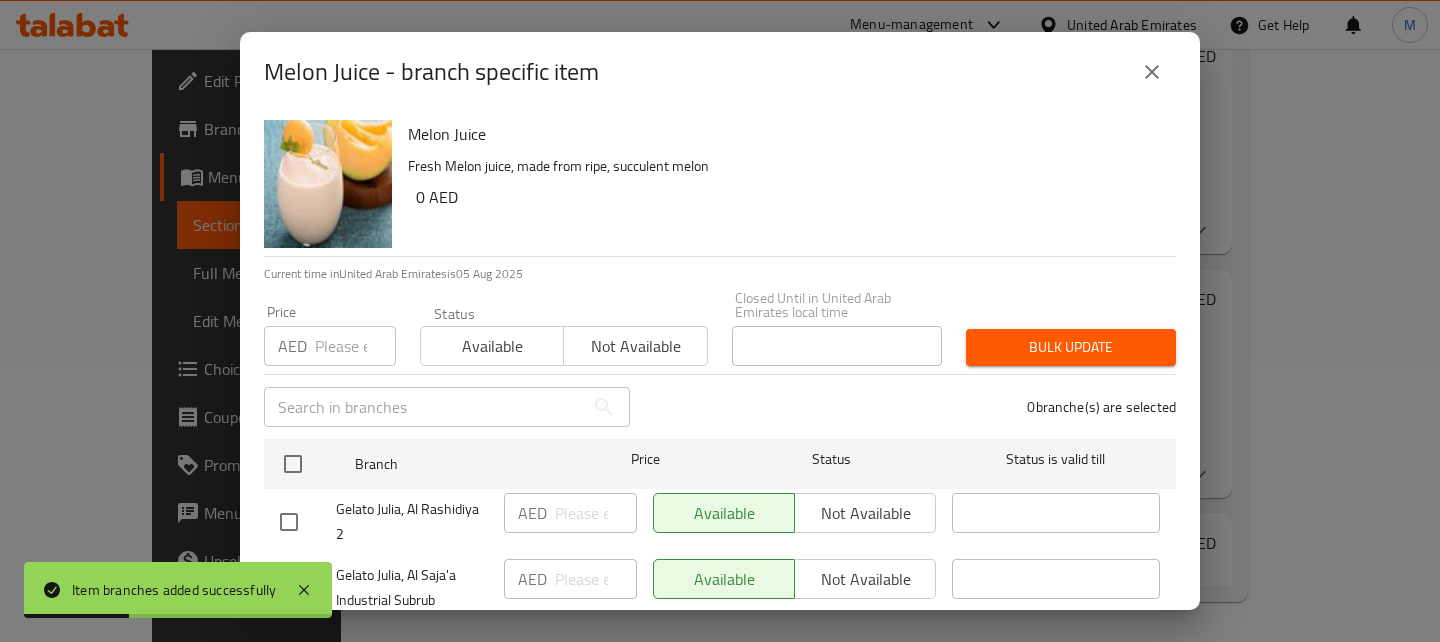 click on "Gelato Julia, Al Rashidiya 2" at bounding box center (384, 522) 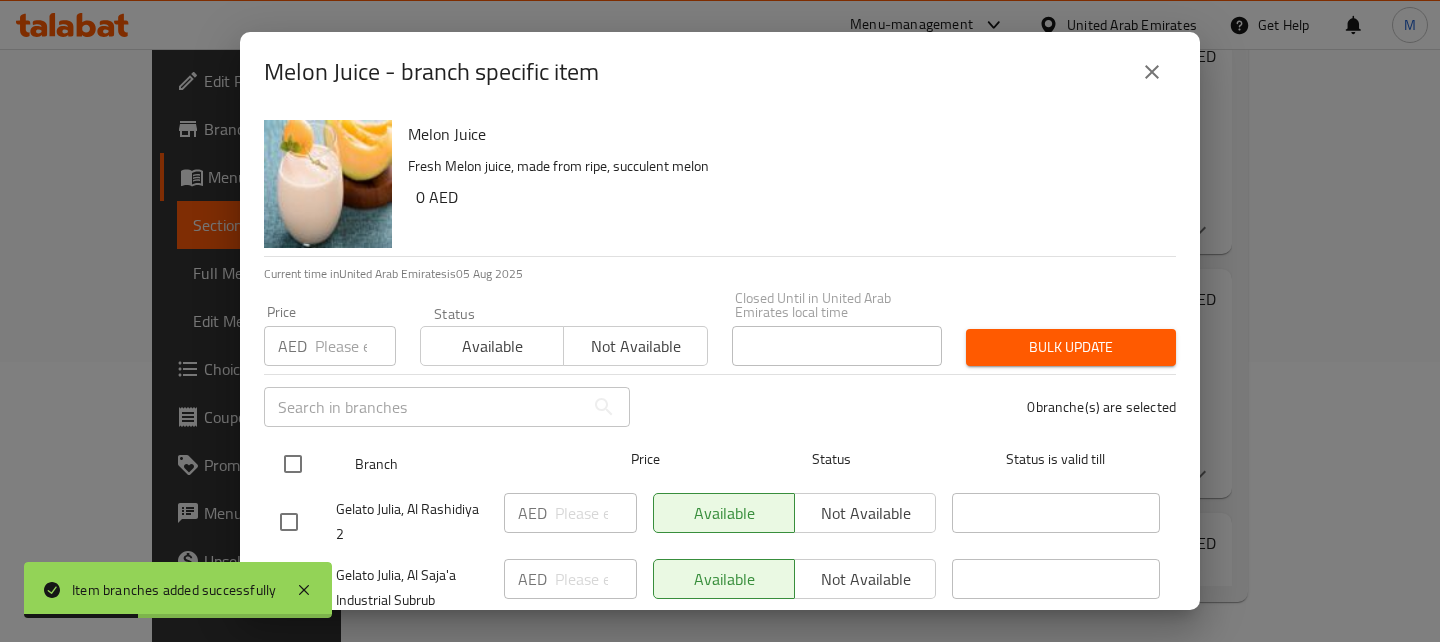 click at bounding box center [293, 464] 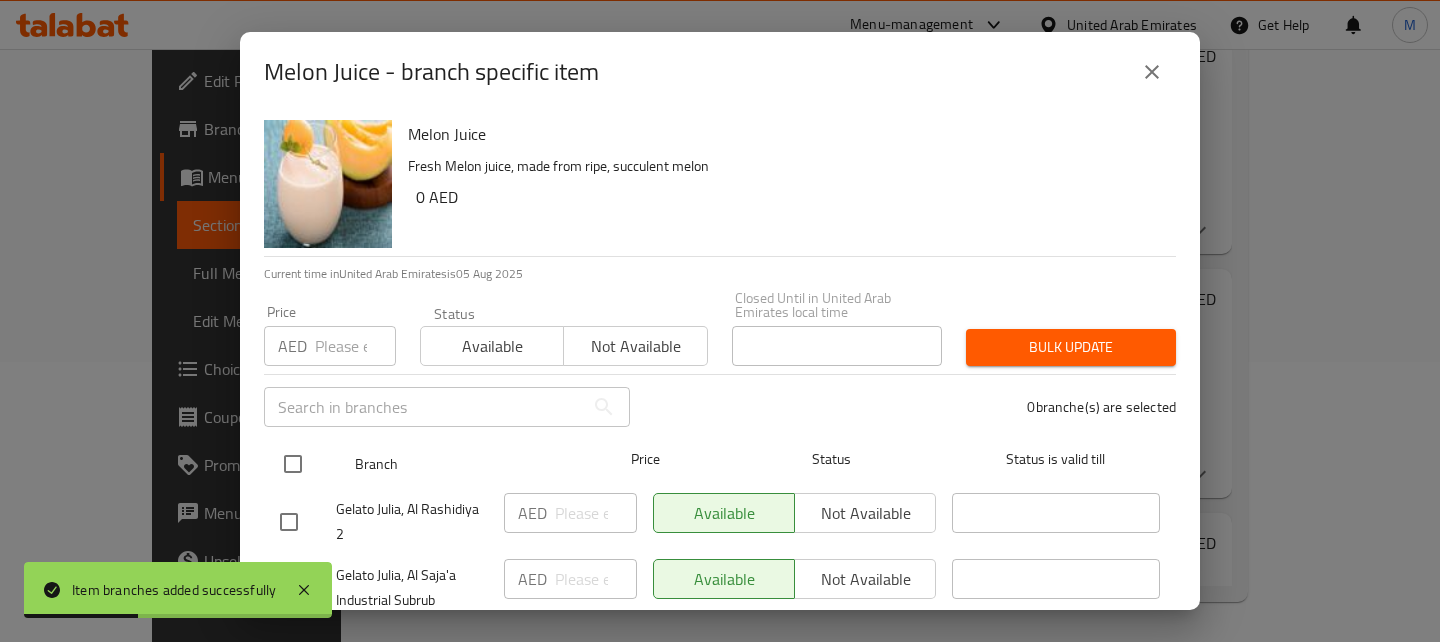 checkbox on "true" 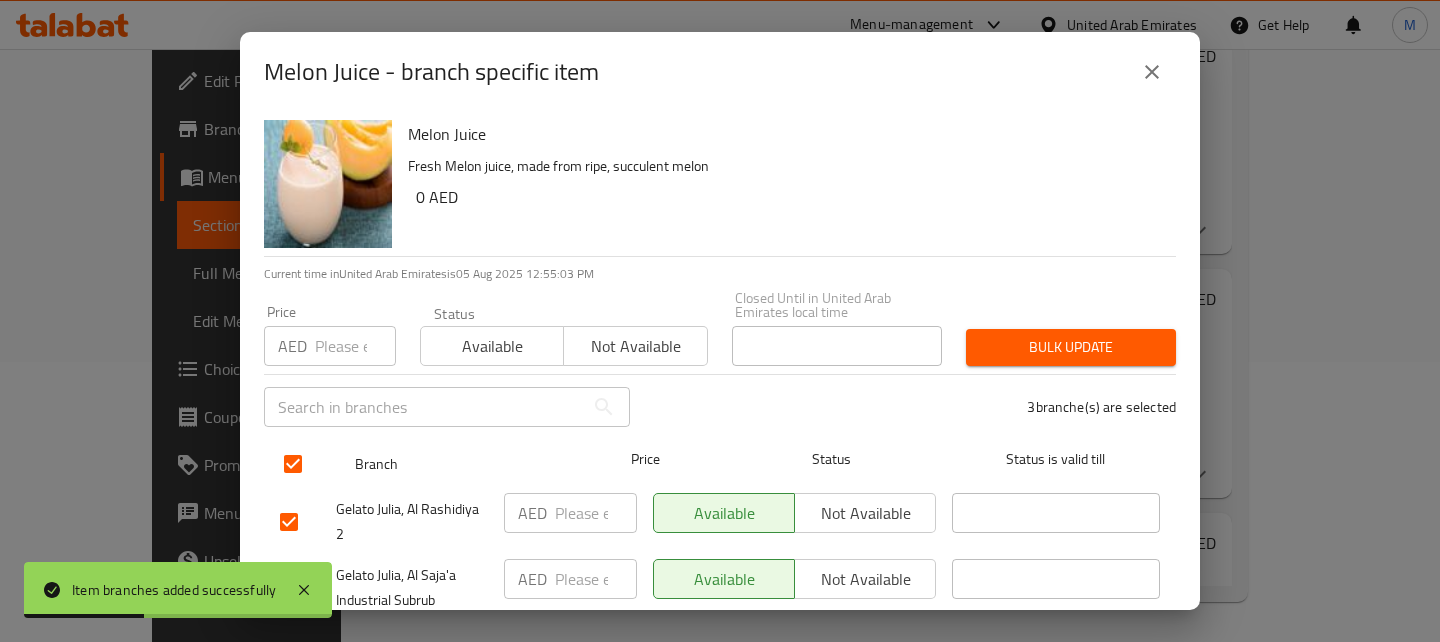 scroll, scrollTop: 114, scrollLeft: 0, axis: vertical 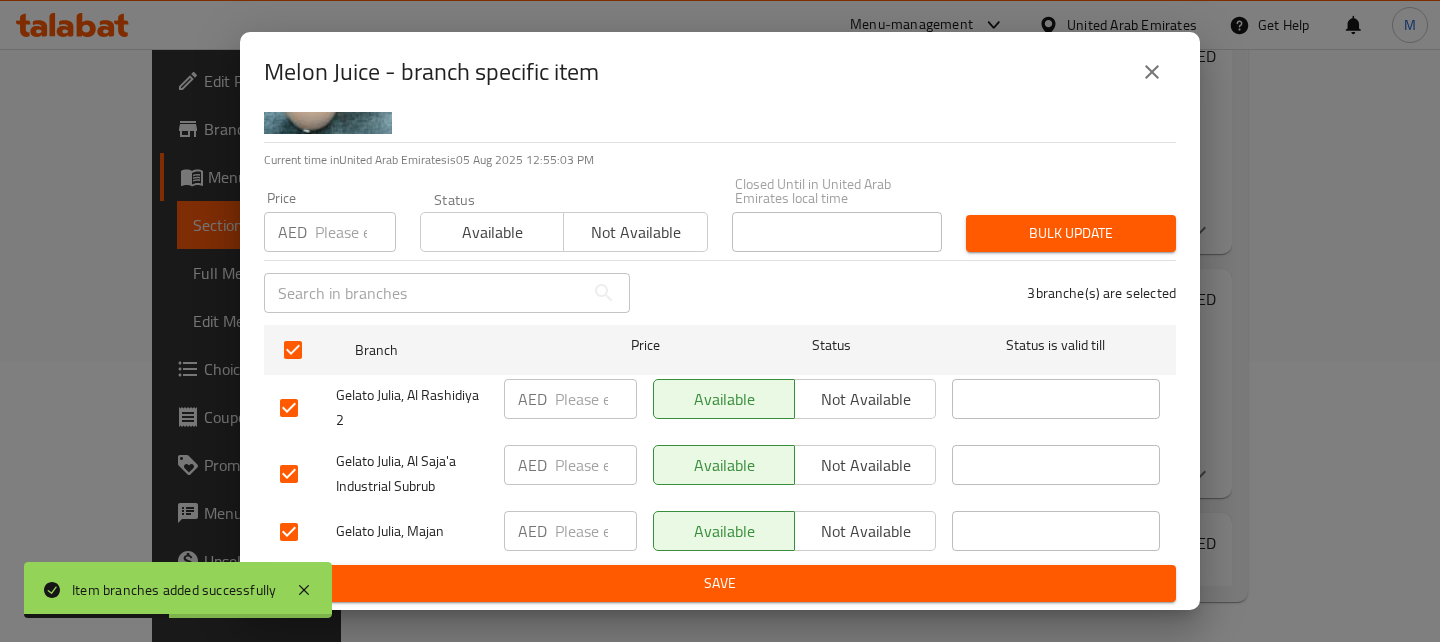 click on "Not available" at bounding box center [865, 531] 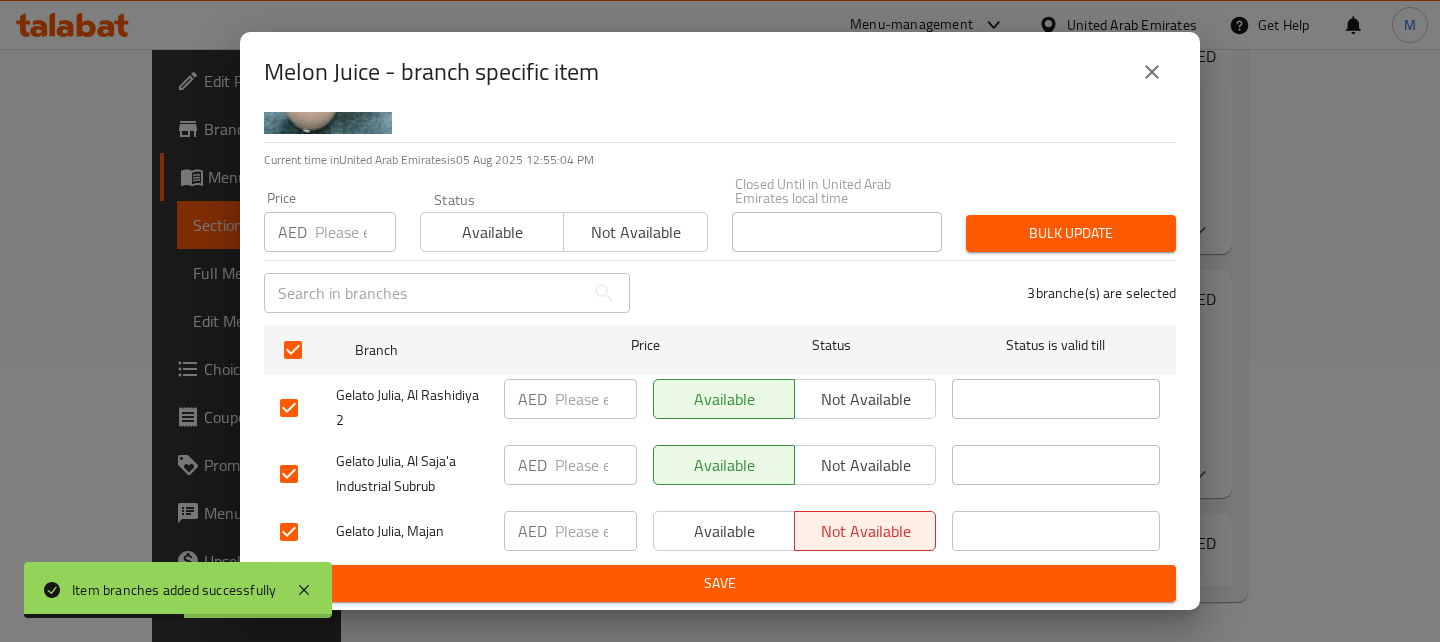 click on "Save" at bounding box center (720, 583) 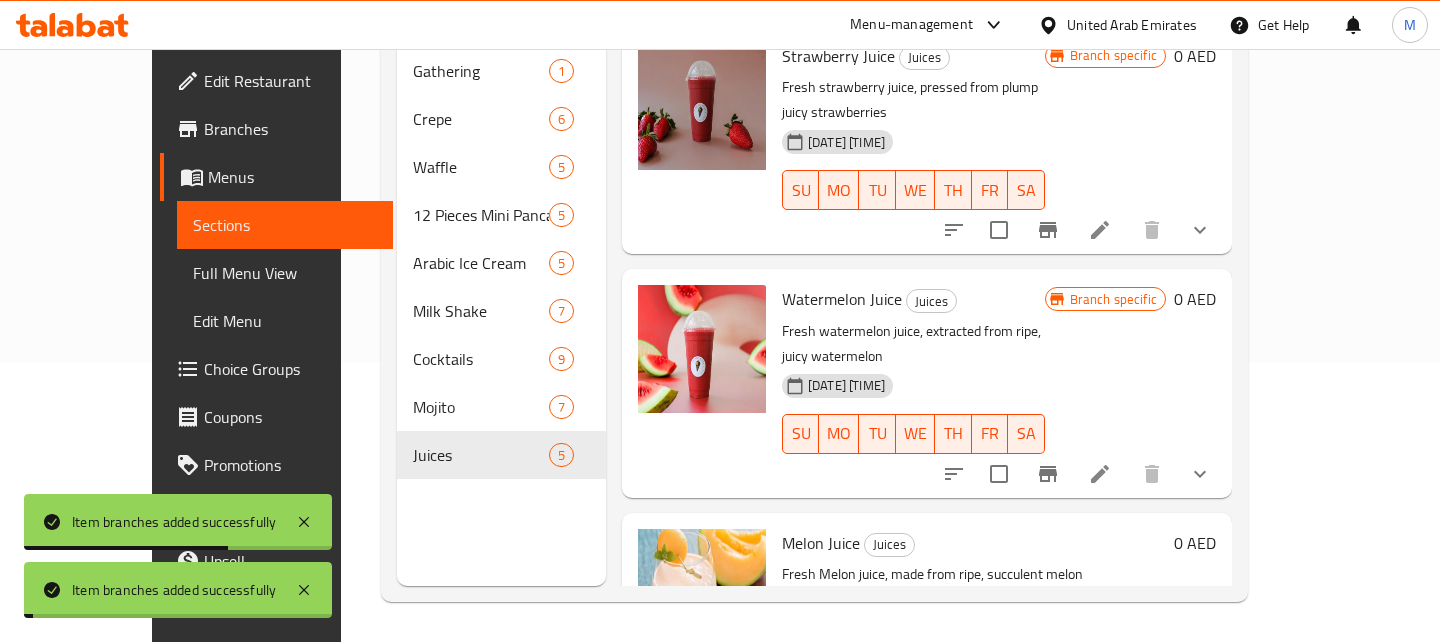 type 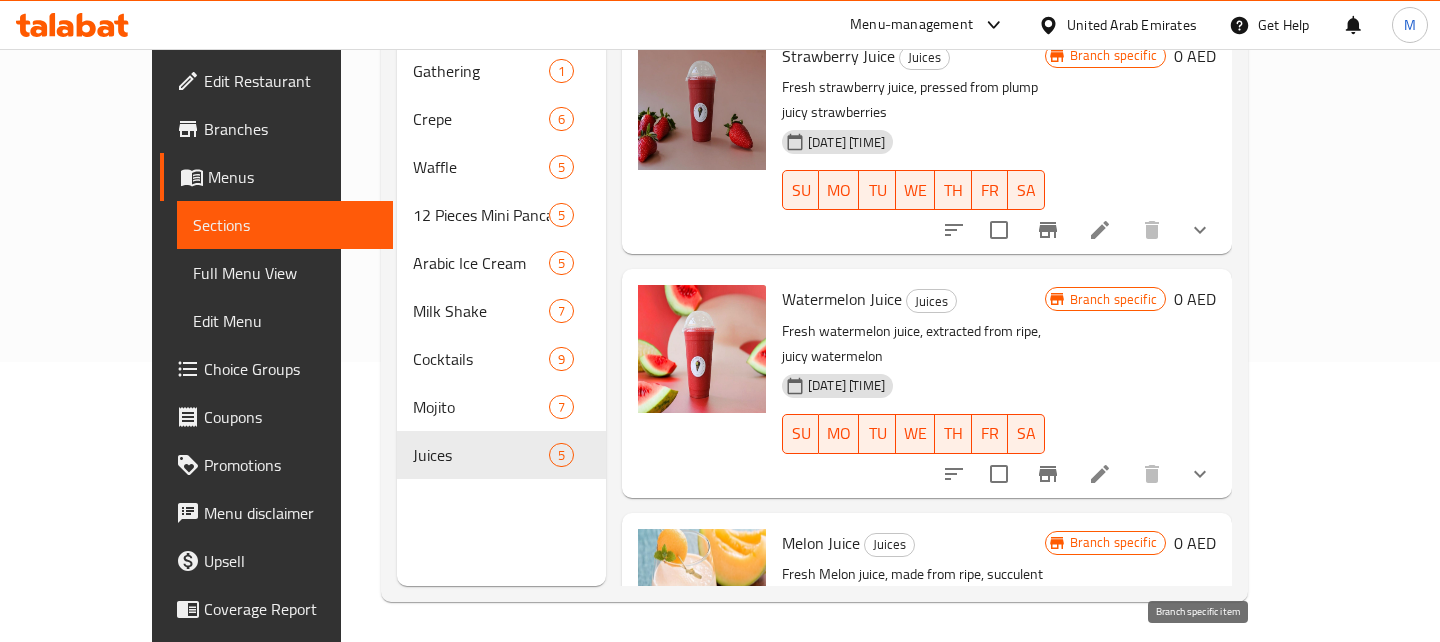 scroll, scrollTop: 0, scrollLeft: 0, axis: both 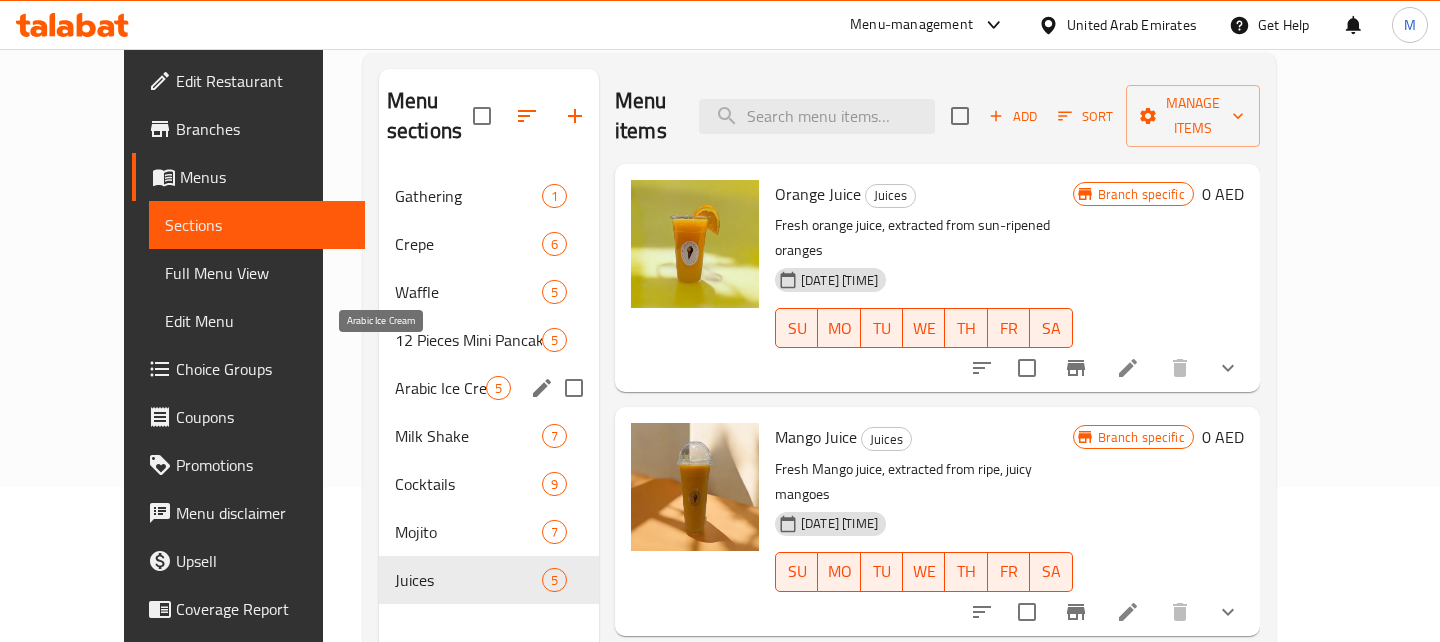 click on "Arabic Ice Cream" at bounding box center (440, 388) 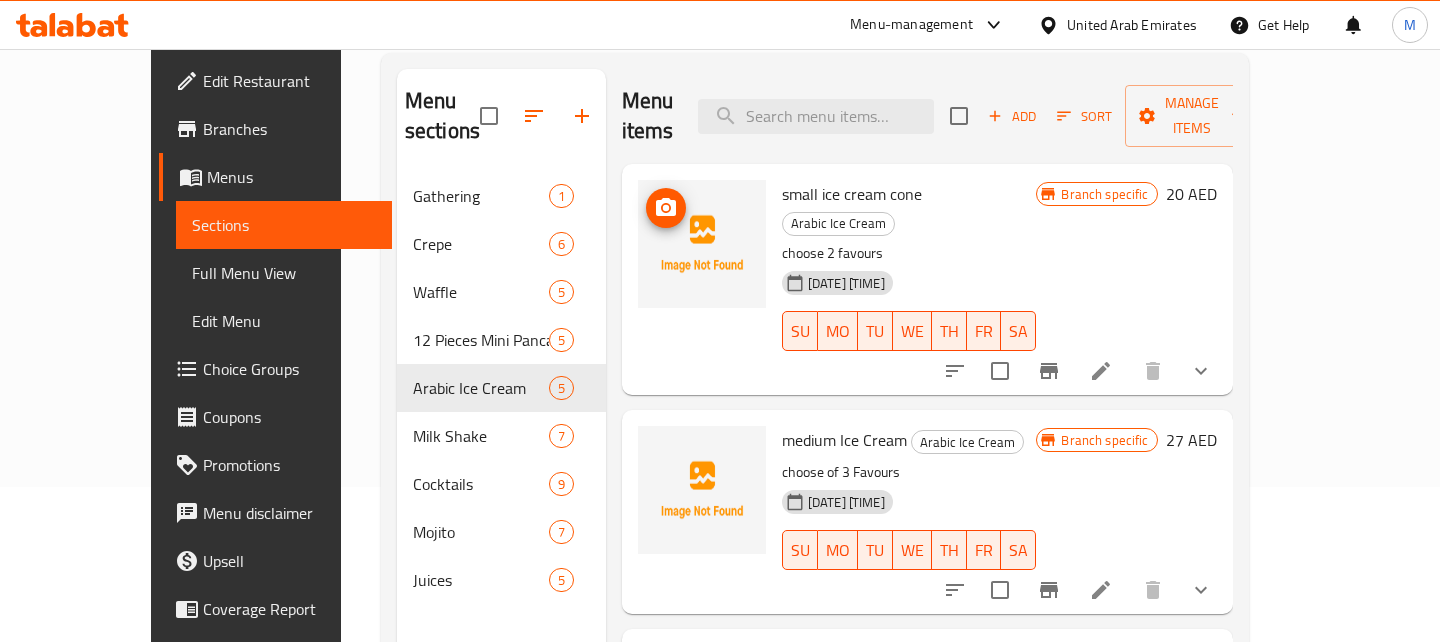 click at bounding box center (702, 244) 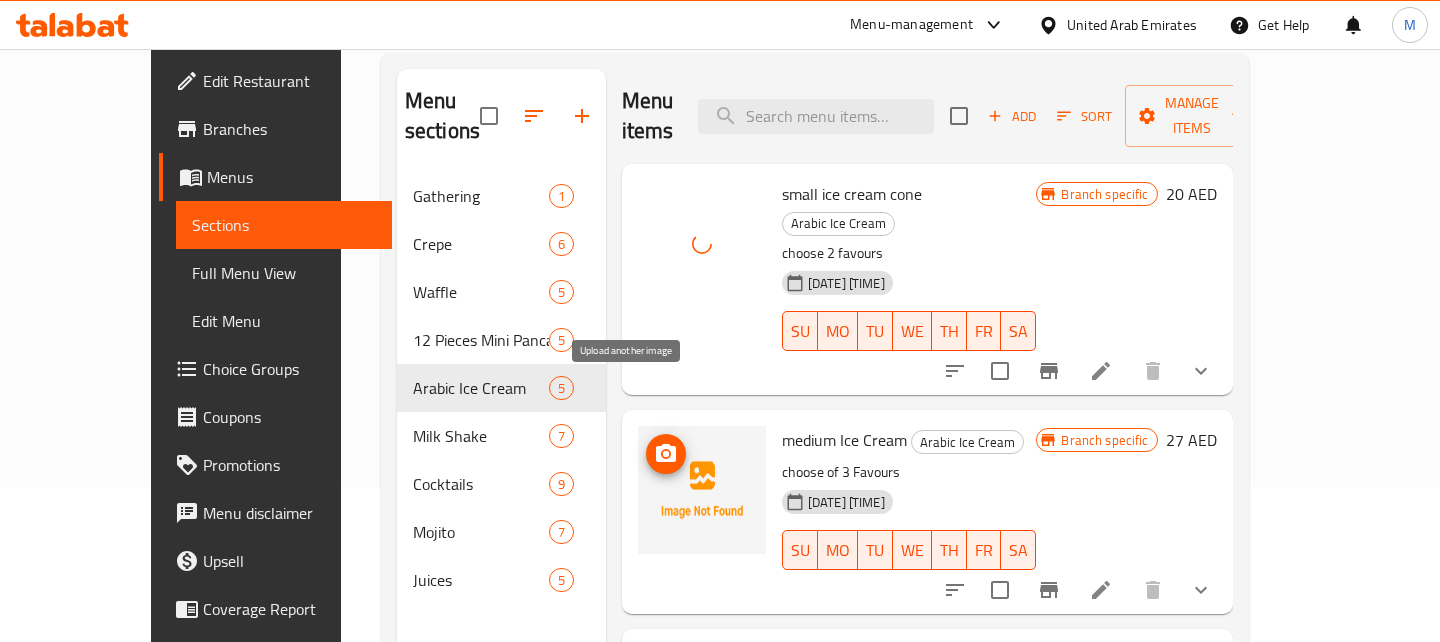 click 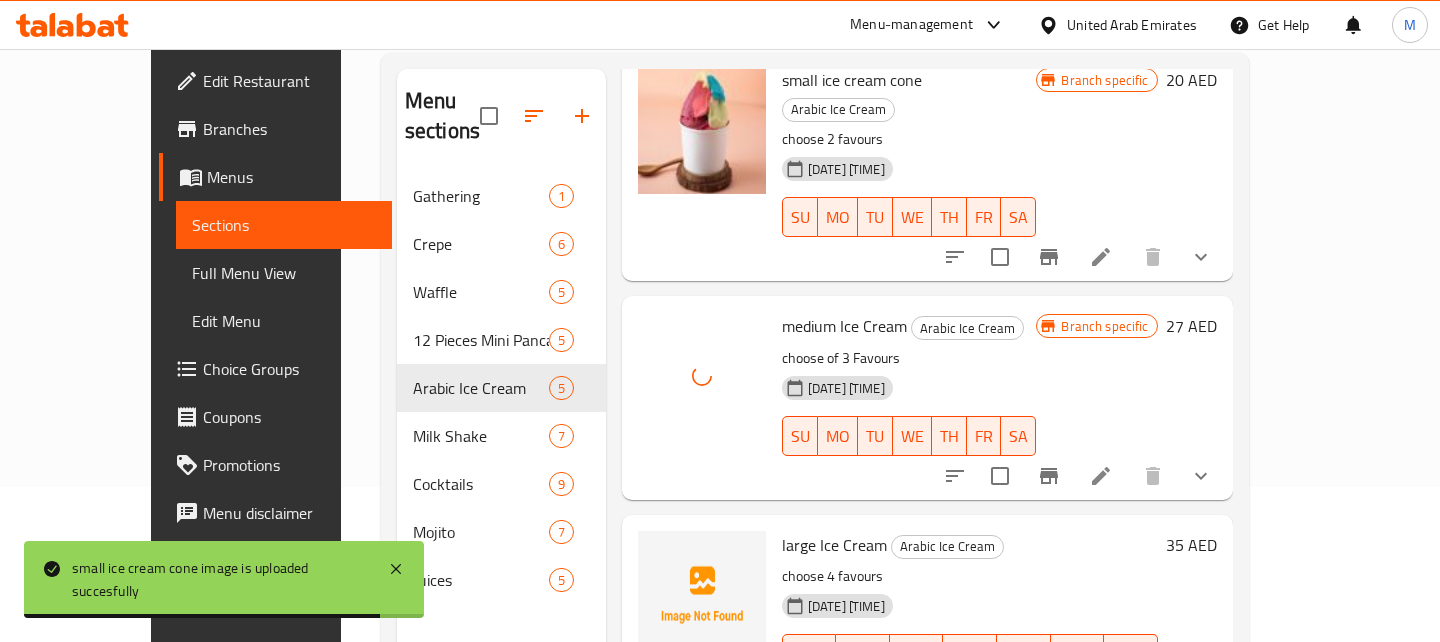 scroll, scrollTop: 115, scrollLeft: 0, axis: vertical 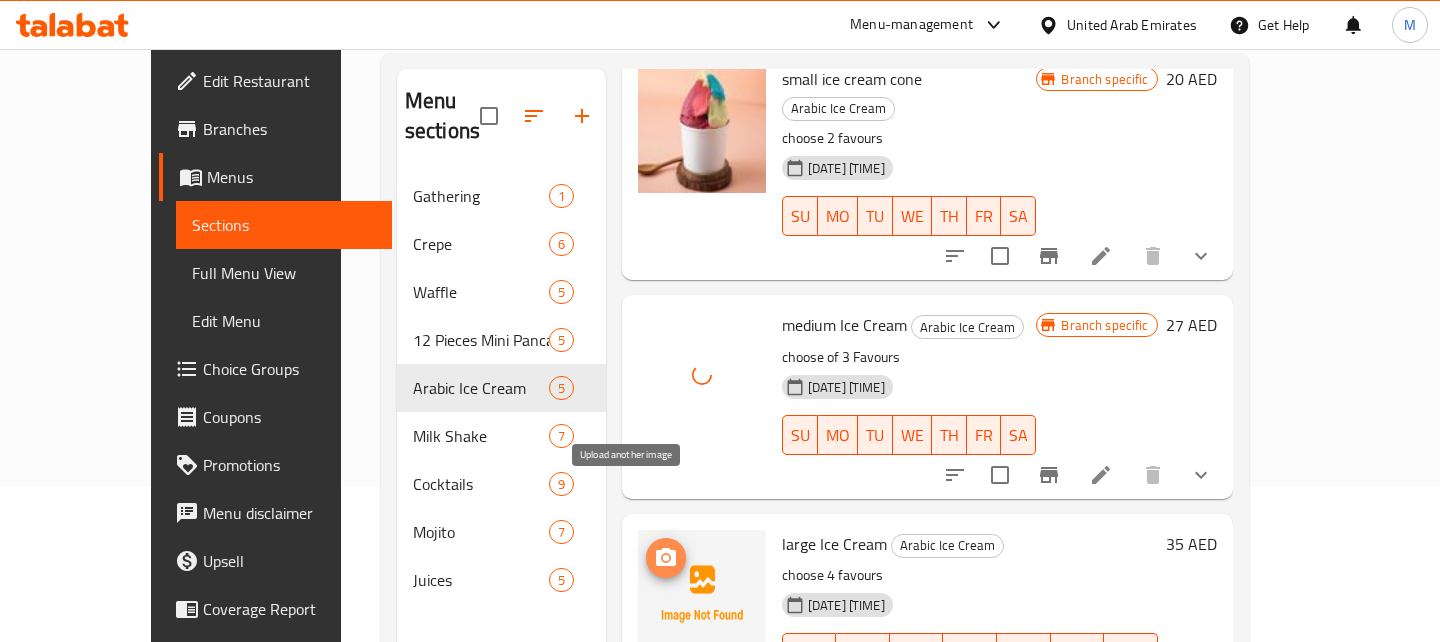 click 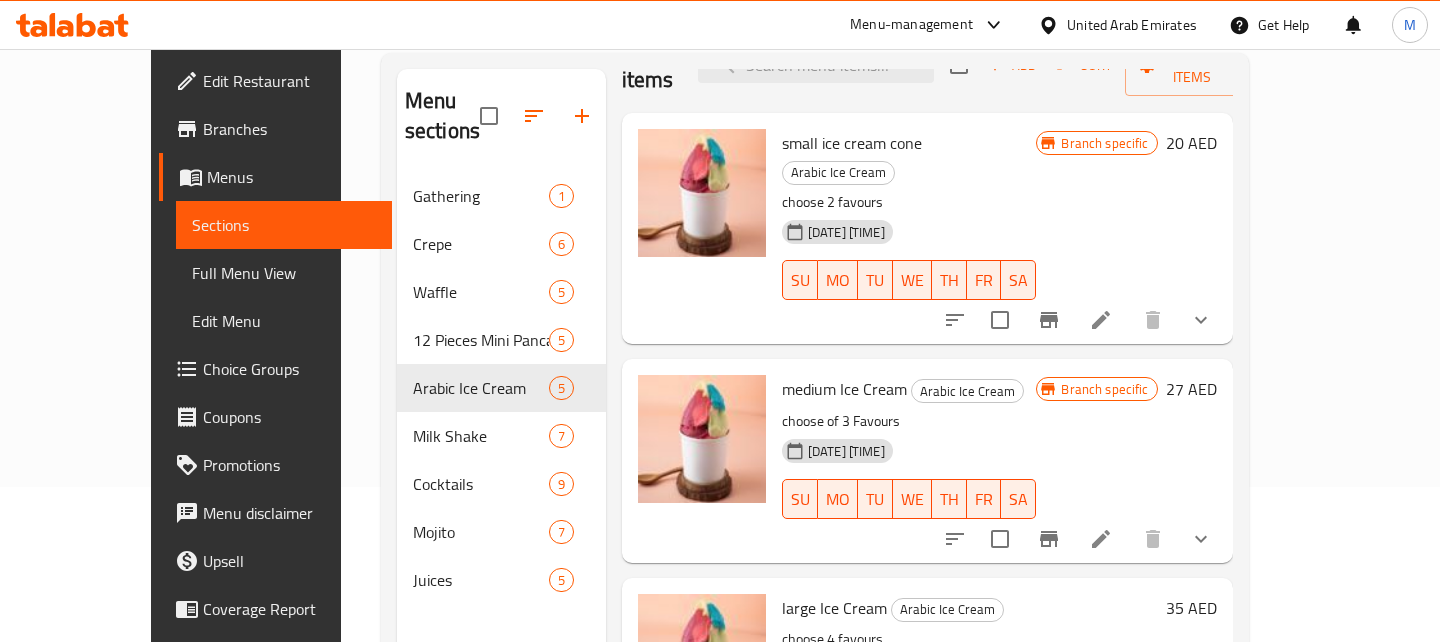 scroll, scrollTop: 0, scrollLeft: 0, axis: both 